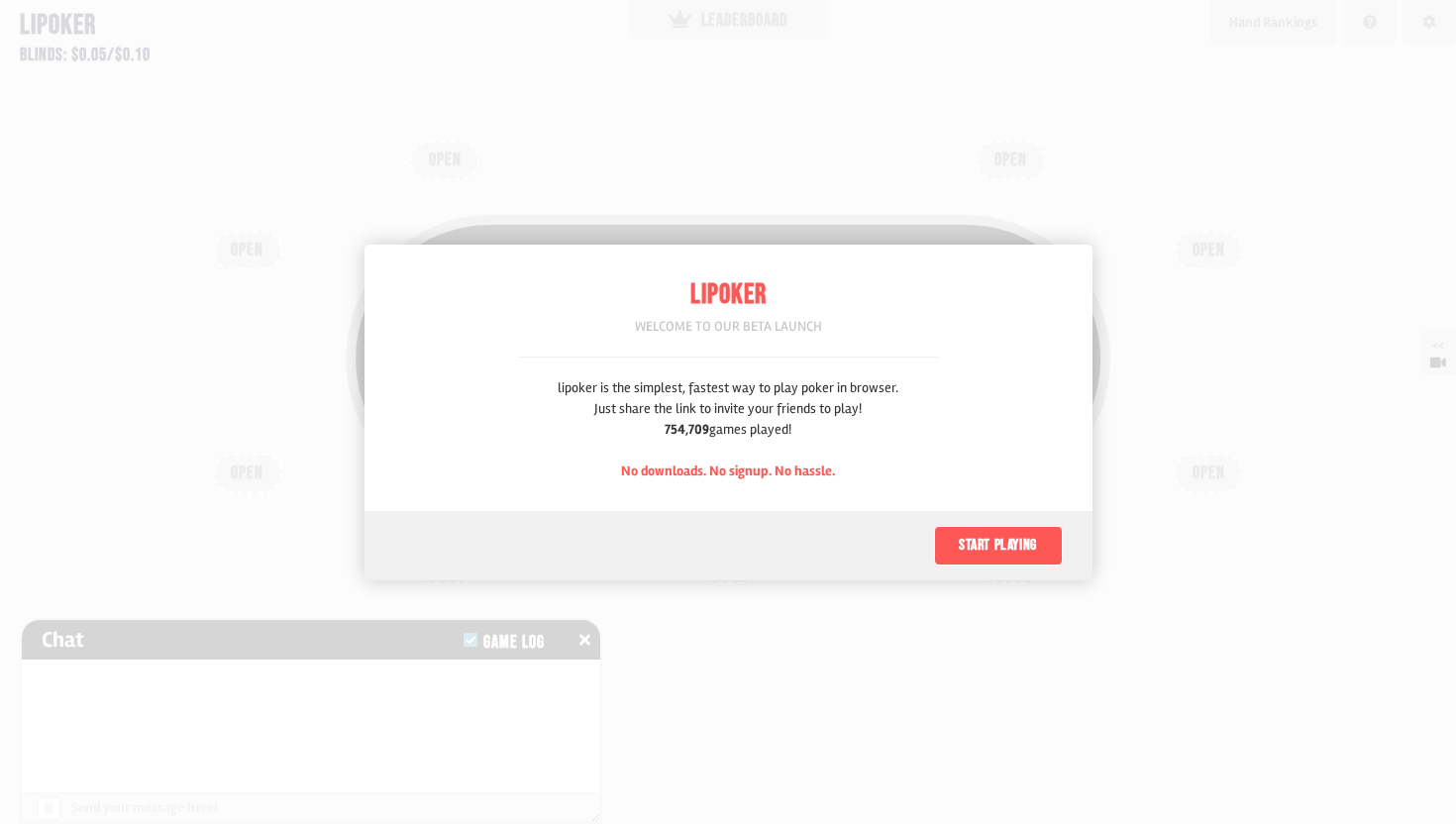 scroll, scrollTop: 0, scrollLeft: 0, axis: both 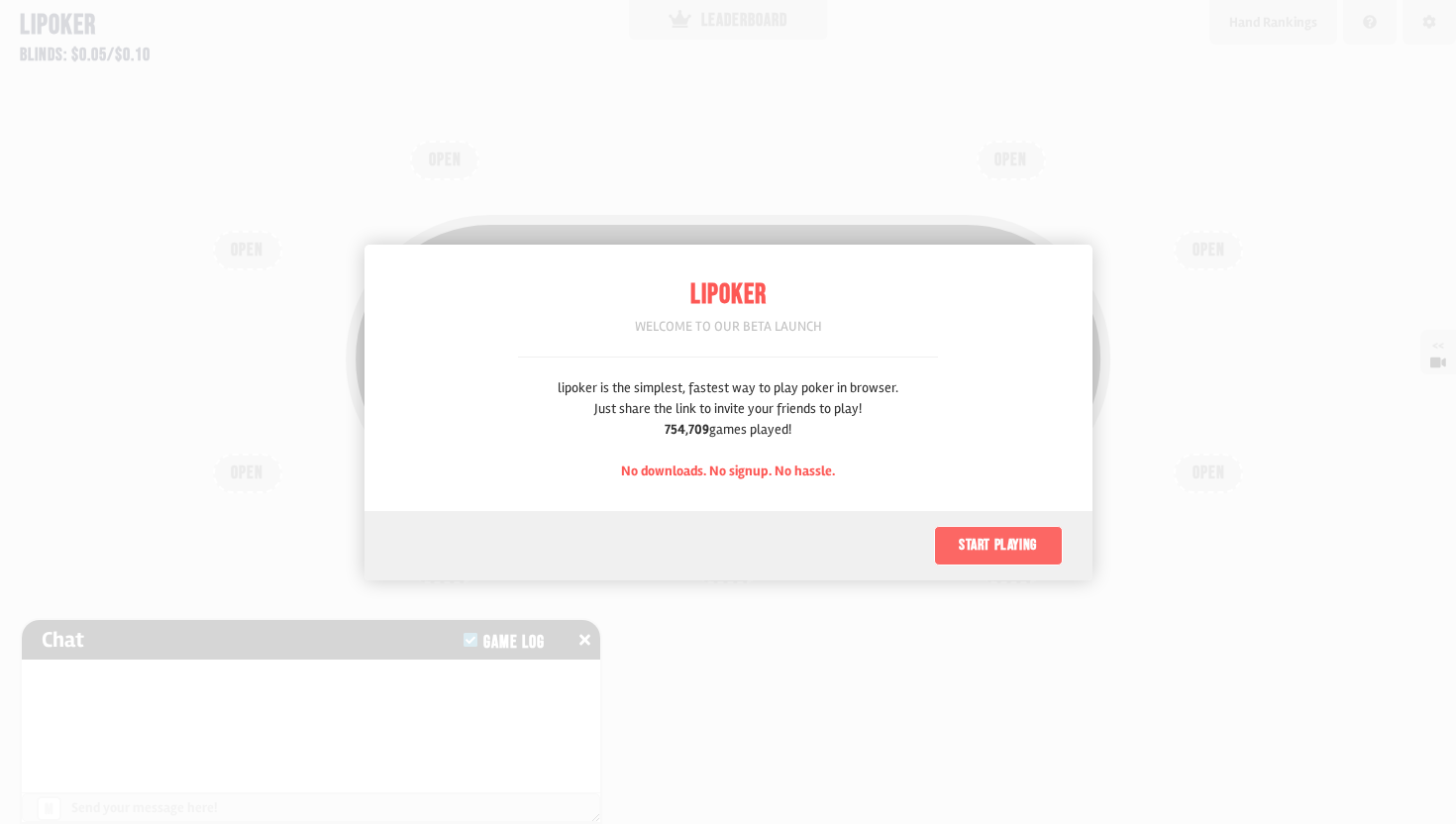click on "Start playing" at bounding box center [998, 546] 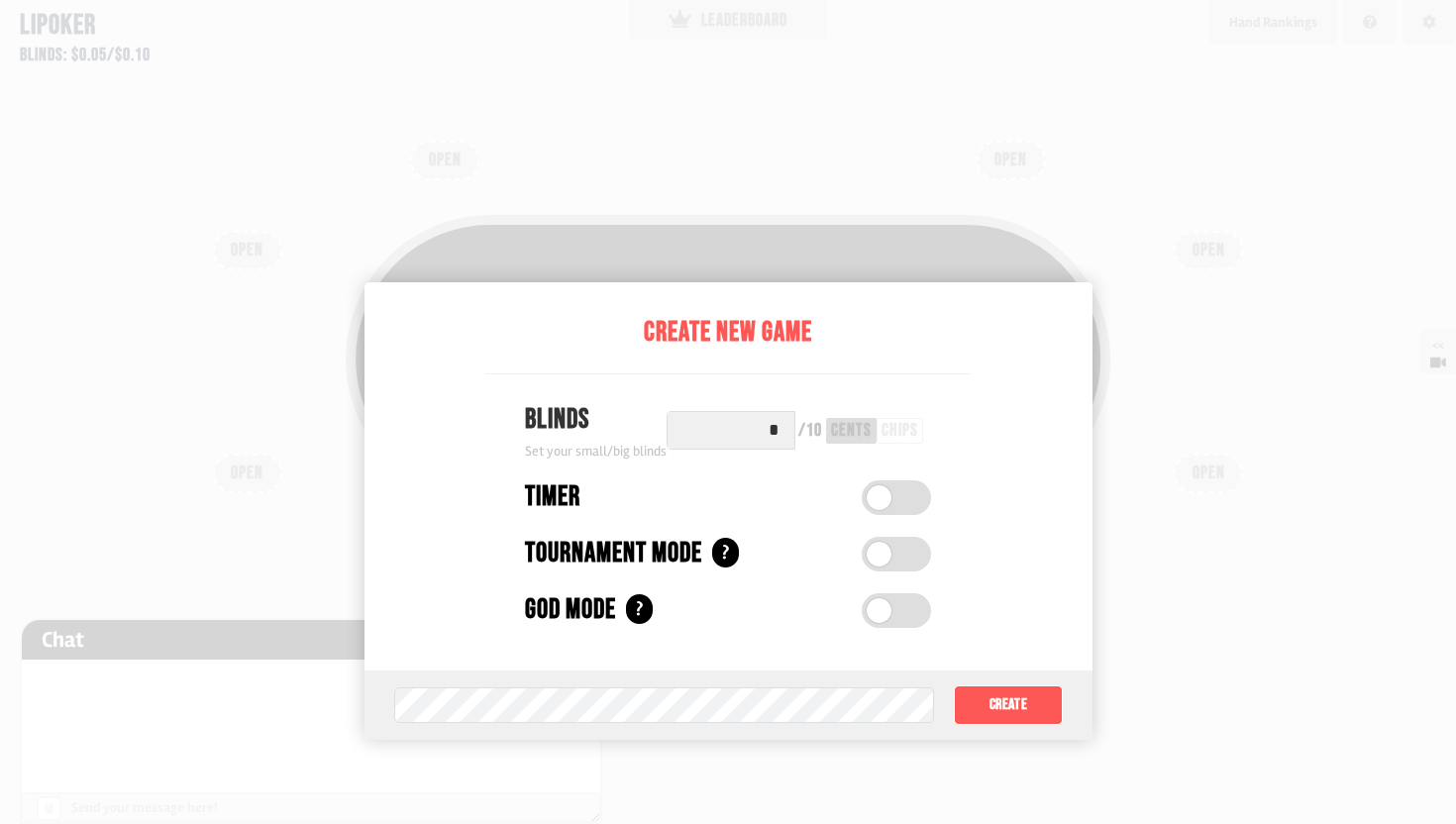 scroll, scrollTop: 99, scrollLeft: 0, axis: vertical 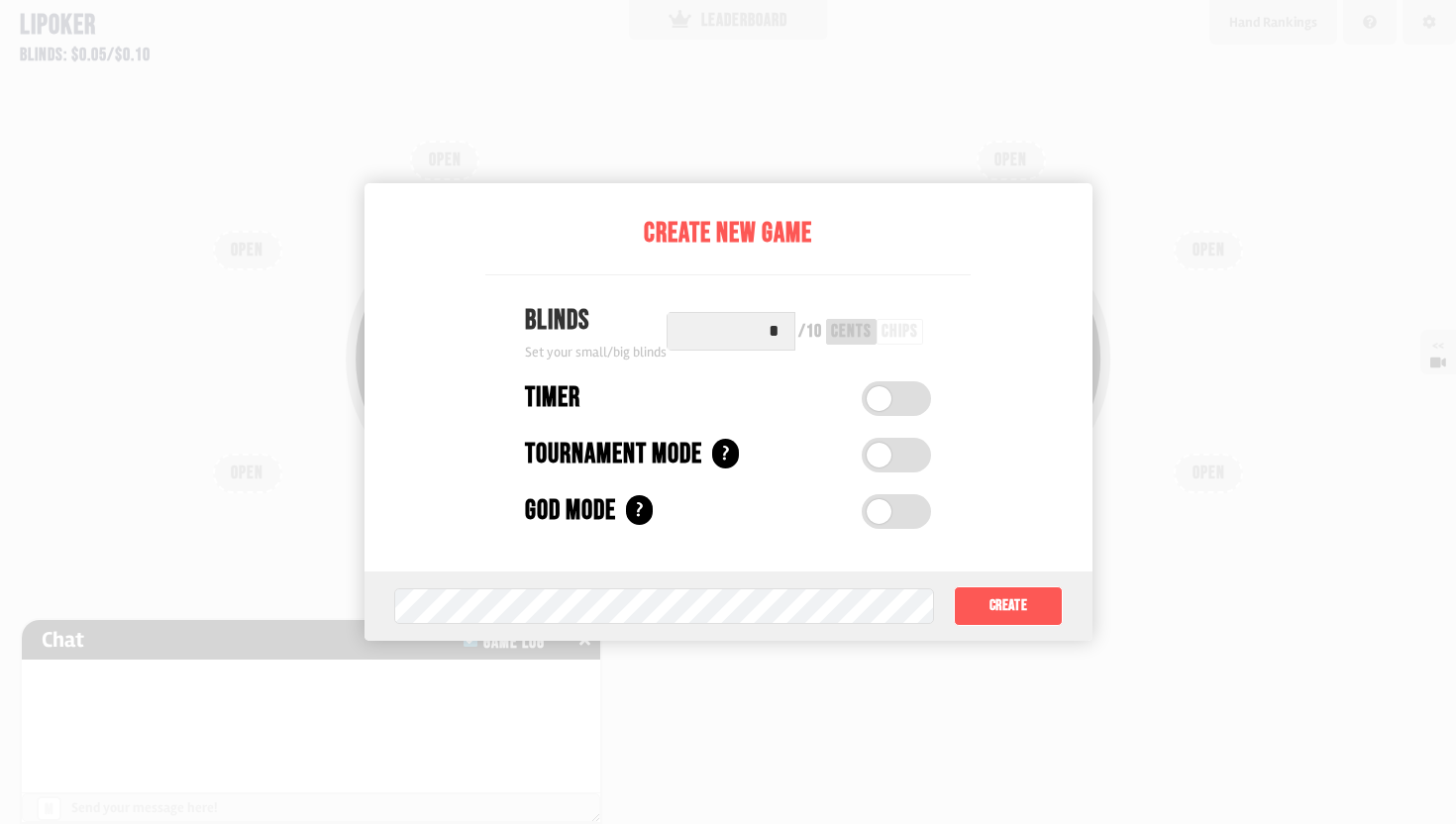 click on "*" at bounding box center (731, 331) 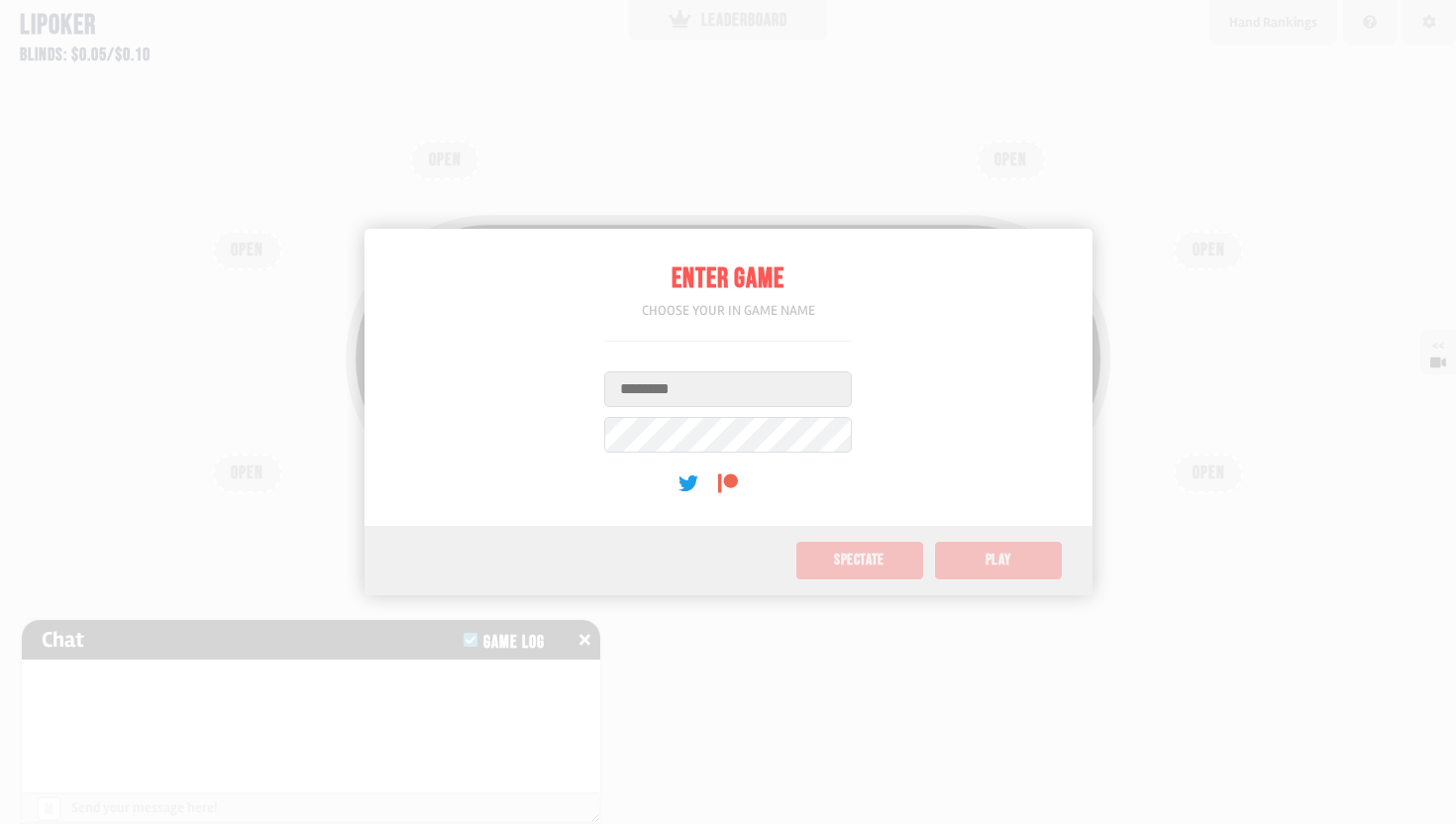scroll, scrollTop: 0, scrollLeft: 0, axis: both 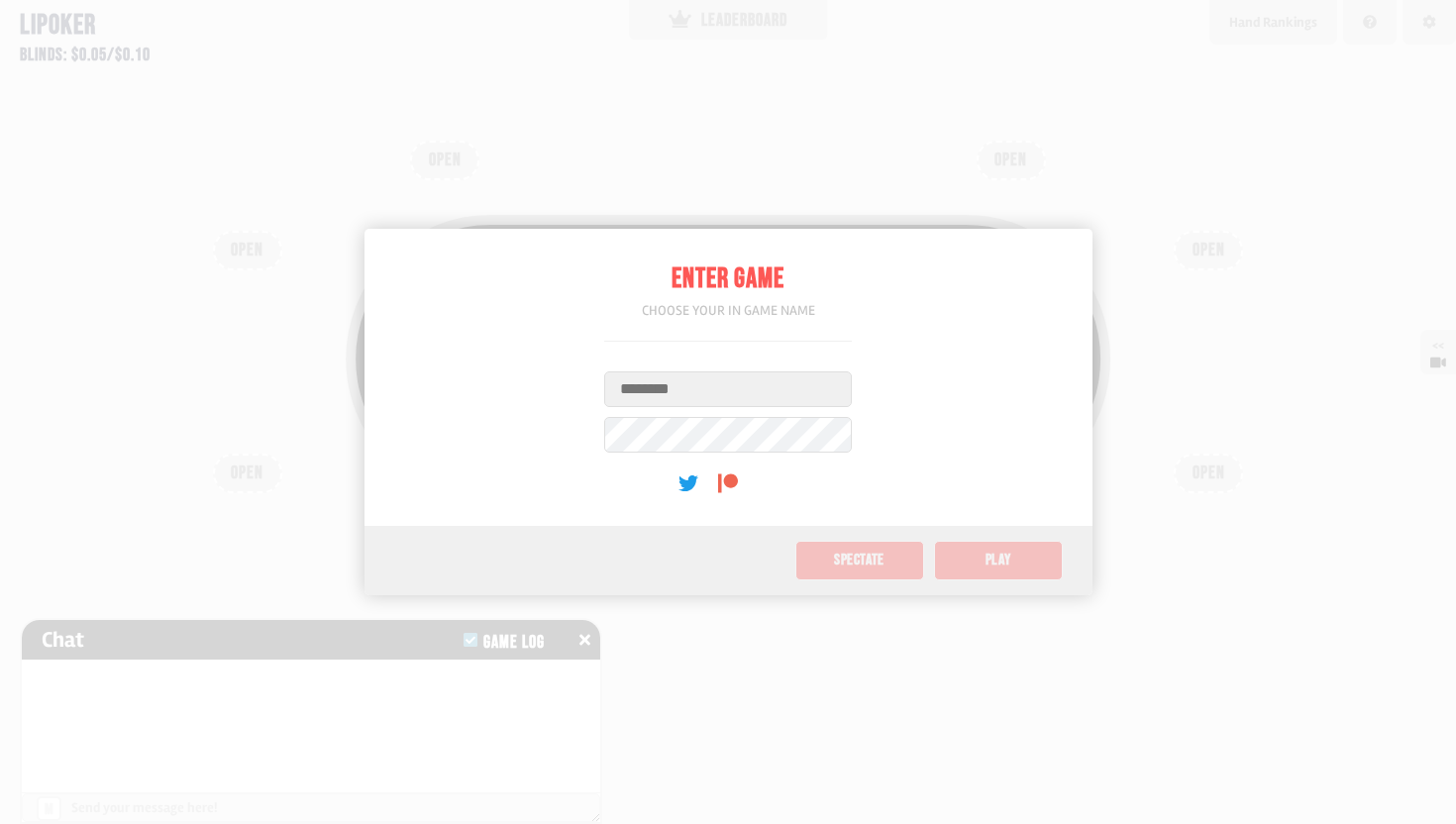 type on "**********" 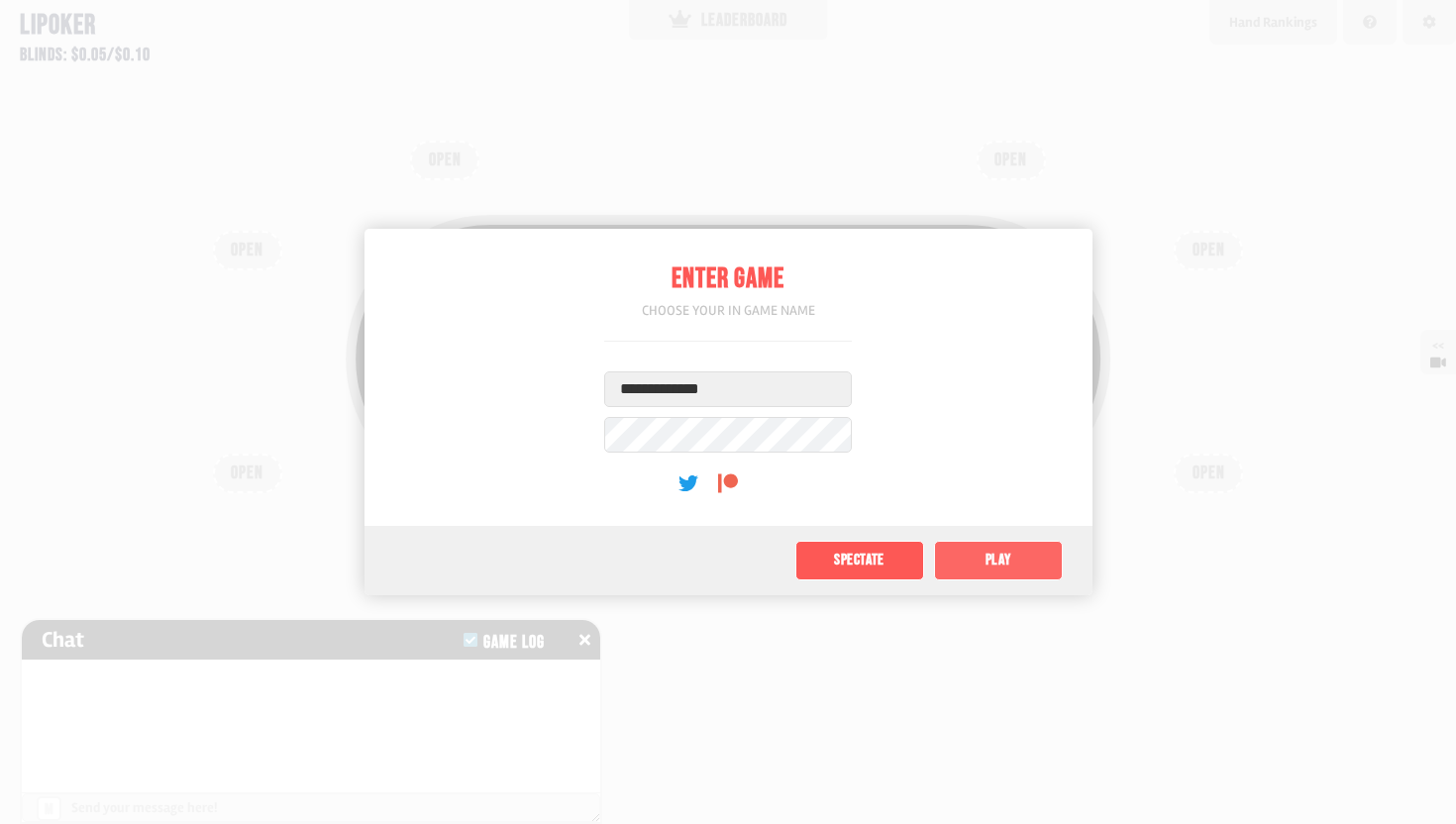 click on "Play" 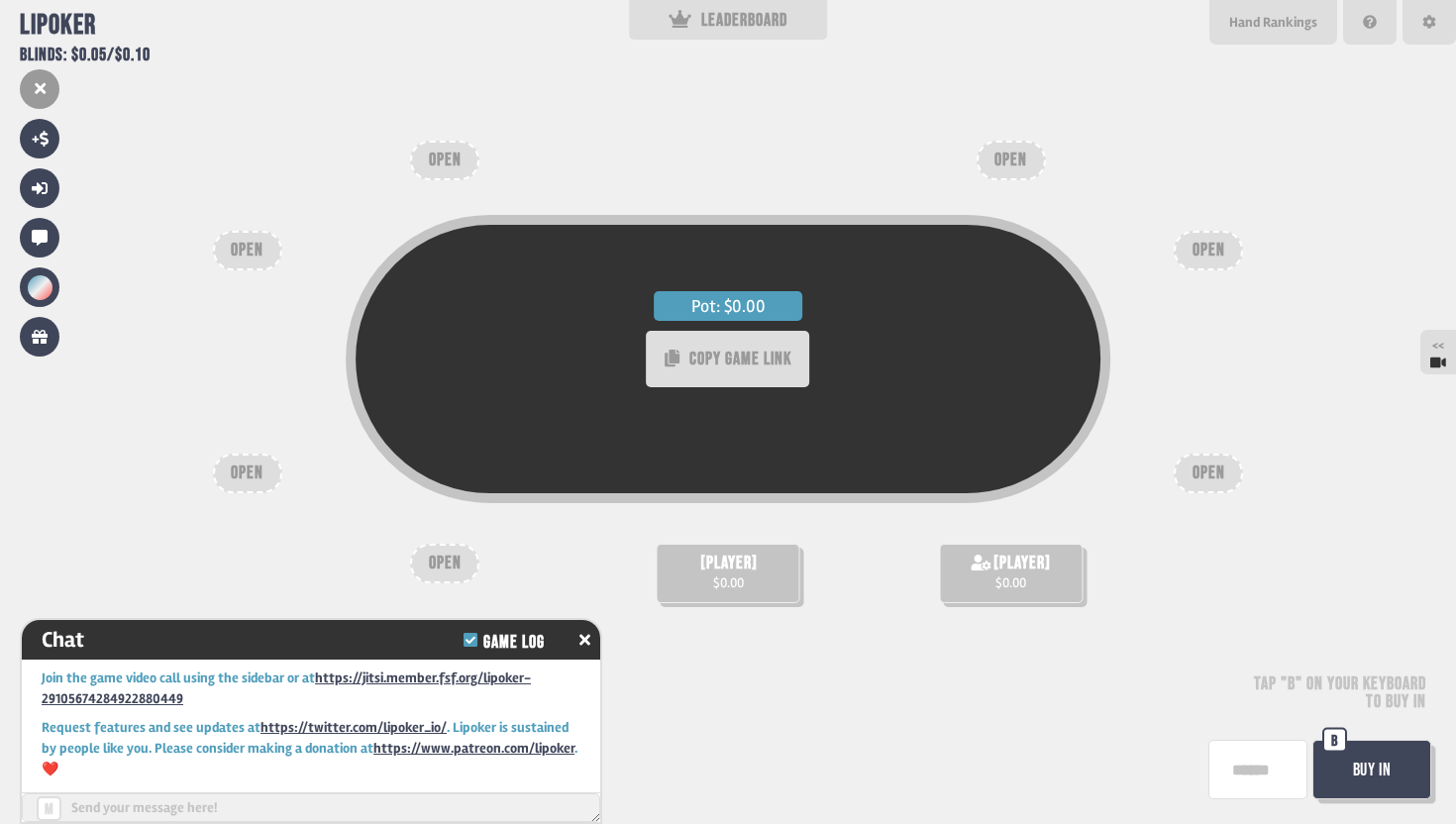 scroll, scrollTop: 8, scrollLeft: 0, axis: vertical 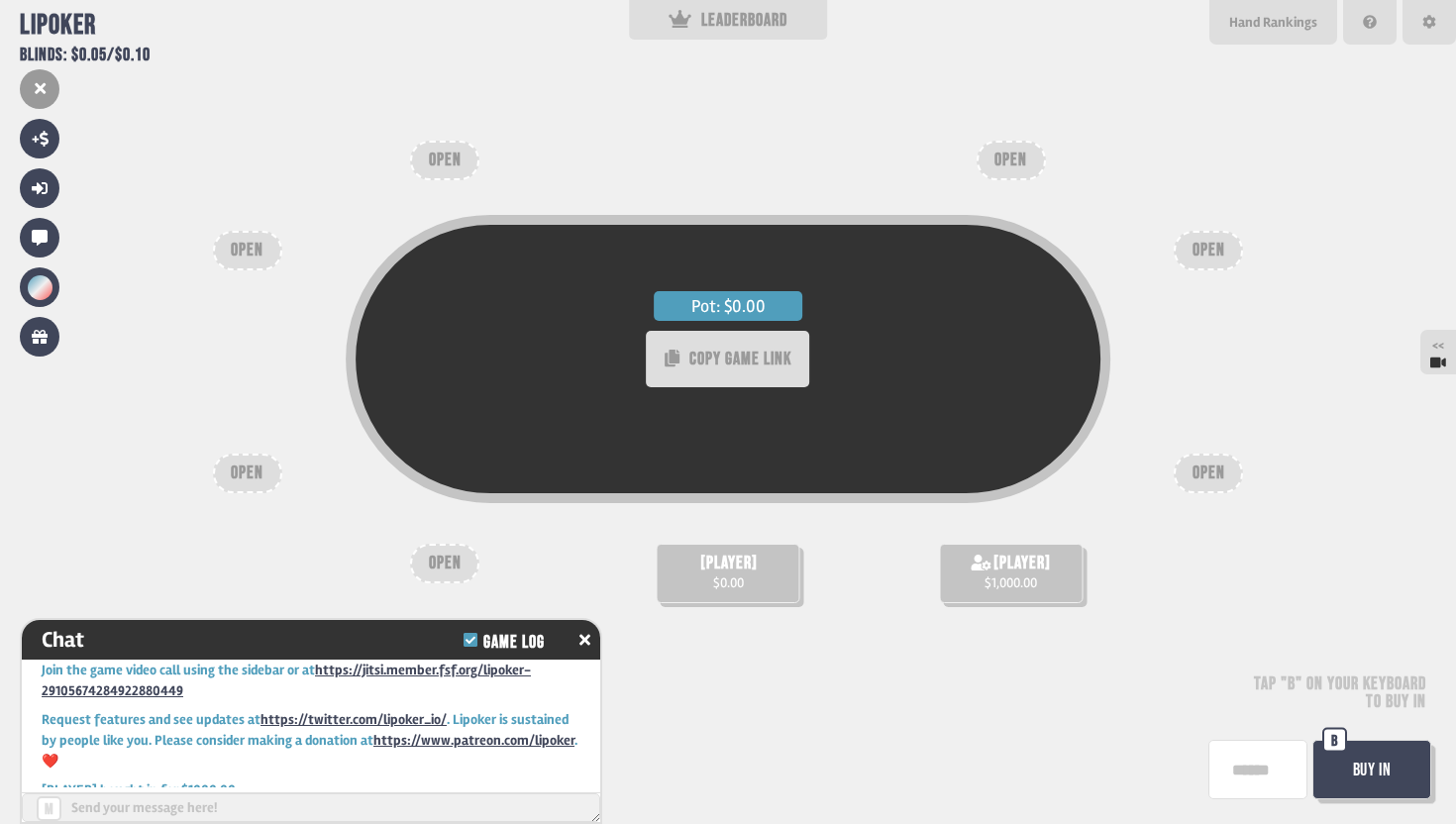 click at bounding box center [311, 807] 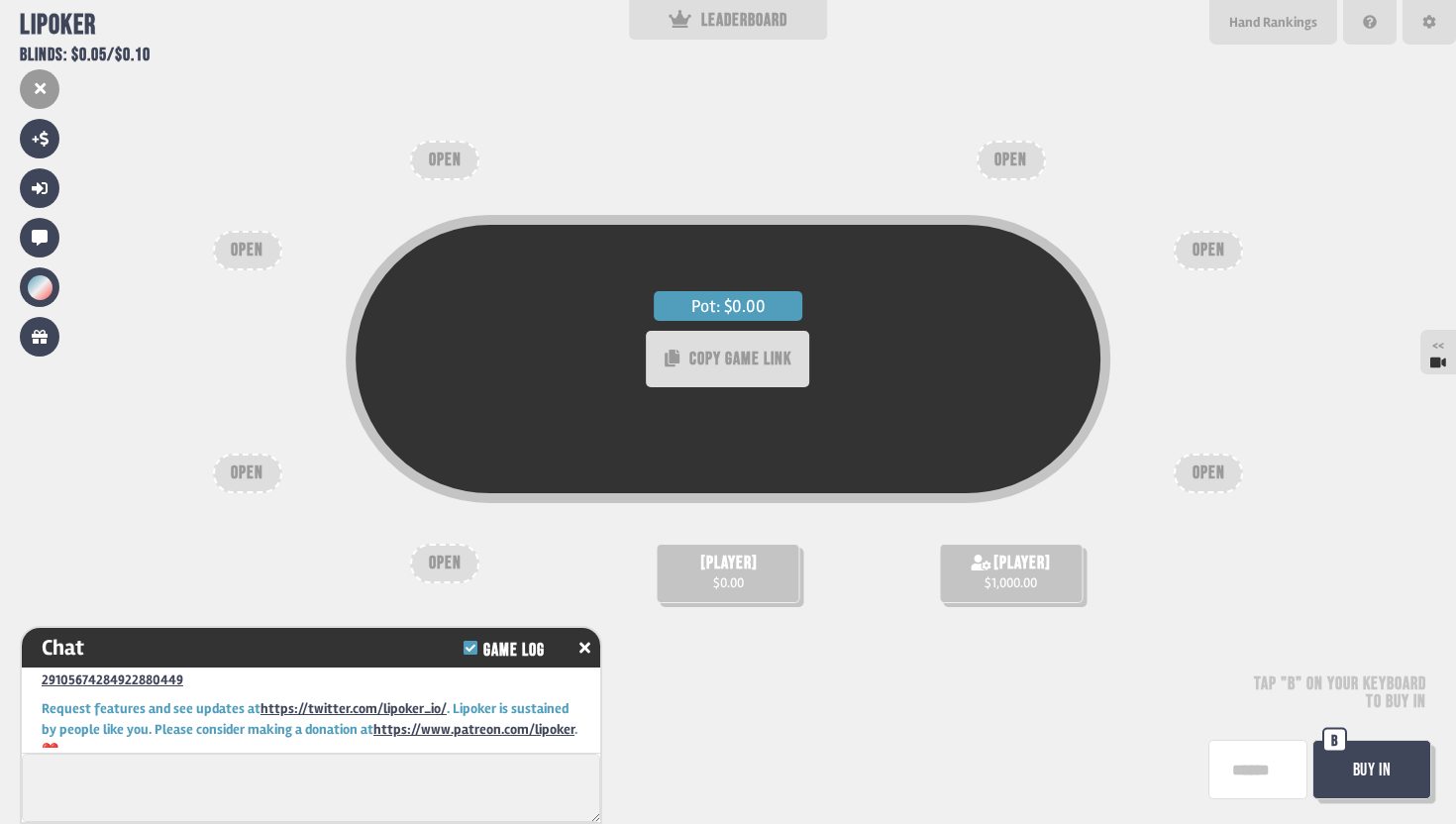 scroll, scrollTop: 55, scrollLeft: 0, axis: vertical 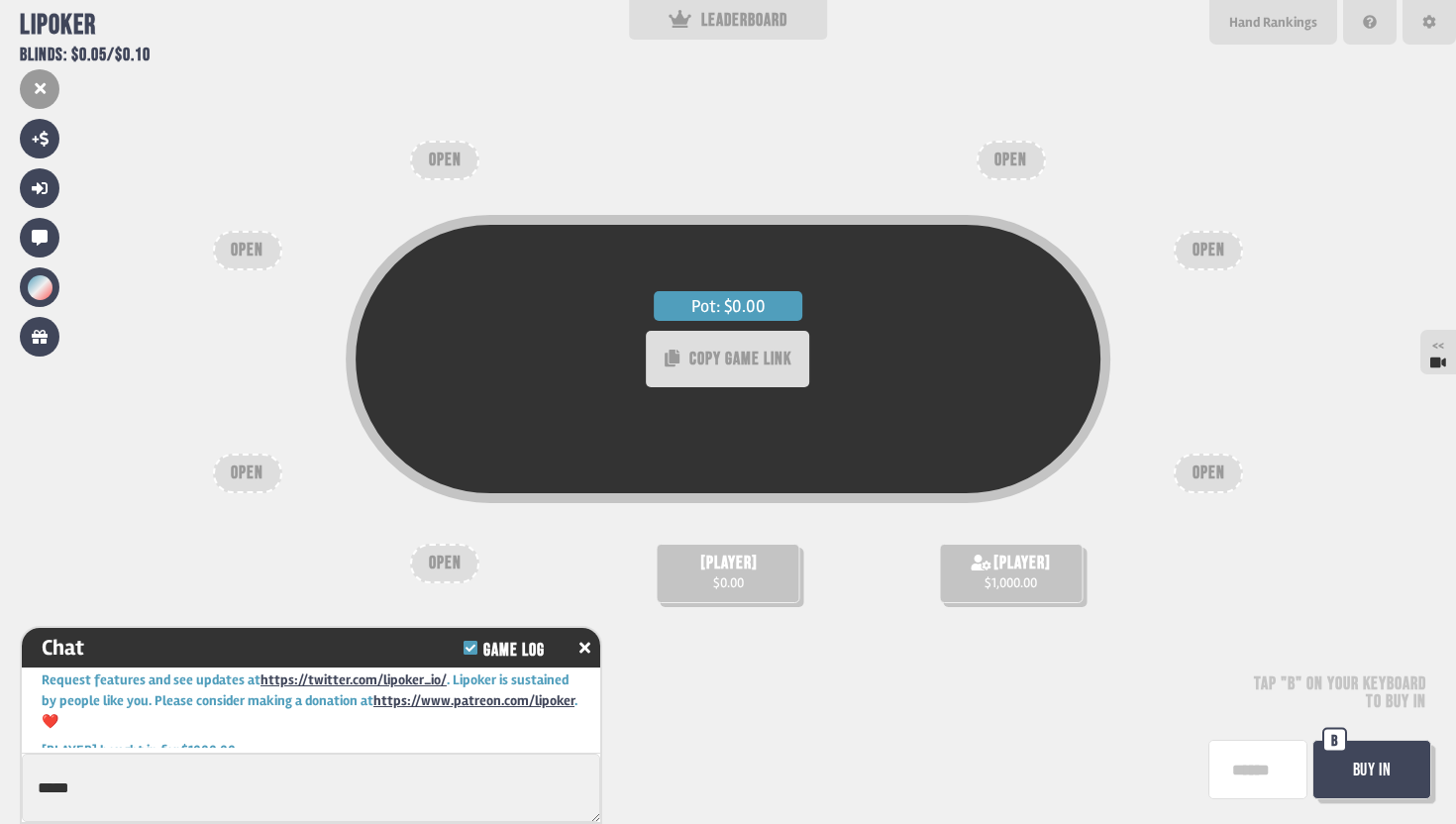 type on "*****" 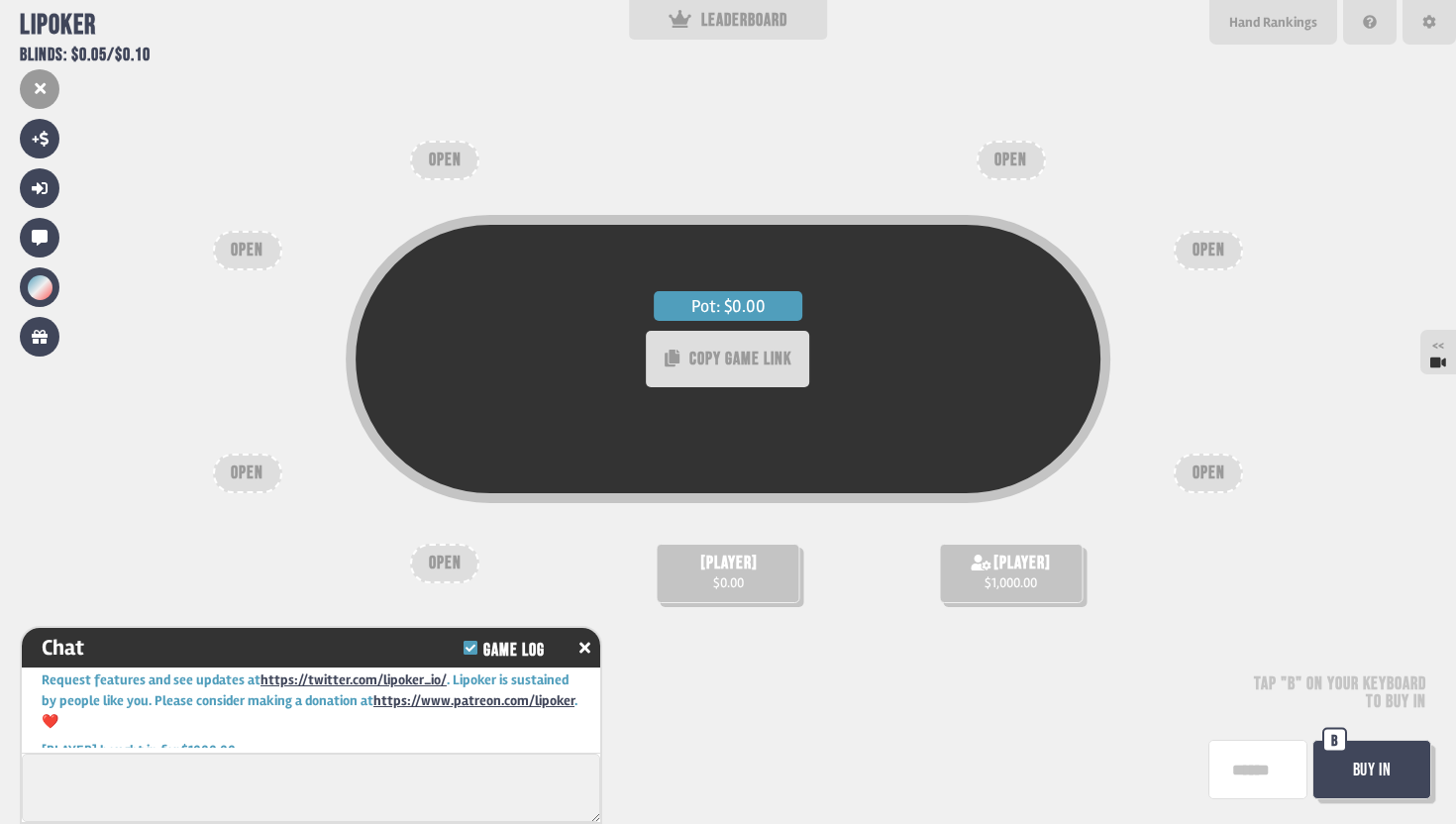 scroll, scrollTop: 84, scrollLeft: 0, axis: vertical 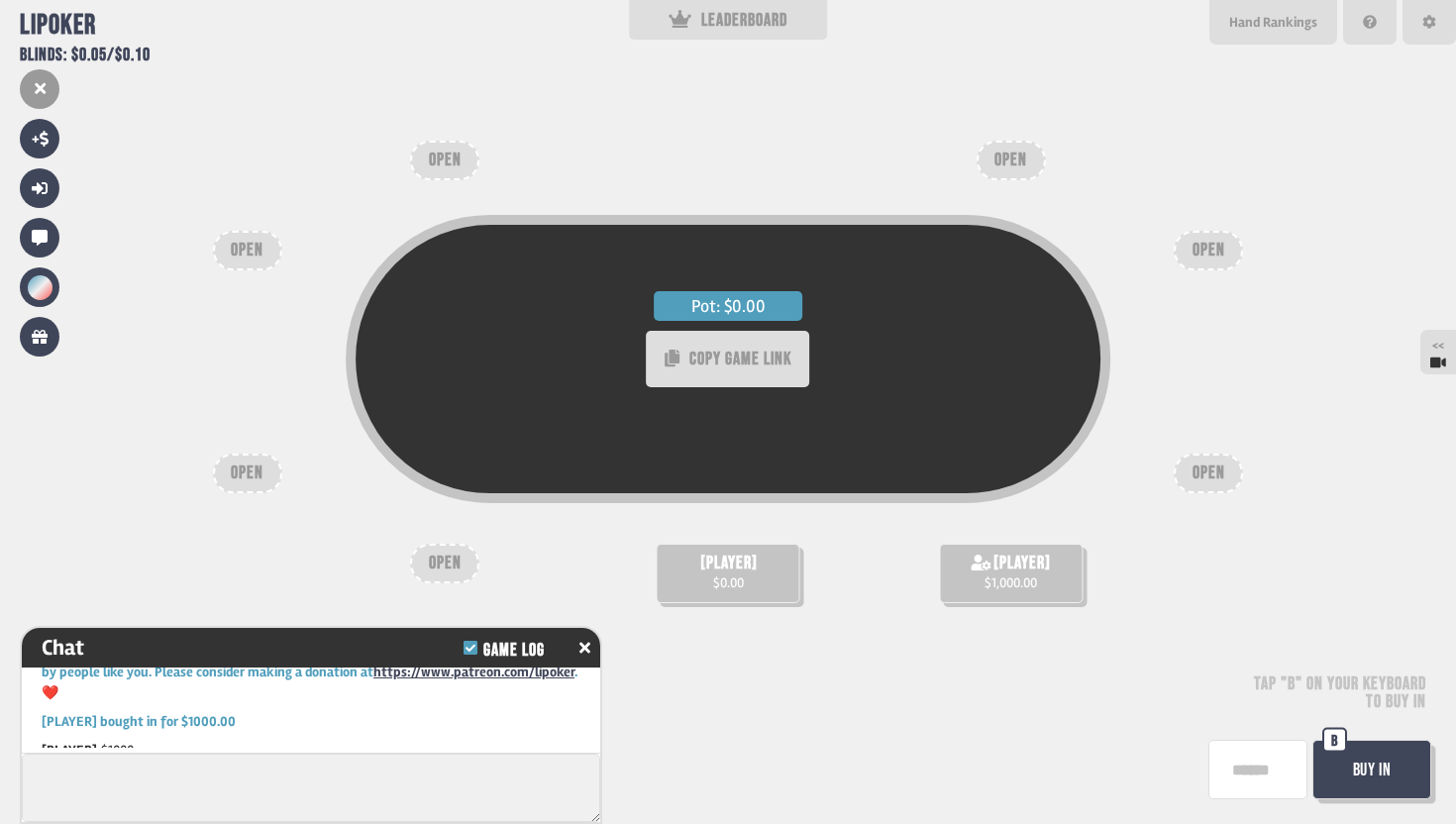 click on "Buy In" at bounding box center (1372, 770) 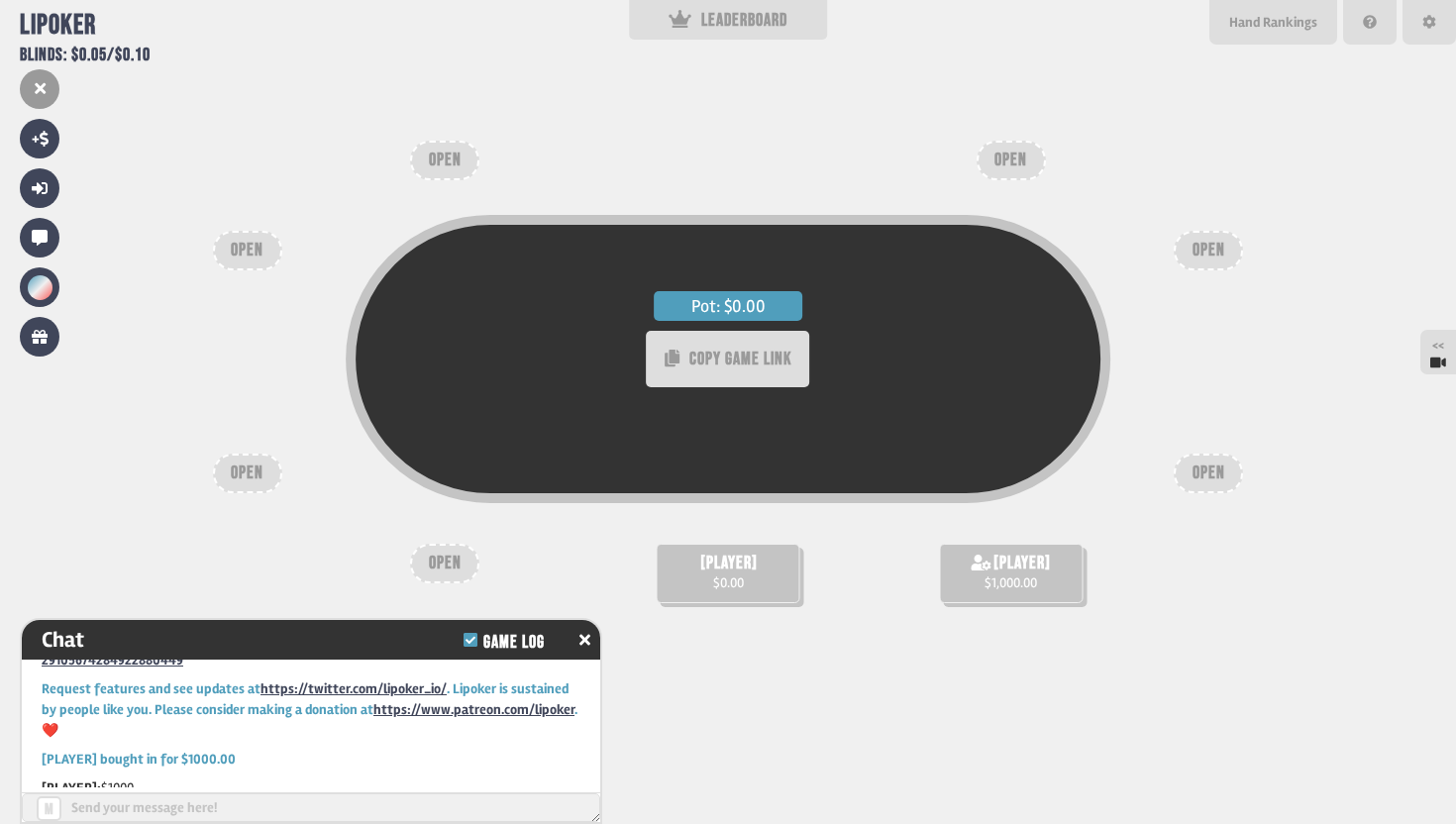 scroll, scrollTop: 37, scrollLeft: 0, axis: vertical 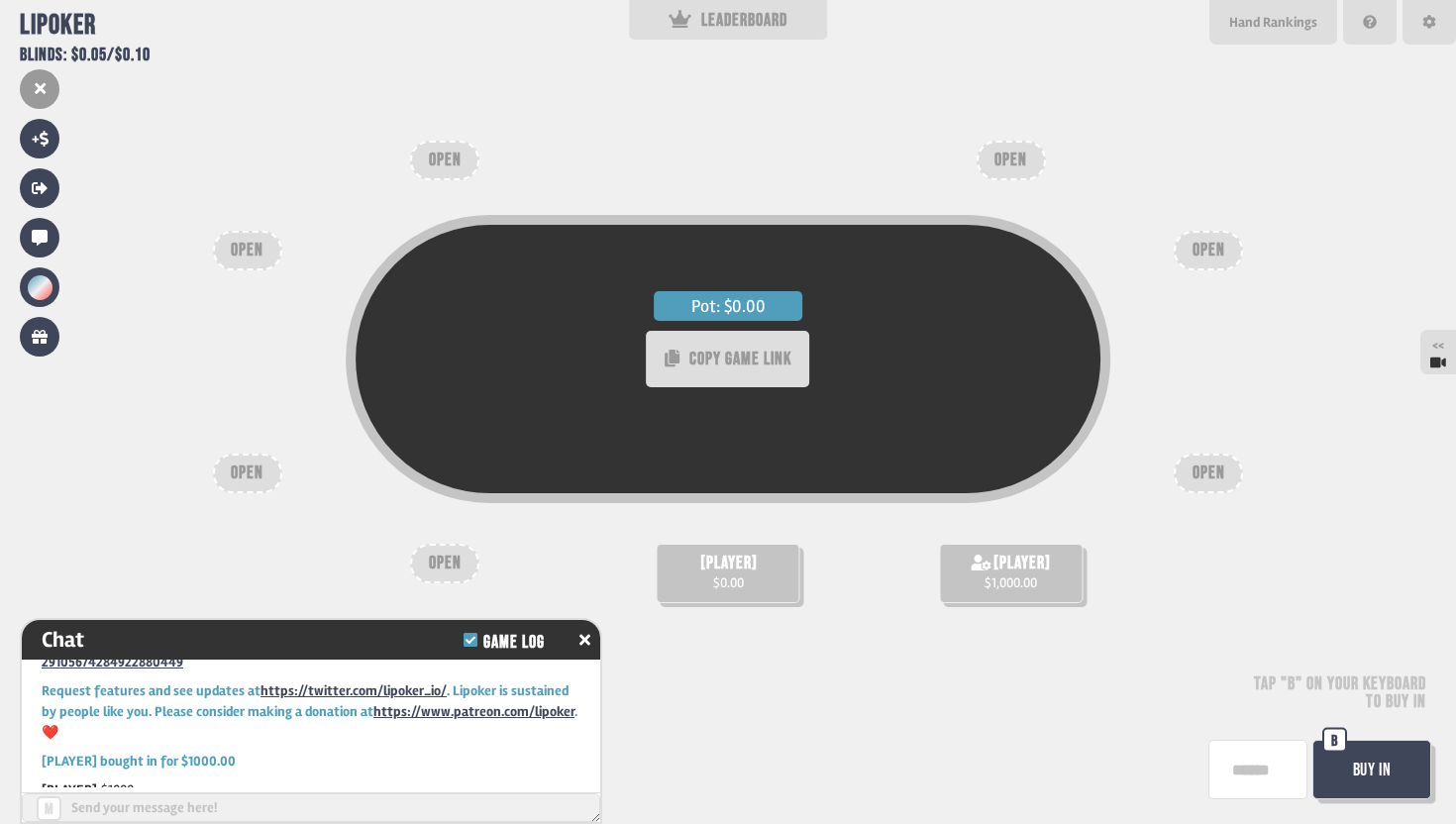 click at bounding box center [1258, 770] 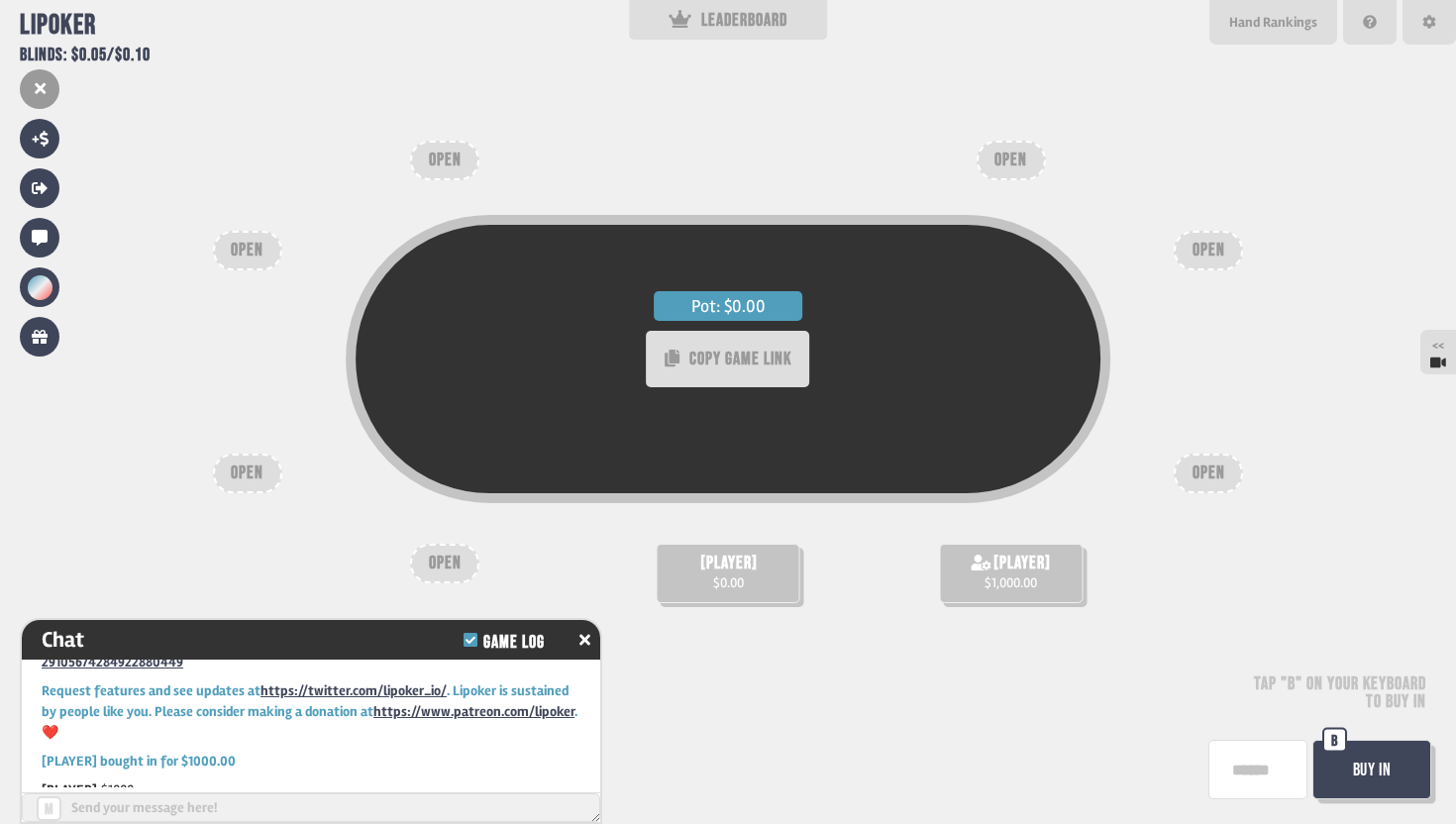 type on "****" 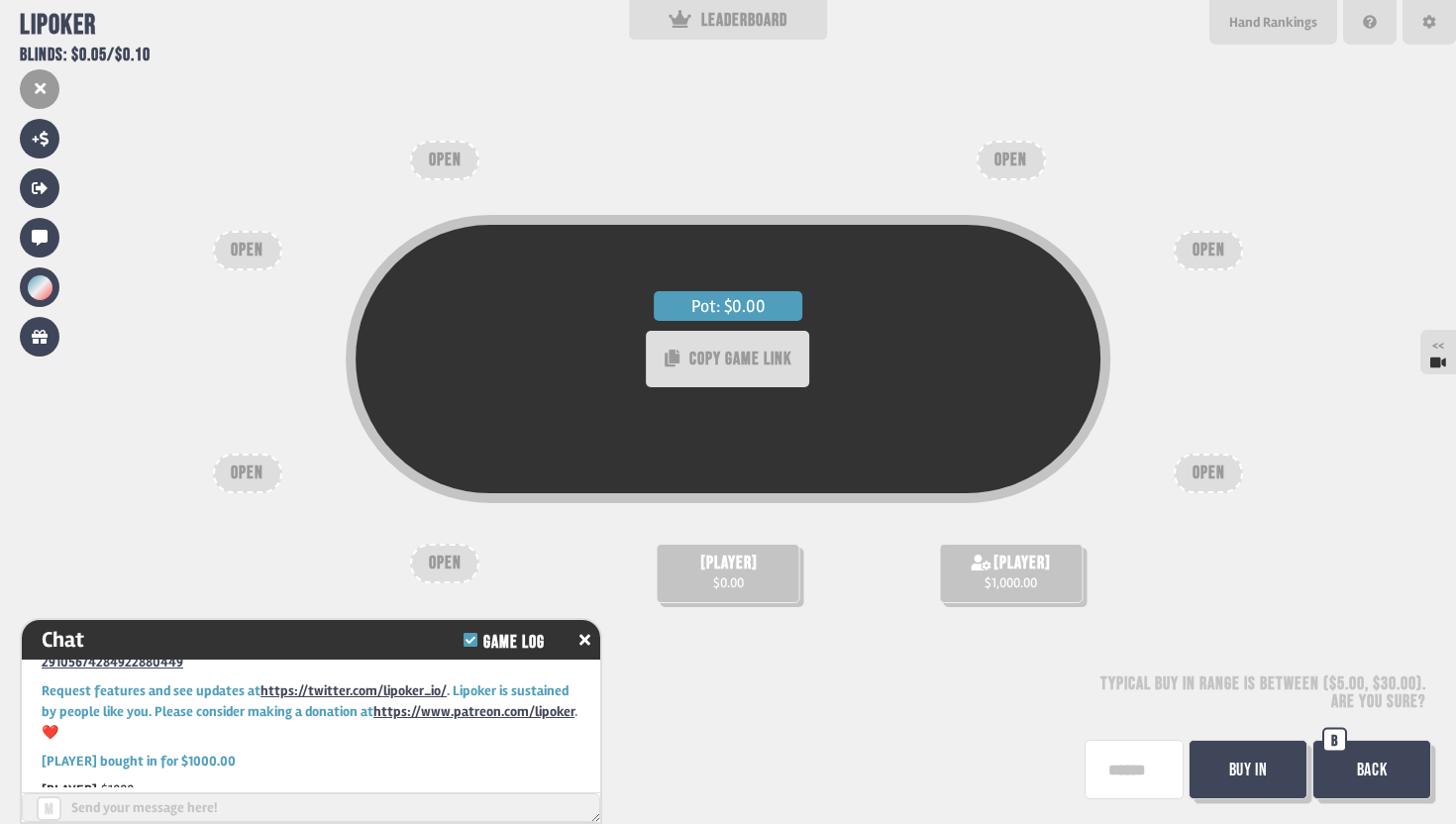 click on "****" at bounding box center (1134, 770) 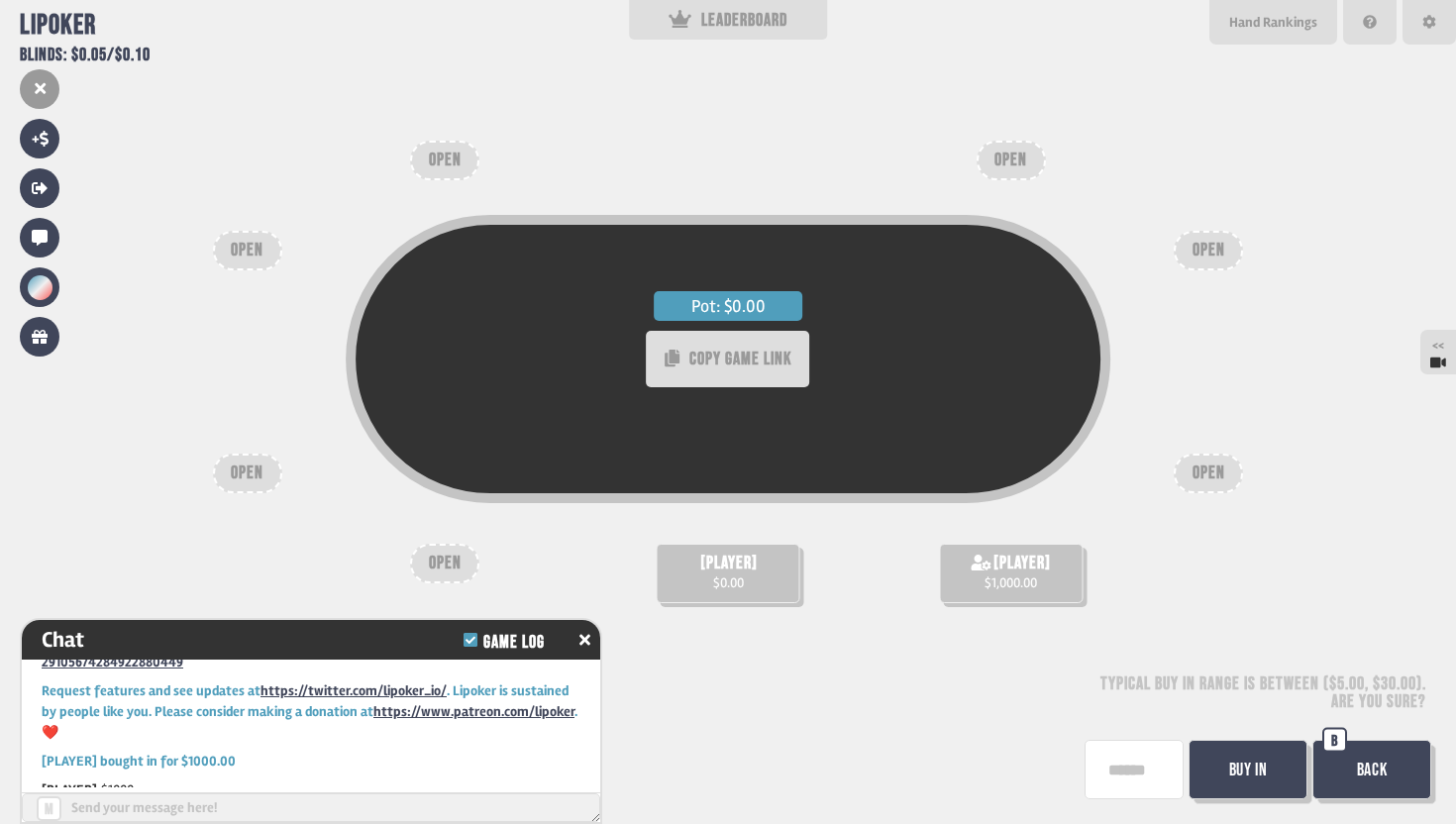 click on "Buy In" at bounding box center [1248, 770] 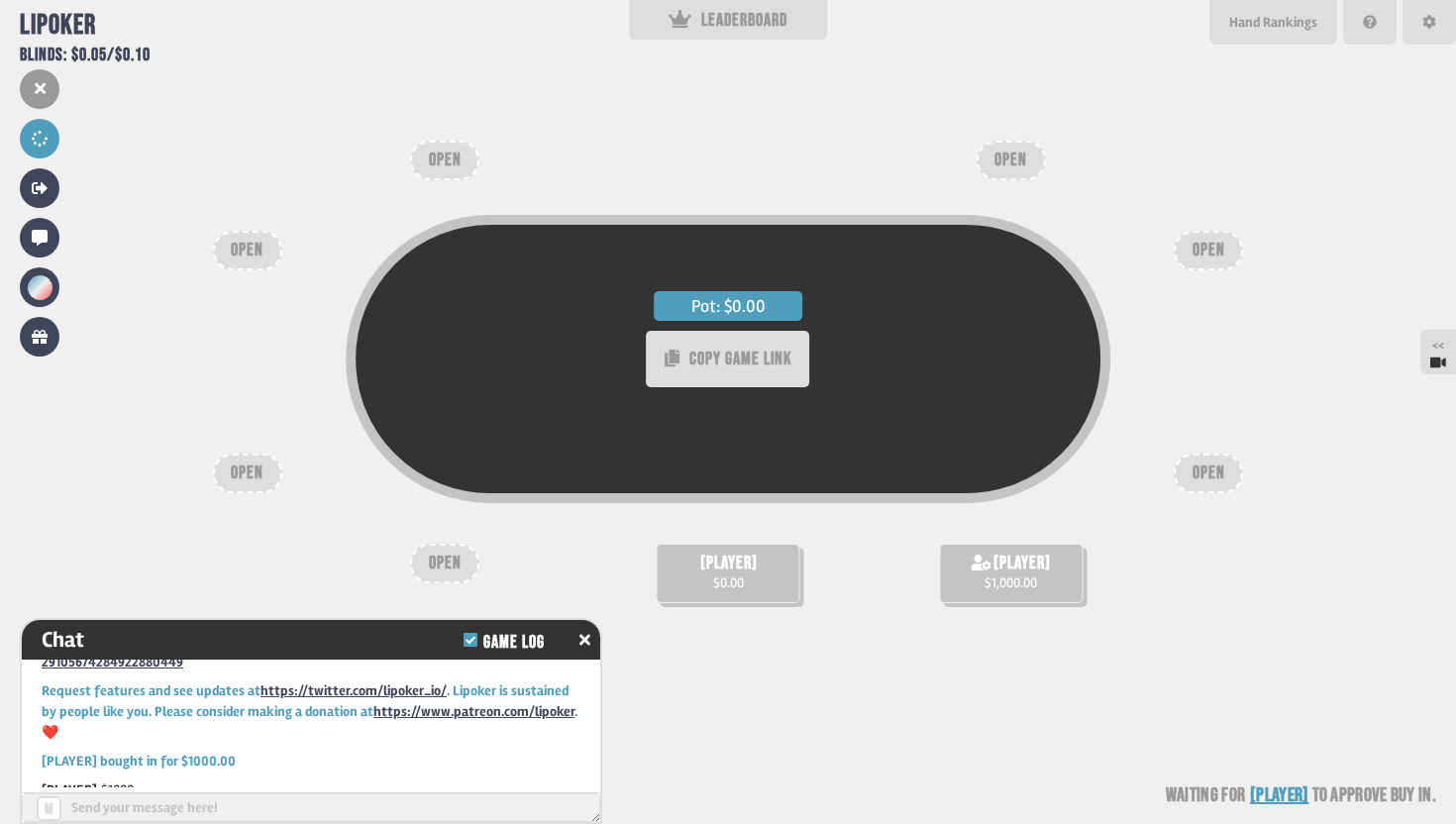 scroll, scrollTop: 65, scrollLeft: 0, axis: vertical 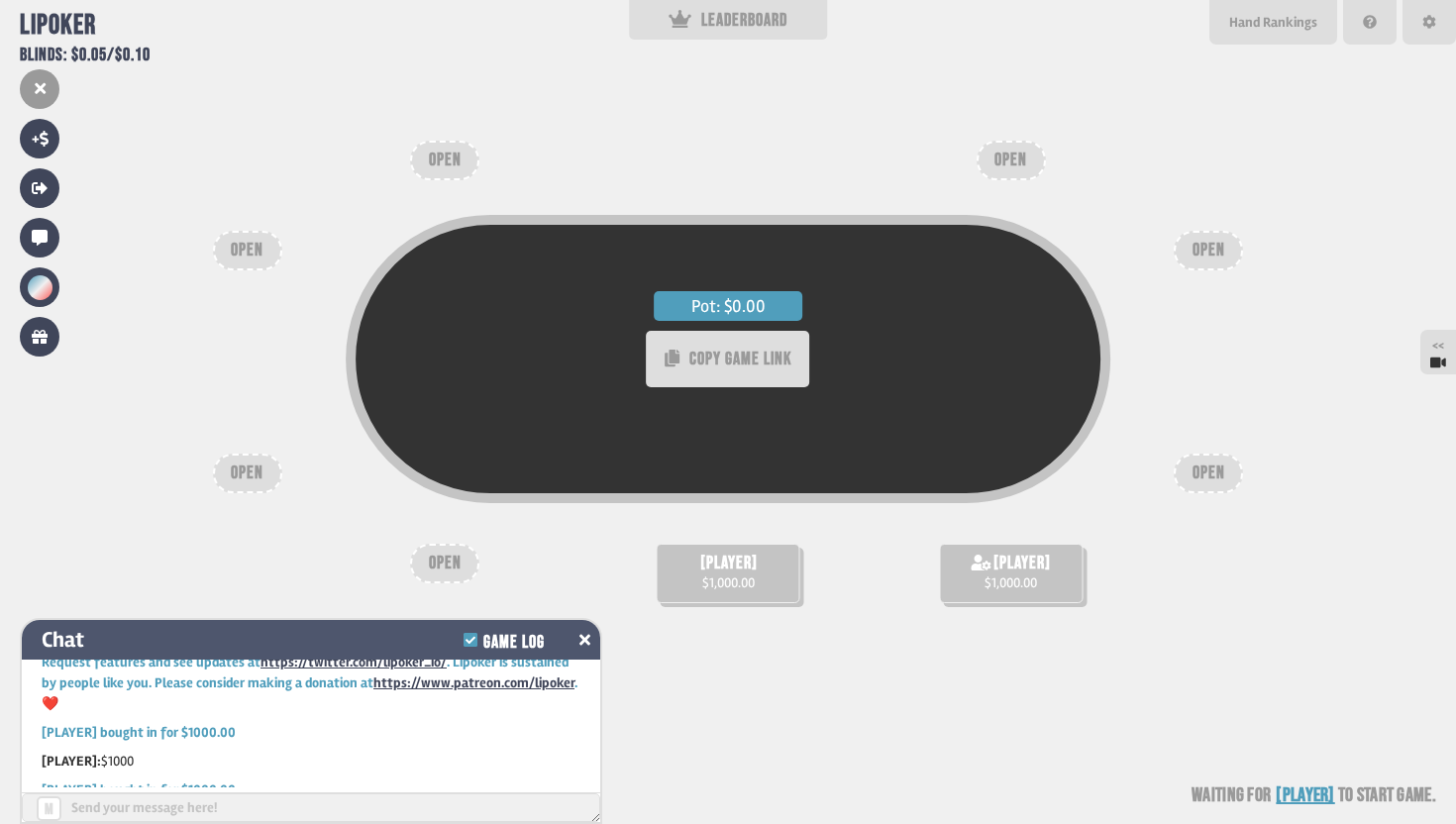click 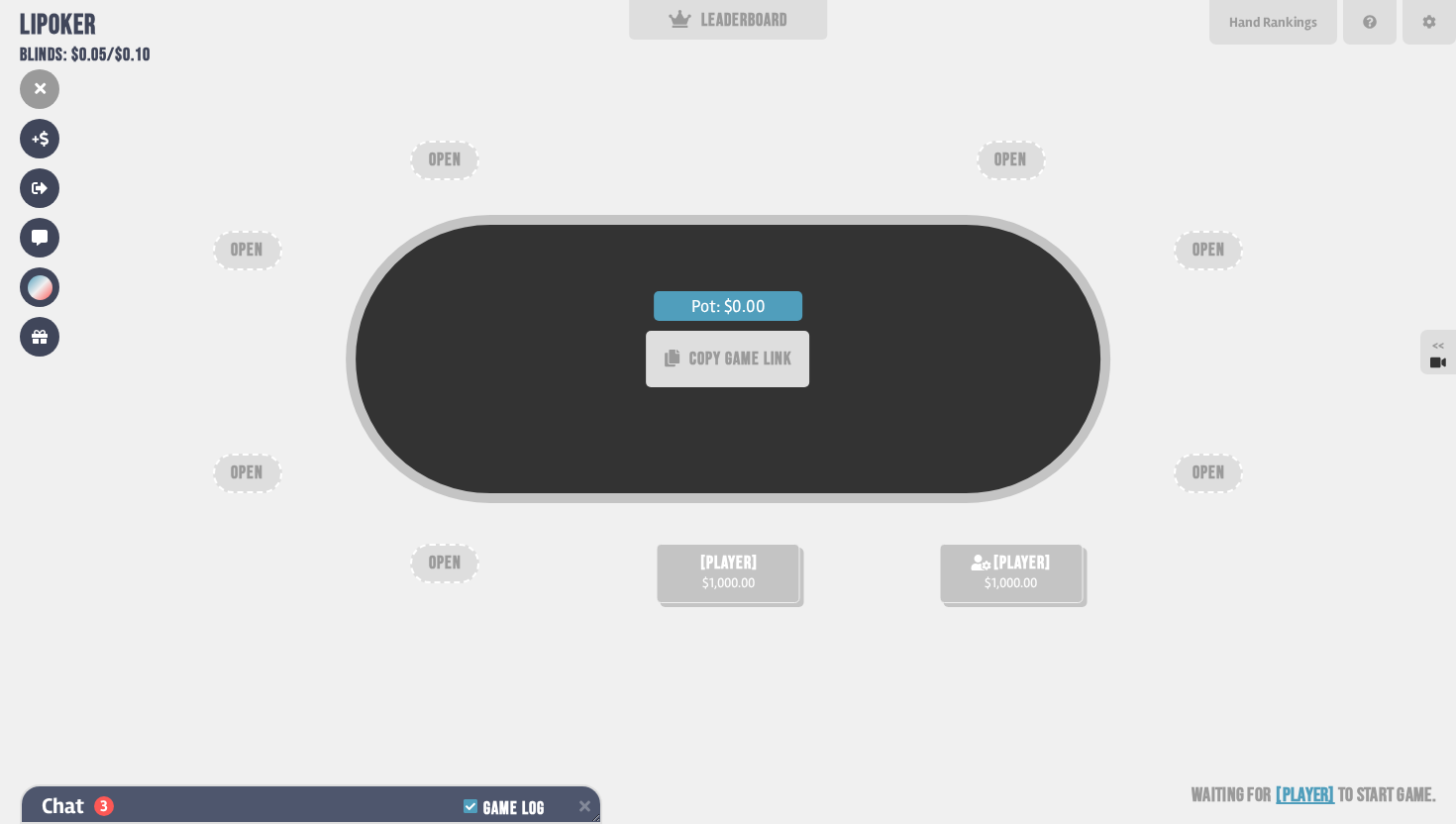 scroll, scrollTop: 279, scrollLeft: 0, axis: vertical 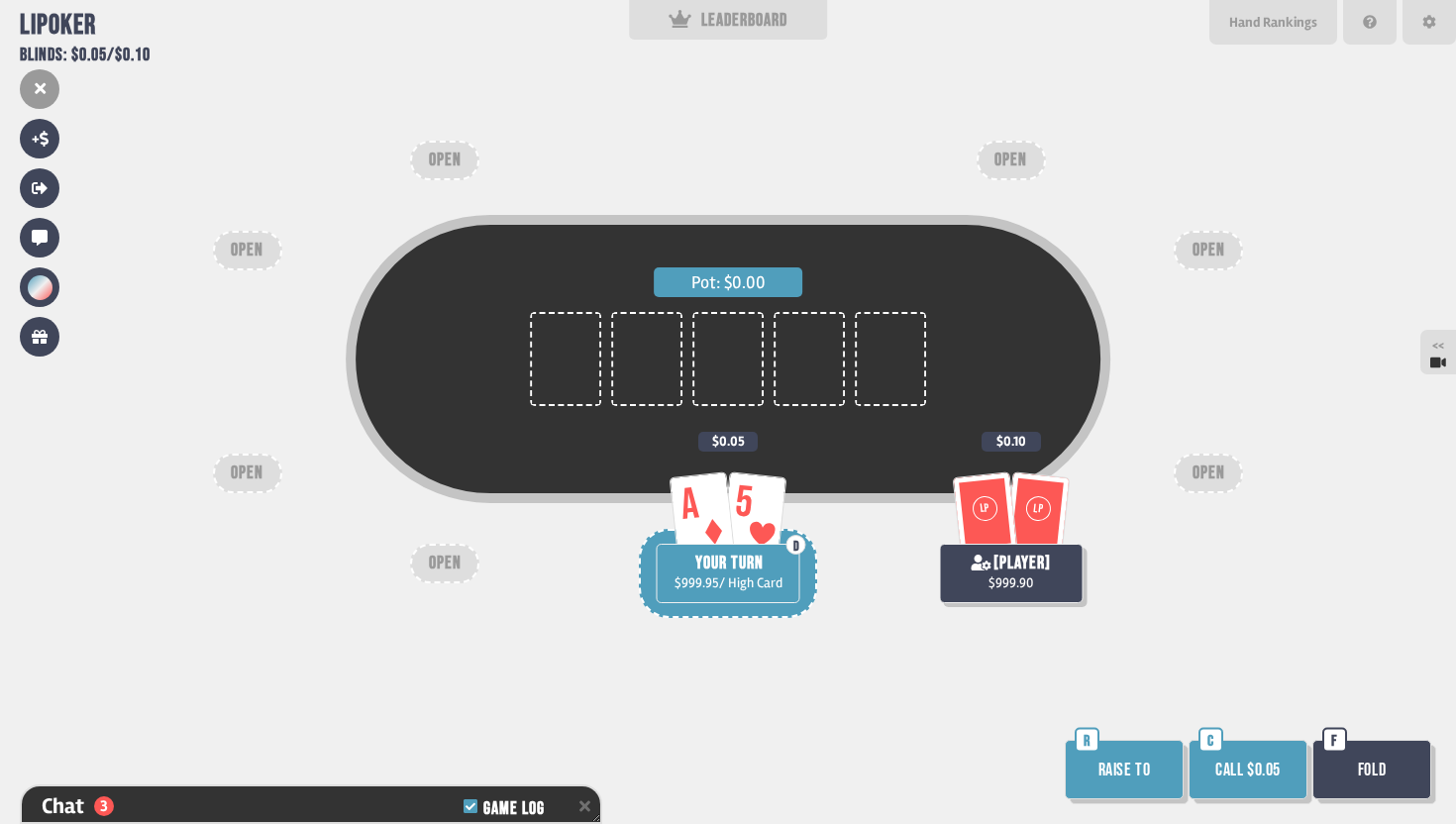 click on "Raise to" at bounding box center (1124, 770) 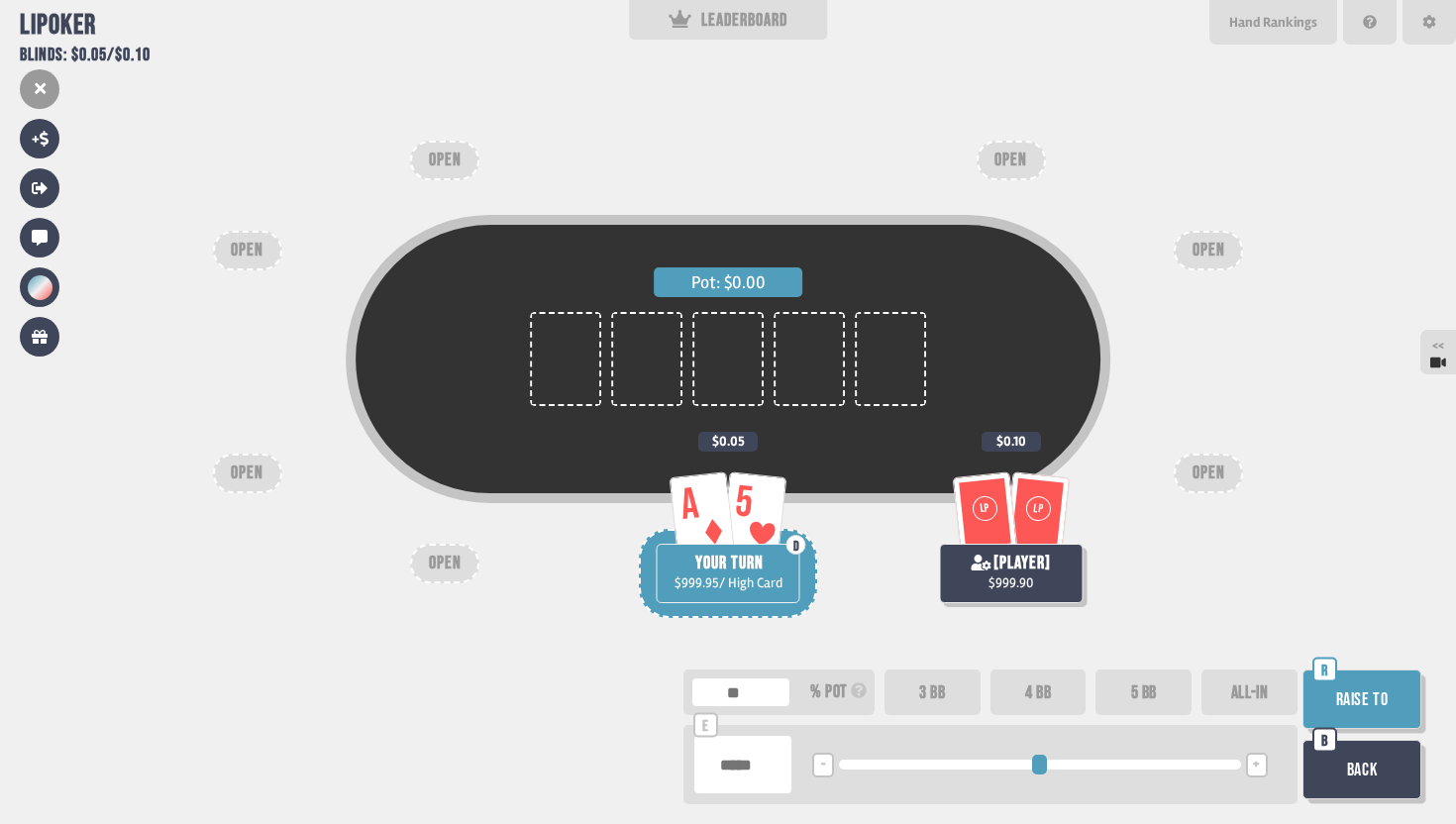 type on "****" 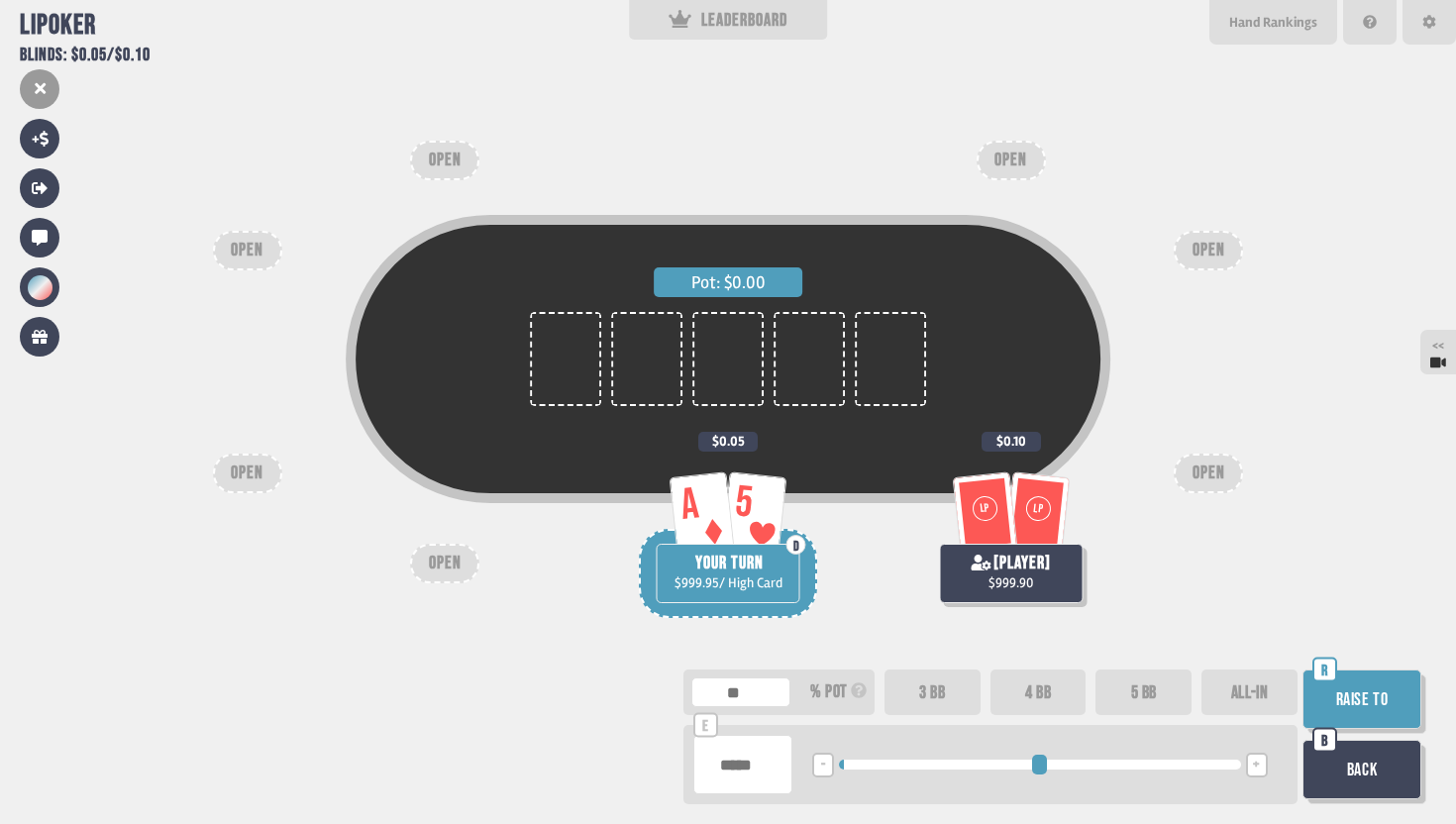 type on "****" 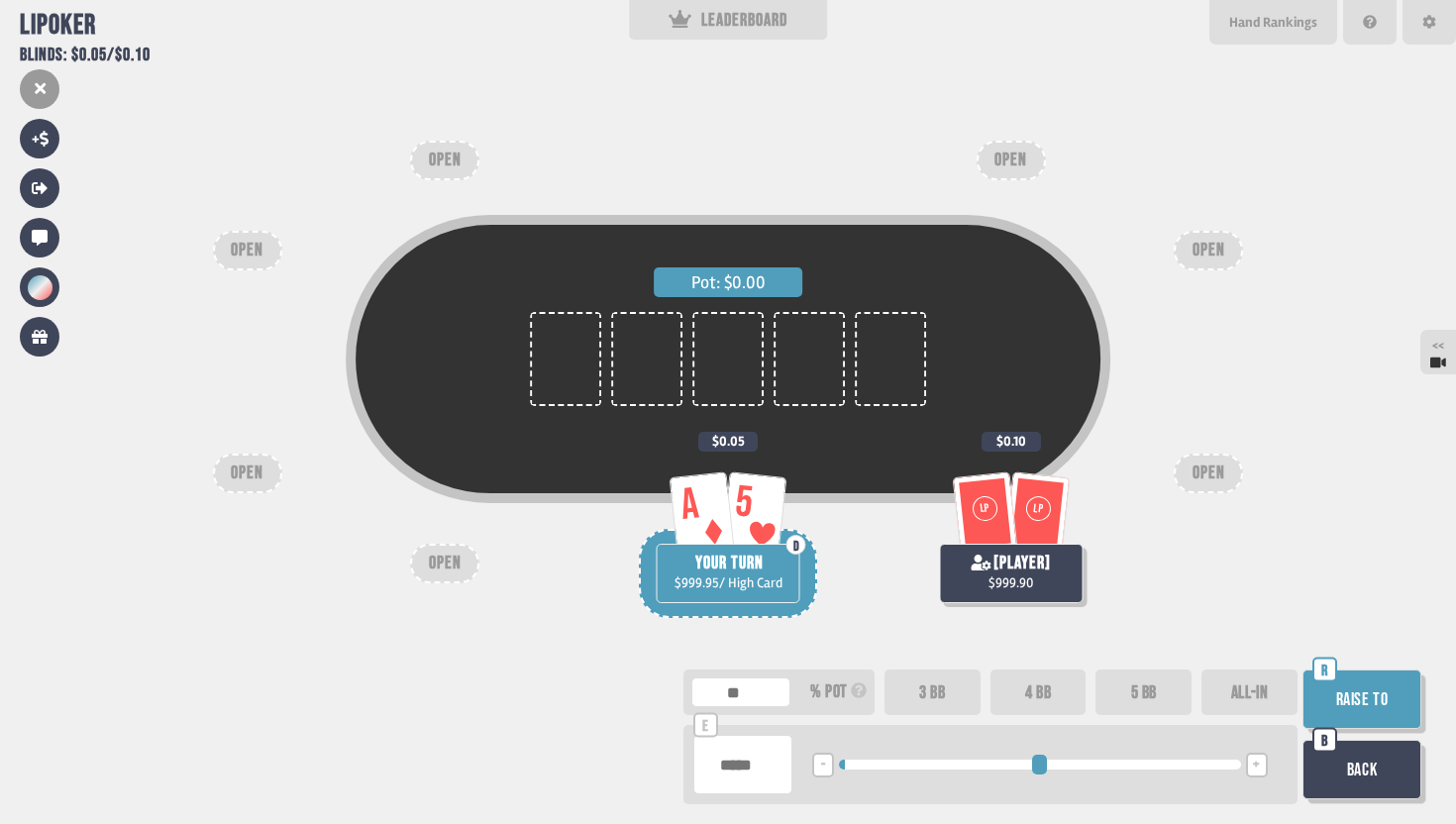type on "****" 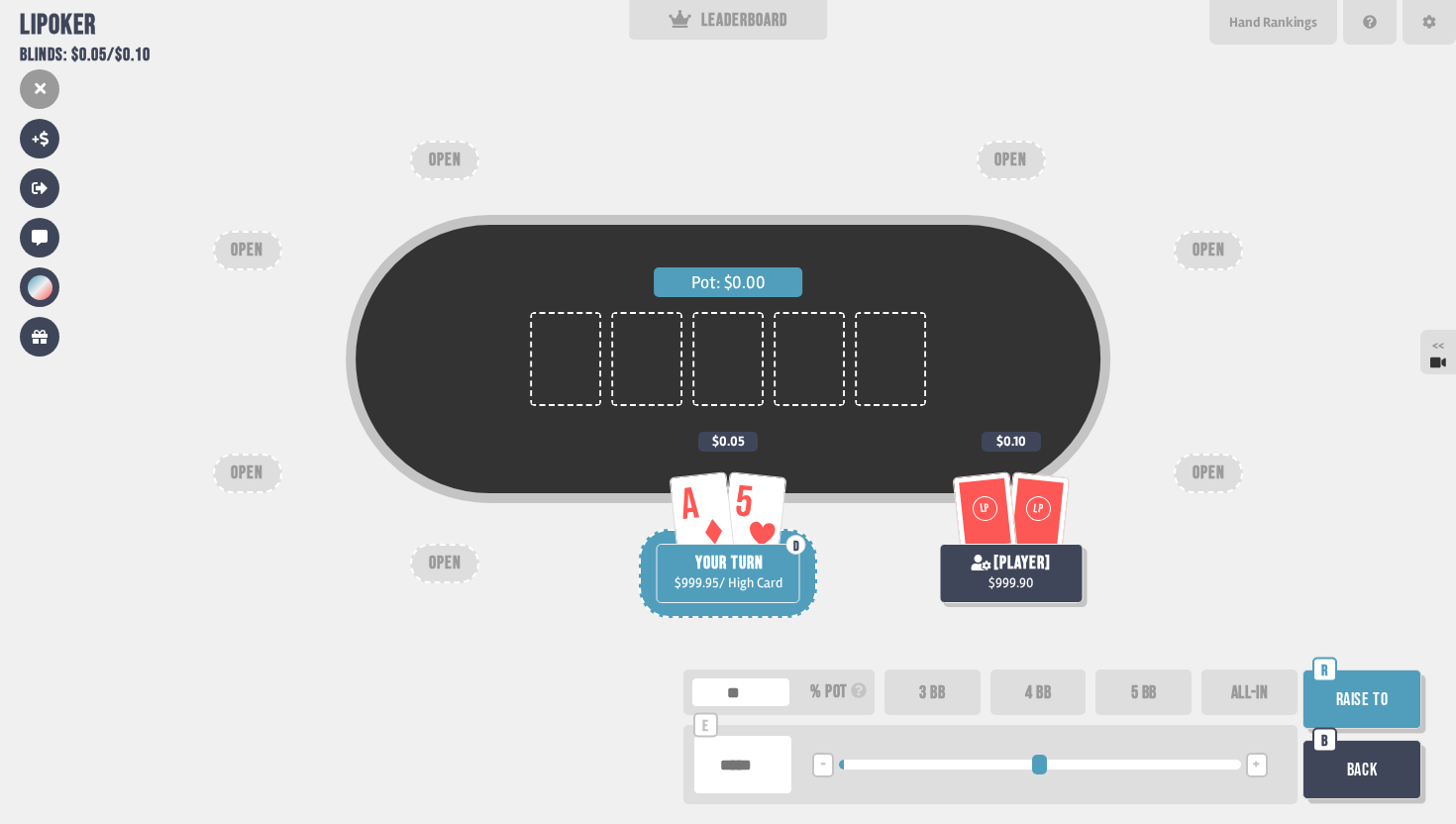 type on "****" 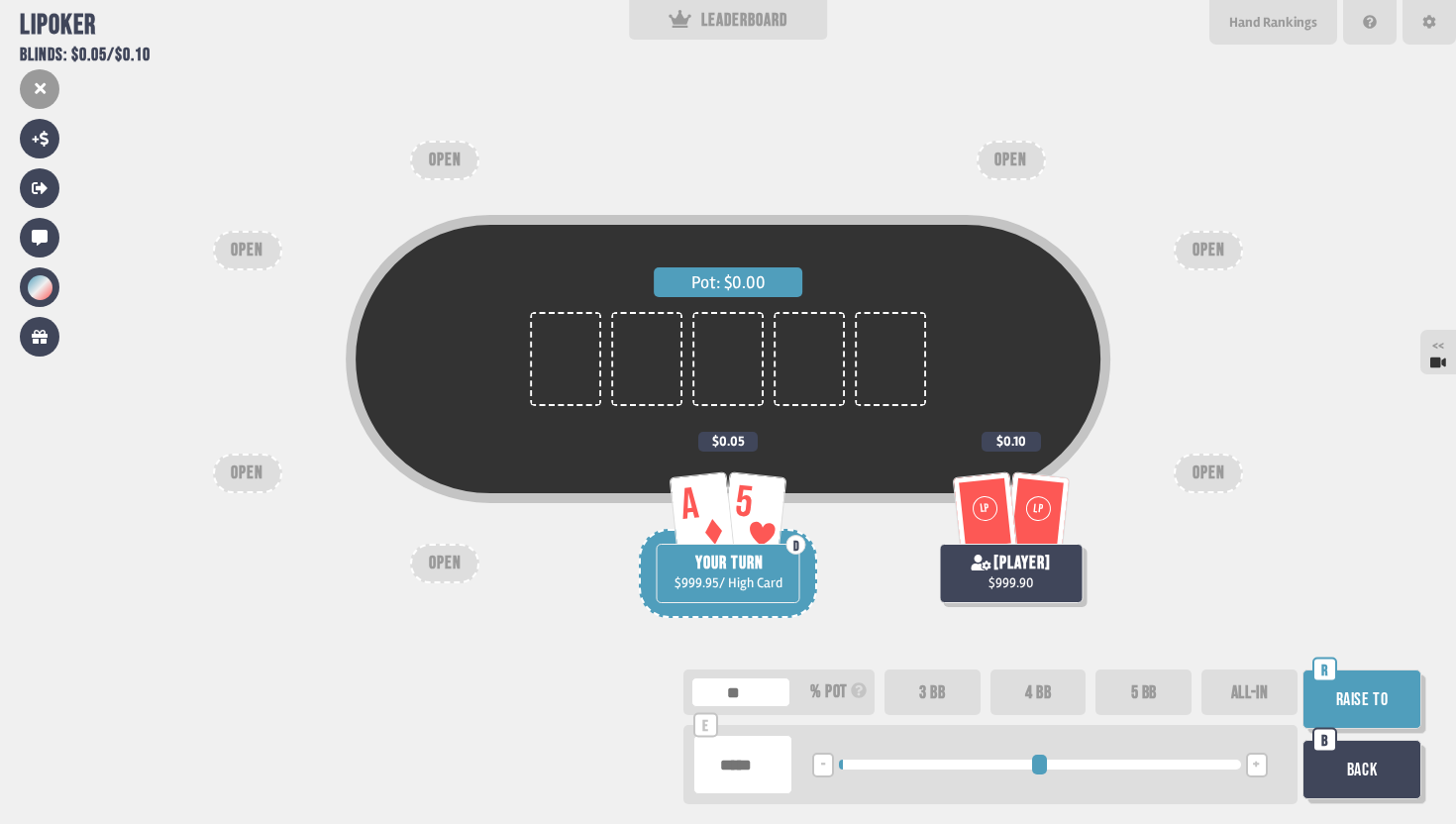 type on "*****" 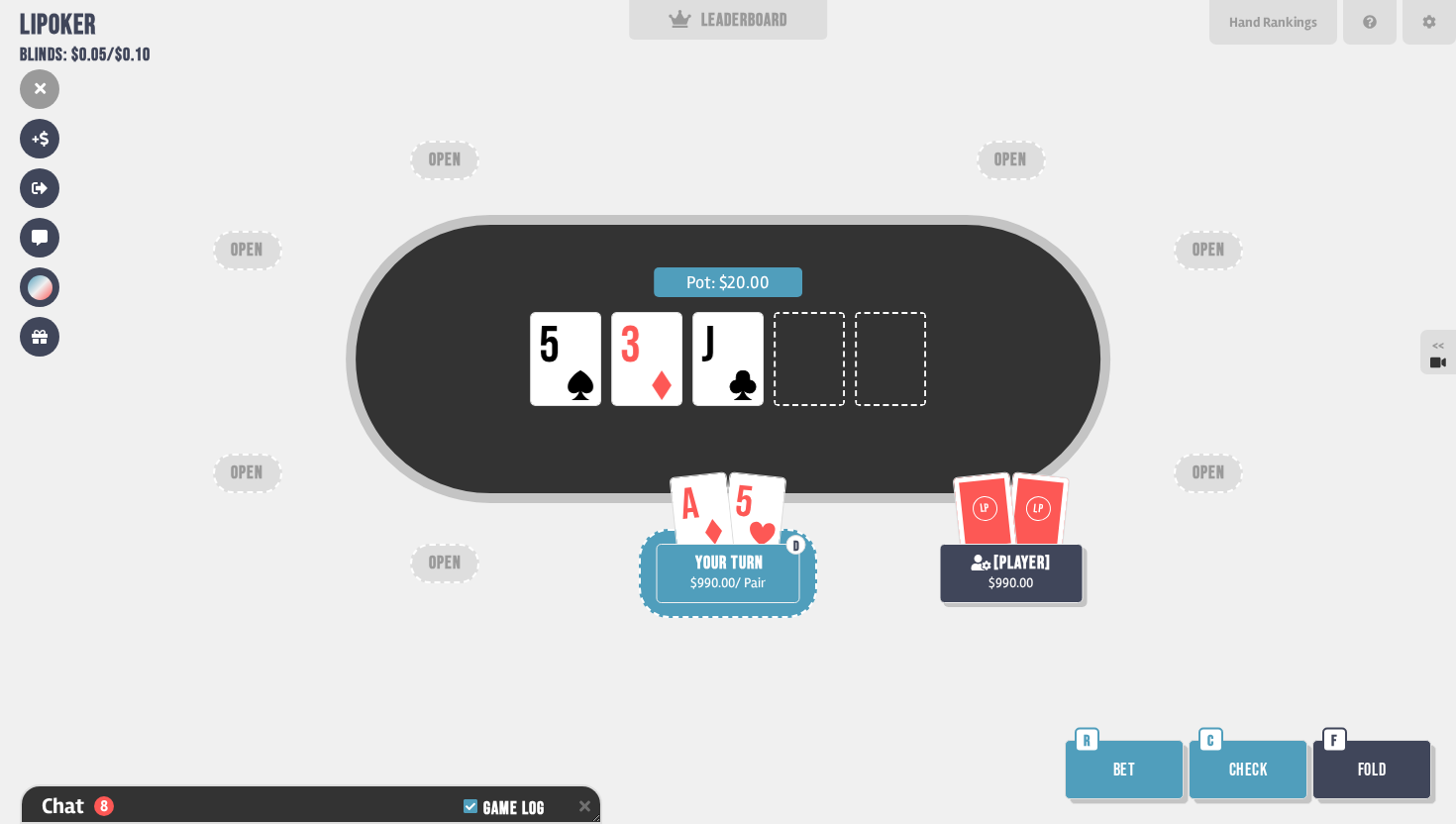 scroll, scrollTop: 452, scrollLeft: 0, axis: vertical 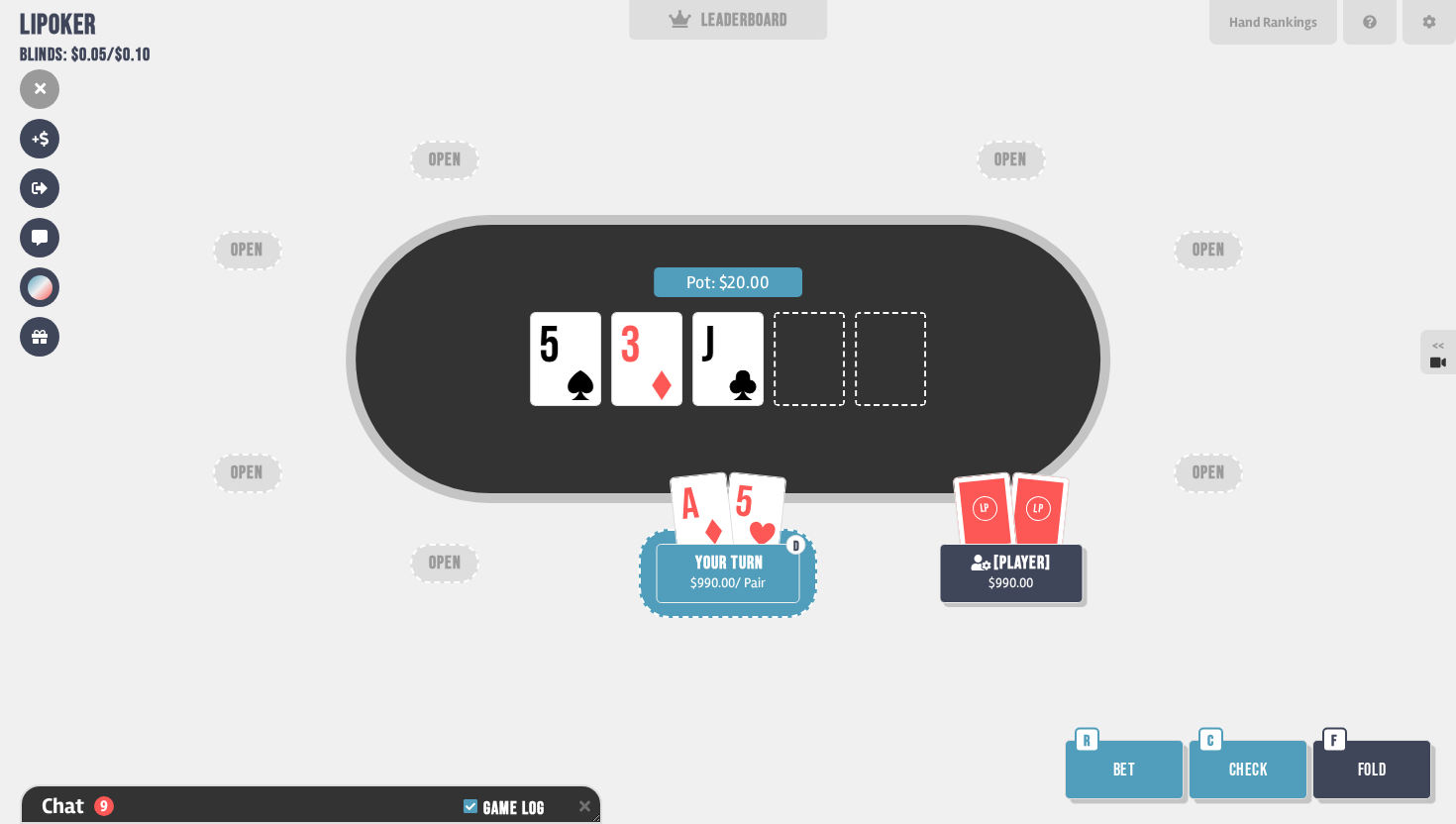 click on "Bet" at bounding box center [1124, 770] 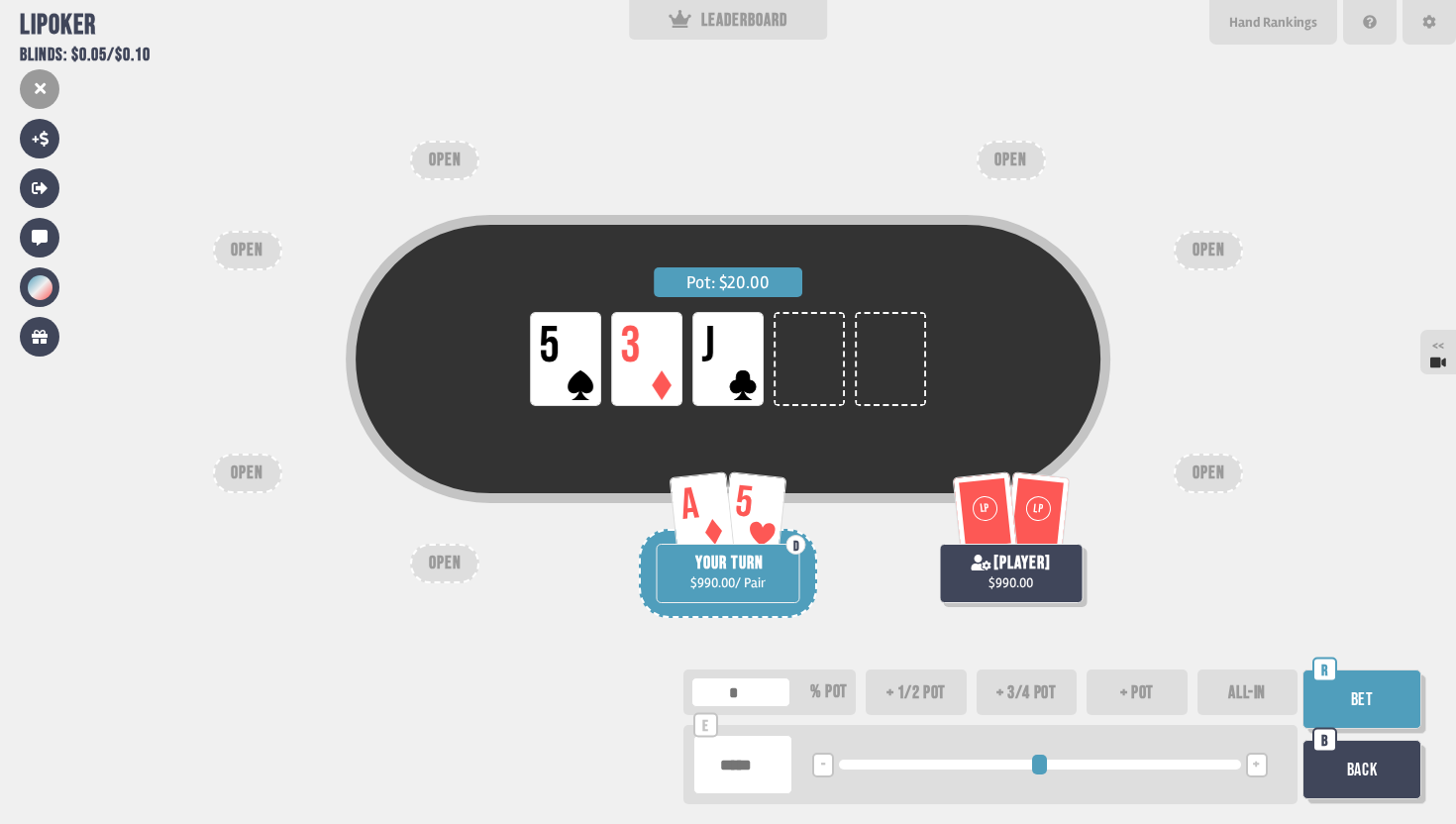 click at bounding box center [743, 765] 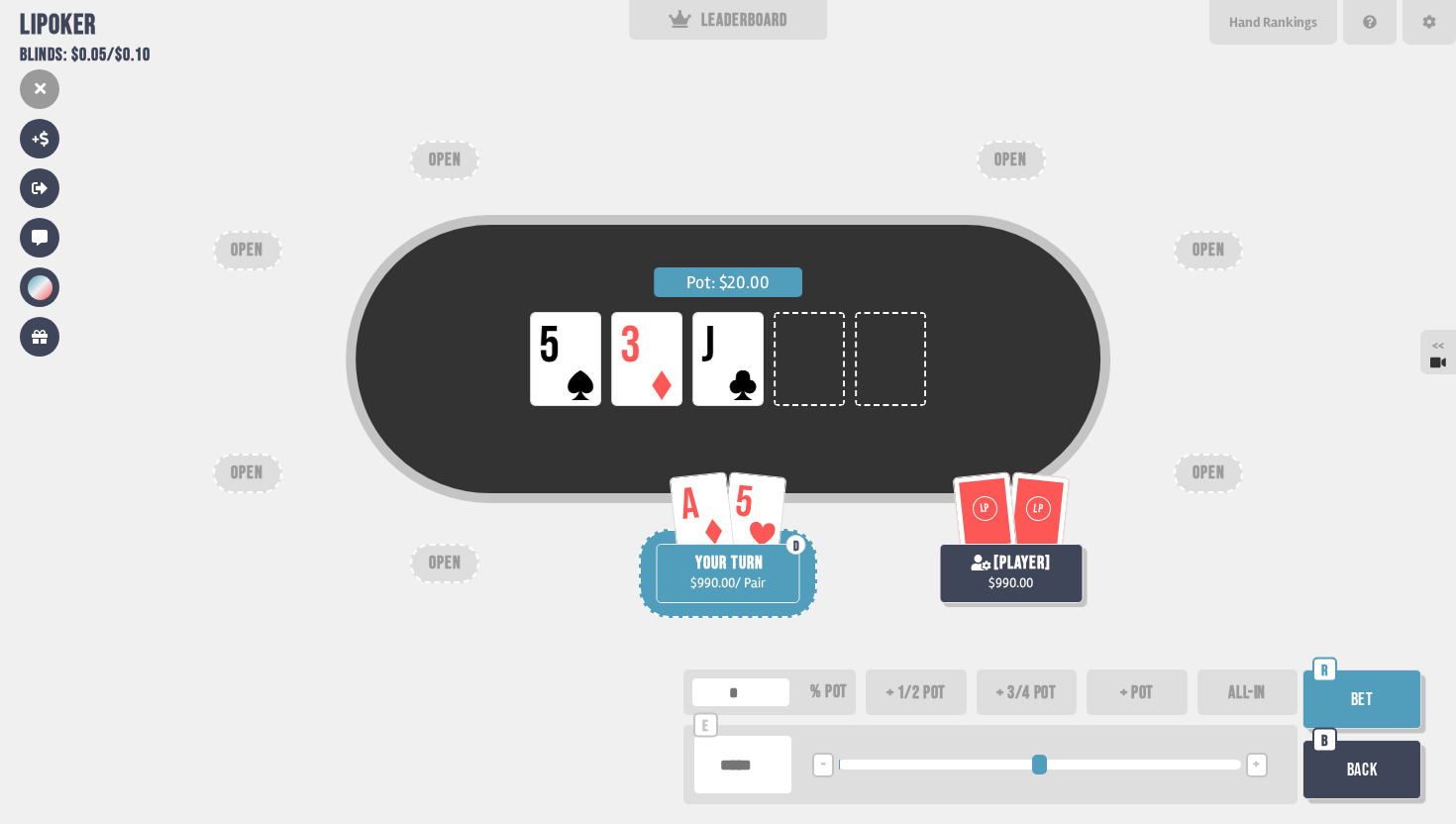type 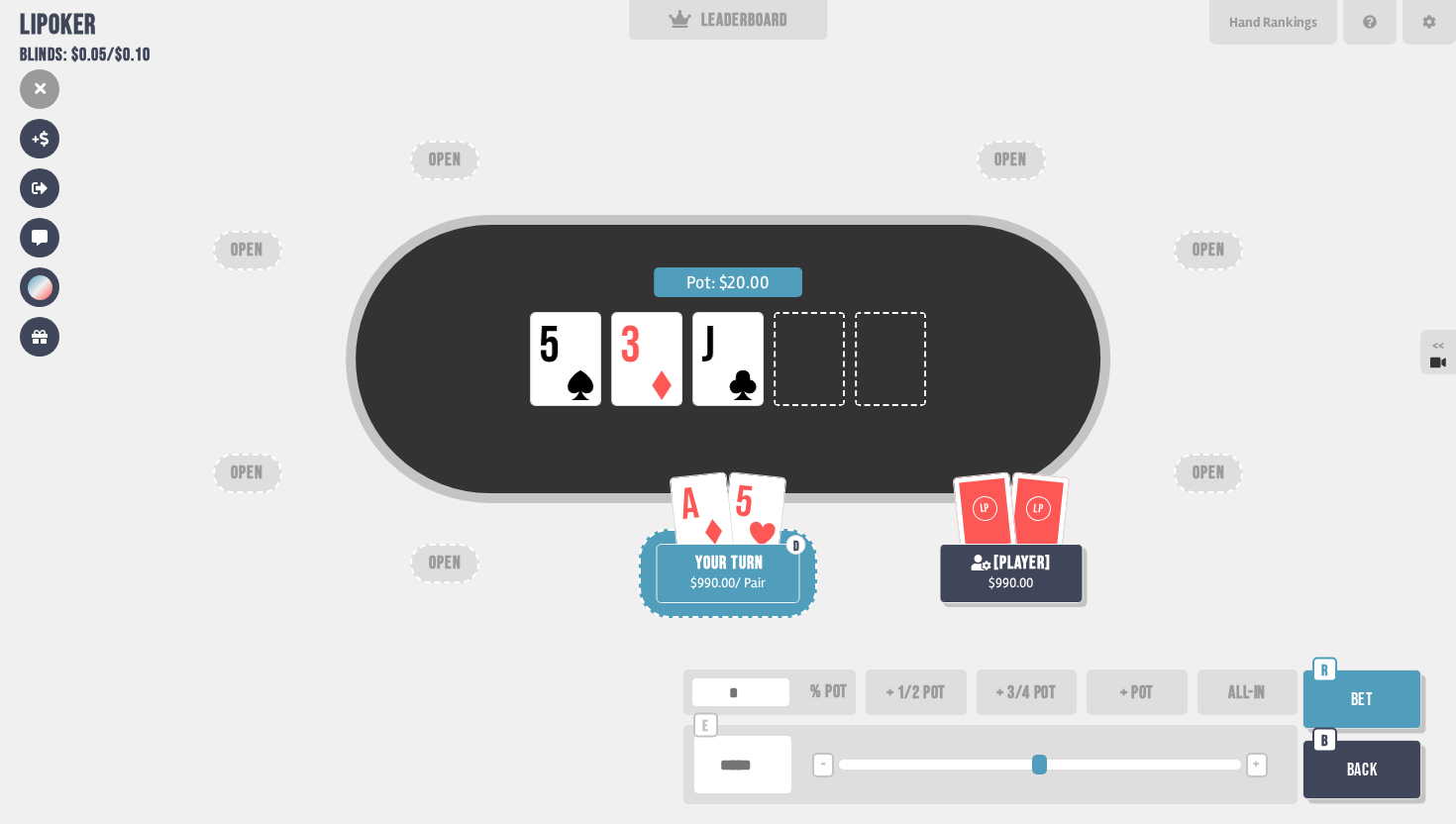 type on "**" 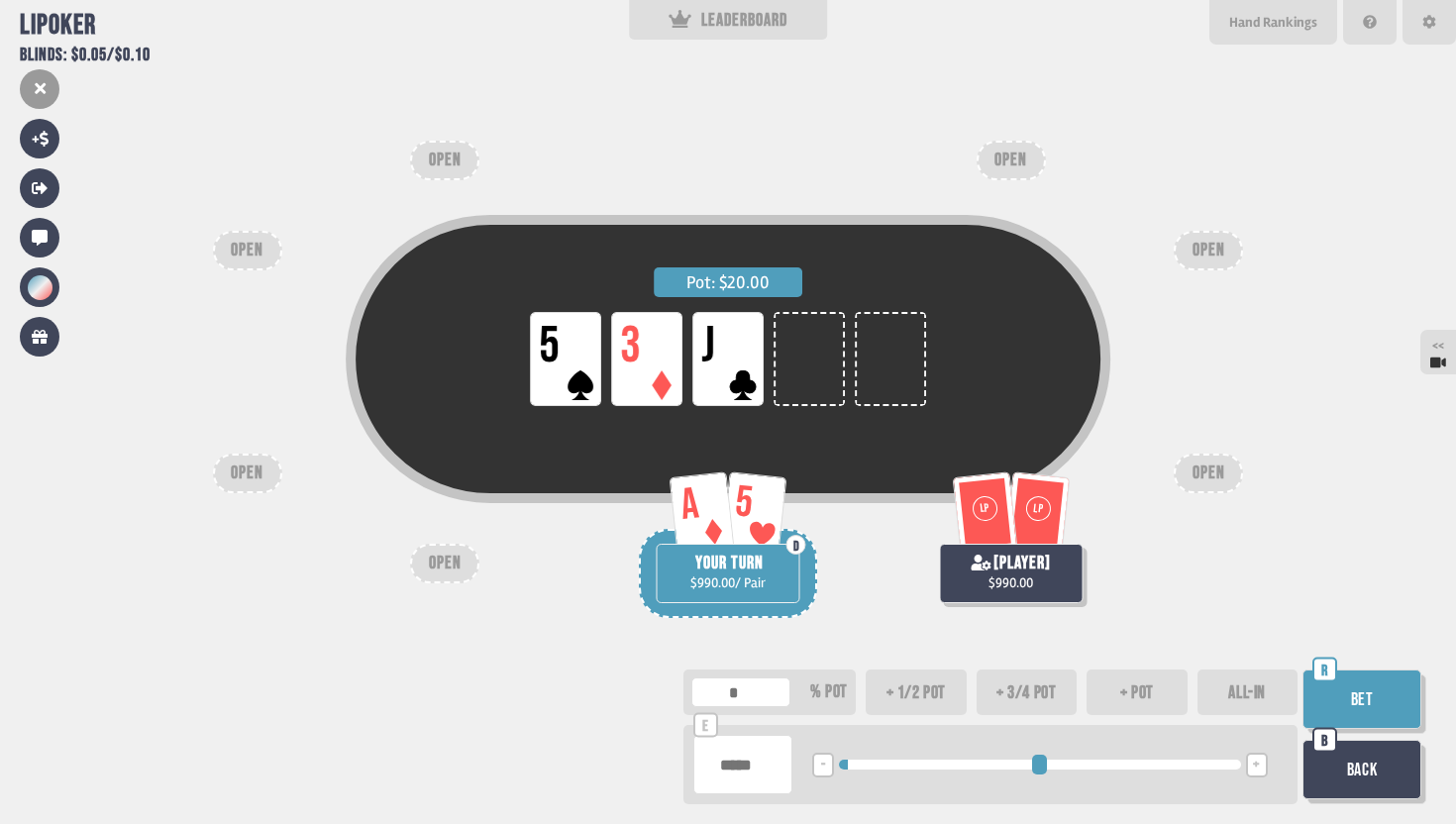 type on "*****" 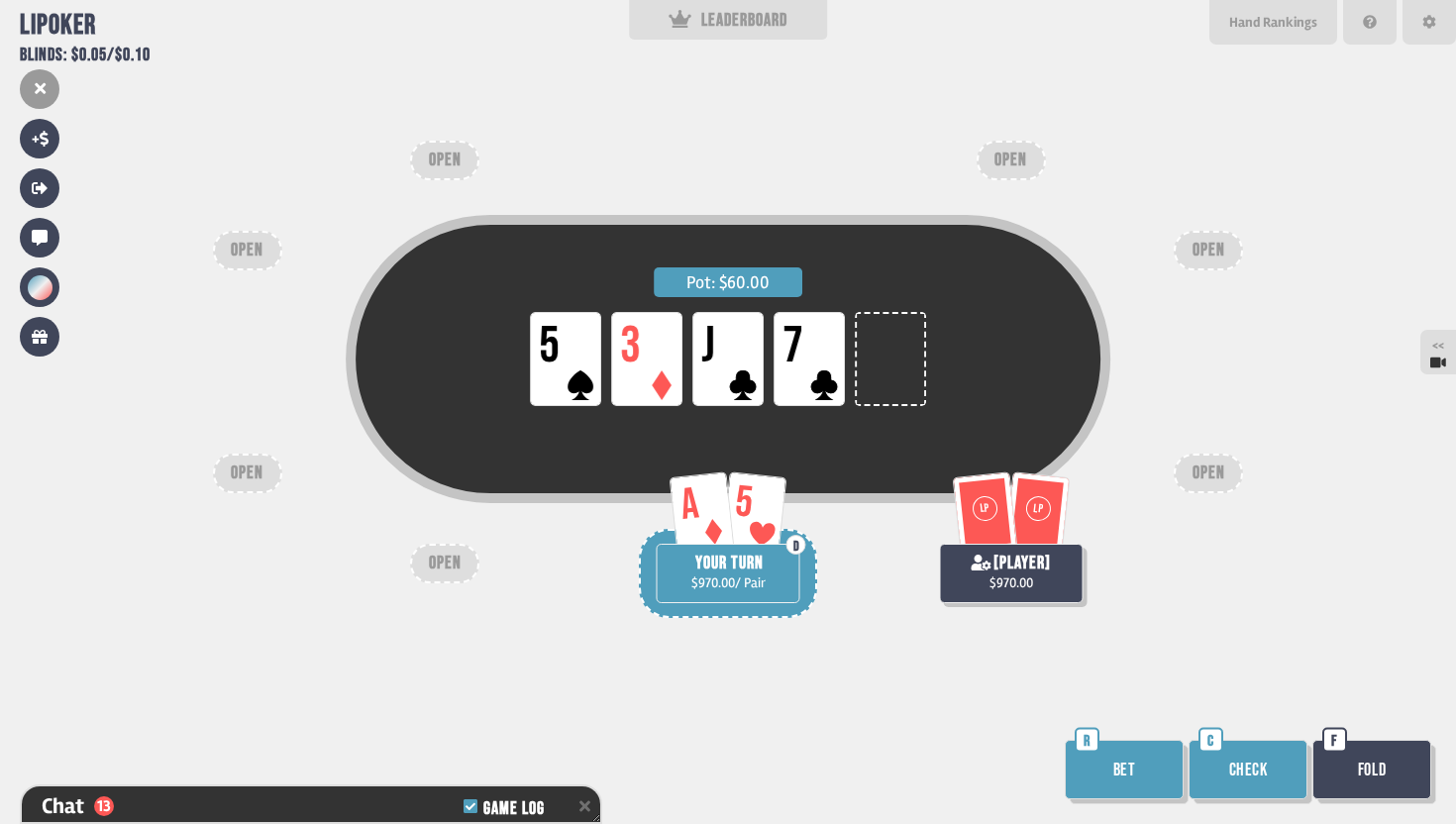 scroll, scrollTop: 595, scrollLeft: 0, axis: vertical 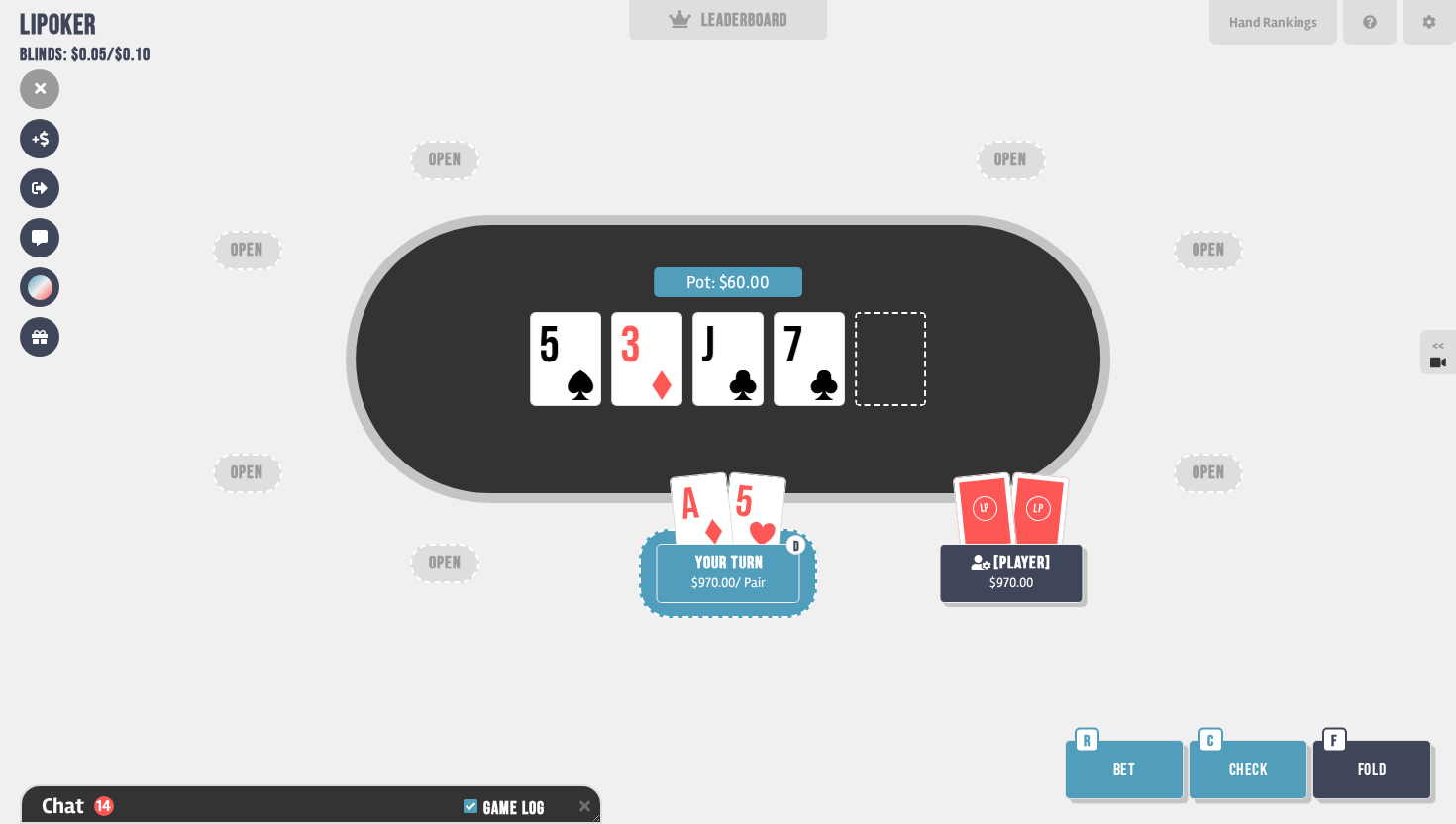 click on "Check" at bounding box center (1248, 770) 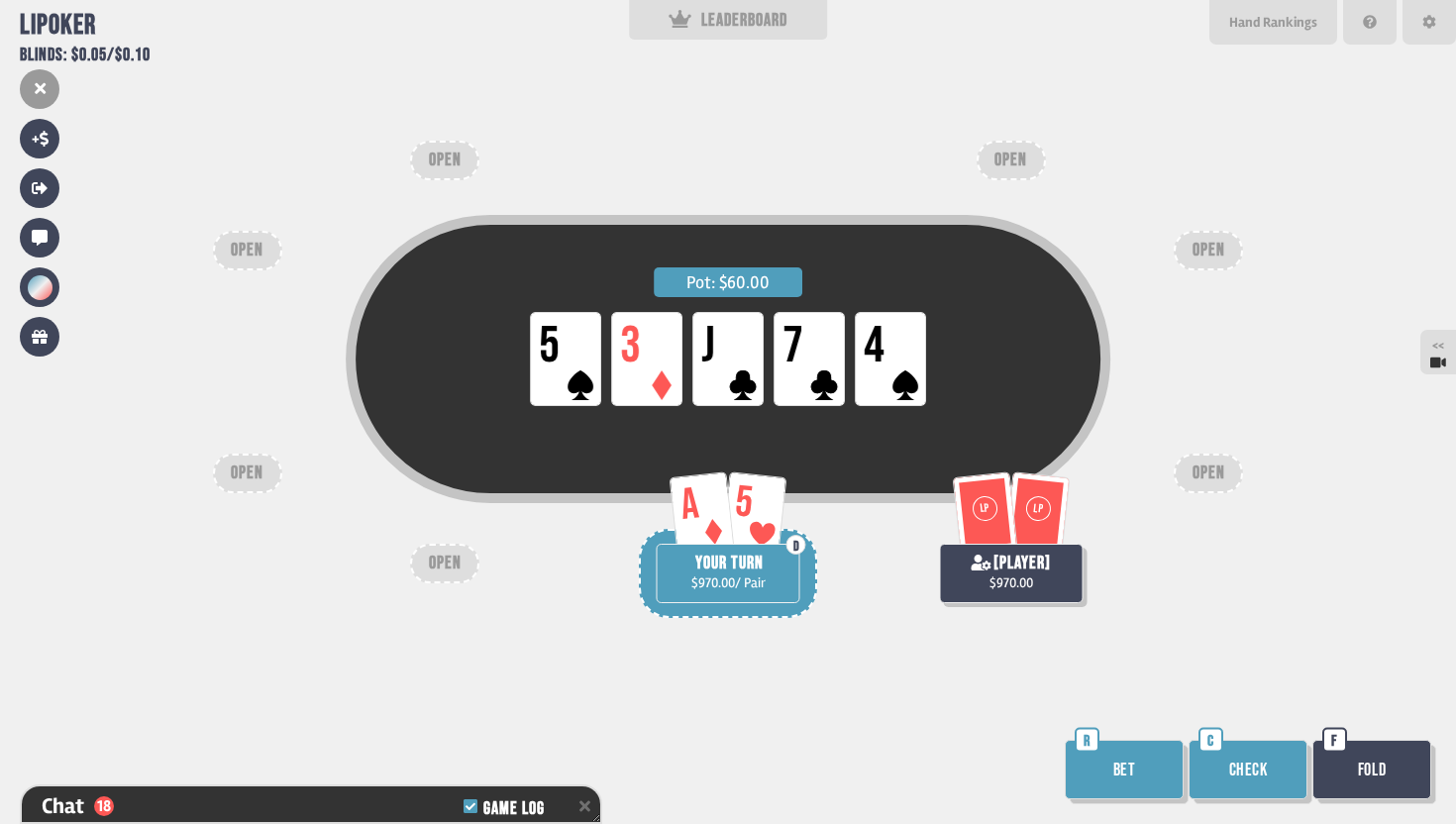 scroll, scrollTop: 710, scrollLeft: 0, axis: vertical 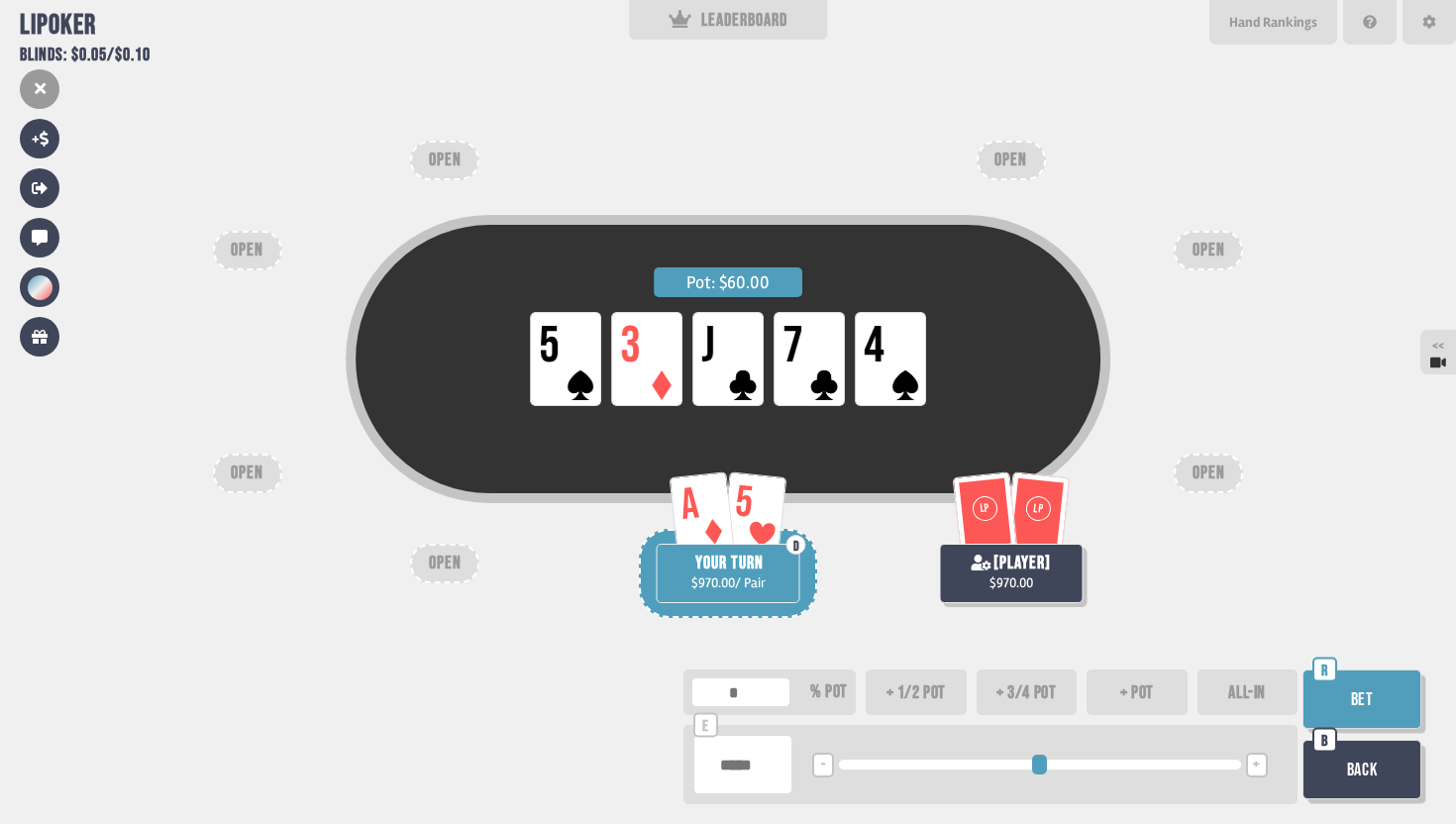 click at bounding box center [743, 765] 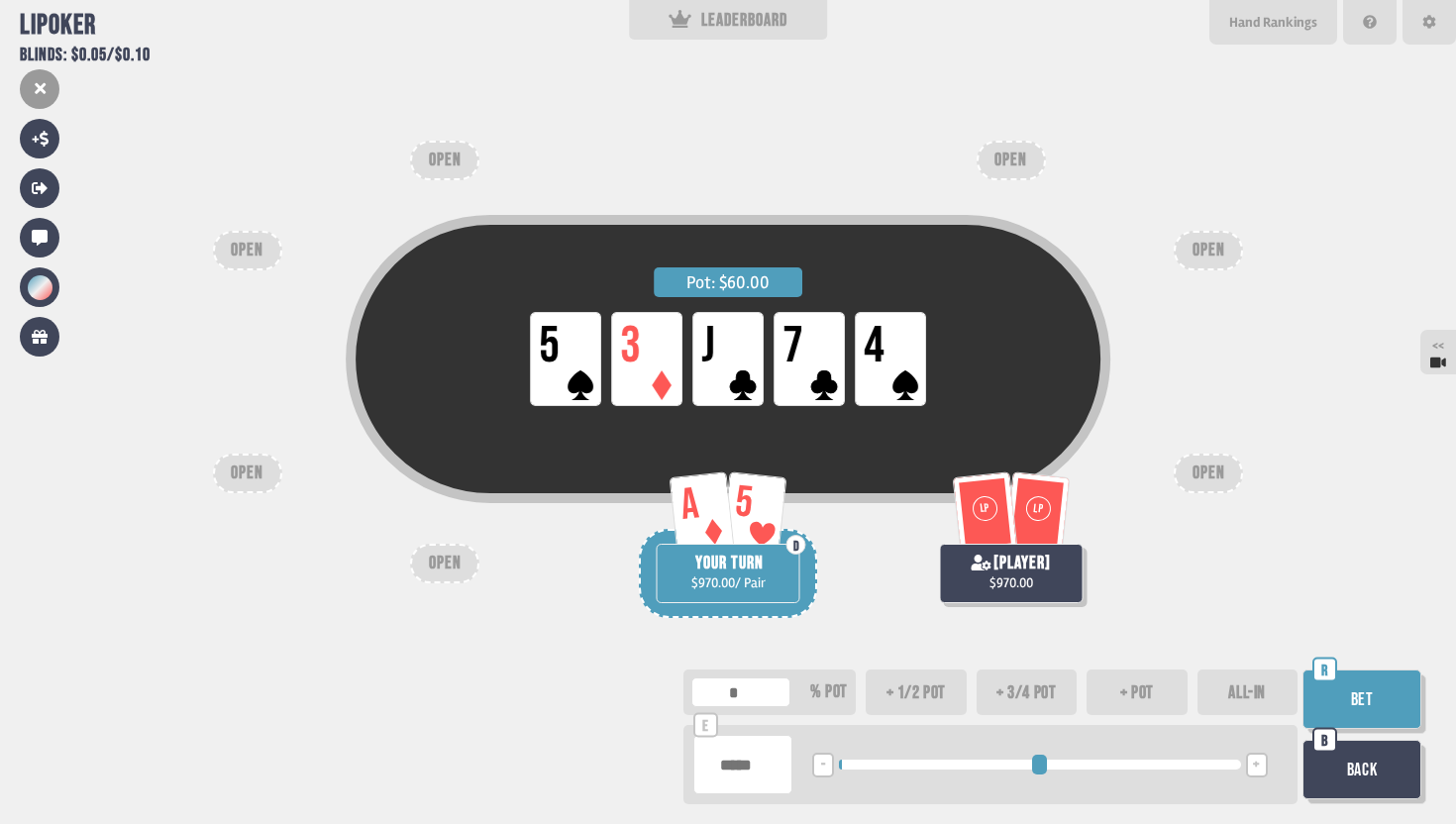 type on "**" 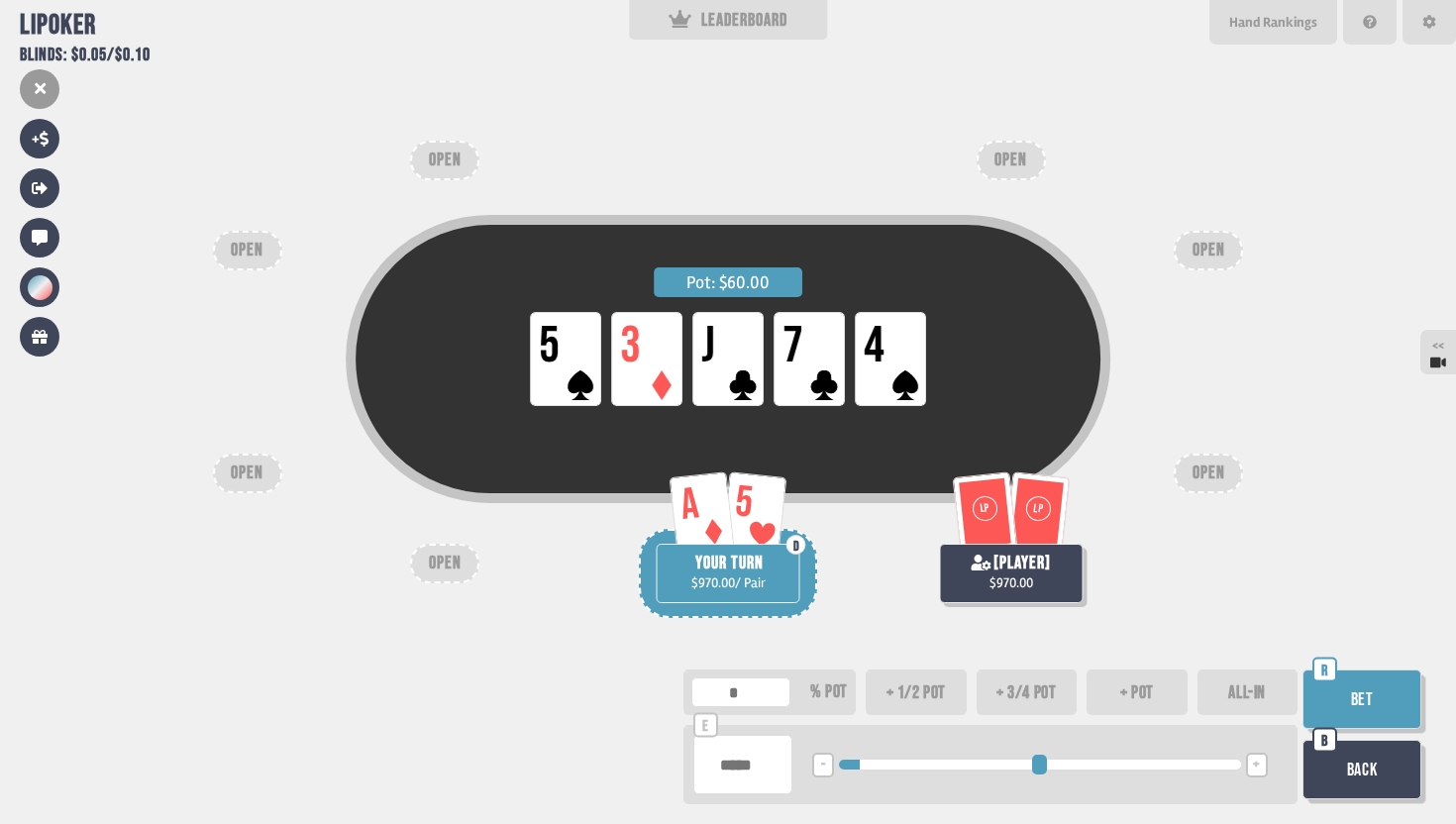 type on "*****" 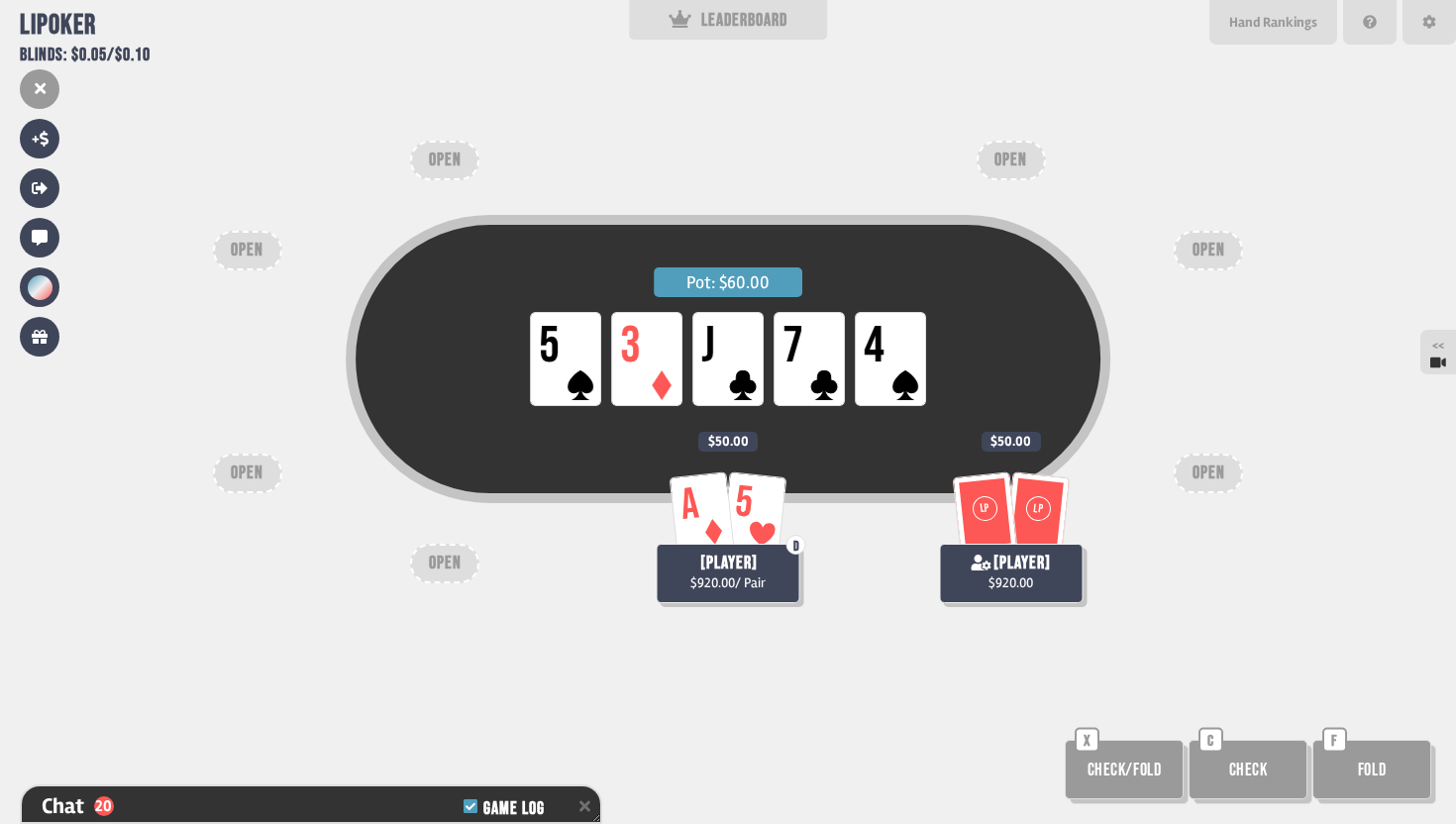 scroll, scrollTop: 796, scrollLeft: 0, axis: vertical 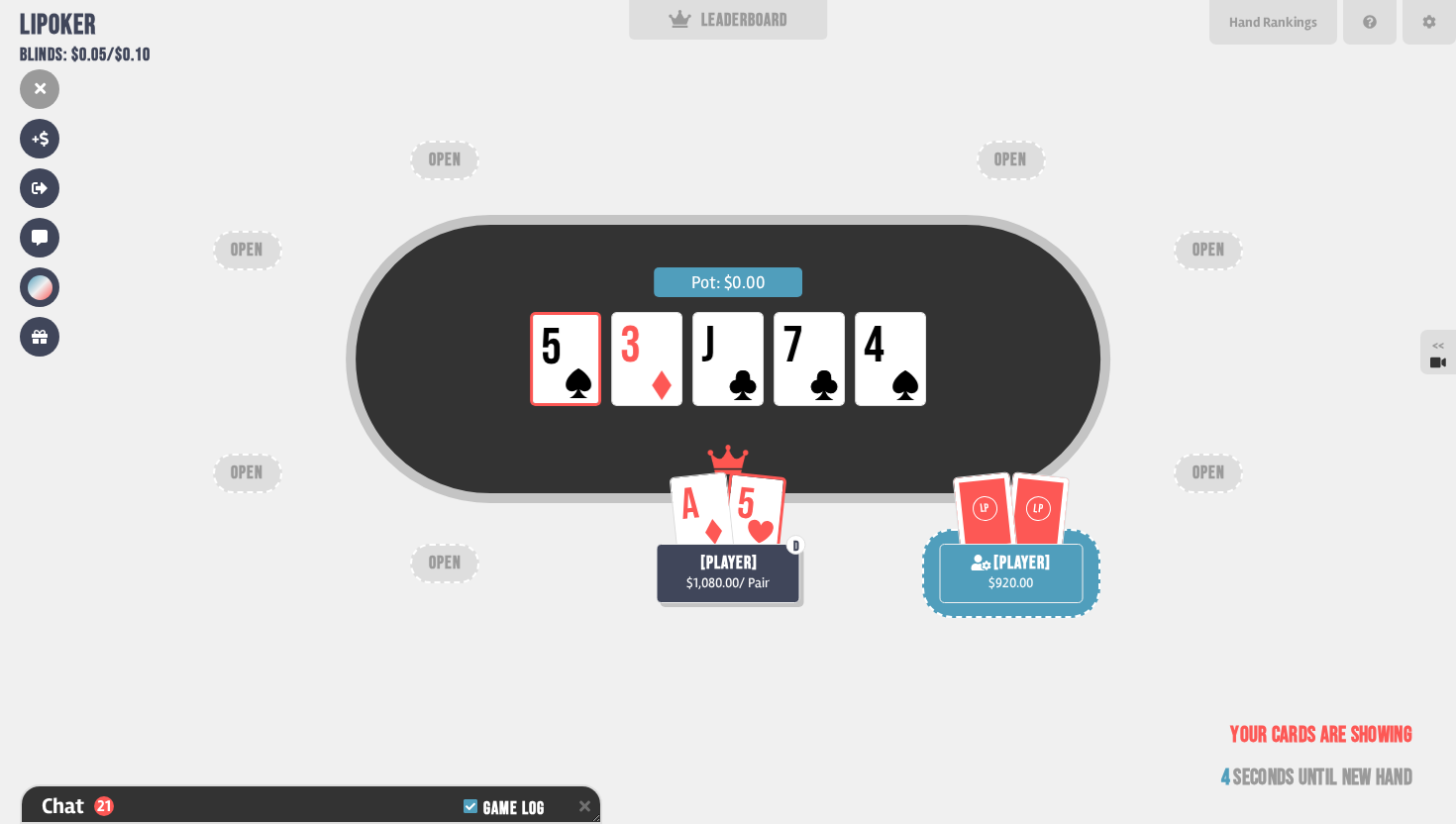 type on "****" 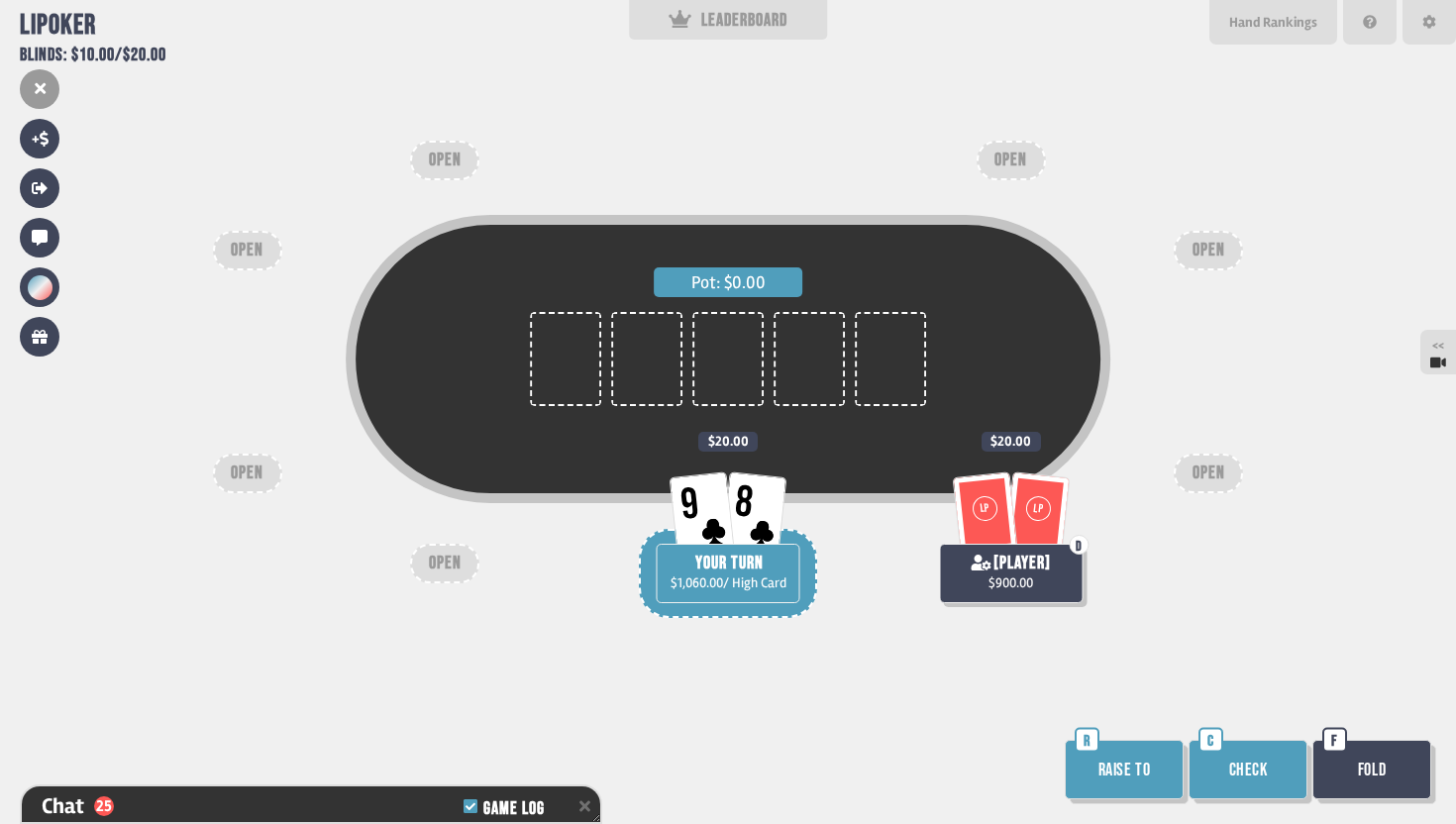 scroll, scrollTop: 911, scrollLeft: 0, axis: vertical 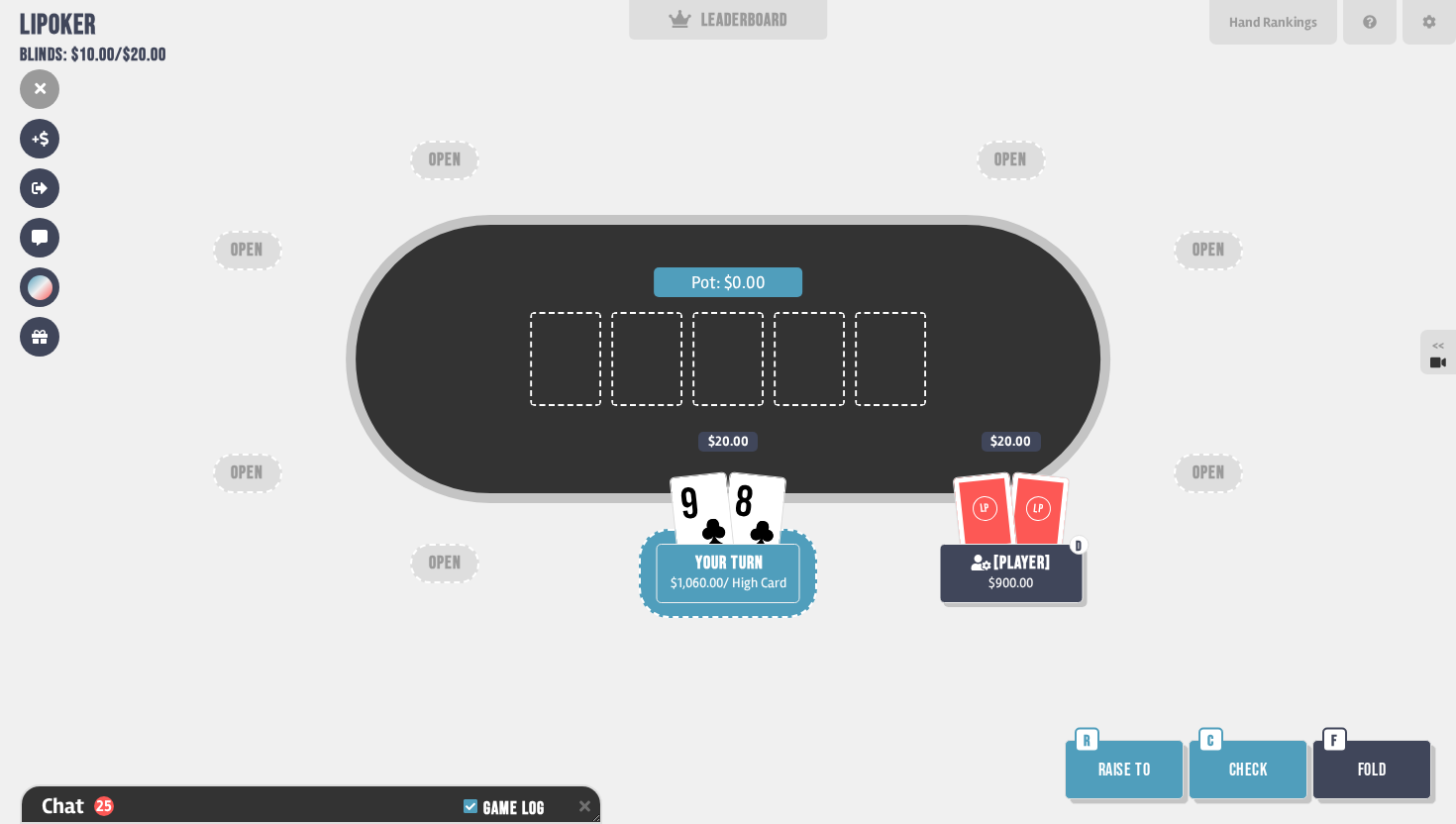 click on "Check" at bounding box center (1248, 770) 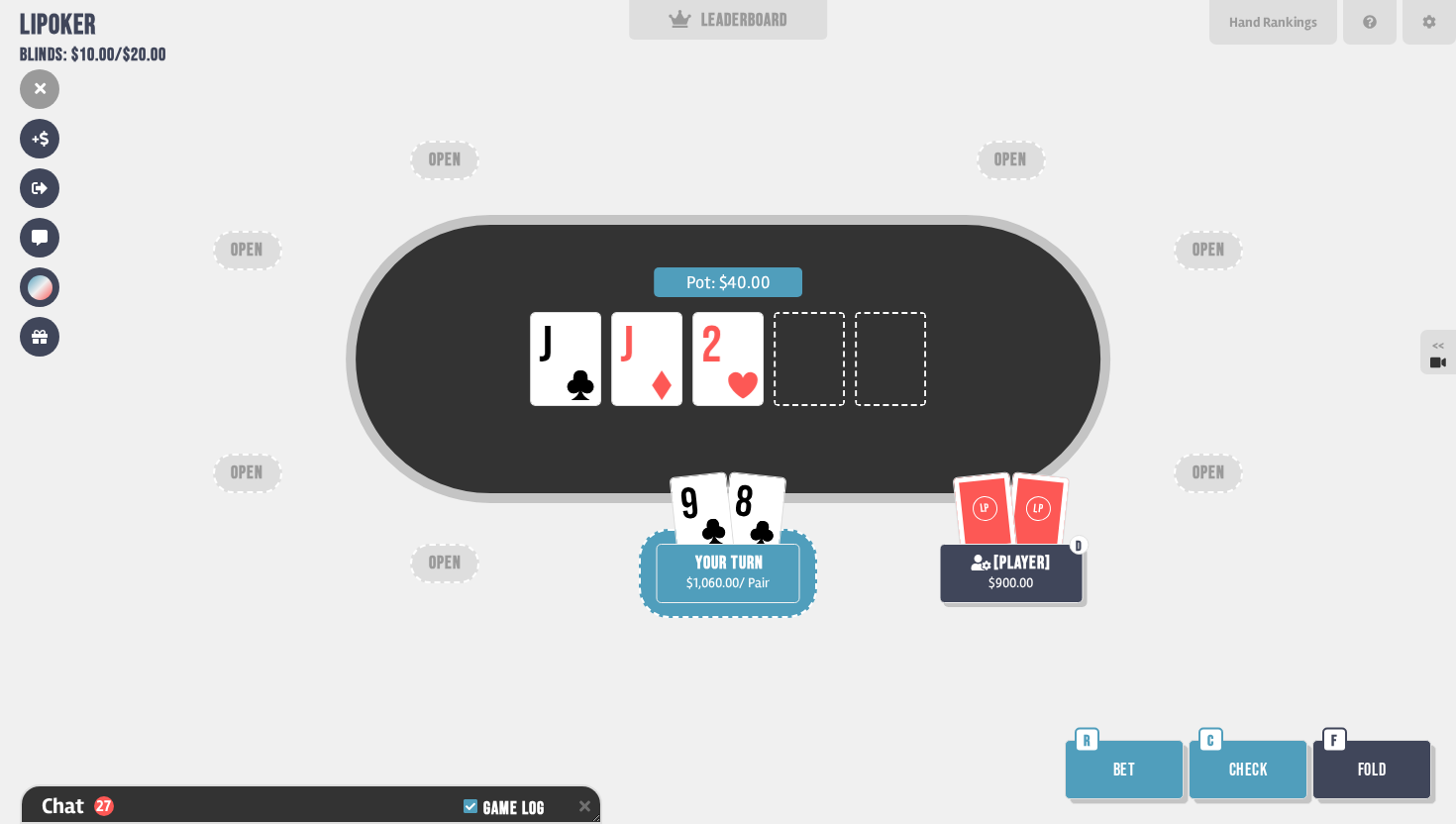 scroll, scrollTop: 997, scrollLeft: 0, axis: vertical 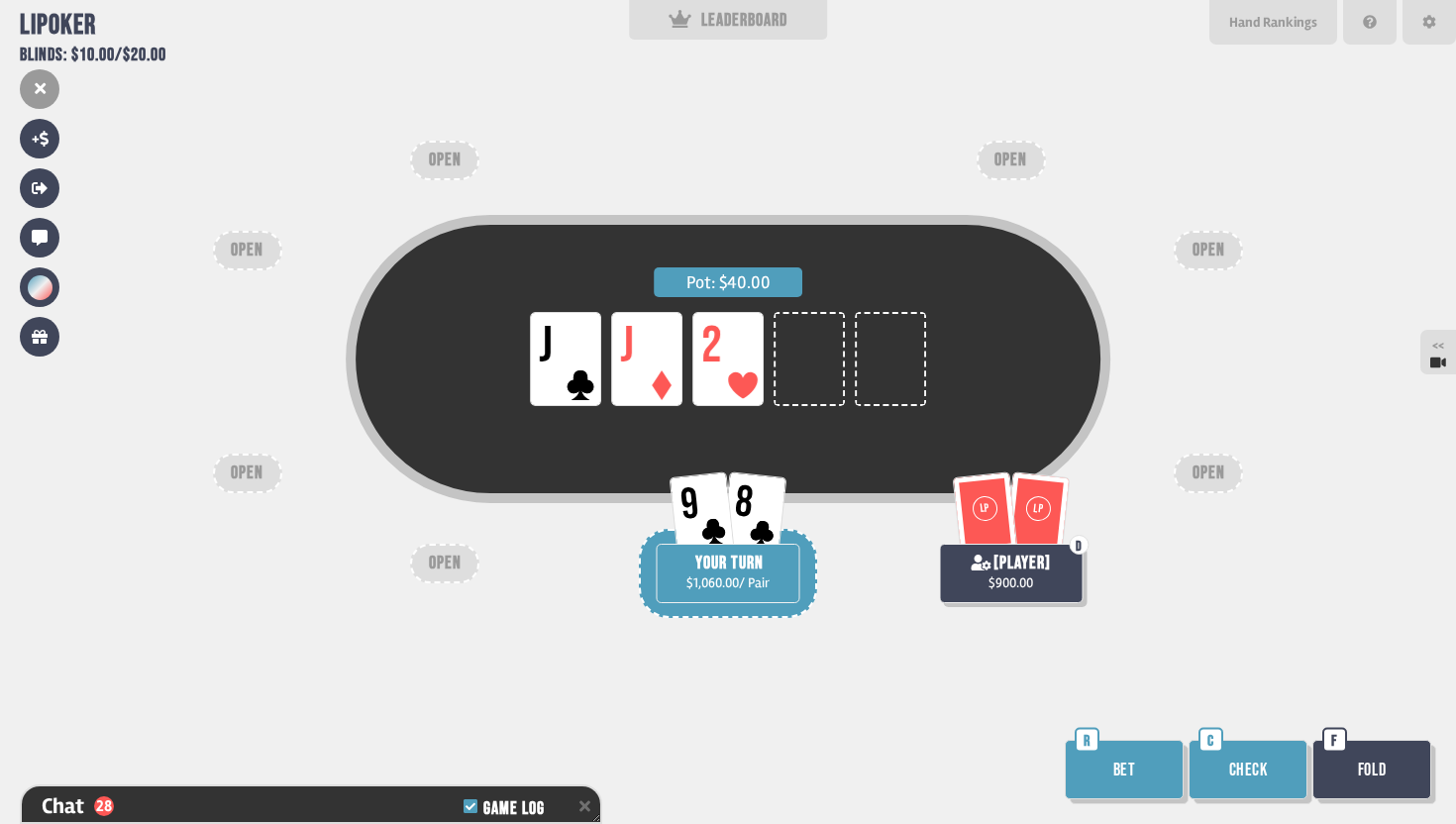 click on "Check" at bounding box center (1248, 770) 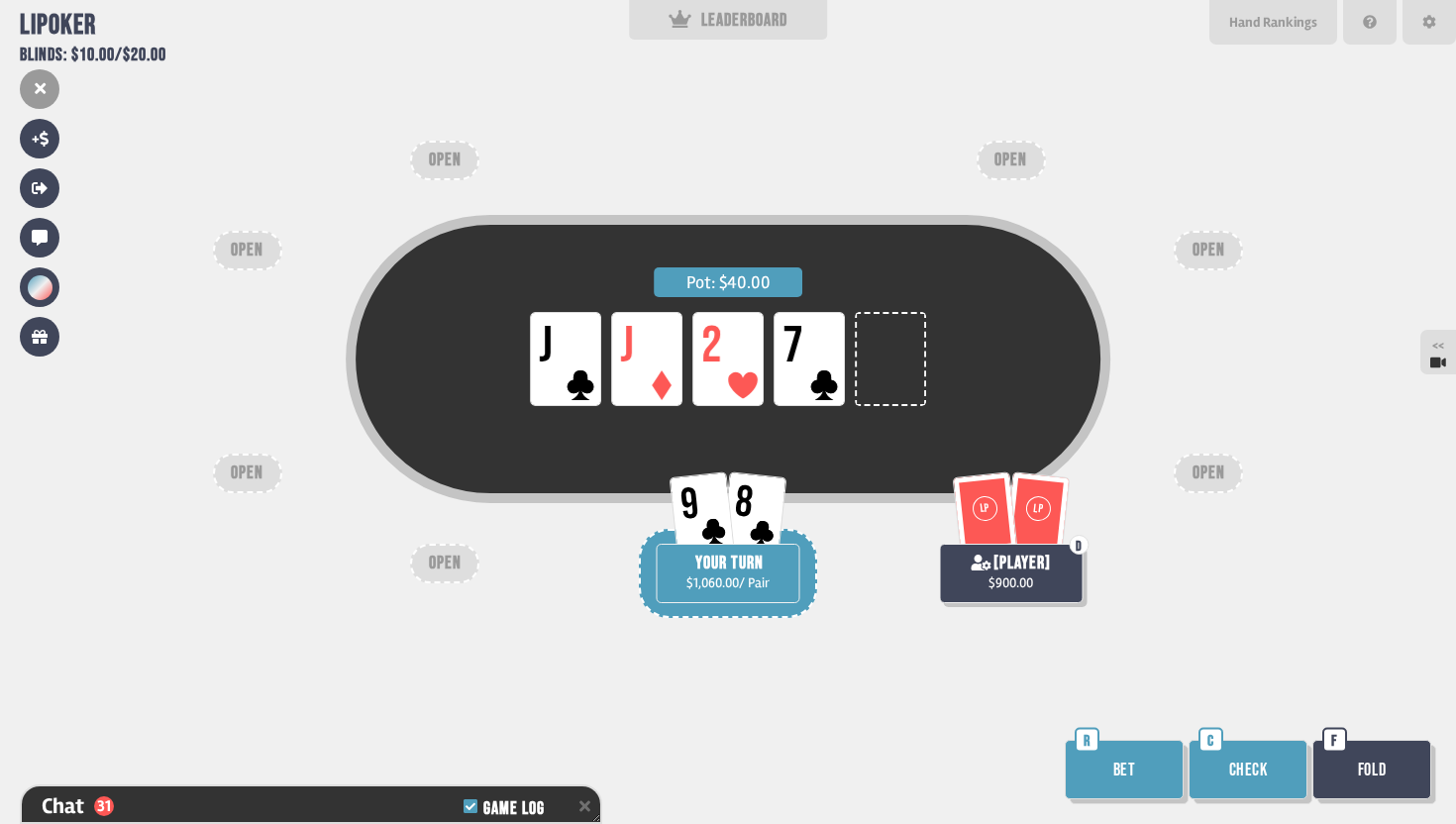 scroll, scrollTop: 1112, scrollLeft: 0, axis: vertical 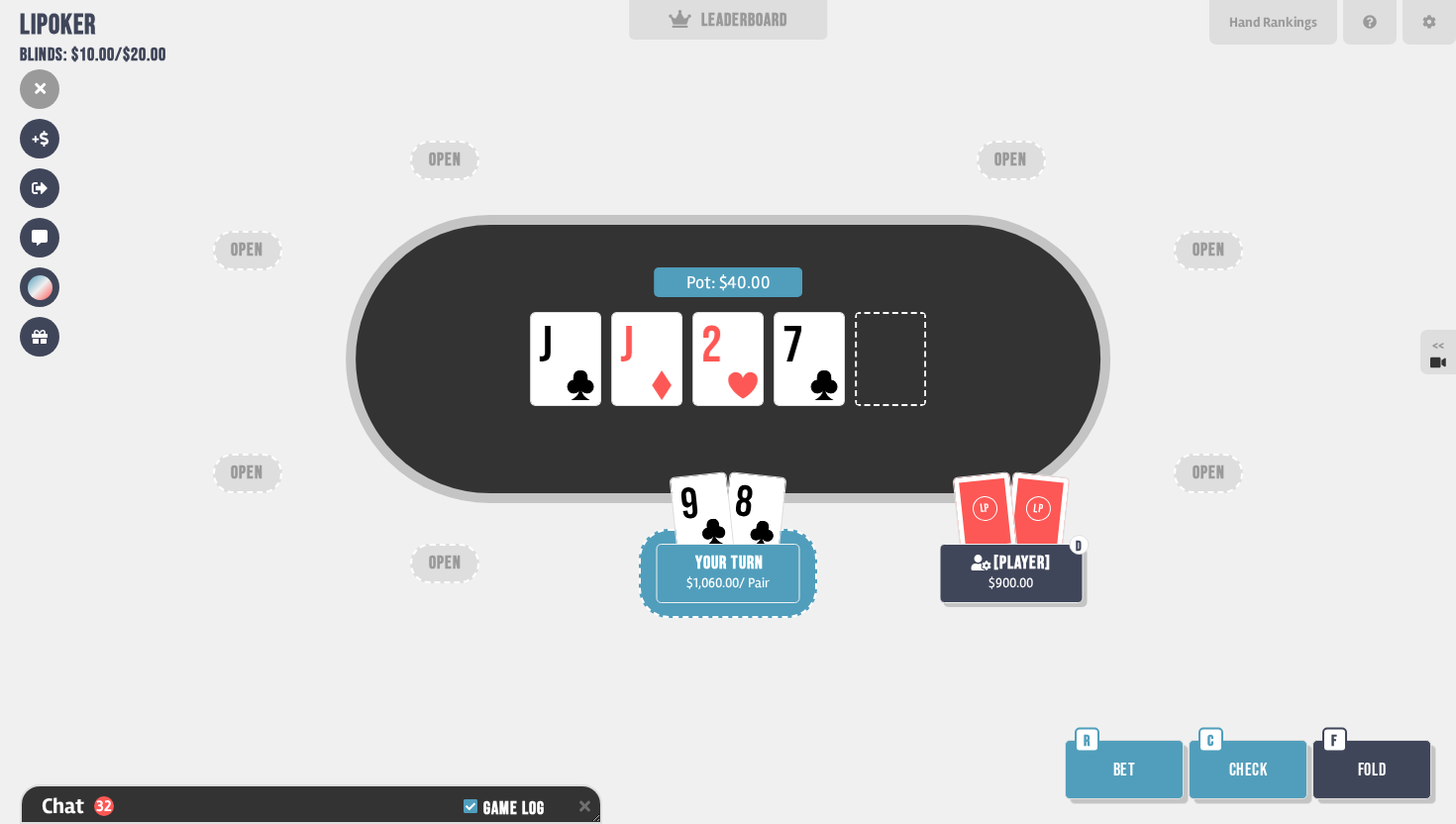 click on "Check" at bounding box center (1248, 770) 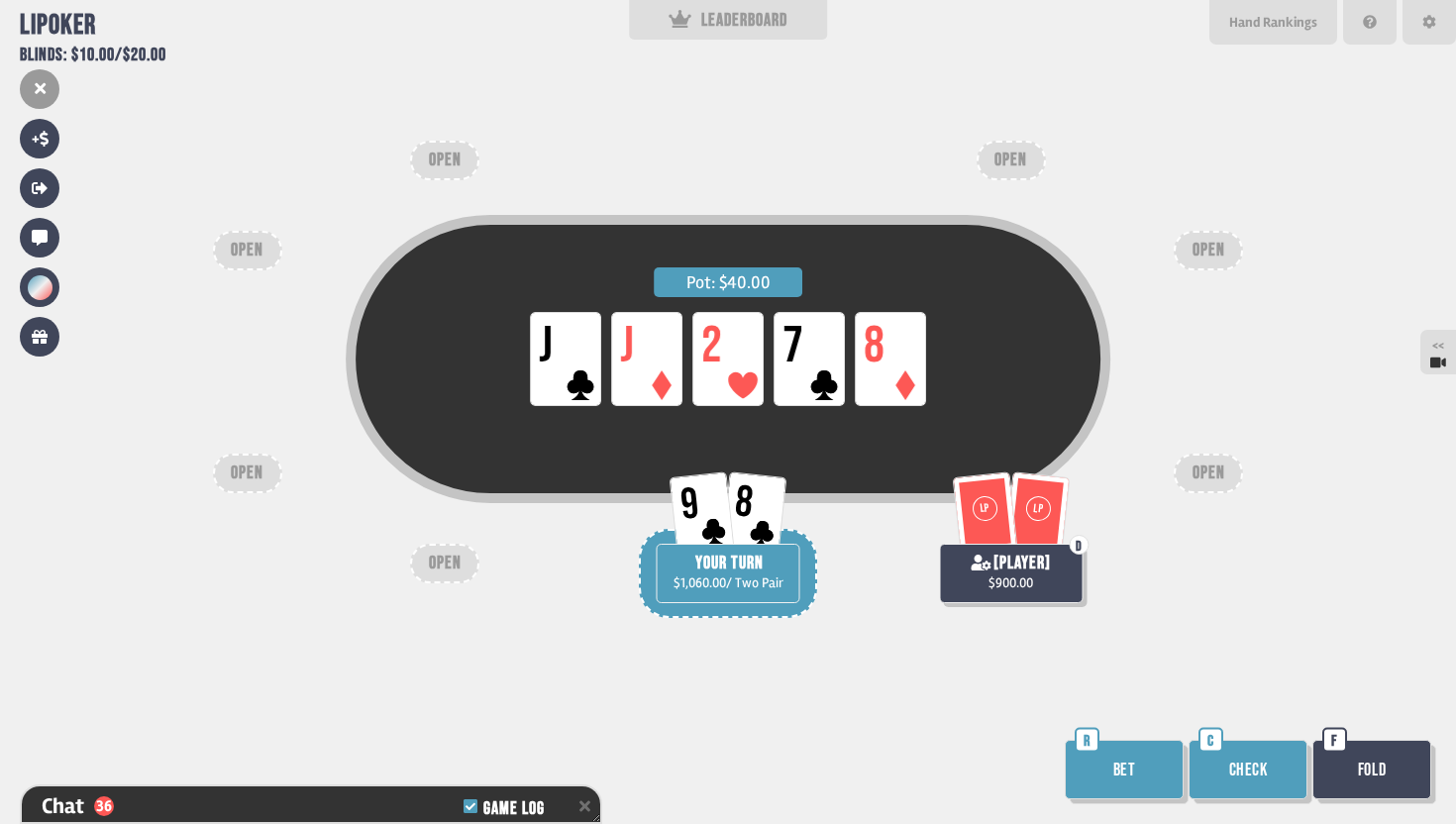scroll, scrollTop: 1227, scrollLeft: 0, axis: vertical 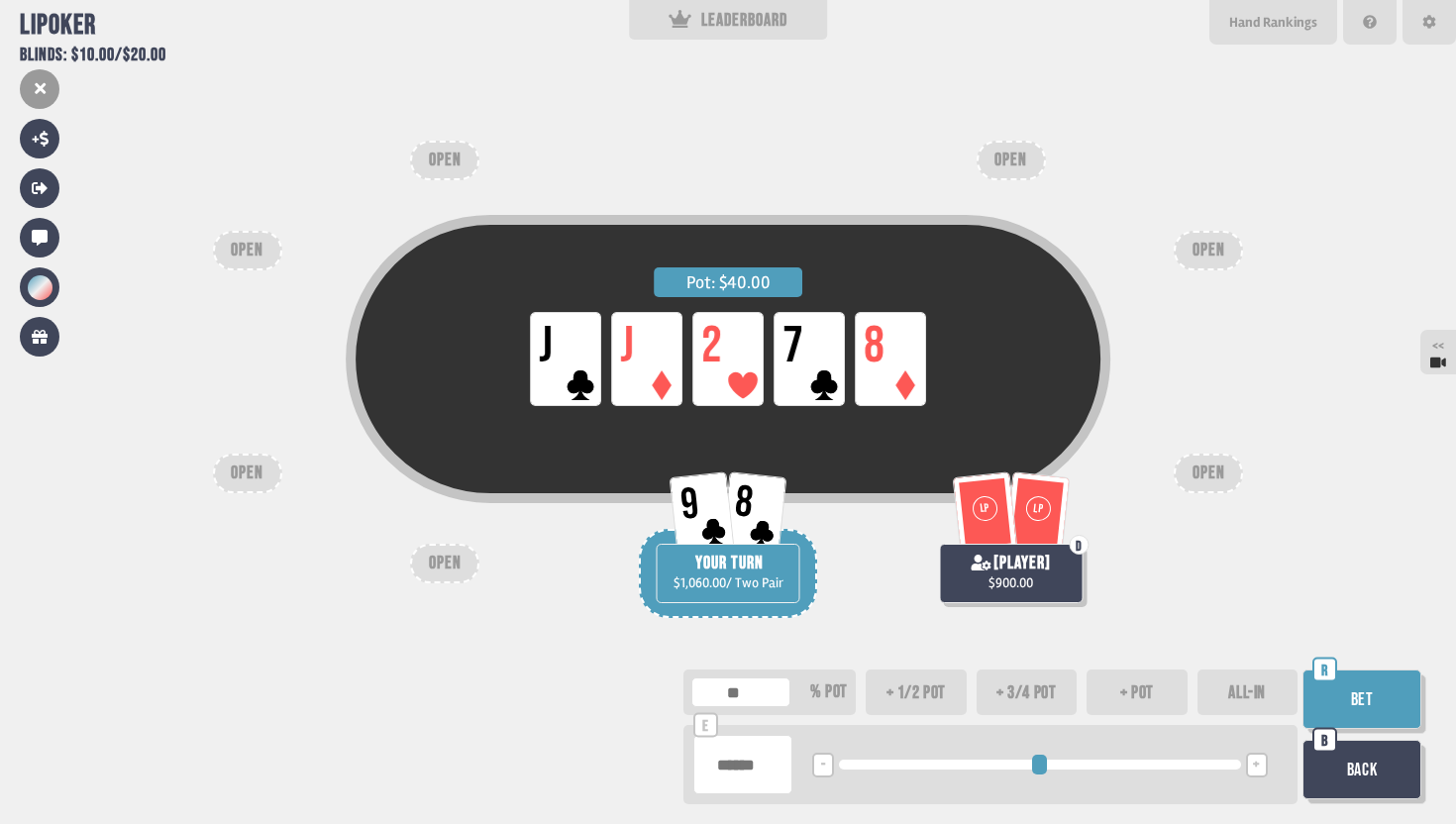 click at bounding box center (743, 765) 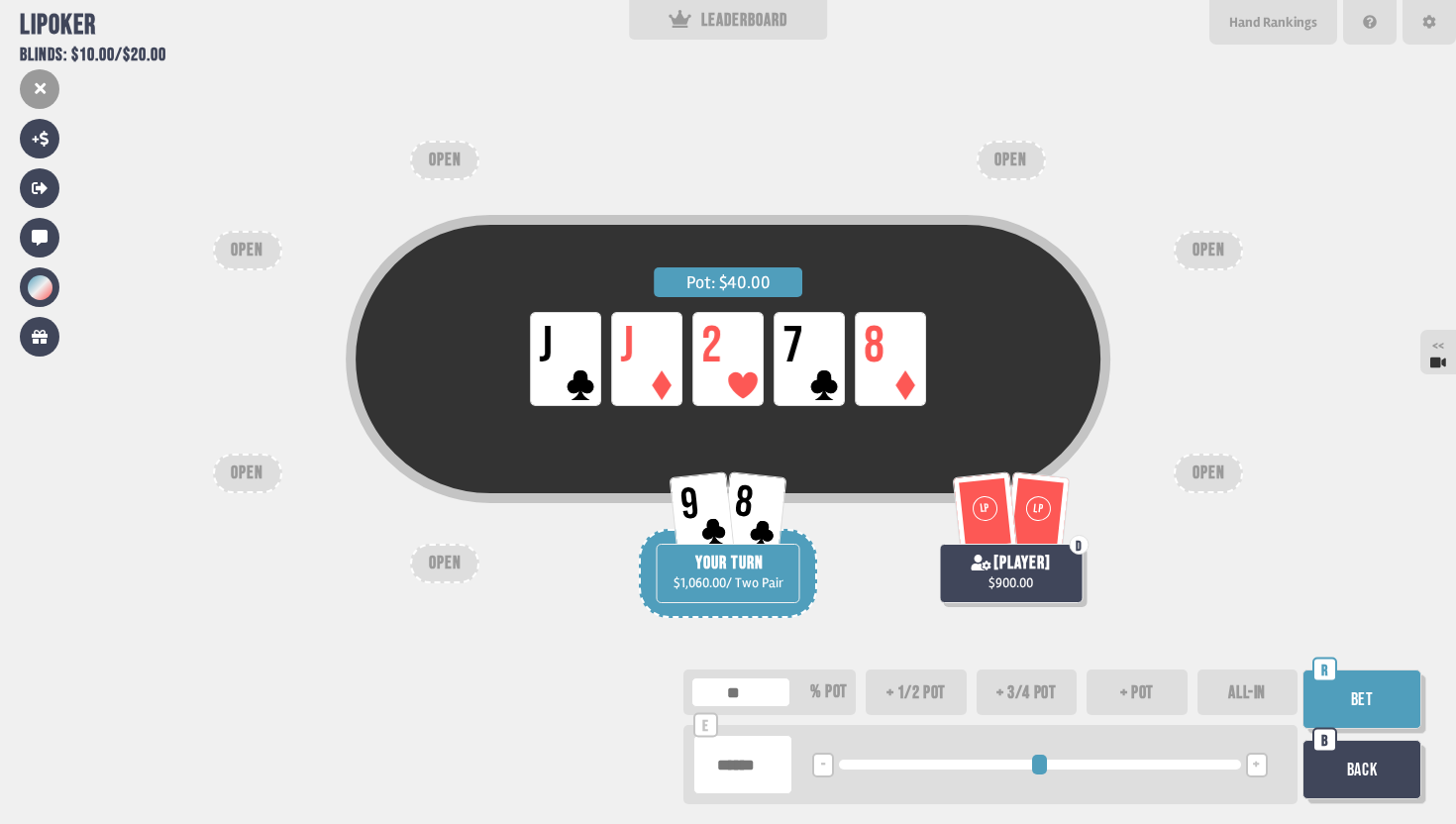 type on "**" 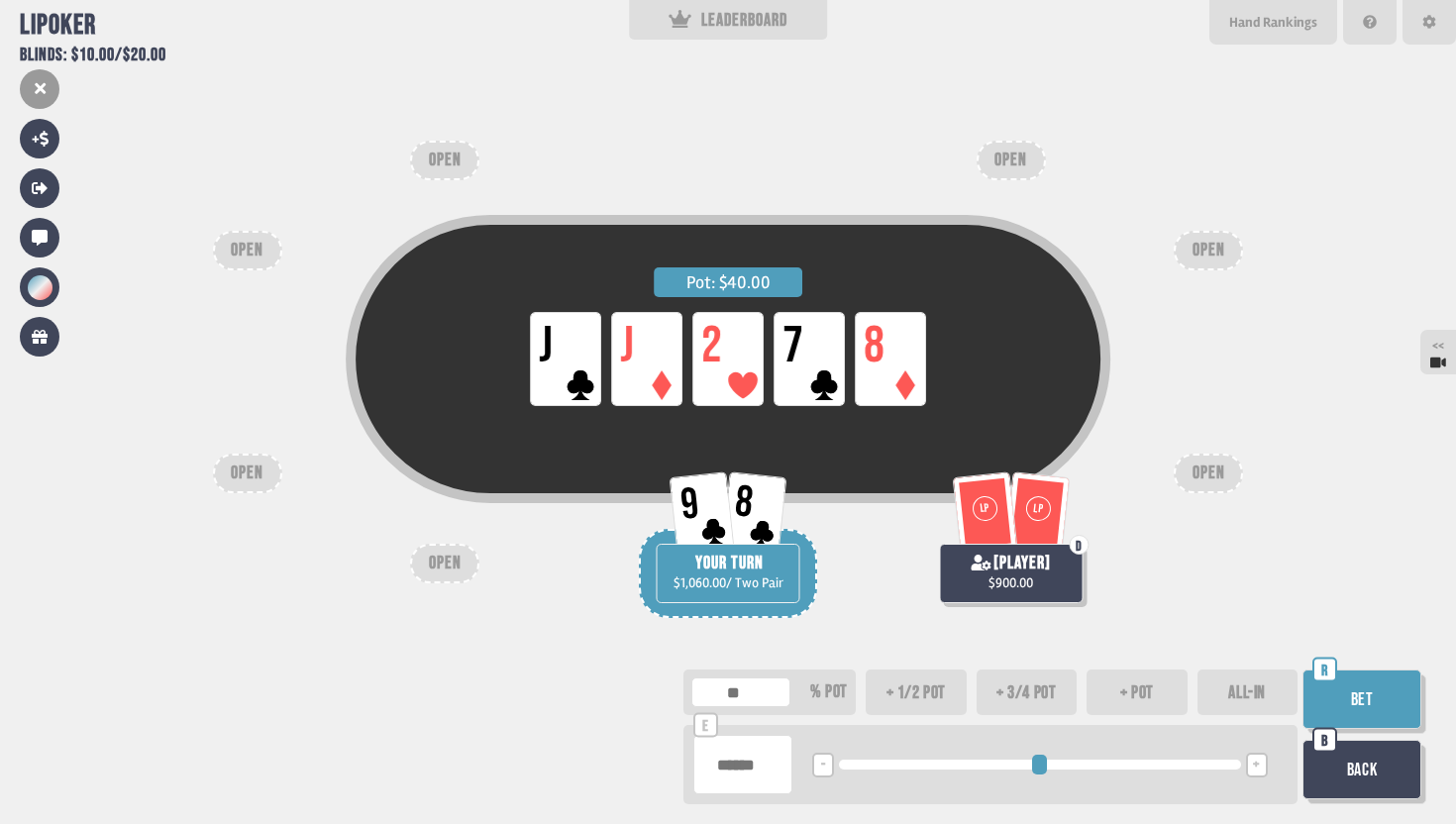 type on "*" 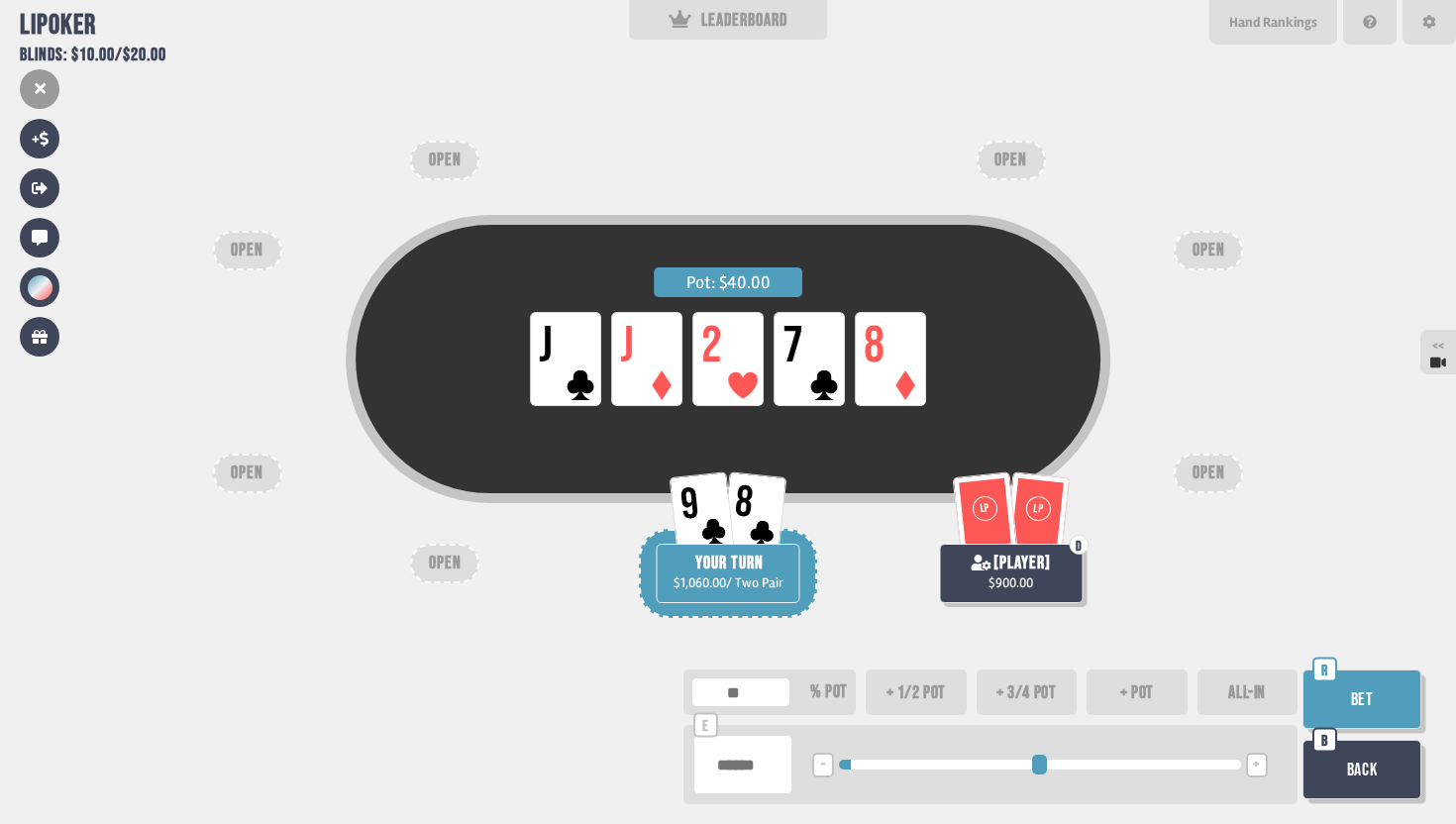 type on "*****" 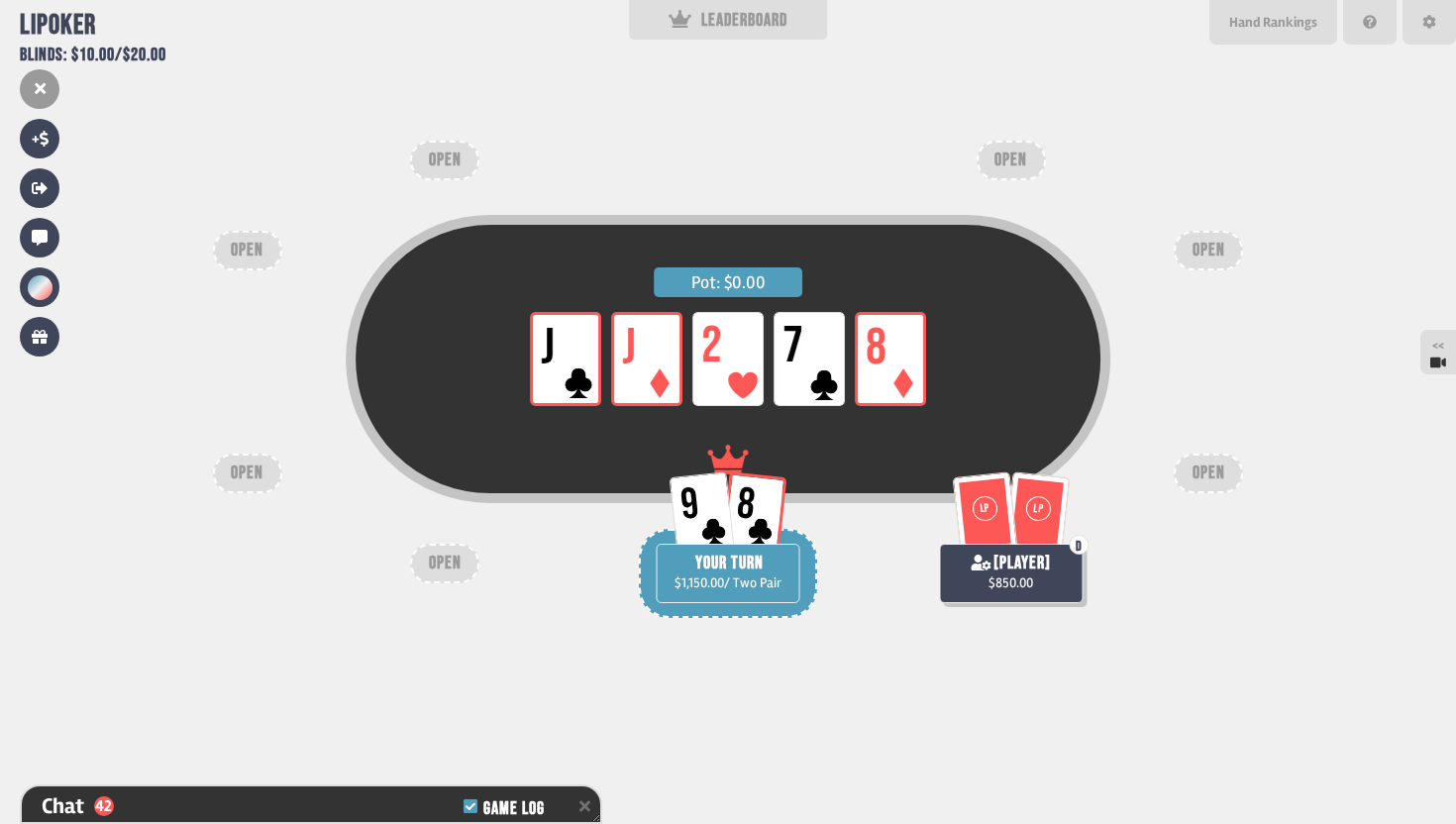 scroll, scrollTop: 1399, scrollLeft: 0, axis: vertical 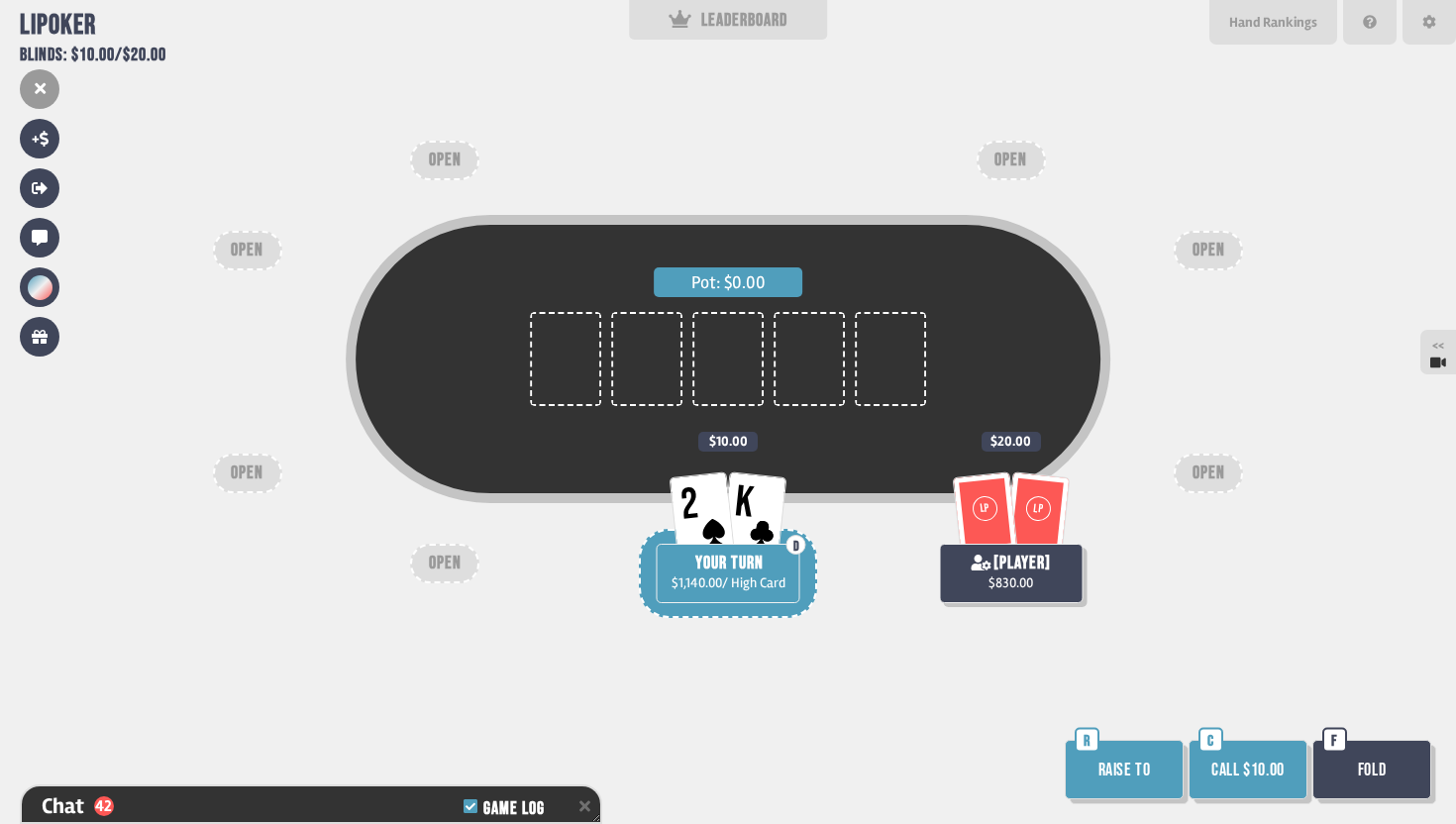 click on "Call $10.00" at bounding box center [1248, 770] 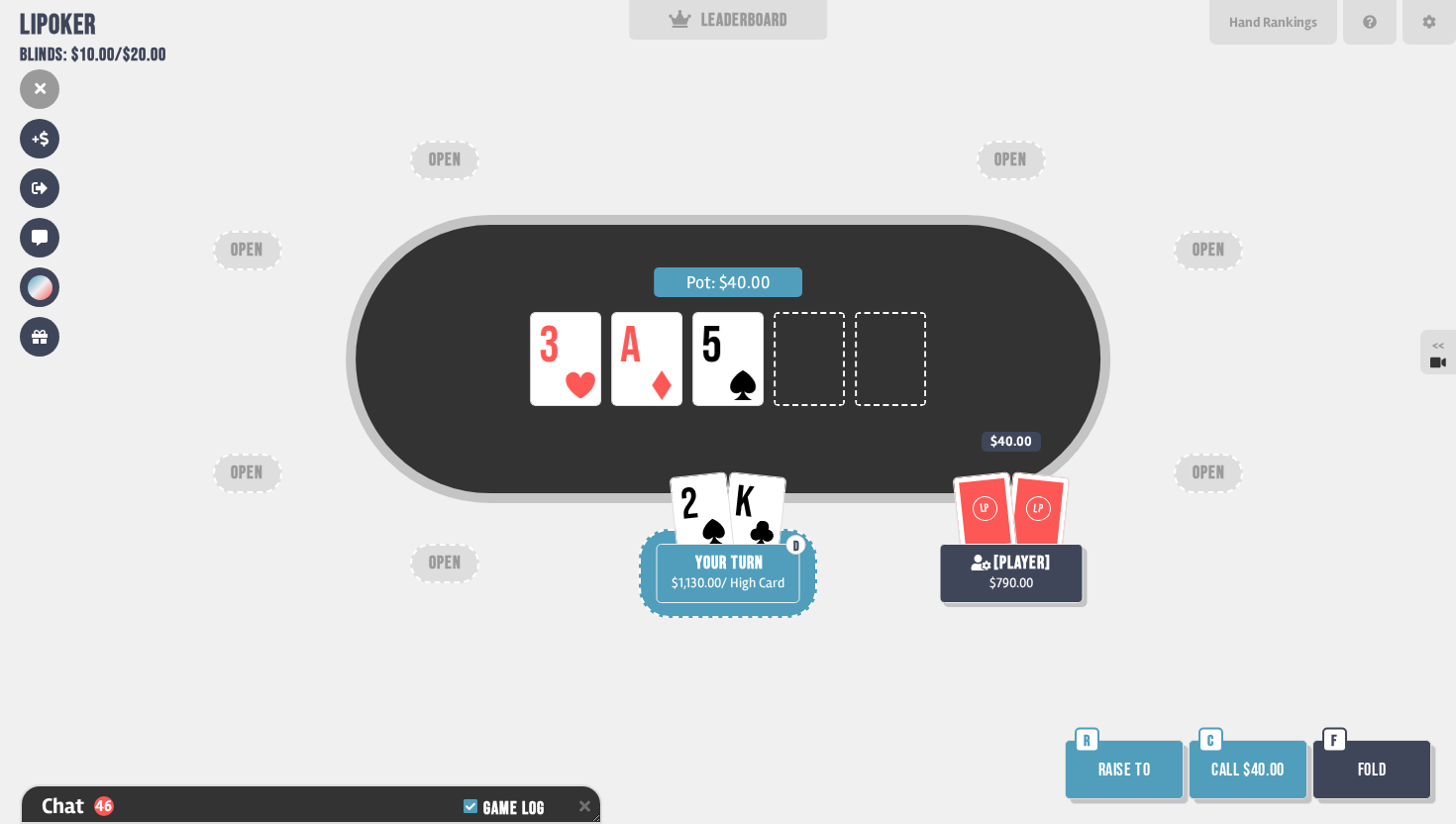 scroll, scrollTop: 1543, scrollLeft: 0, axis: vertical 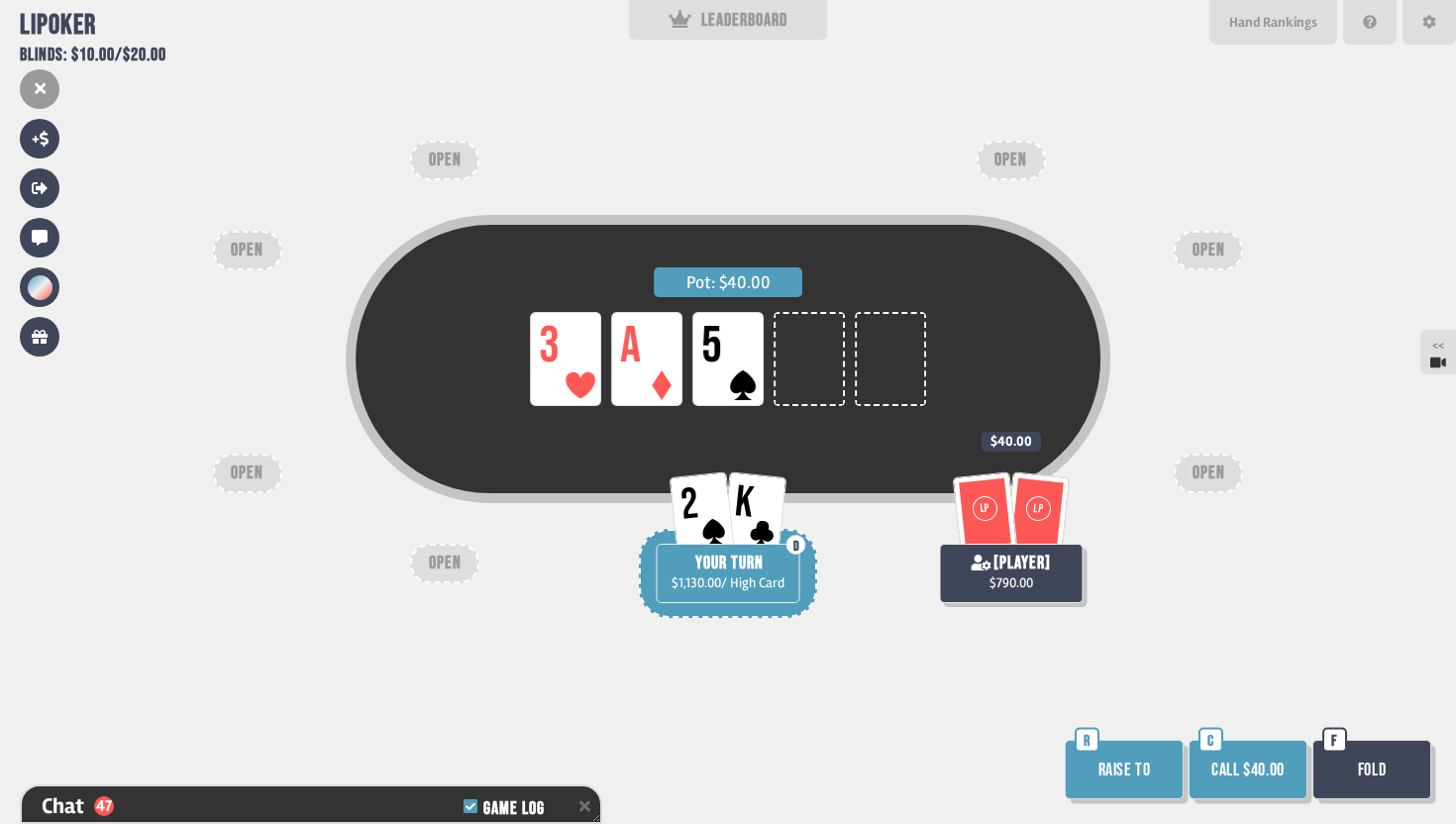 click on "Call $40.00" at bounding box center (1248, 770) 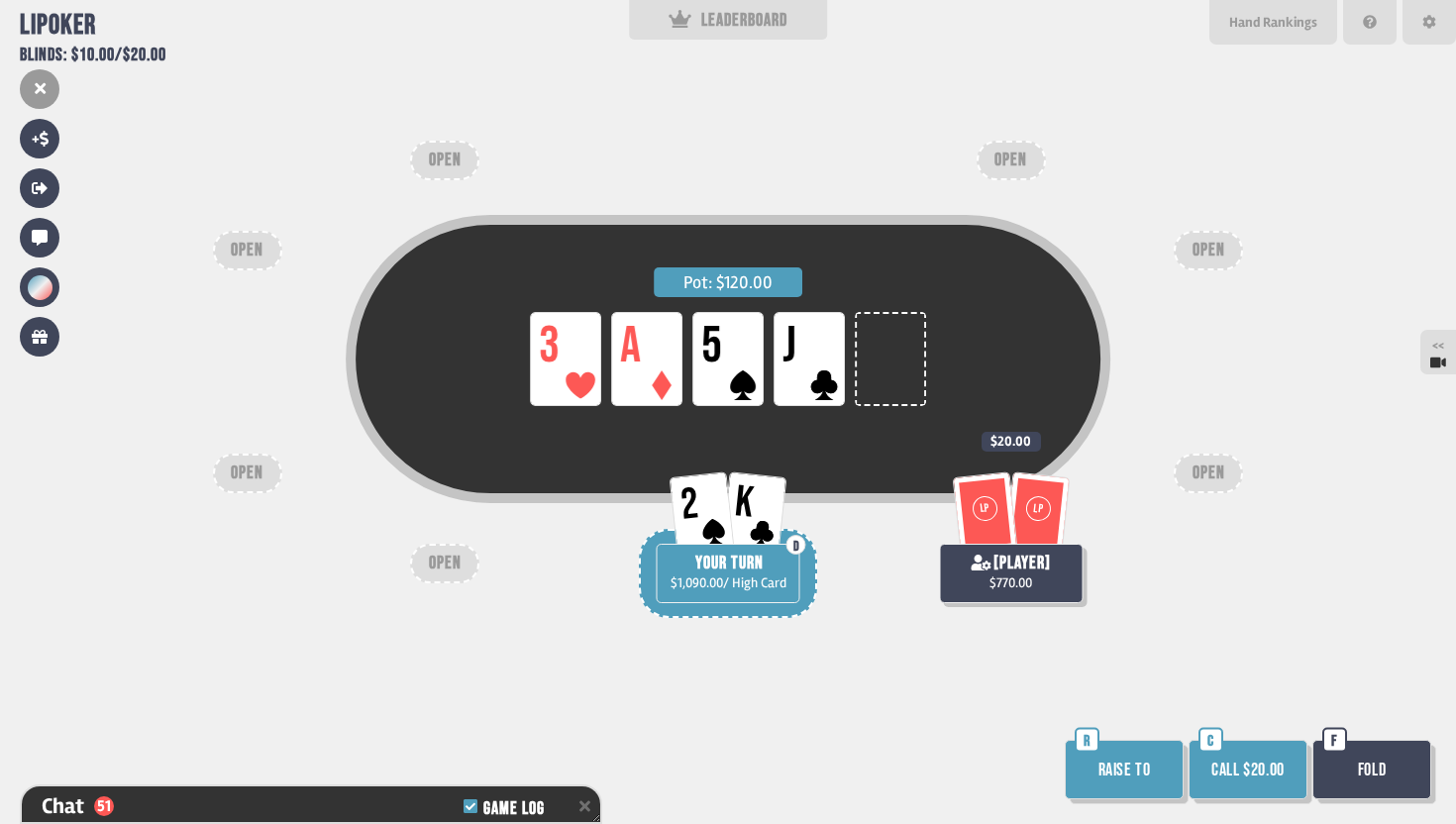 scroll, scrollTop: 1658, scrollLeft: 0, axis: vertical 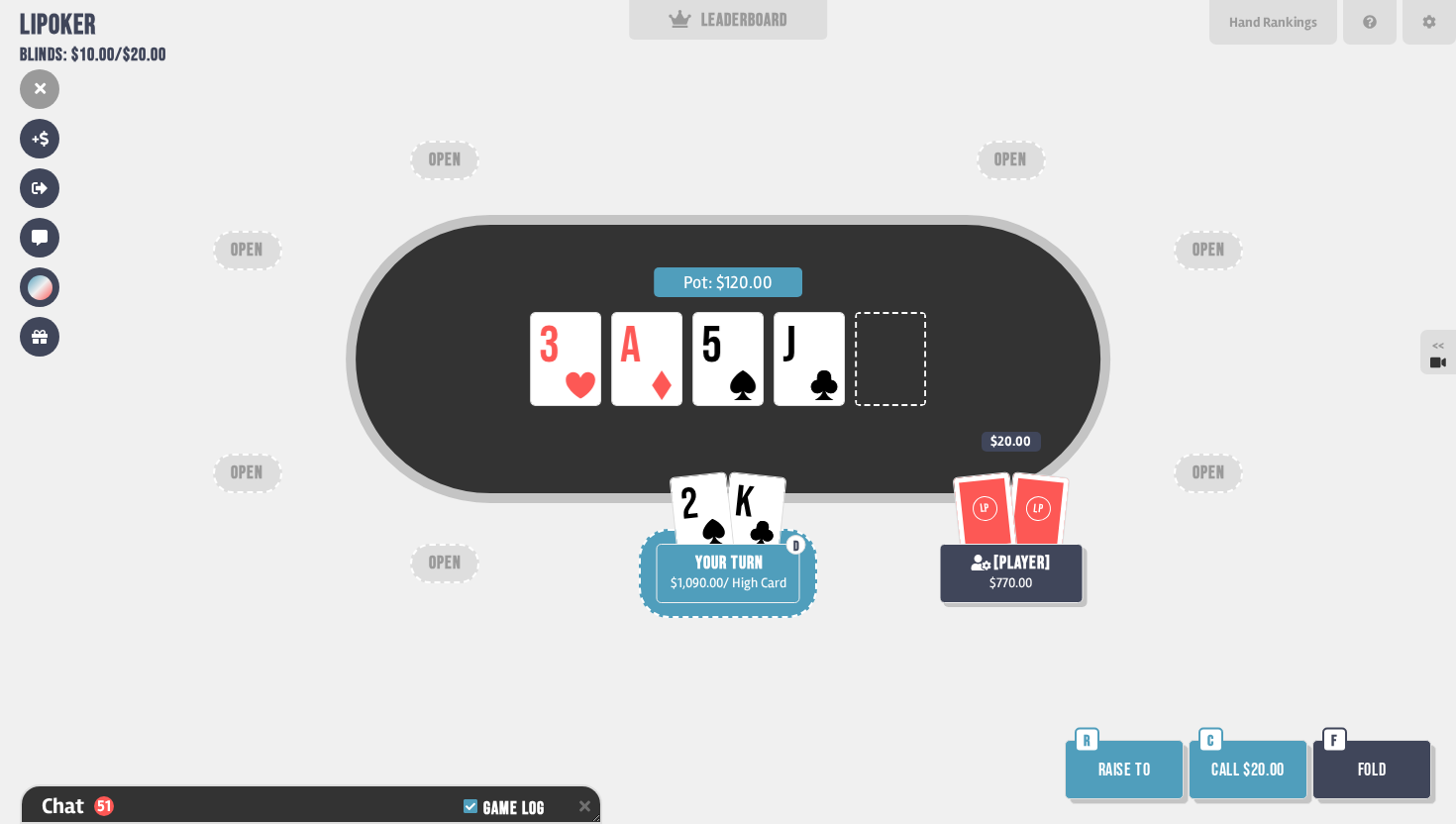 click on "Call $20.00" at bounding box center [1248, 770] 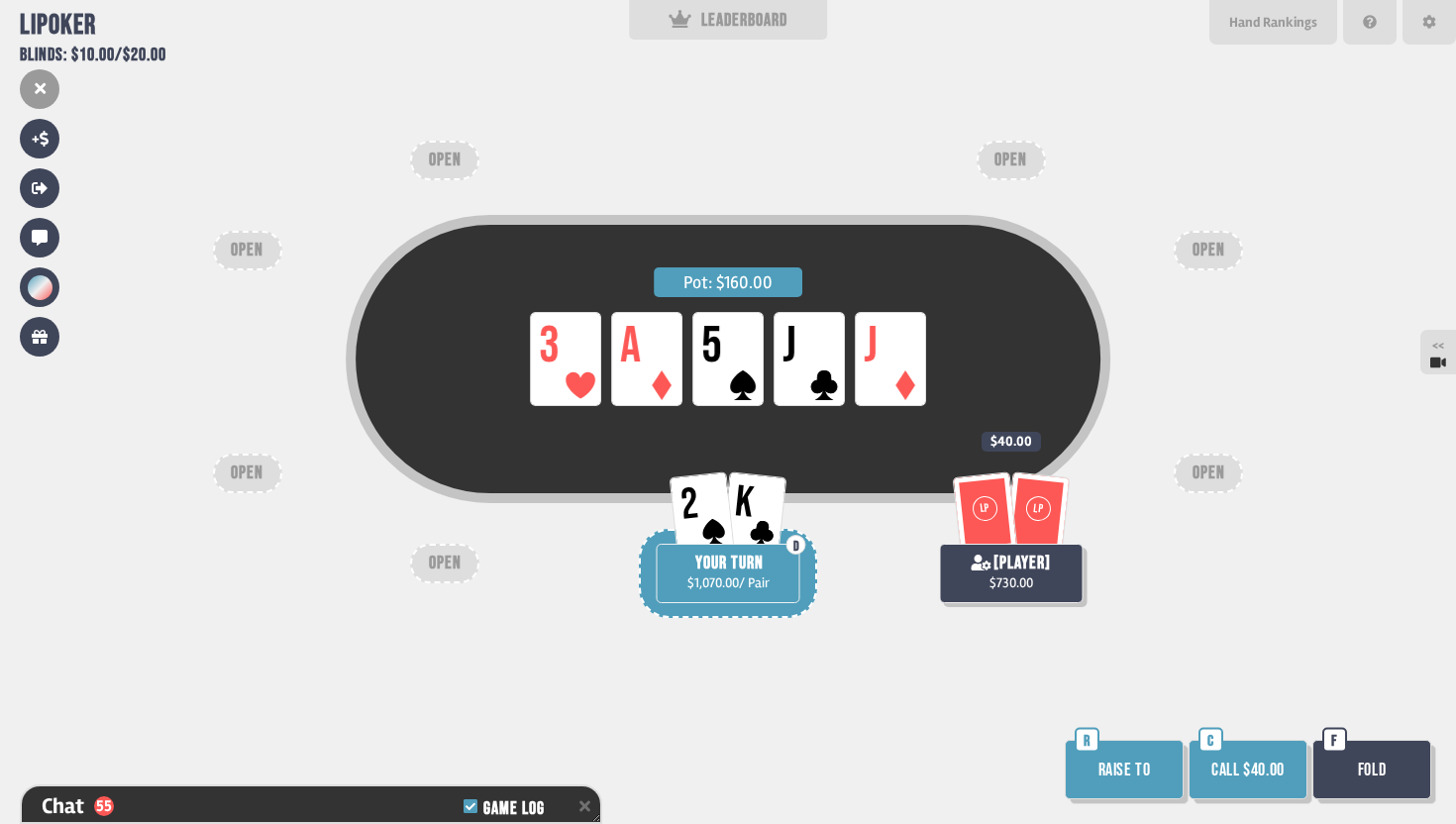 scroll, scrollTop: 1773, scrollLeft: 0, axis: vertical 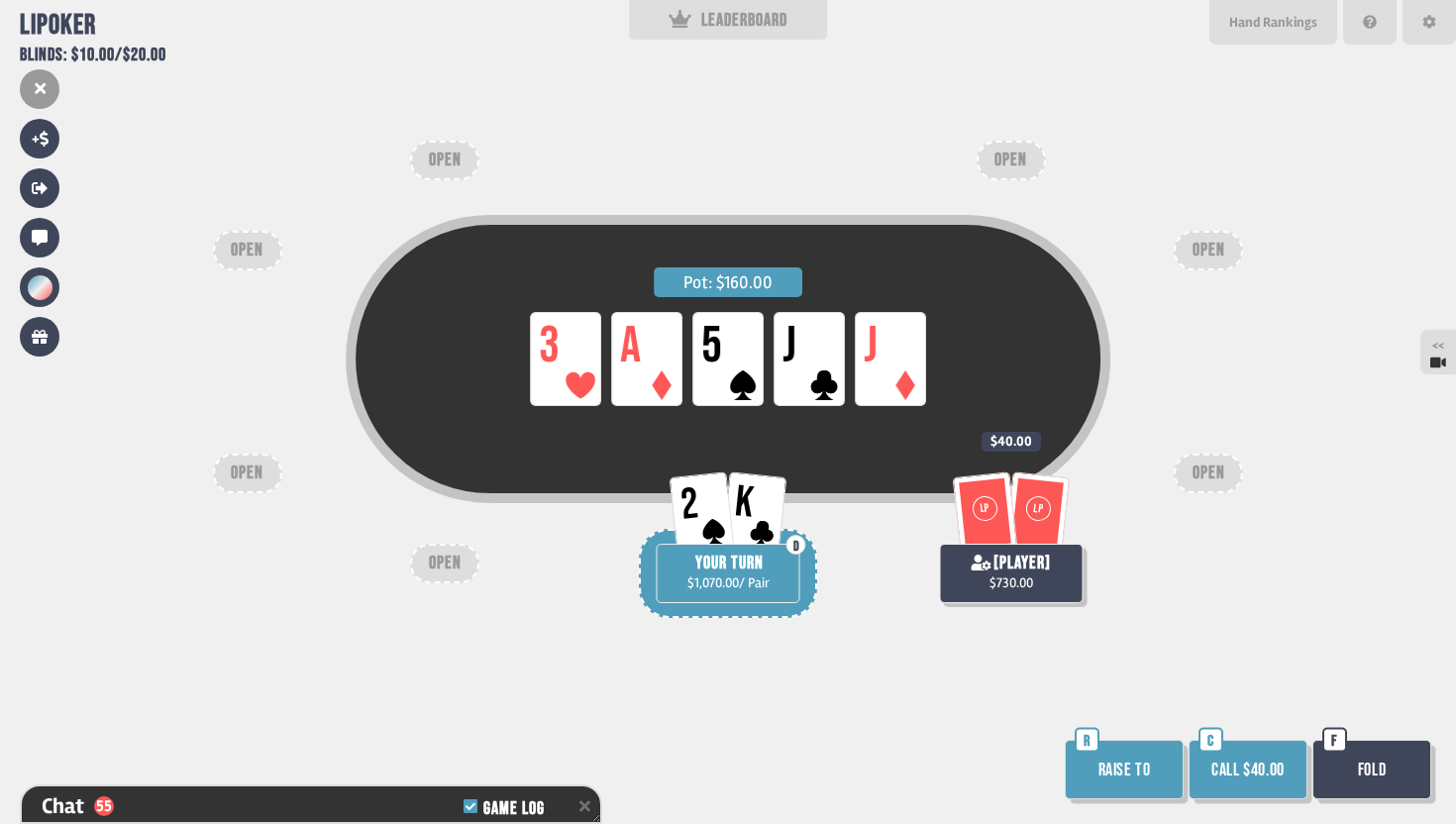 click on "Fold" at bounding box center [1372, 770] 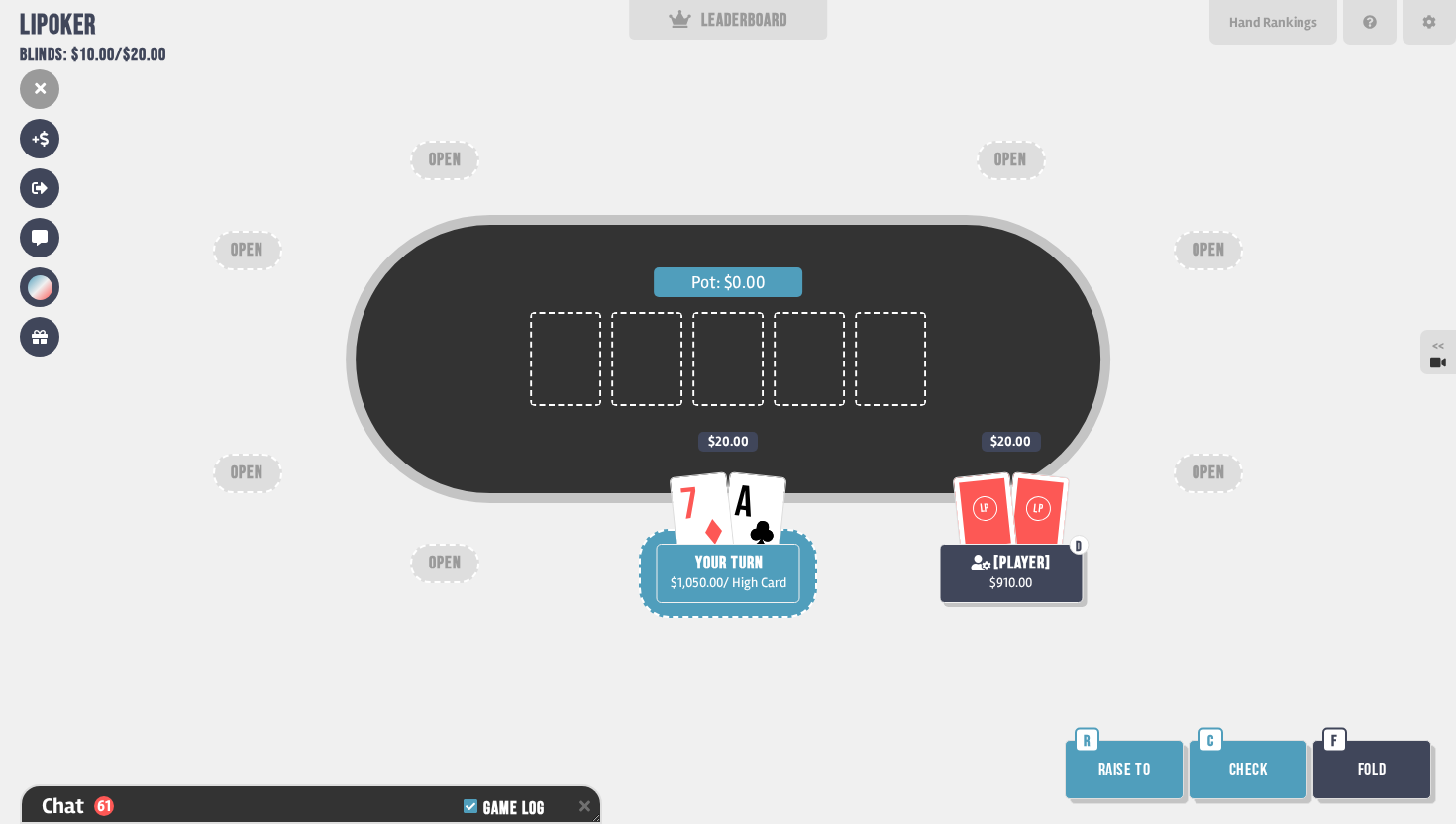 scroll, scrollTop: 1945, scrollLeft: 0, axis: vertical 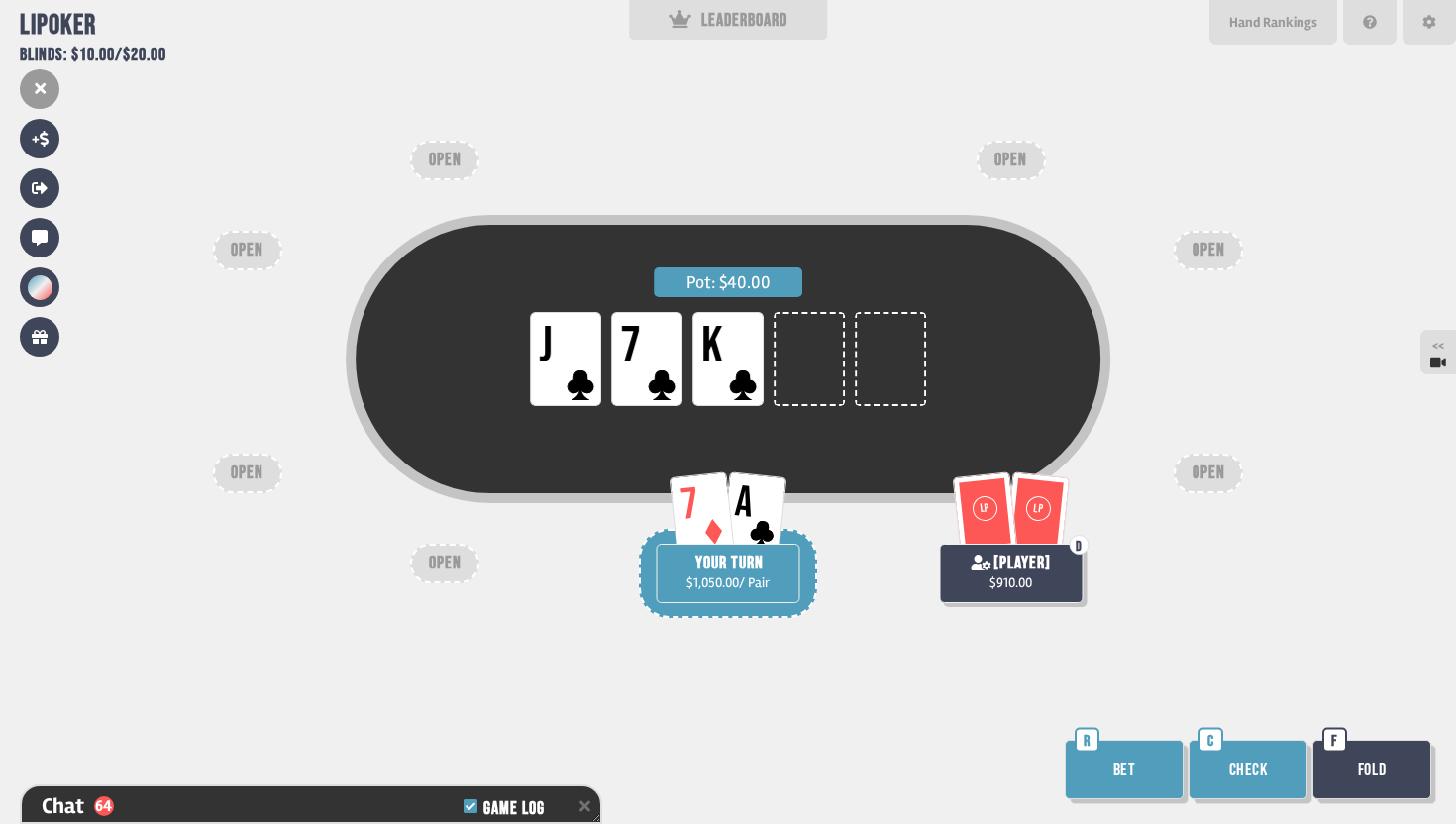 click on "Bet" at bounding box center [1124, 770] 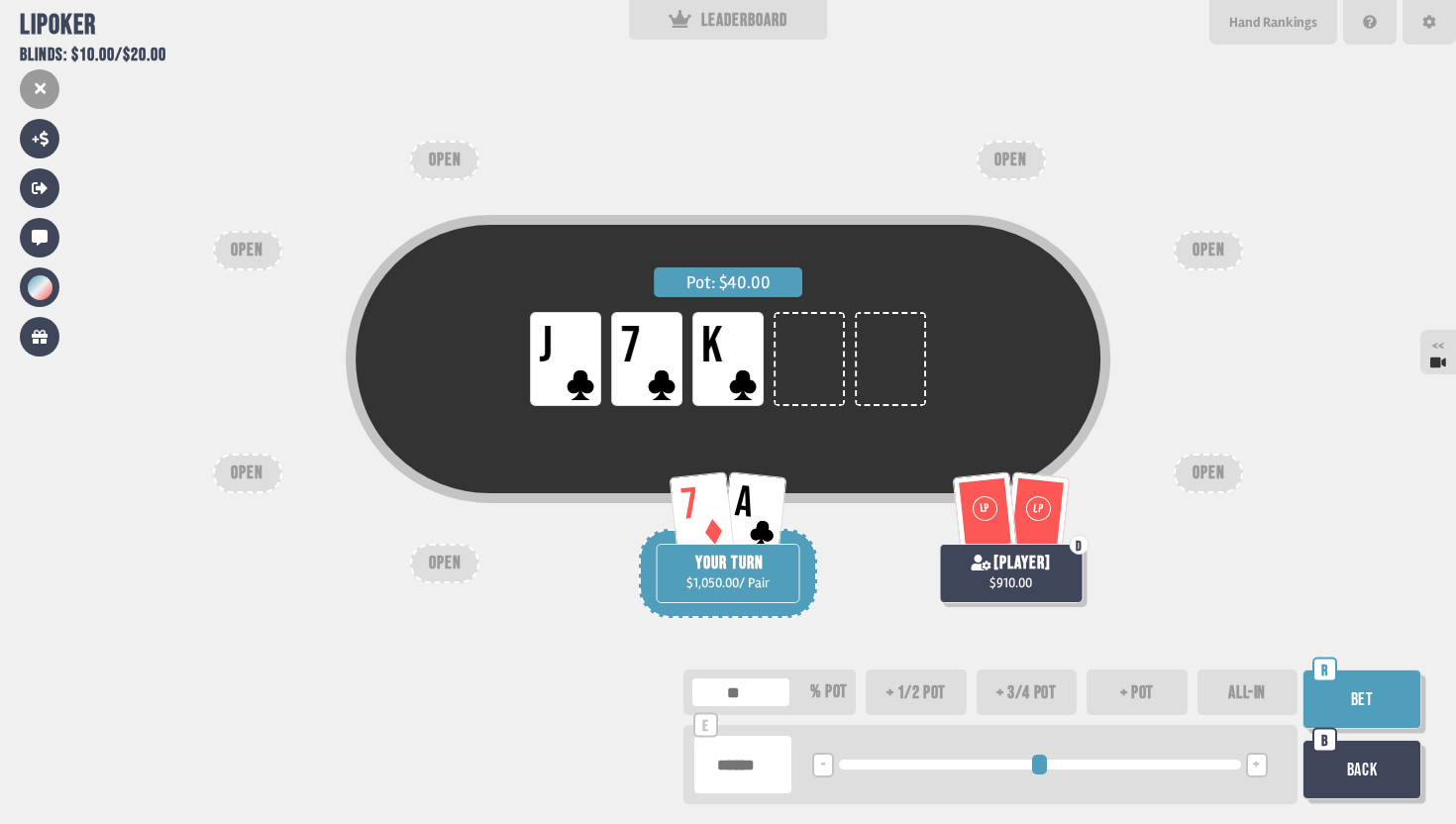 click on "Bet" at bounding box center [1362, 699] 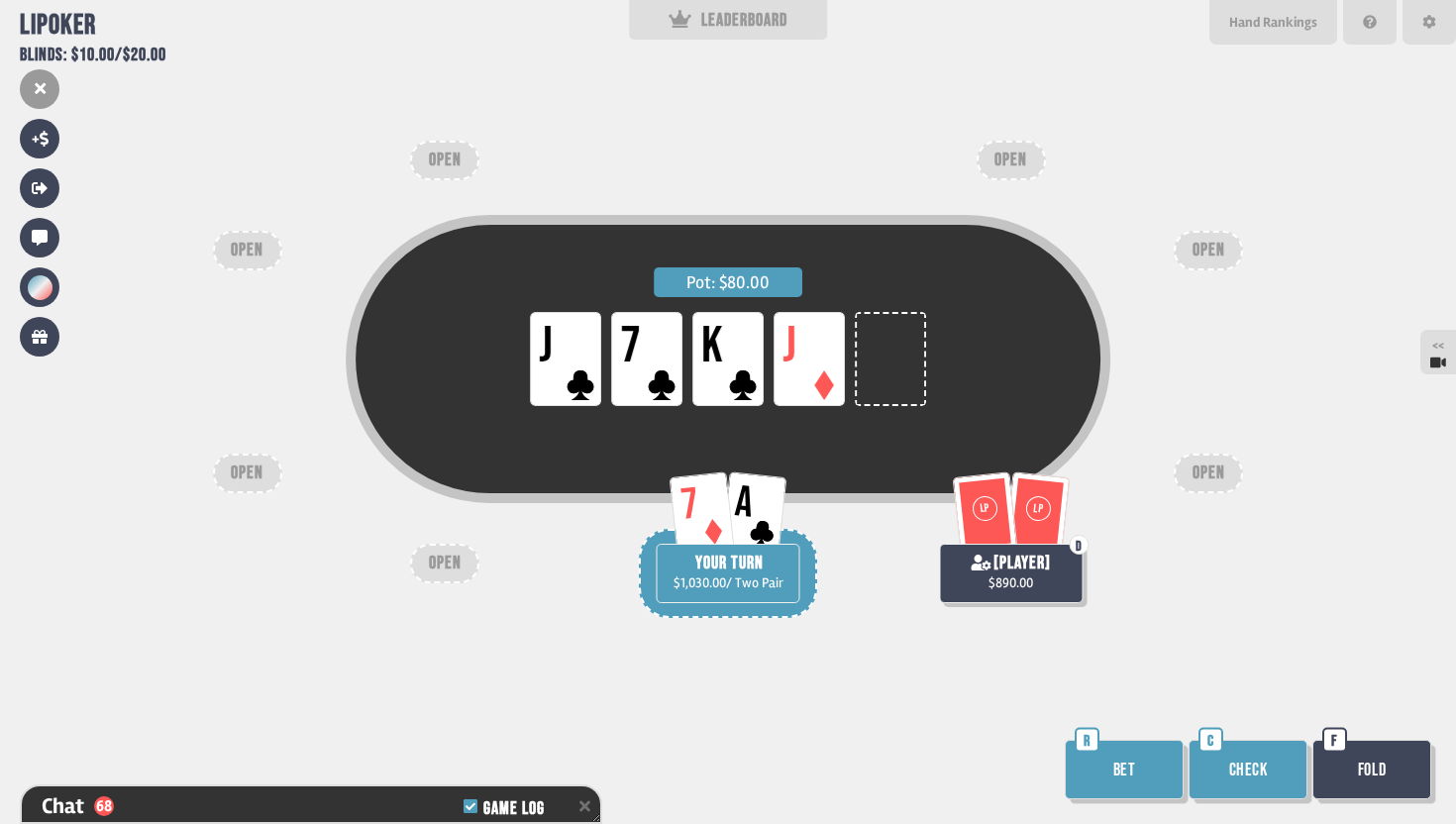 scroll, scrollTop: 2146, scrollLeft: 0, axis: vertical 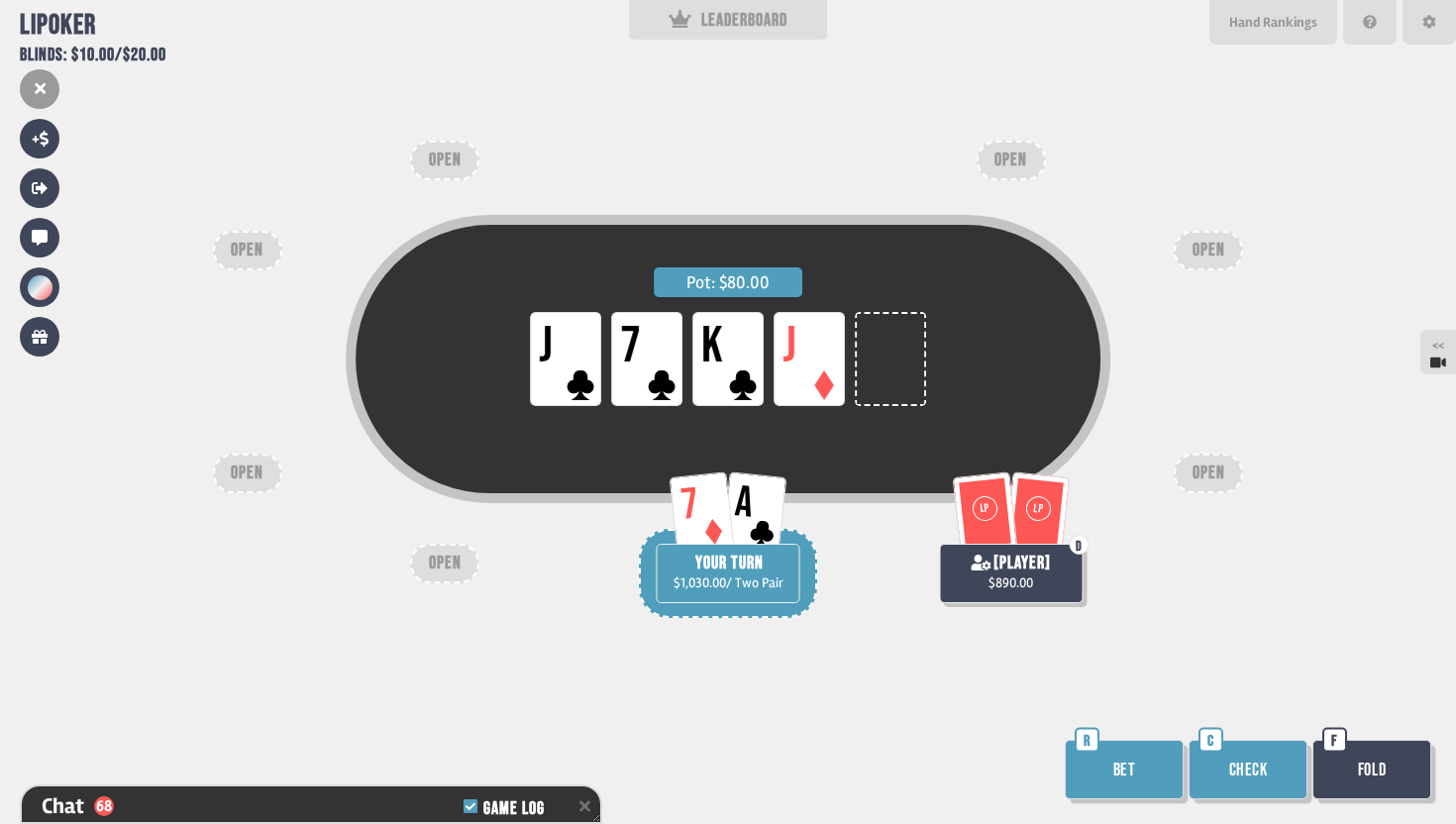 click on "Check" at bounding box center (1248, 770) 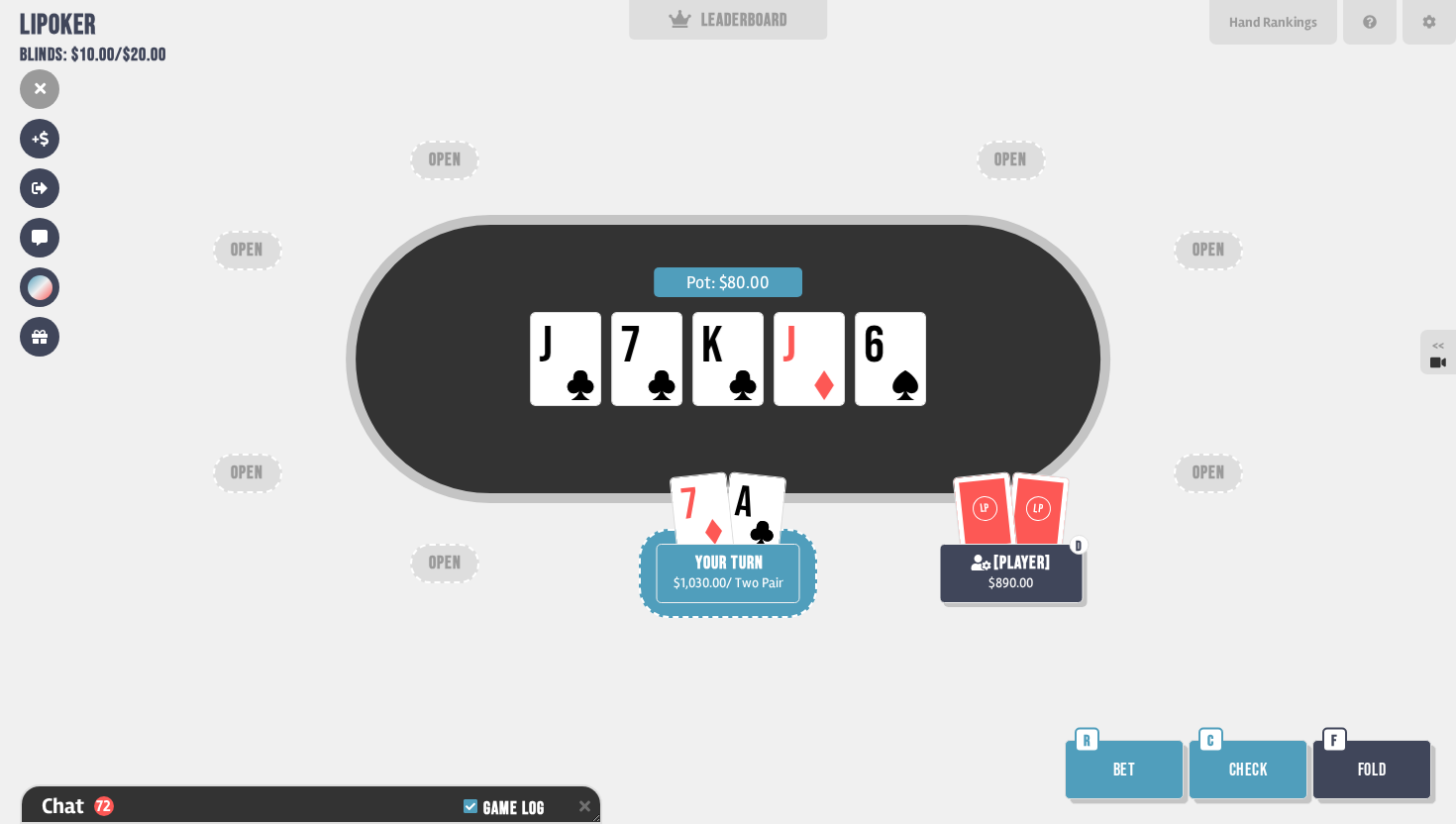 scroll, scrollTop: 2261, scrollLeft: 0, axis: vertical 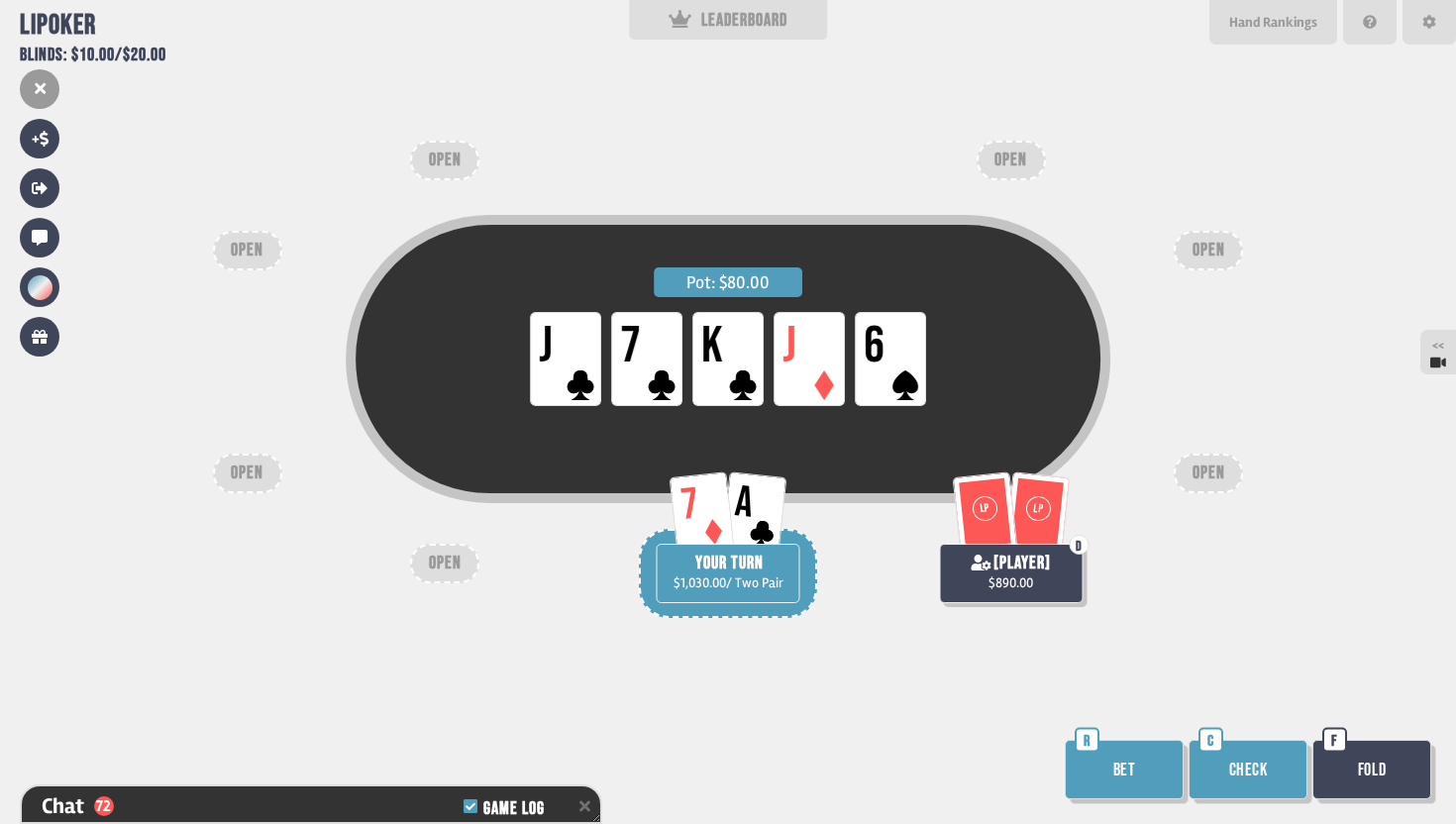 click on "Bet" at bounding box center [1124, 770] 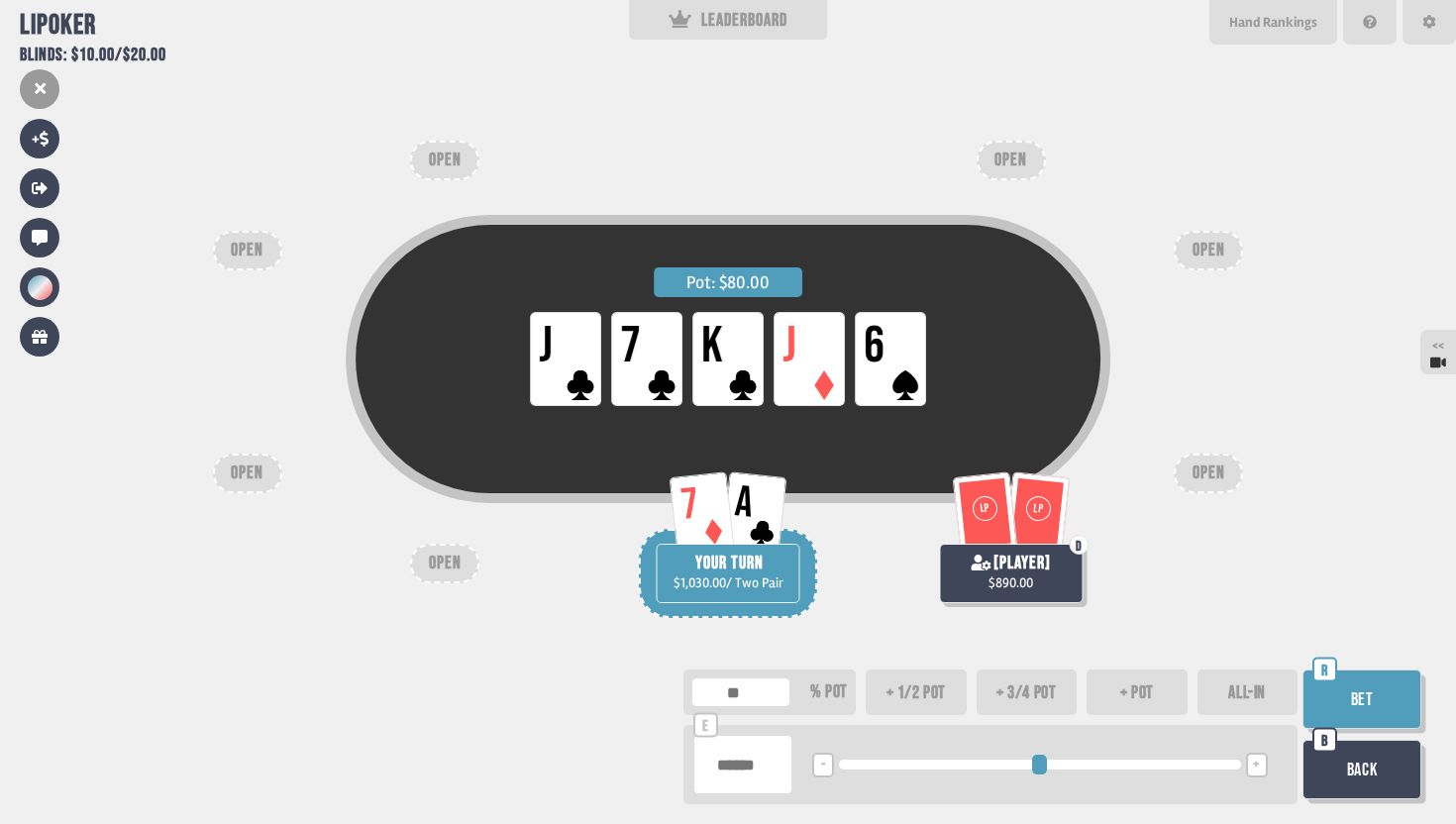 click on "Bet" at bounding box center (1362, 699) 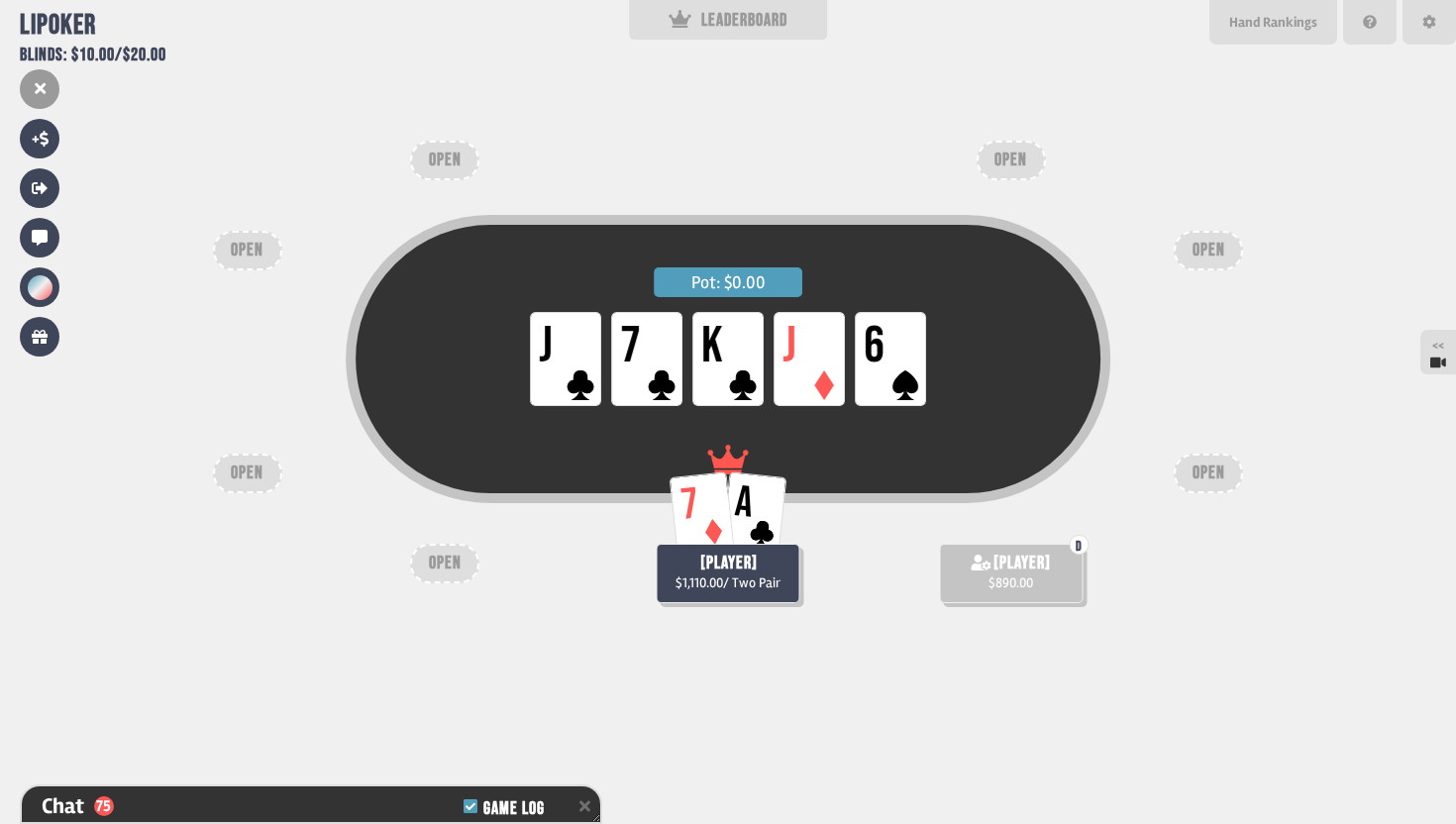 scroll, scrollTop: 2433, scrollLeft: 0, axis: vertical 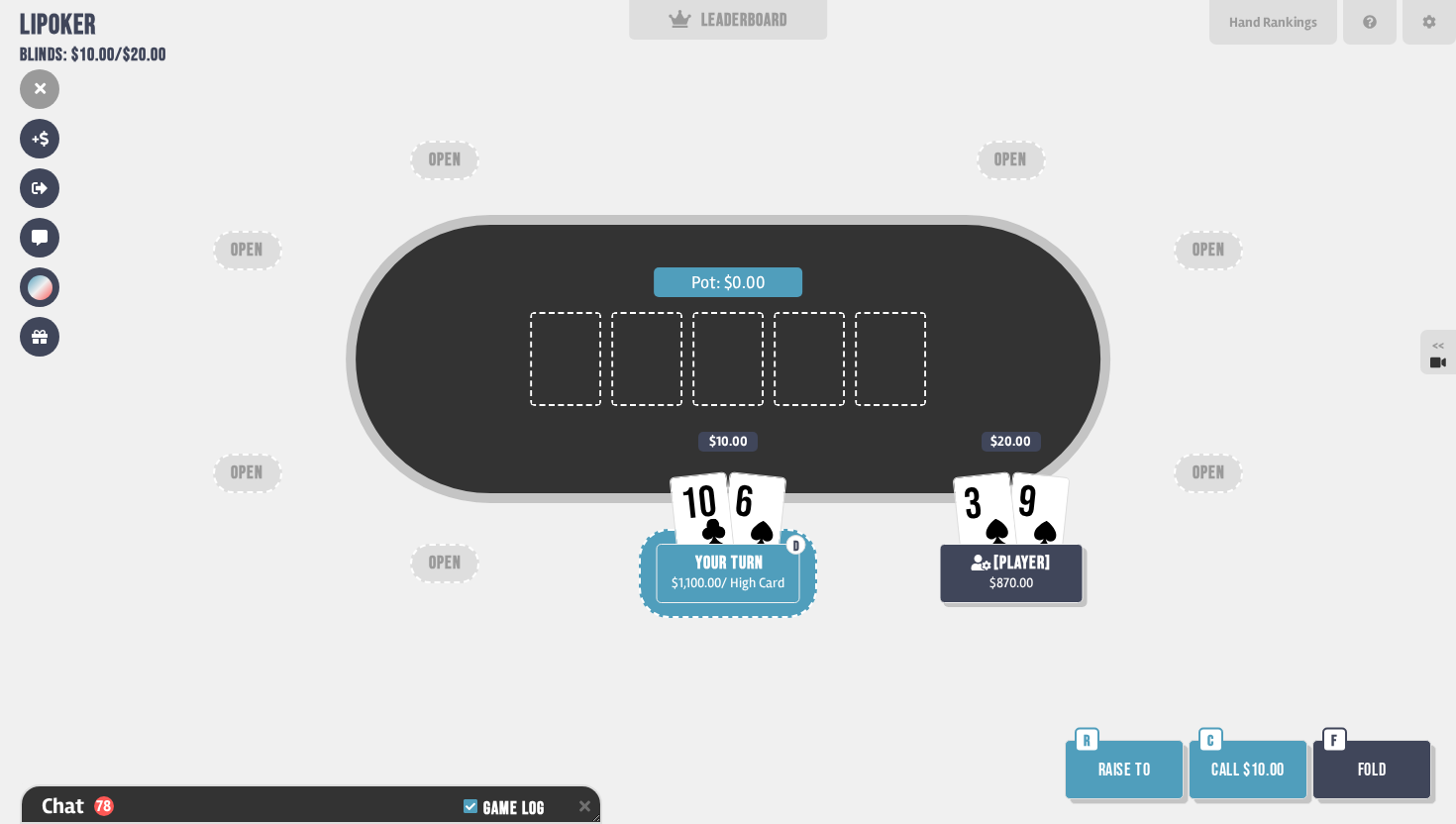 click on "Call $10.00" at bounding box center (1248, 770) 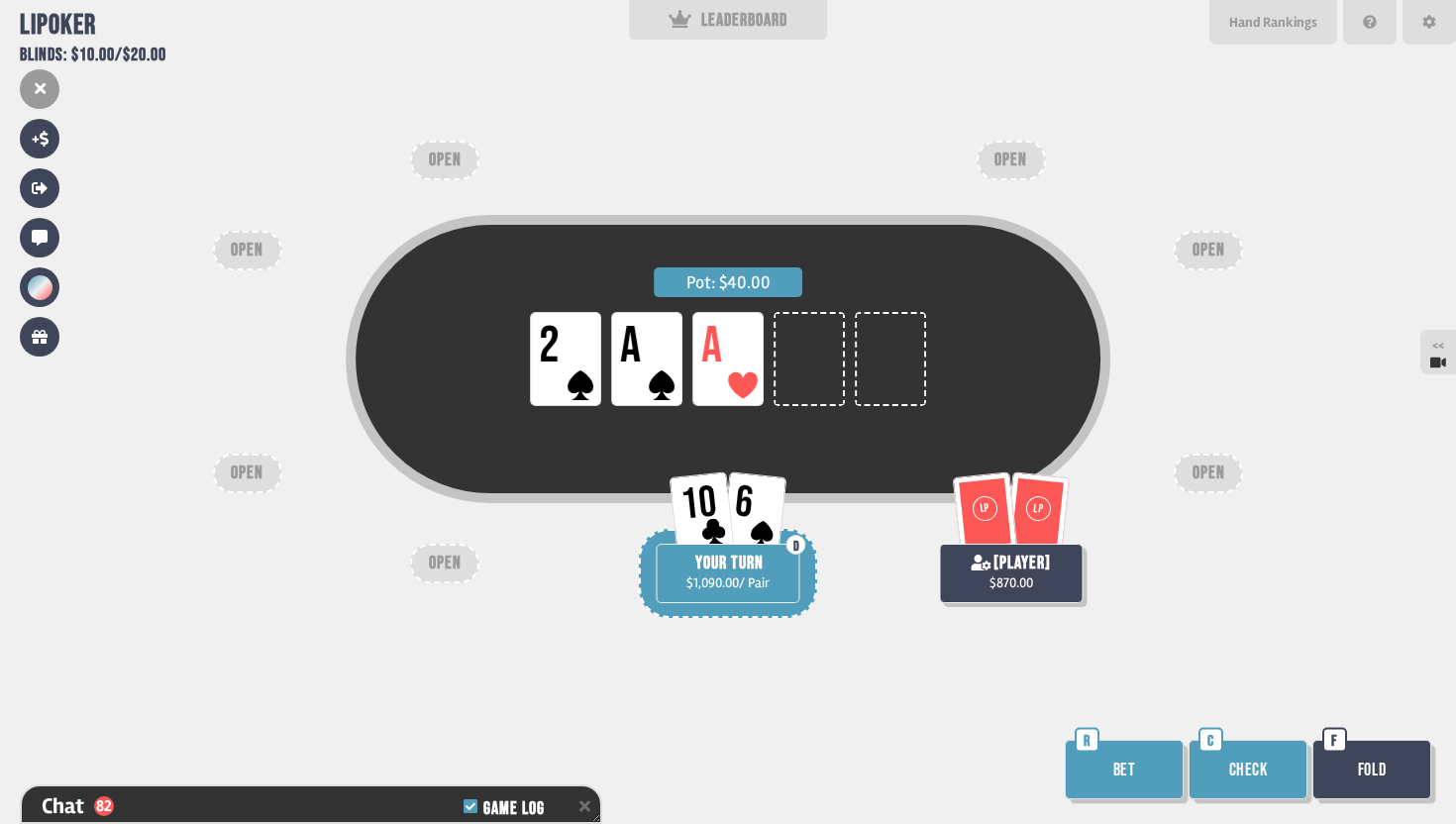 scroll, scrollTop: 2577, scrollLeft: 0, axis: vertical 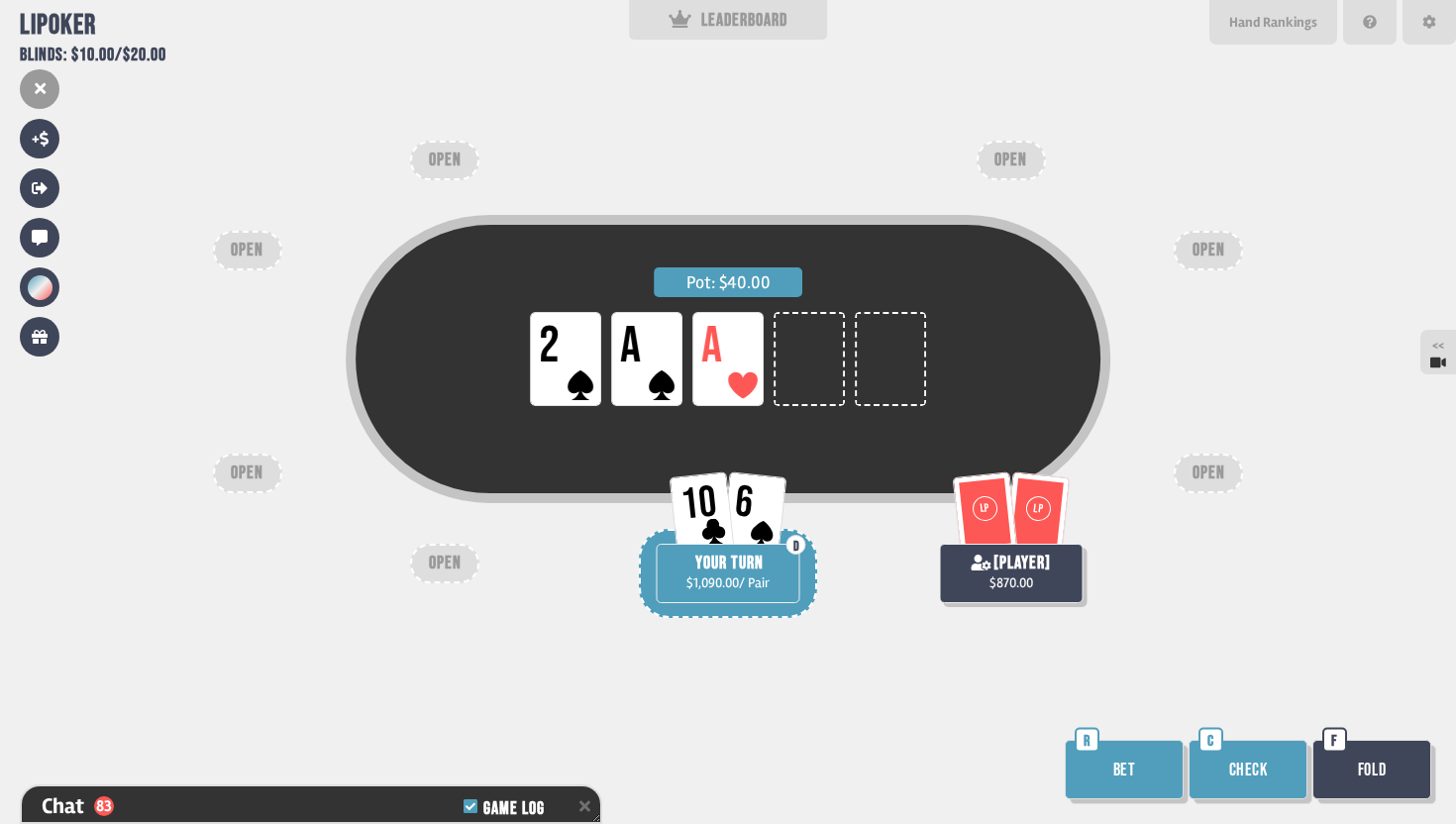 click on "Check" at bounding box center [1248, 770] 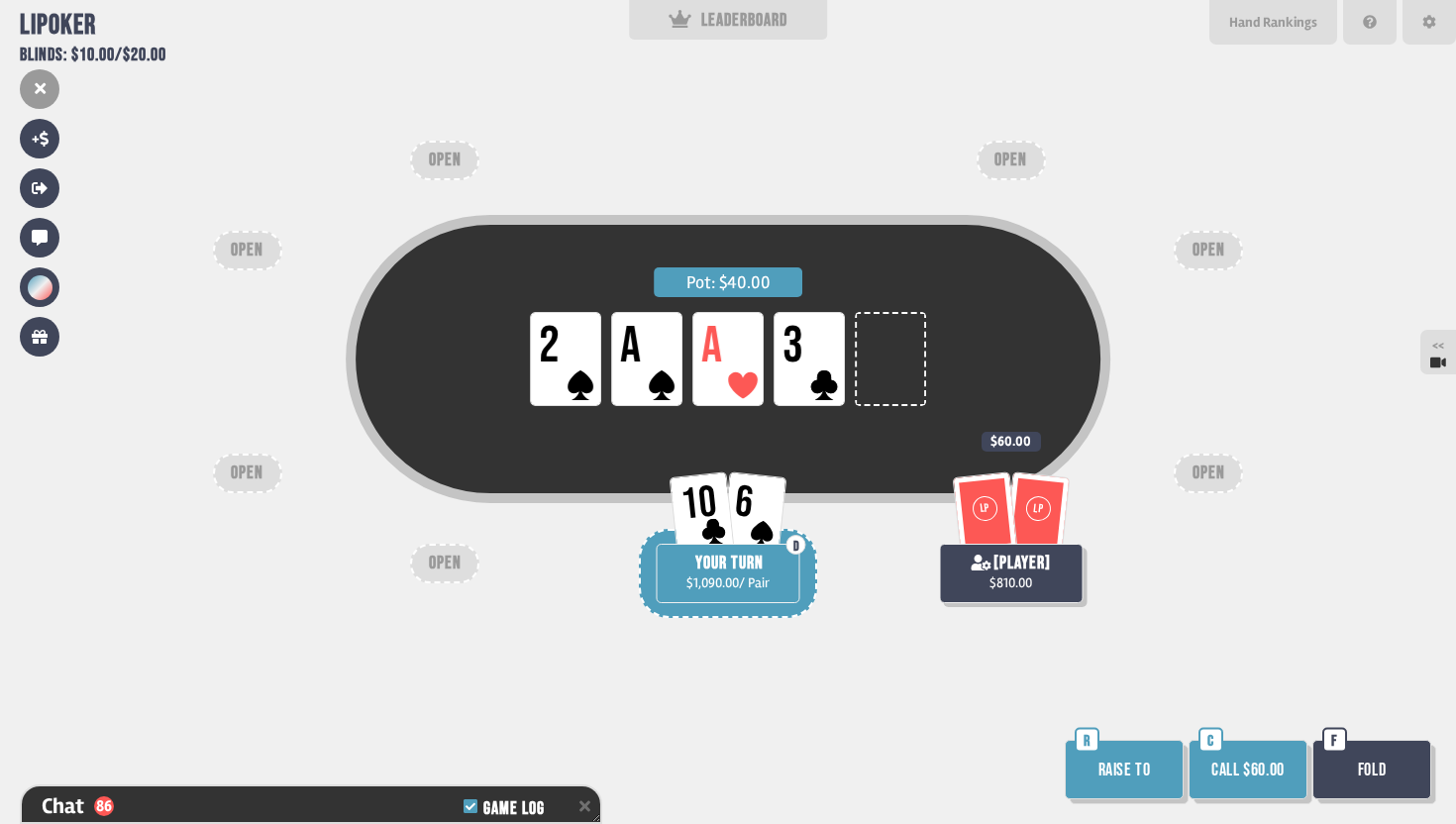 scroll, scrollTop: 2692, scrollLeft: 0, axis: vertical 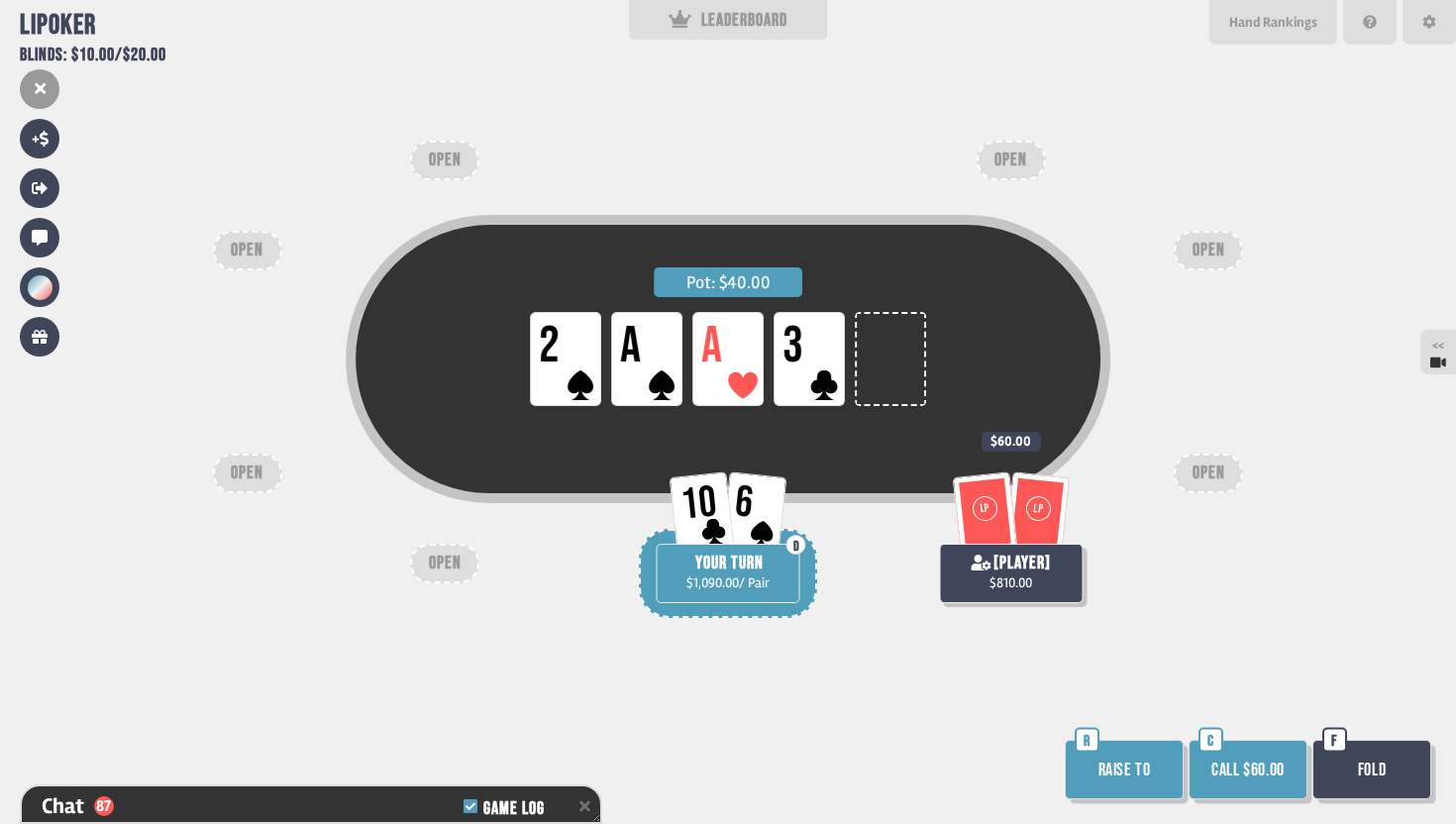 click on "Call $60.00" at bounding box center (1248, 770) 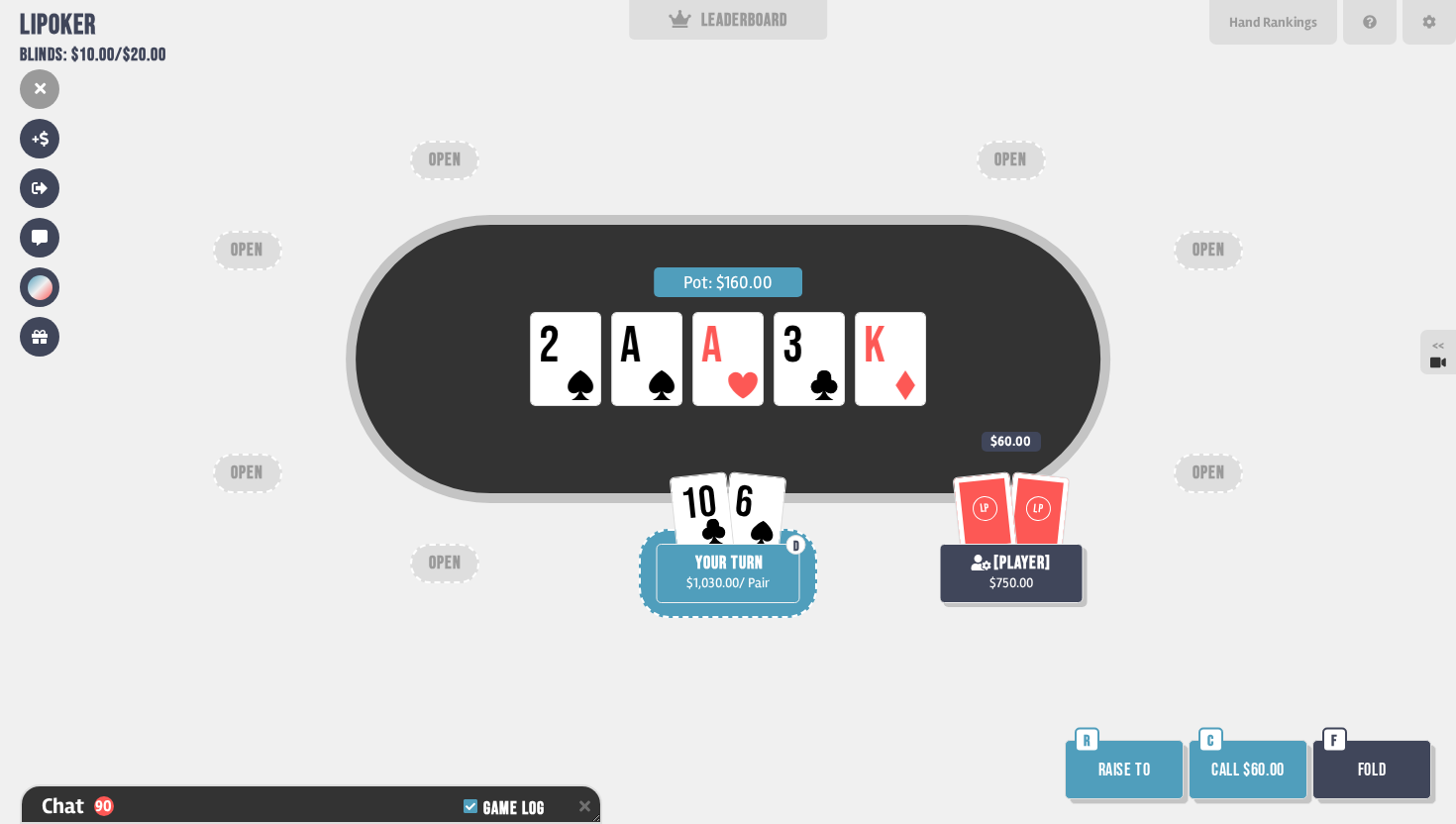 scroll, scrollTop: 2807, scrollLeft: 0, axis: vertical 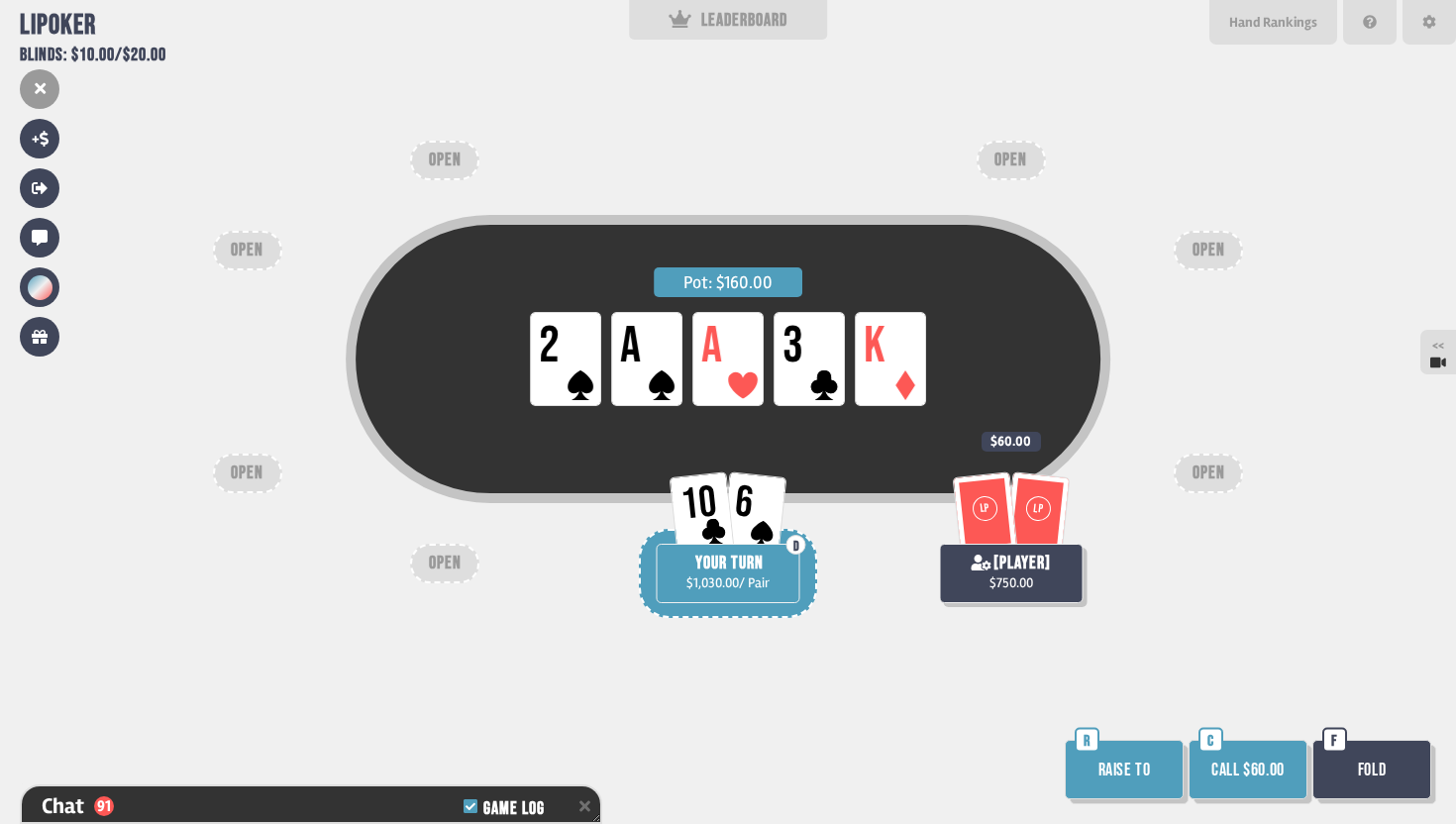 click on "Fold" at bounding box center [1372, 770] 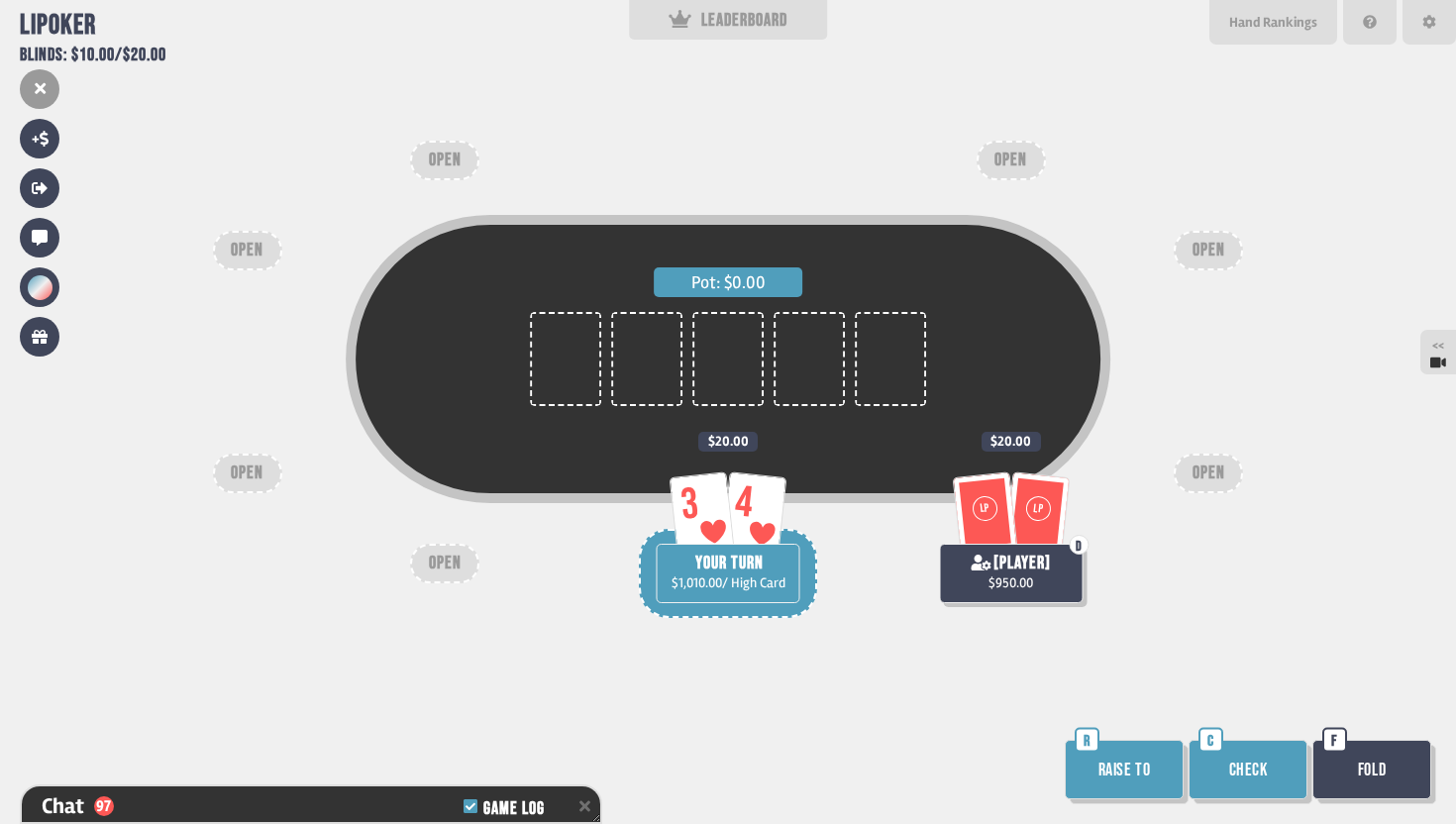 scroll, scrollTop: 2979, scrollLeft: 0, axis: vertical 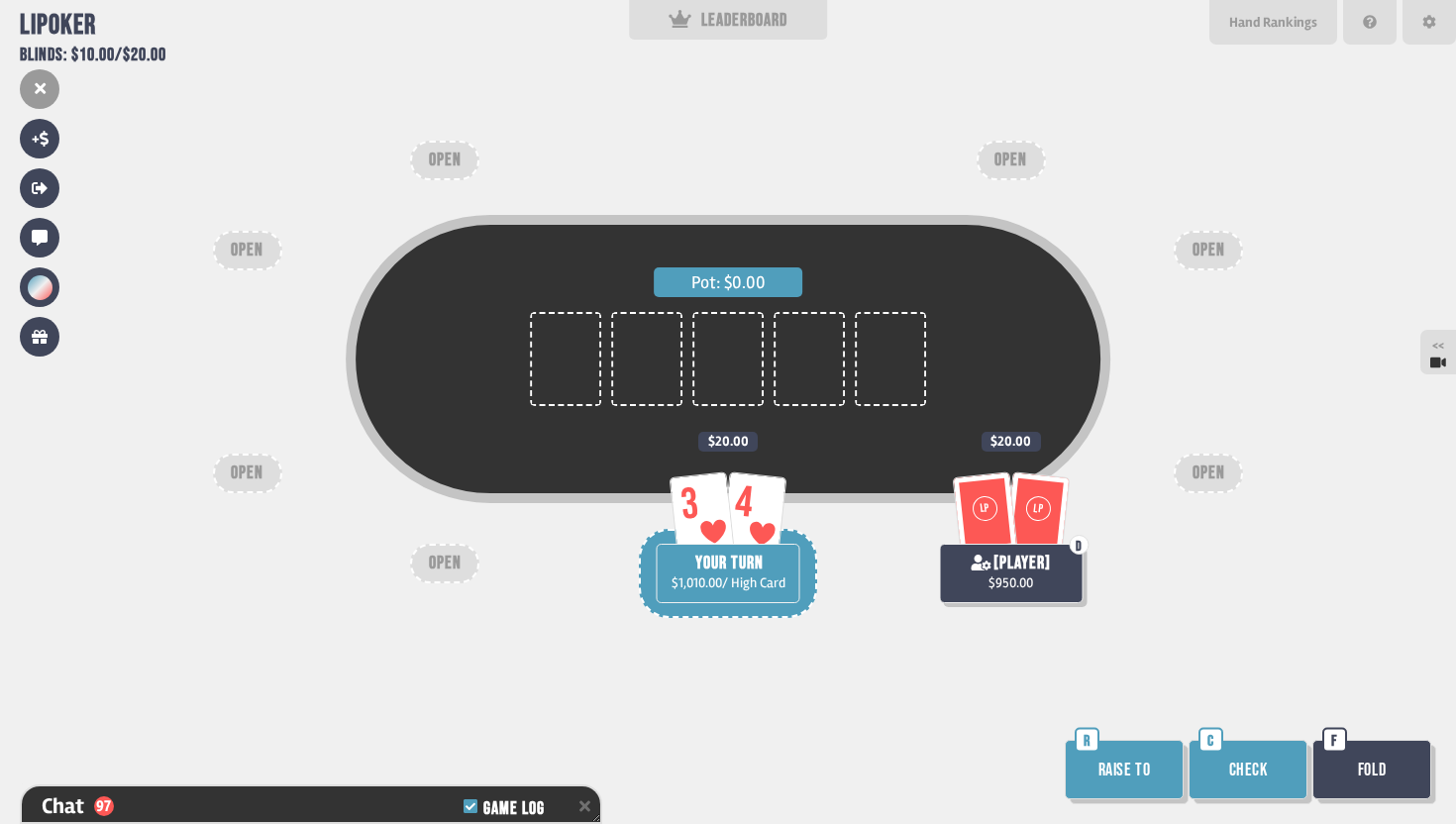 click on "Check" at bounding box center (1248, 770) 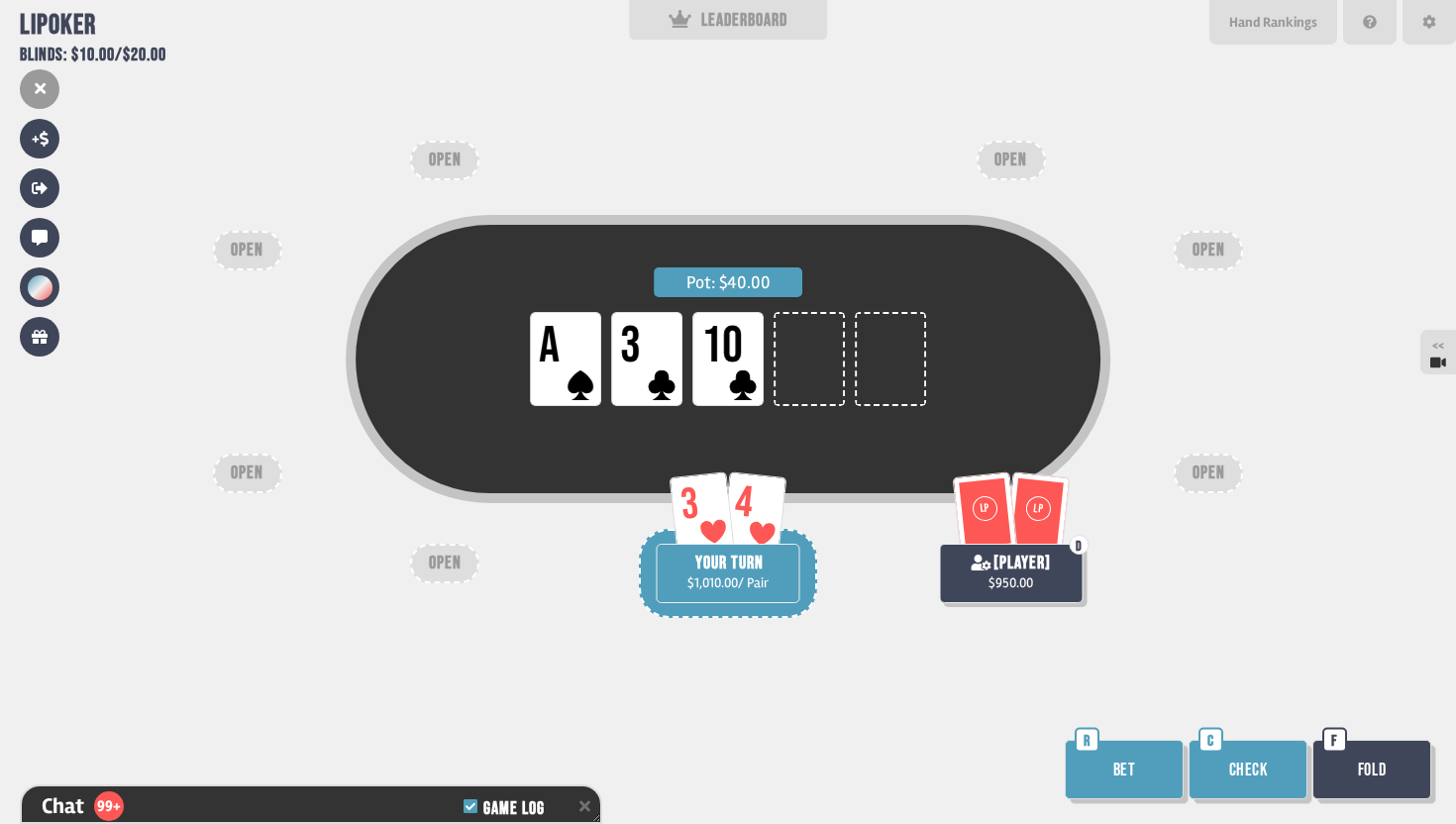 scroll, scrollTop: 3065, scrollLeft: 0, axis: vertical 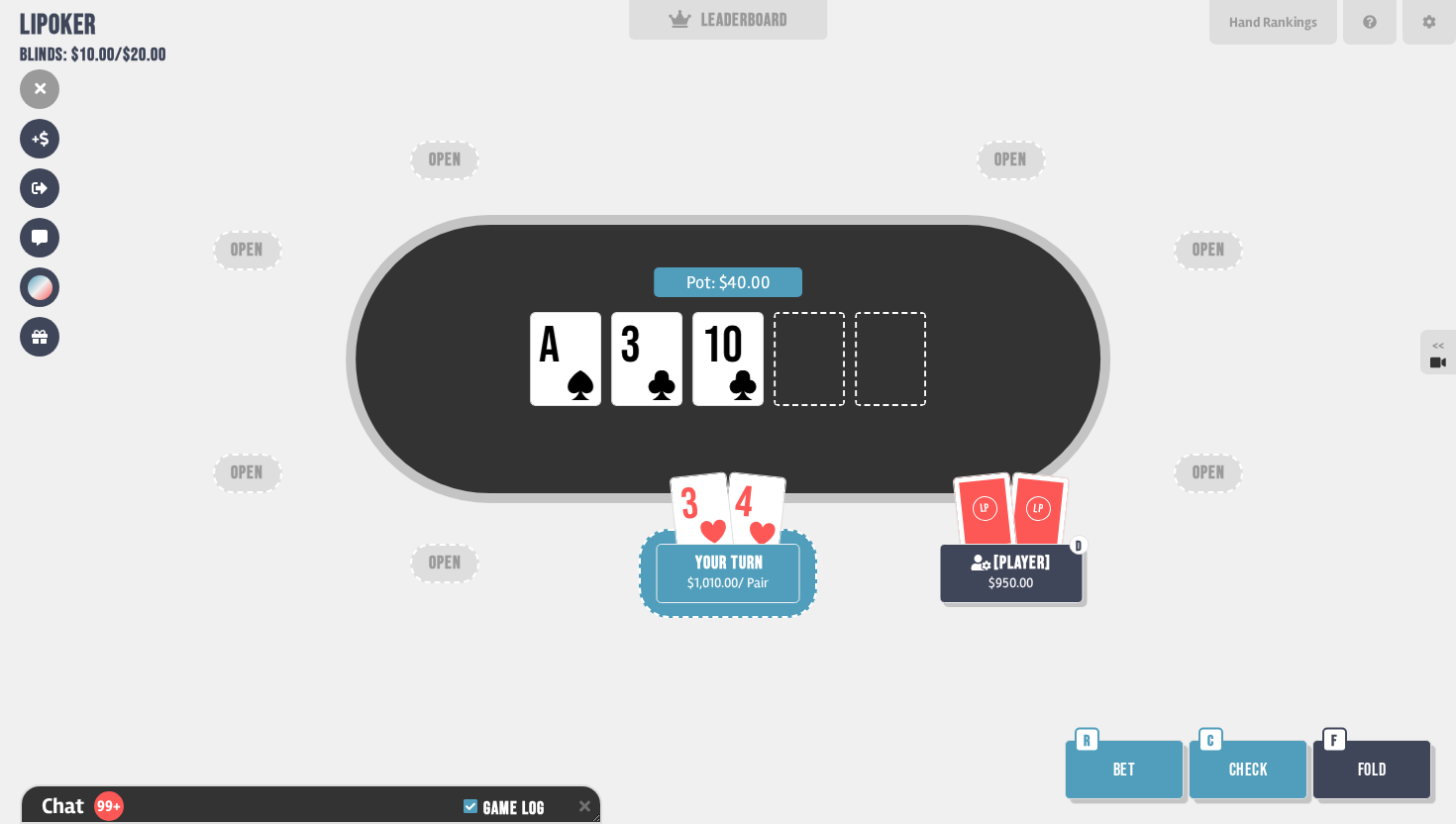 click on "Check" at bounding box center [1248, 770] 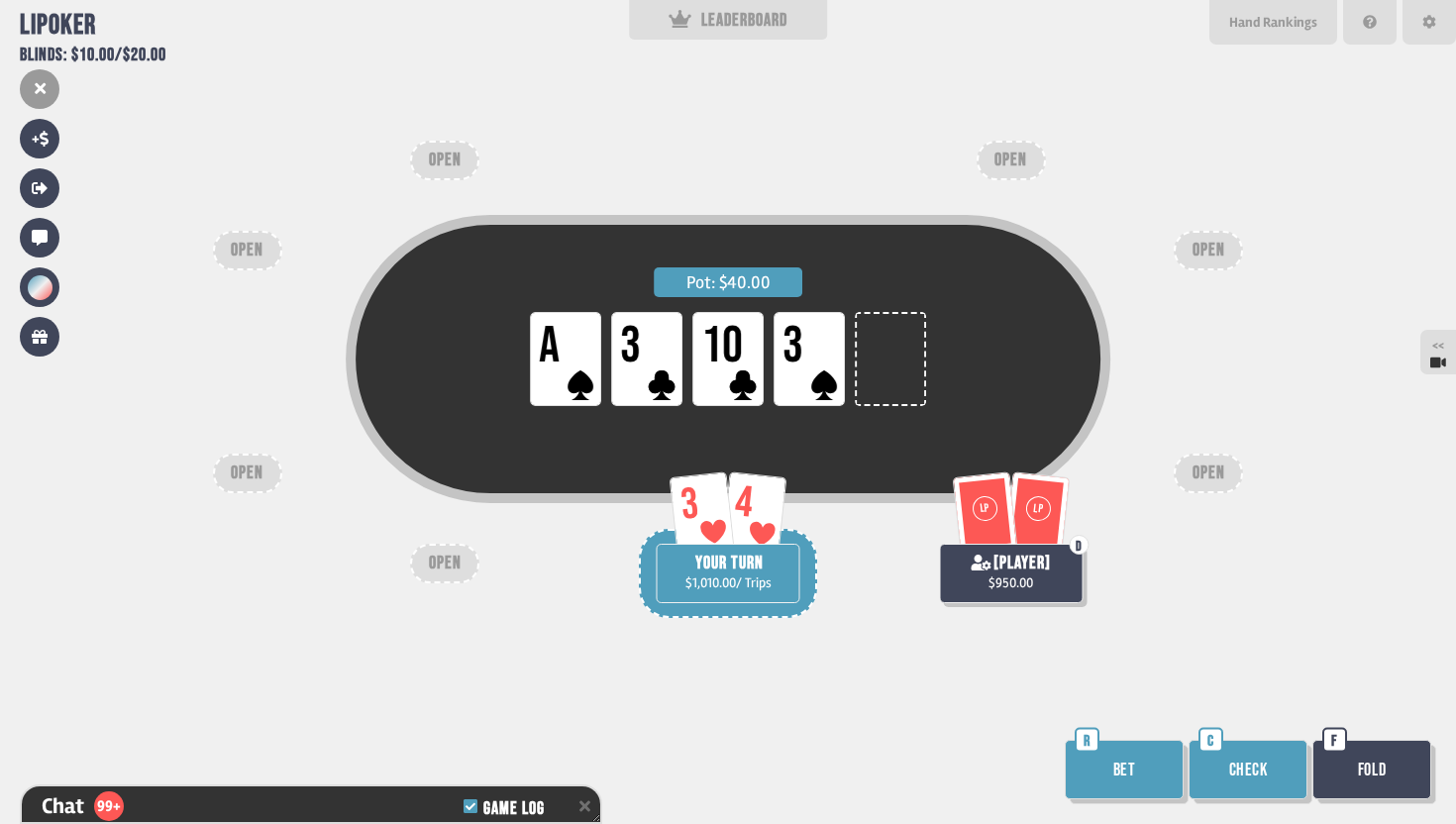 scroll, scrollTop: 3180, scrollLeft: 0, axis: vertical 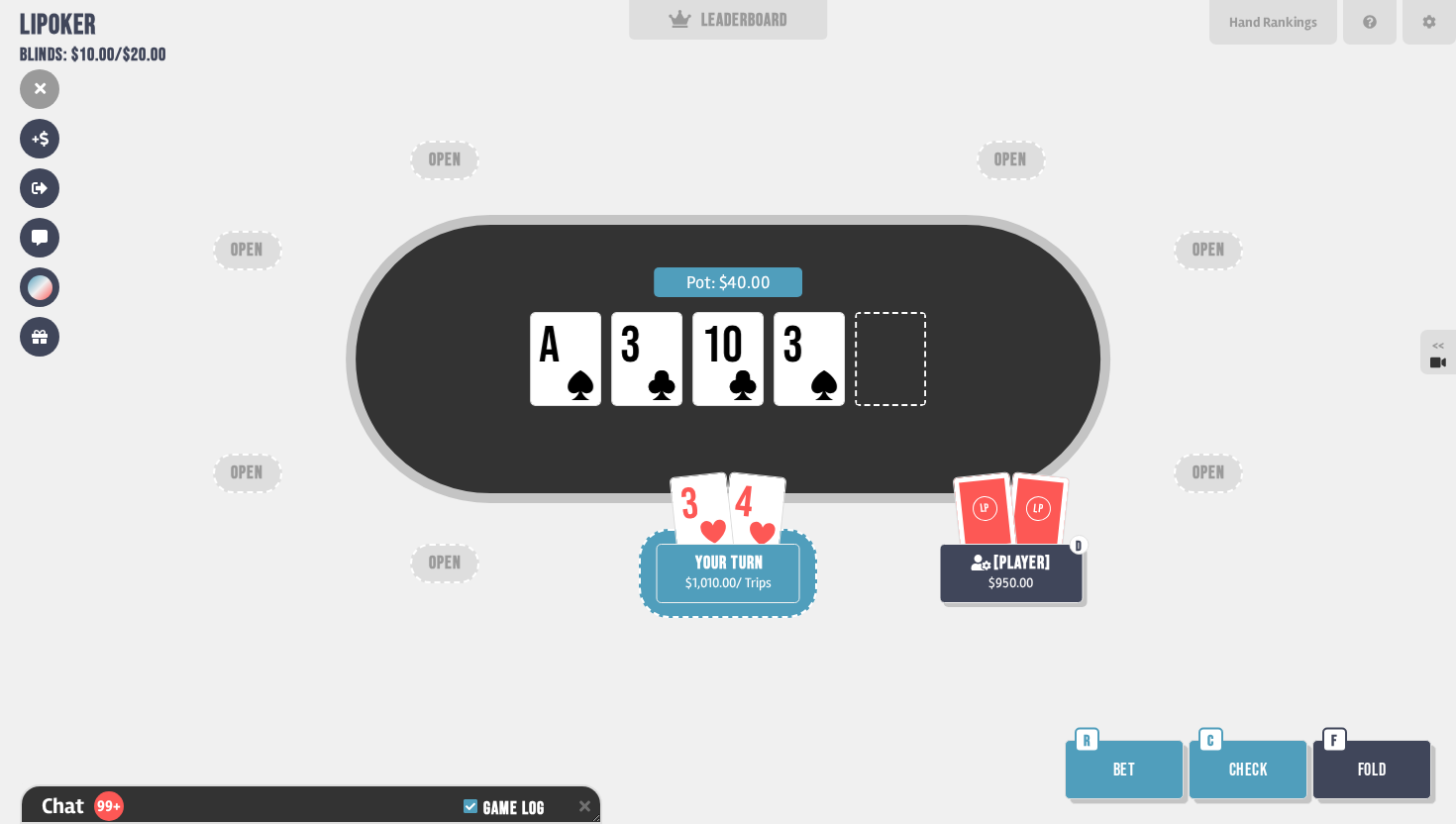click on "Check" at bounding box center [1248, 770] 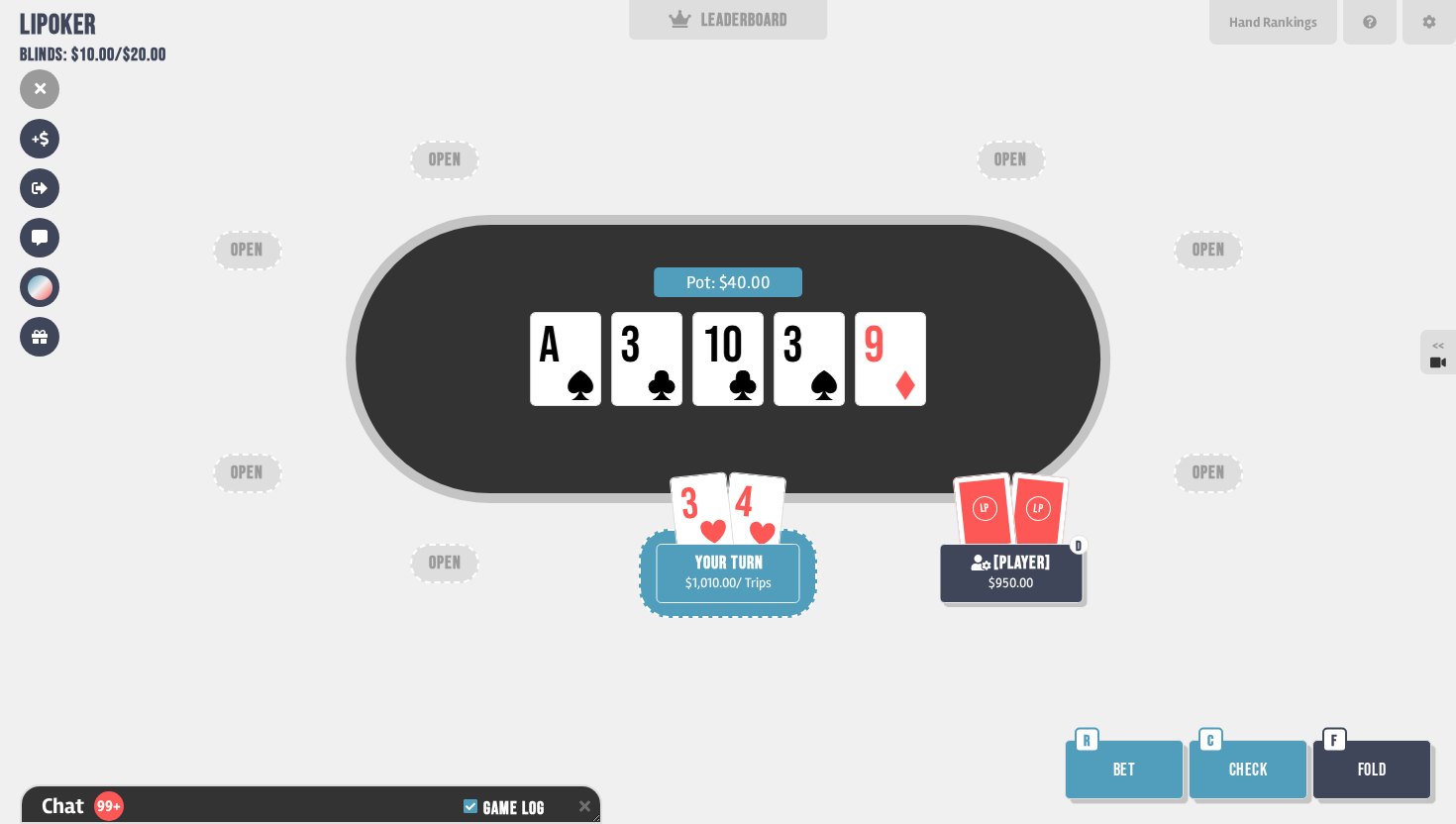 scroll, scrollTop: 3295, scrollLeft: 0, axis: vertical 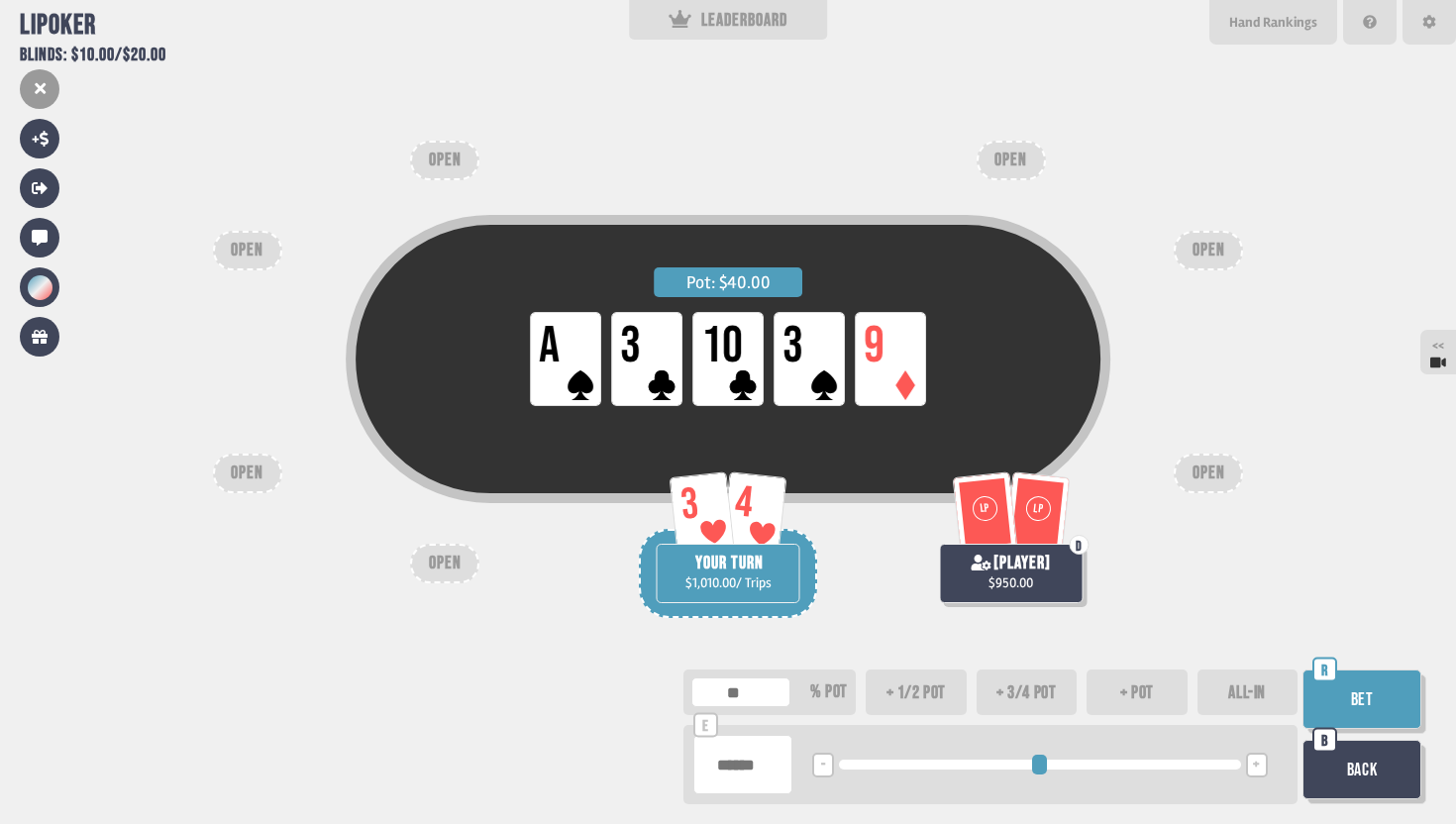 click at bounding box center [743, 765] 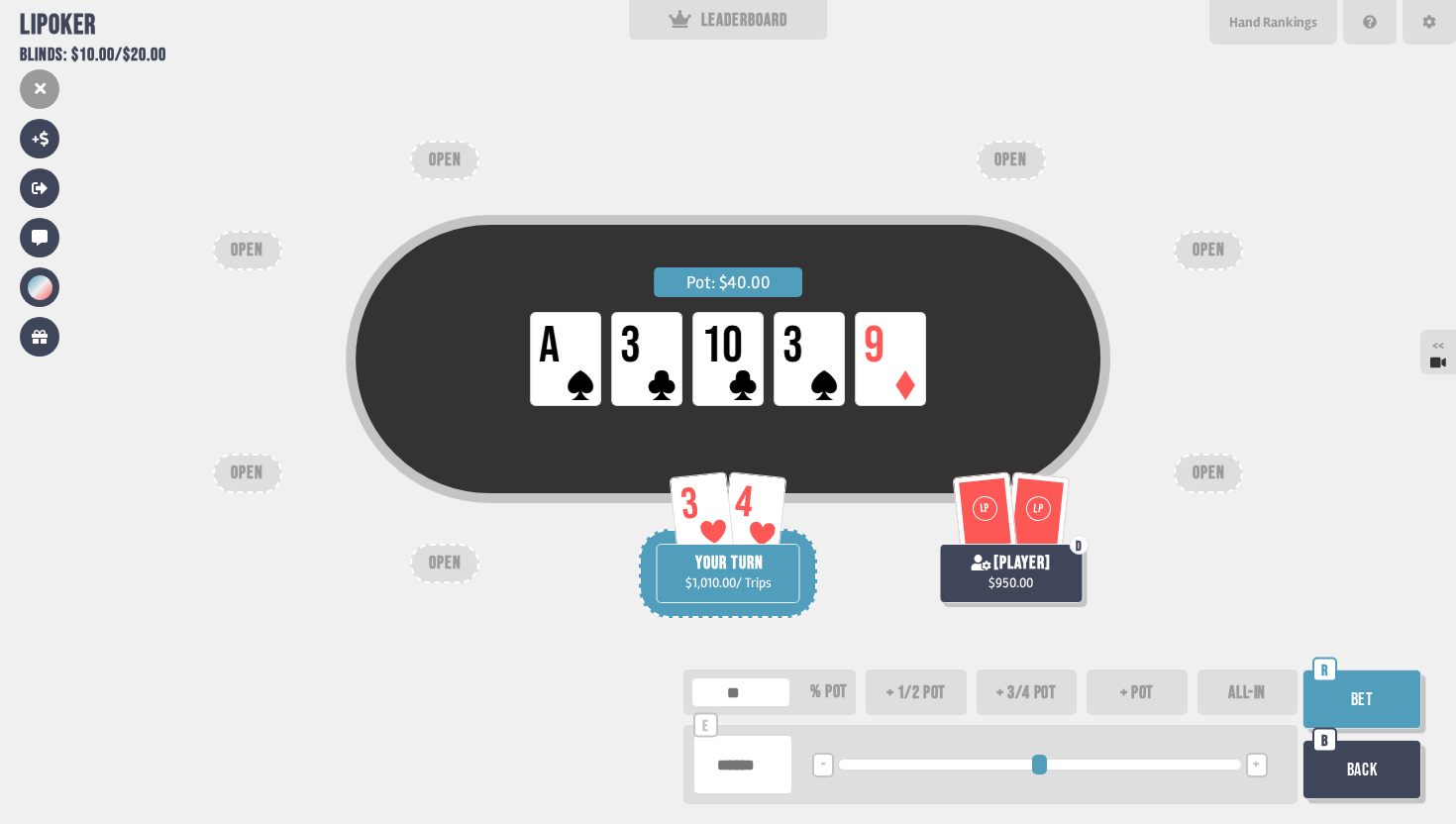 type on "**" 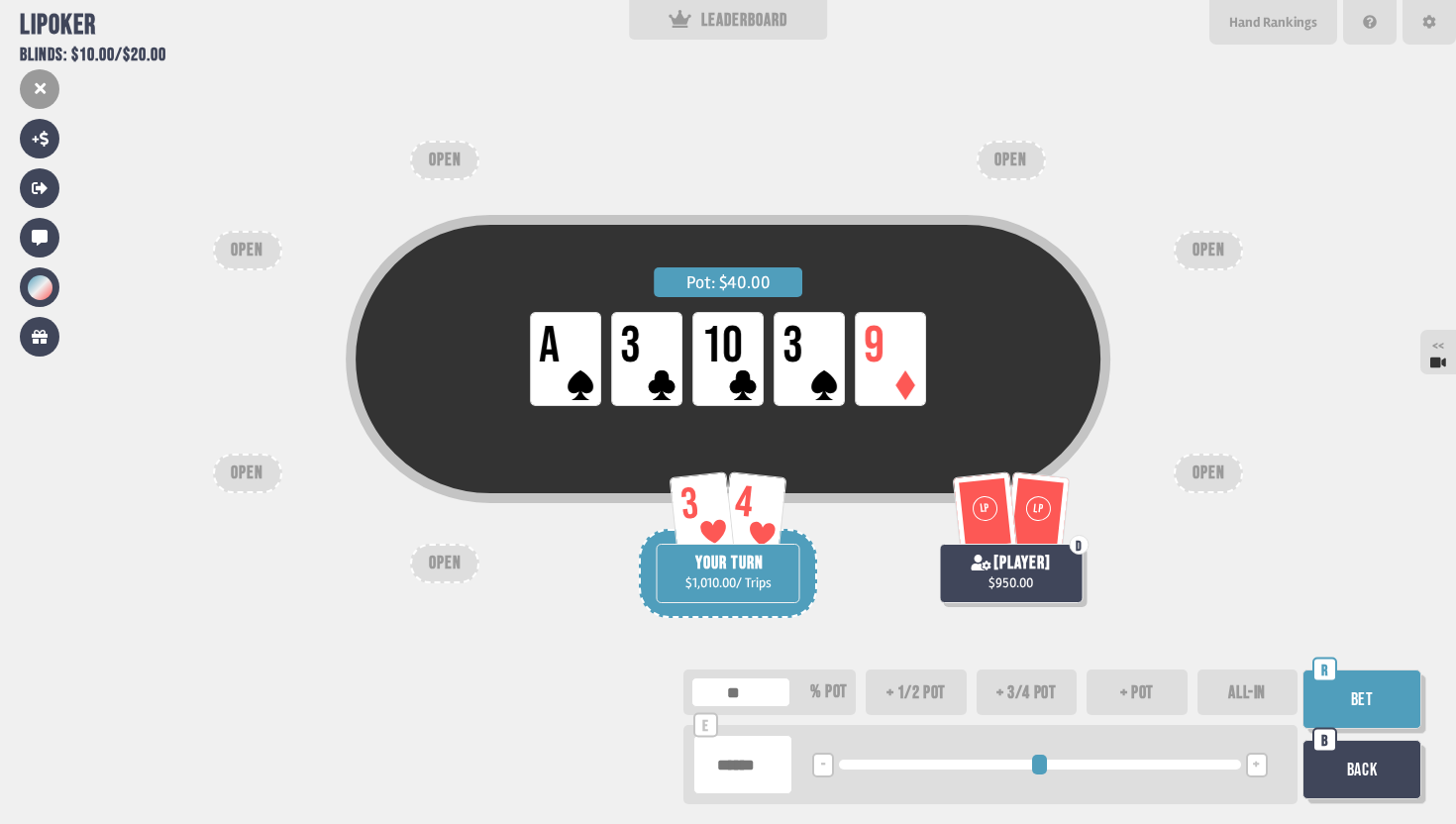 type on "*" 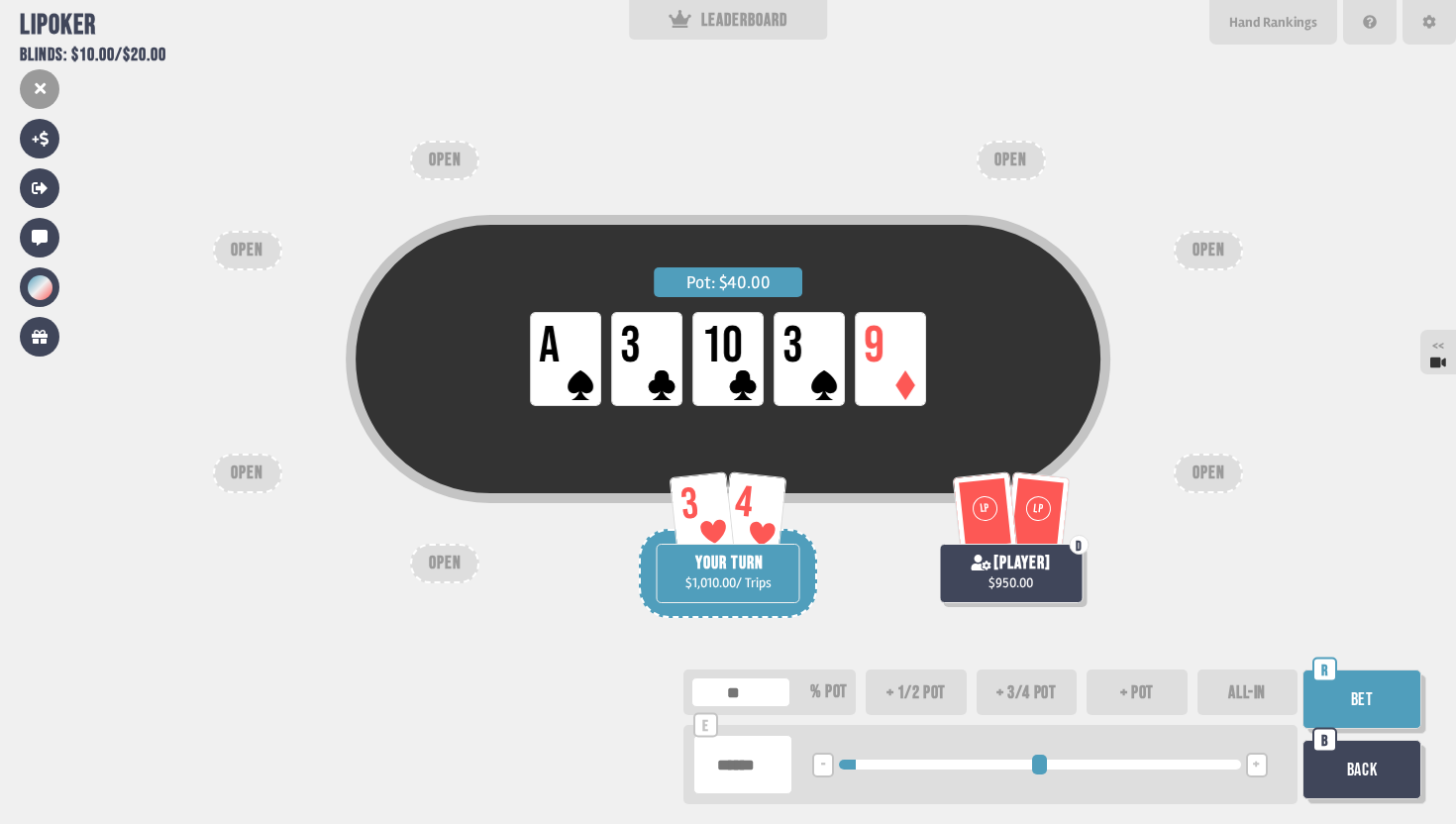 type on "*****" 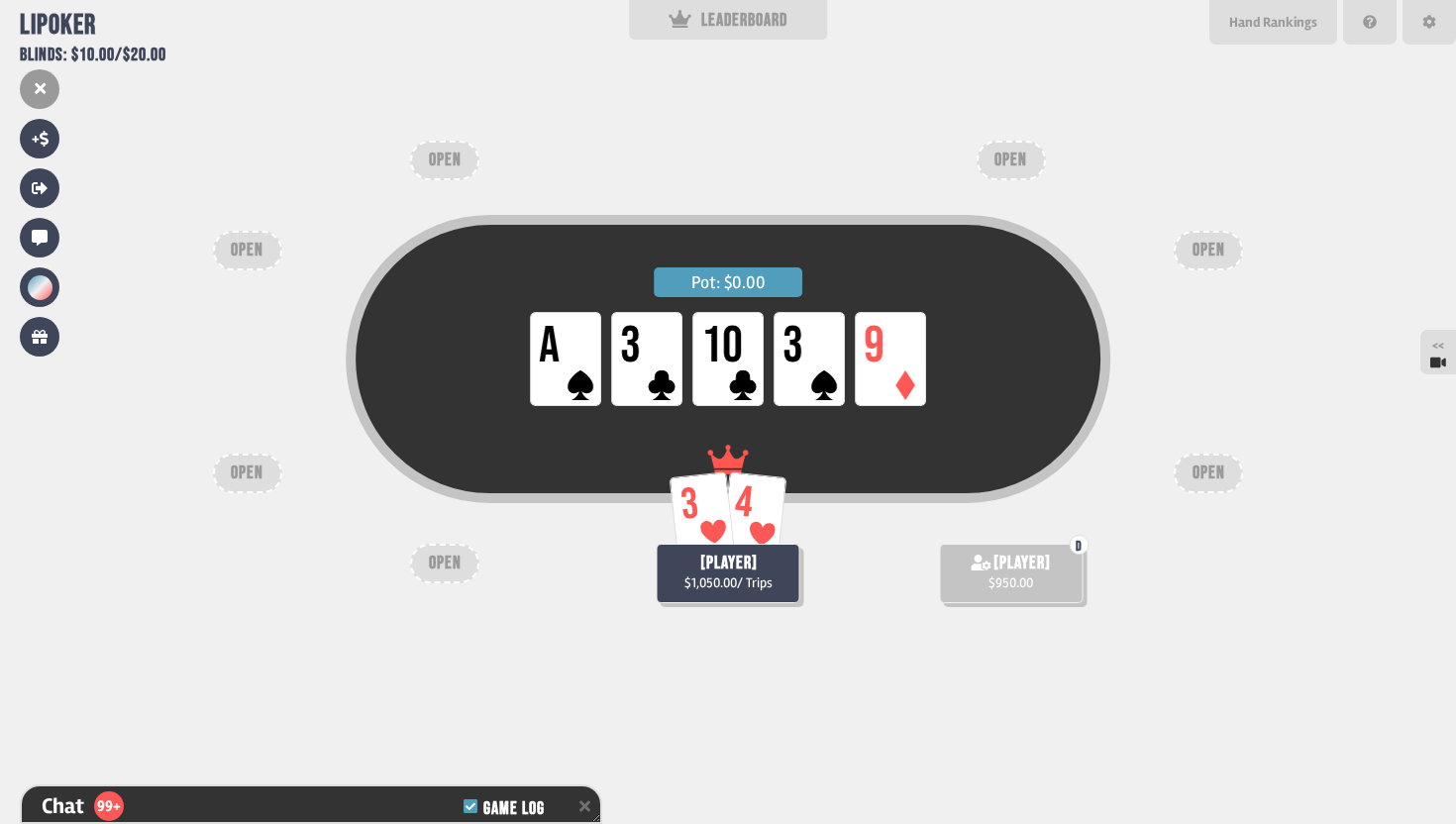 scroll, scrollTop: 3467, scrollLeft: 0, axis: vertical 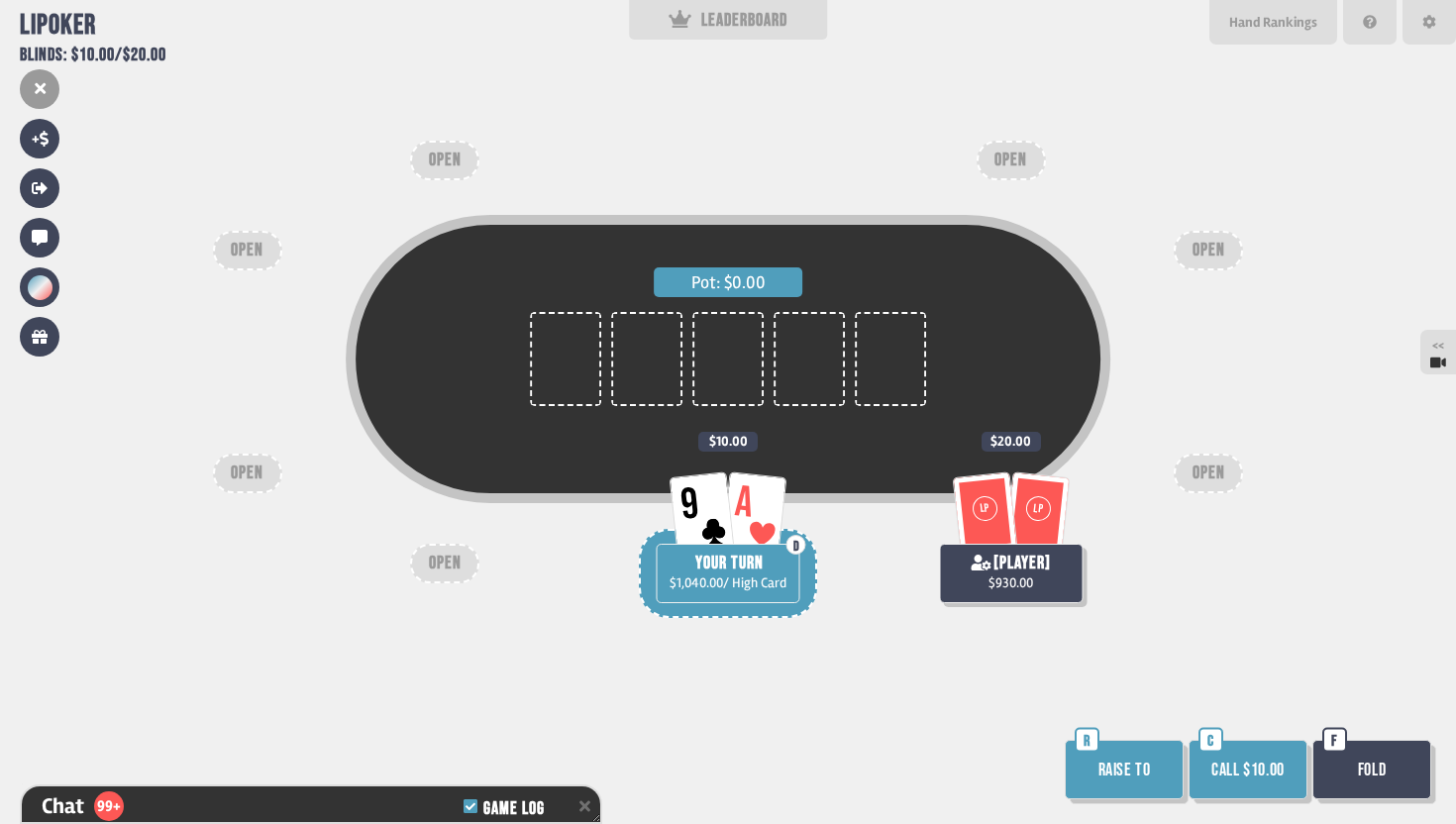 click on "Call $10.00" at bounding box center (1248, 770) 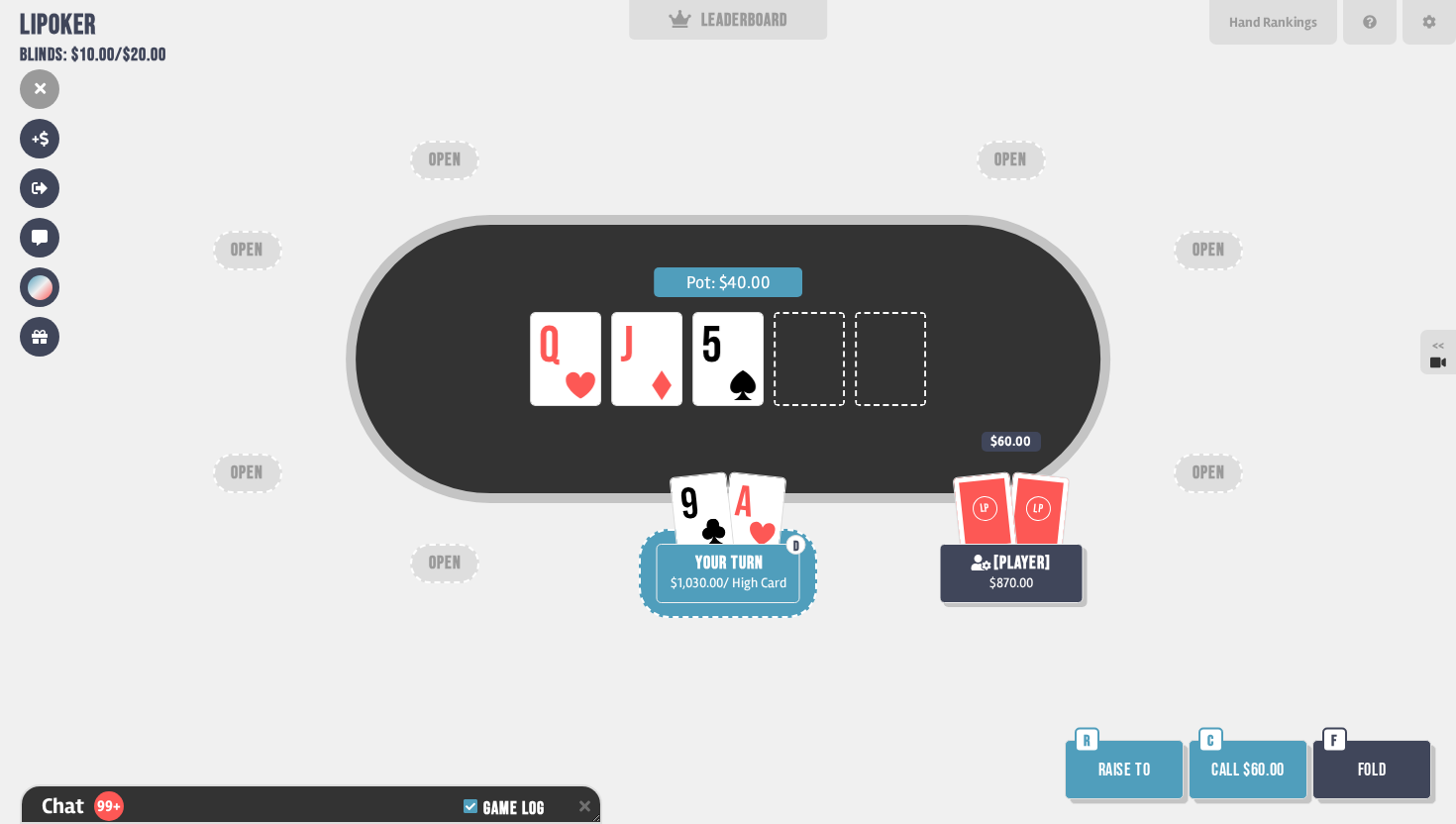 scroll, scrollTop: 3611, scrollLeft: 0, axis: vertical 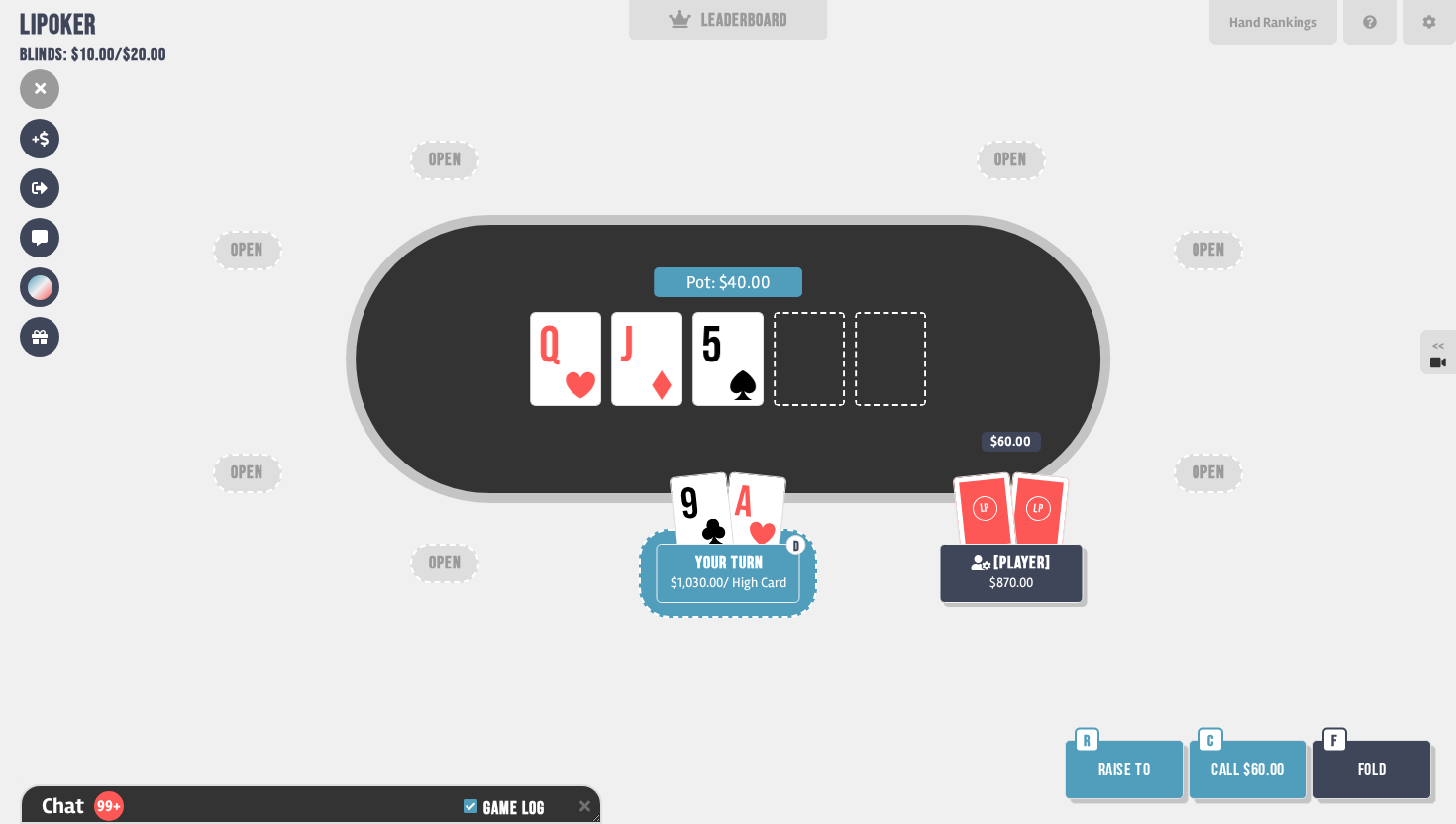 click on "Fold" at bounding box center (1372, 770) 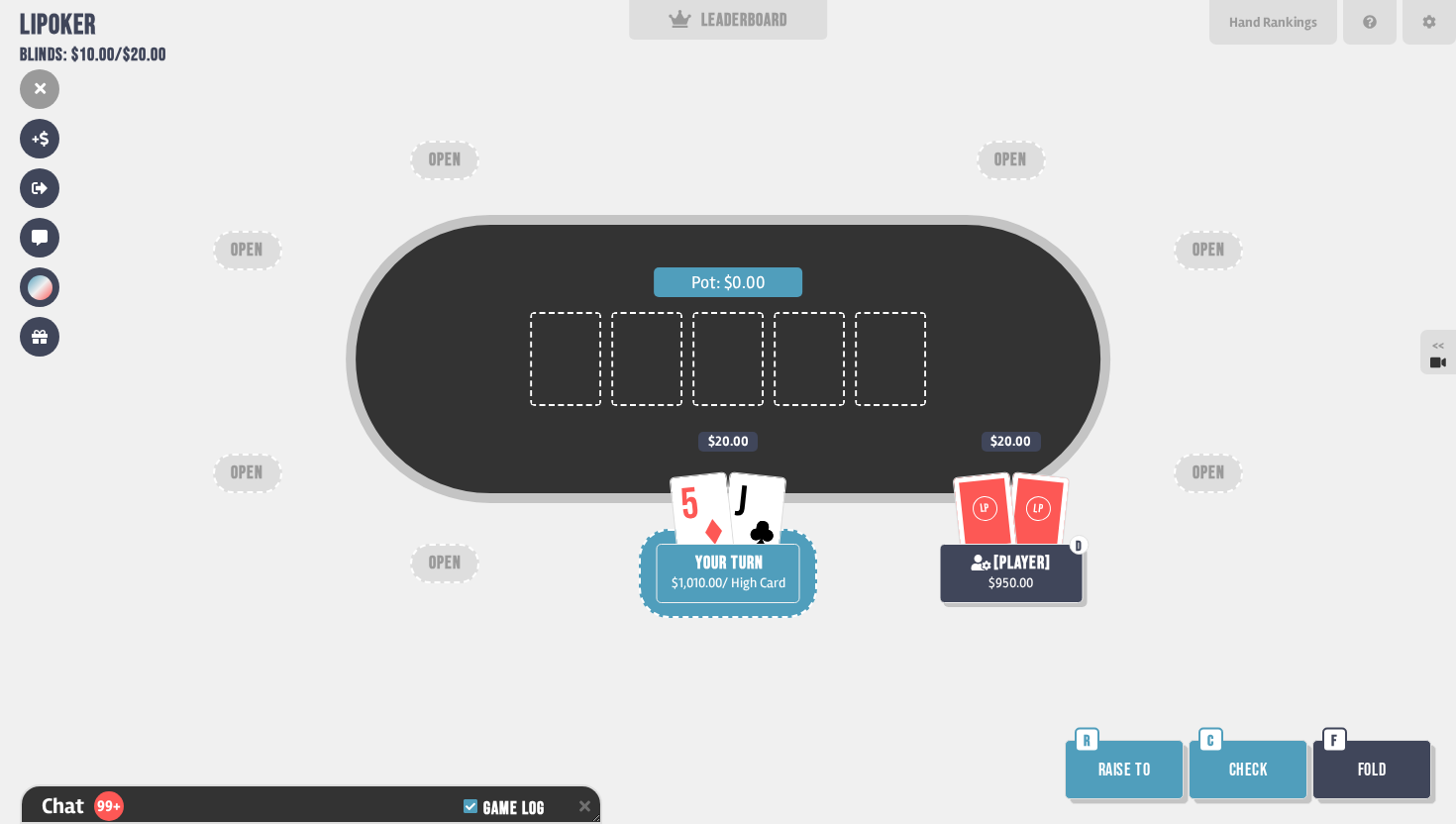 scroll, scrollTop: 3783, scrollLeft: 0, axis: vertical 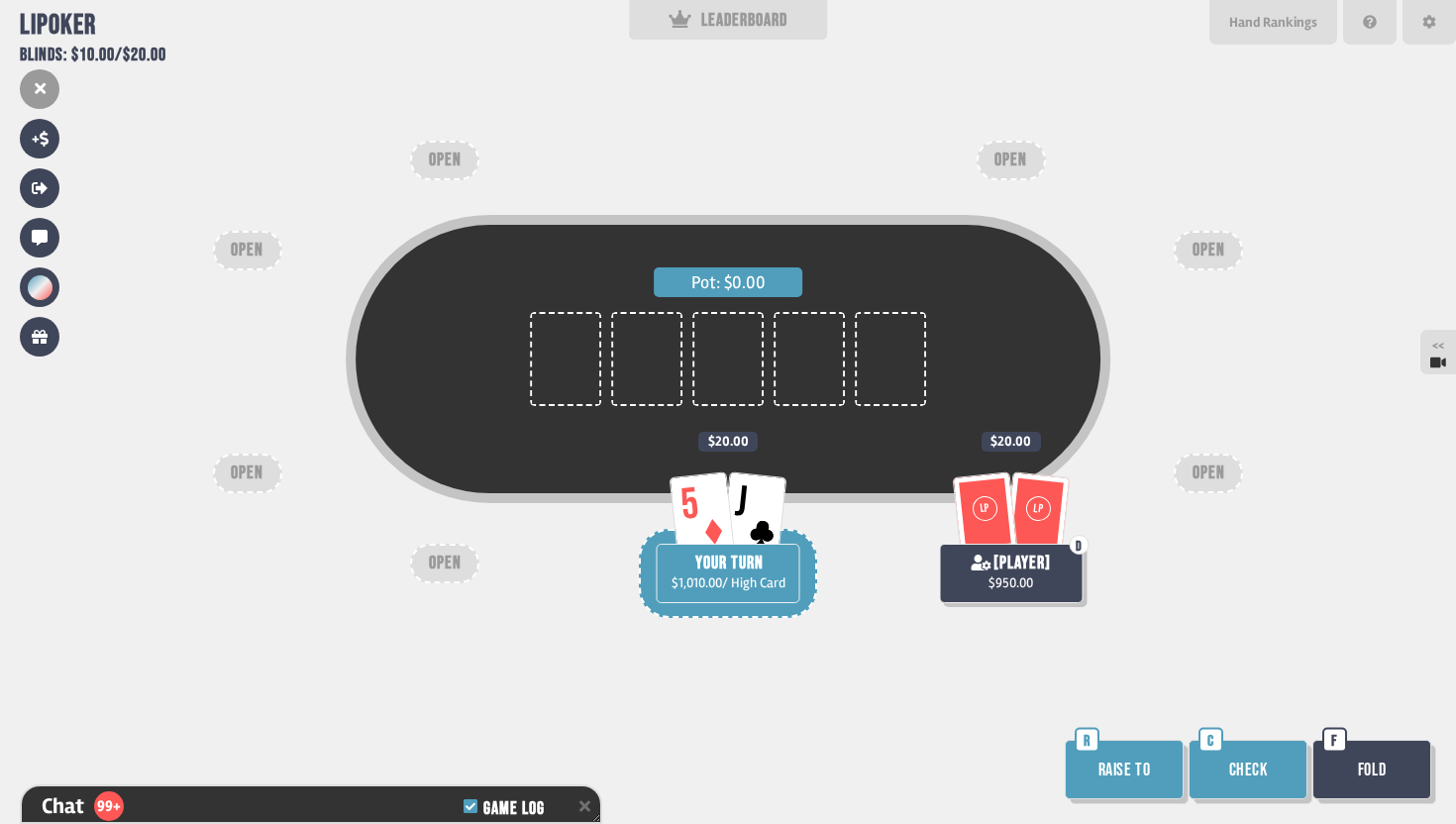 click on "Check" at bounding box center [1248, 770] 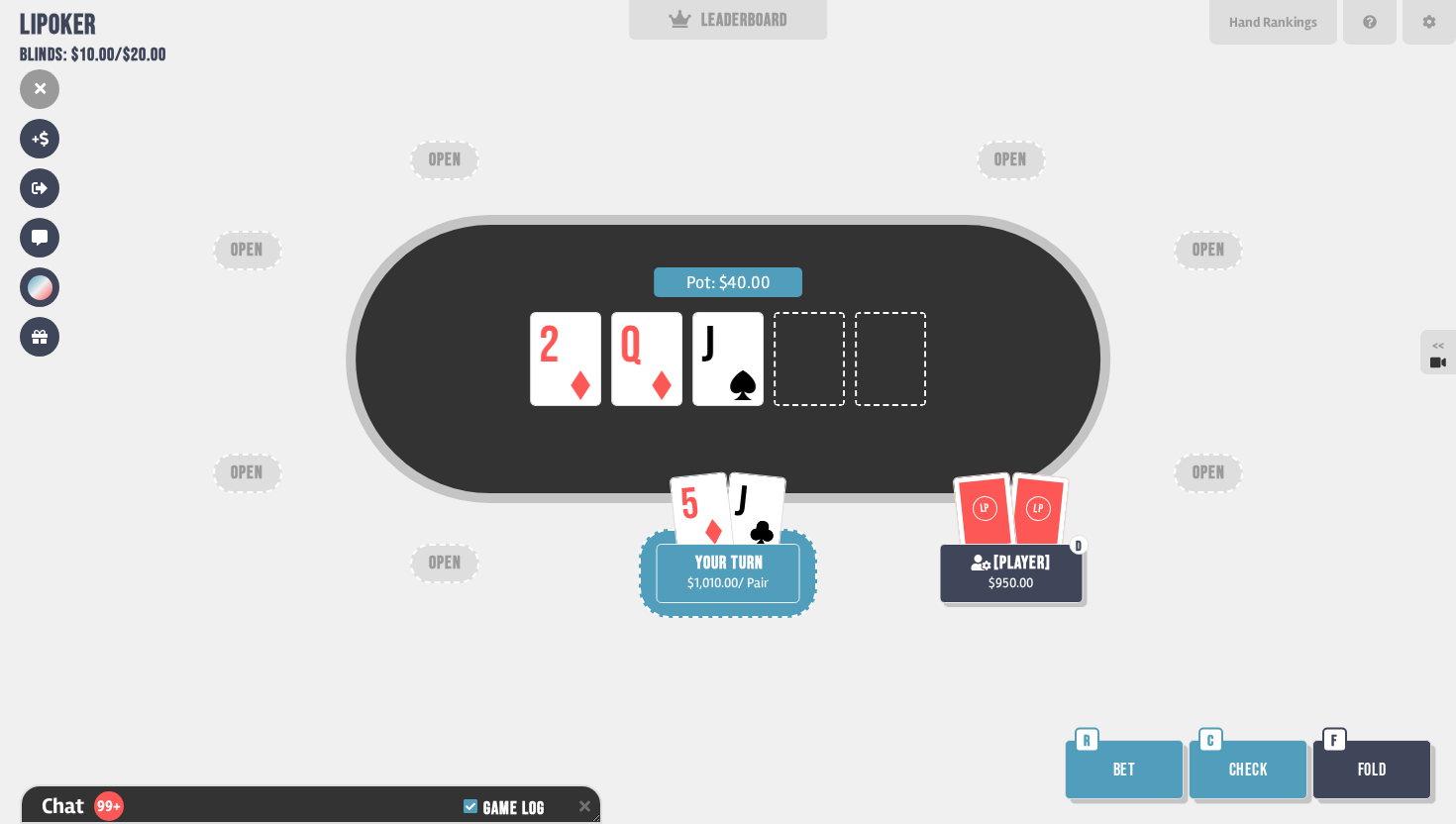 scroll, scrollTop: 3869, scrollLeft: 0, axis: vertical 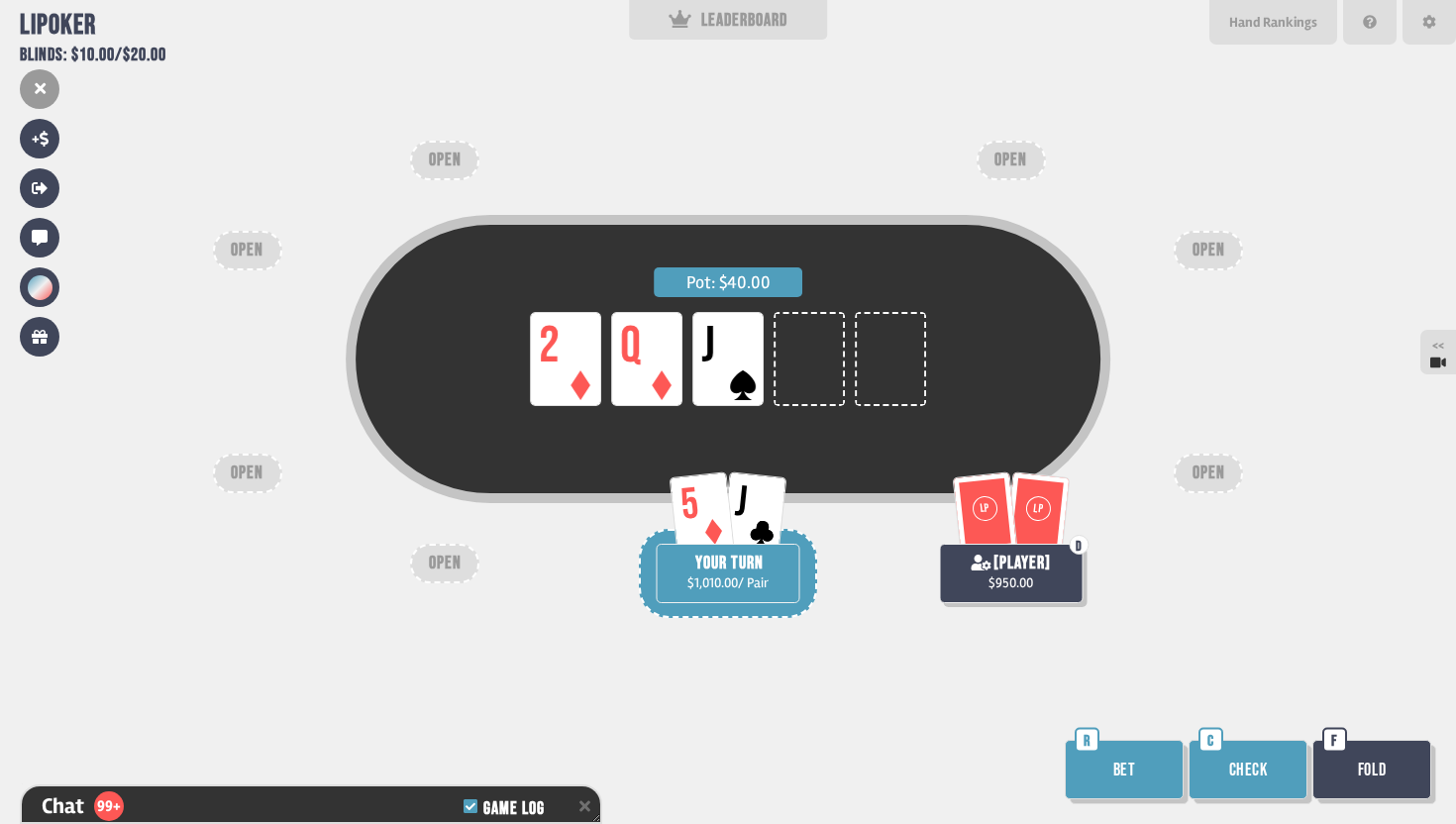 click on "Bet" at bounding box center (1124, 770) 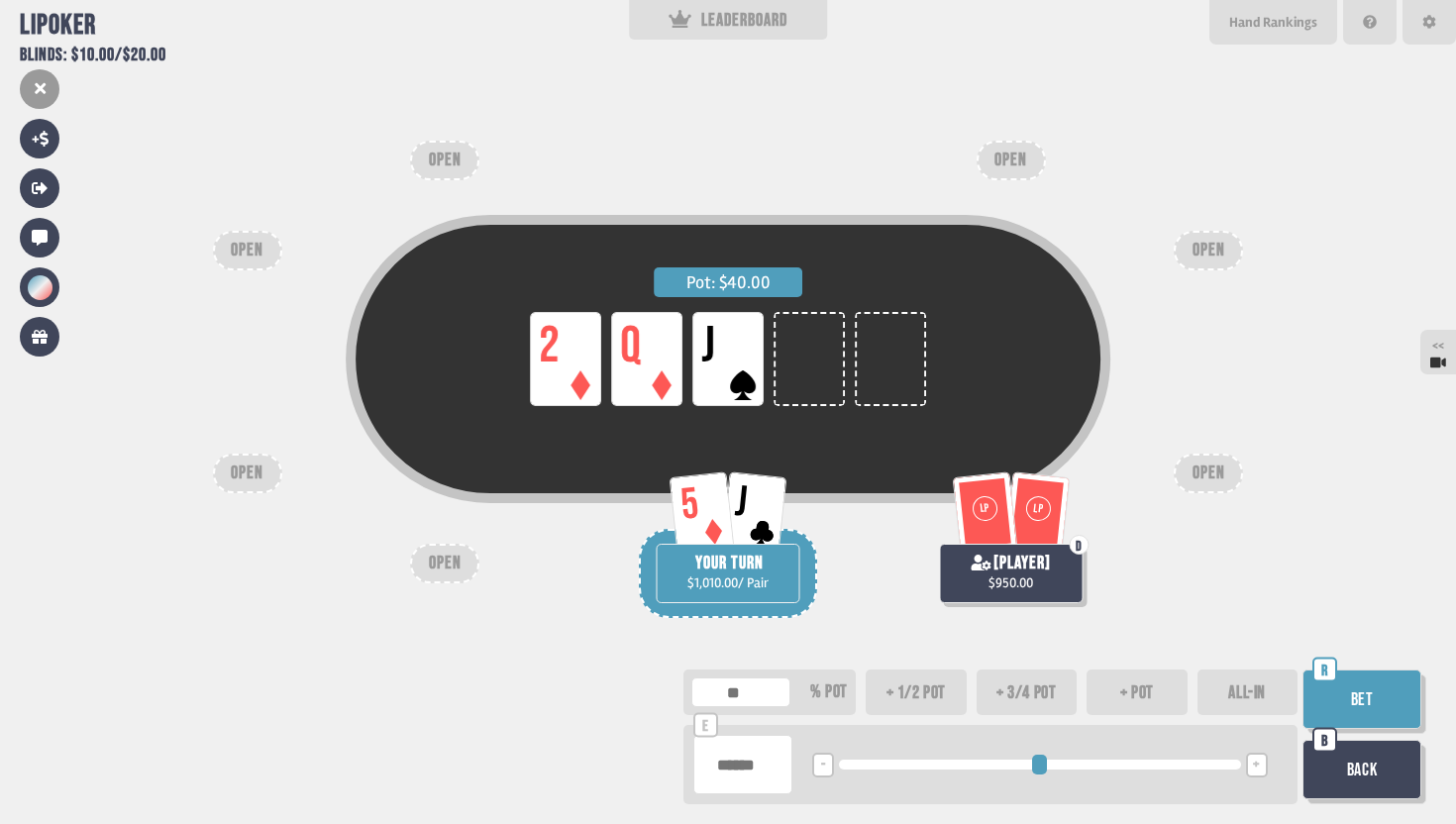 click at bounding box center (743, 765) 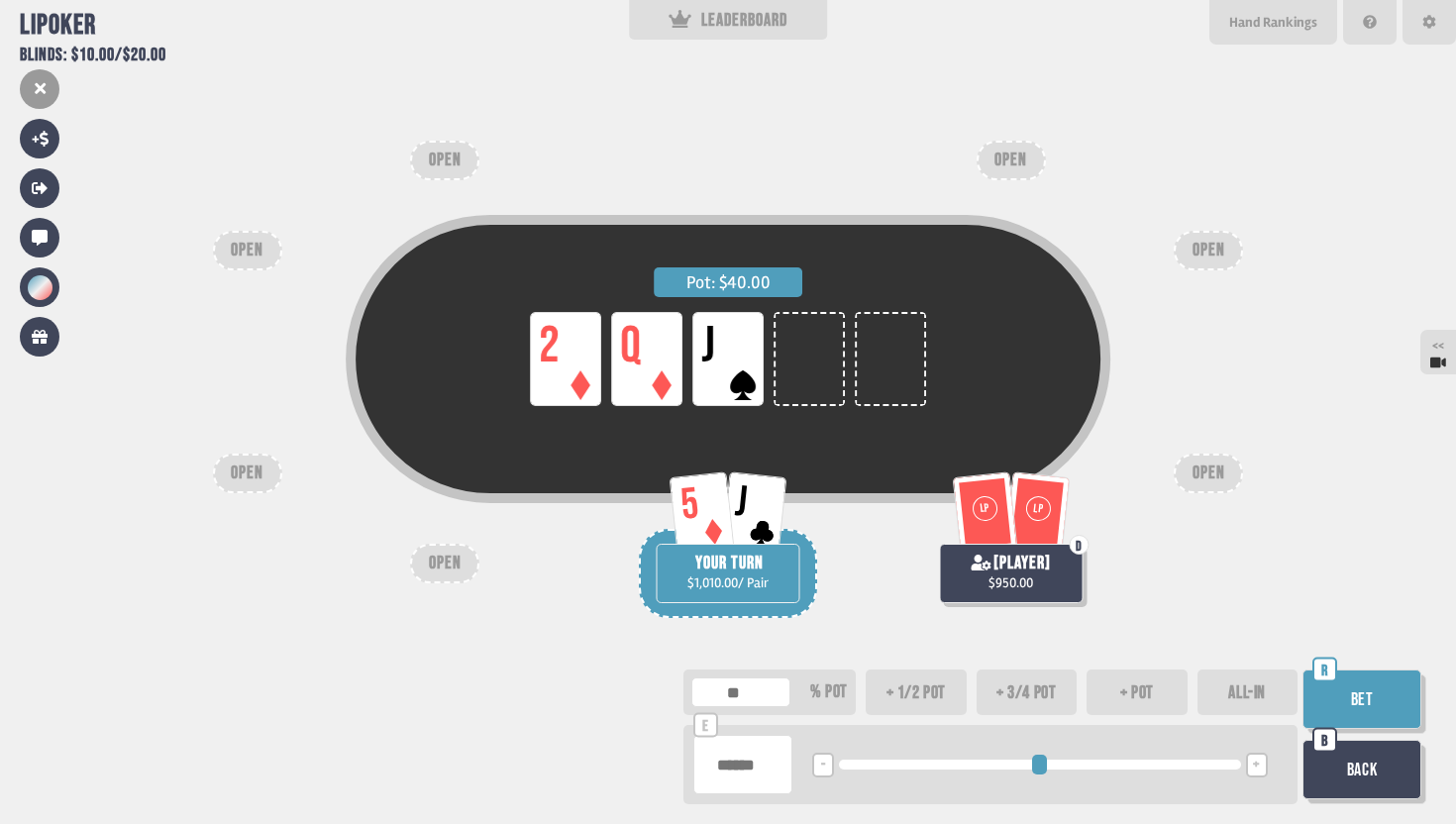 type on "**" 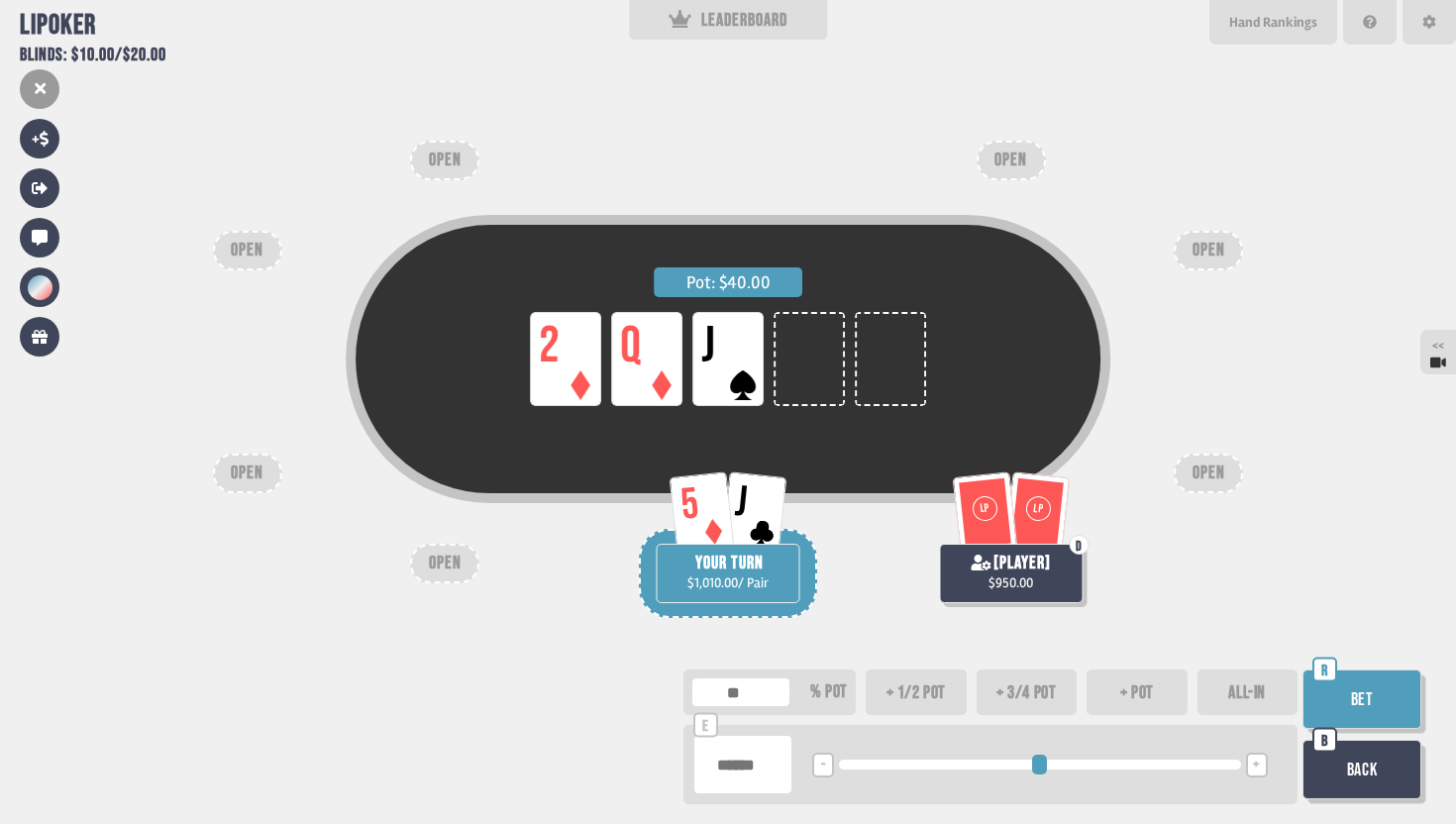 type on "*" 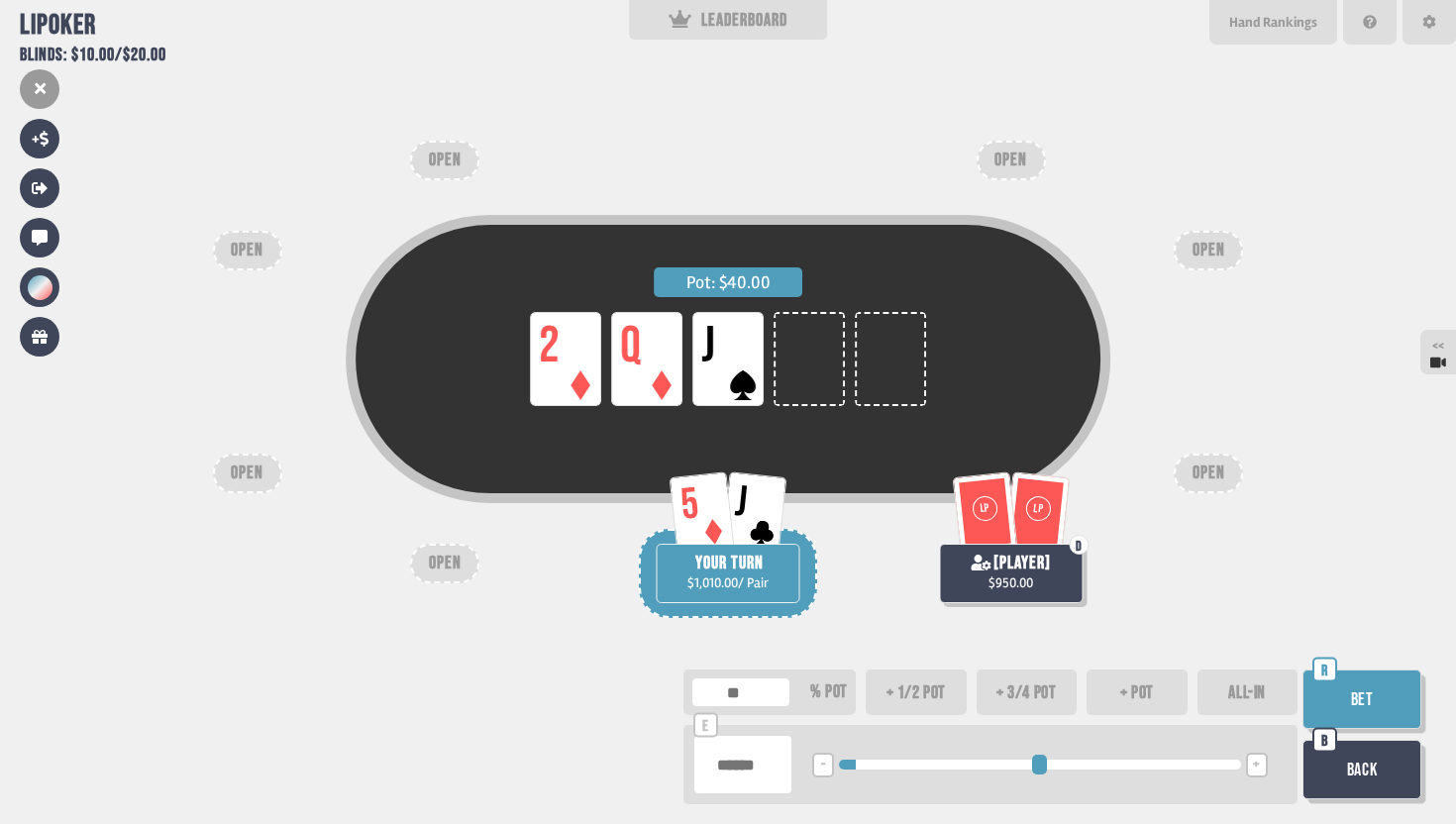 type on "*****" 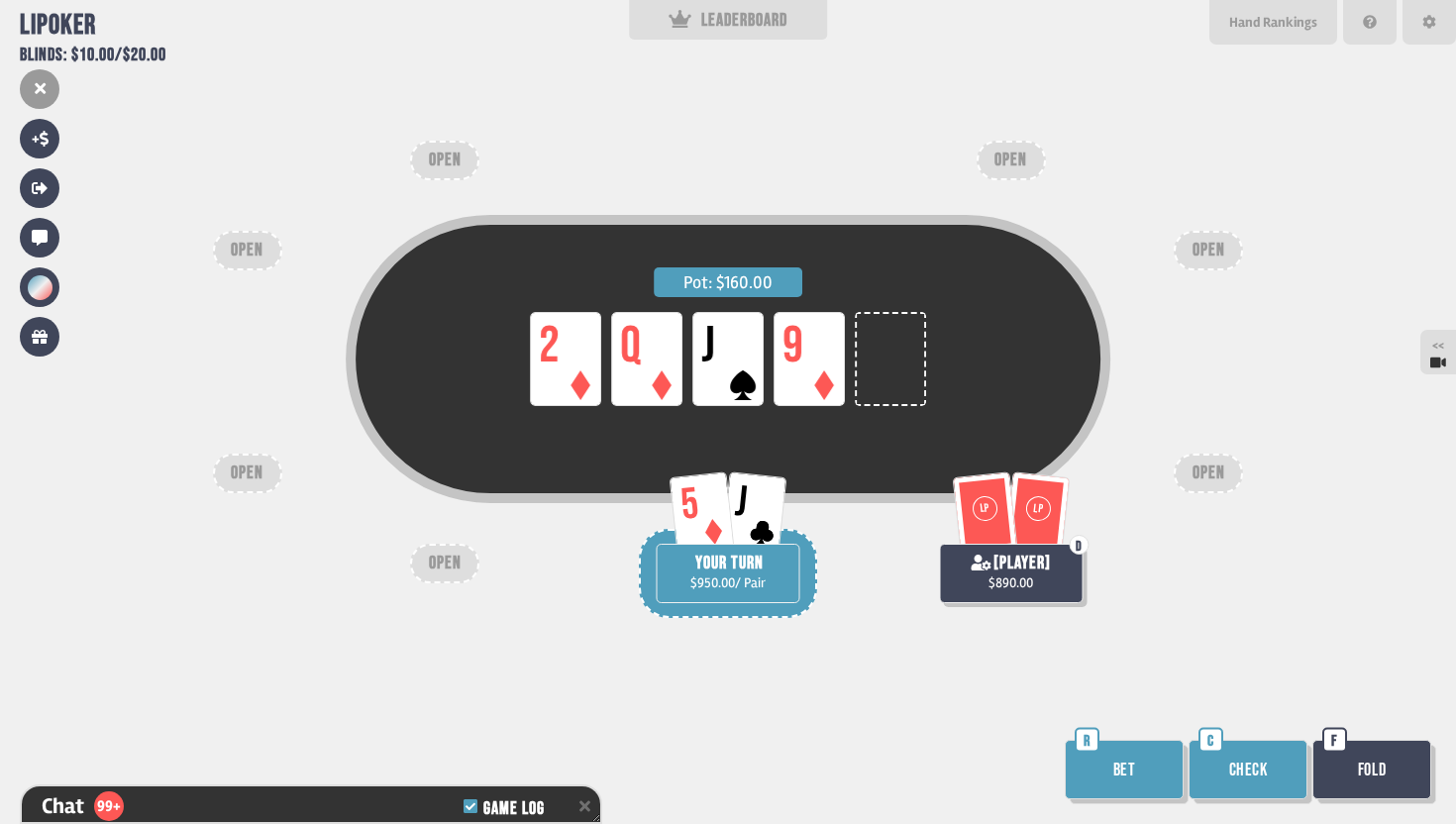 scroll, scrollTop: 3984, scrollLeft: 0, axis: vertical 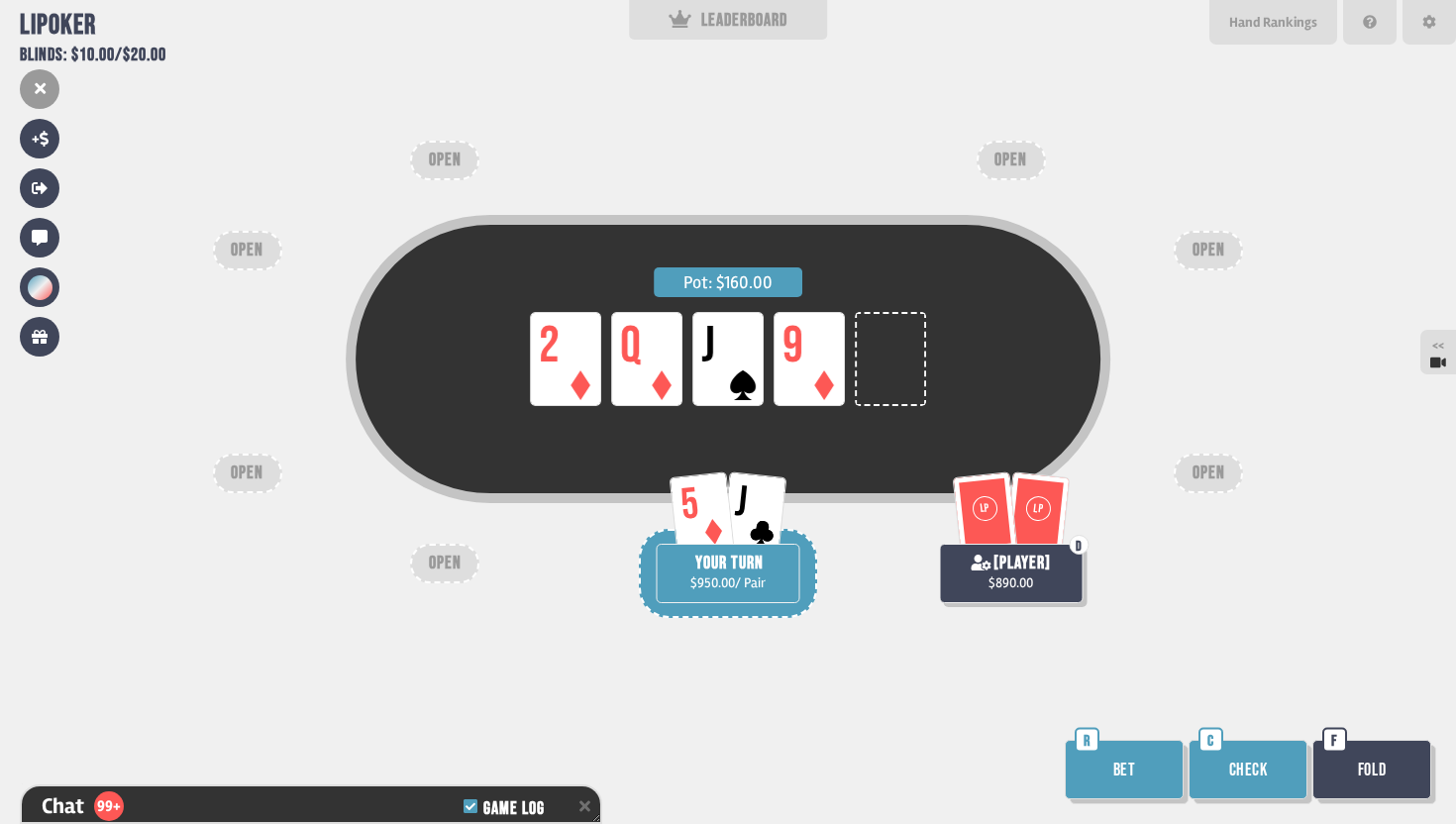 click on "Check" at bounding box center [1248, 770] 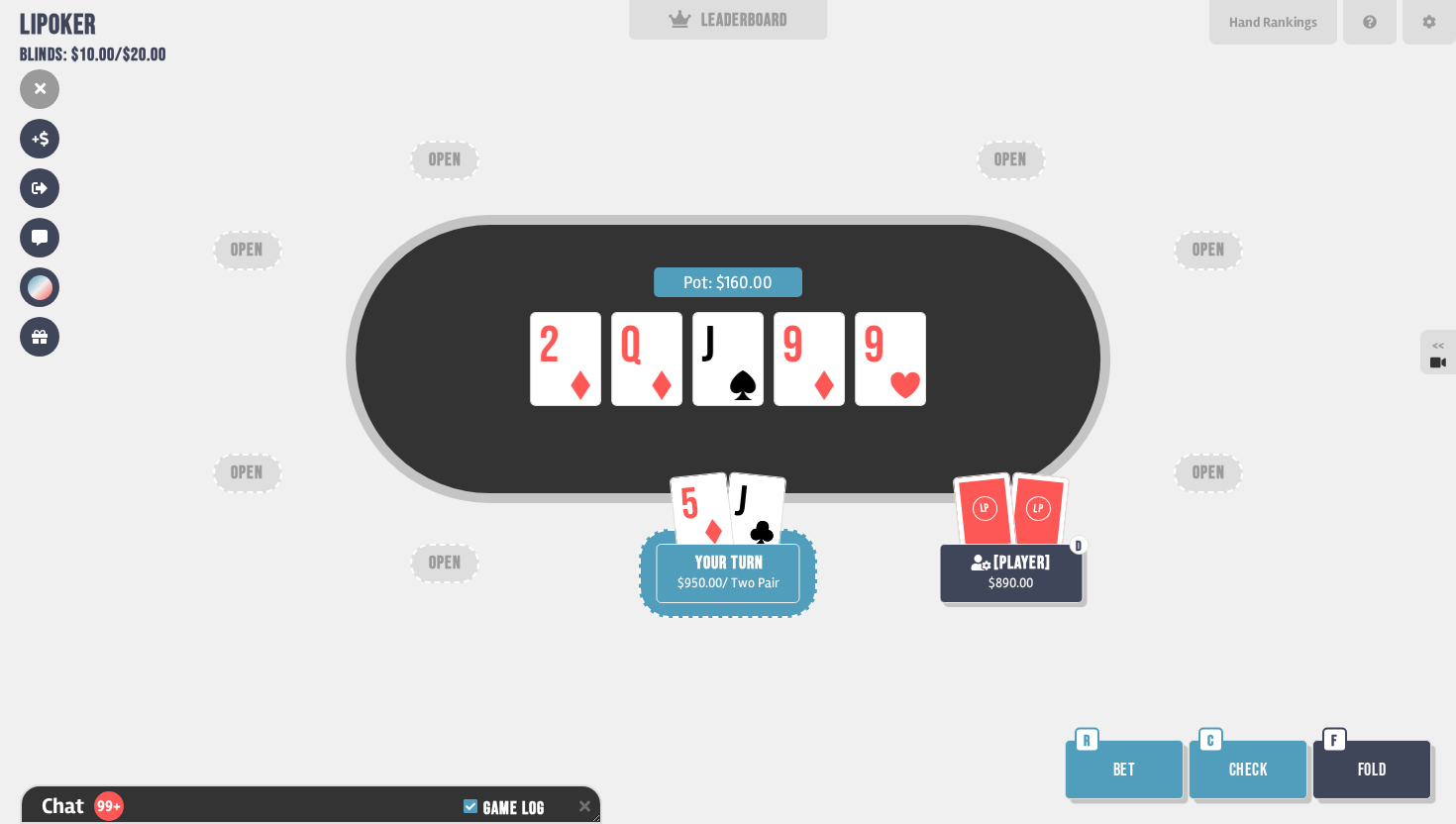 scroll, scrollTop: 4099, scrollLeft: 0, axis: vertical 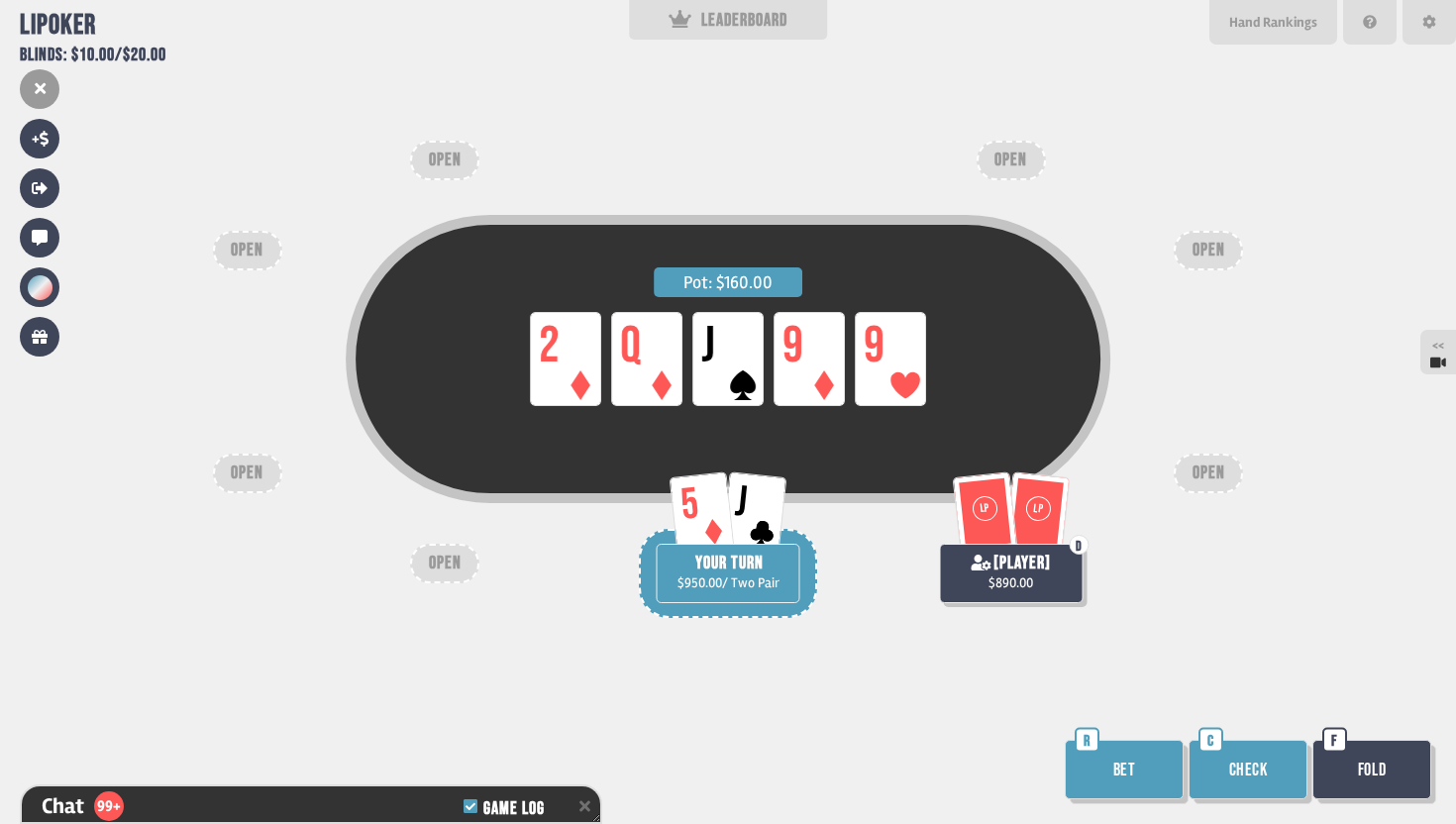 click on "Bet" at bounding box center (1124, 770) 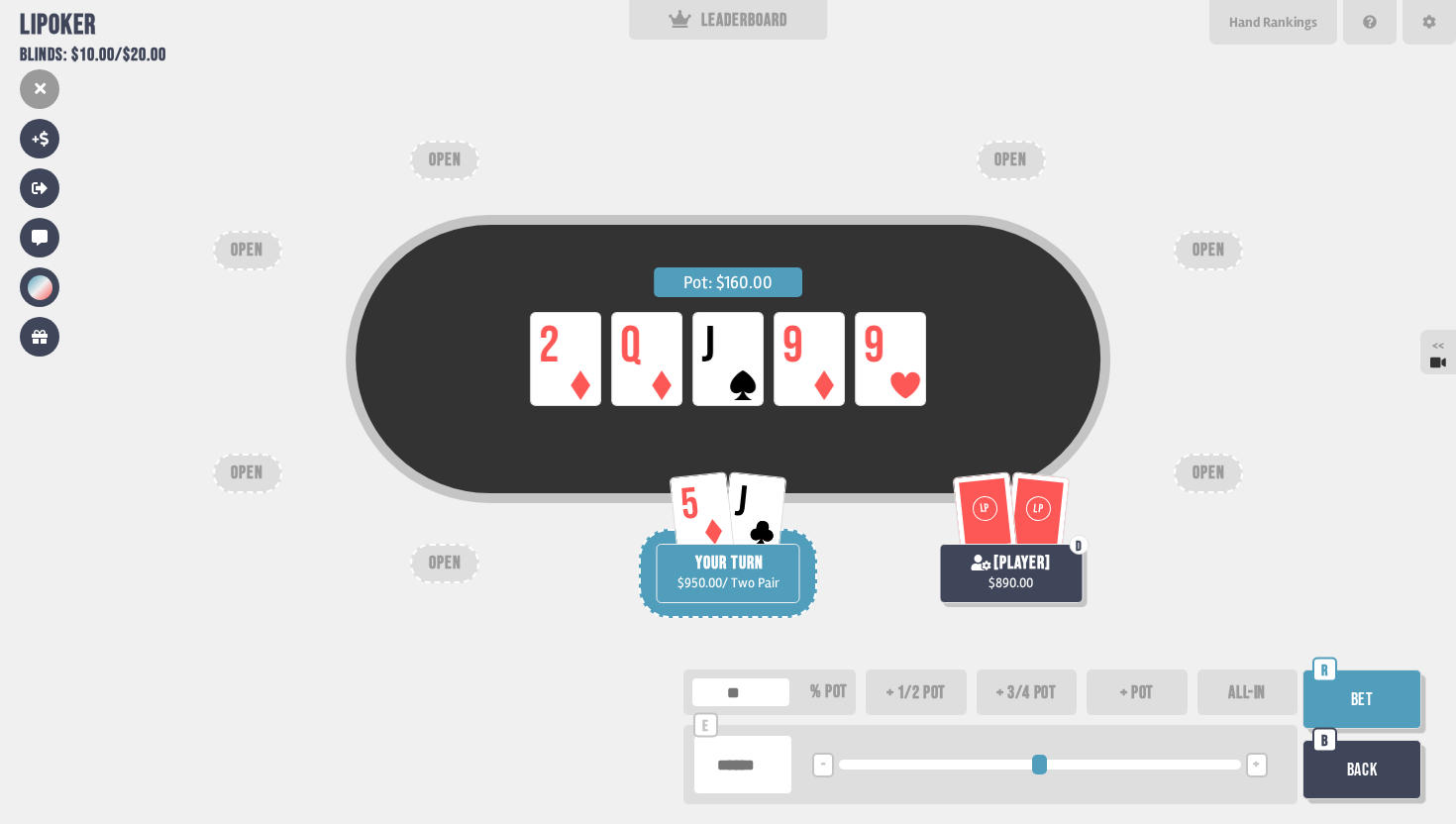 click at bounding box center (743, 765) 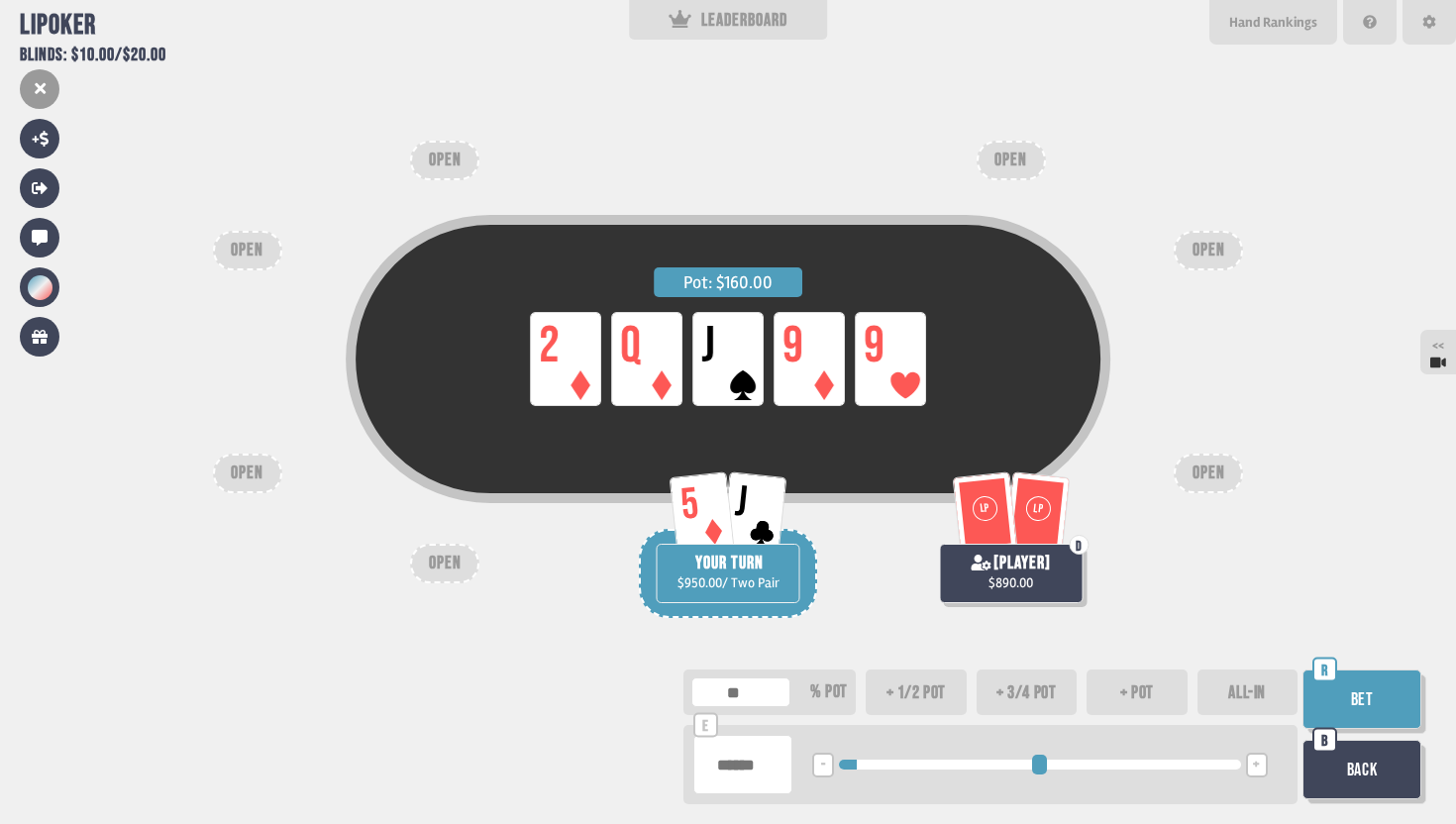 type on "*****" 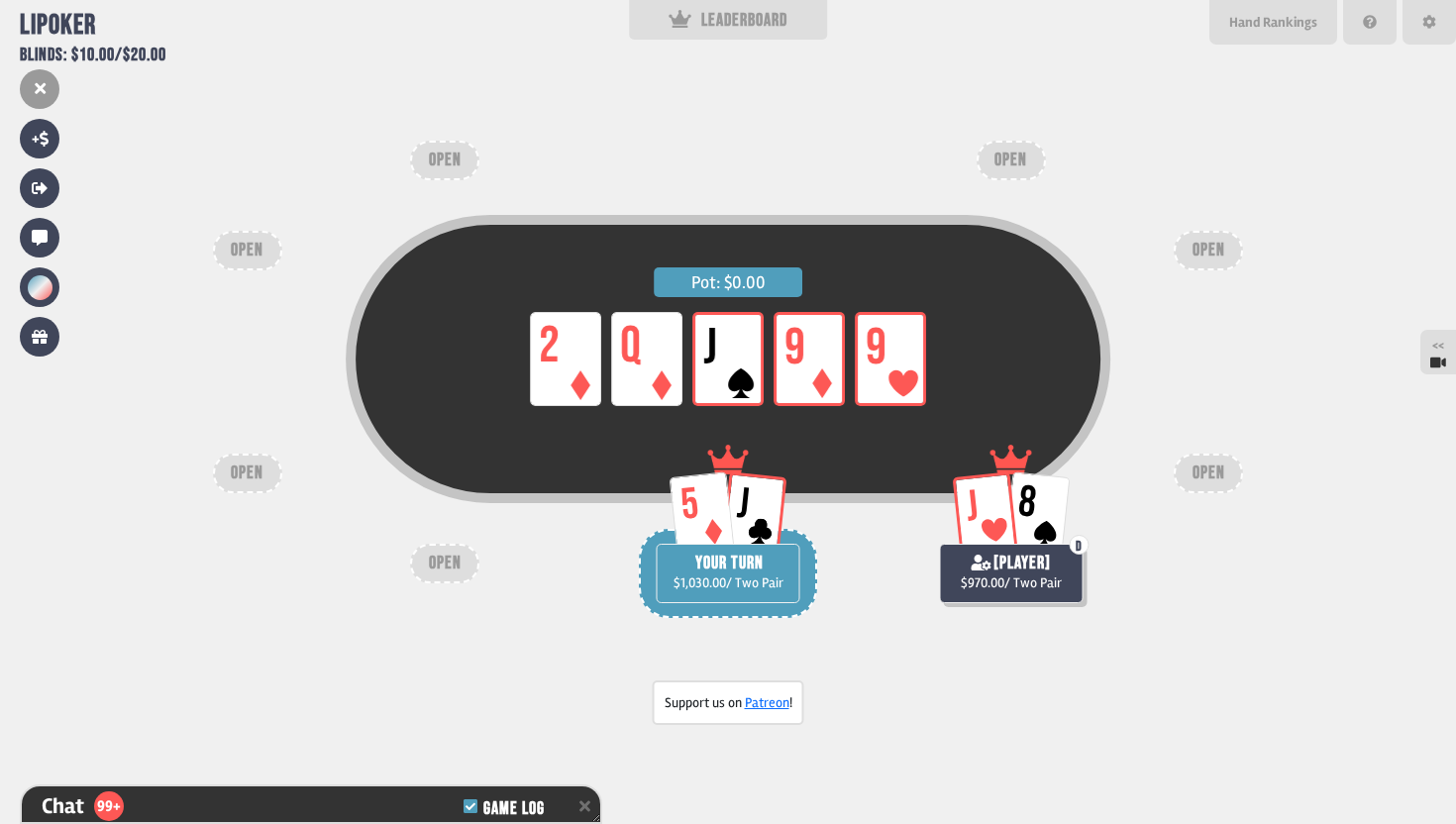 scroll, scrollTop: 4272, scrollLeft: 0, axis: vertical 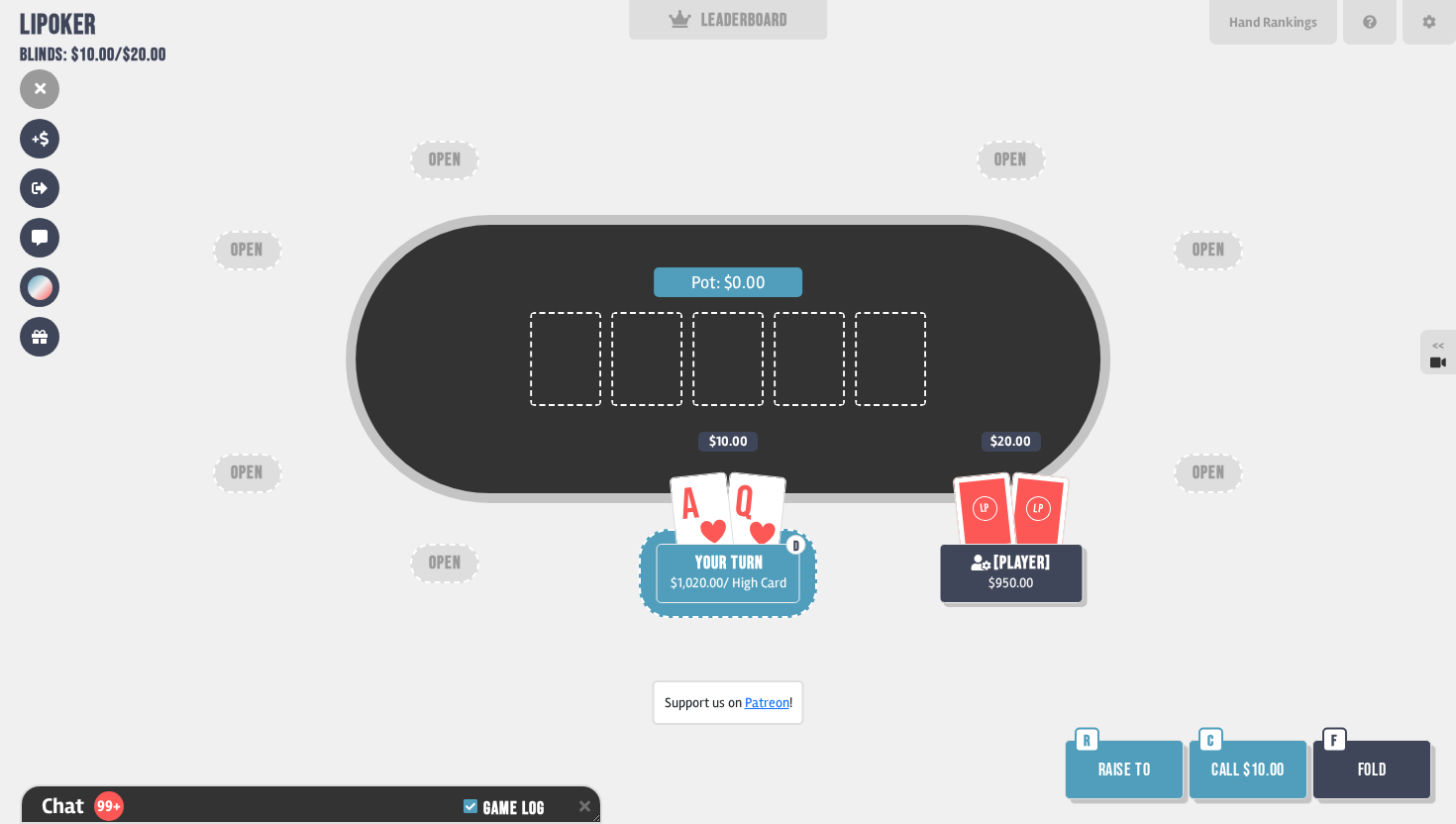 click on "Call $10.00" at bounding box center [1248, 770] 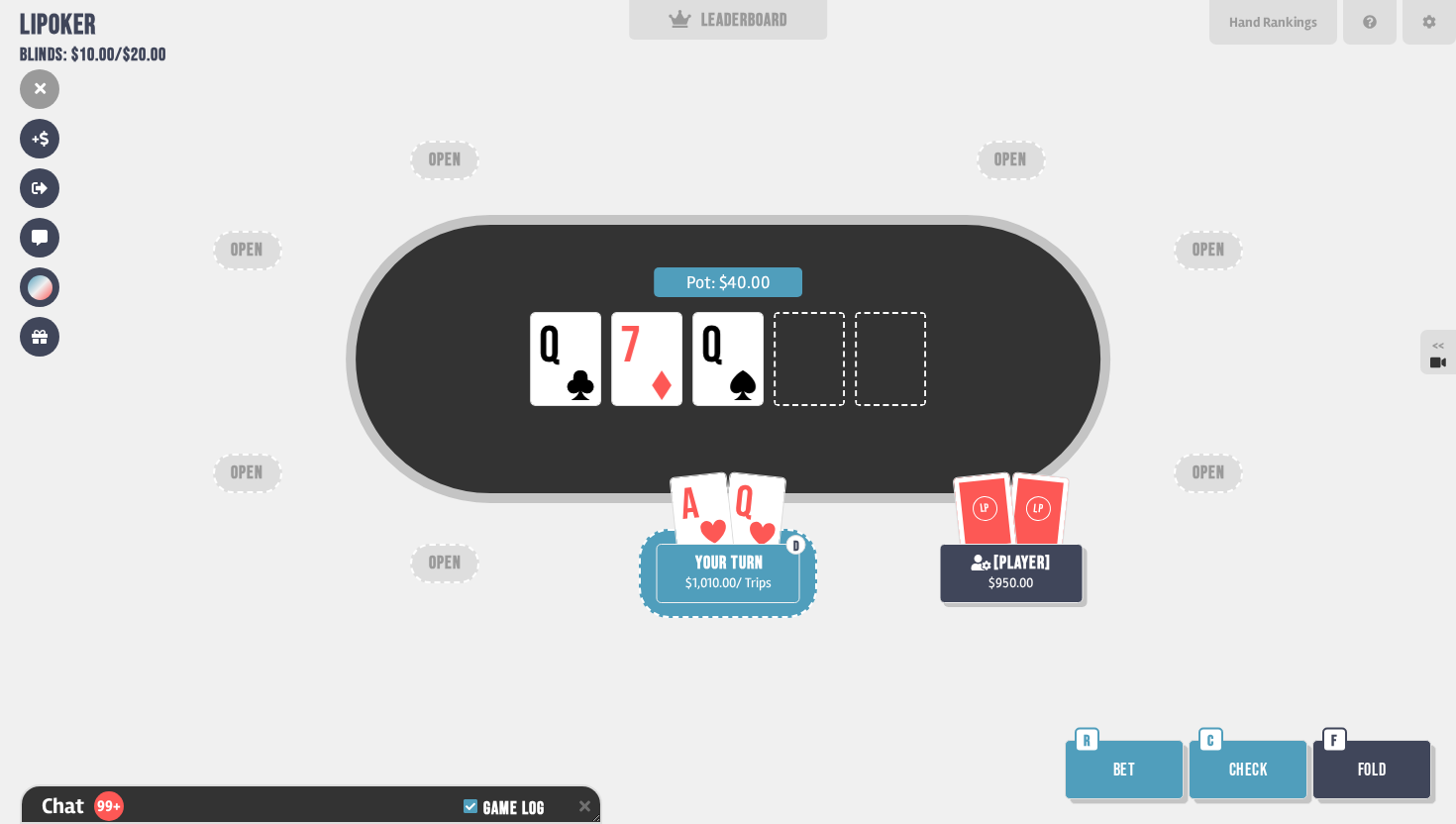 scroll, scrollTop: 4415, scrollLeft: 0, axis: vertical 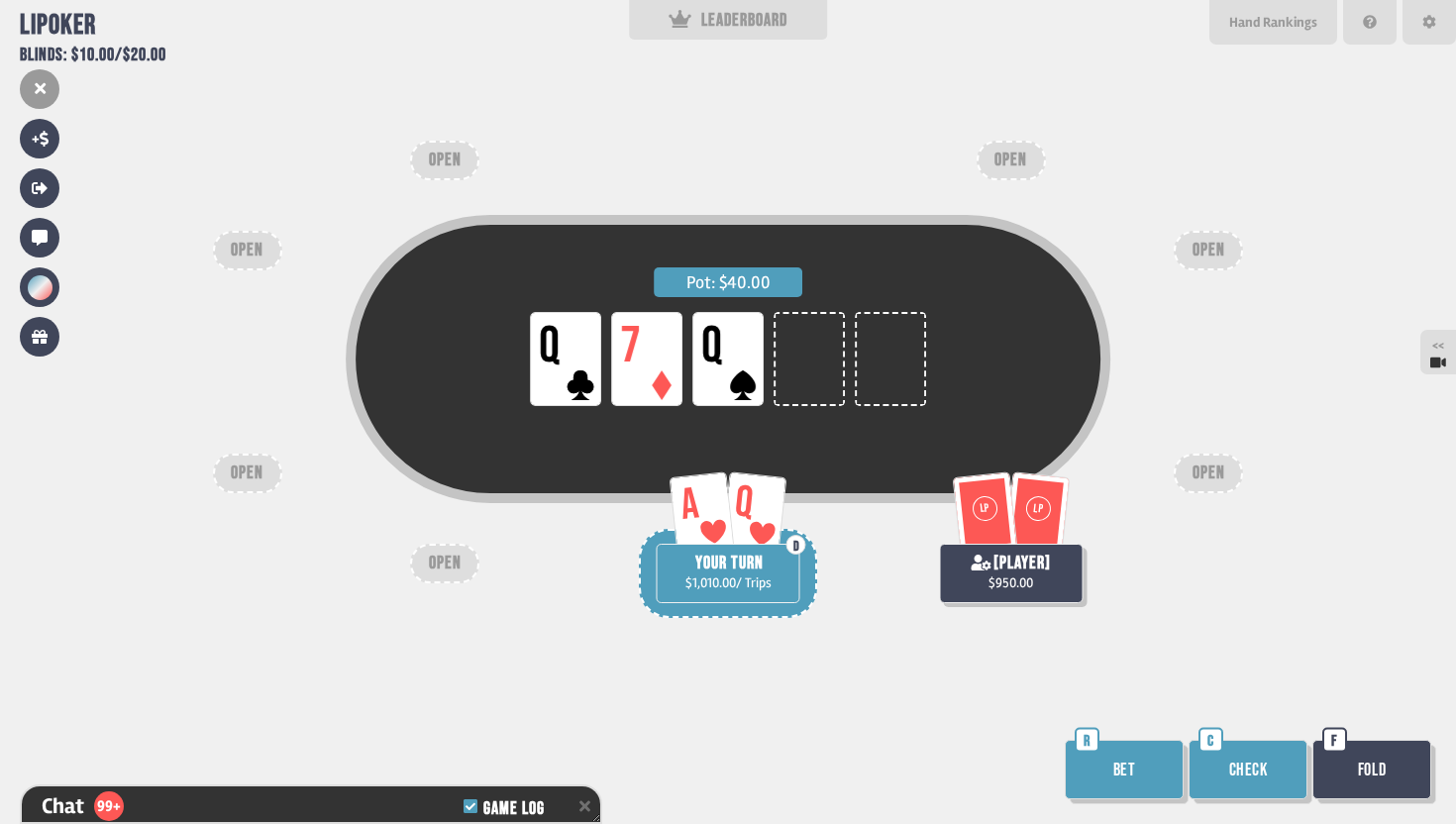 click on "Bet" at bounding box center [1124, 770] 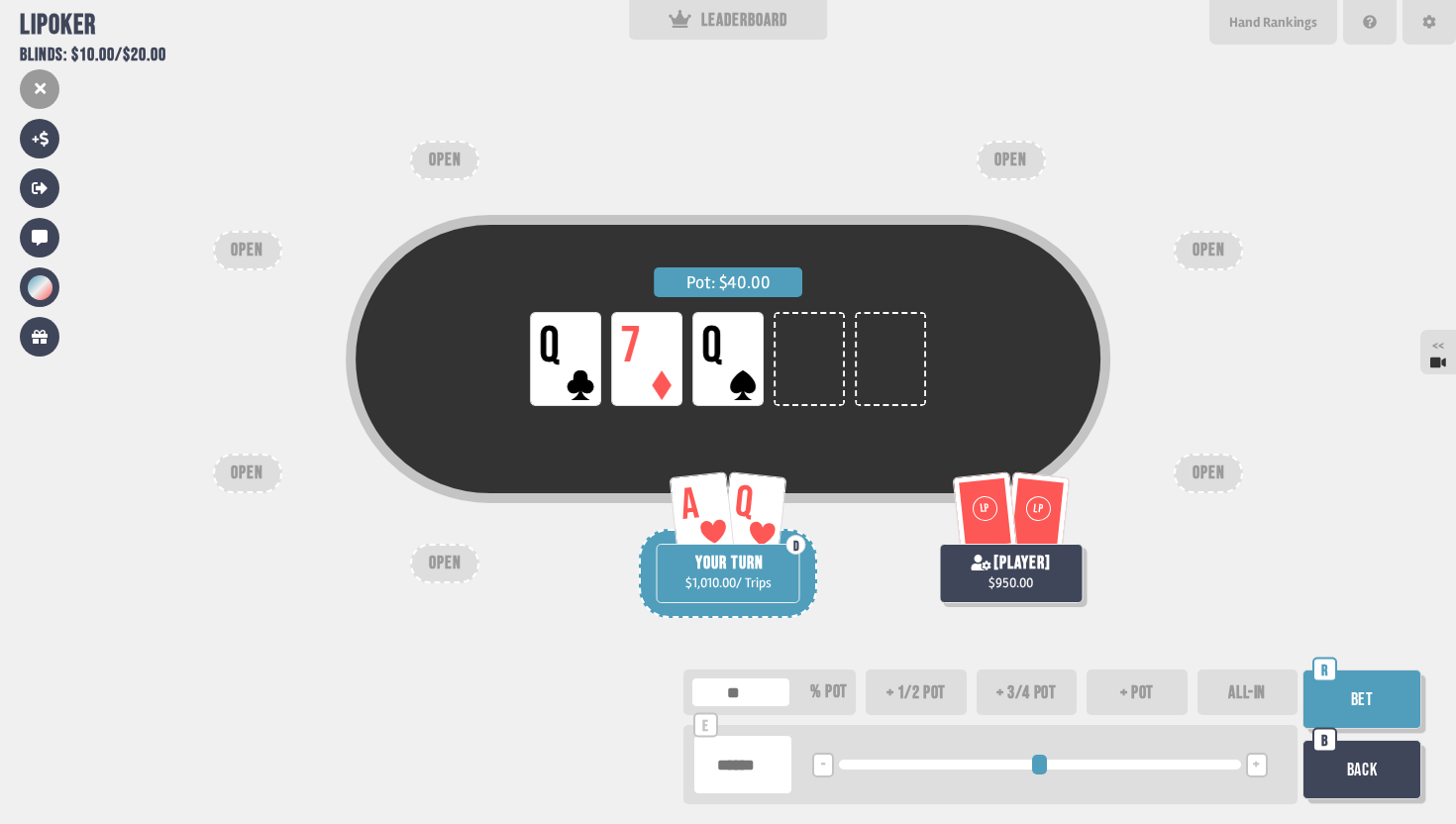 click on "Bet" at bounding box center [1362, 699] 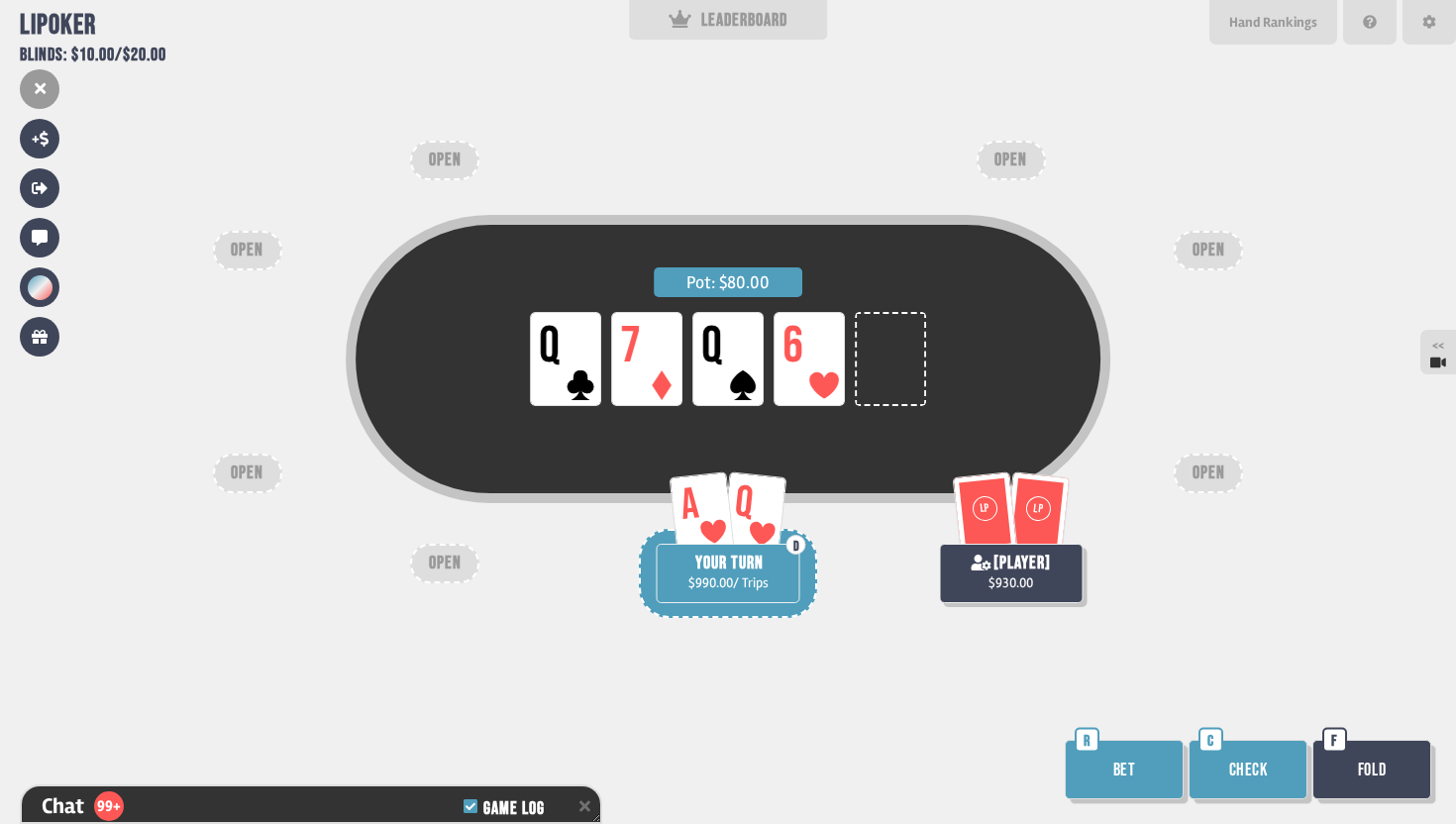 scroll, scrollTop: 4559, scrollLeft: 0, axis: vertical 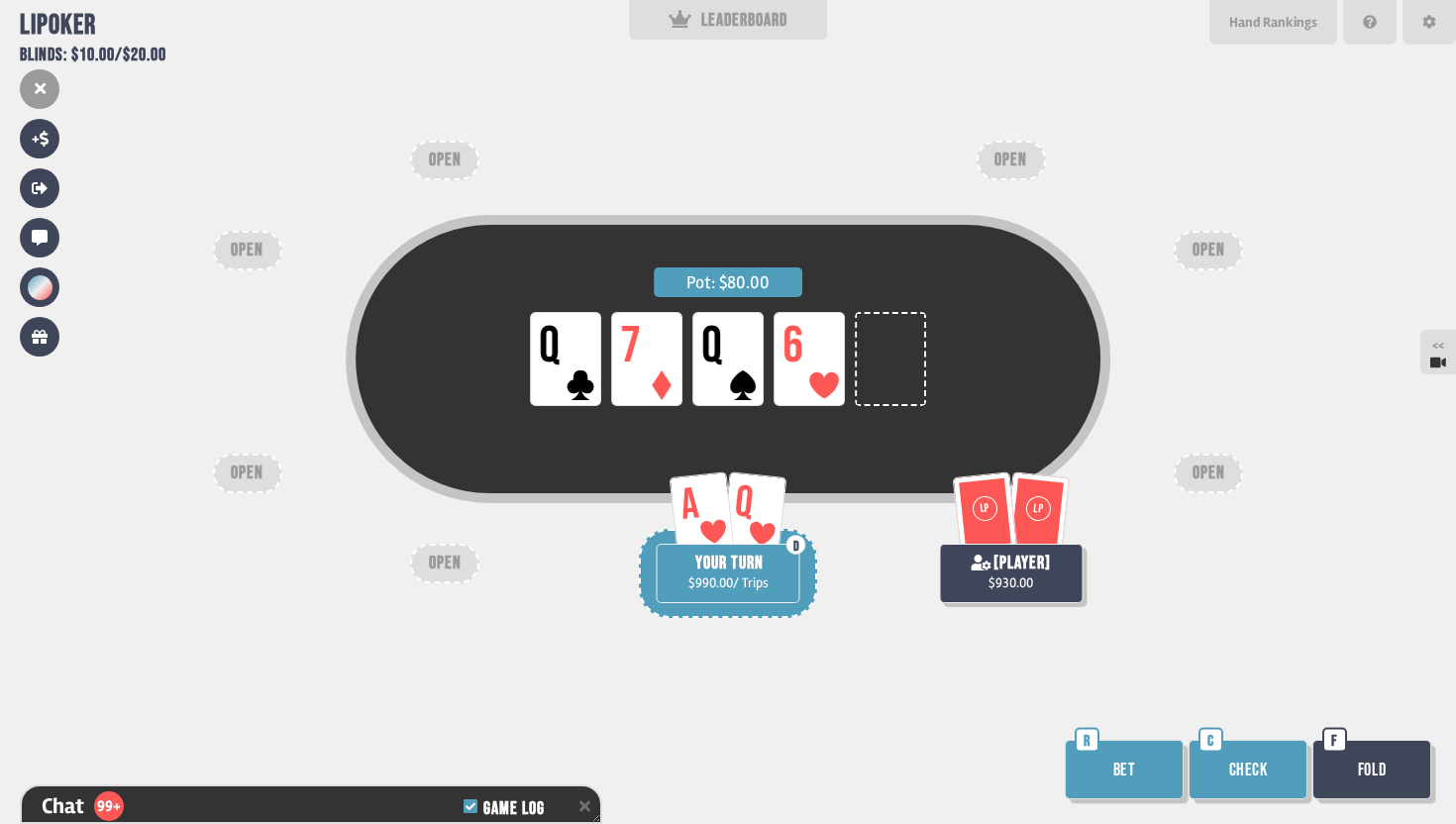click on "Bet" at bounding box center [1124, 770] 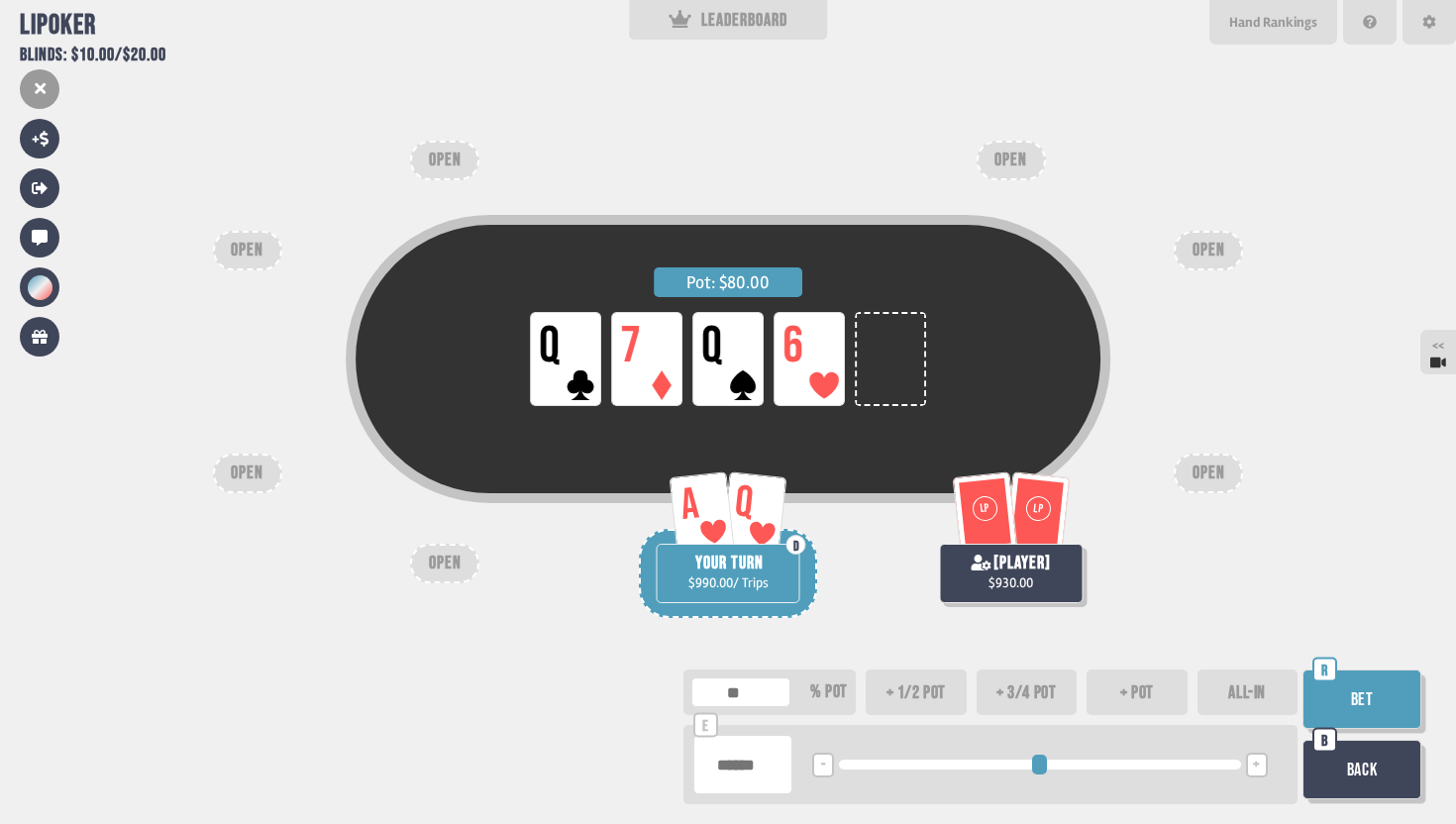 click on "Bet" at bounding box center [1362, 699] 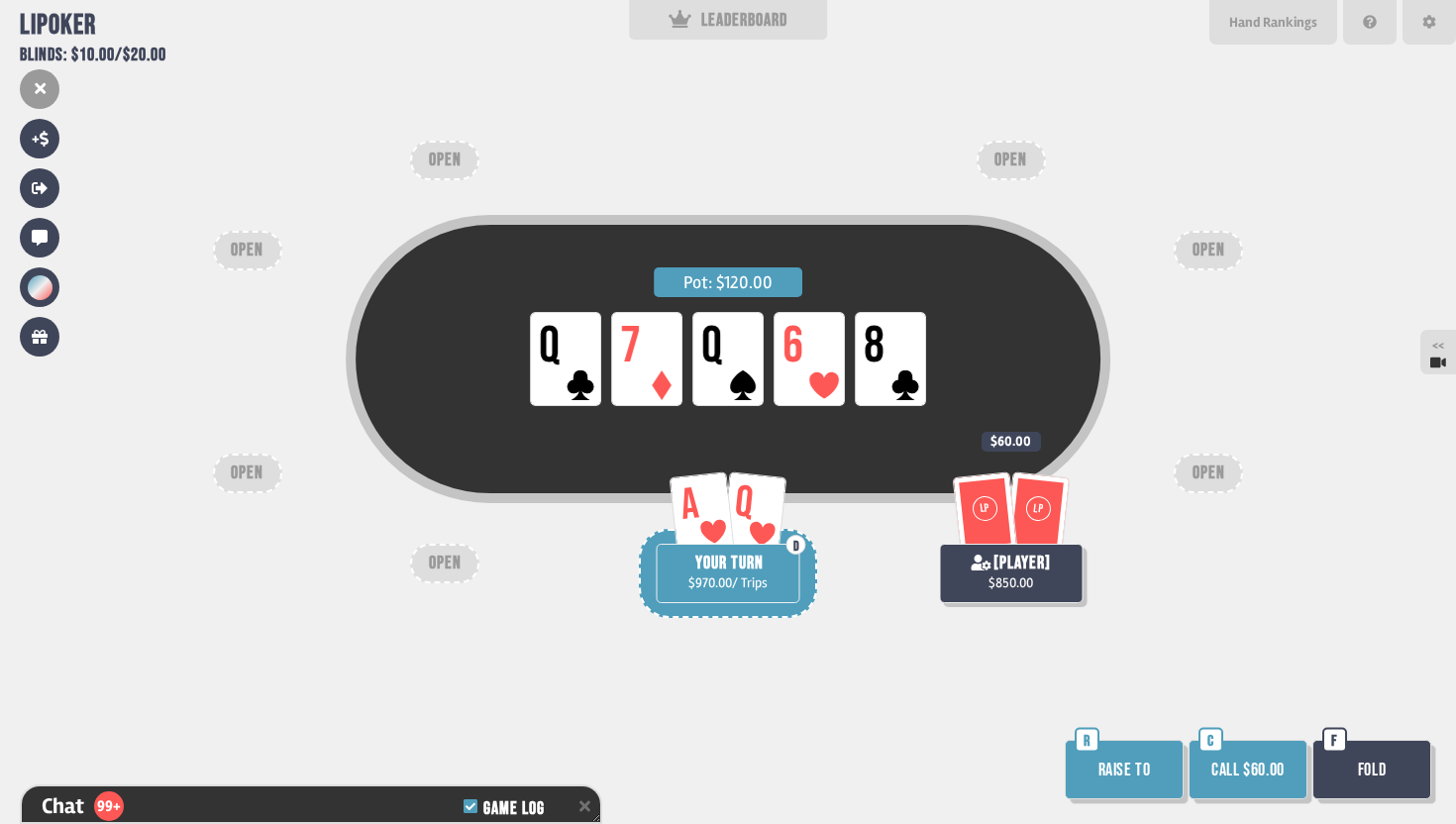 scroll, scrollTop: 4702, scrollLeft: 0, axis: vertical 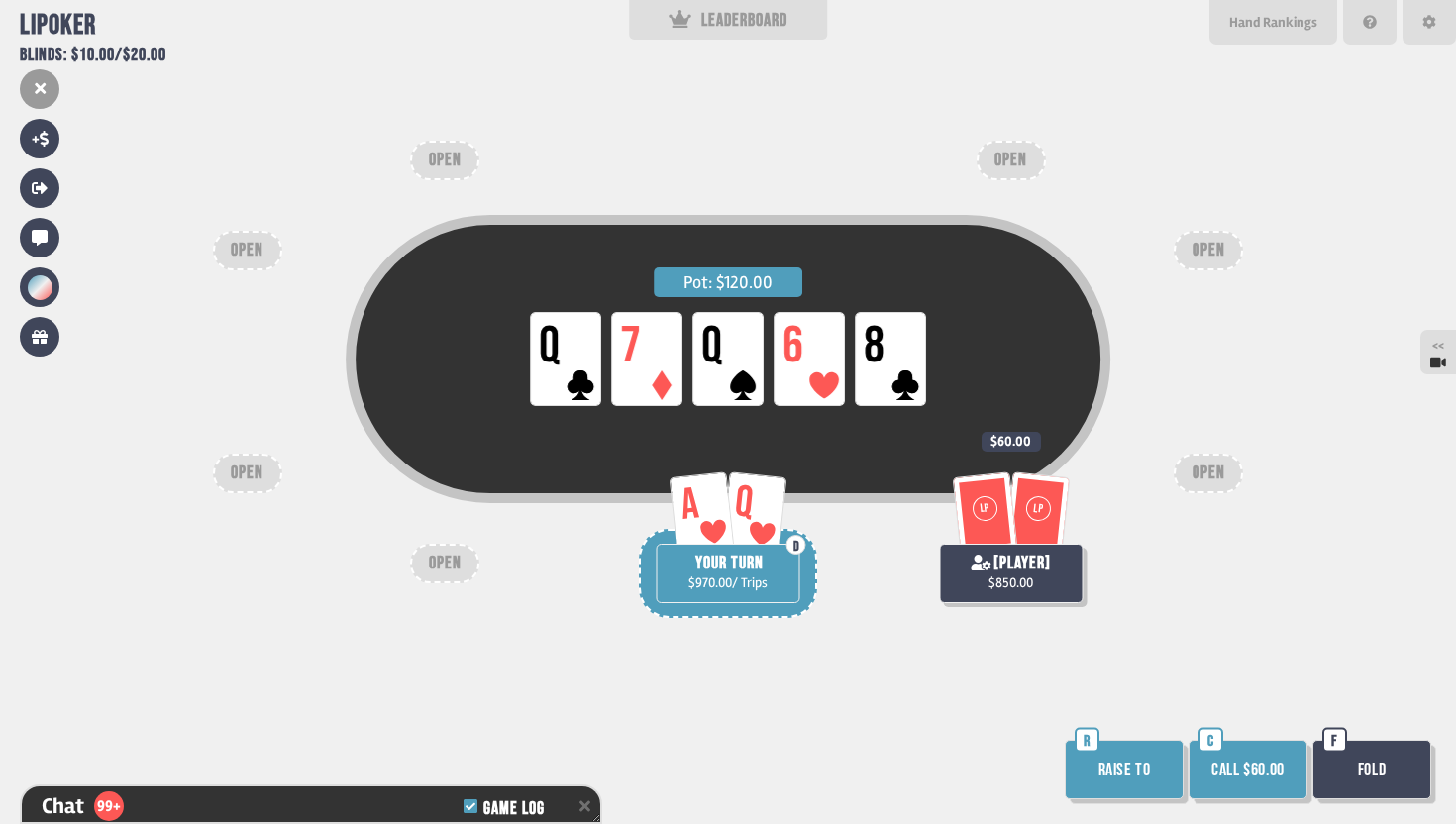 click on "Raise to" at bounding box center (1124, 770) 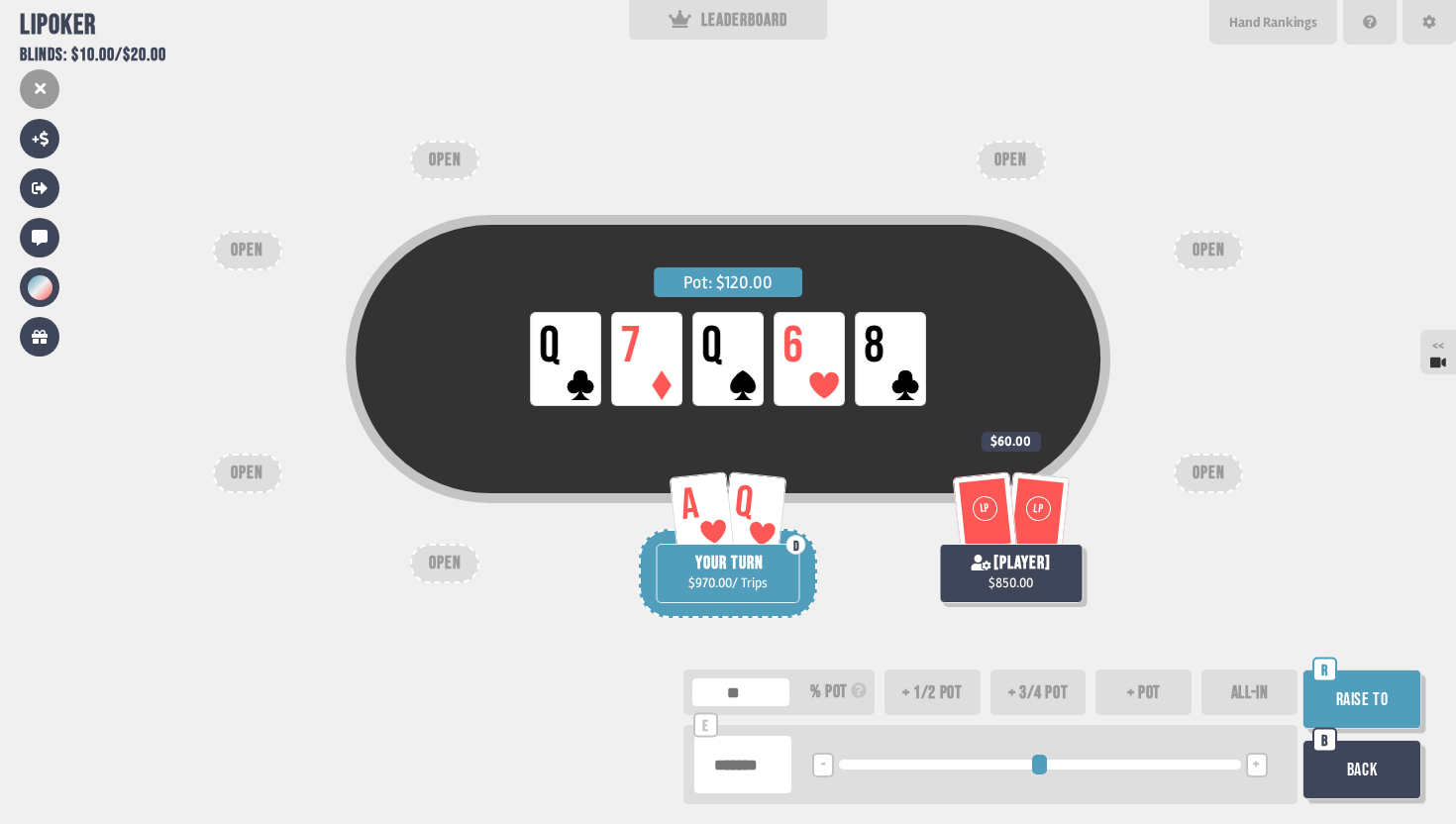 click on "Raise to" at bounding box center [1362, 699] 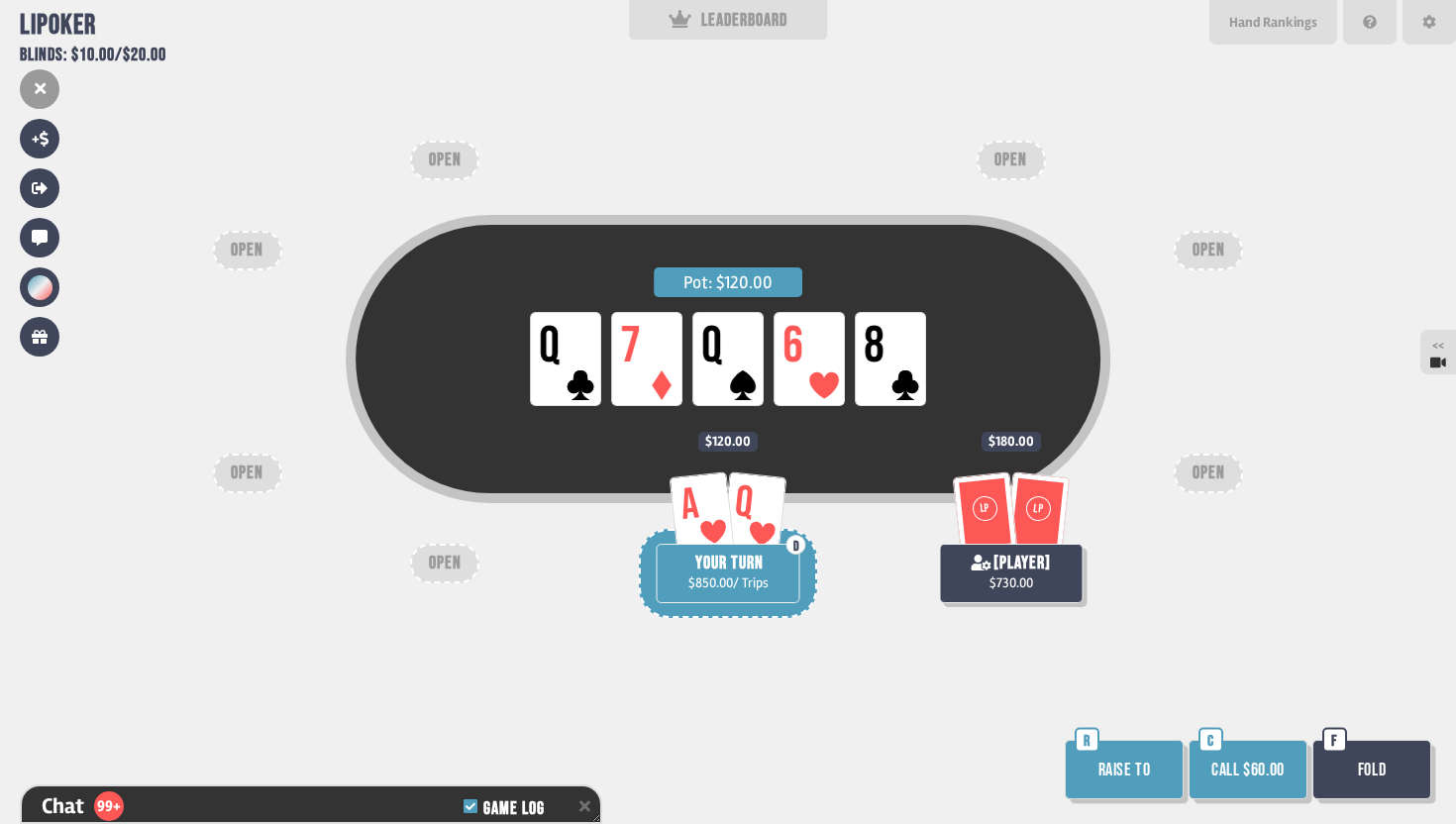 scroll, scrollTop: 4789, scrollLeft: 0, axis: vertical 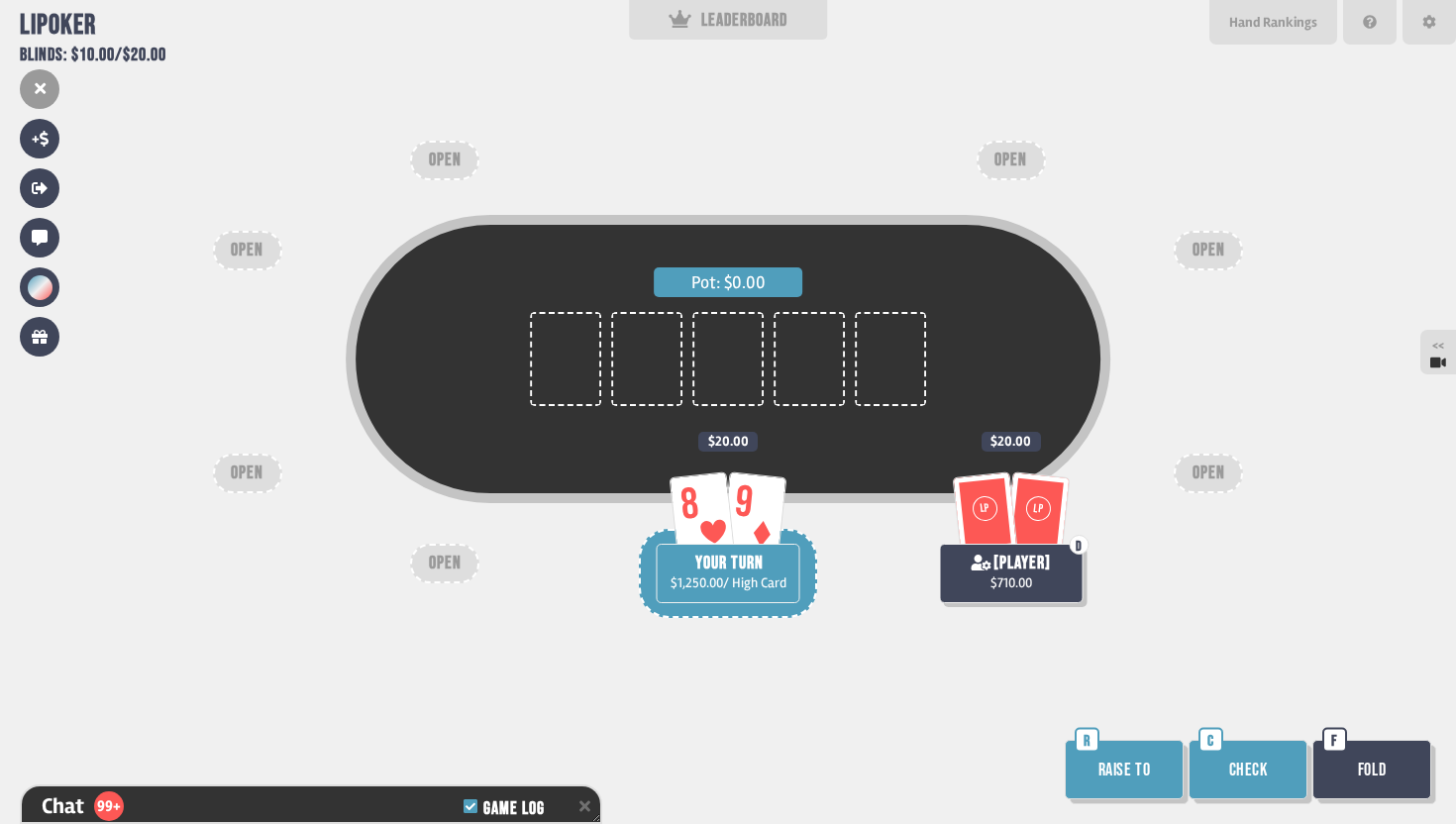 click on "Check" at bounding box center [1248, 770] 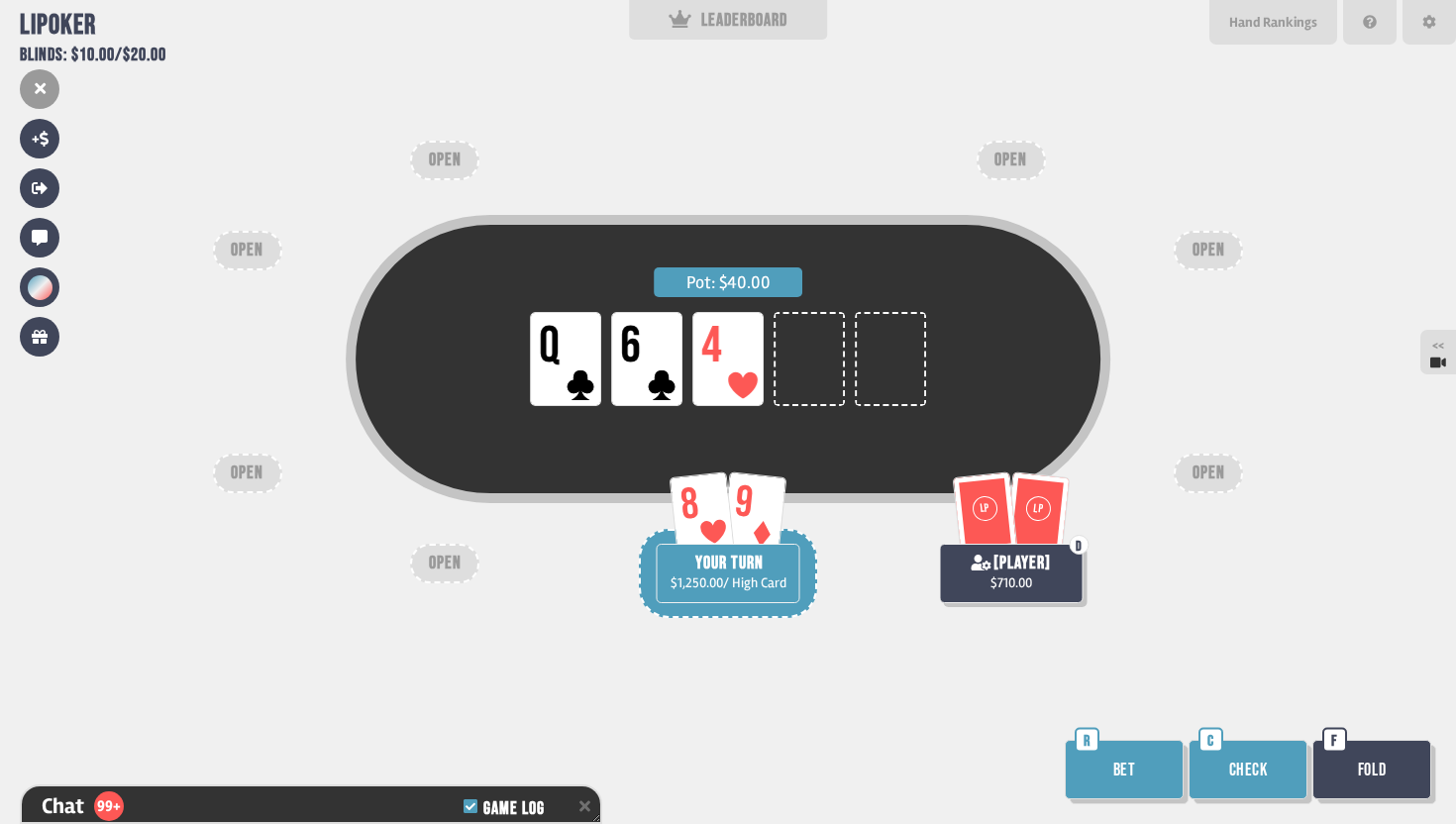 scroll, scrollTop: 5047, scrollLeft: 0, axis: vertical 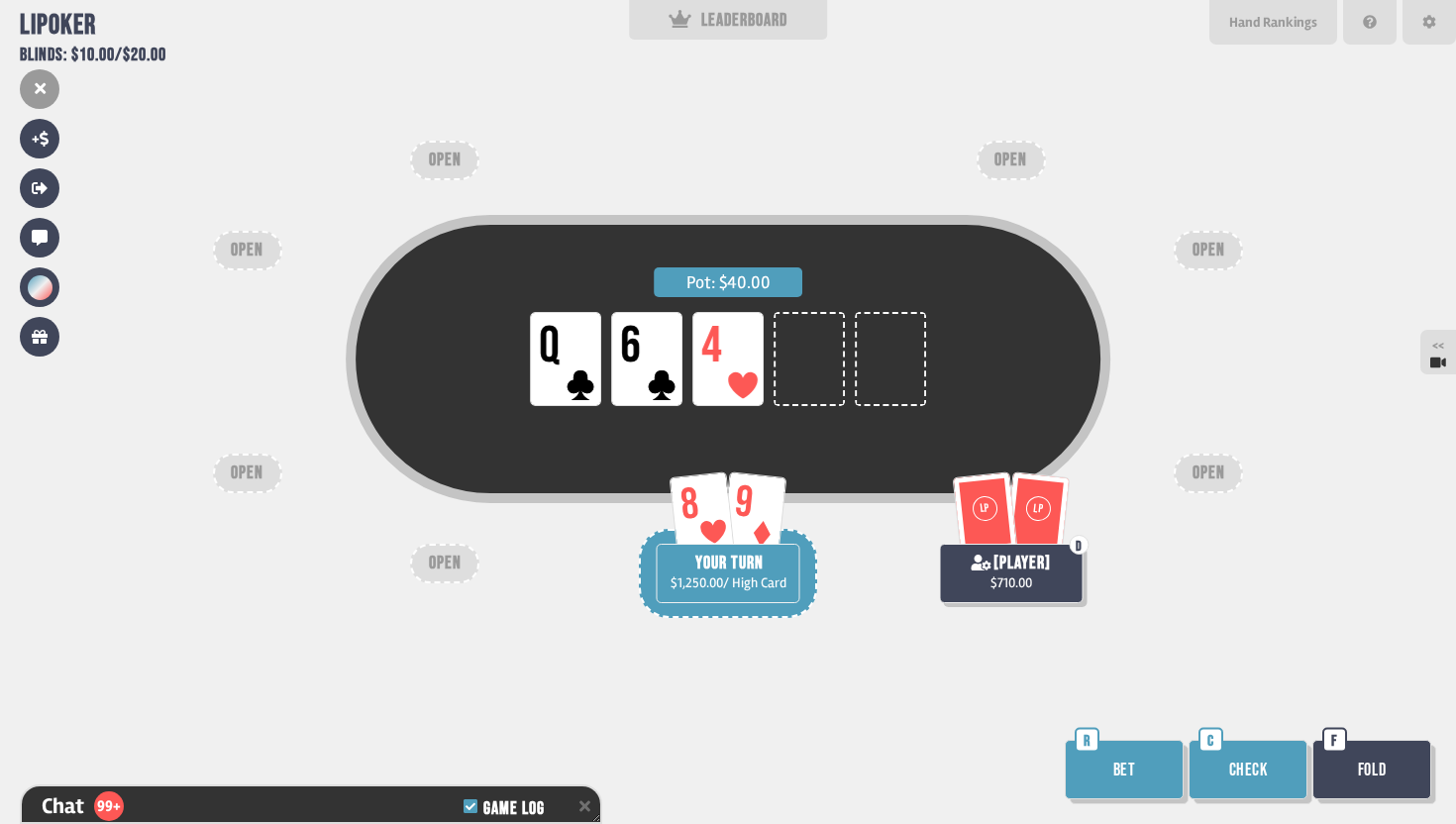 click on "Check" at bounding box center (1248, 770) 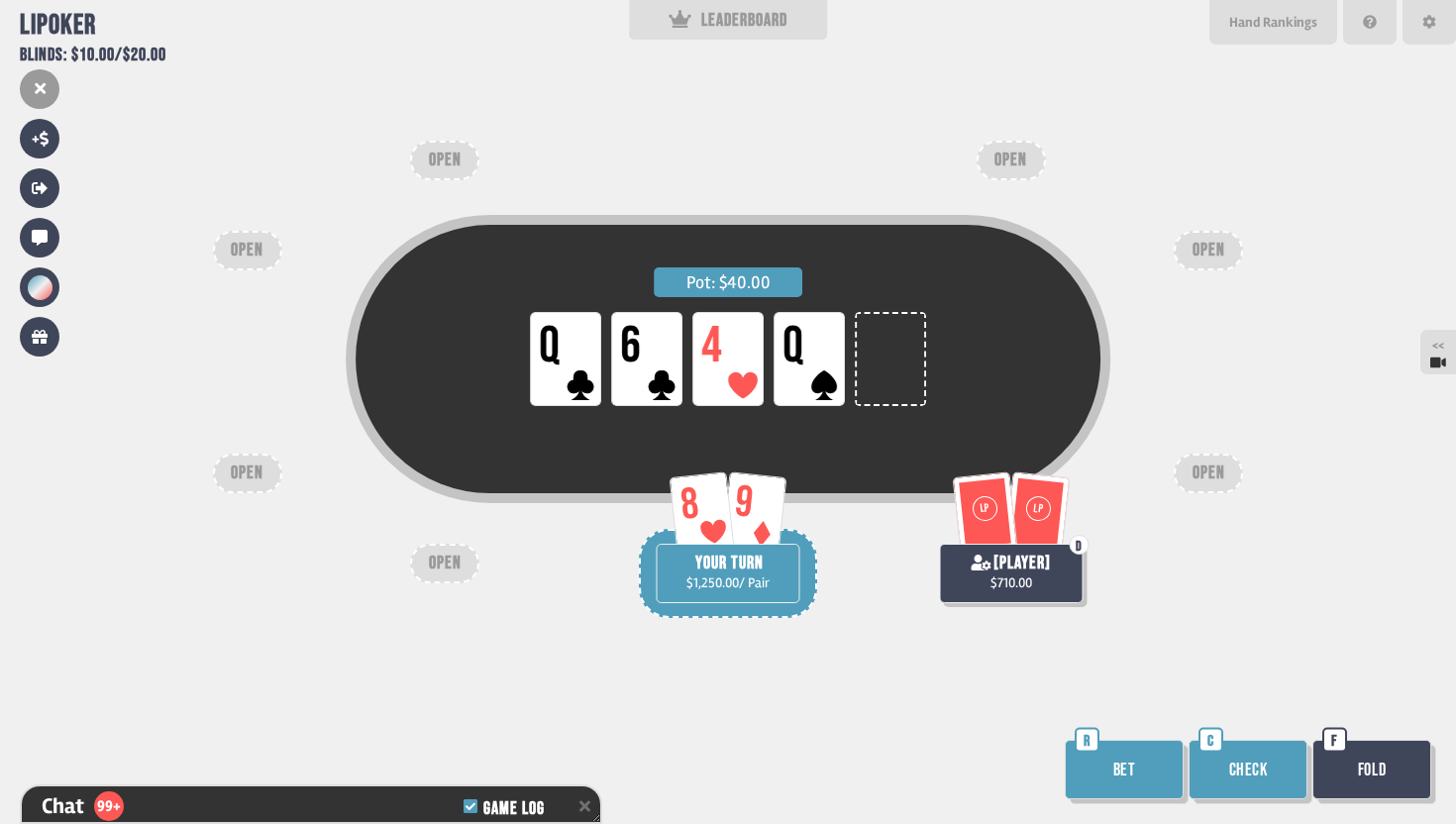scroll, scrollTop: 5162, scrollLeft: 0, axis: vertical 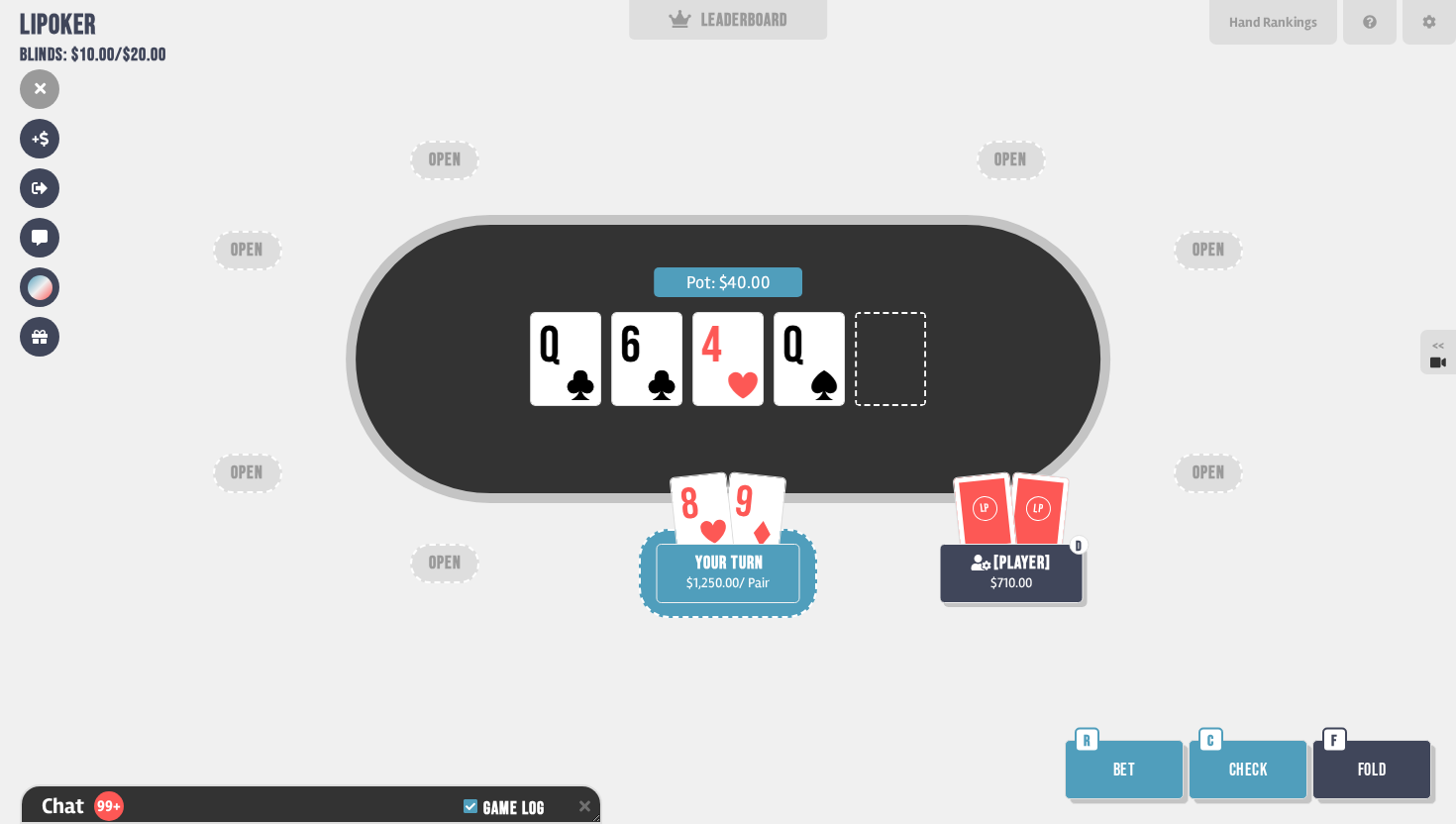 click on "Check" at bounding box center (1248, 770) 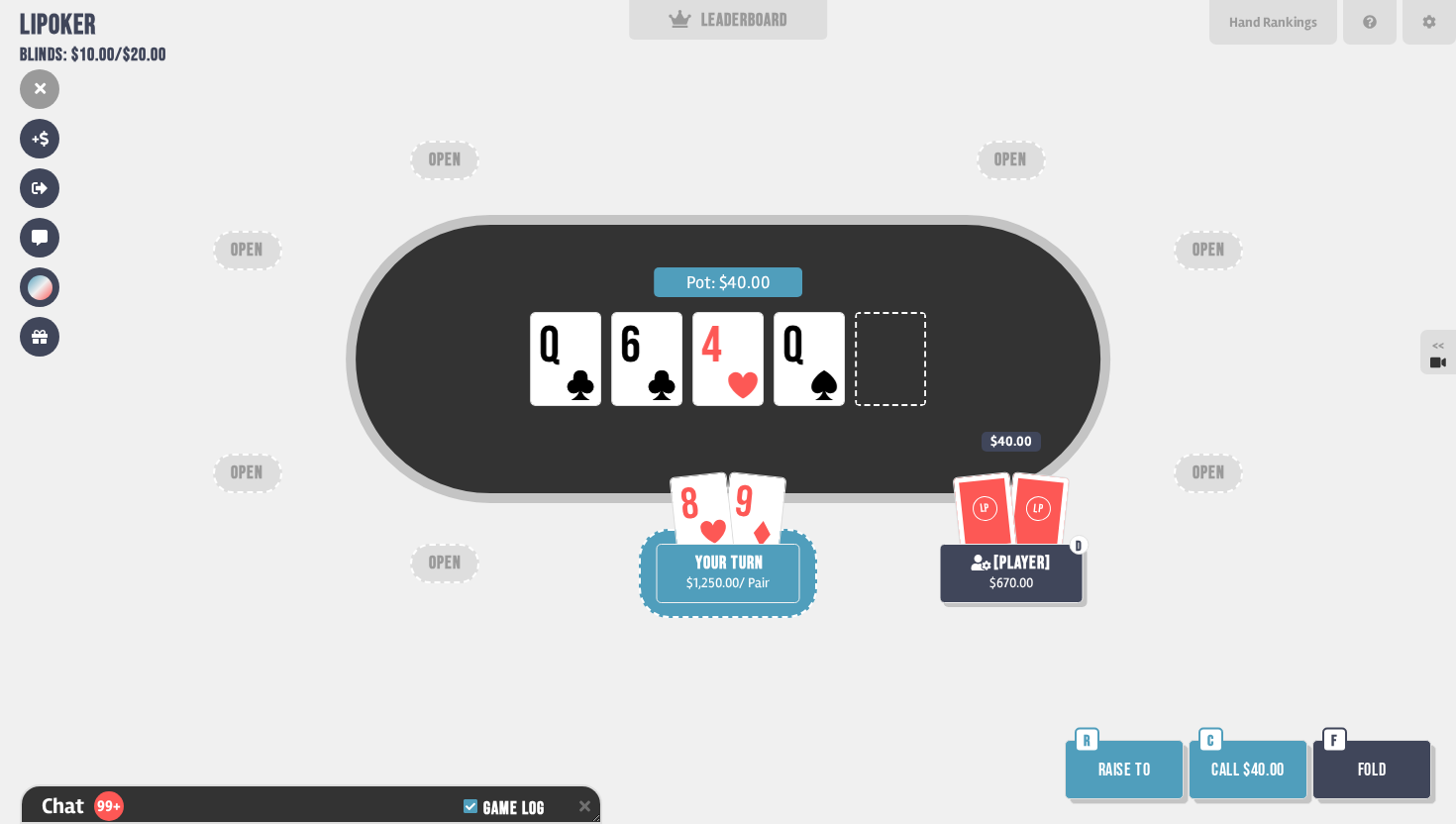 scroll, scrollTop: 5248, scrollLeft: 0, axis: vertical 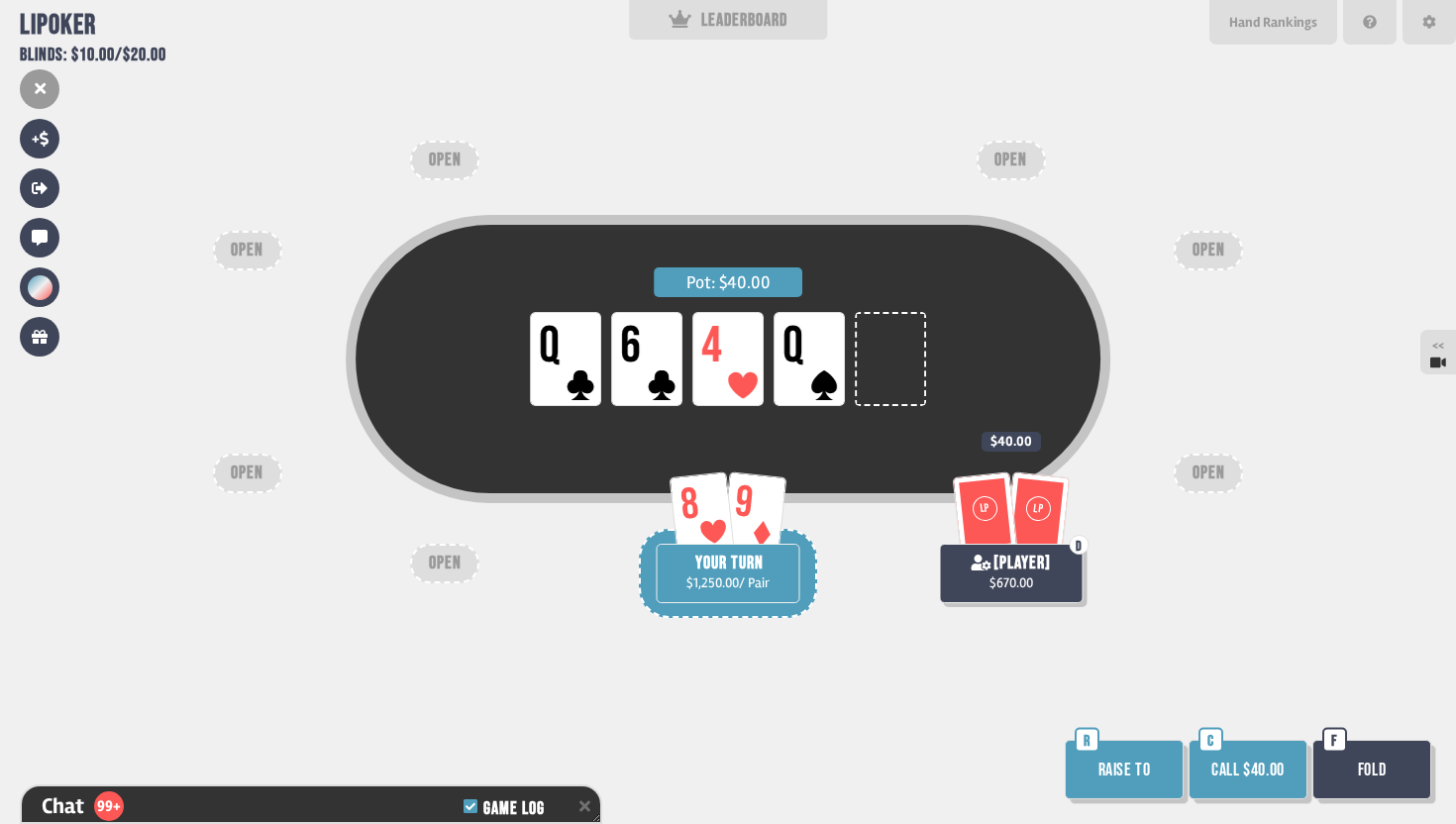 click on "Fold" at bounding box center (1372, 770) 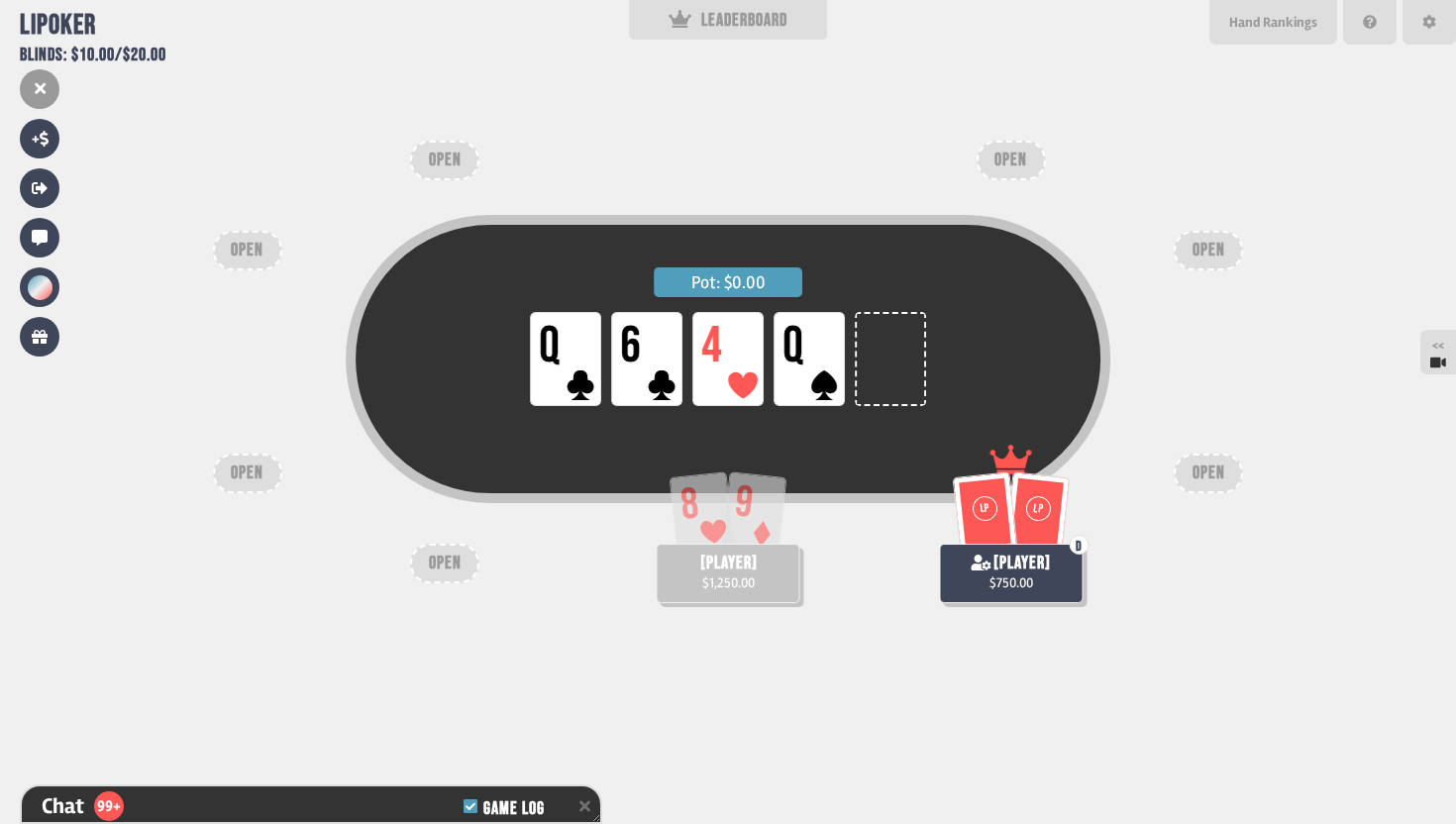 scroll, scrollTop: 5392, scrollLeft: 0, axis: vertical 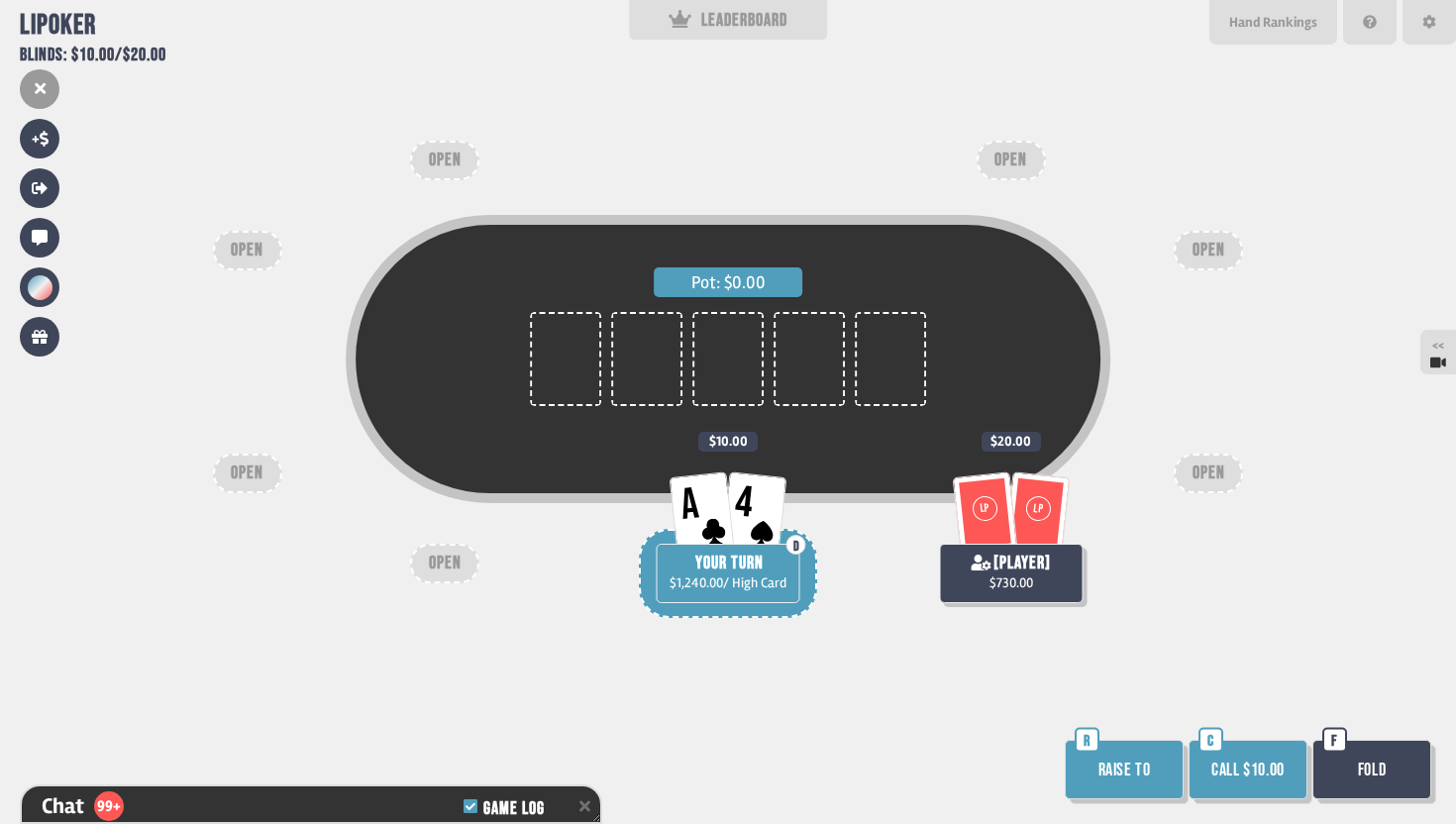 click on "Call $10.00" at bounding box center [1248, 770] 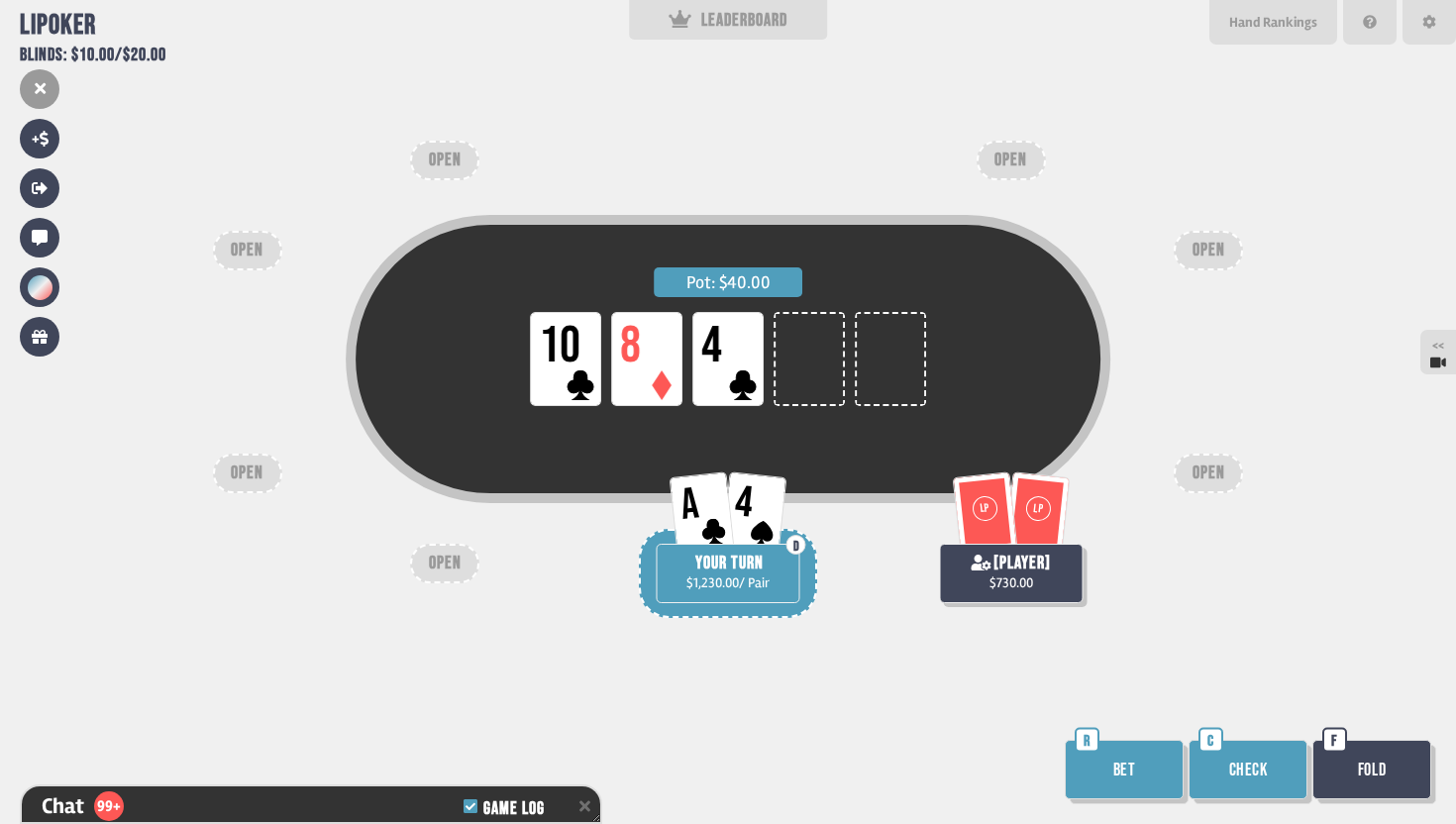 scroll, scrollTop: 5535, scrollLeft: 0, axis: vertical 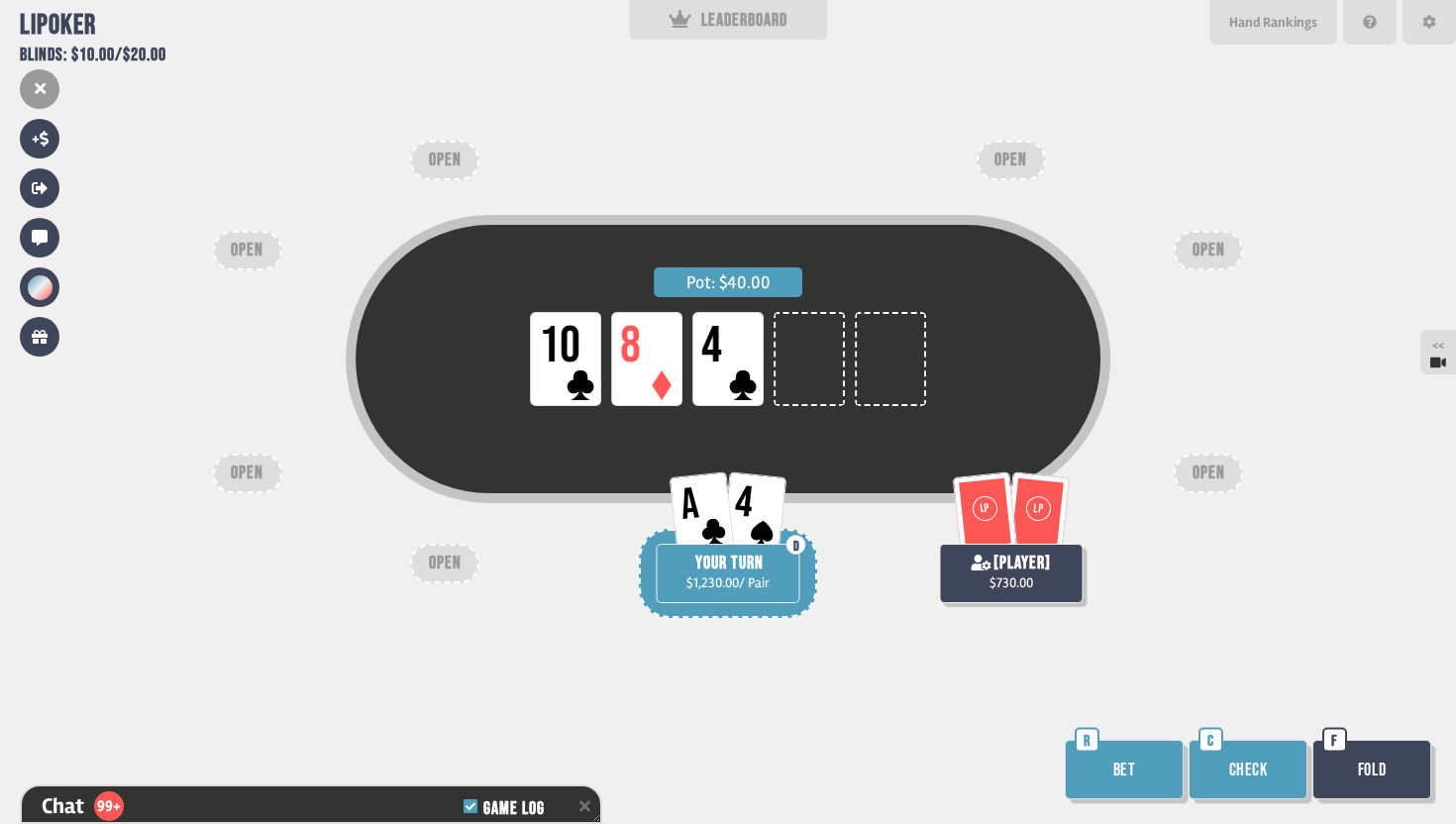 click on "Check" at bounding box center [1248, 770] 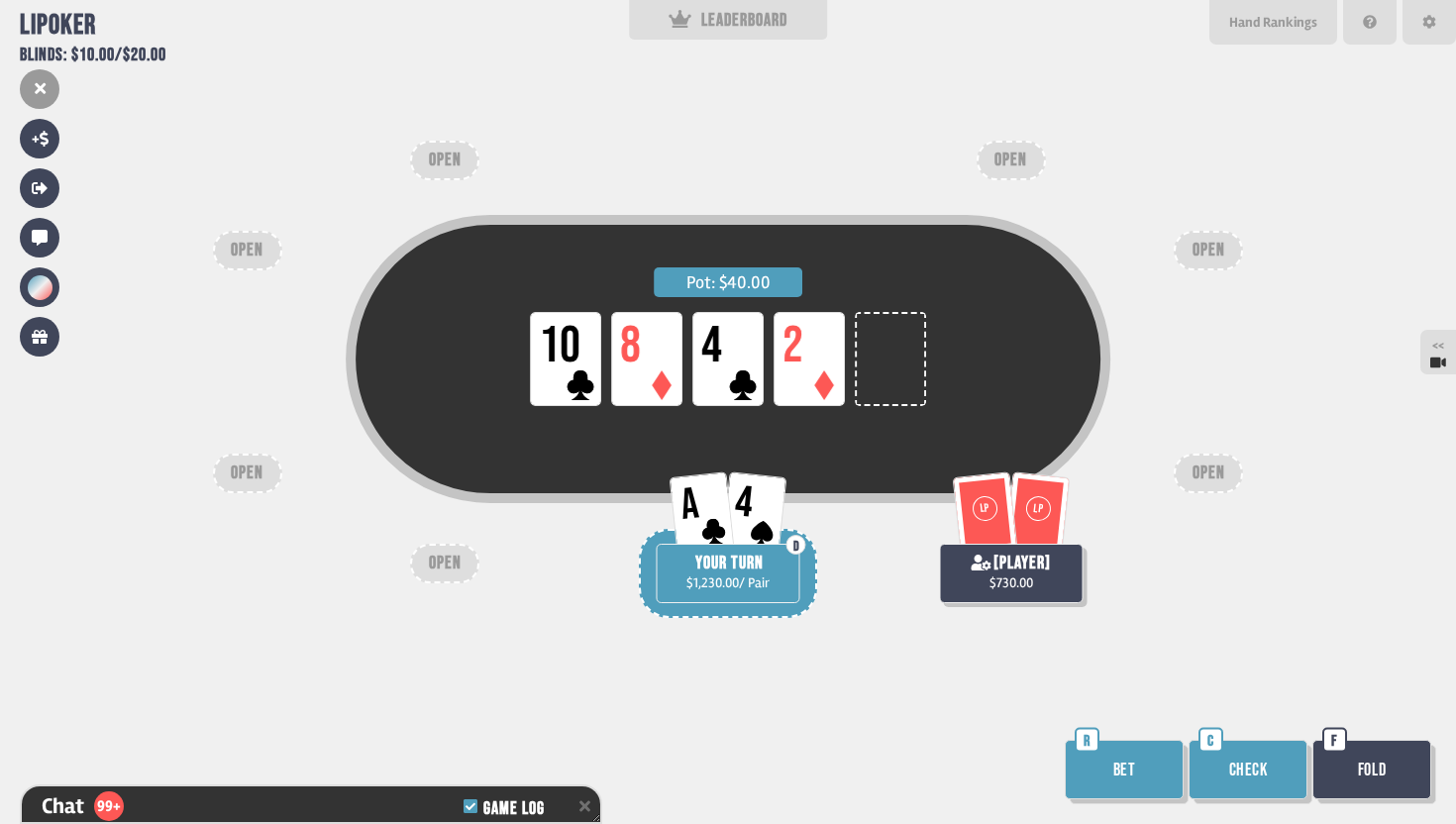 scroll, scrollTop: 5650, scrollLeft: 0, axis: vertical 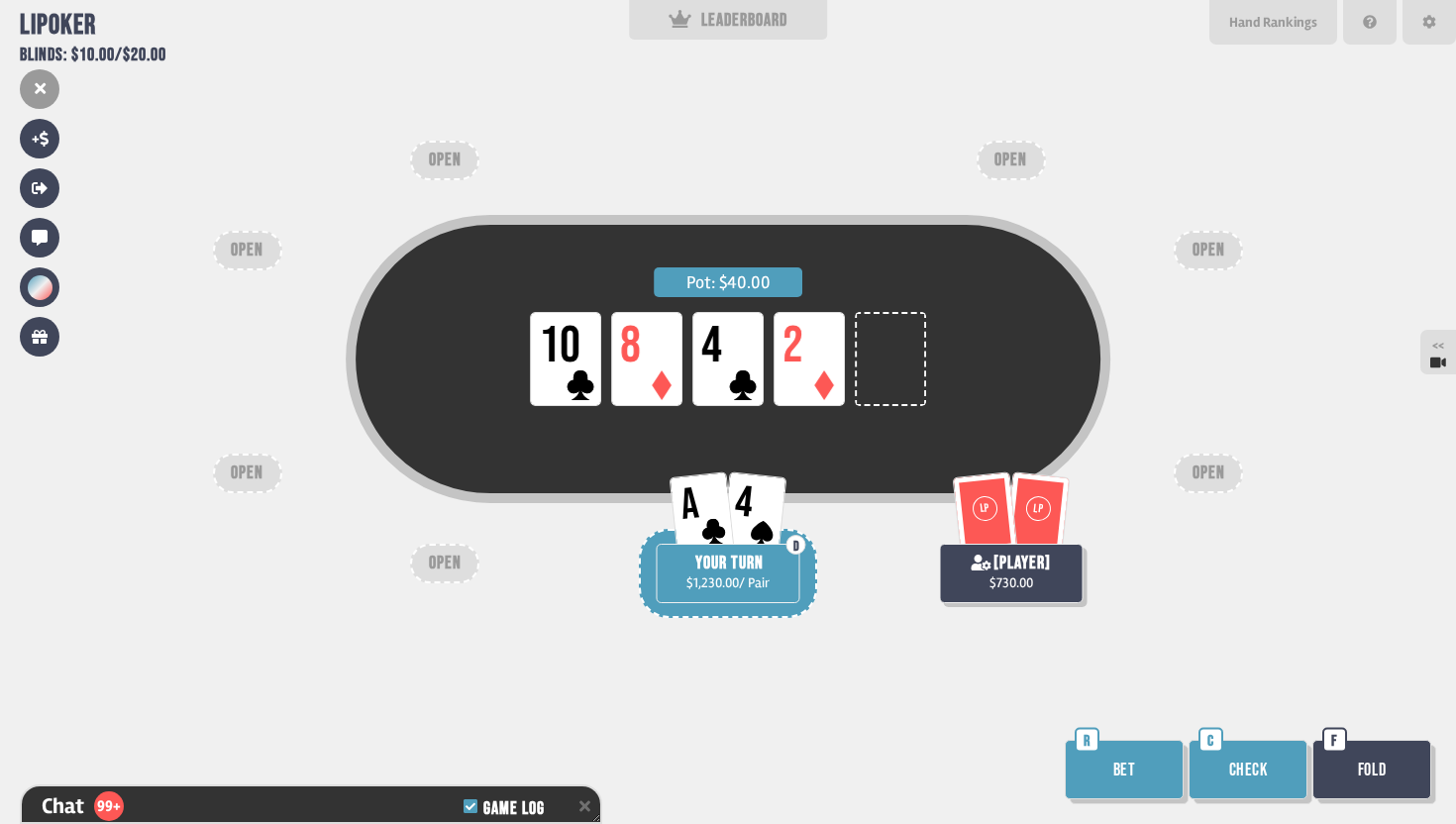 click on "Check" at bounding box center (1248, 770) 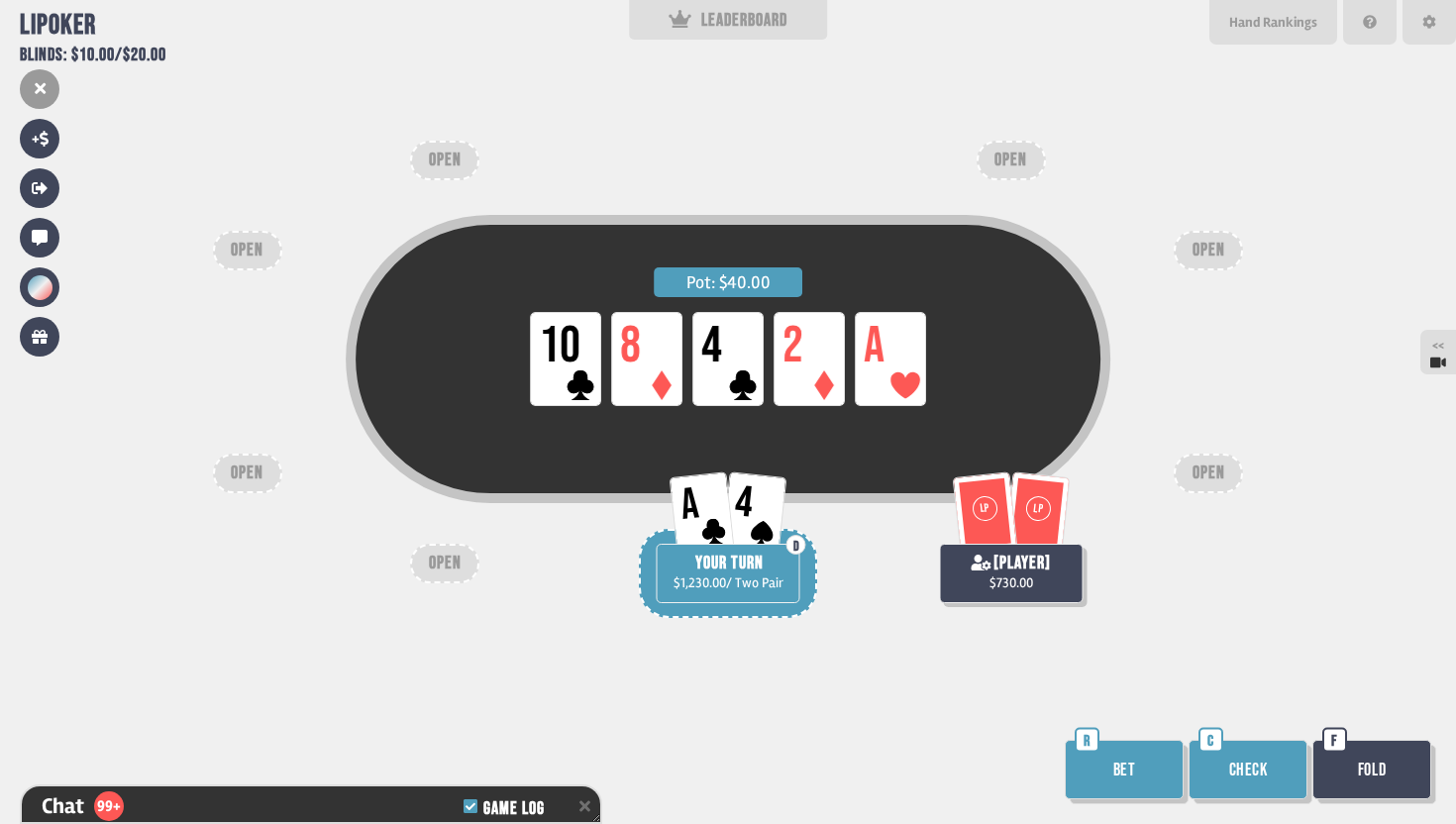 scroll, scrollTop: 5765, scrollLeft: 0, axis: vertical 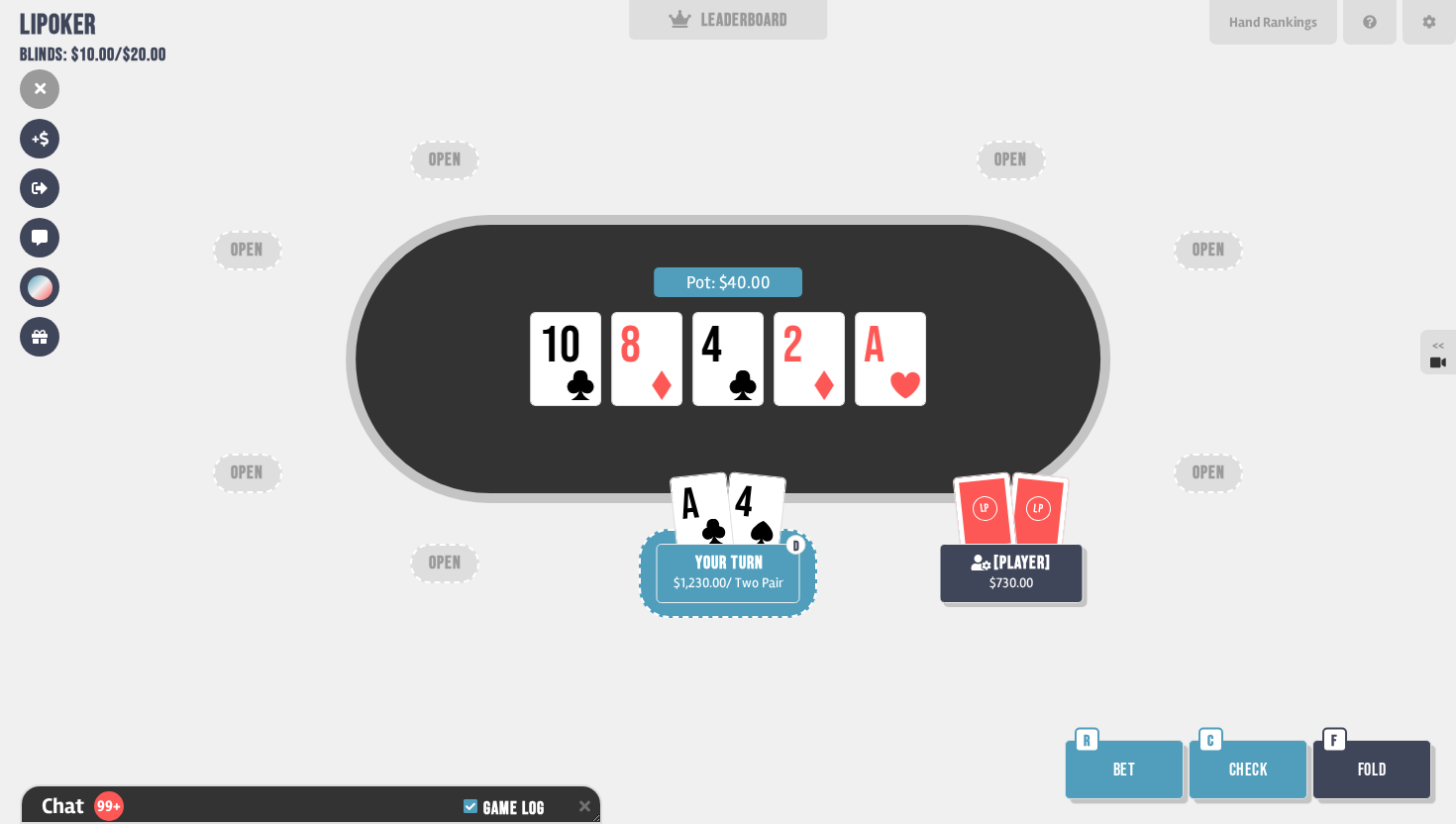 click on "Bet" at bounding box center (1124, 770) 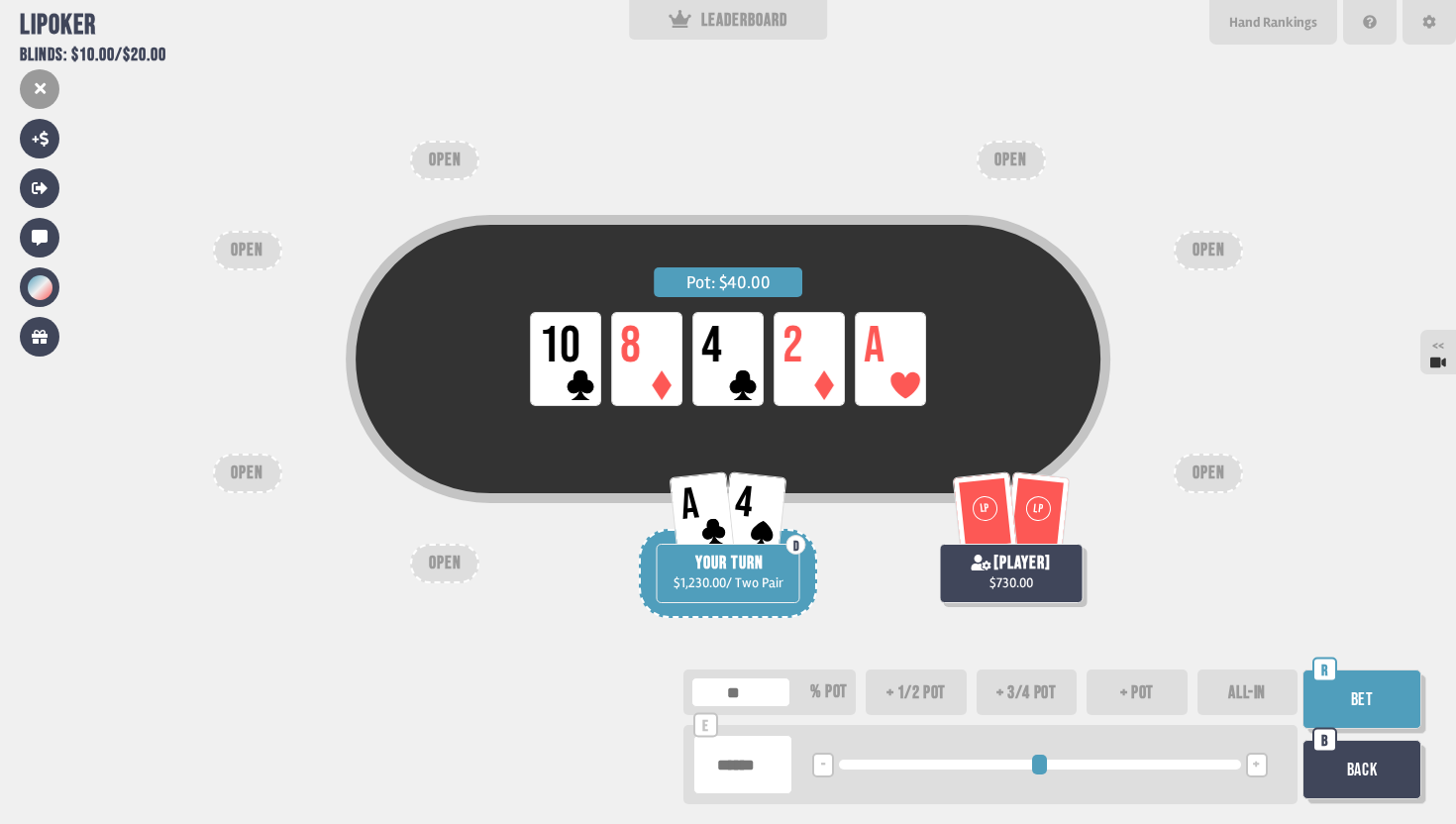 click at bounding box center (743, 765) 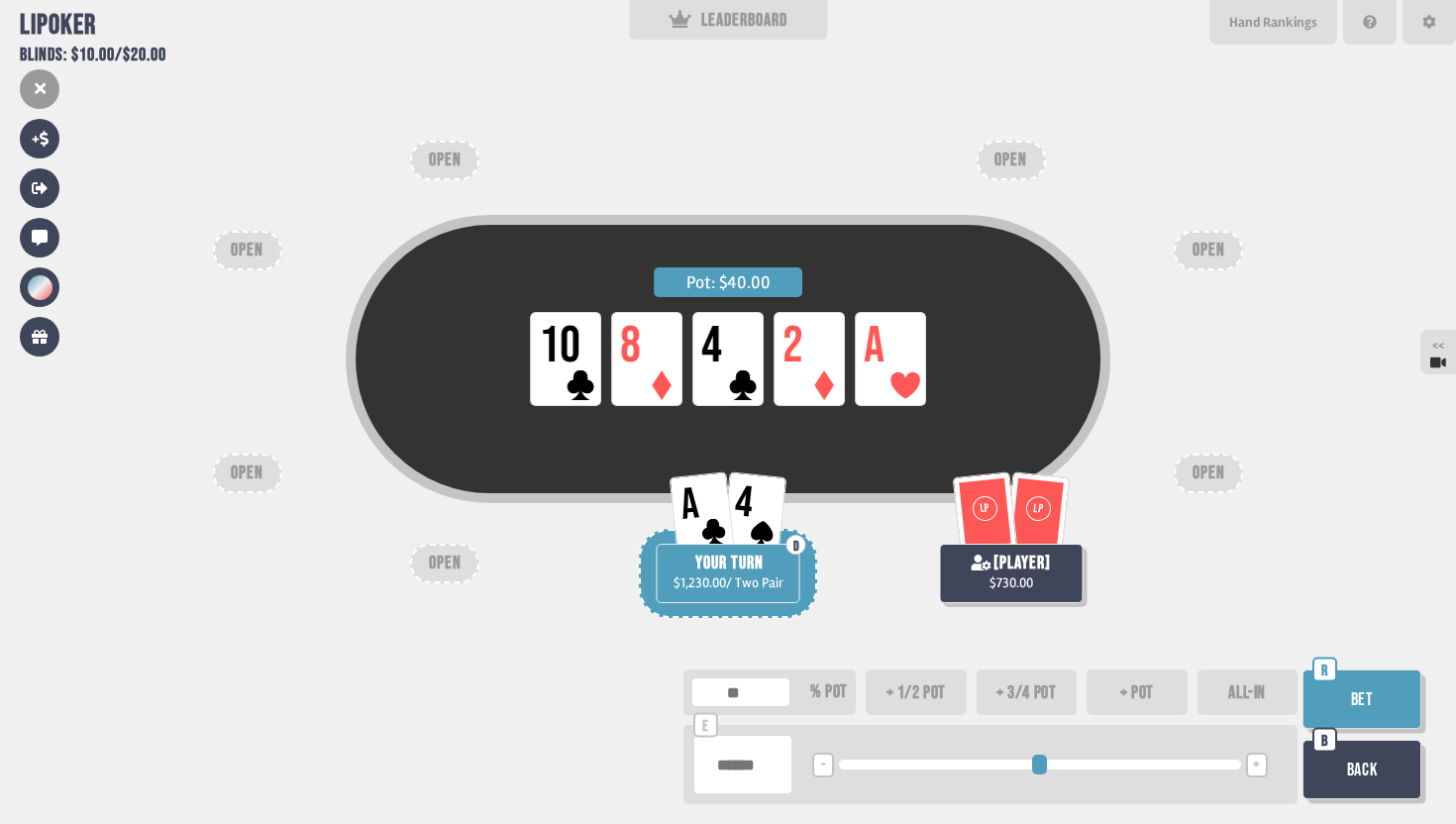 type on "**" 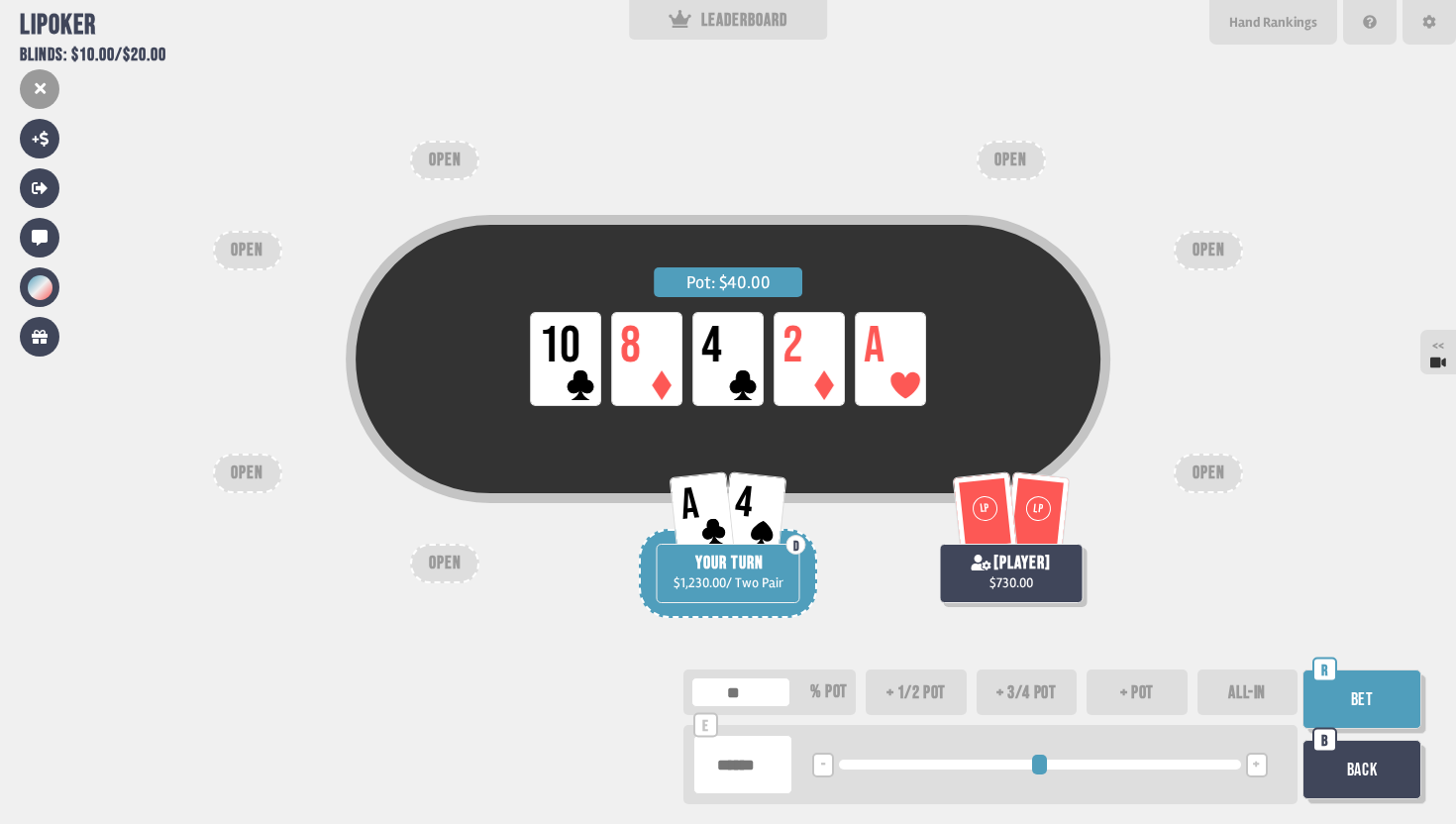 type on "*" 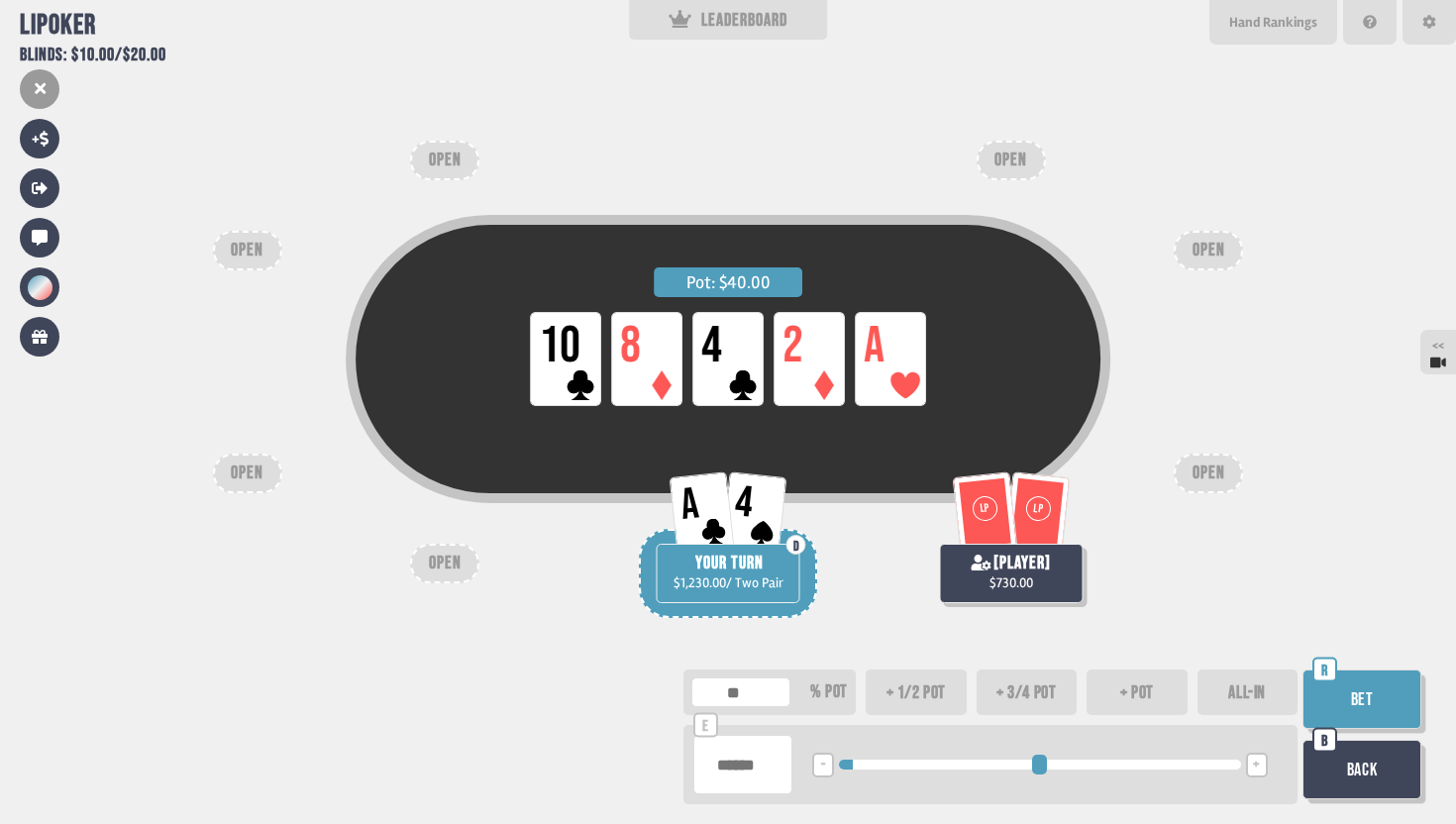 type on "*****" 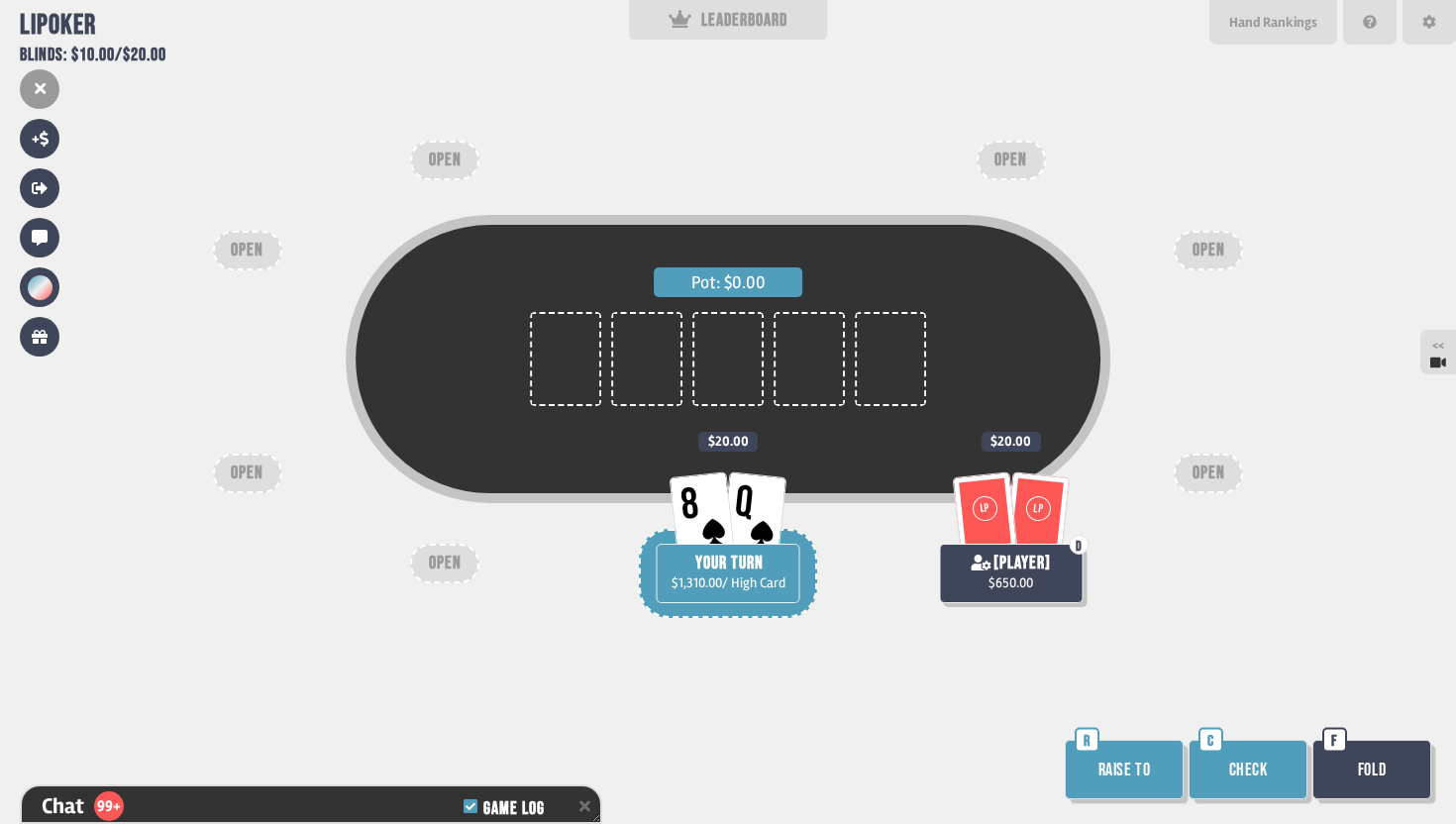 scroll, scrollTop: 5966, scrollLeft: 0, axis: vertical 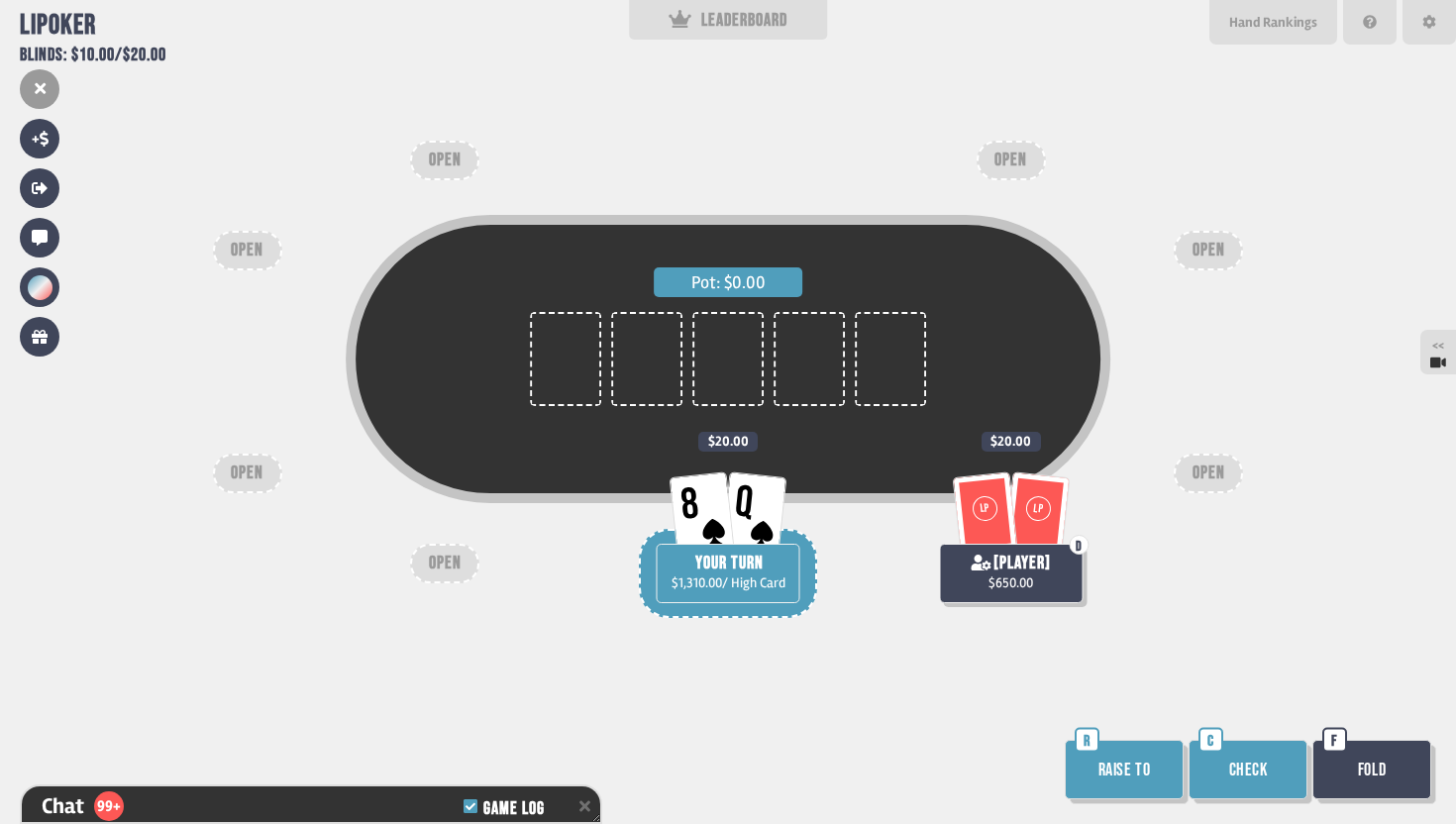 click on "Check" at bounding box center (1248, 770) 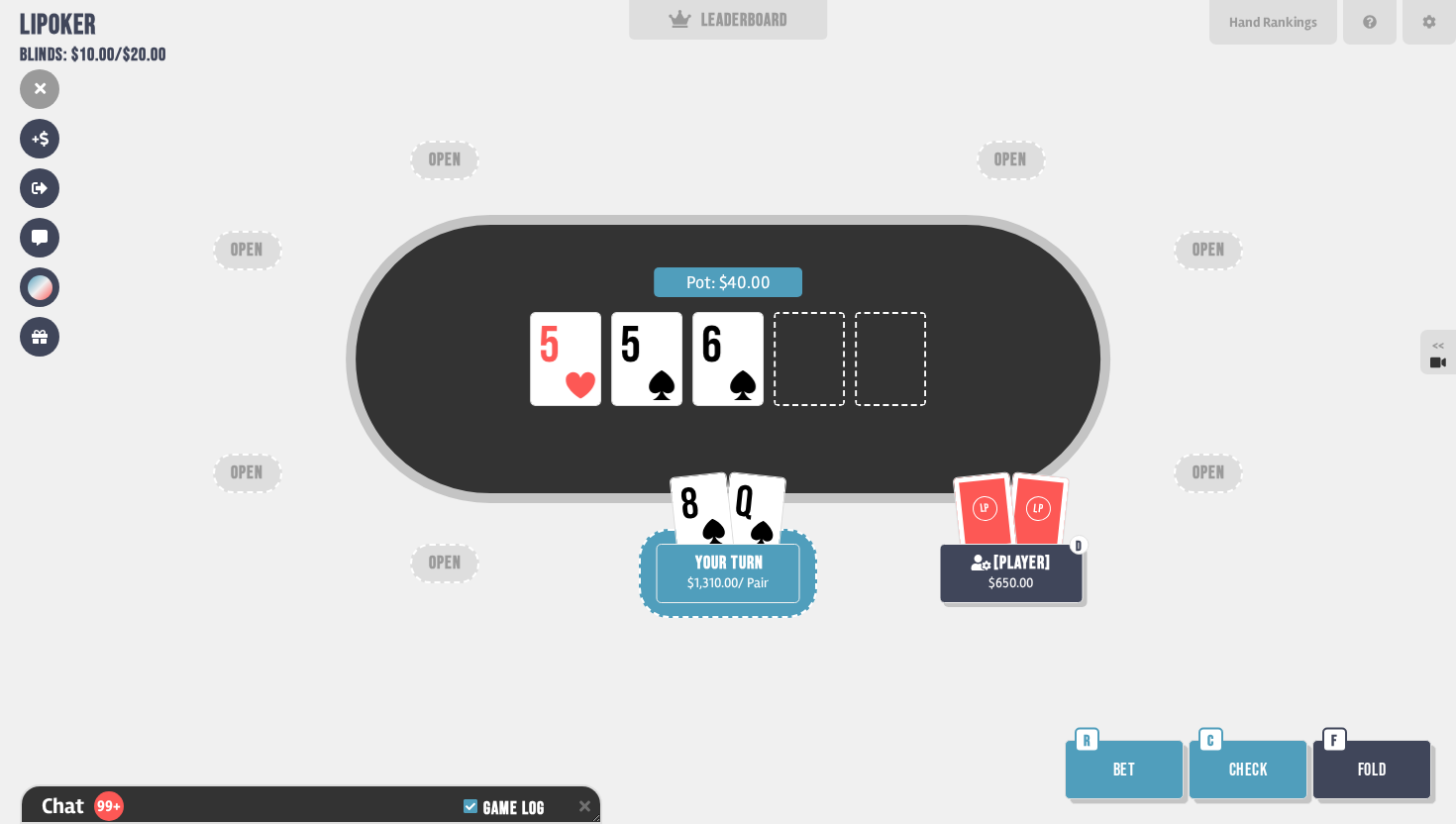scroll, scrollTop: 6052, scrollLeft: 0, axis: vertical 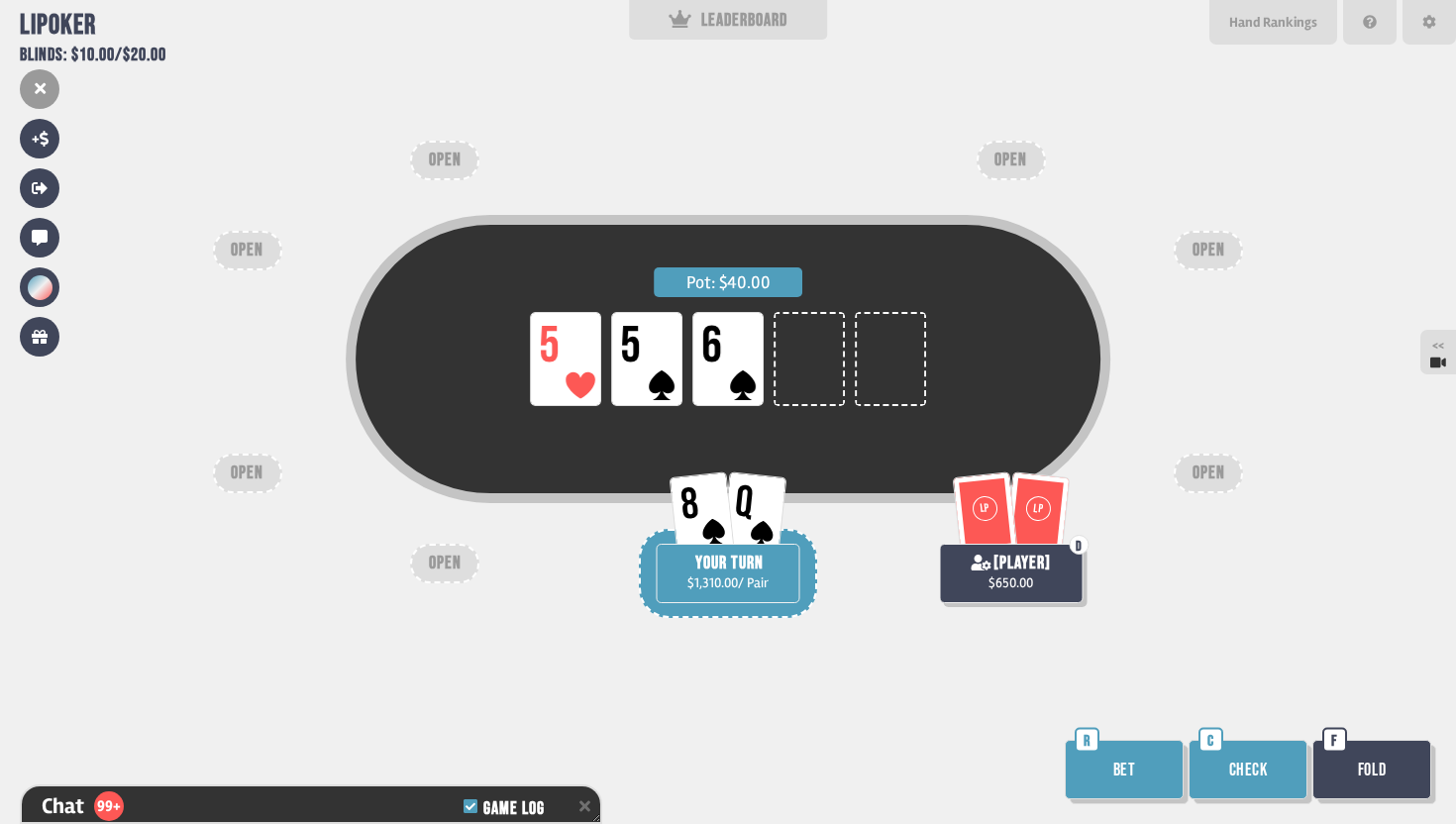 click on "Check" at bounding box center [1248, 770] 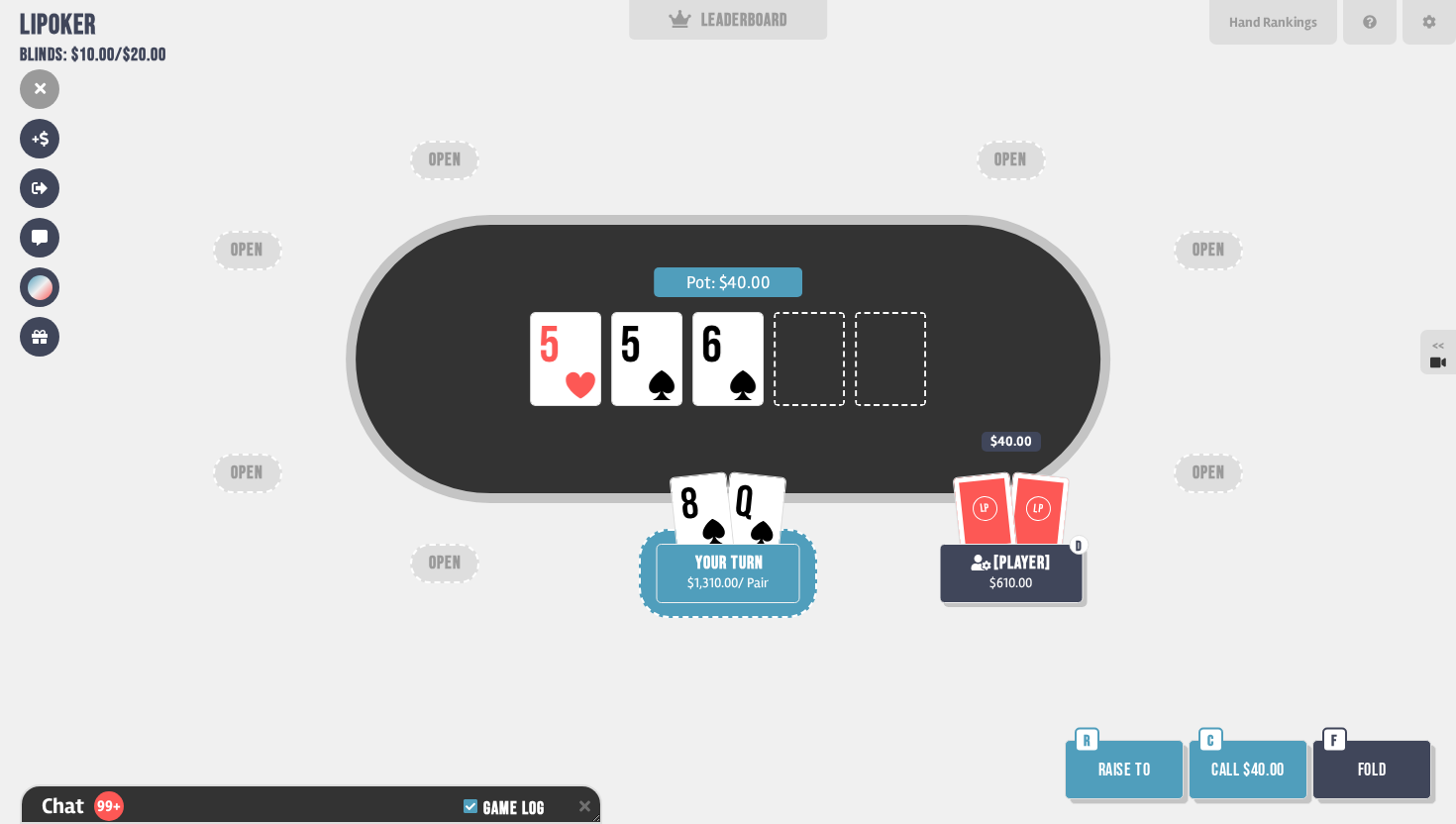 scroll, scrollTop: 6138, scrollLeft: 0, axis: vertical 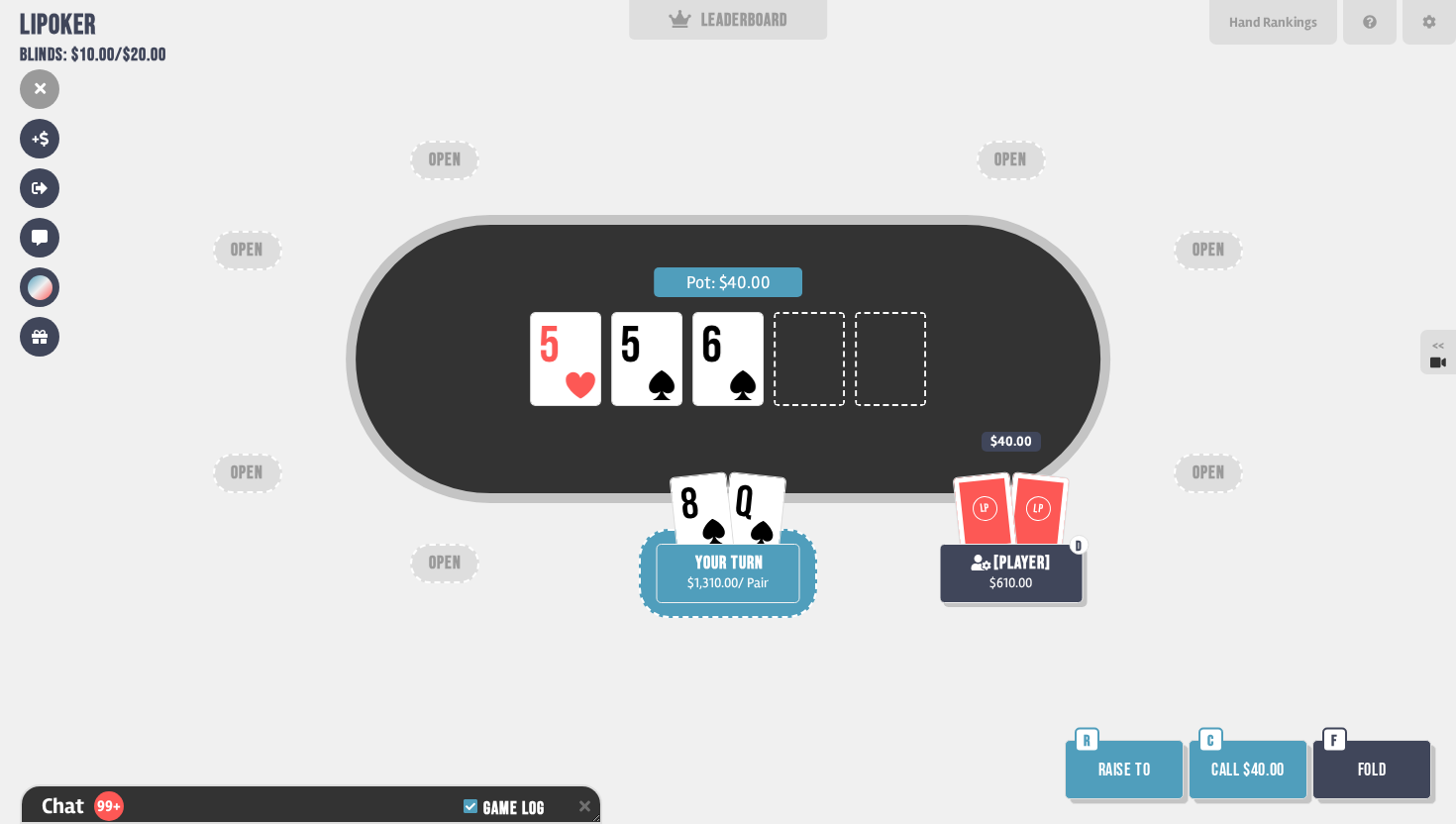 click on "Call $40.00" at bounding box center [1248, 770] 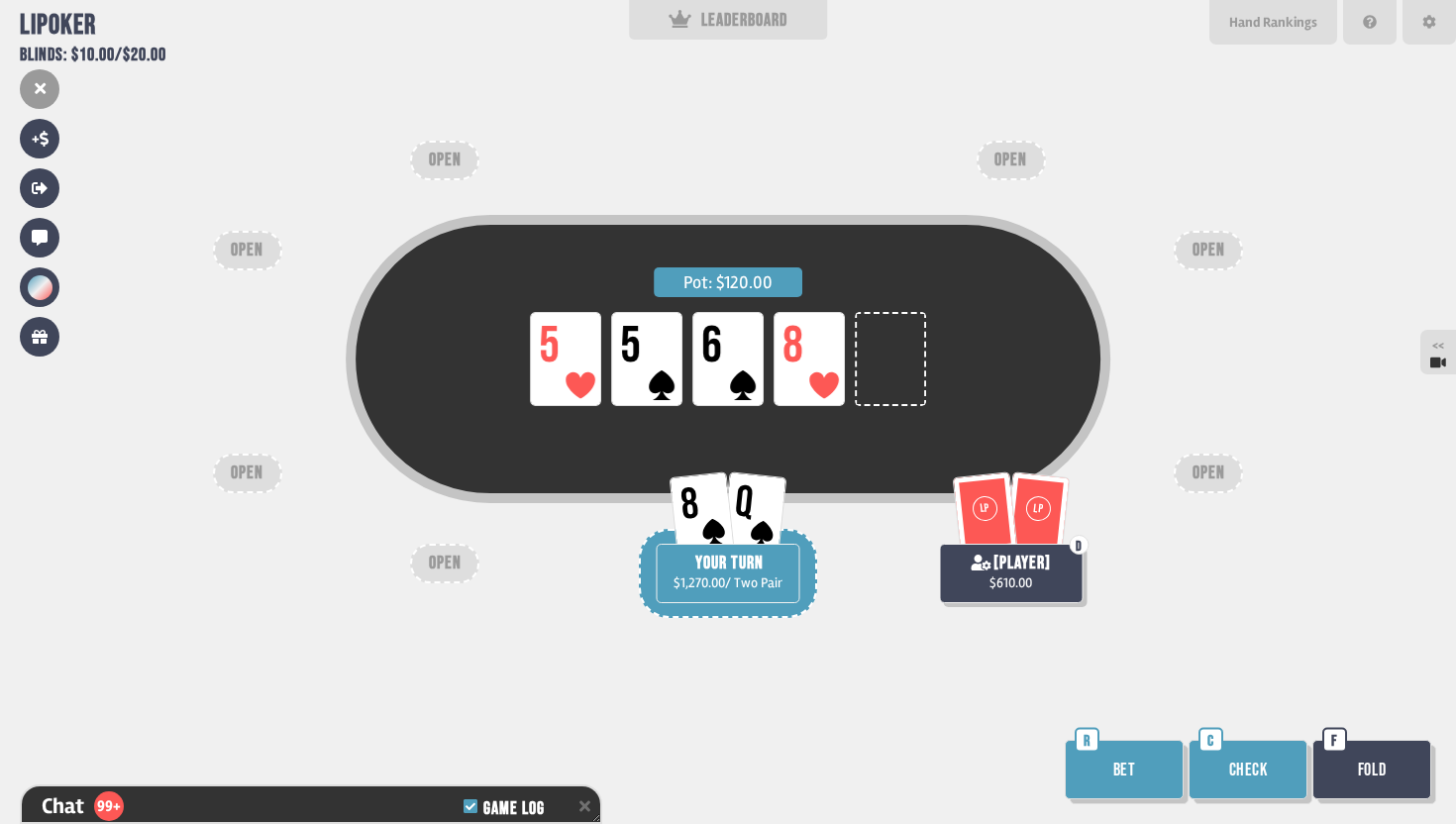 scroll, scrollTop: 6225, scrollLeft: 0, axis: vertical 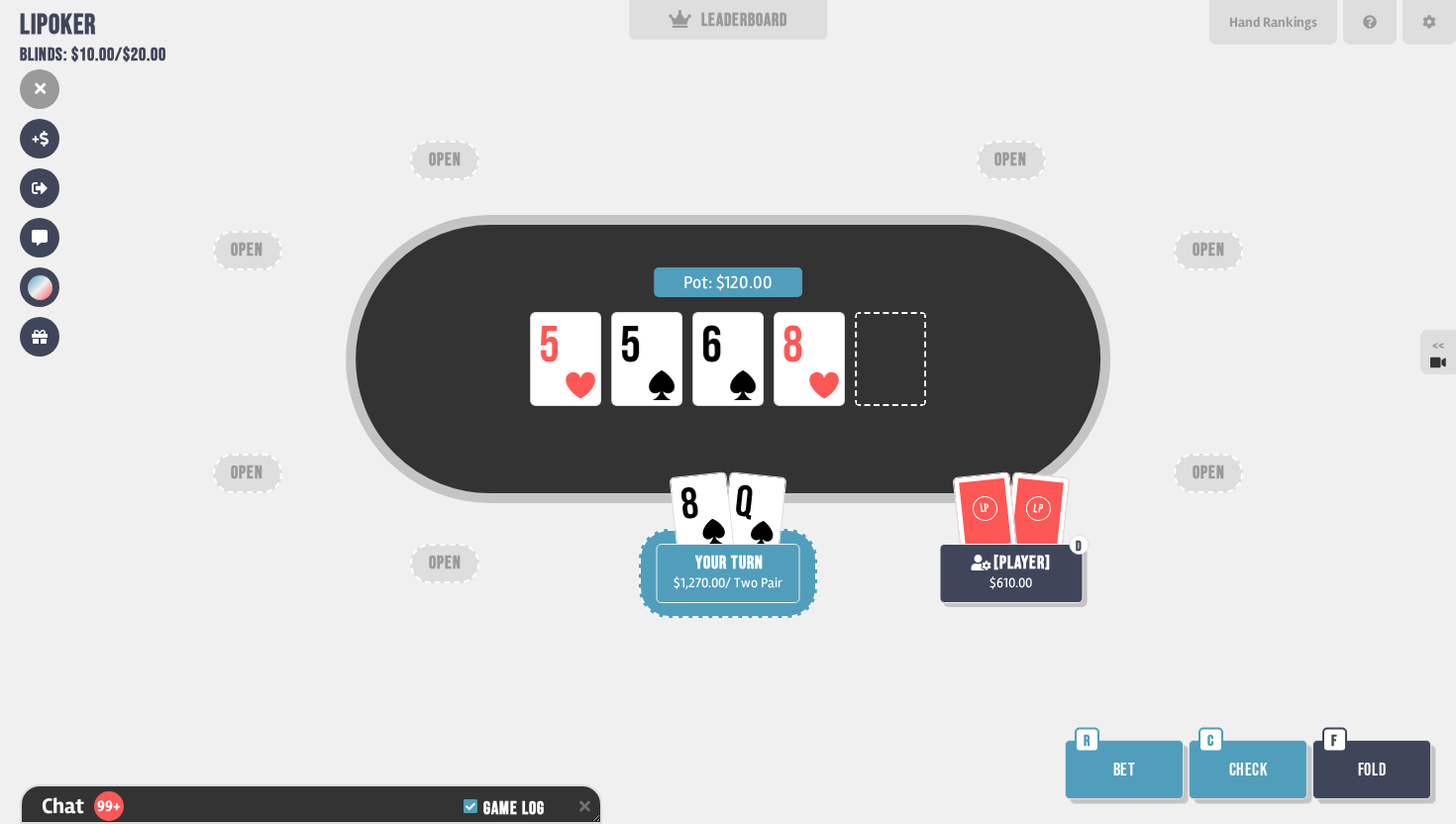 click on "Check" at bounding box center (1248, 770) 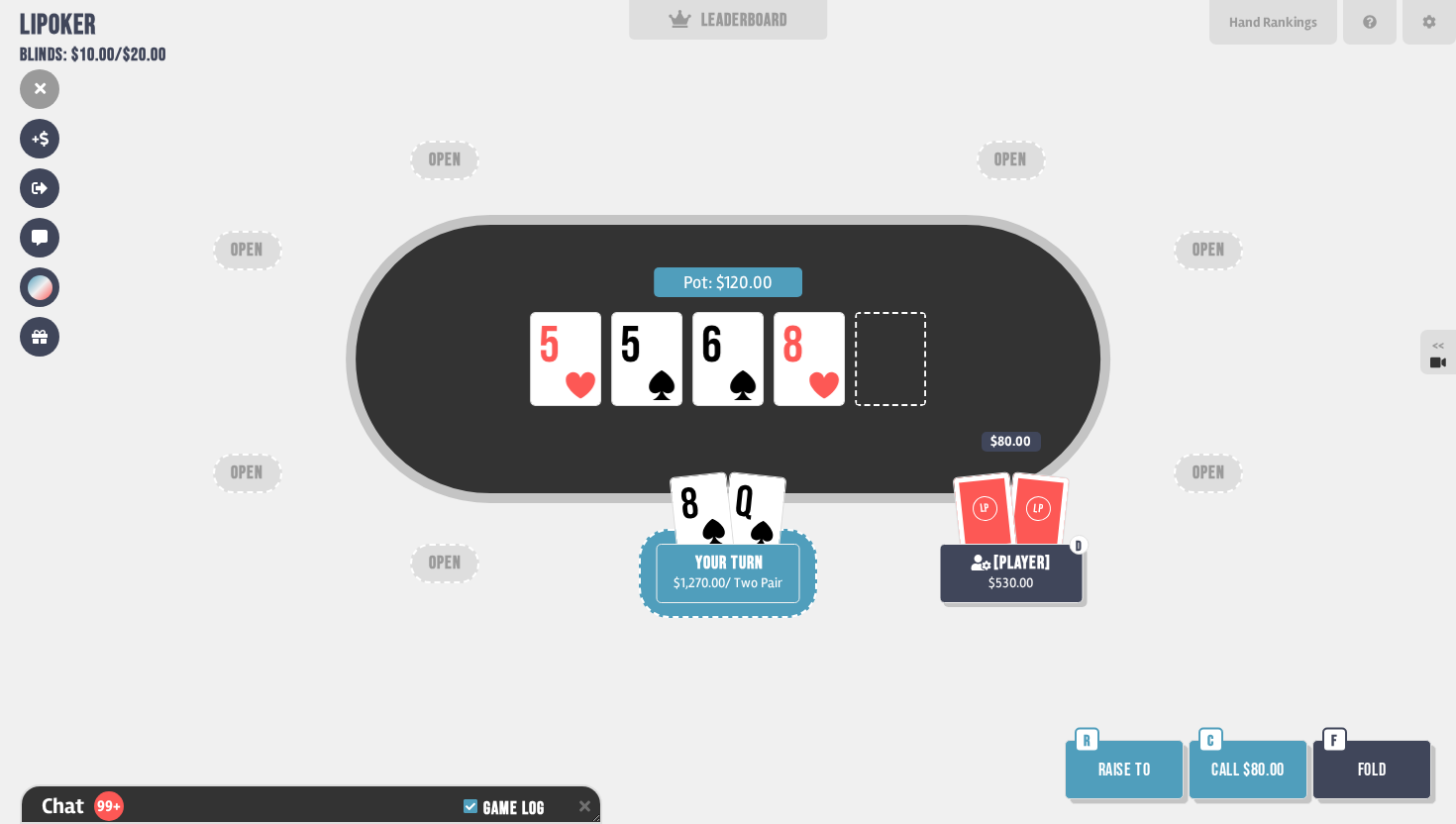 scroll, scrollTop: 6311, scrollLeft: 0, axis: vertical 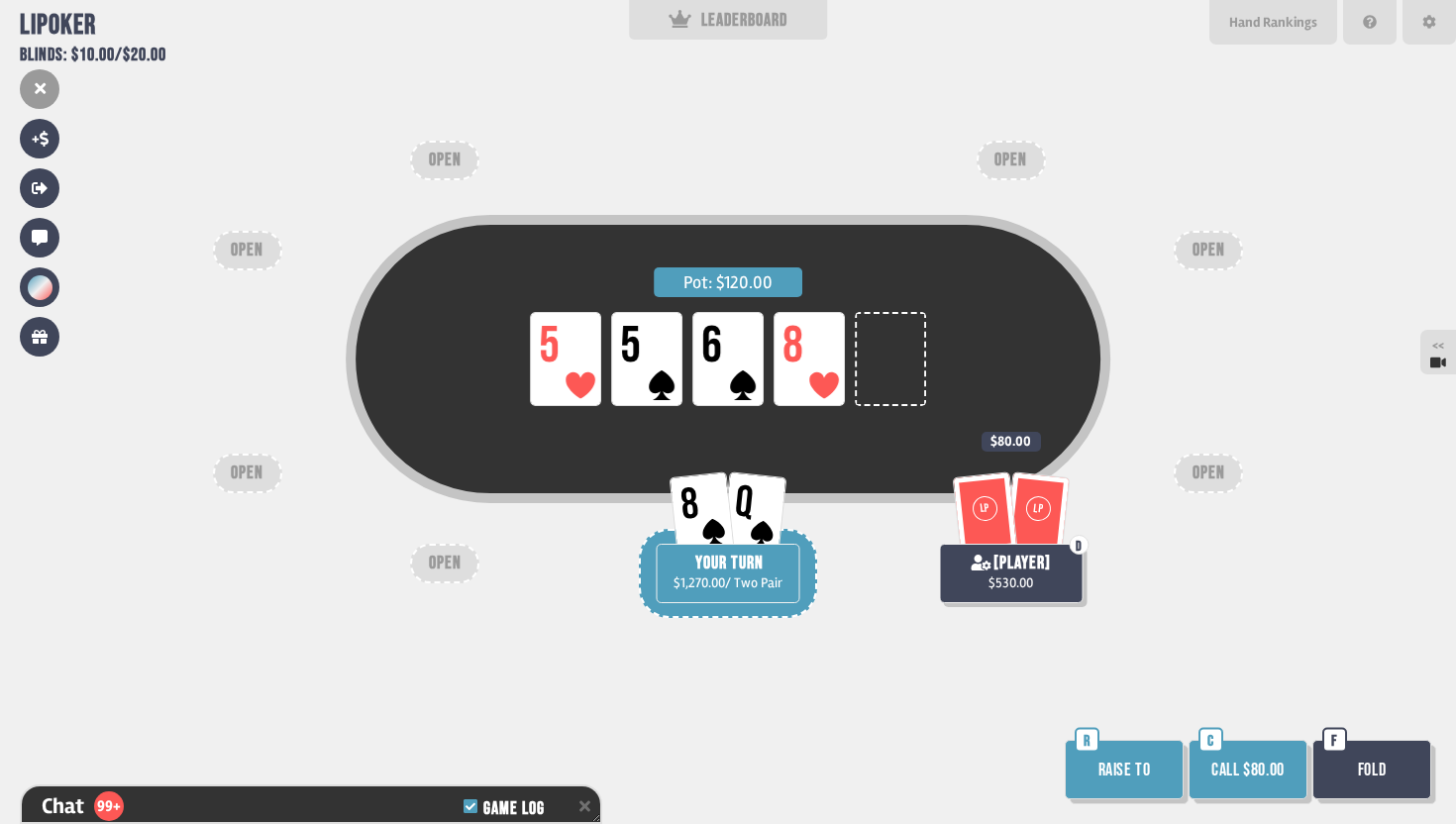 click on "Call $80.00" at bounding box center [1248, 770] 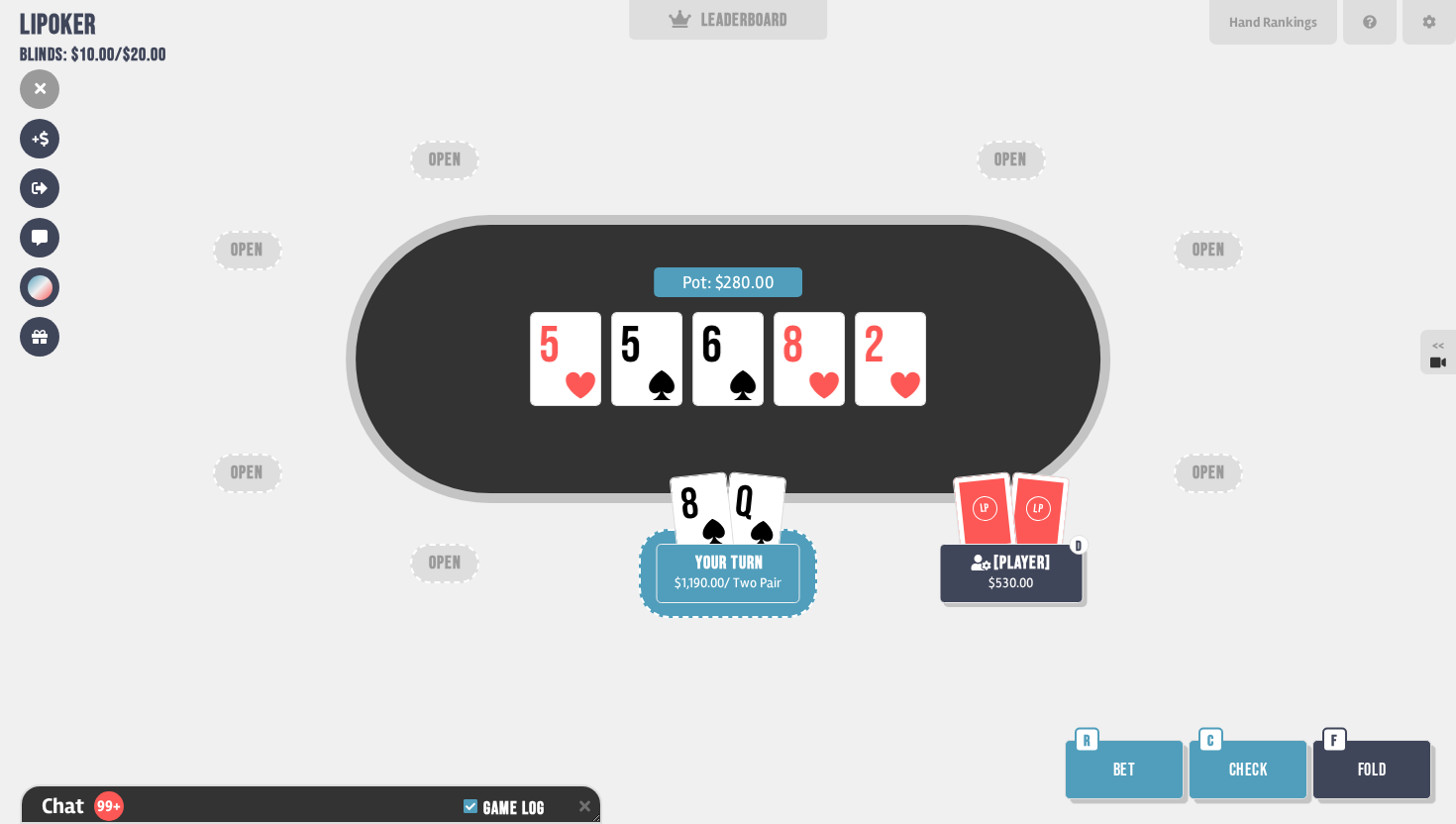 scroll, scrollTop: 6397, scrollLeft: 0, axis: vertical 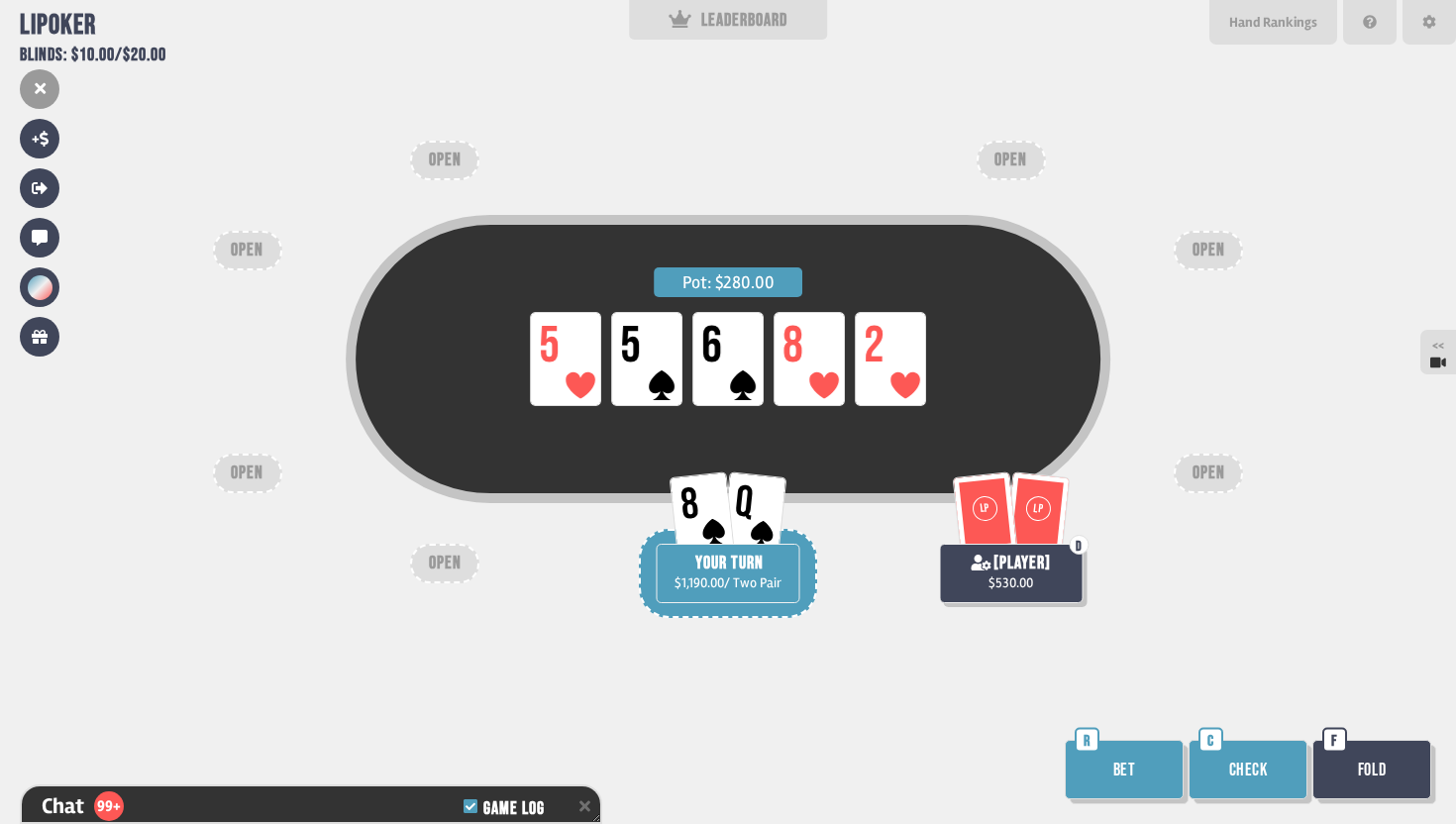 click on "Check" at bounding box center (1248, 770) 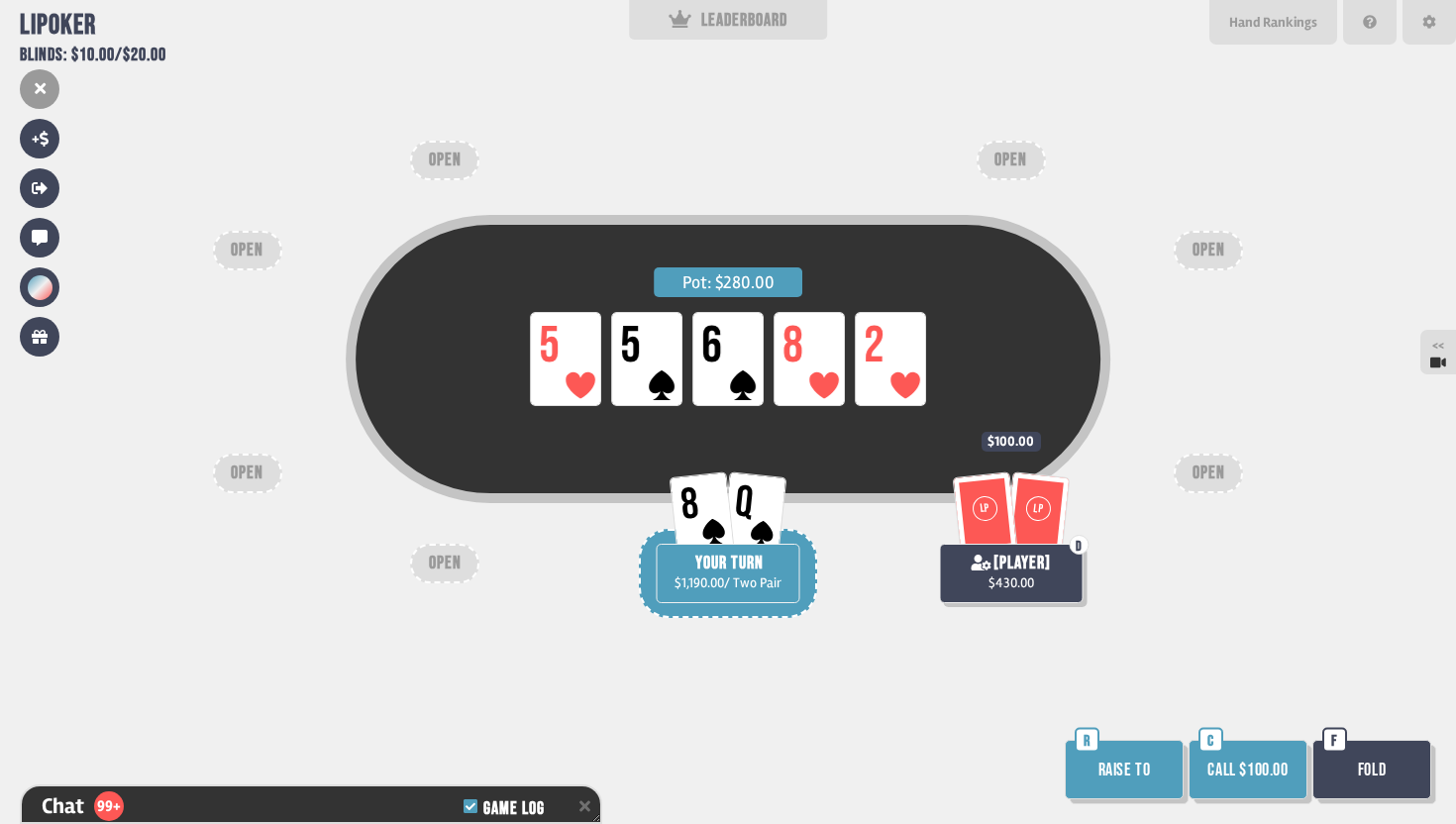 scroll, scrollTop: 6483, scrollLeft: 0, axis: vertical 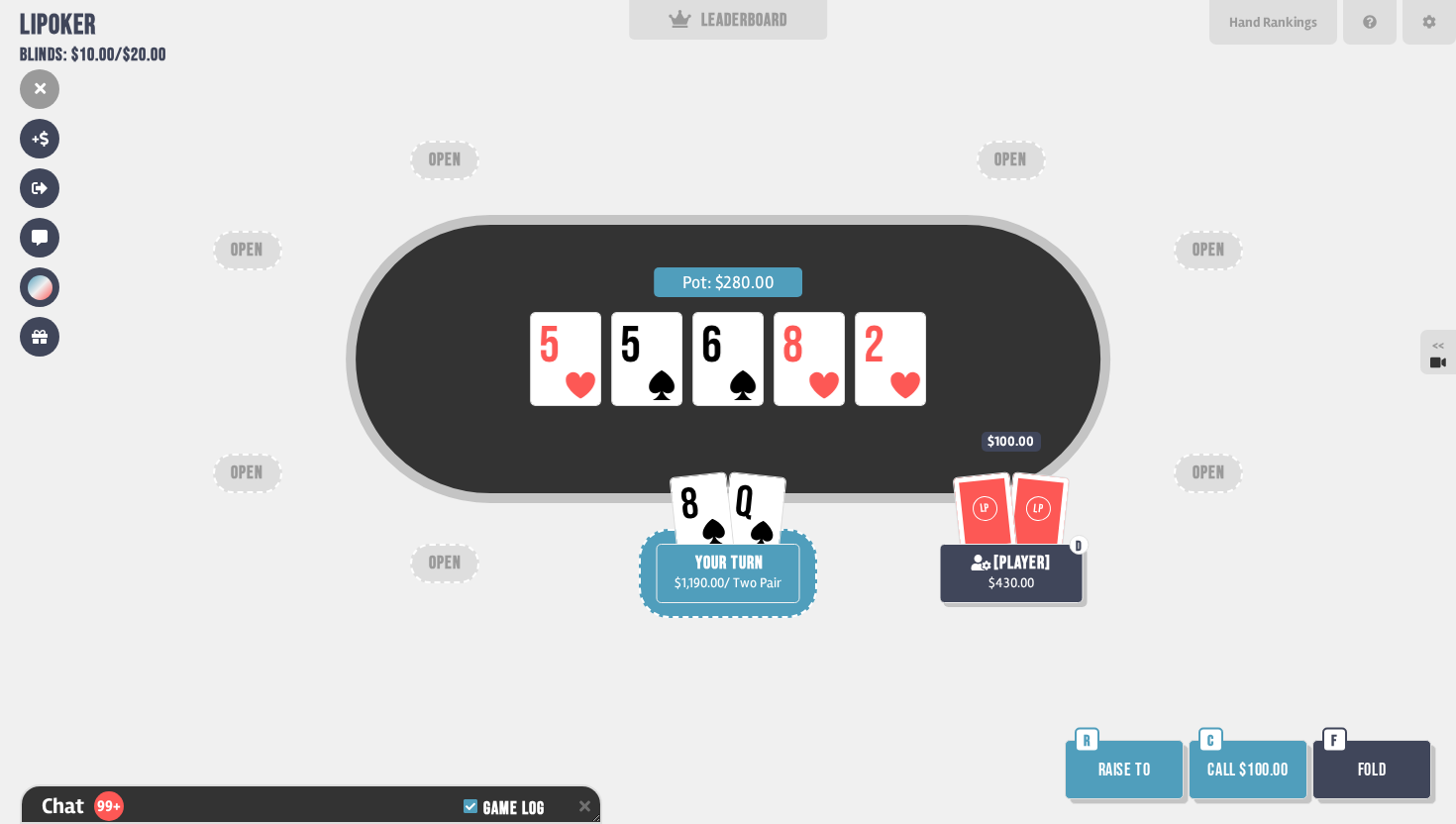 click on "Call $100.00" at bounding box center (1248, 770) 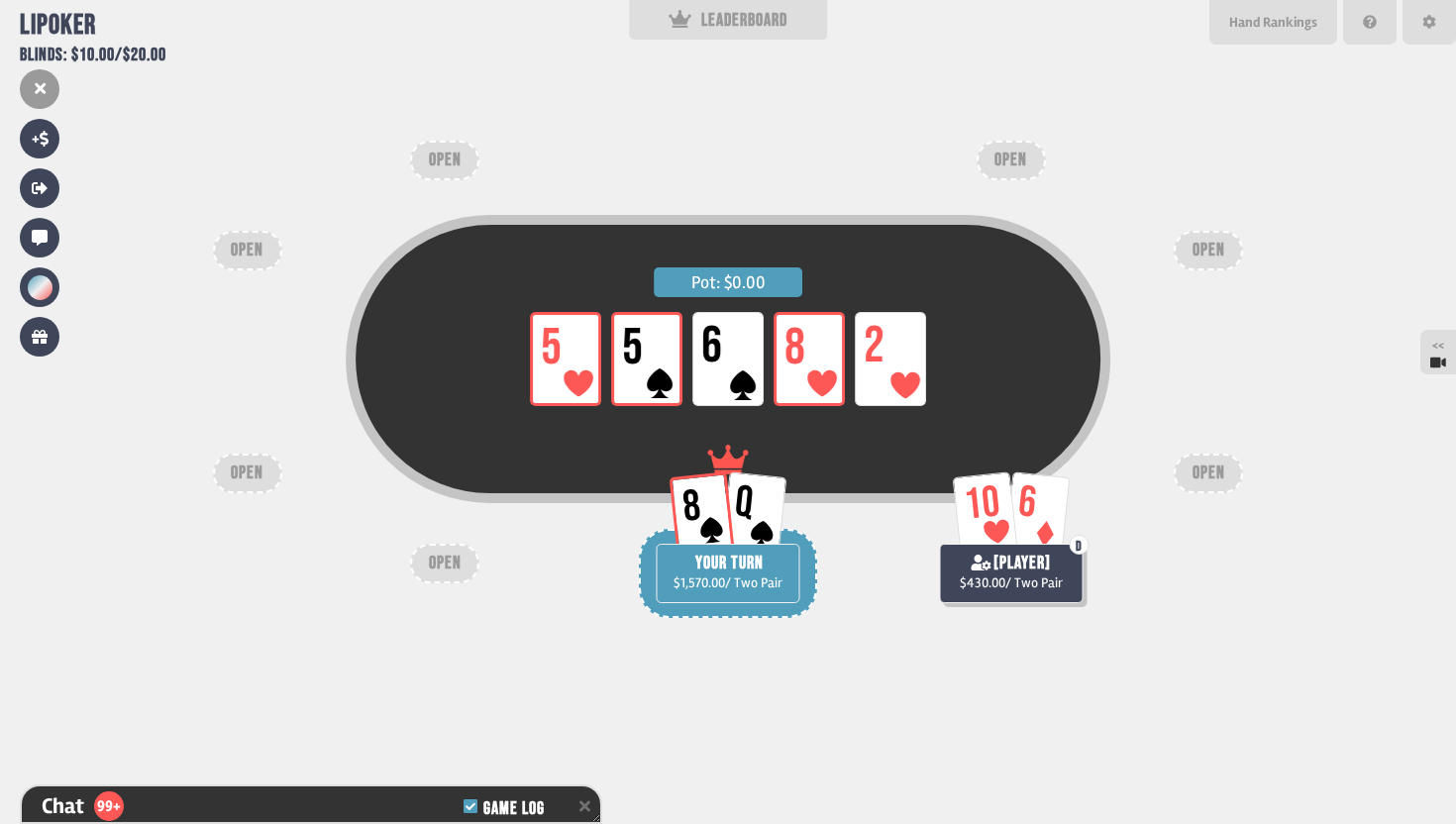 scroll, scrollTop: 6627, scrollLeft: 0, axis: vertical 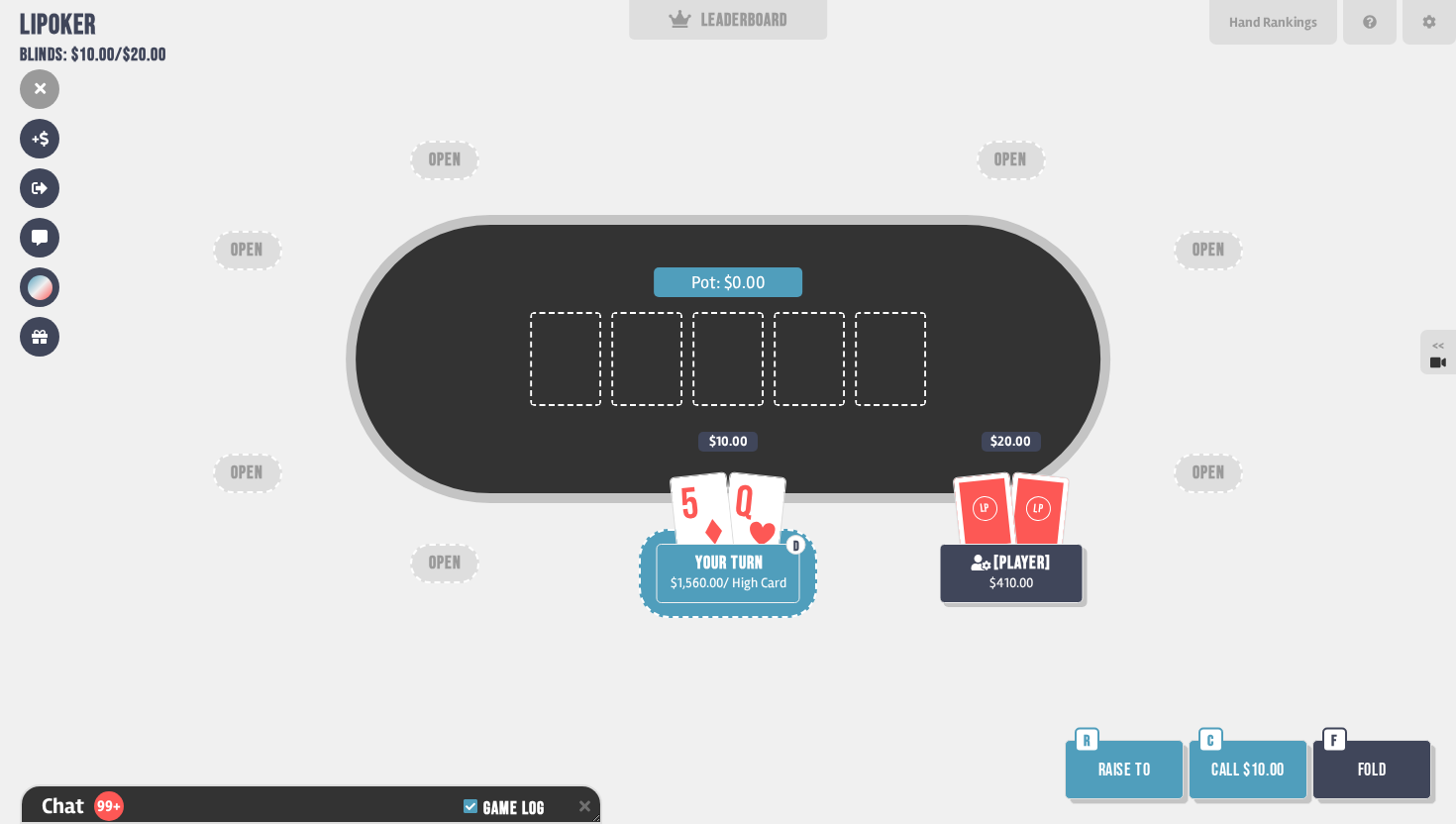 click on "Call $10.00" at bounding box center [1248, 770] 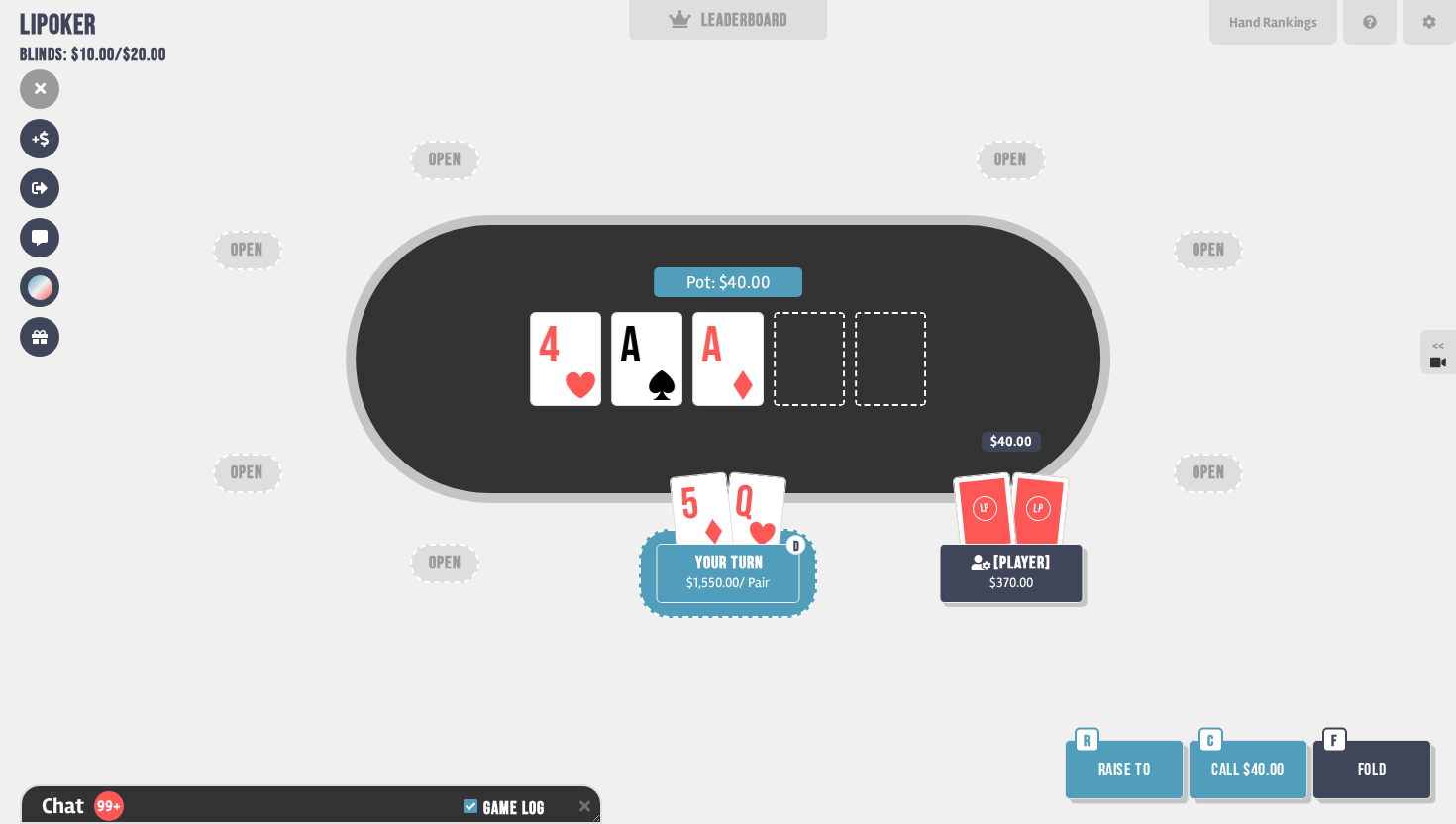 scroll, scrollTop: 6770, scrollLeft: 0, axis: vertical 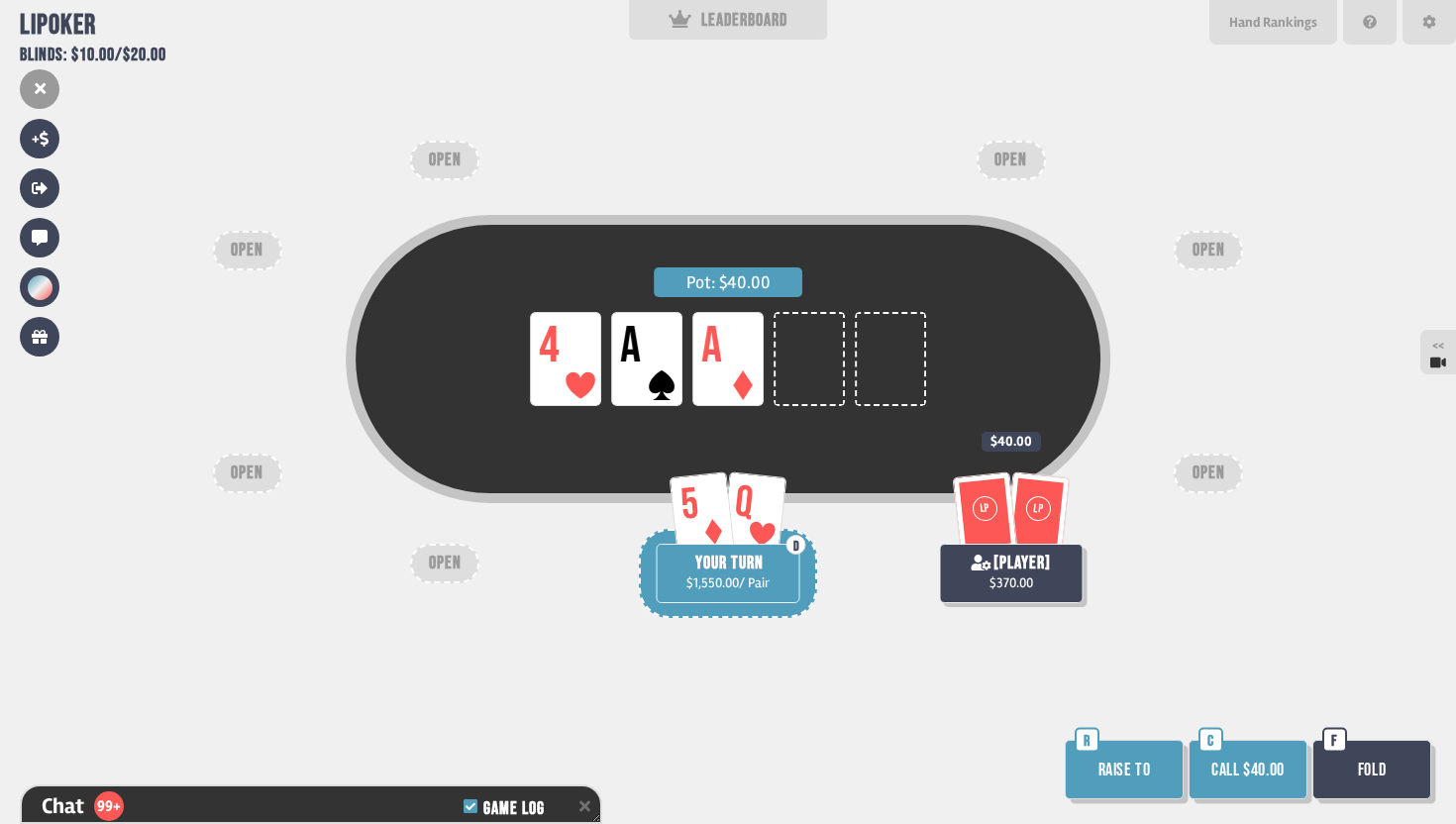 click on "Call $40.00" at bounding box center [1248, 770] 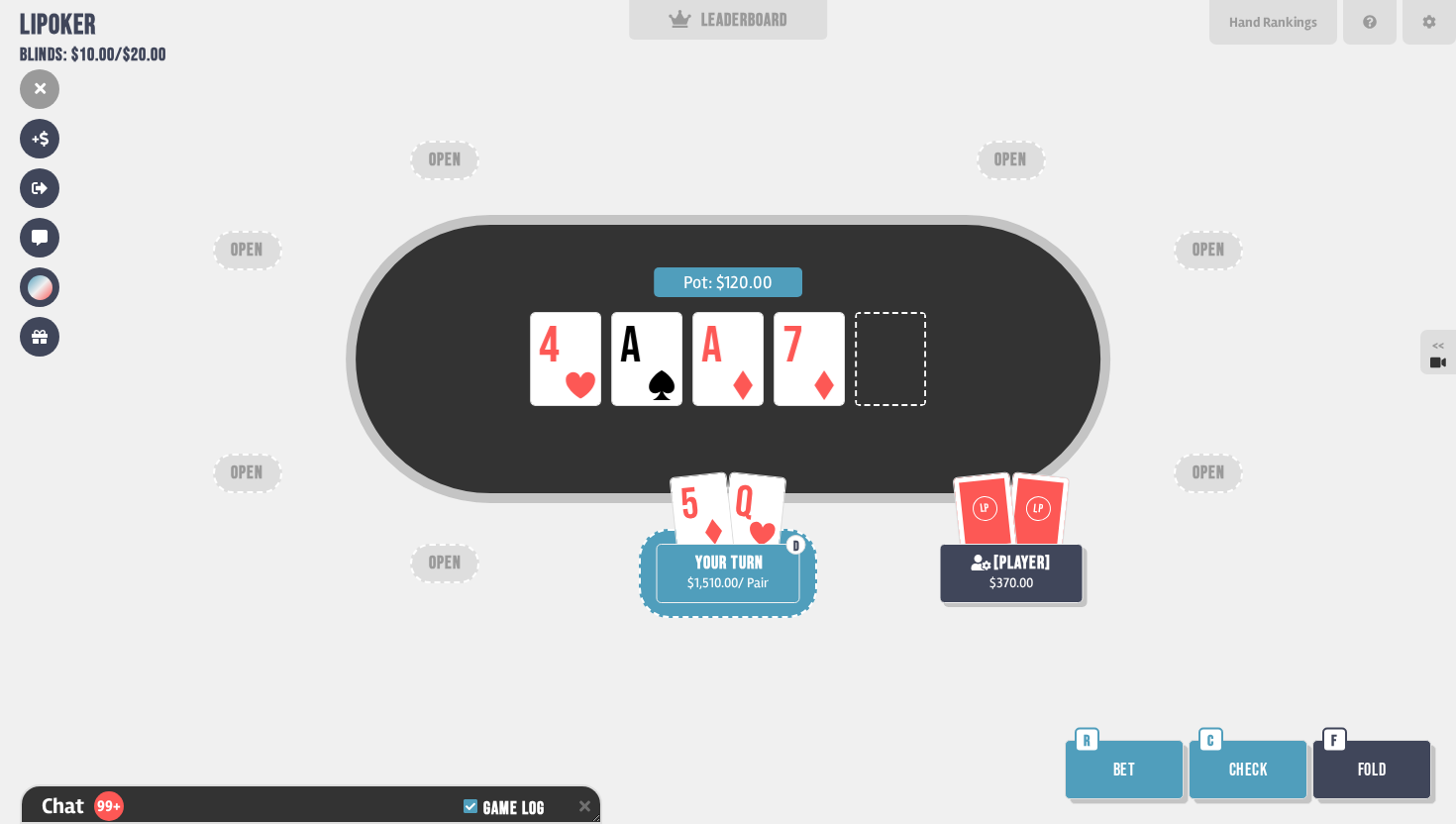 scroll, scrollTop: 6885, scrollLeft: 0, axis: vertical 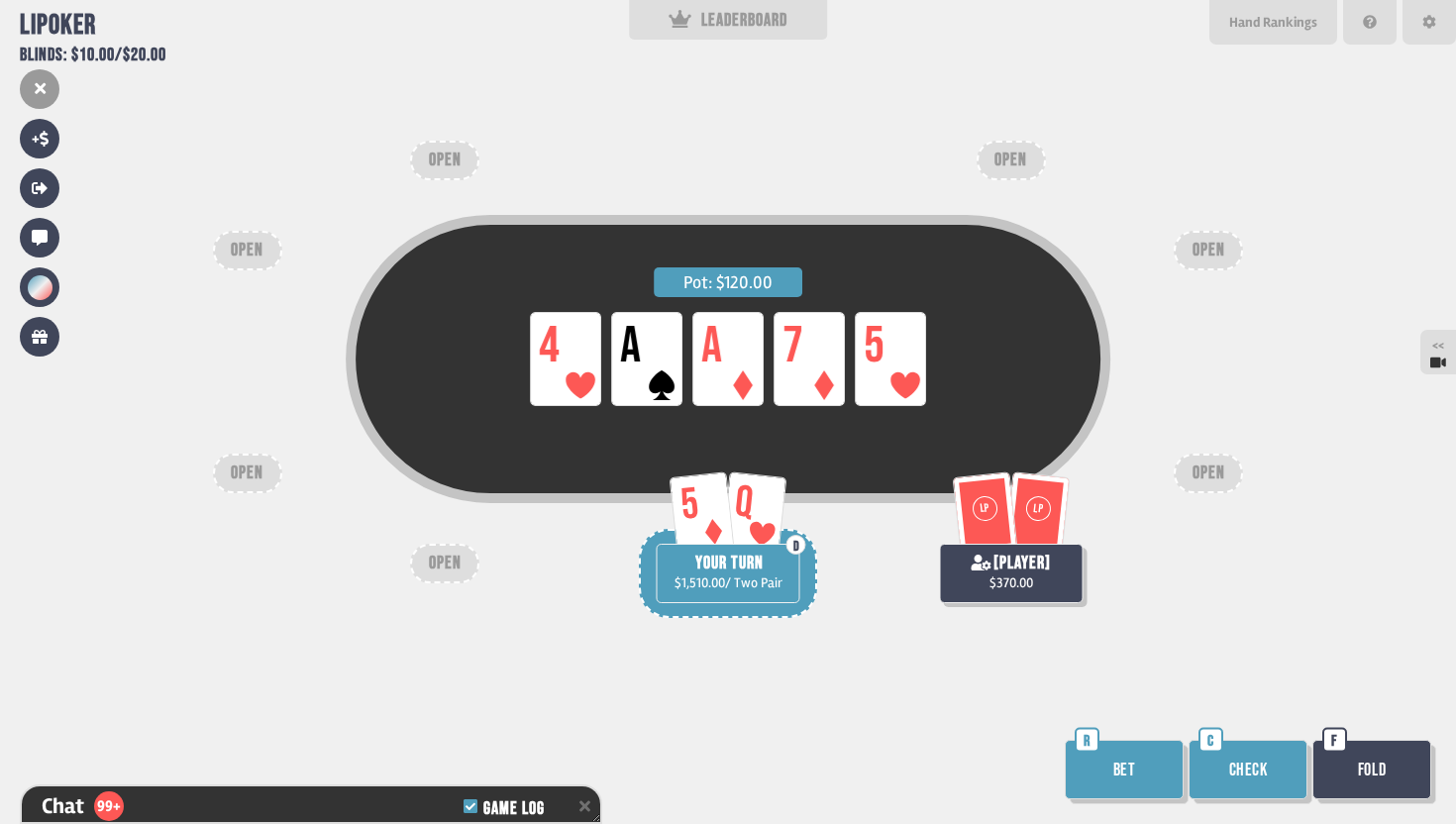 click on "Bet" at bounding box center (1124, 770) 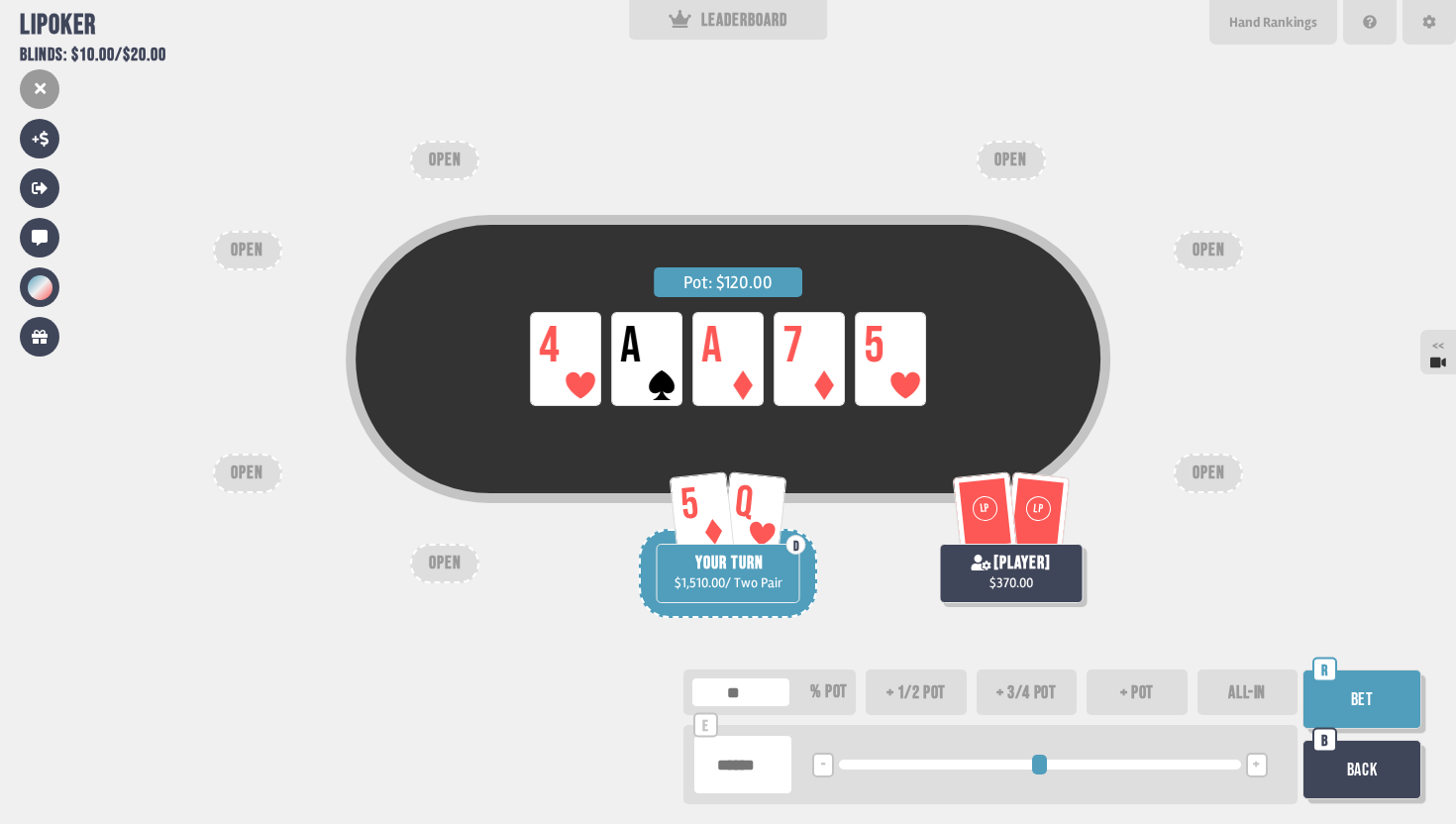 click at bounding box center (743, 765) 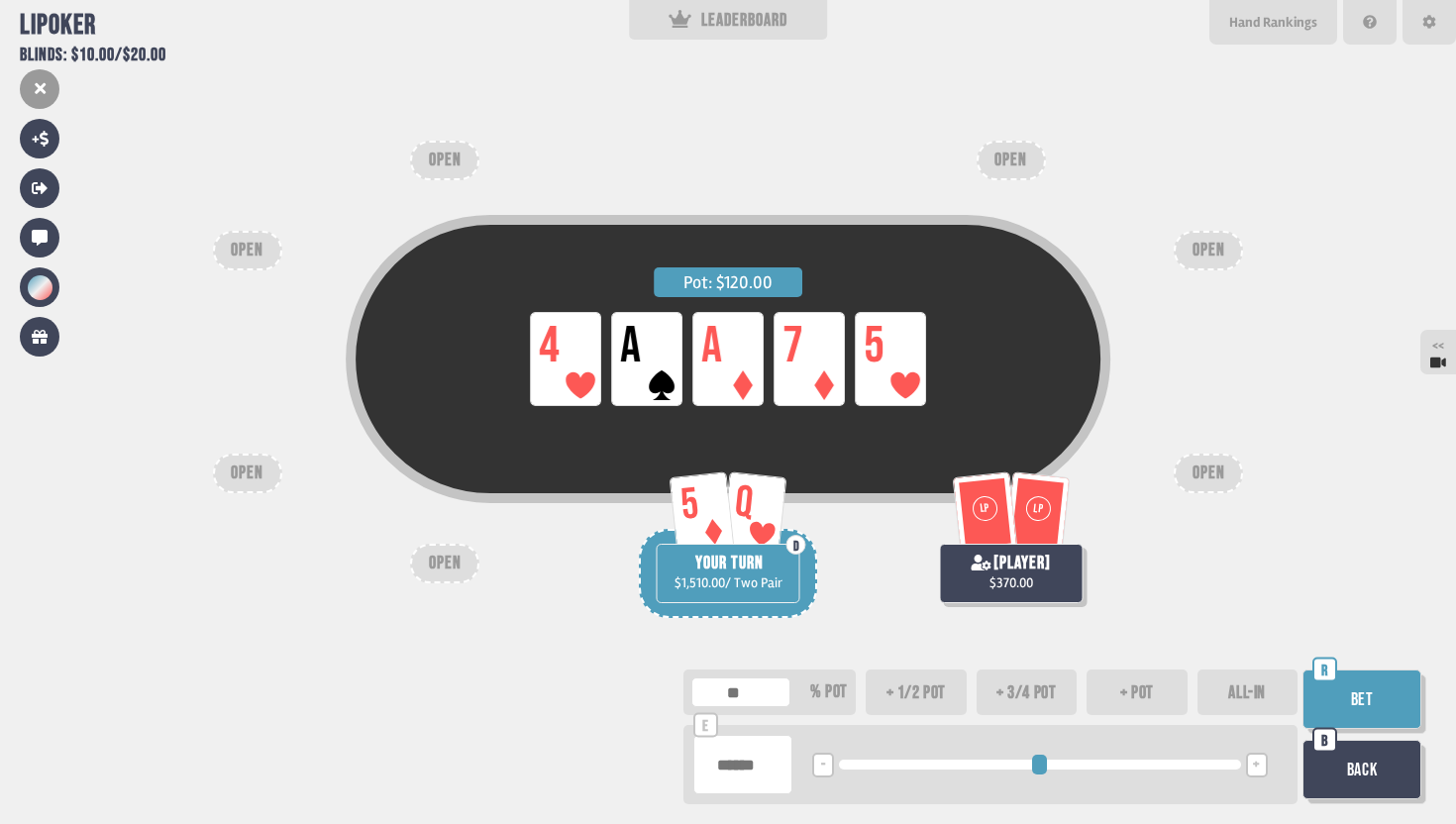 type on "*" 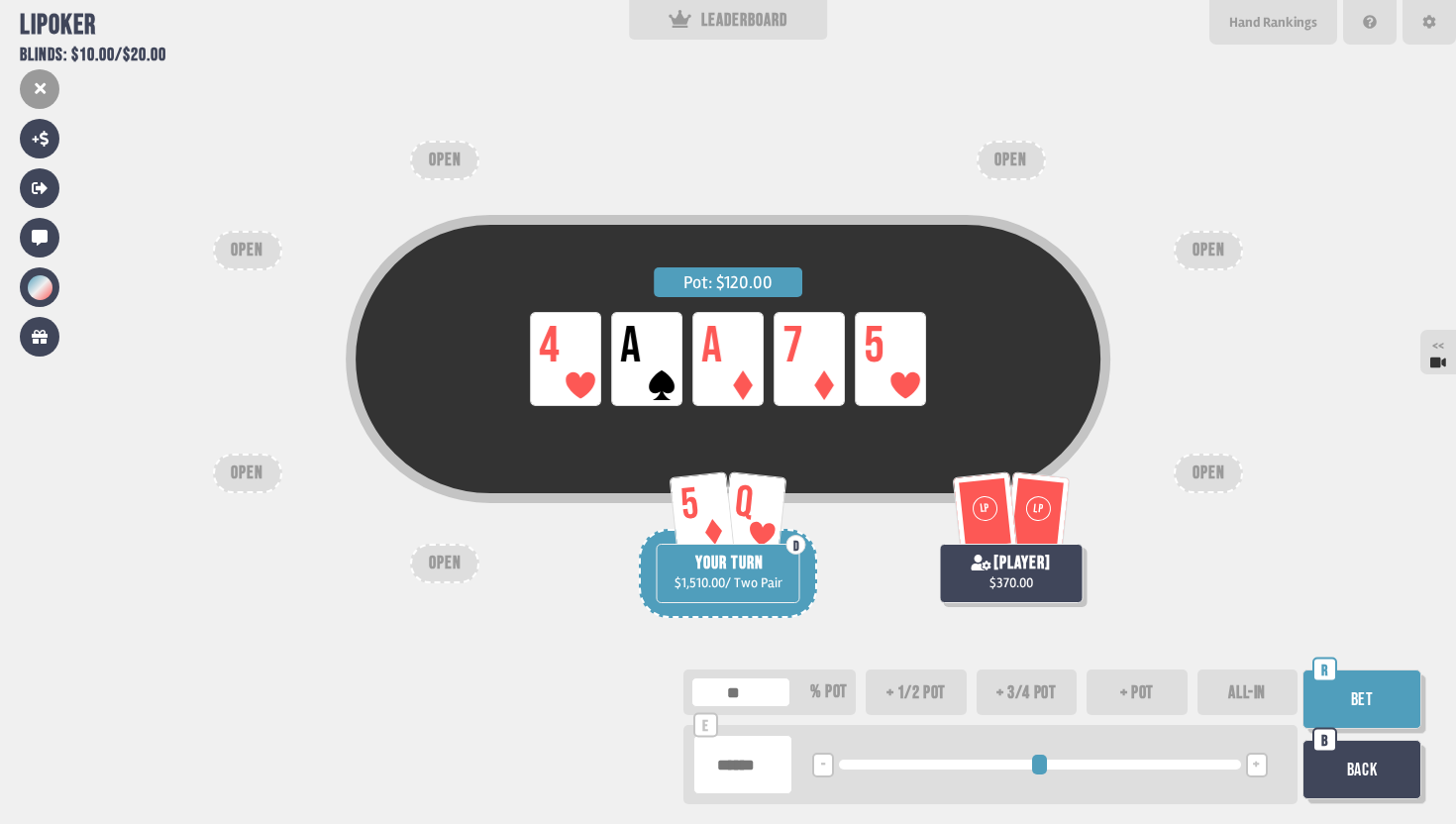 type on "*" 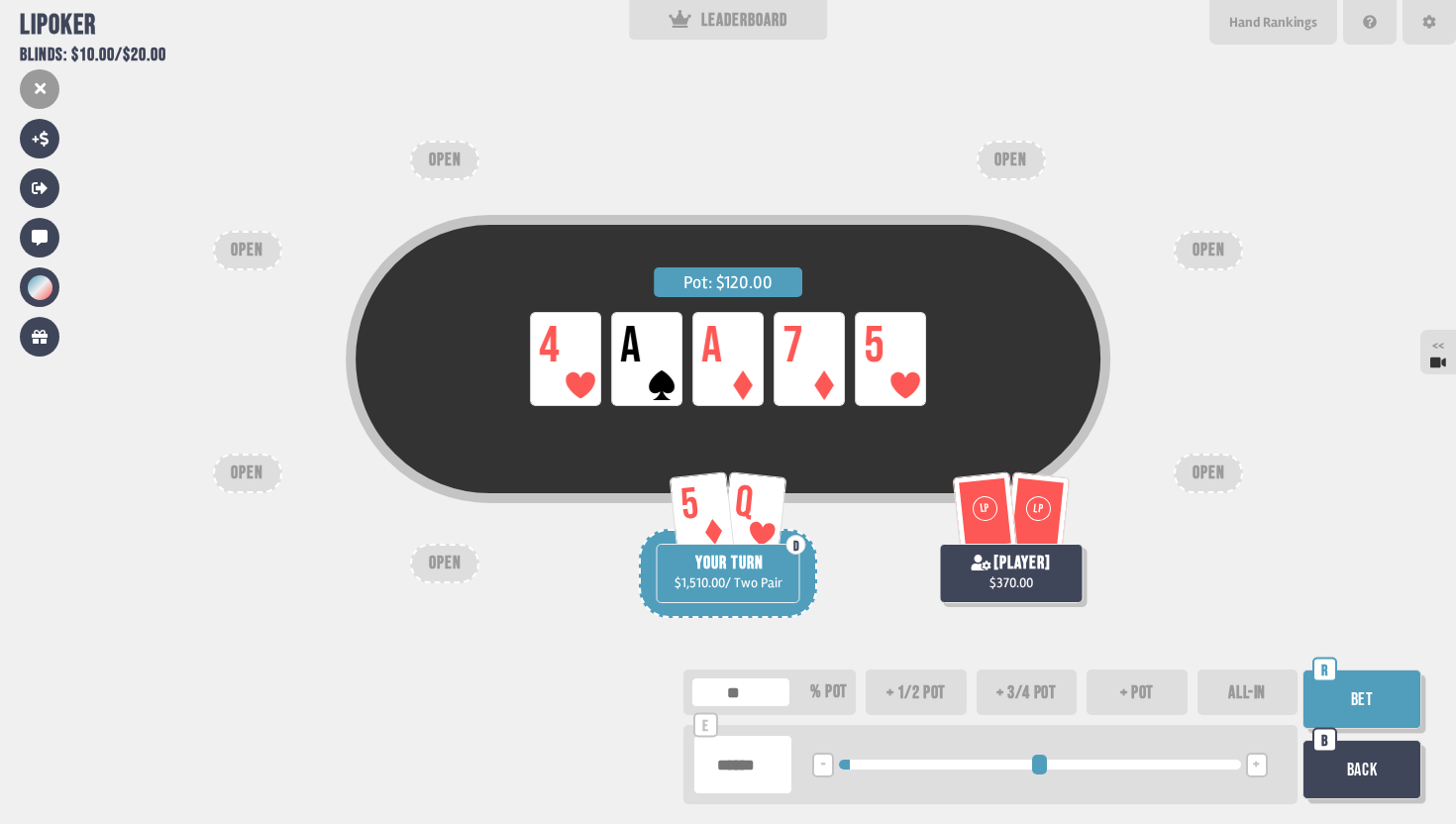 type on "*****" 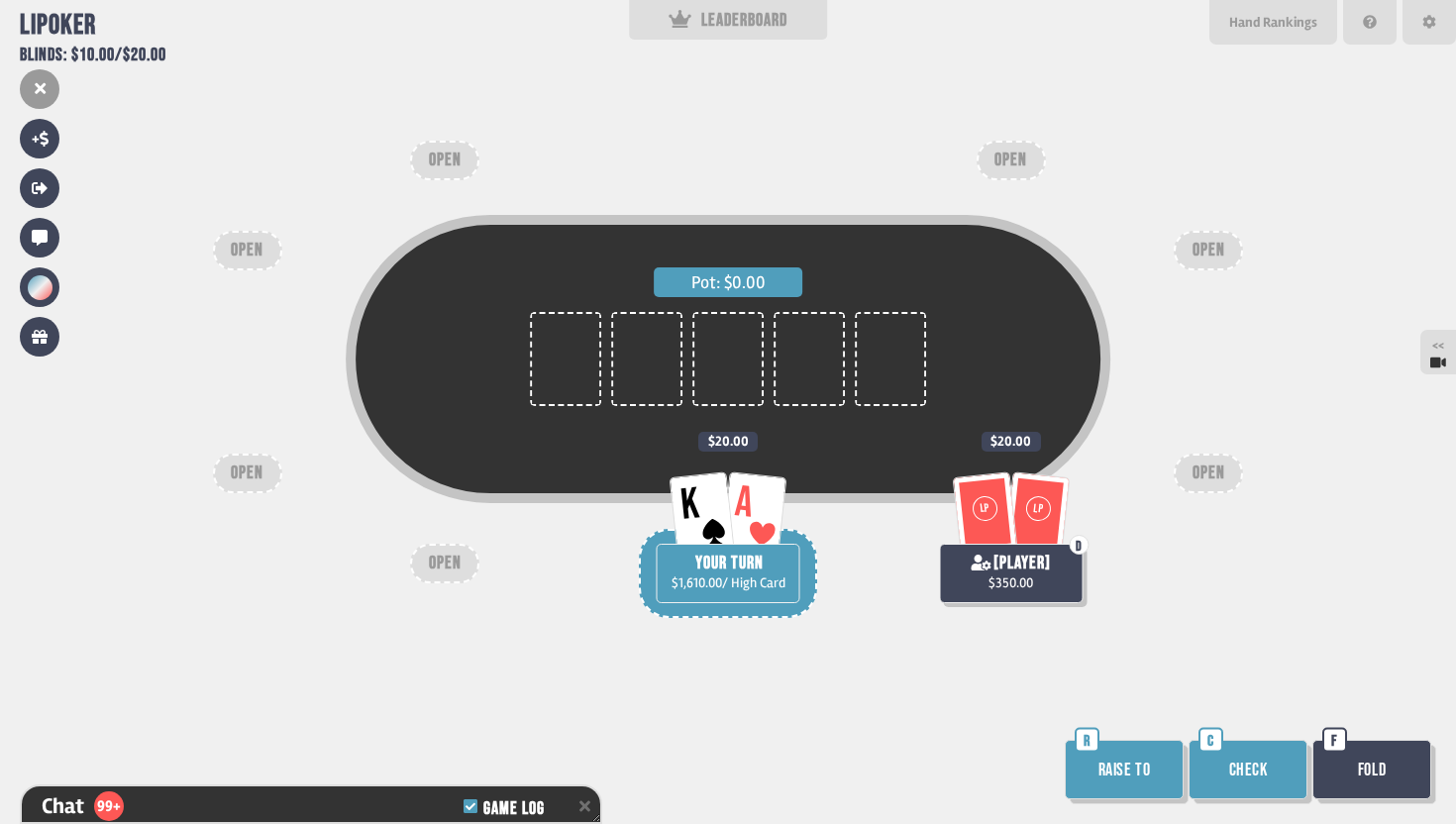 scroll, scrollTop: 7201, scrollLeft: 0, axis: vertical 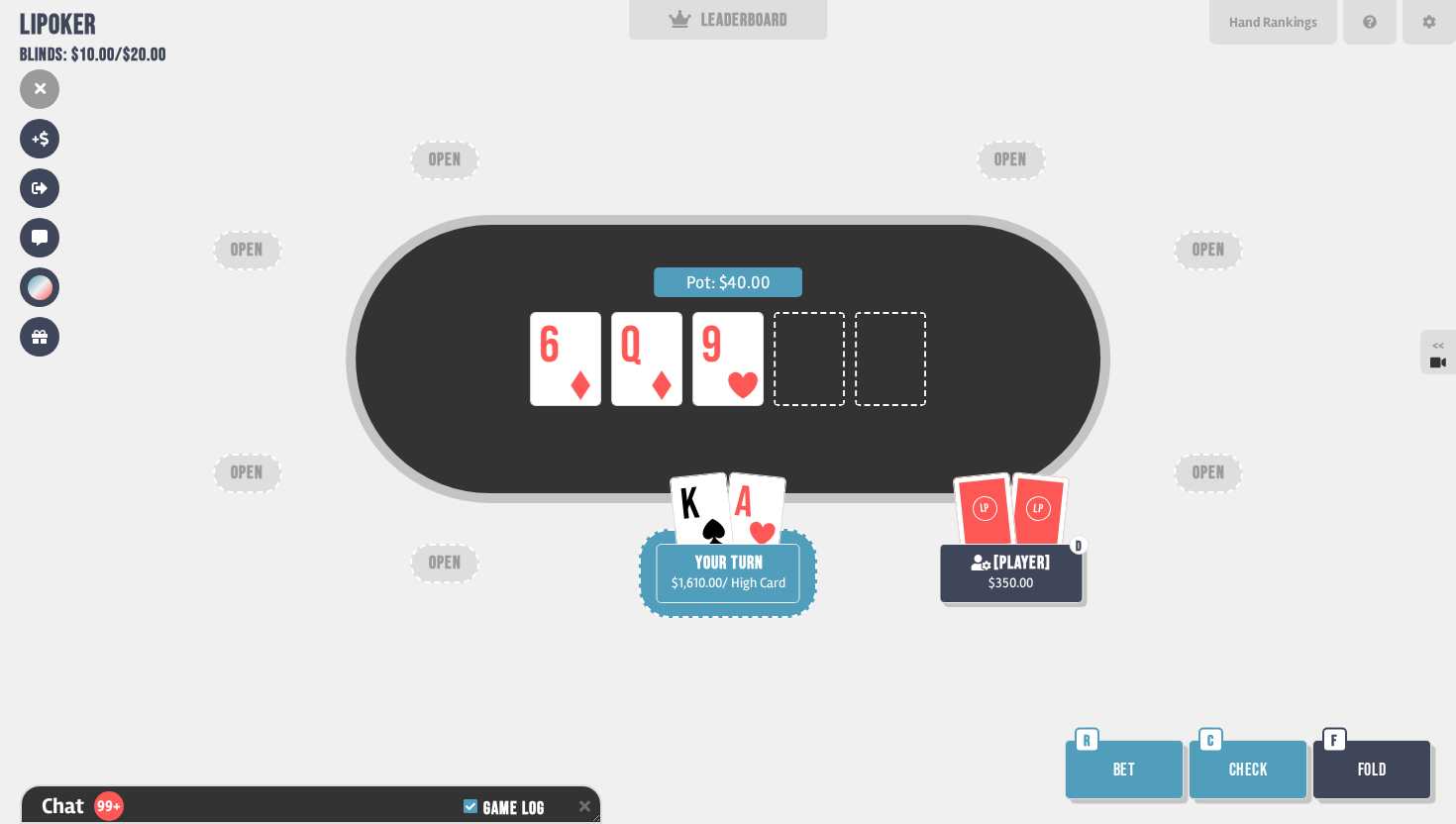 click on "Check" at bounding box center [1248, 770] 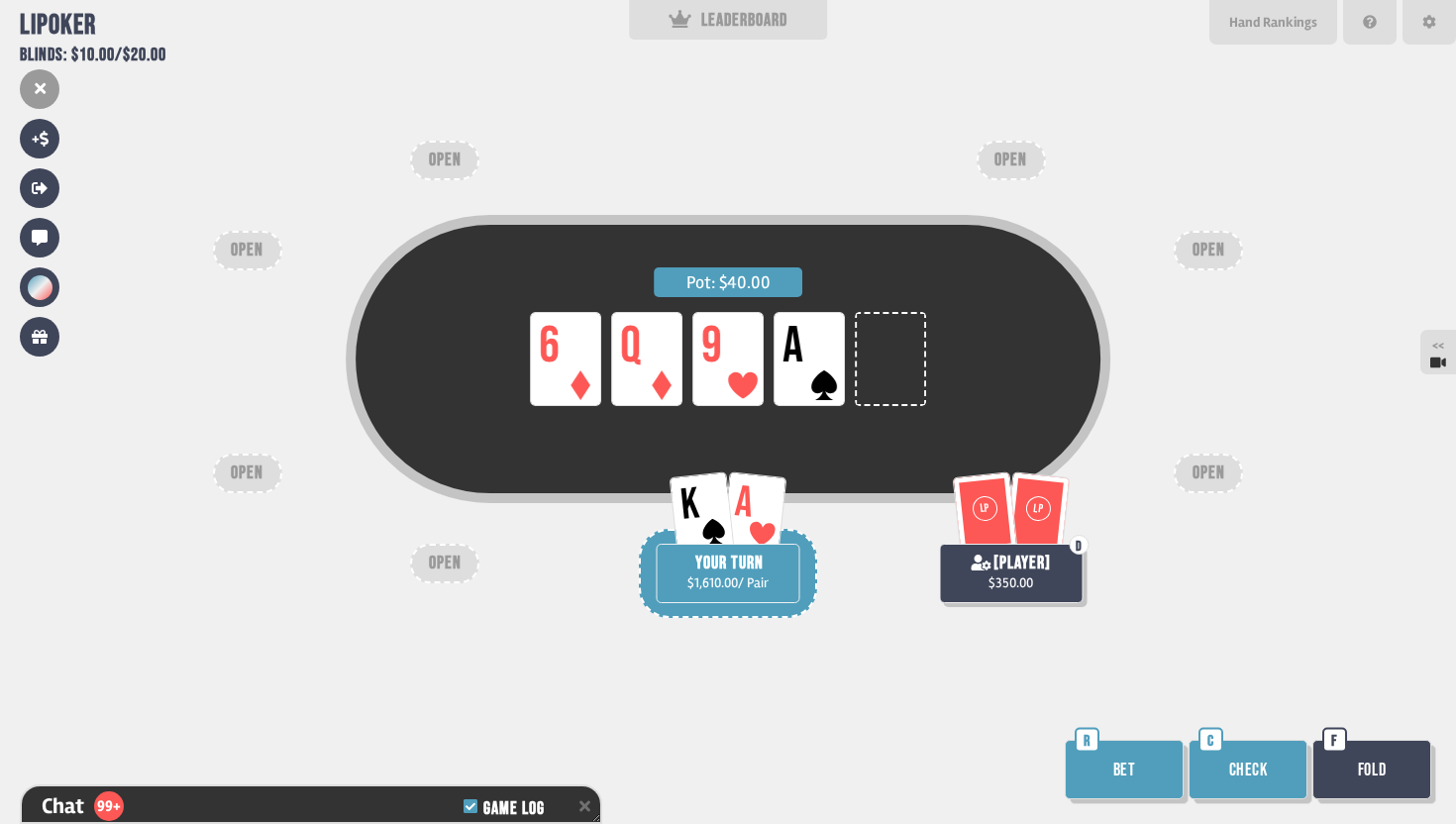 scroll, scrollTop: 7402, scrollLeft: 0, axis: vertical 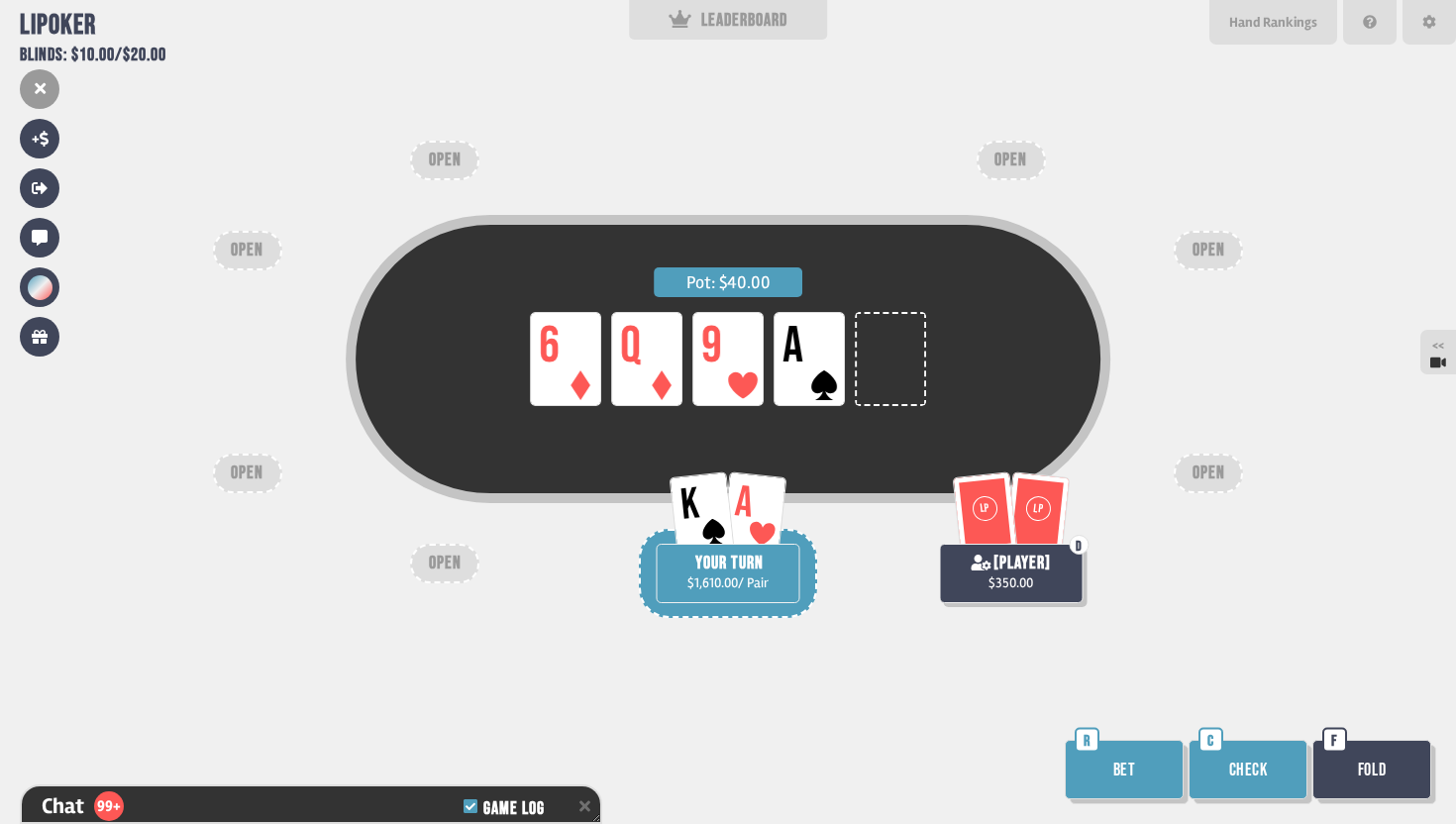 click on "Check" at bounding box center [1248, 770] 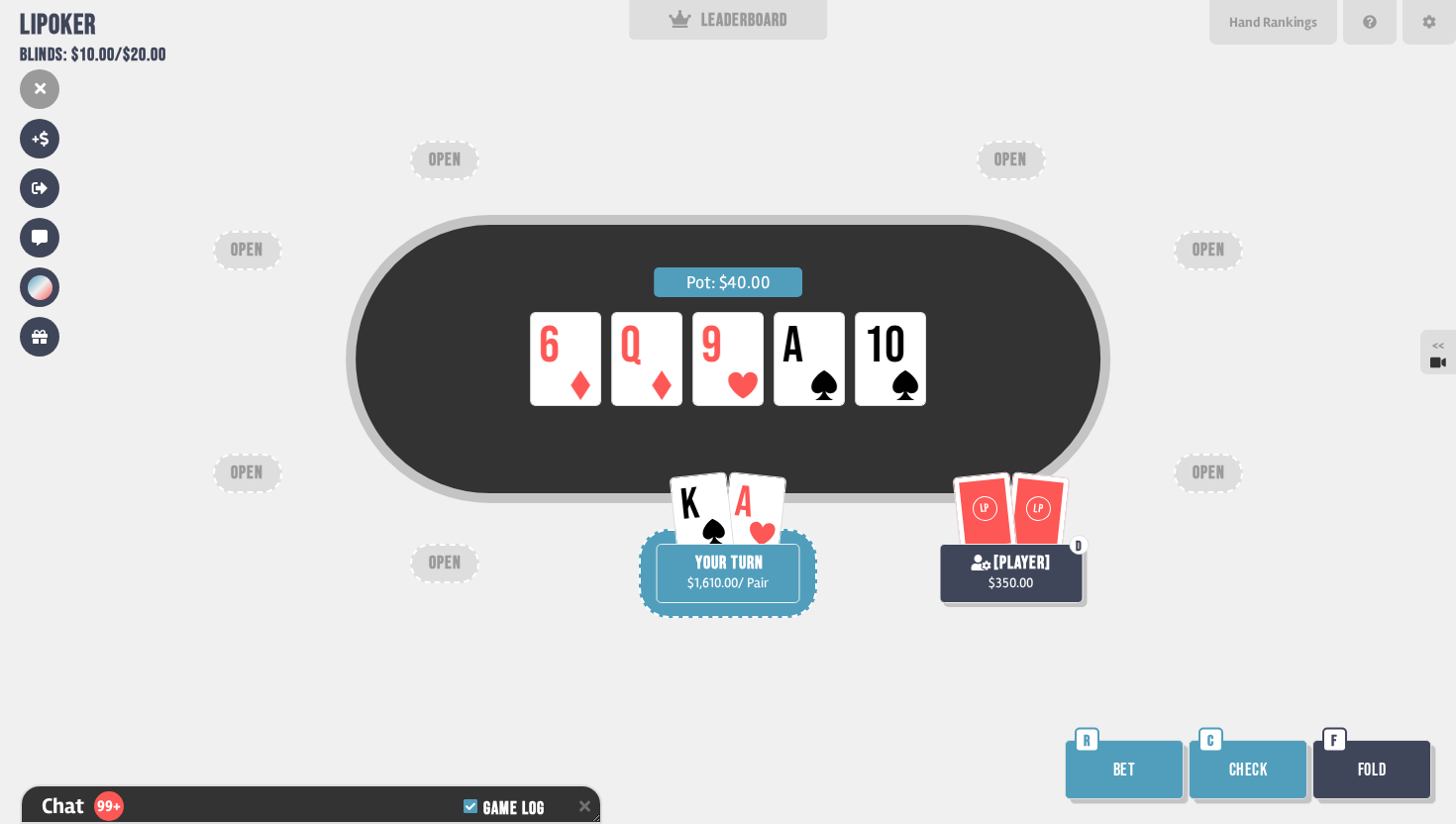 scroll, scrollTop: 7517, scrollLeft: 0, axis: vertical 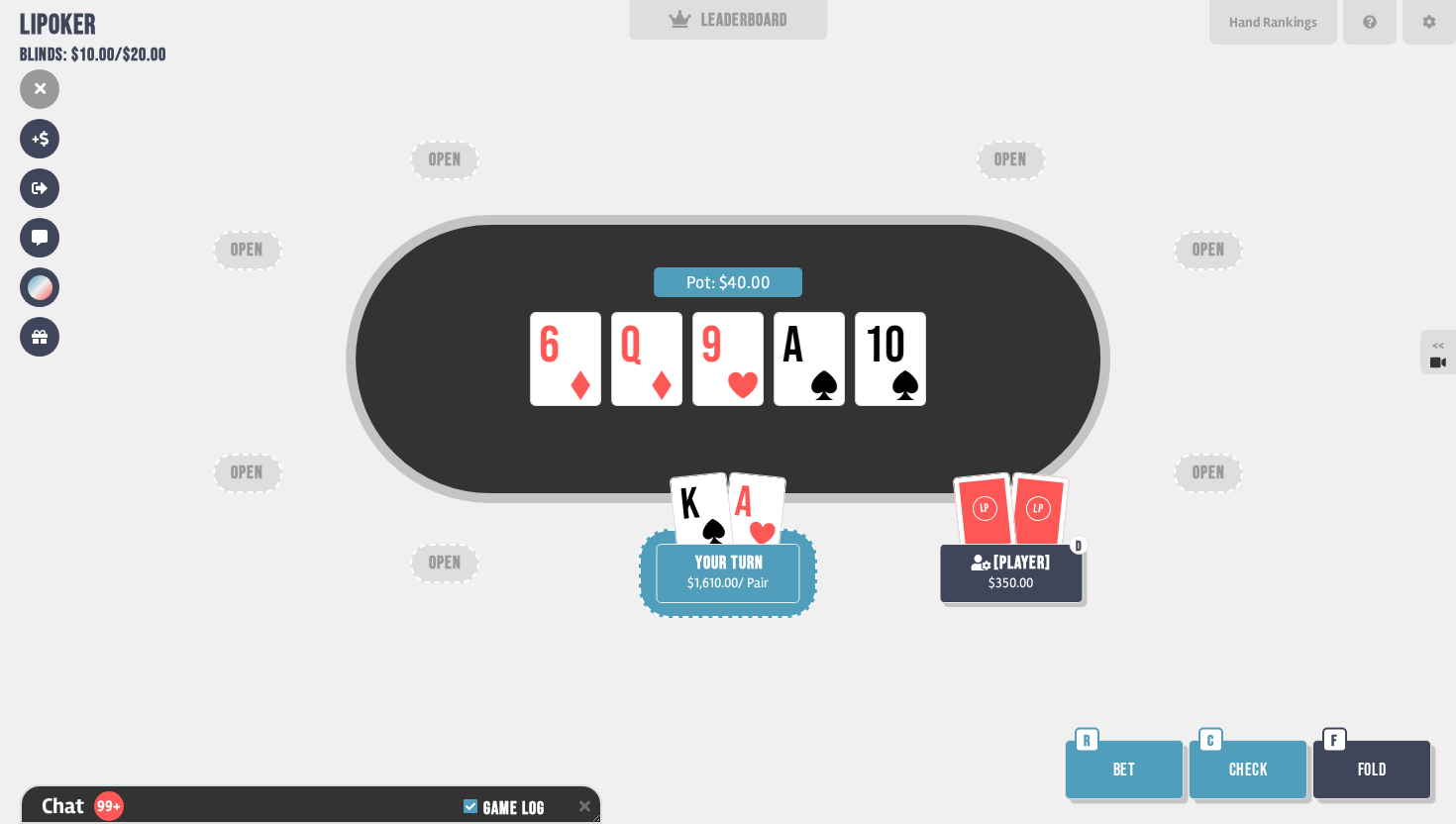 click on "Bet" at bounding box center [1124, 770] 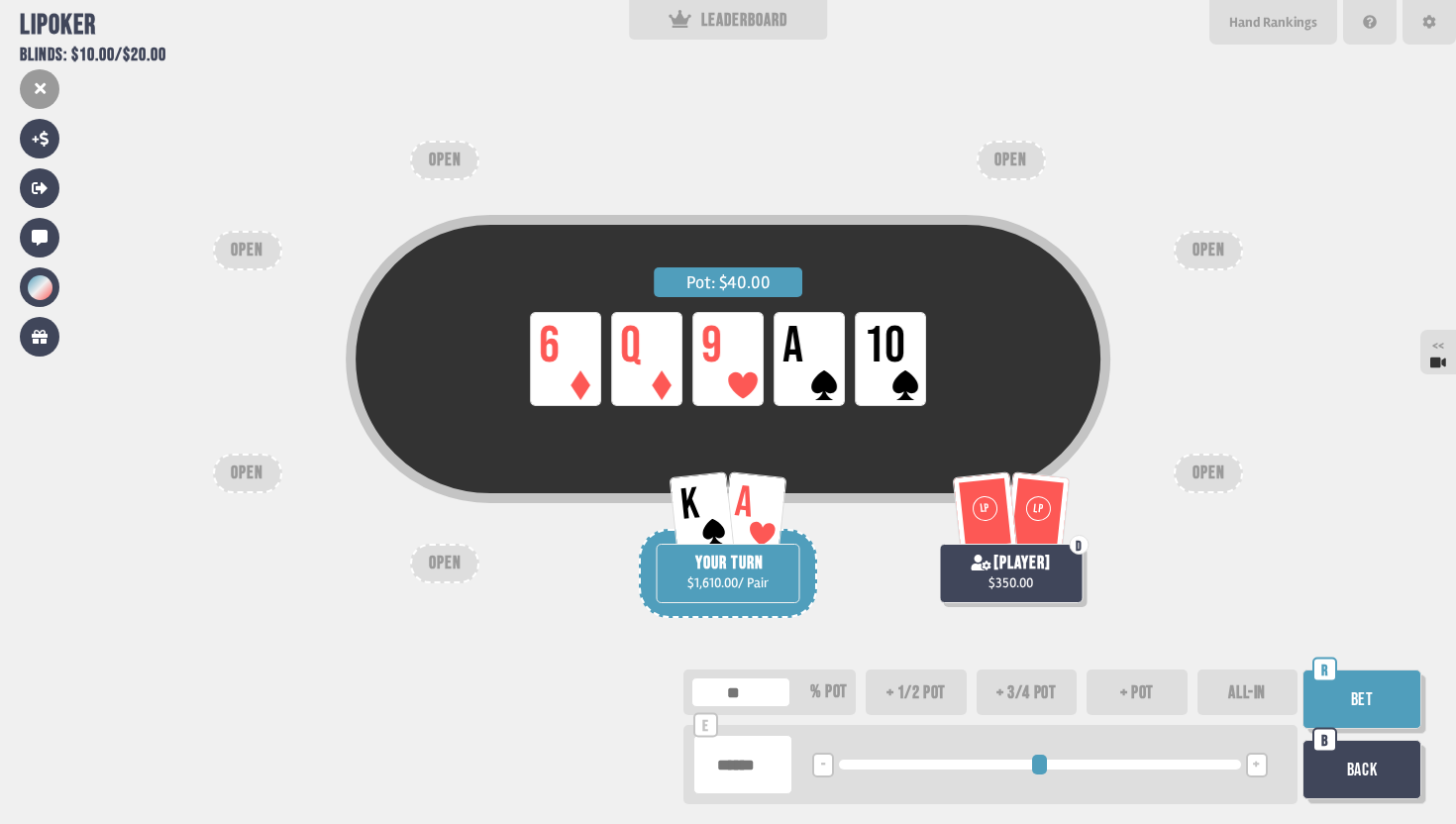 click at bounding box center [743, 765] 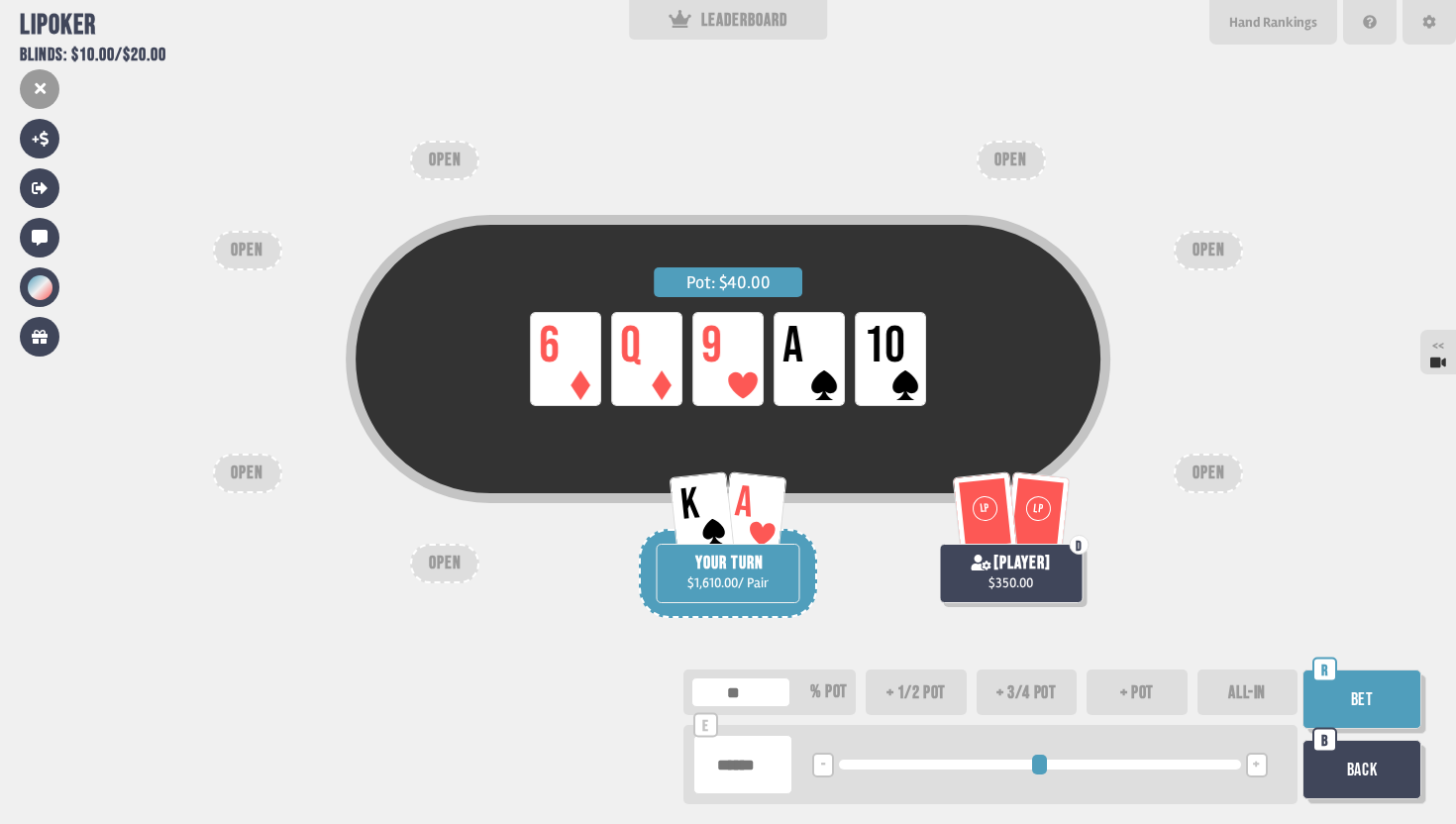 type on "**" 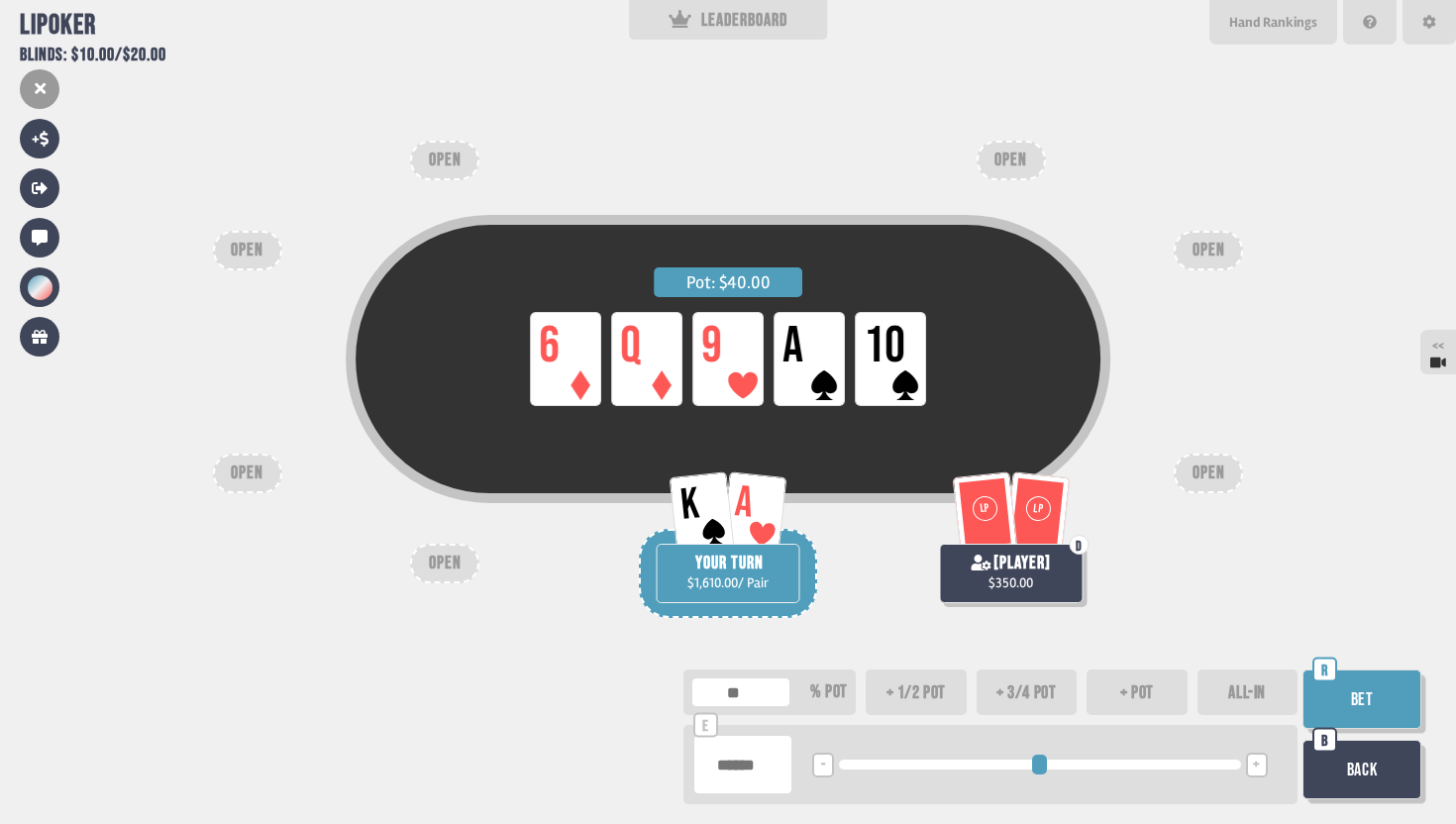 type on "**" 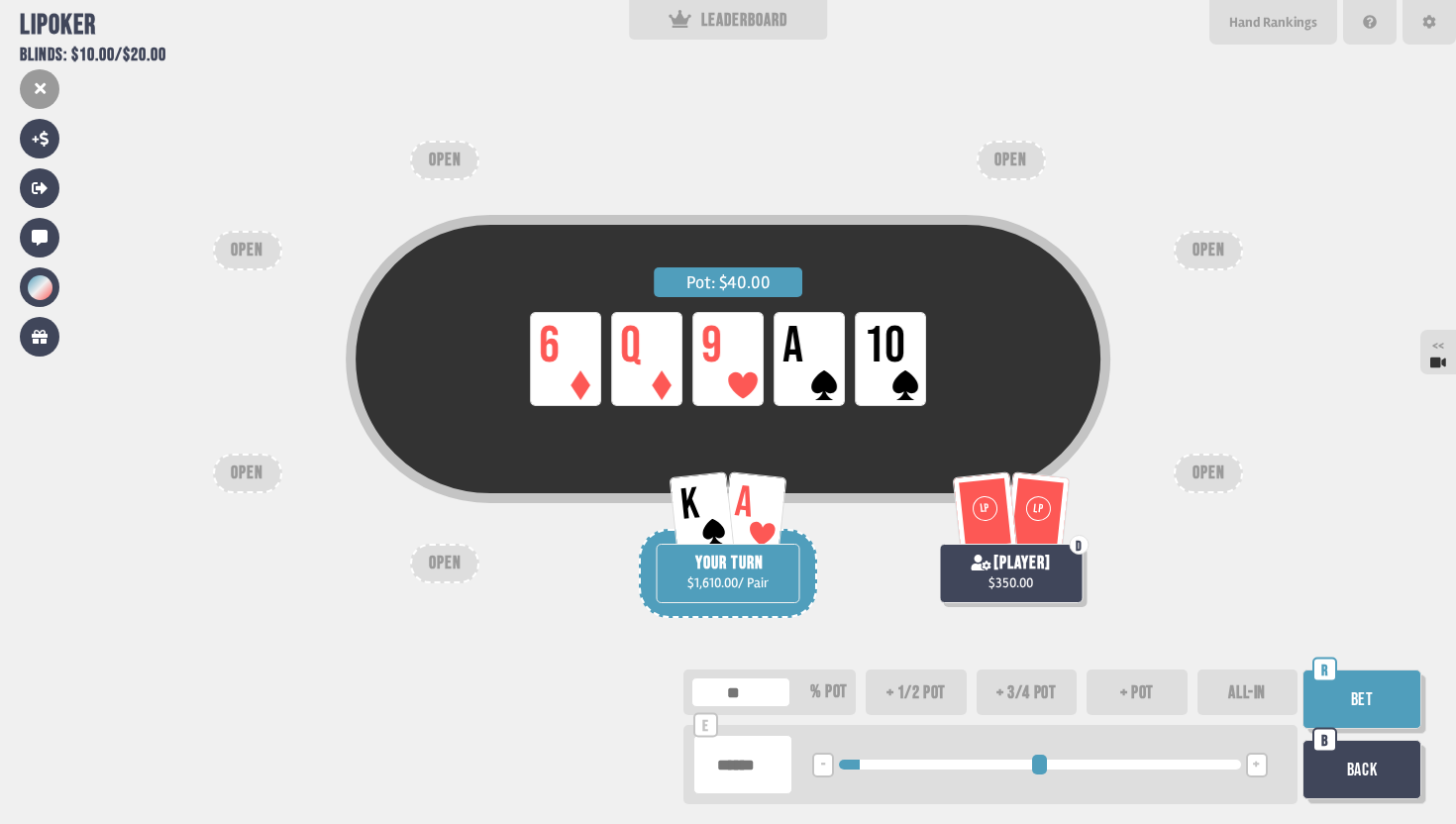 type on "******" 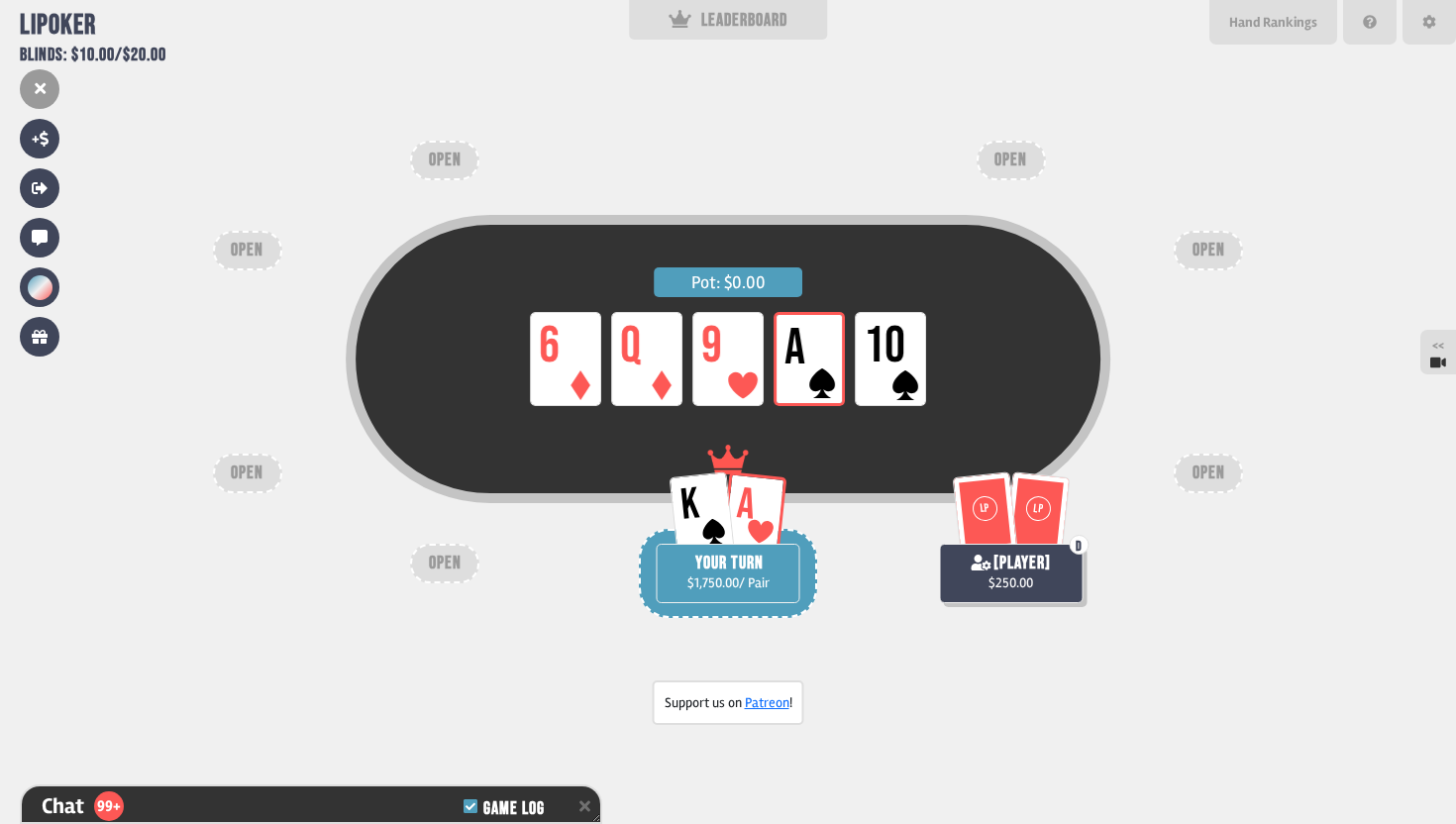 scroll, scrollTop: 7689, scrollLeft: 0, axis: vertical 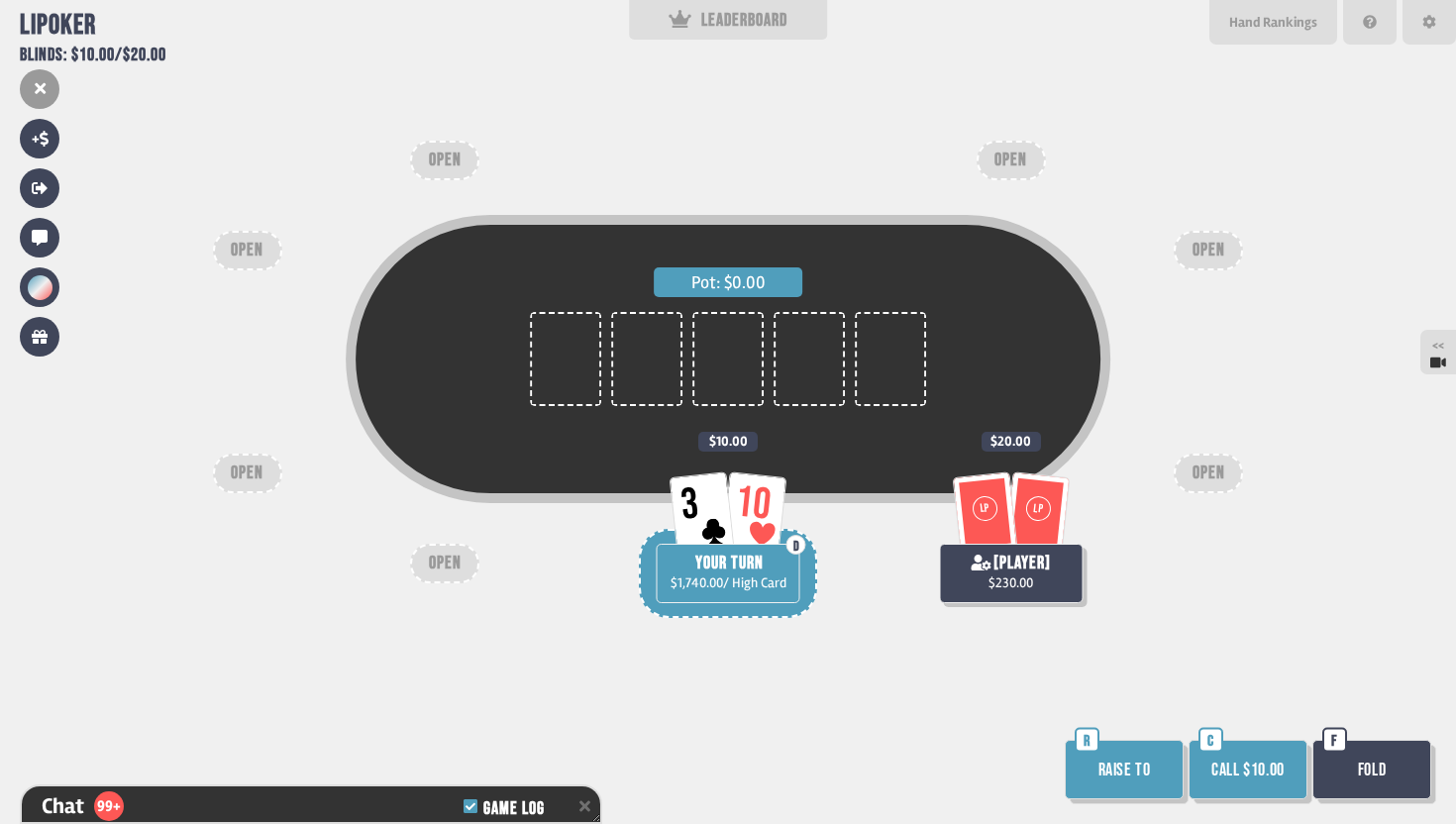 click on "Call $10.00" at bounding box center [1248, 770] 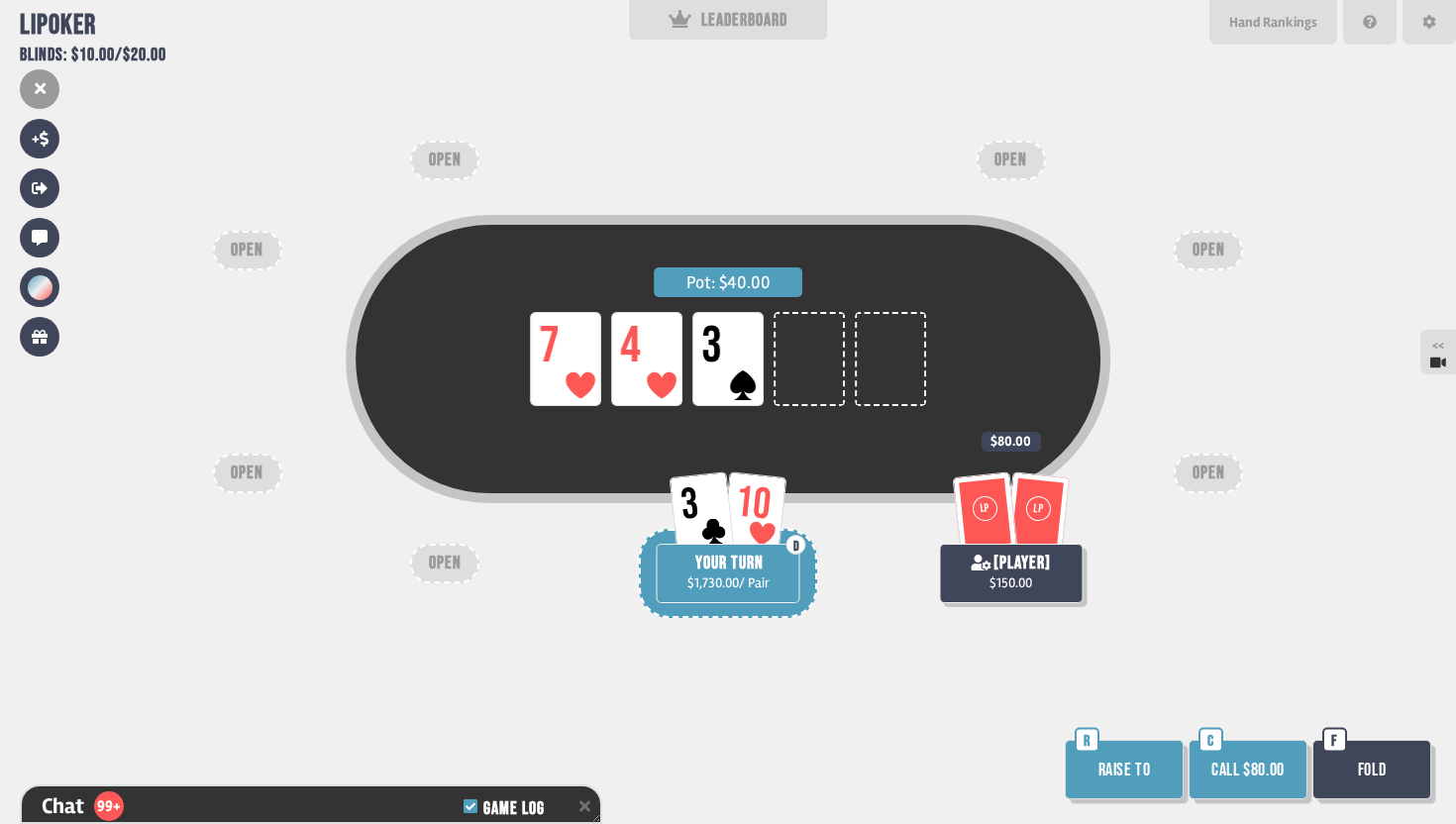 scroll, scrollTop: 7833, scrollLeft: 0, axis: vertical 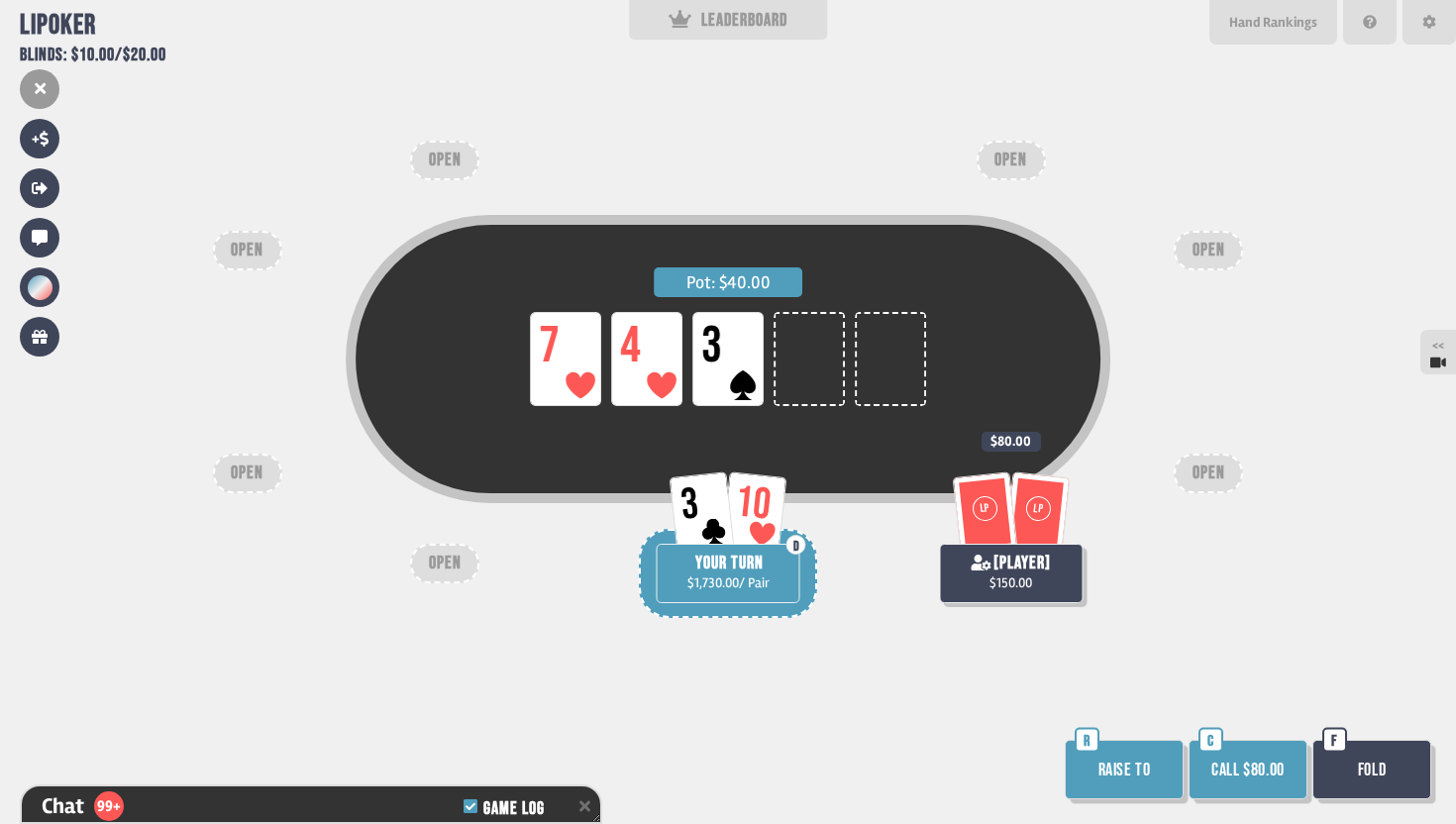 click on "Call $80.00" at bounding box center [1248, 770] 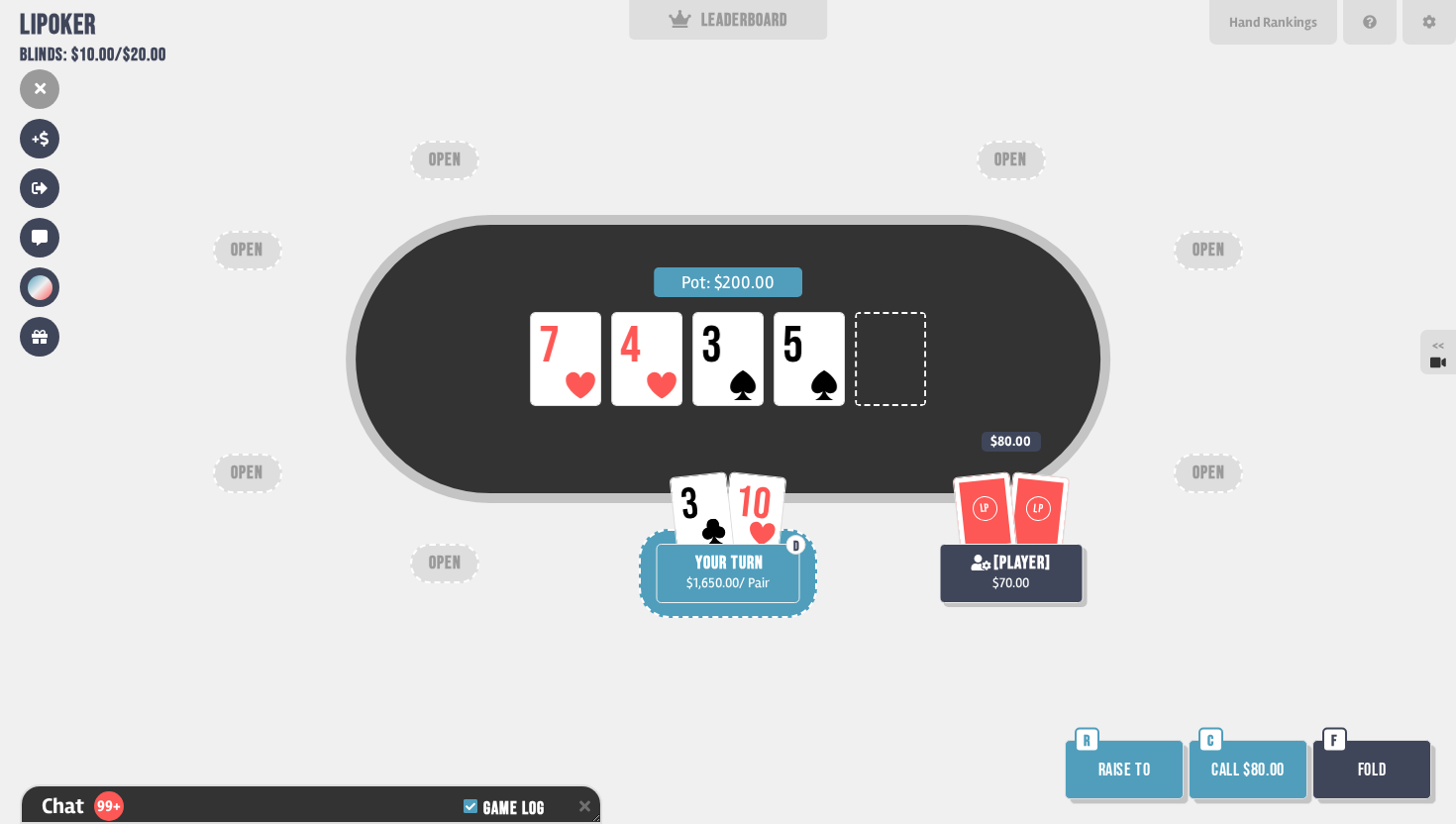 scroll, scrollTop: 7948, scrollLeft: 0, axis: vertical 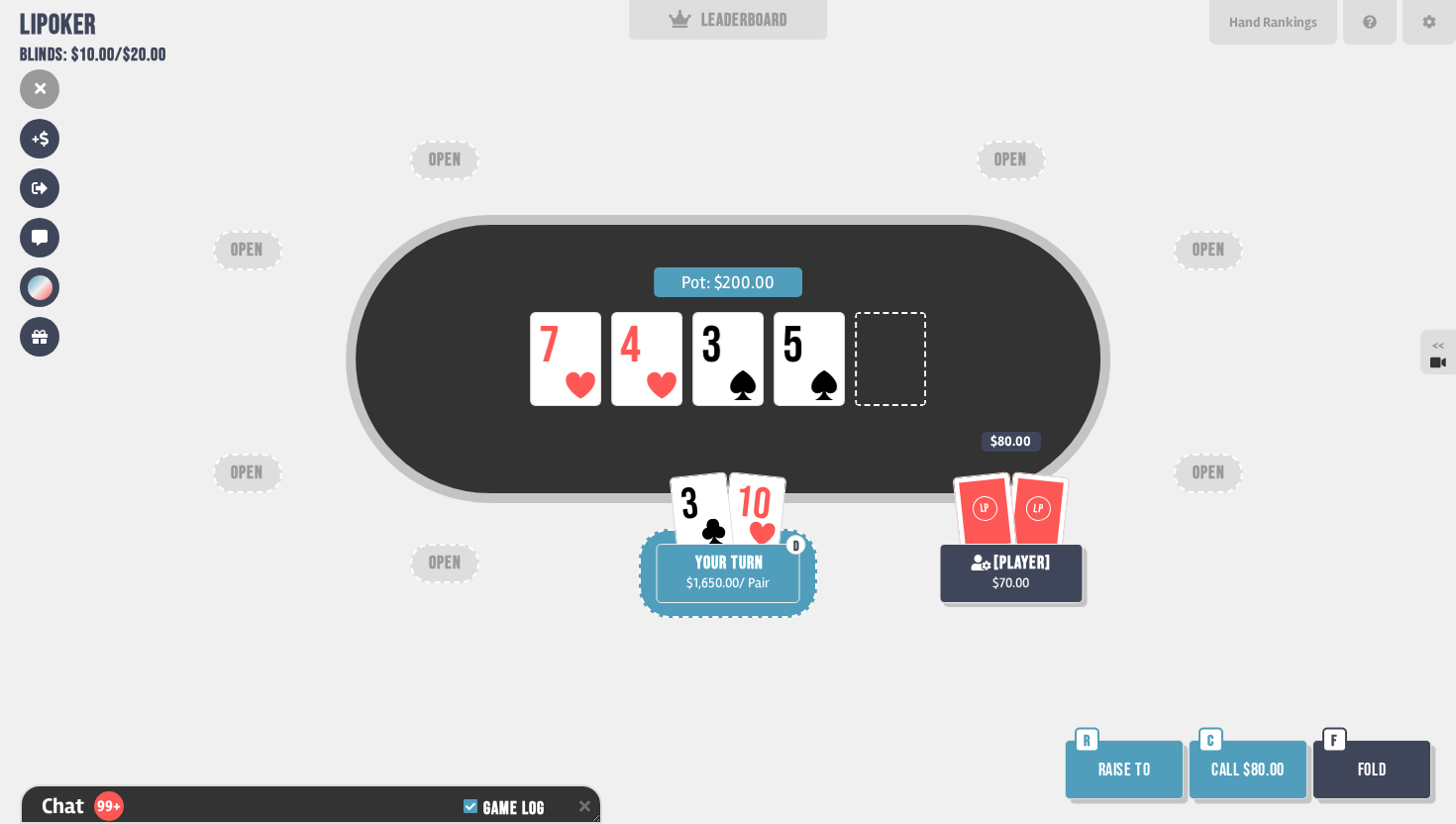 click on "Call $80.00" at bounding box center [1248, 770] 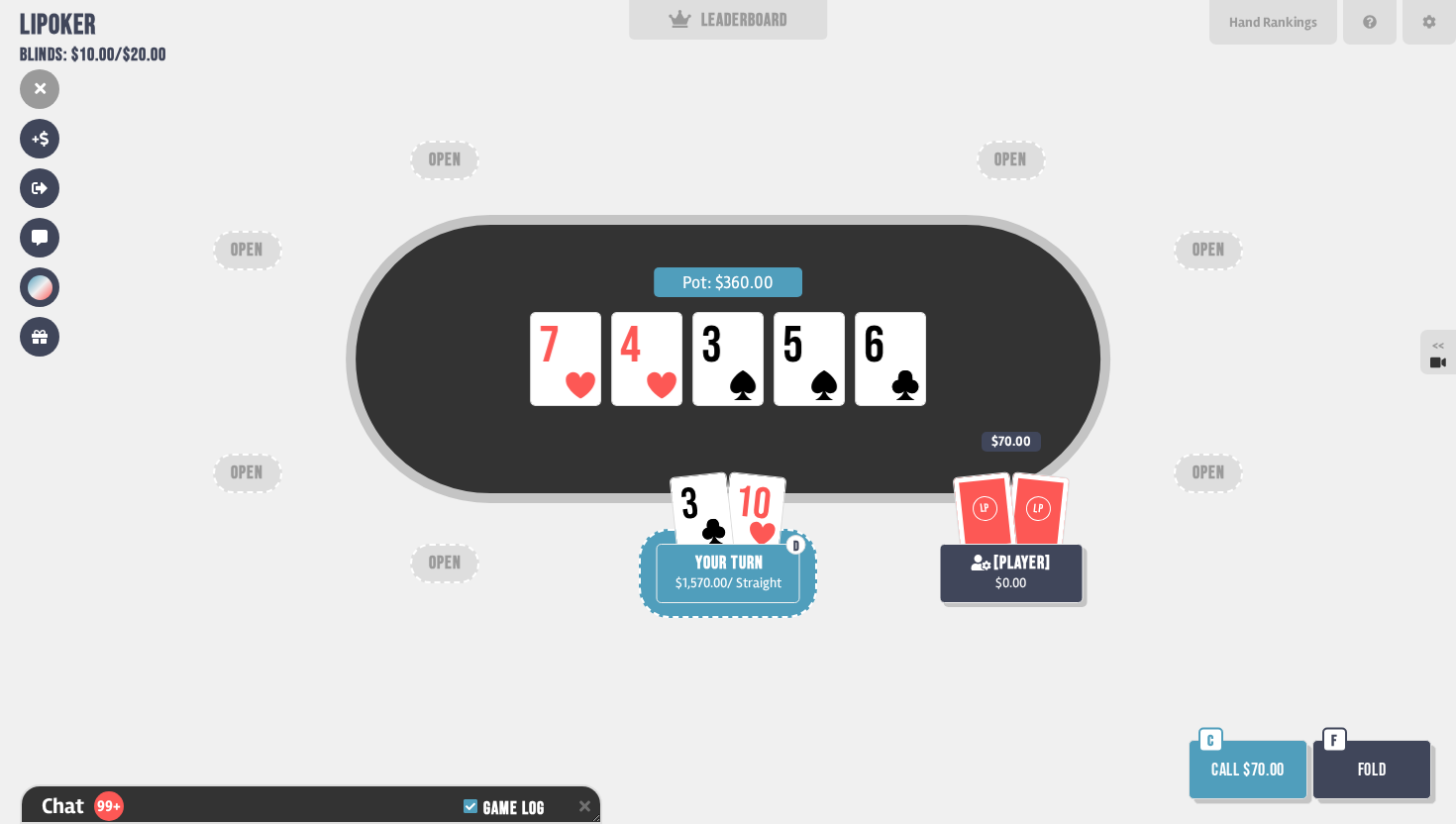 scroll, scrollTop: 8063, scrollLeft: 0, axis: vertical 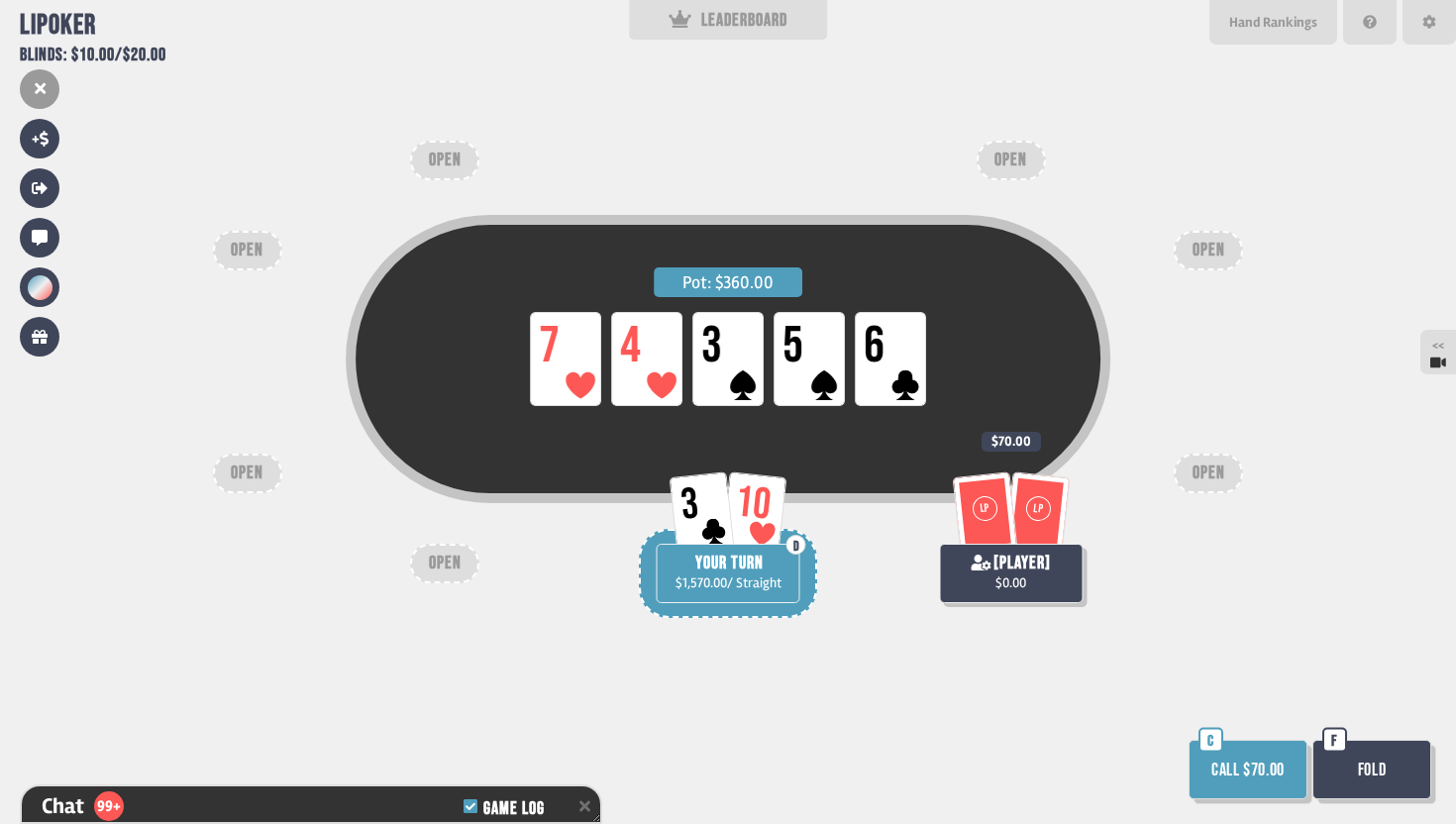 click on "Call $70.00" at bounding box center (1248, 770) 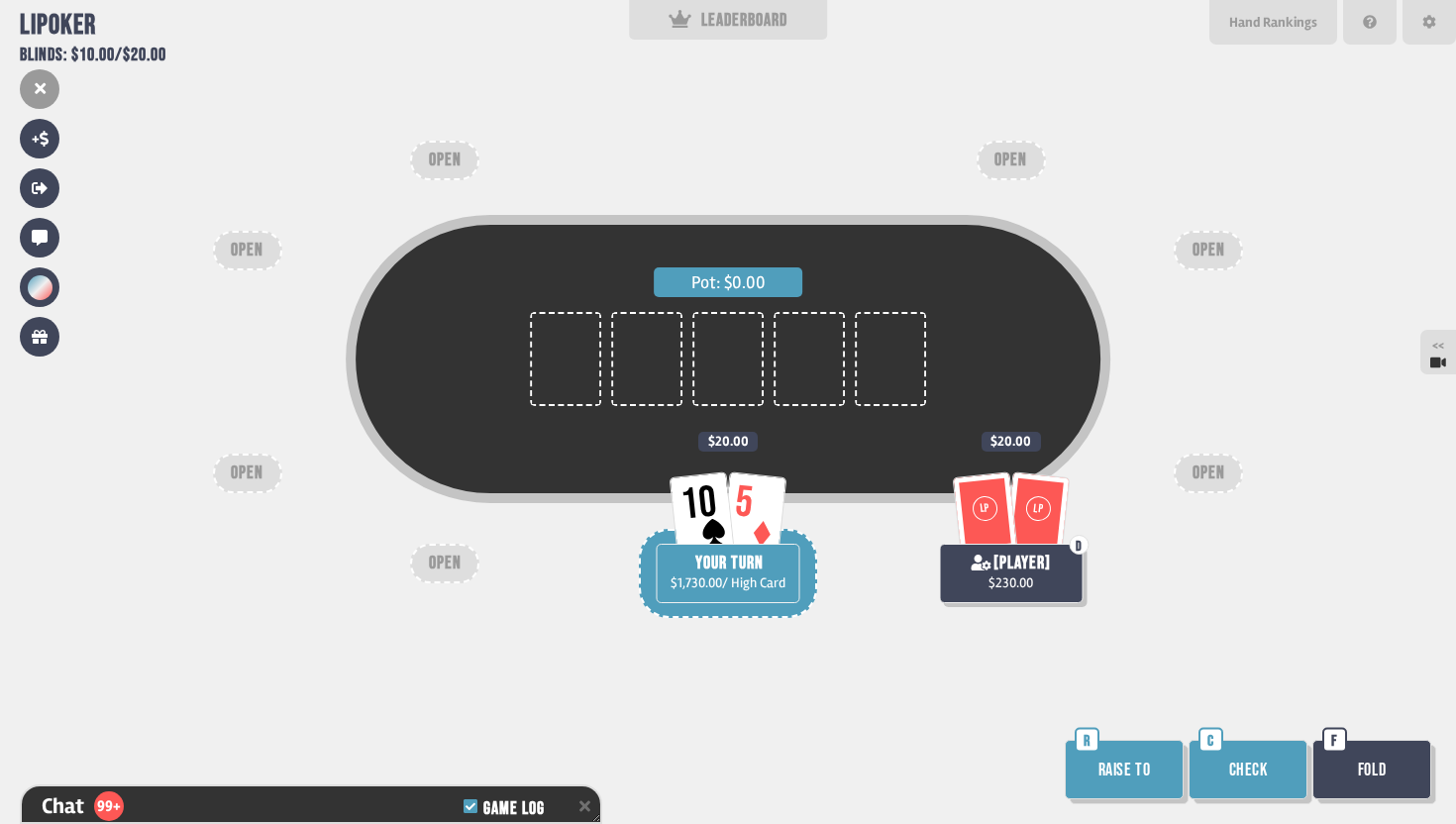 scroll, scrollTop: 8256, scrollLeft: 0, axis: vertical 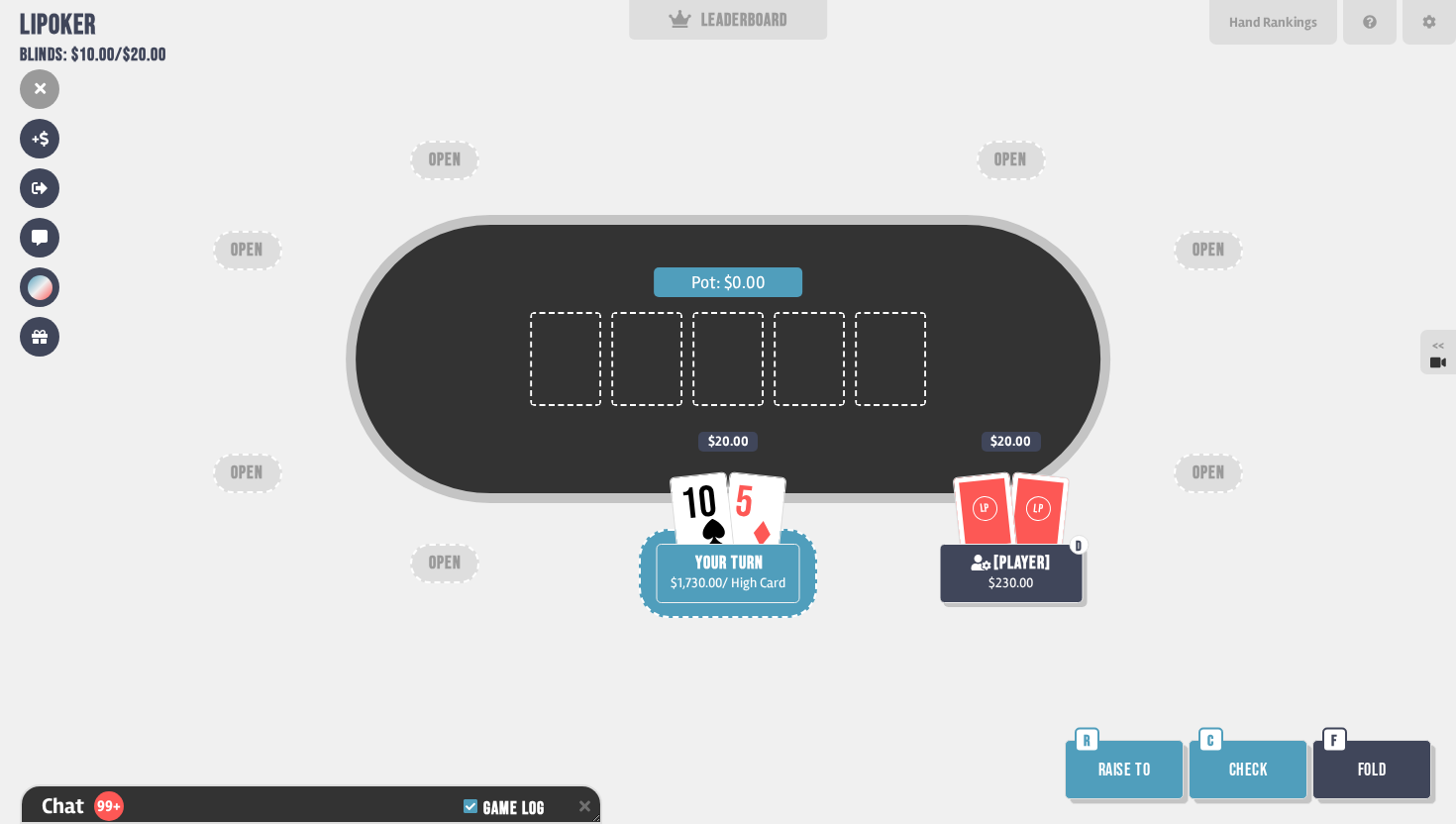 click on "Check" at bounding box center (1248, 770) 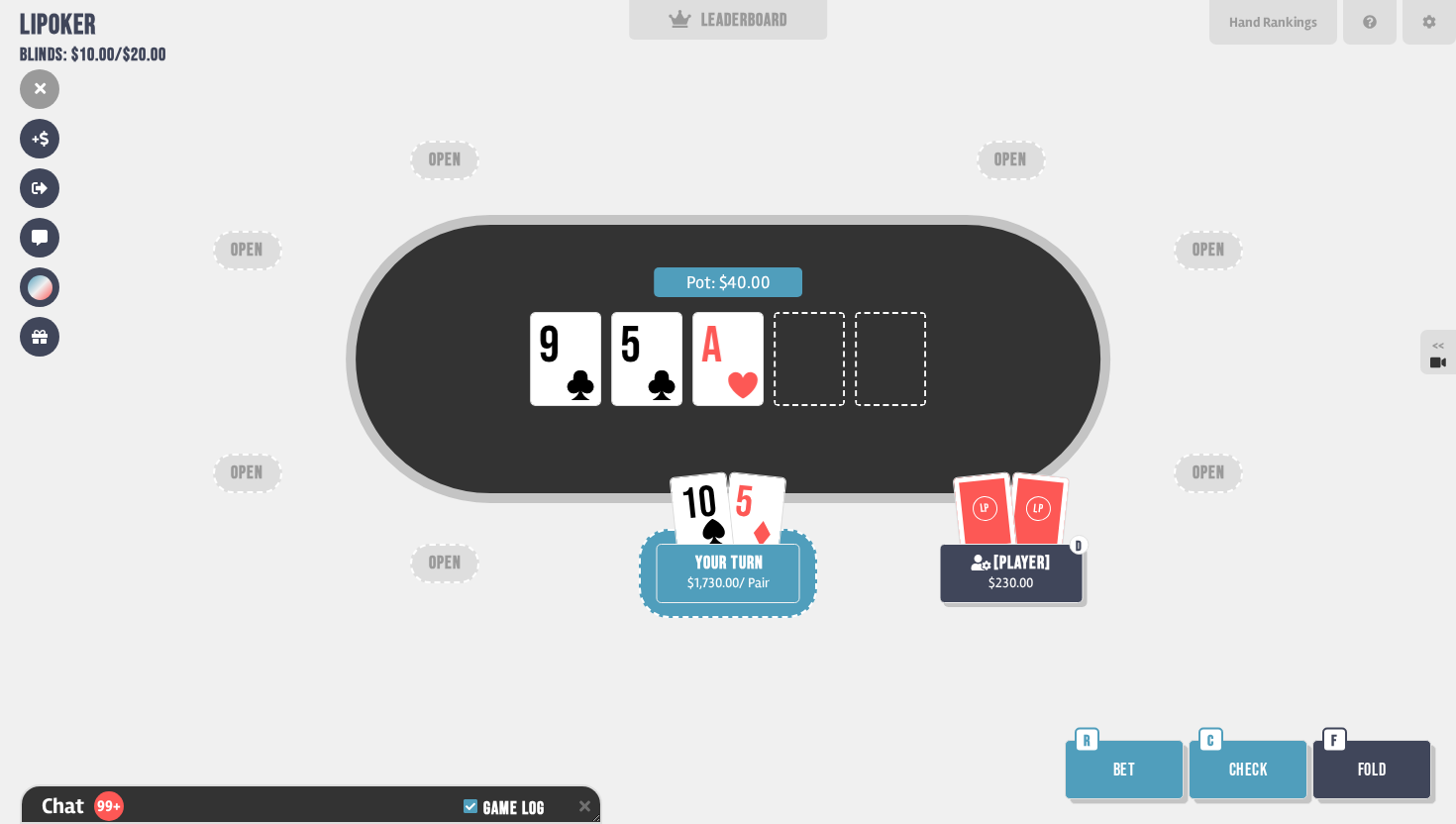 scroll, scrollTop: 8342, scrollLeft: 0, axis: vertical 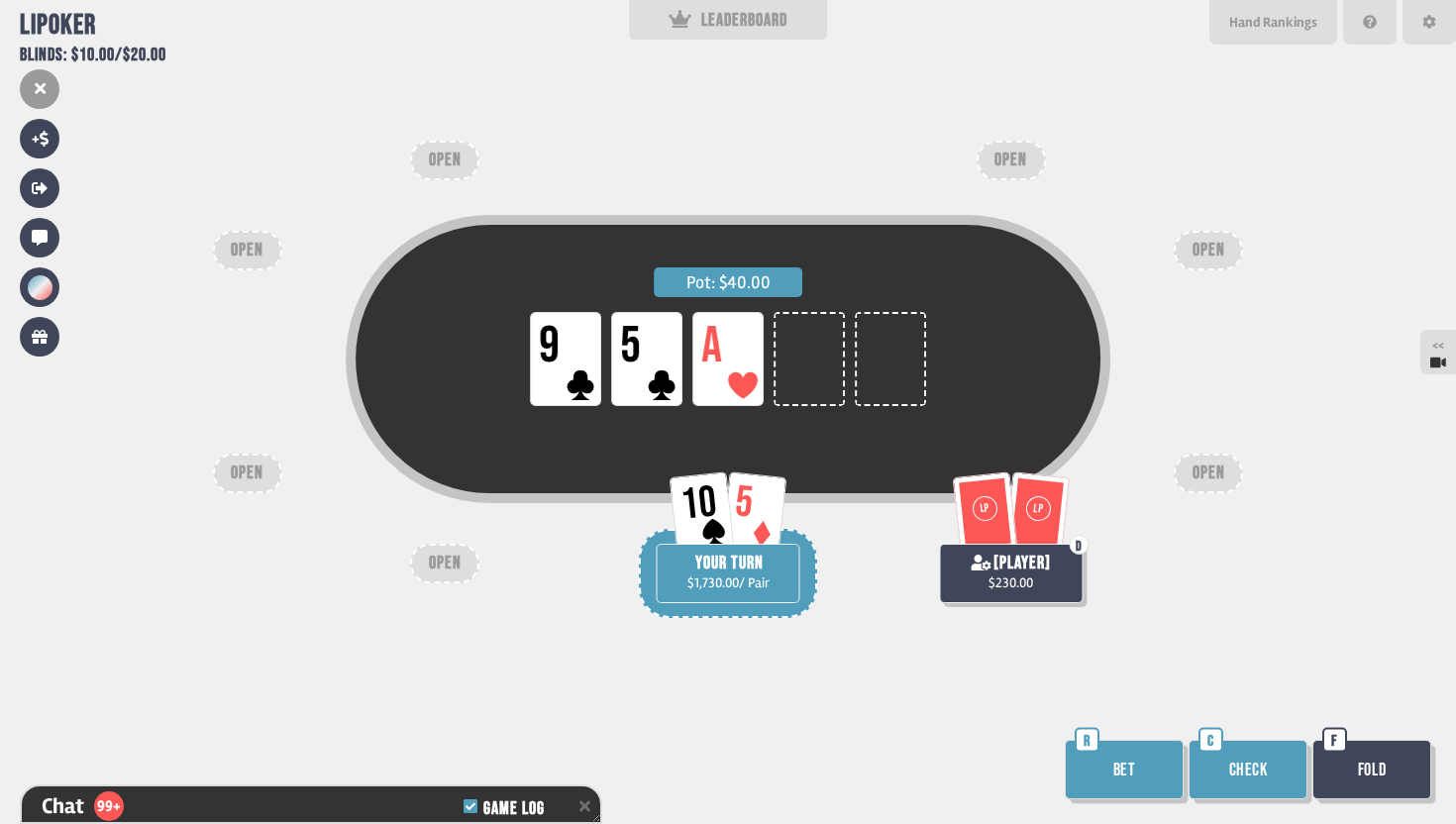 click on "Check" at bounding box center (1248, 770) 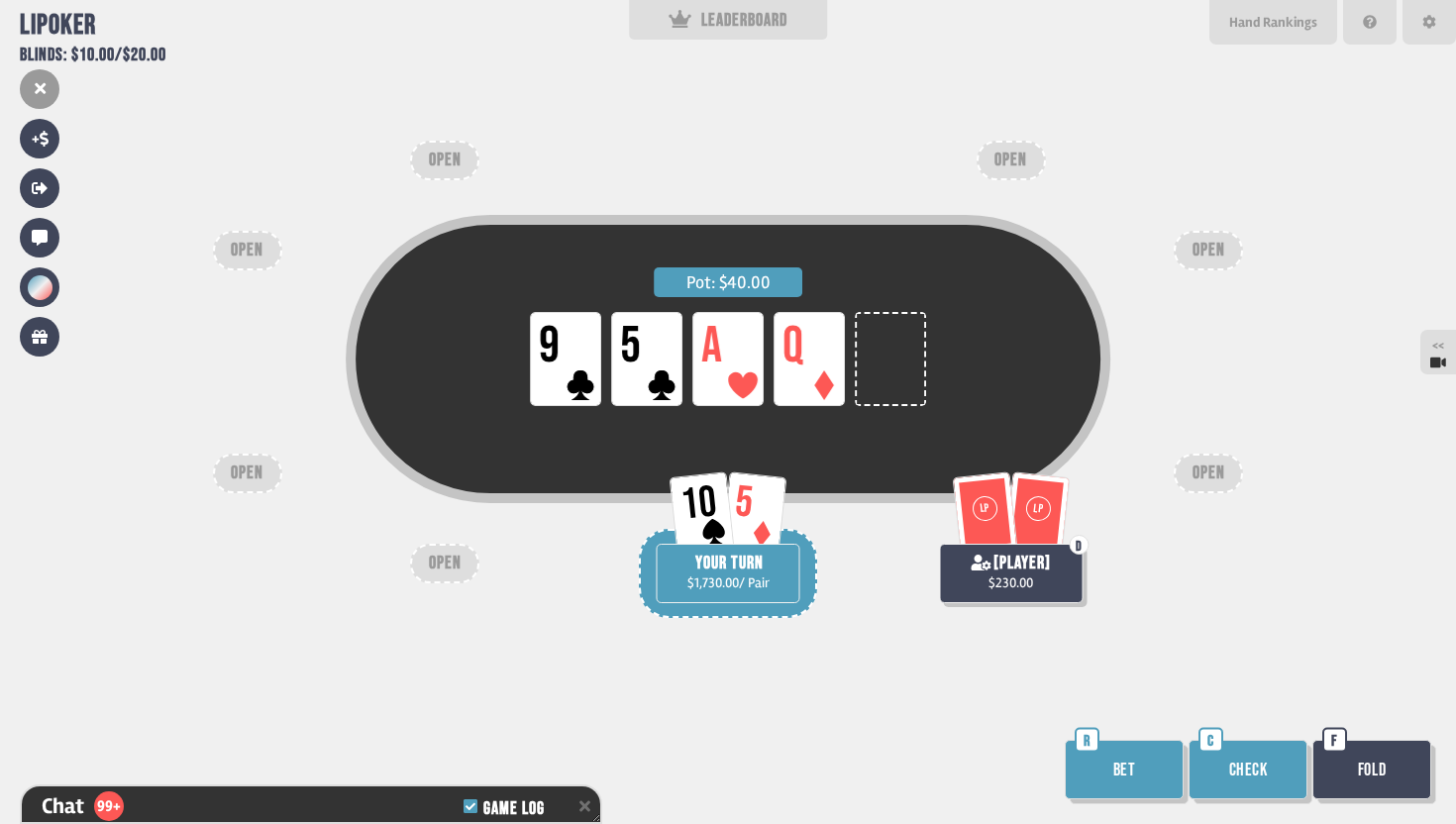 scroll, scrollTop: 8457, scrollLeft: 0, axis: vertical 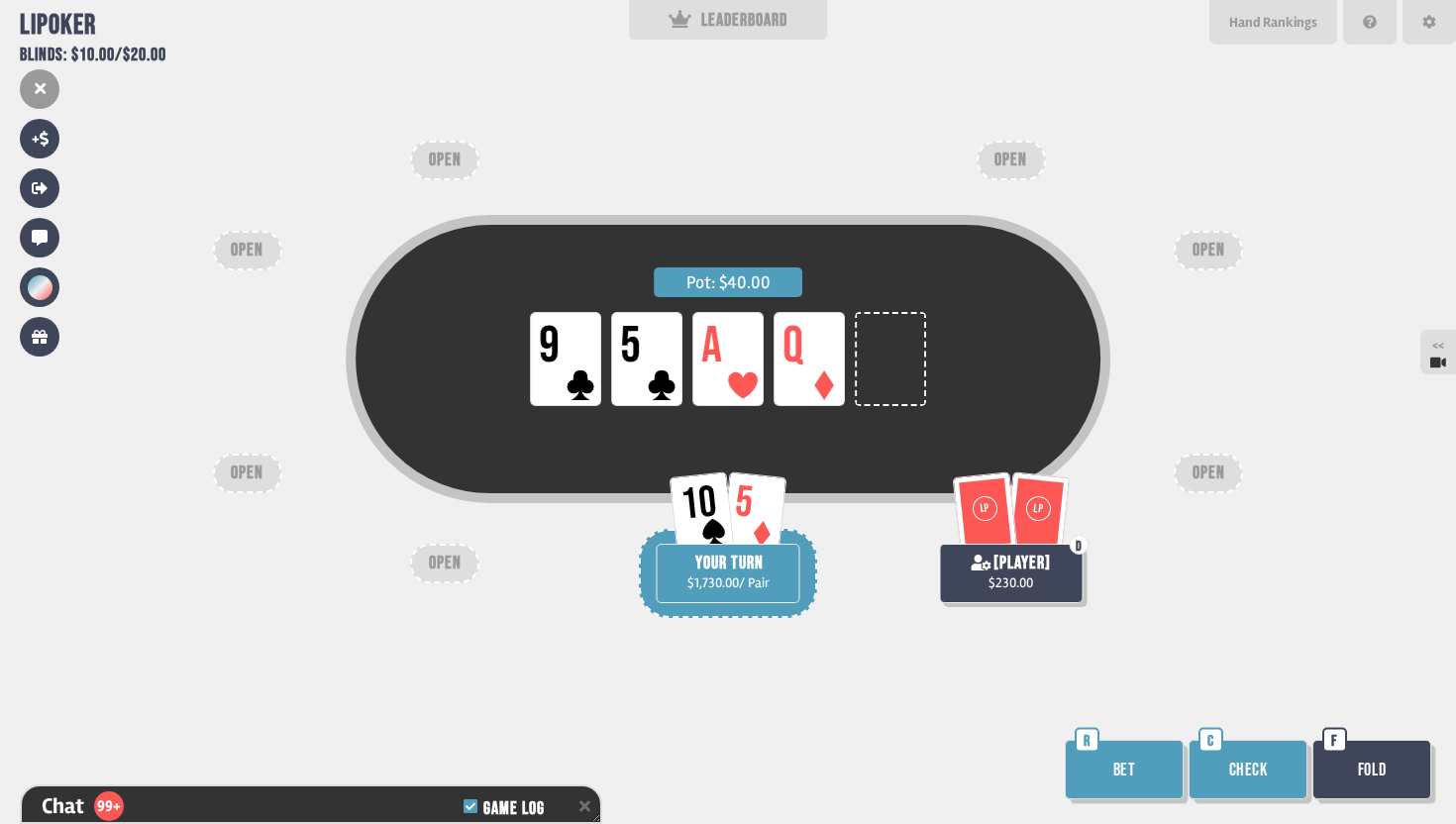 click on "Check" at bounding box center (1248, 770) 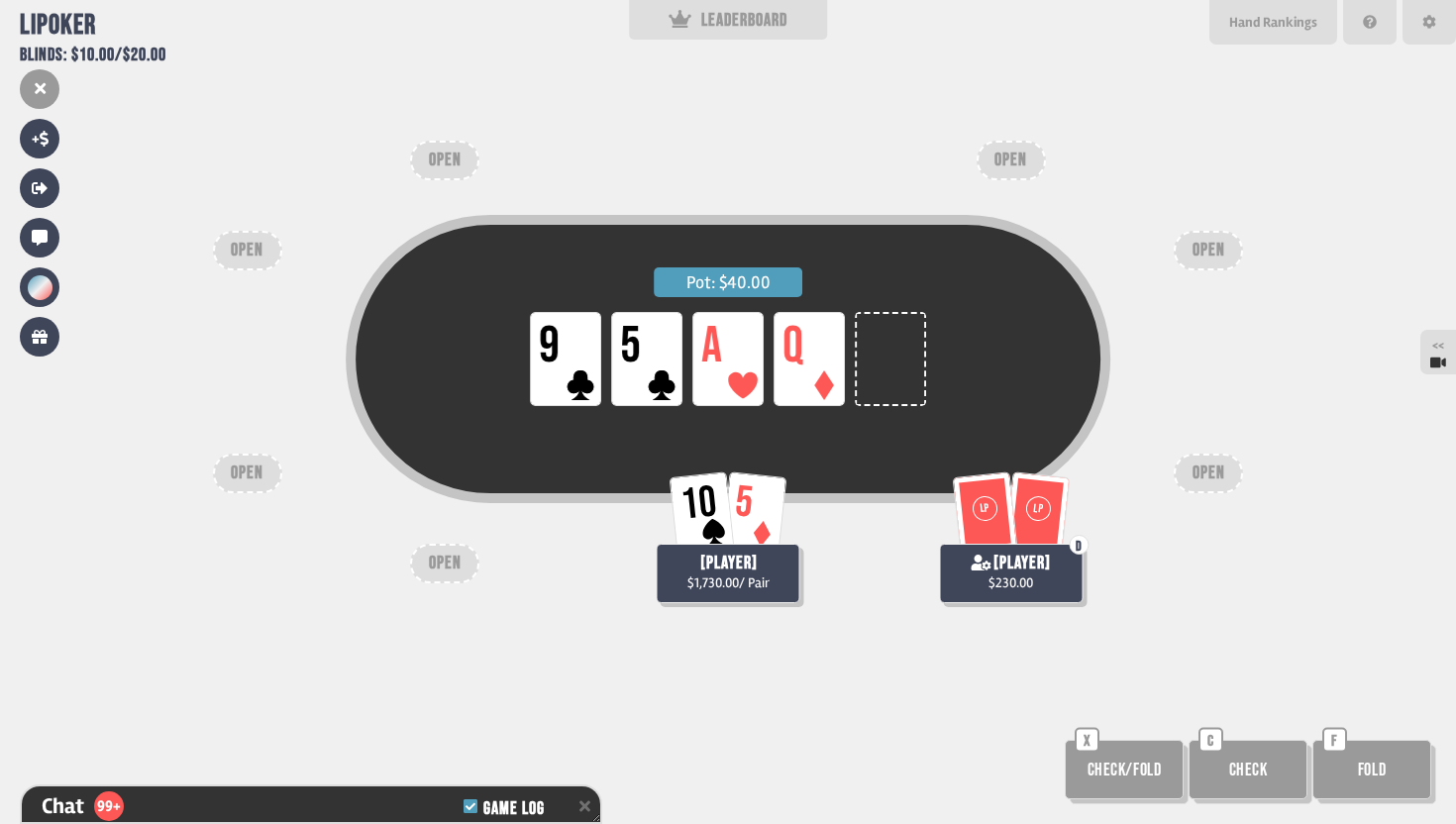 scroll, scrollTop: 8543, scrollLeft: 0, axis: vertical 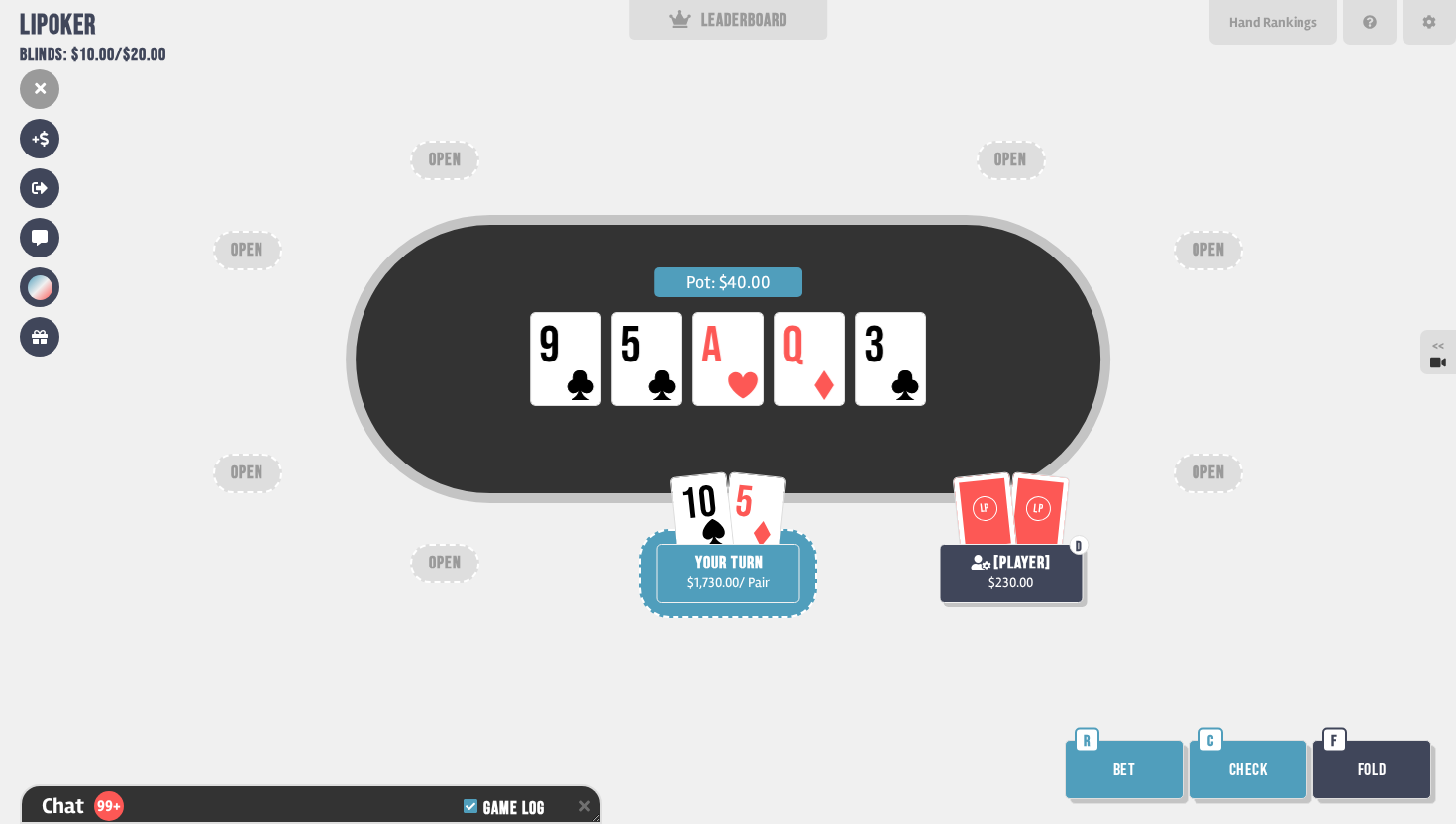 click on "Check" at bounding box center (1248, 770) 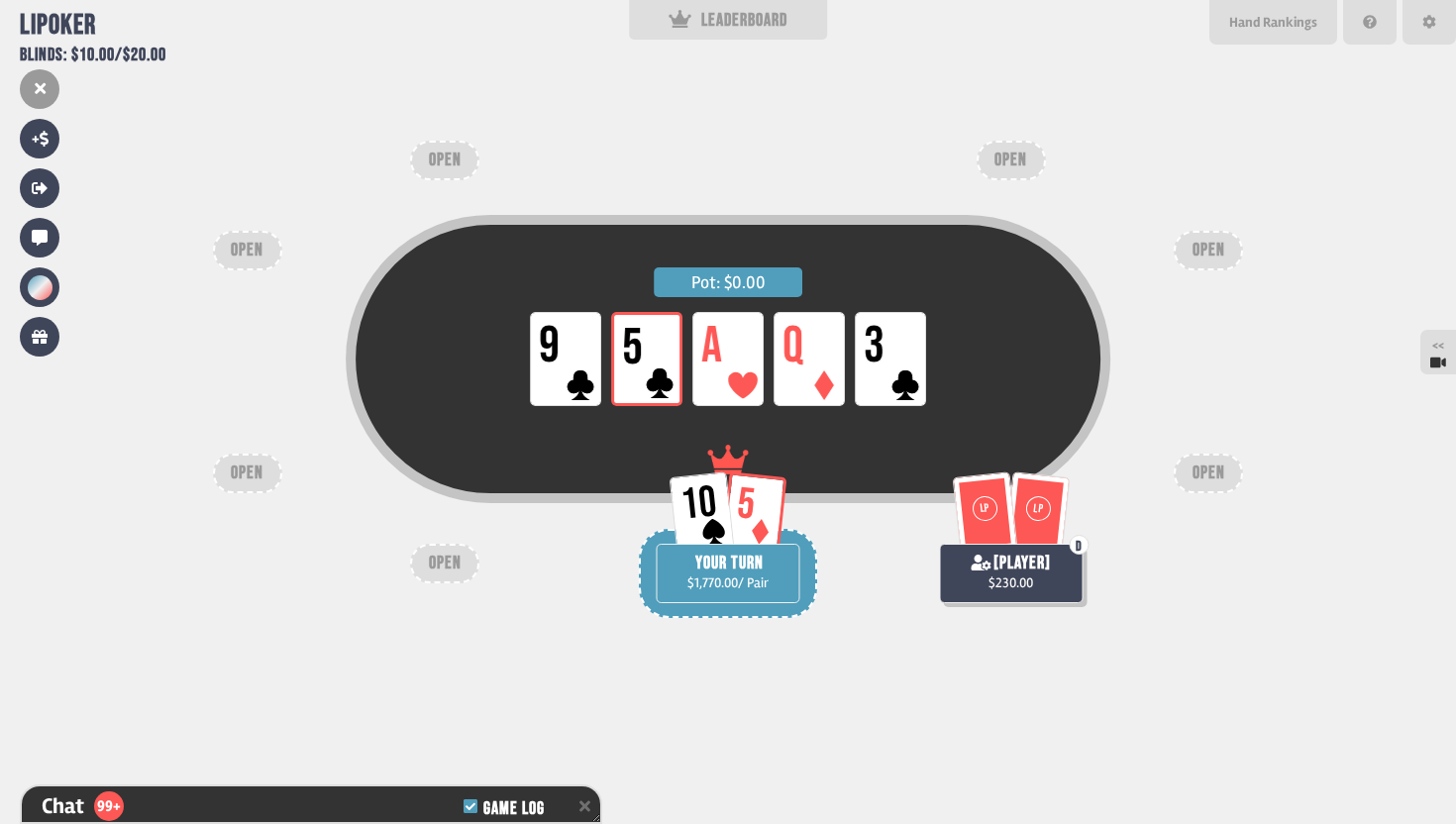 scroll, scrollTop: 8744, scrollLeft: 0, axis: vertical 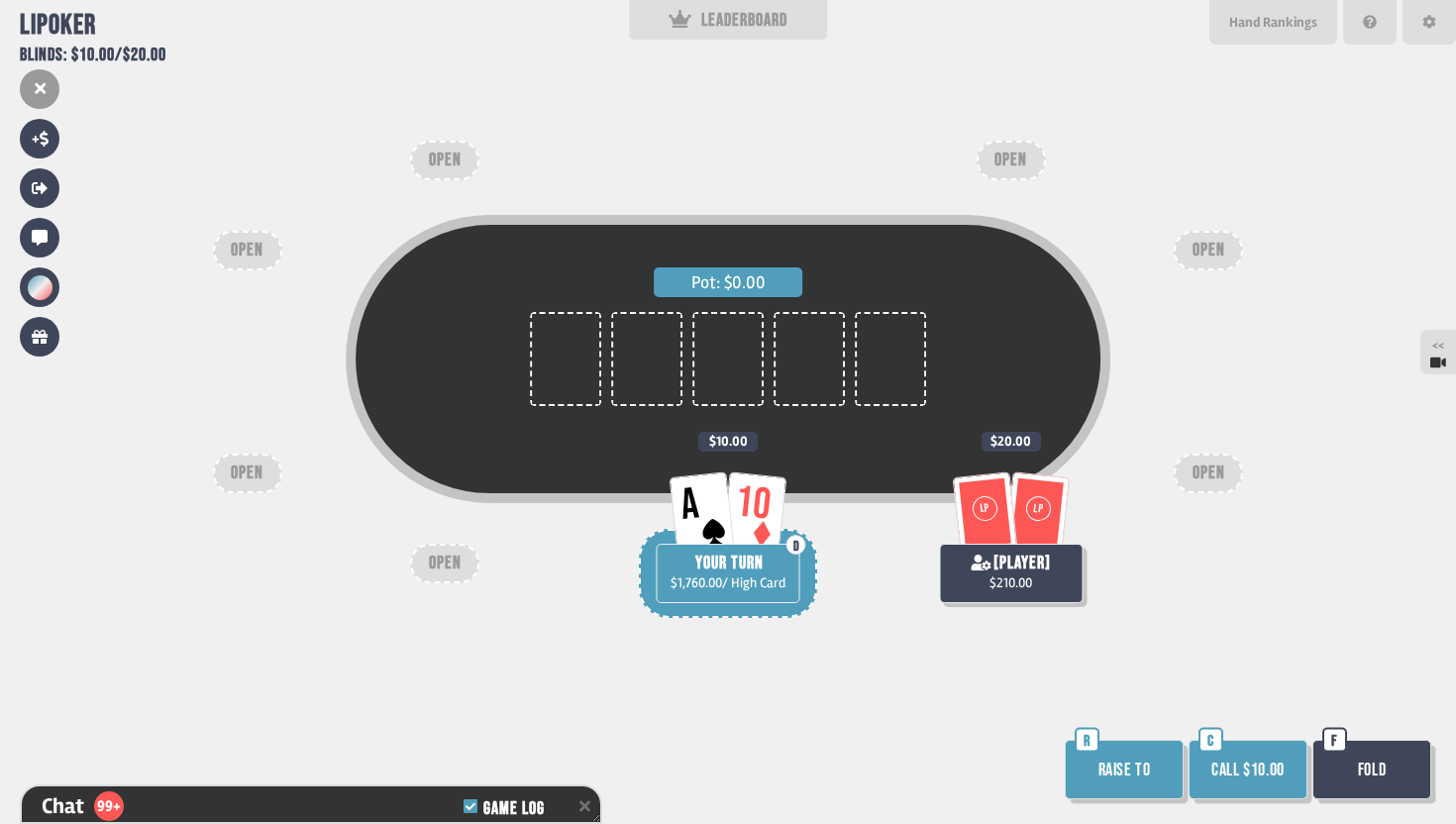 click on "Call $10.00" at bounding box center (1248, 770) 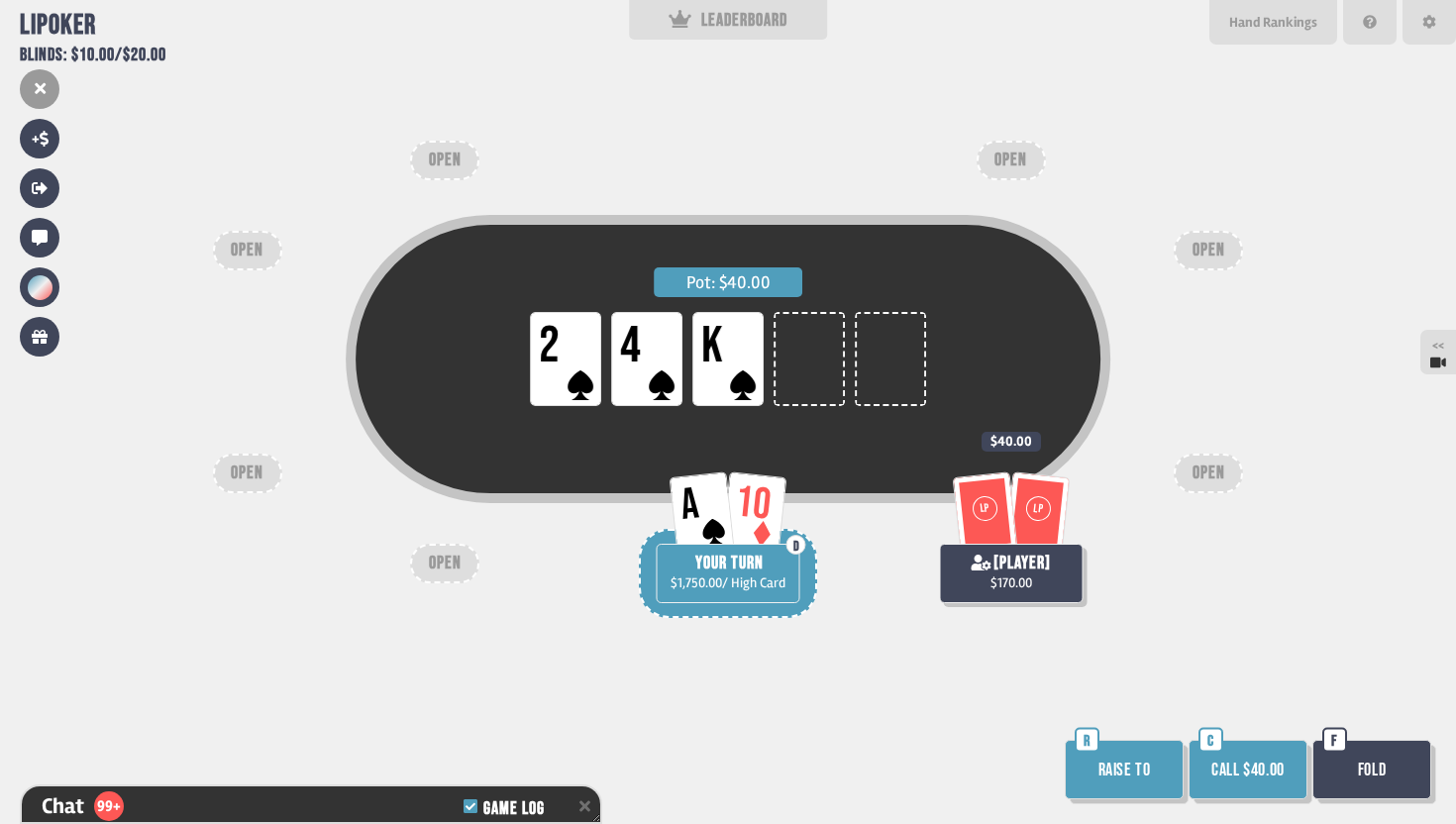 scroll, scrollTop: 8888, scrollLeft: 0, axis: vertical 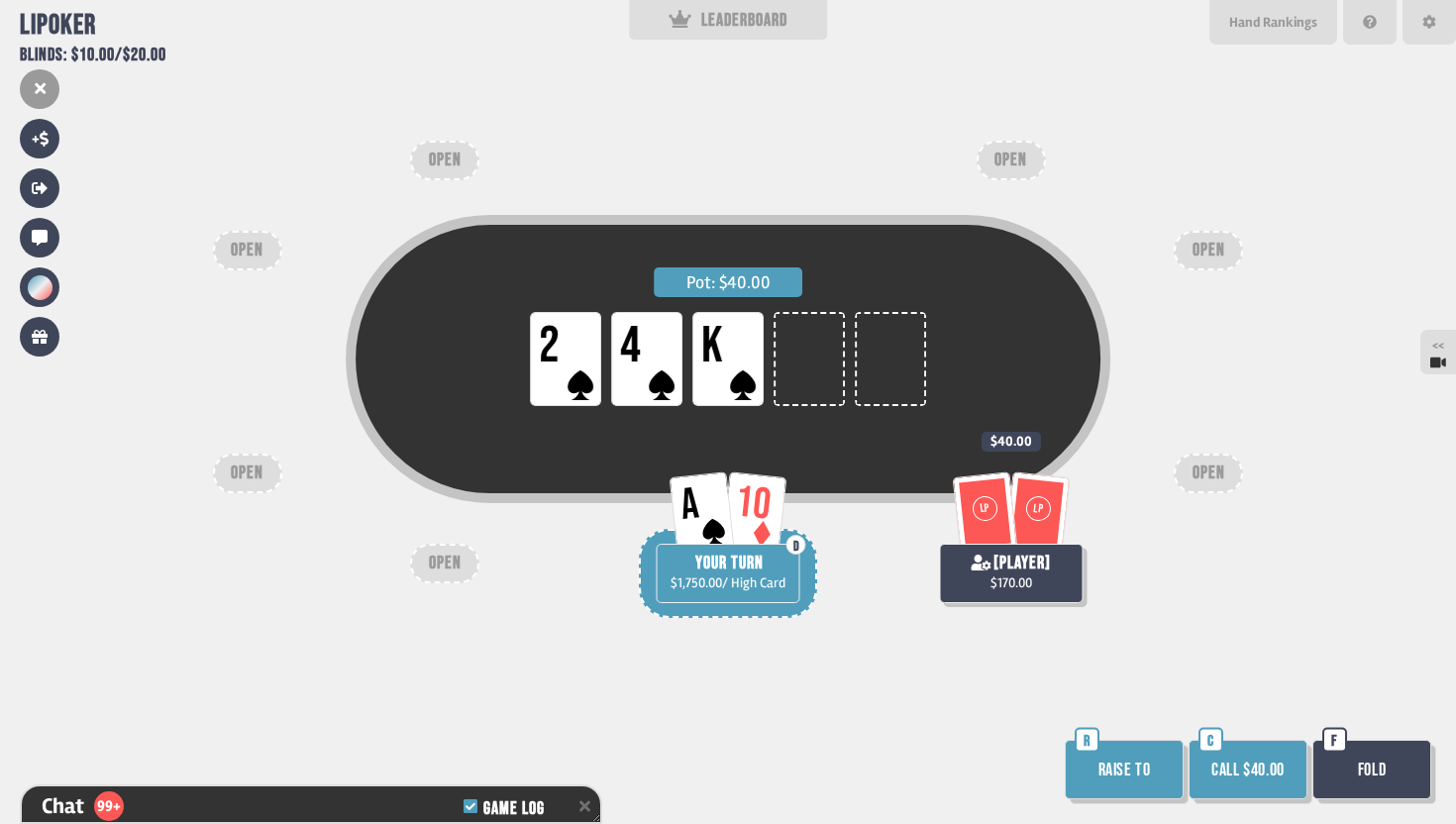 click on "Call $40.00" at bounding box center [1248, 770] 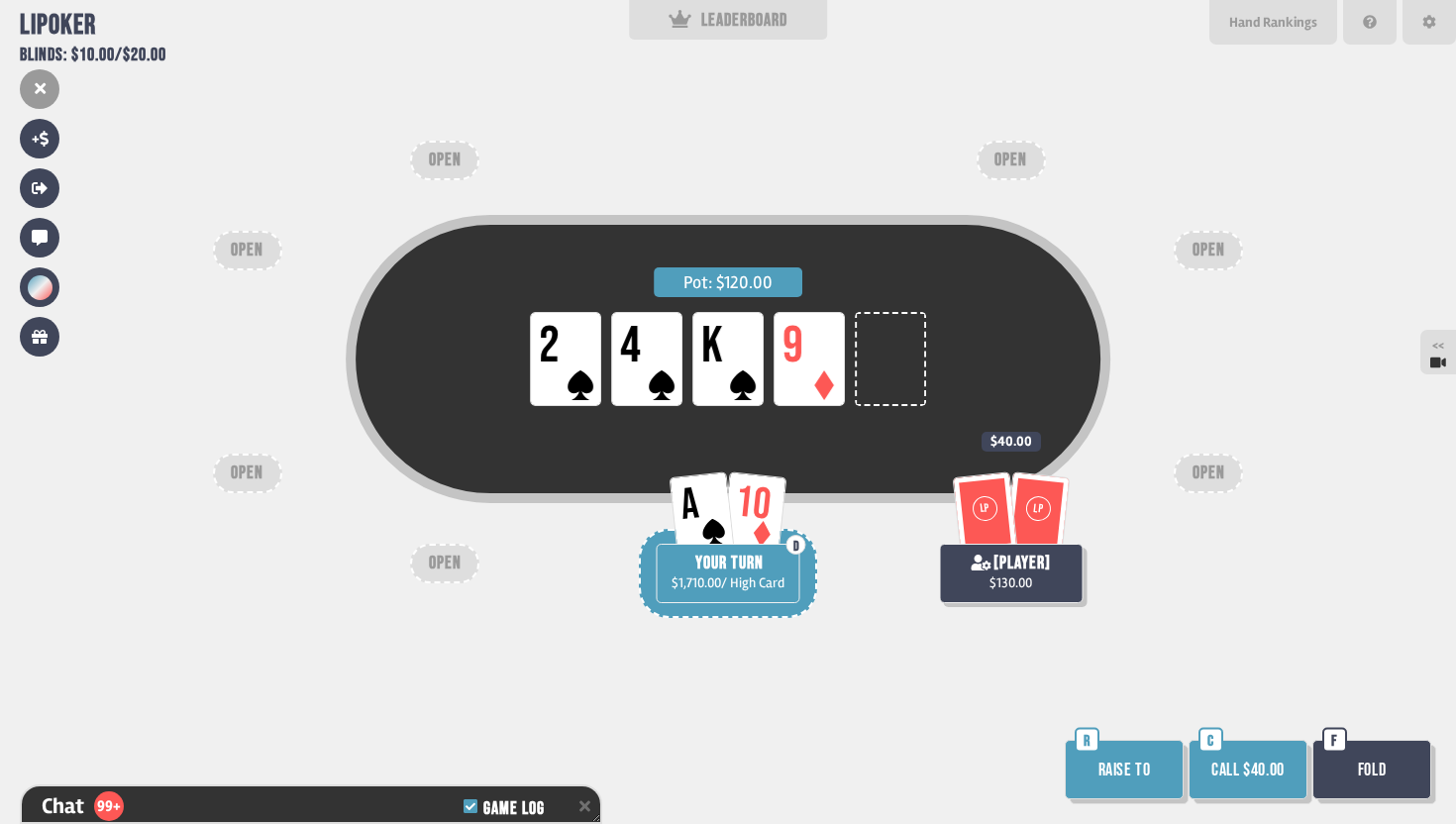 scroll, scrollTop: 9003, scrollLeft: 0, axis: vertical 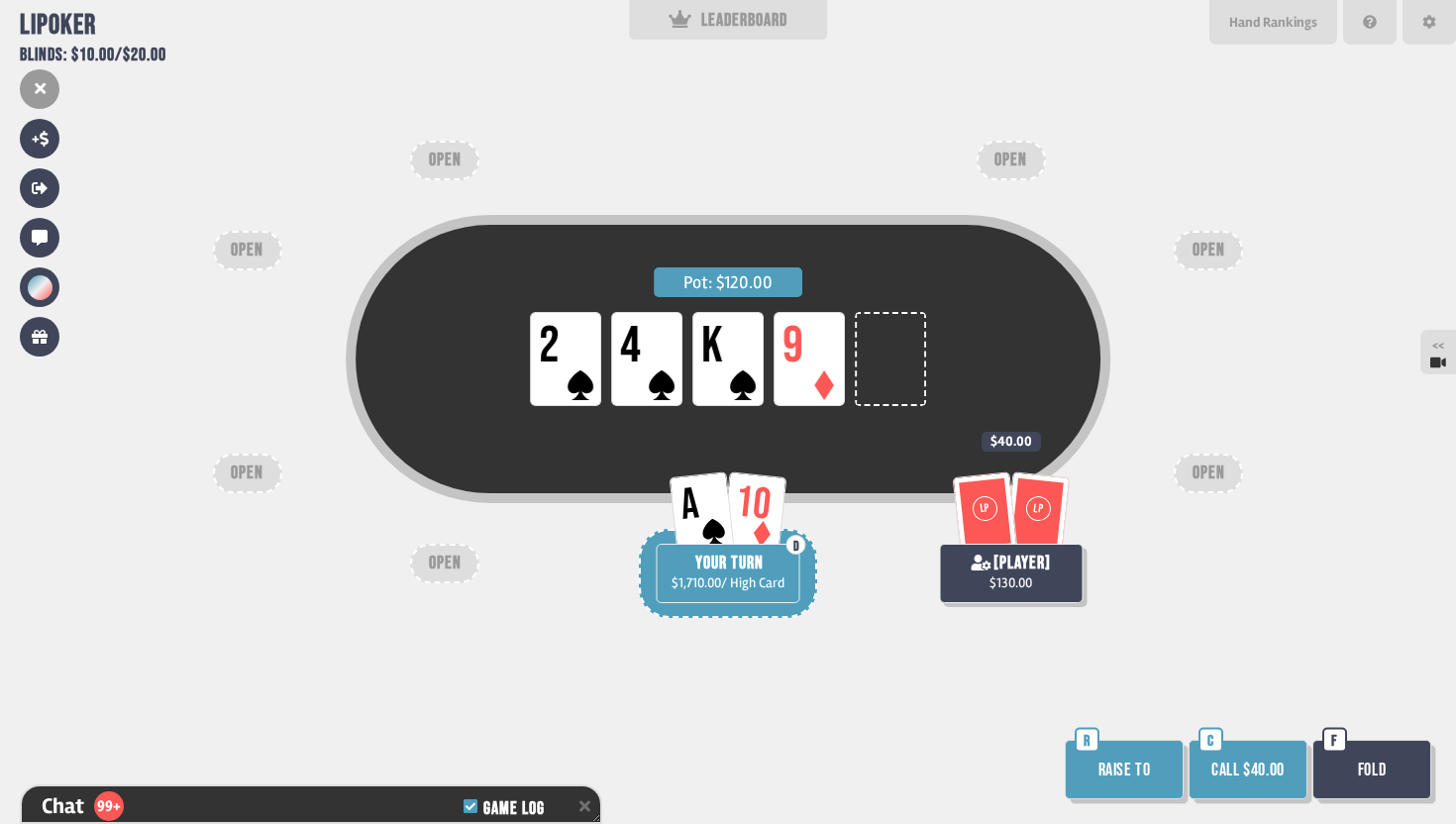 click on "Call $40.00" at bounding box center [1248, 770] 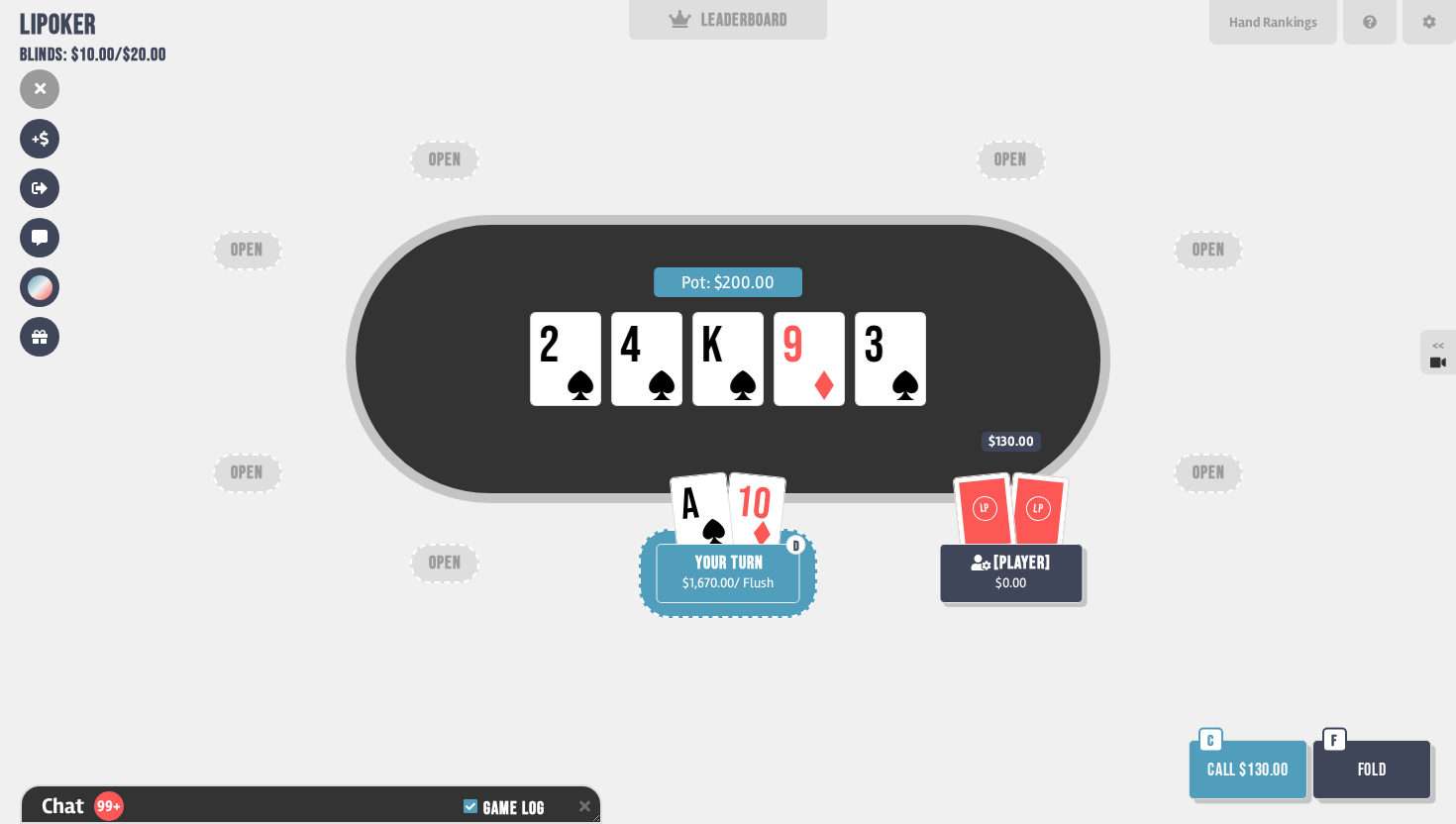 scroll, scrollTop: 9117, scrollLeft: 0, axis: vertical 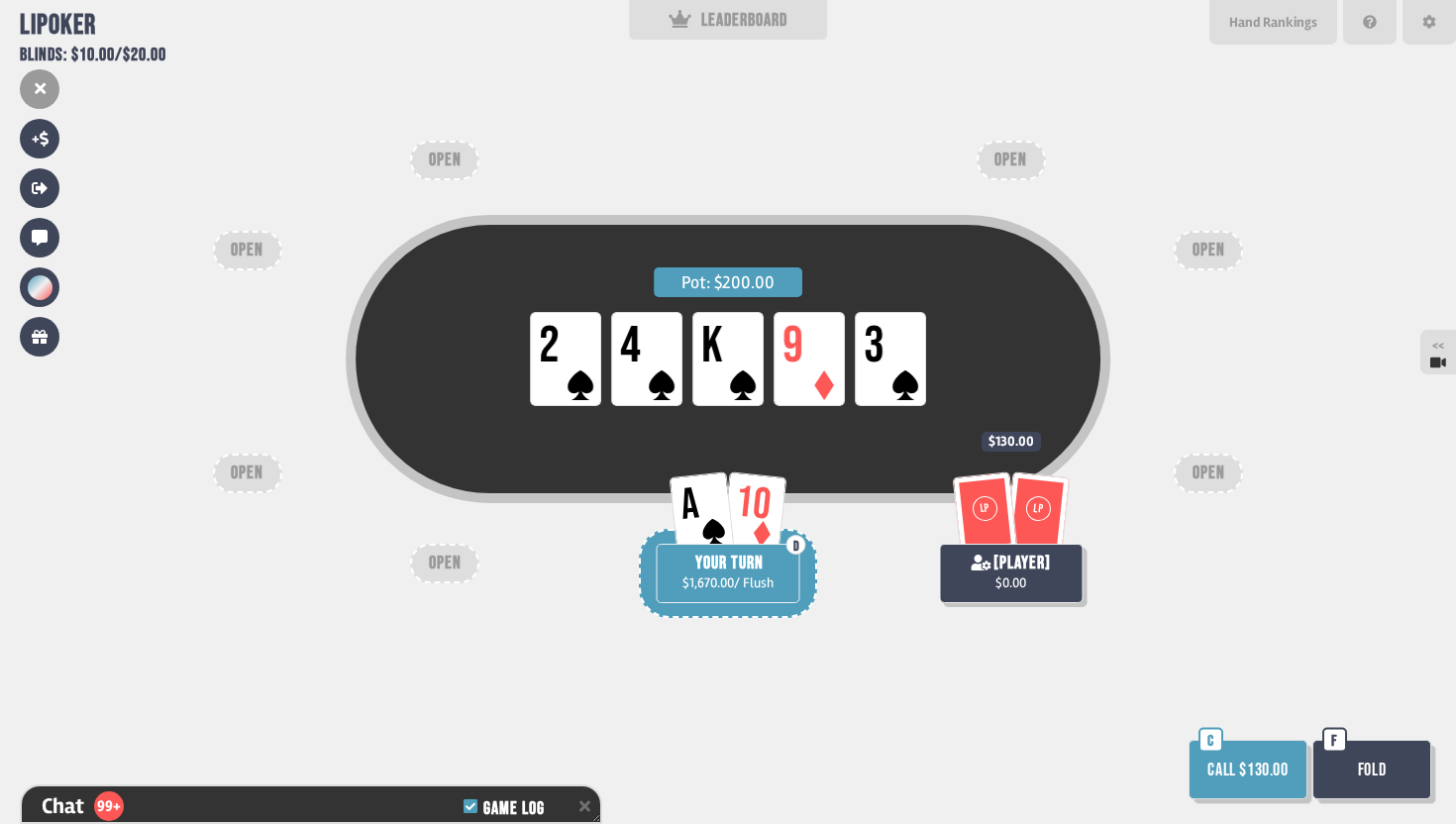 click on "Call $130.00" at bounding box center (1248, 770) 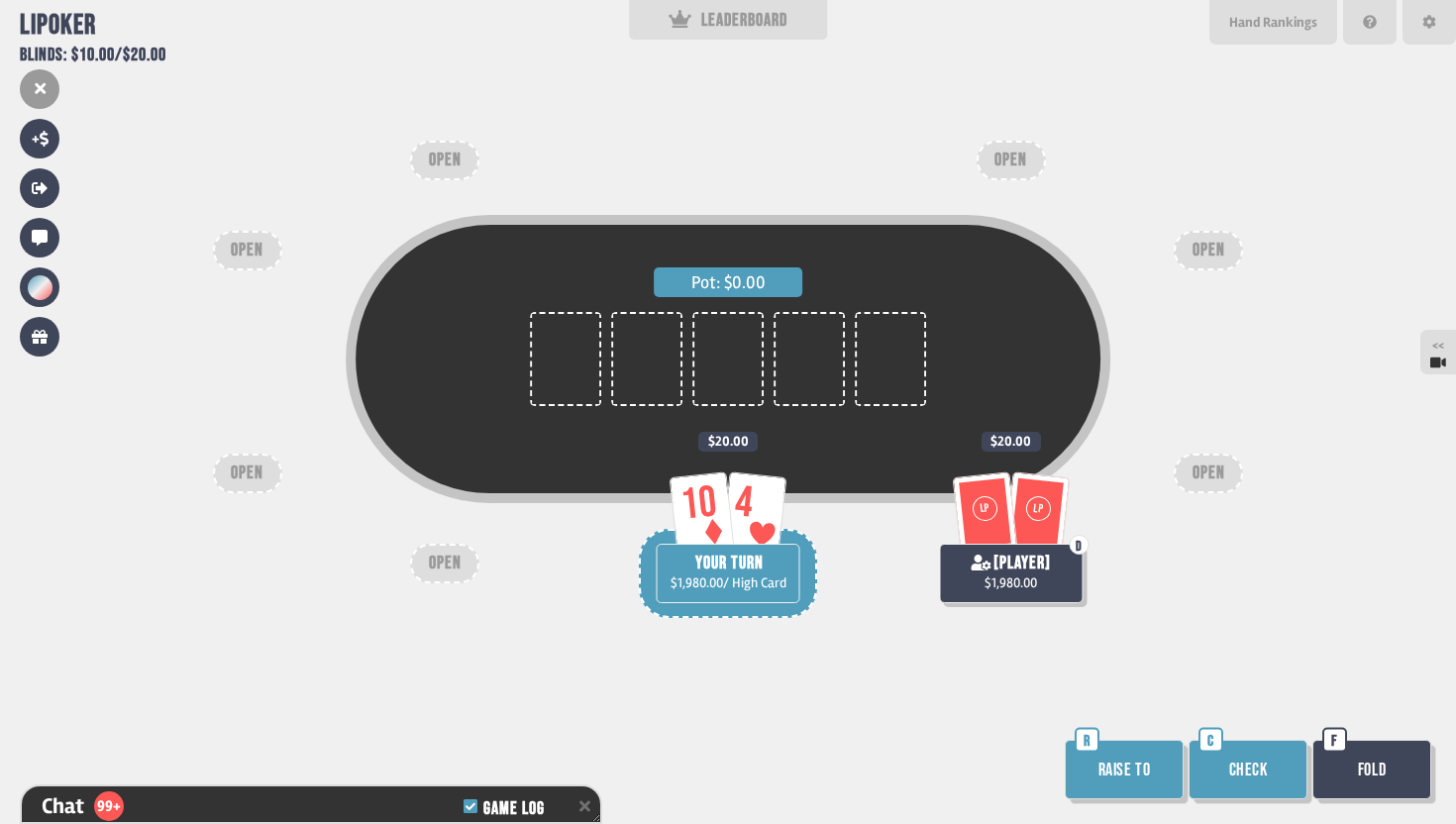 scroll, scrollTop: 9319, scrollLeft: 0, axis: vertical 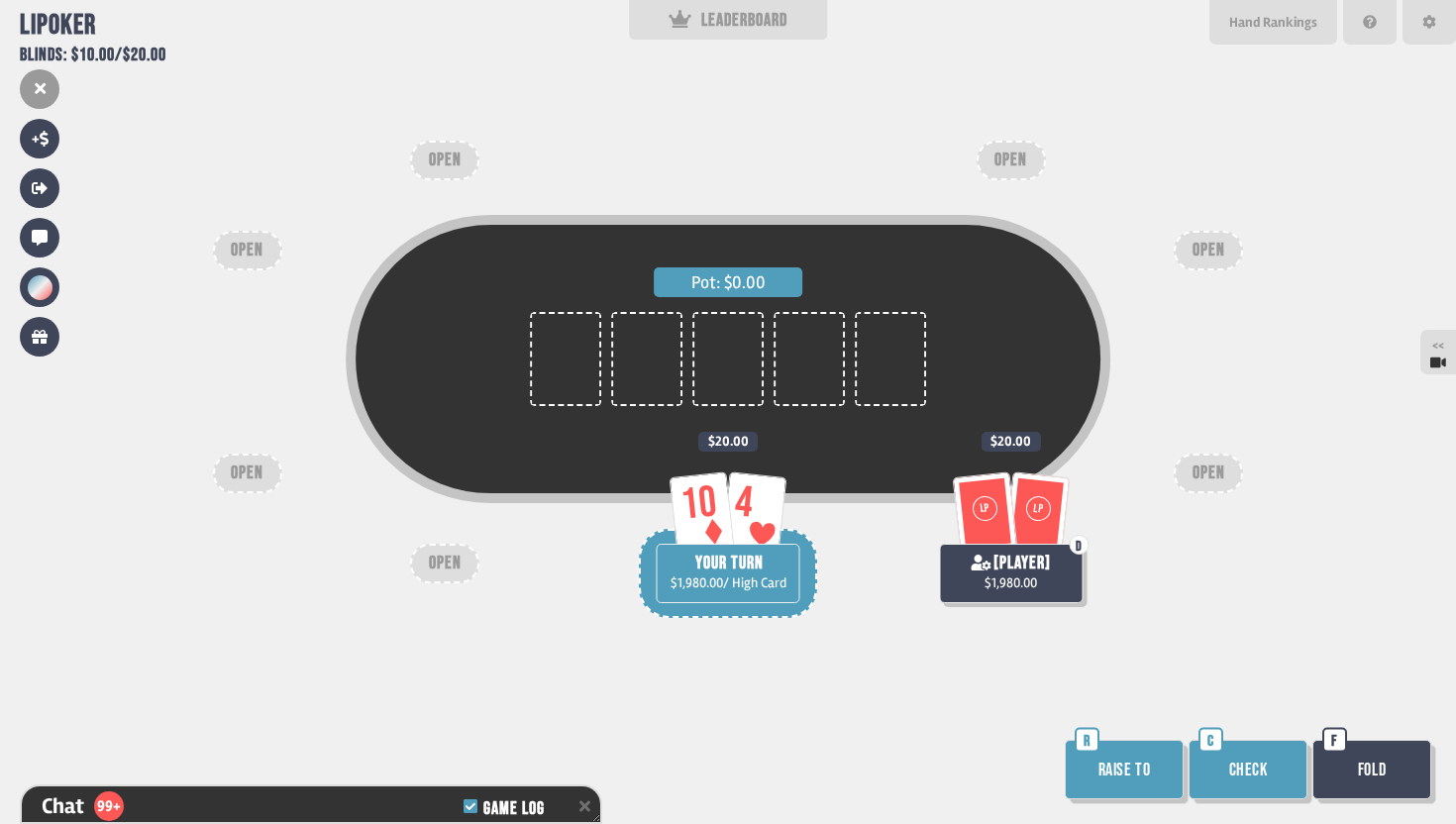 click on "Check" at bounding box center (1248, 770) 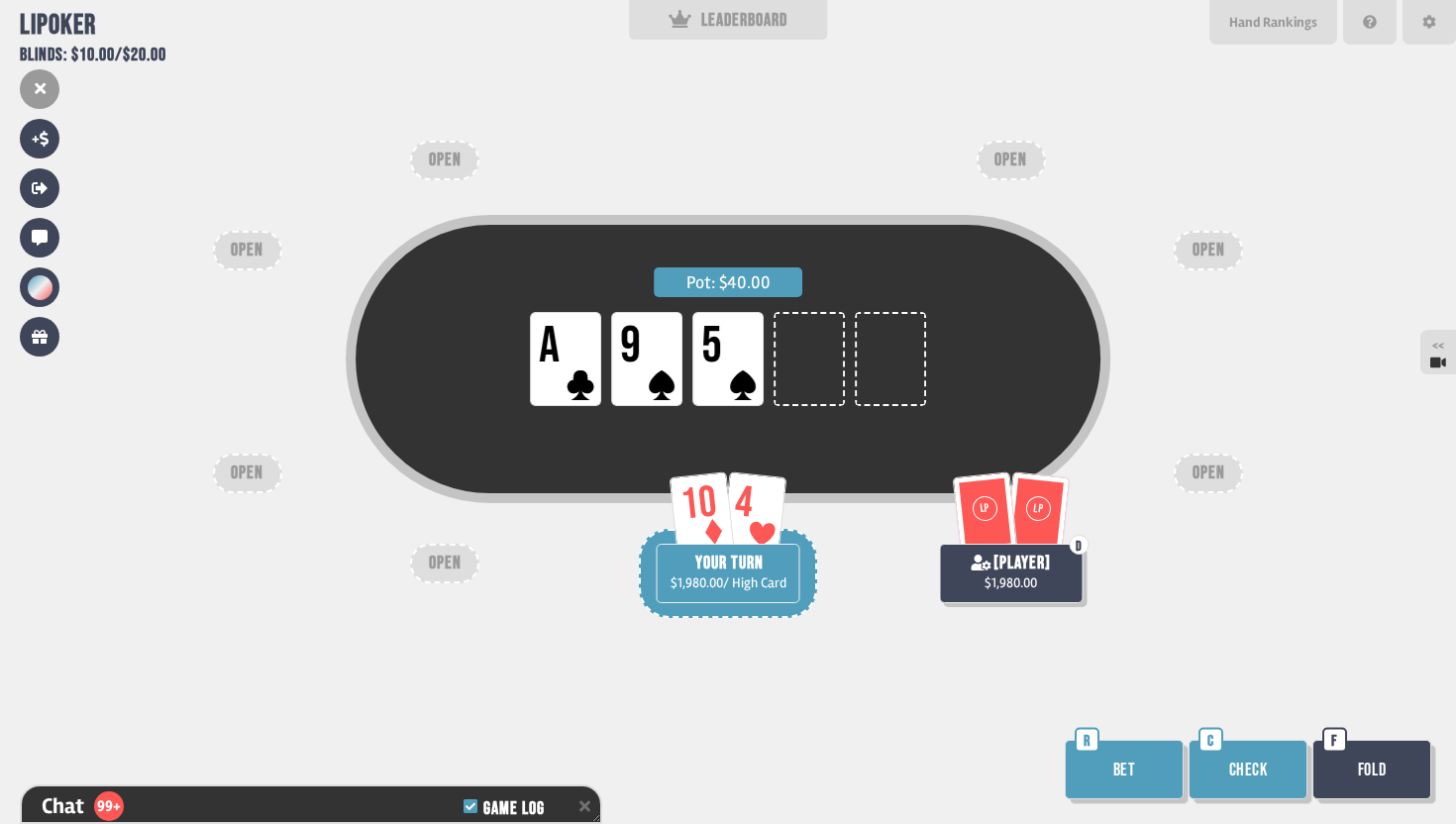 scroll, scrollTop: 9405, scrollLeft: 0, axis: vertical 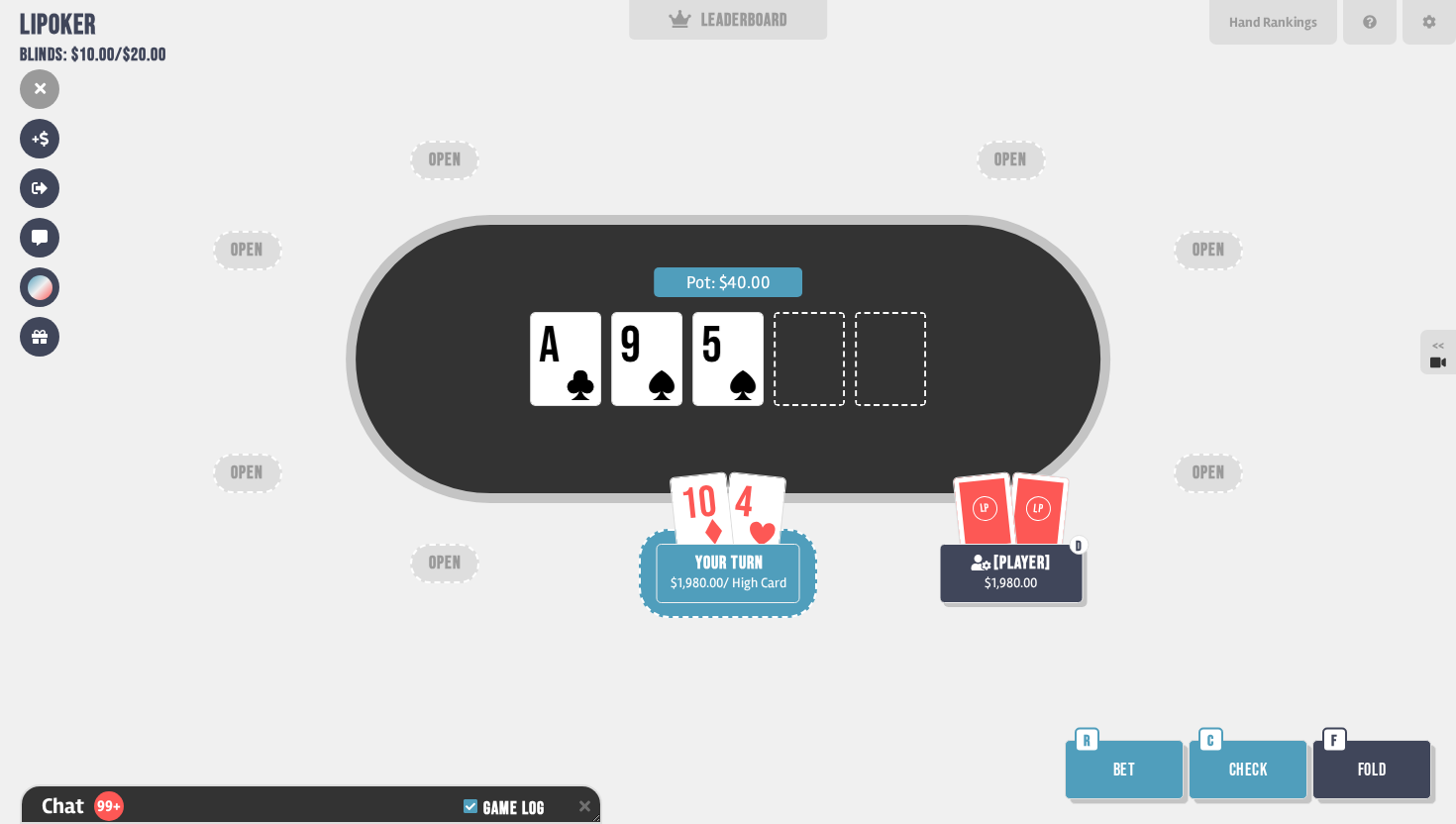 click on "Check" at bounding box center (1248, 770) 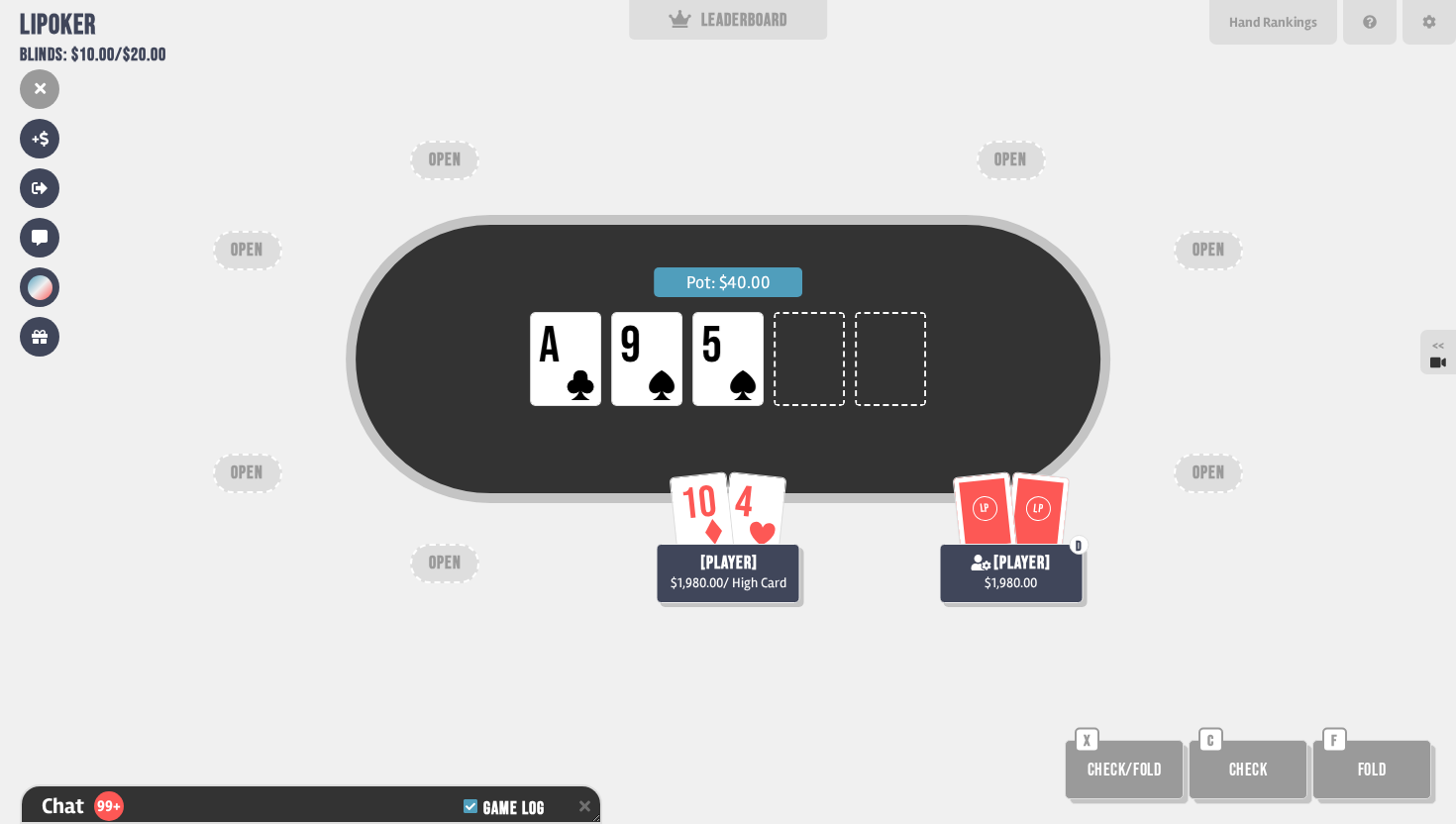 scroll, scrollTop: 9491, scrollLeft: 0, axis: vertical 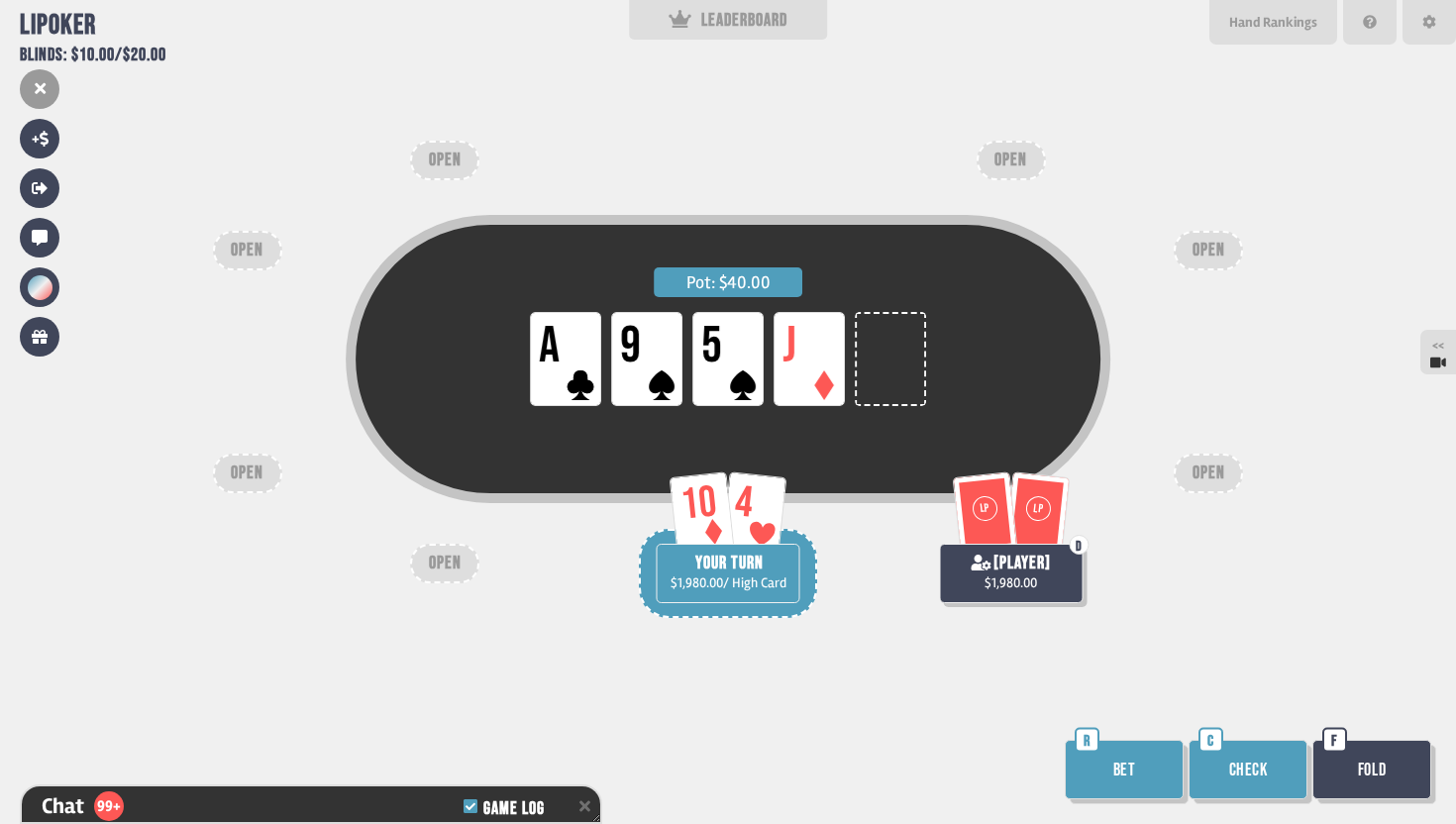 click on "Check" at bounding box center [1248, 770] 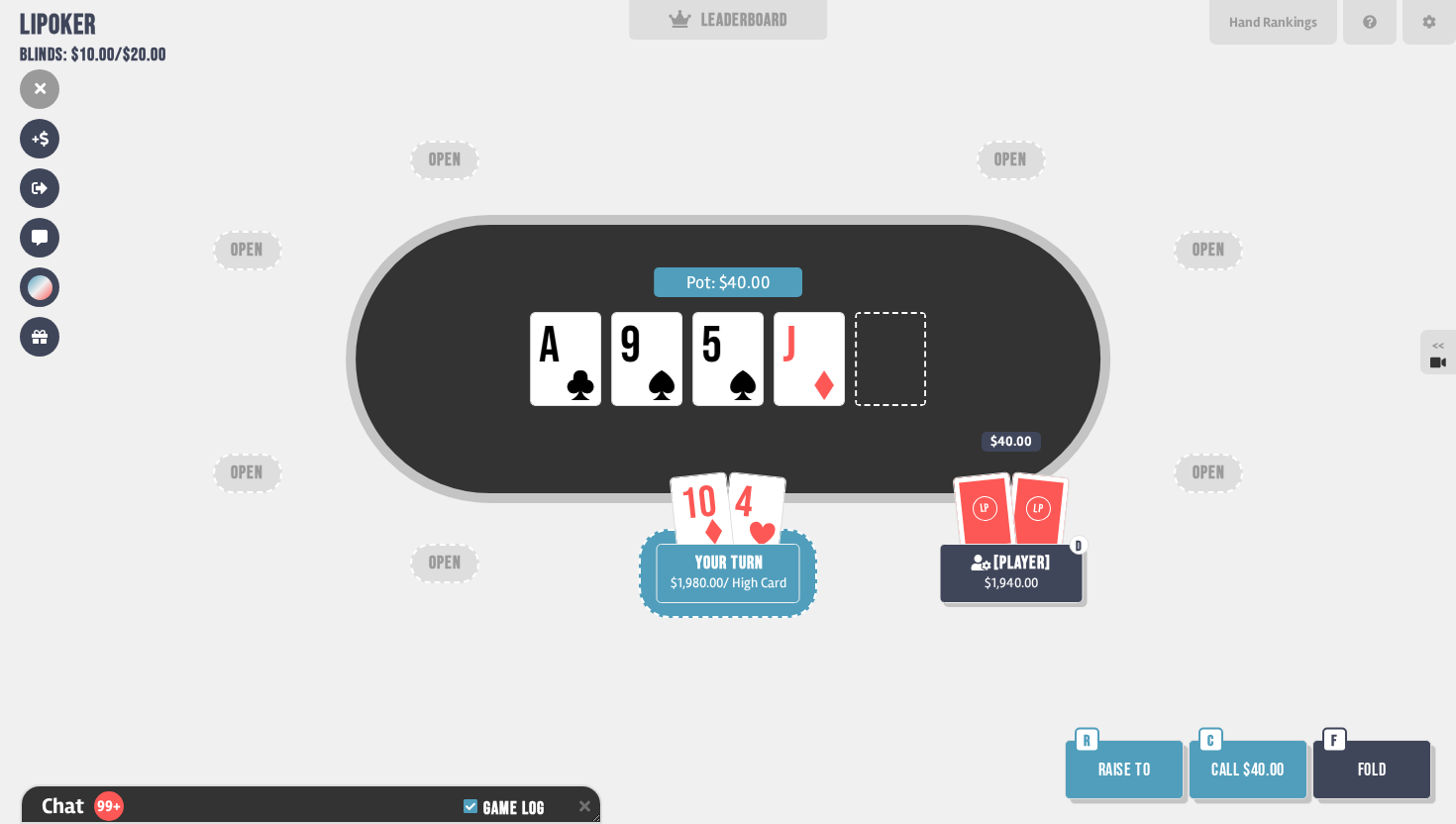 scroll, scrollTop: 9606, scrollLeft: 0, axis: vertical 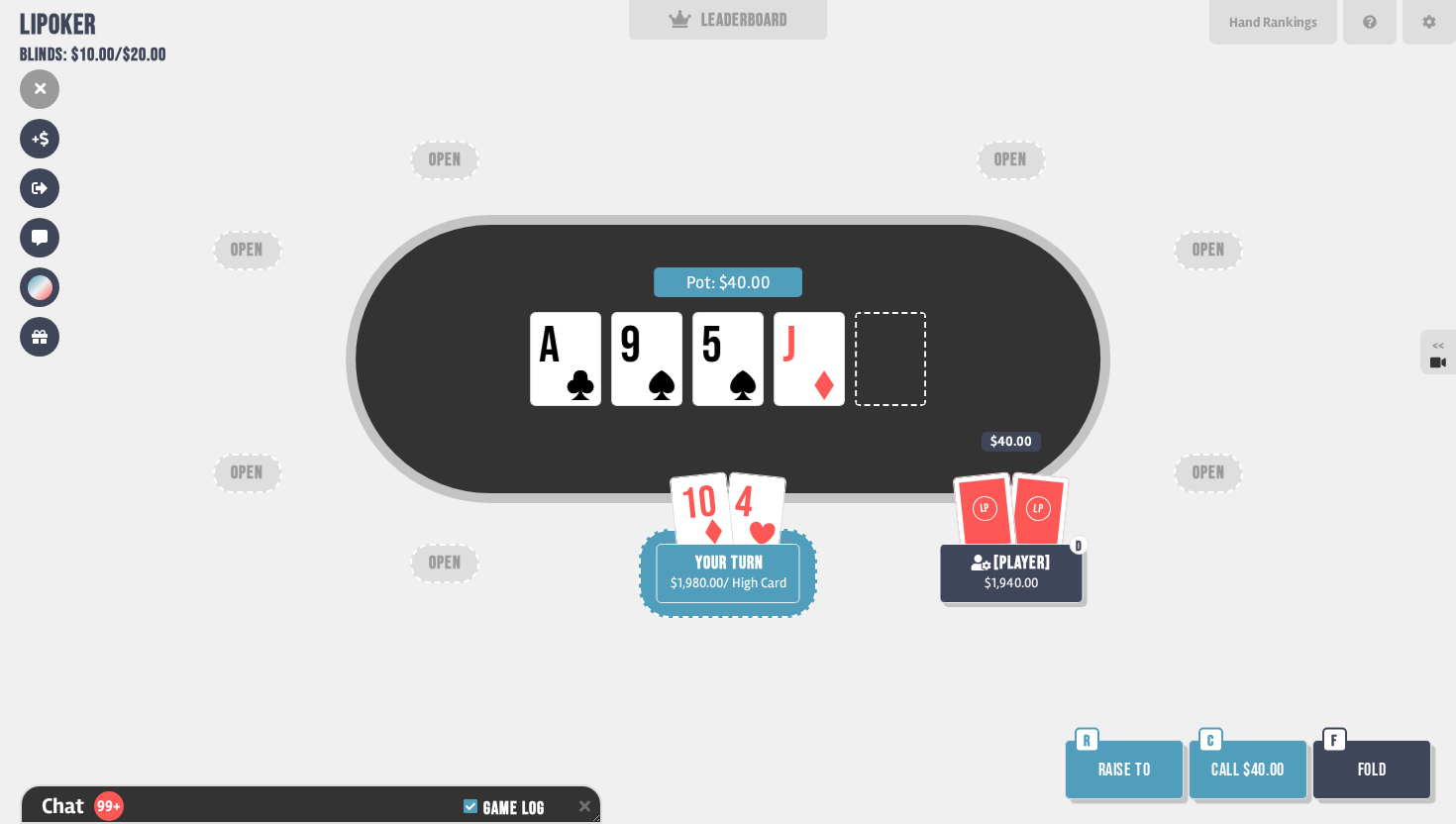 click on "Fold" at bounding box center (1372, 770) 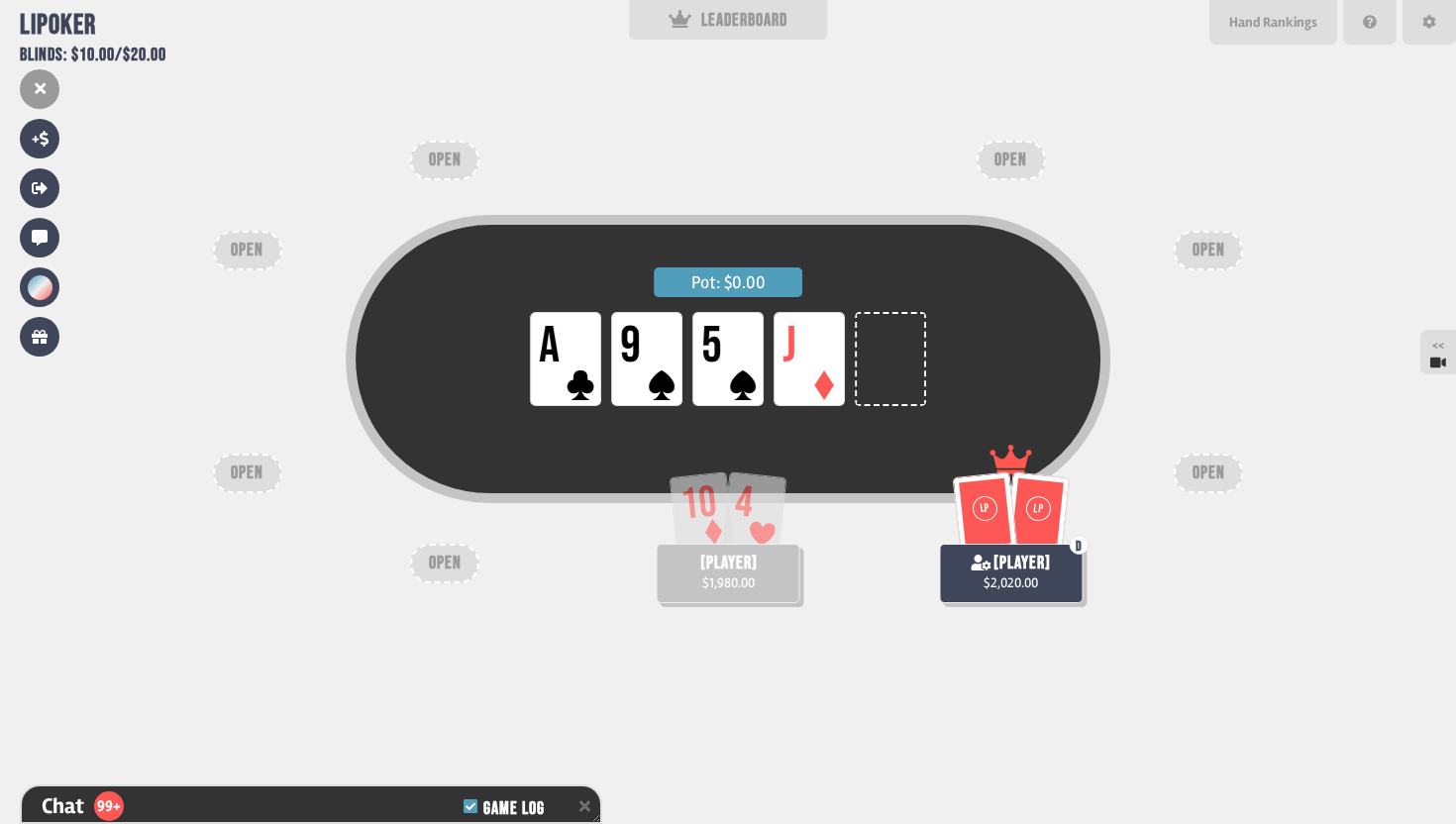 scroll, scrollTop: 9749, scrollLeft: 0, axis: vertical 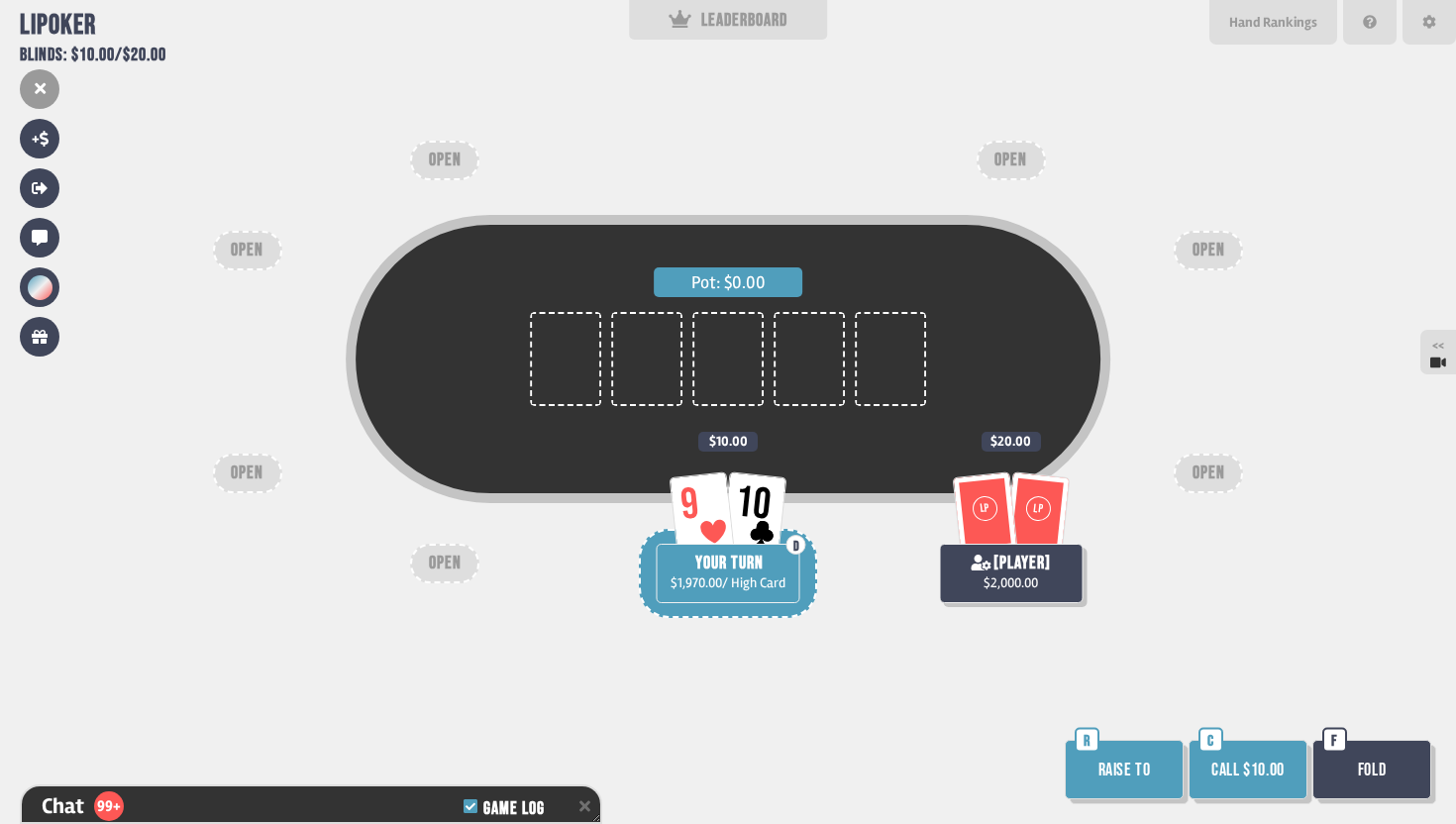 click on "Call $10.00" at bounding box center [1248, 770] 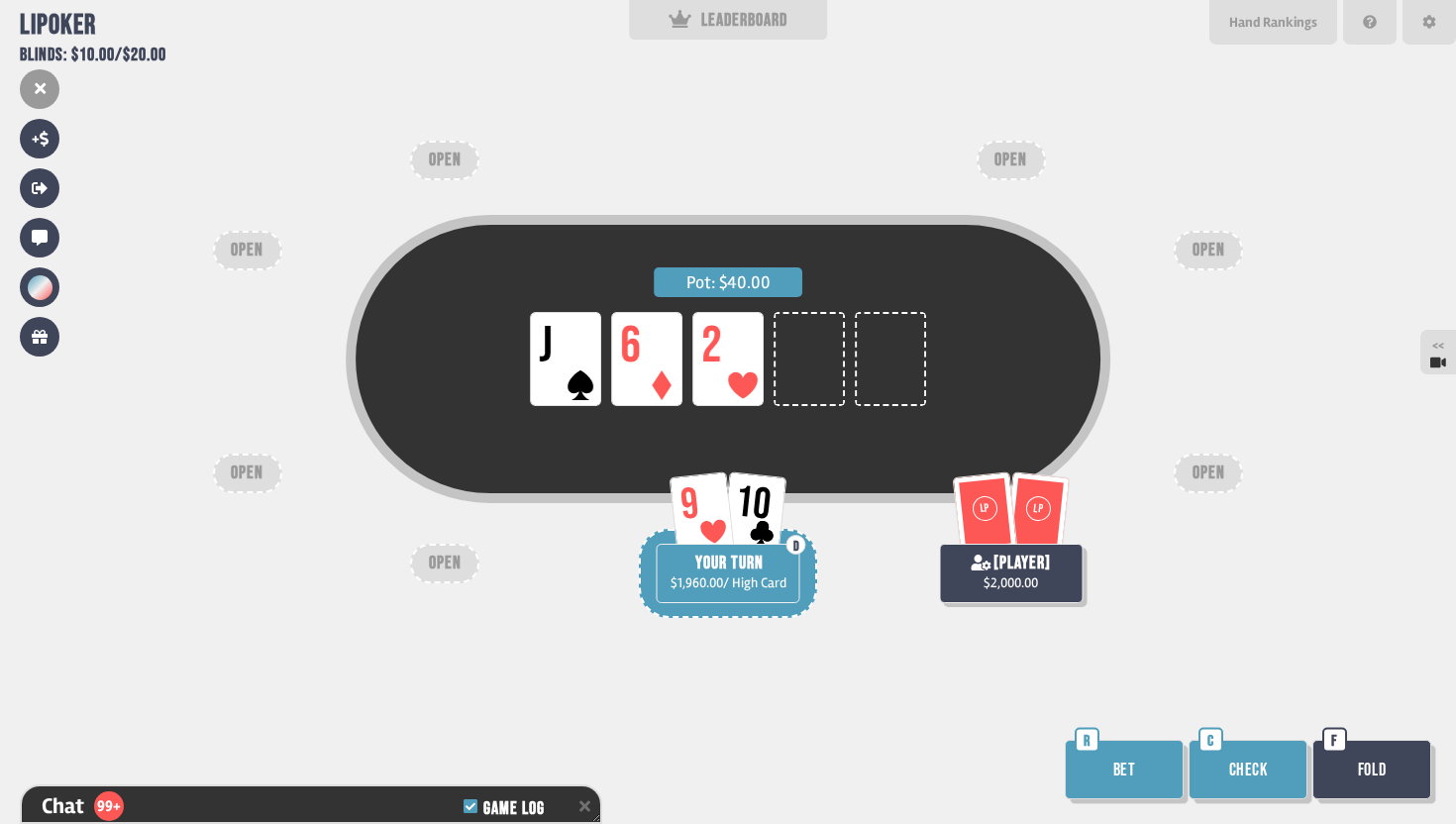 scroll, scrollTop: 9893, scrollLeft: 0, axis: vertical 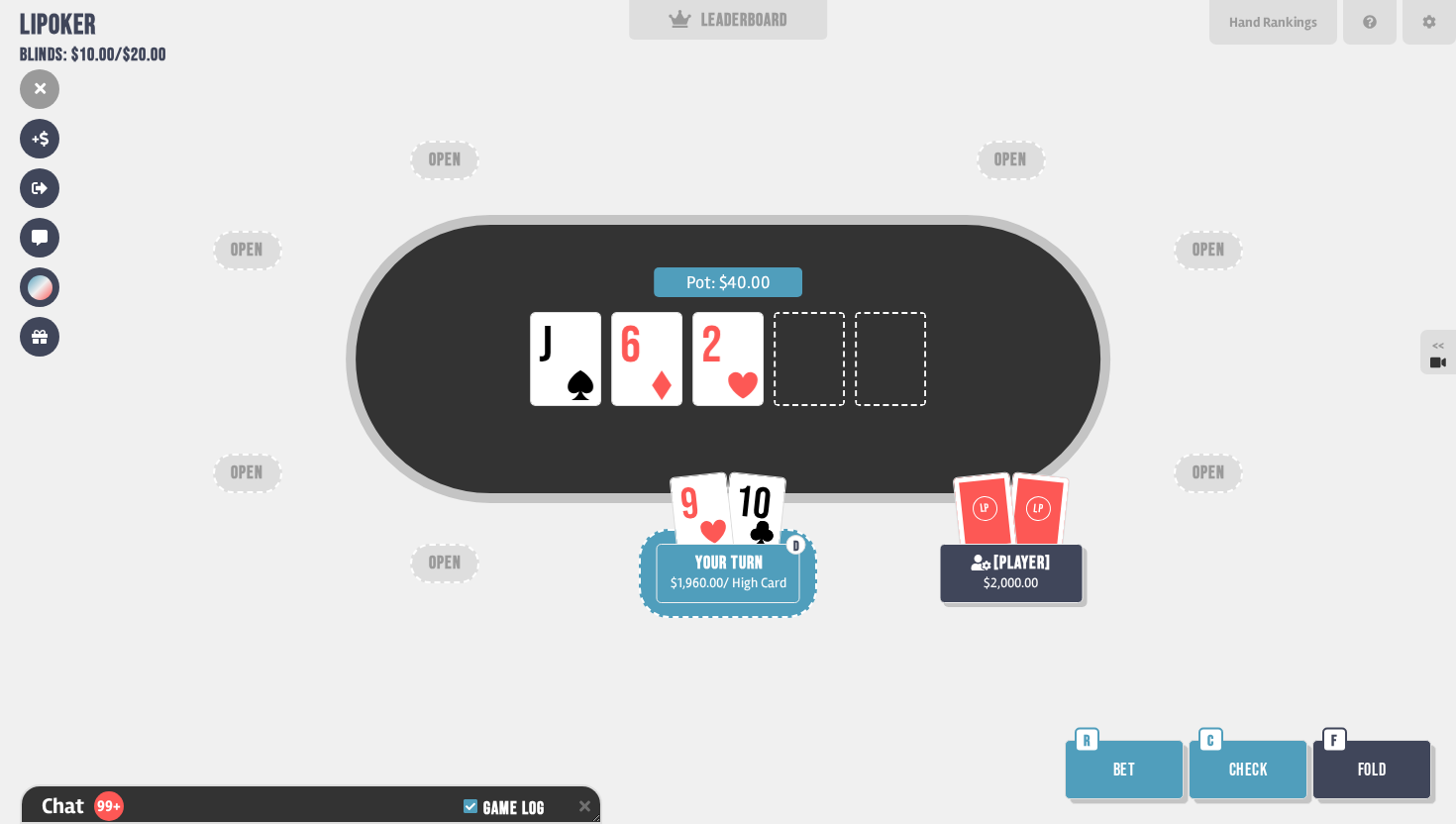 click on "Check" at bounding box center (1248, 770) 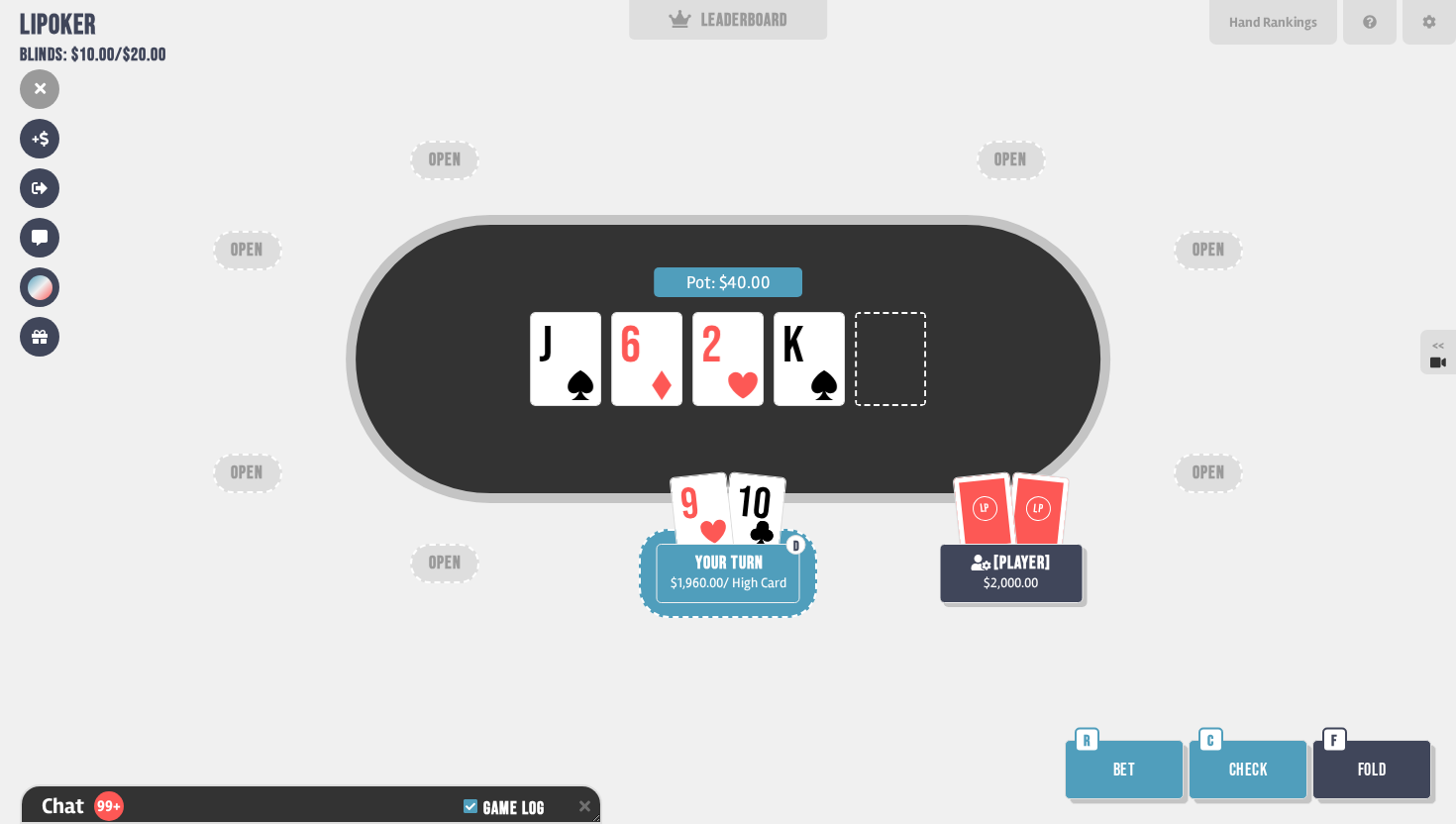 scroll, scrollTop: 10008, scrollLeft: 0, axis: vertical 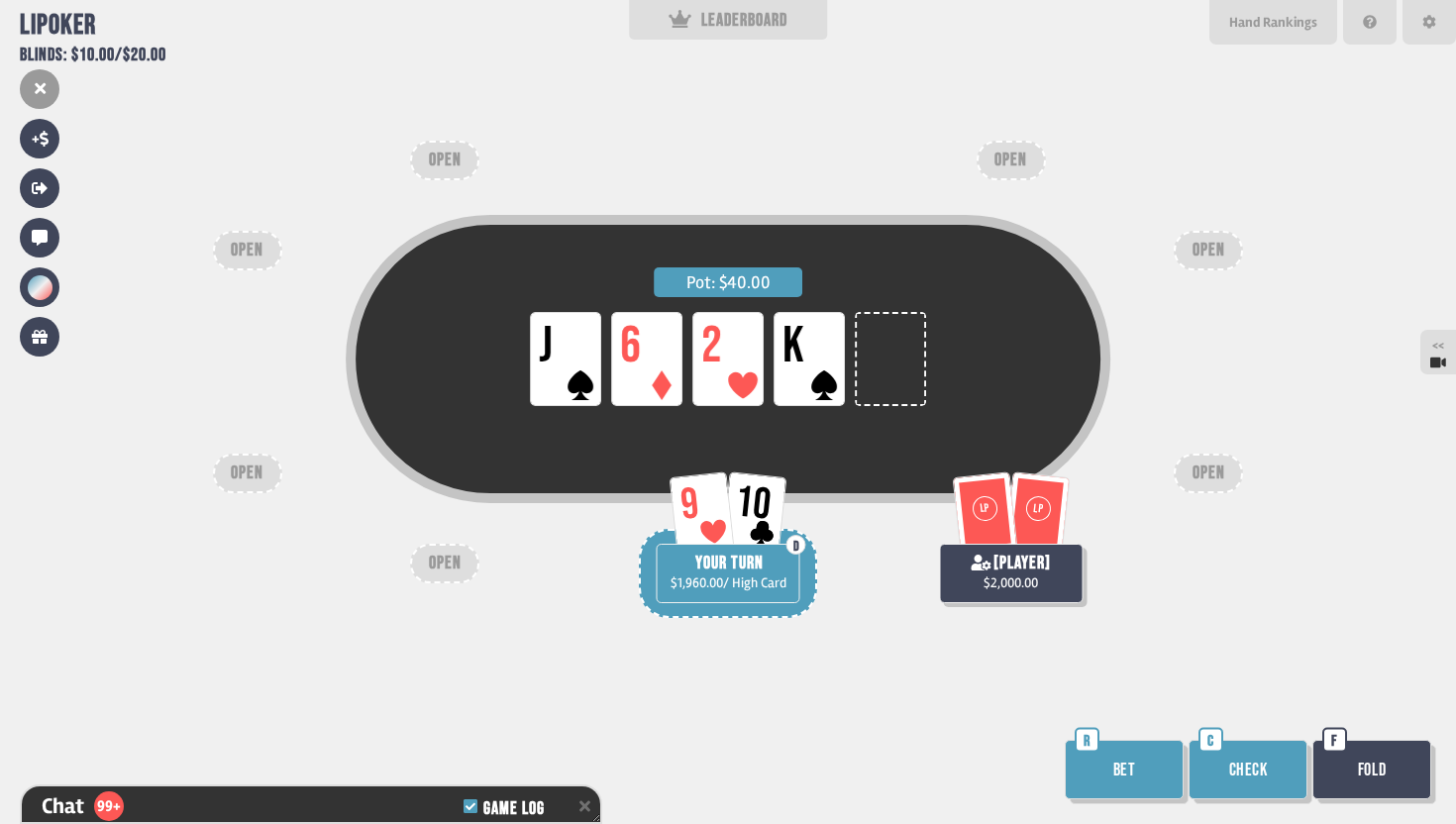 click on "Bet" at bounding box center [1124, 770] 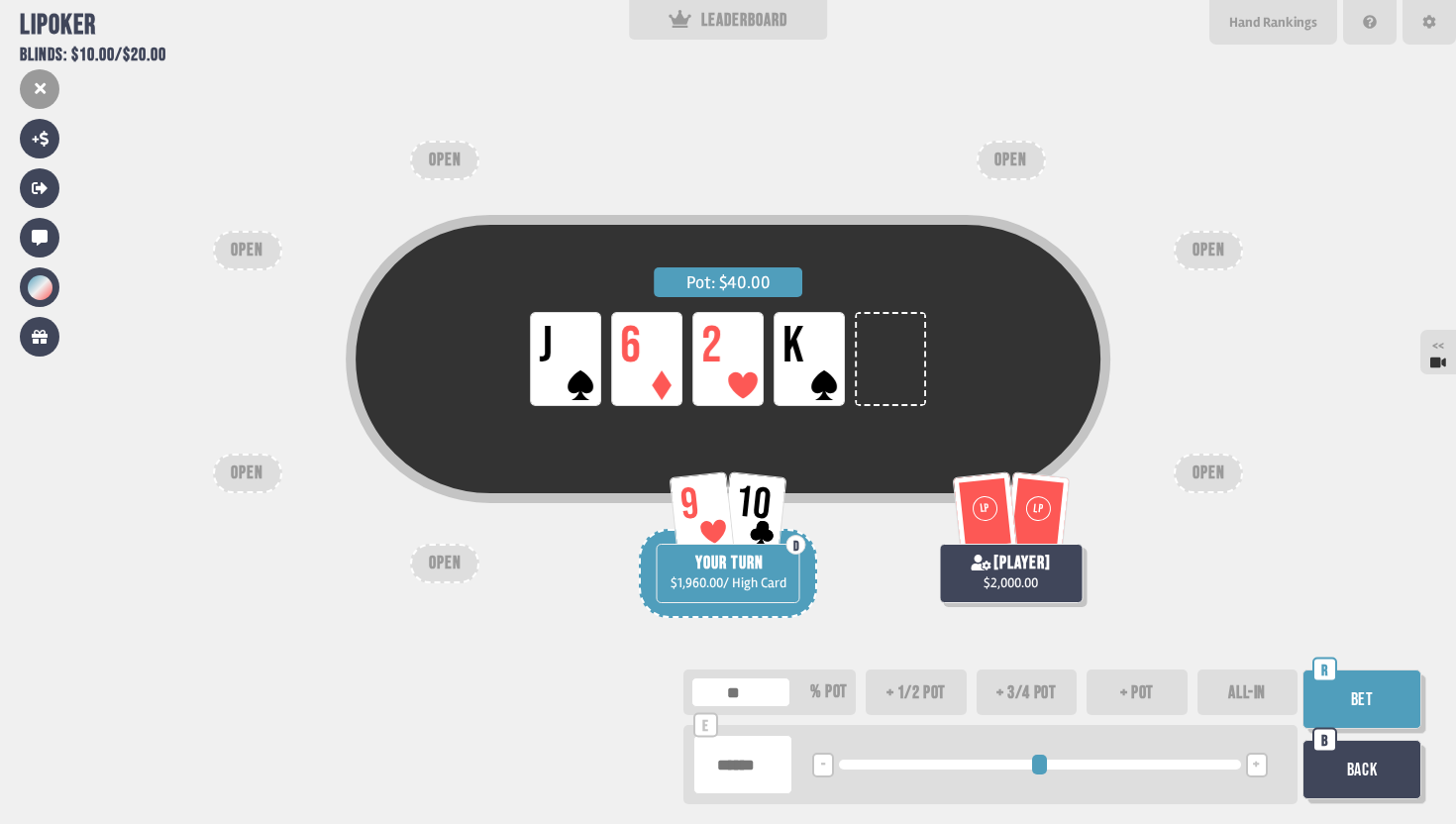 click at bounding box center (743, 765) 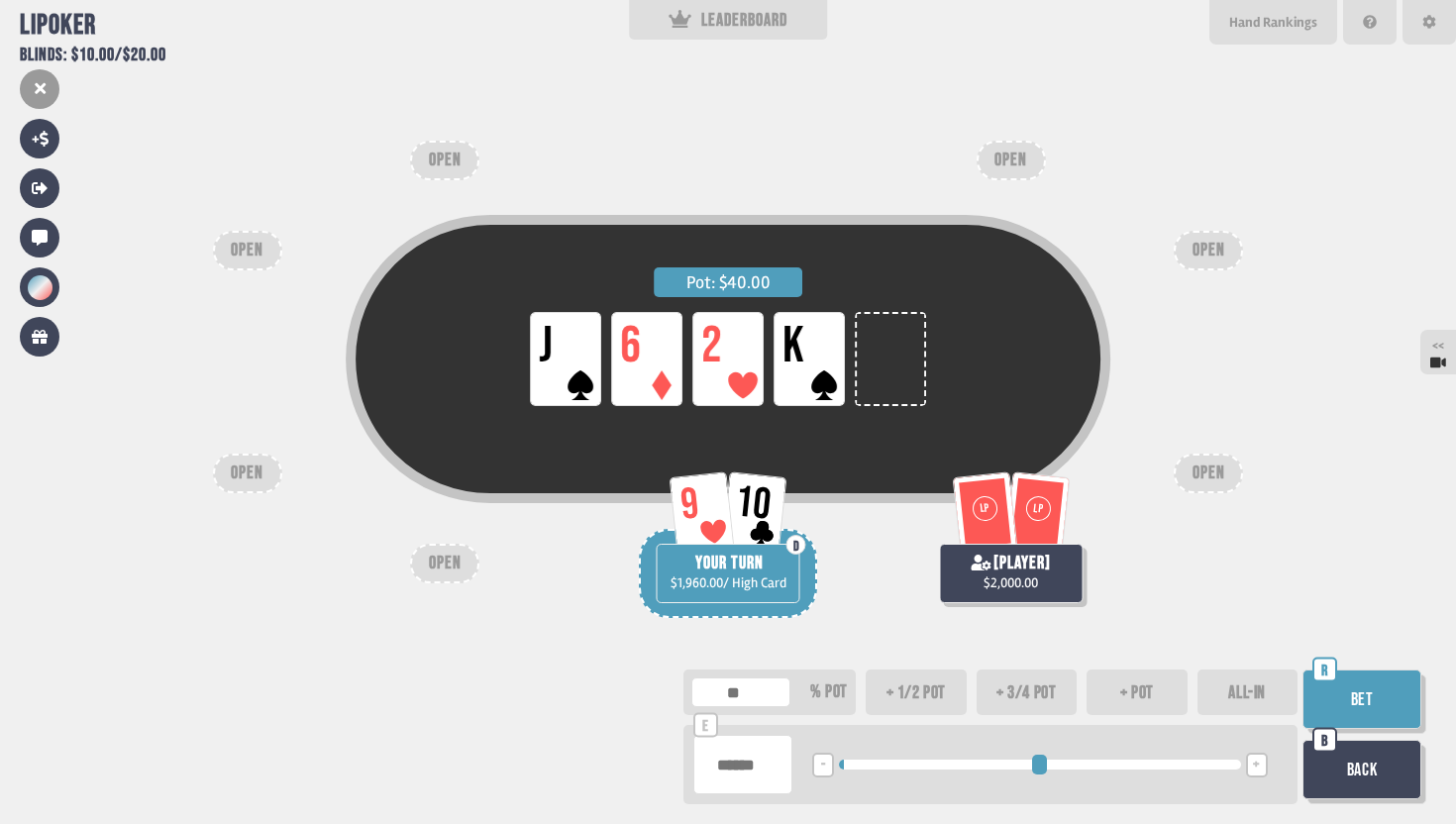 type on "*****" 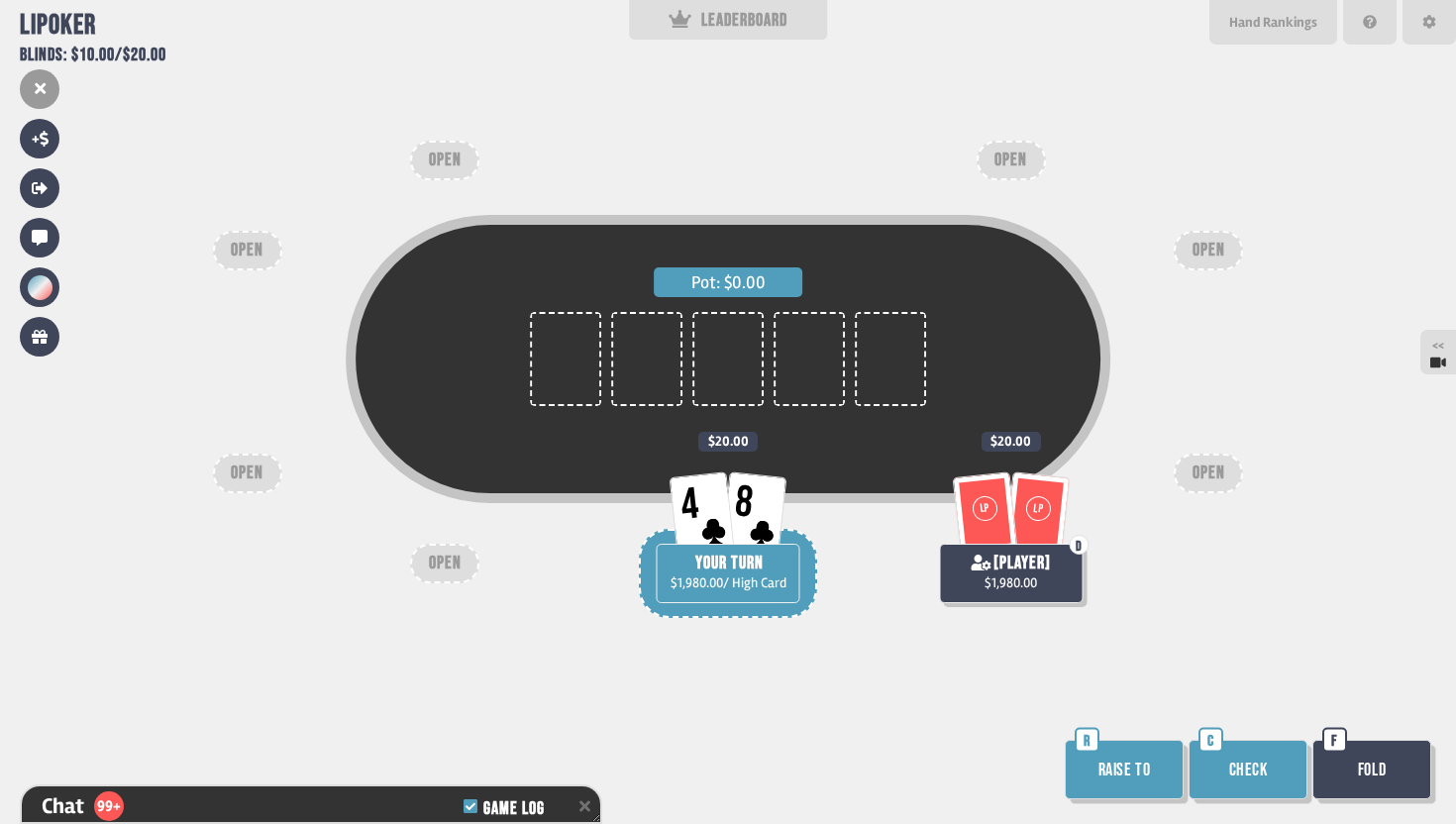scroll, scrollTop: 10209, scrollLeft: 0, axis: vertical 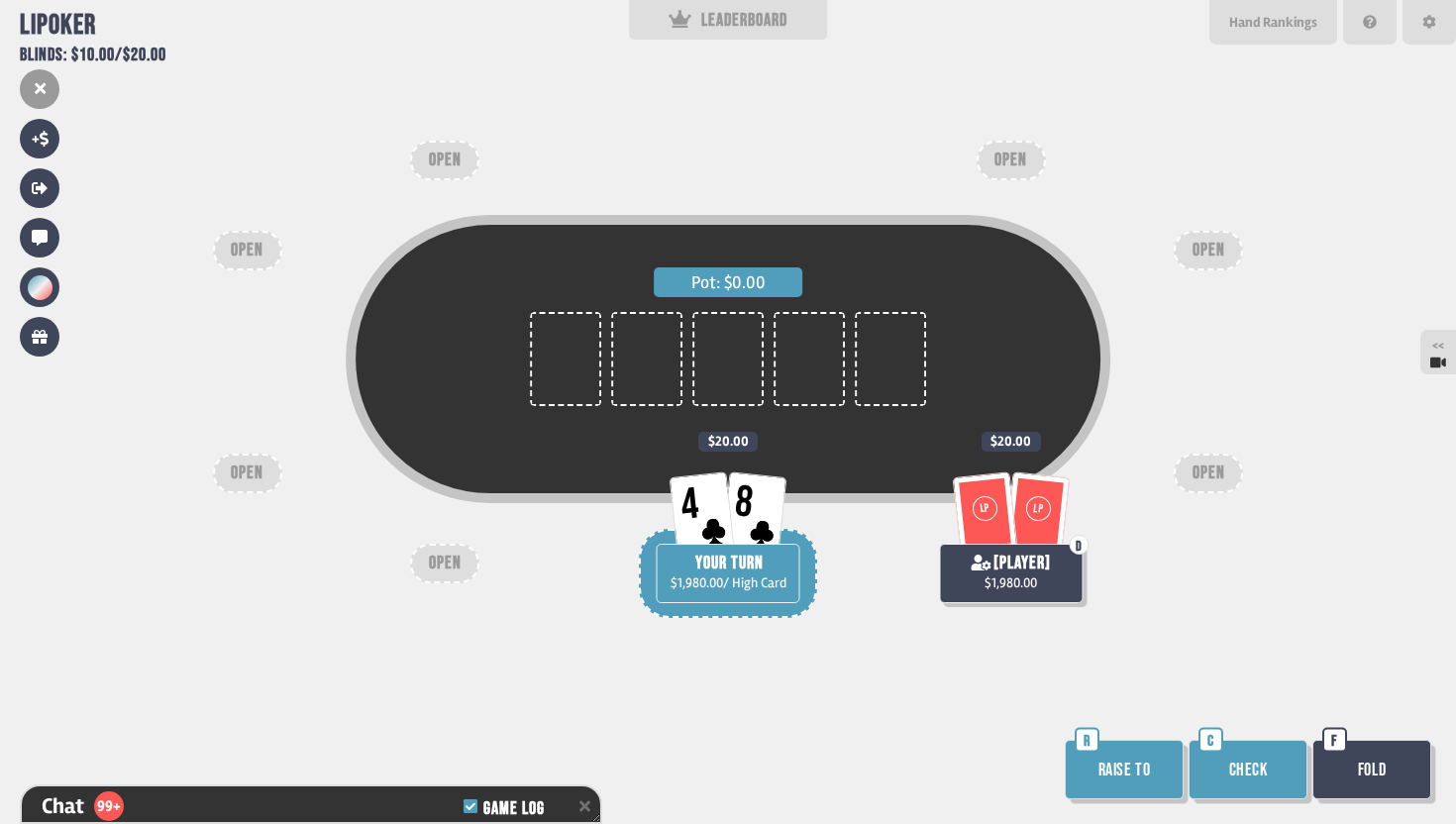click on "Check" at bounding box center (1248, 770) 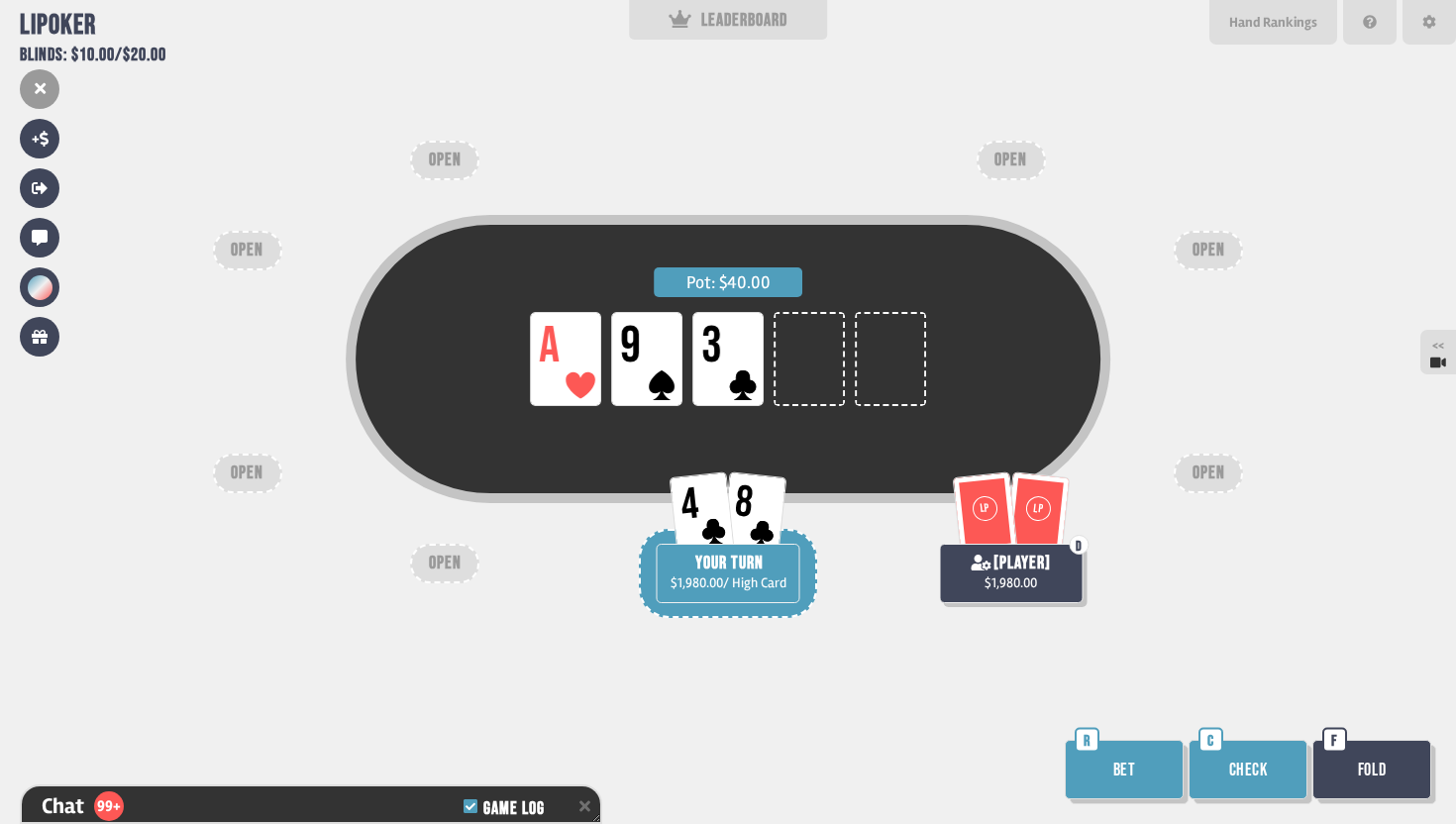scroll, scrollTop: 10295, scrollLeft: 0, axis: vertical 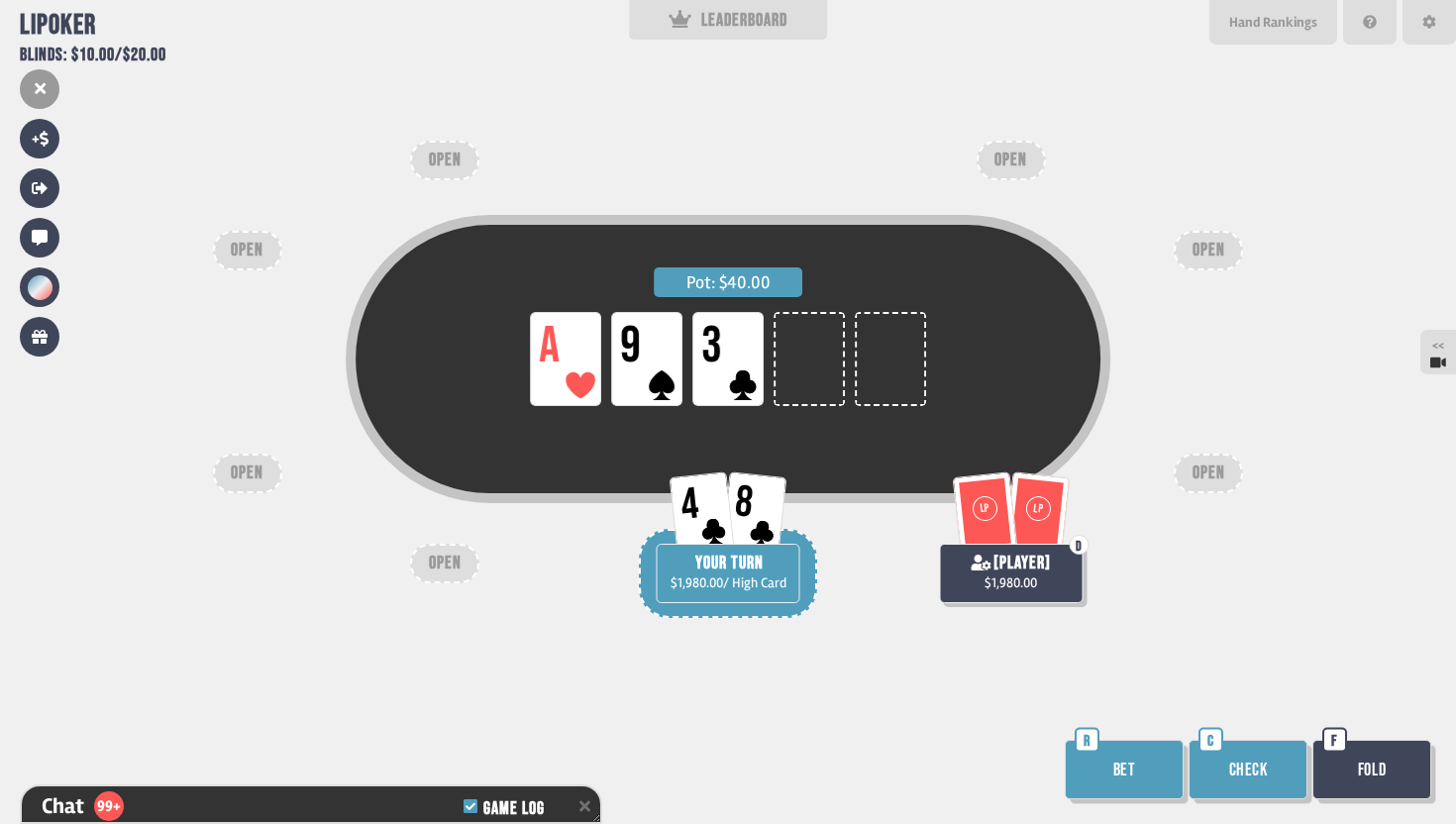 click on "Check" at bounding box center [1248, 770] 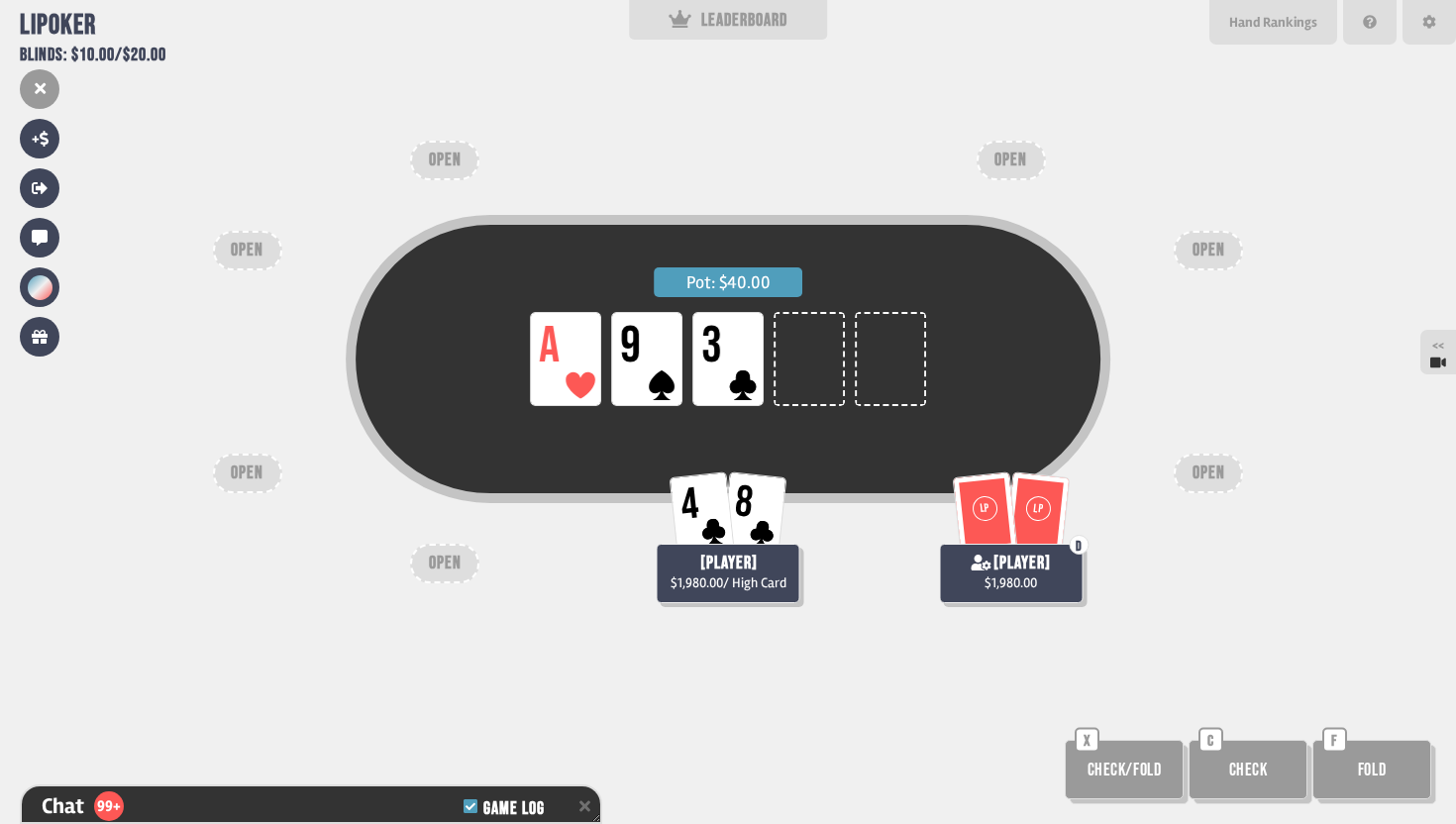 scroll, scrollTop: 10381, scrollLeft: 0, axis: vertical 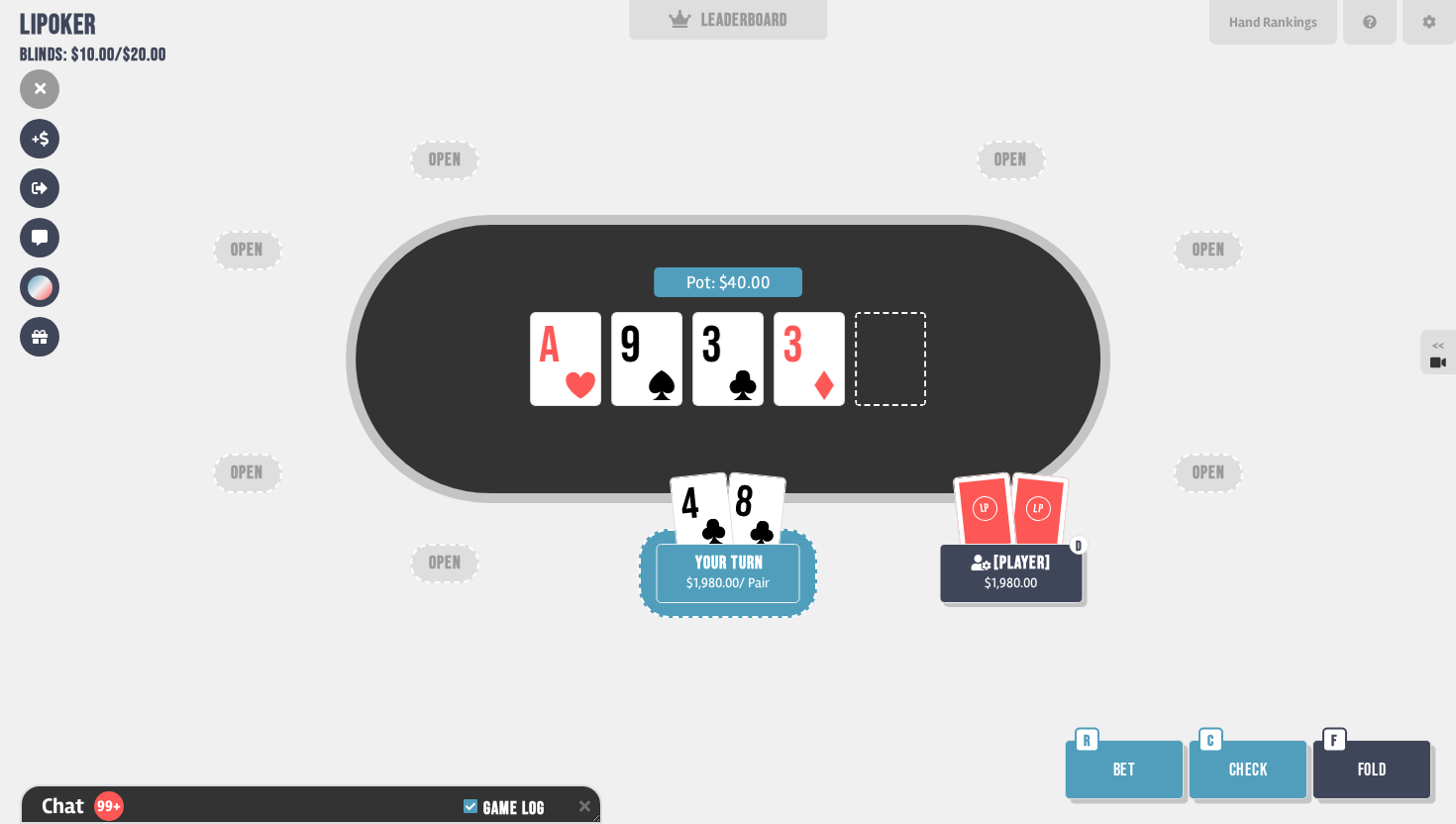 click on "Check" at bounding box center [1248, 770] 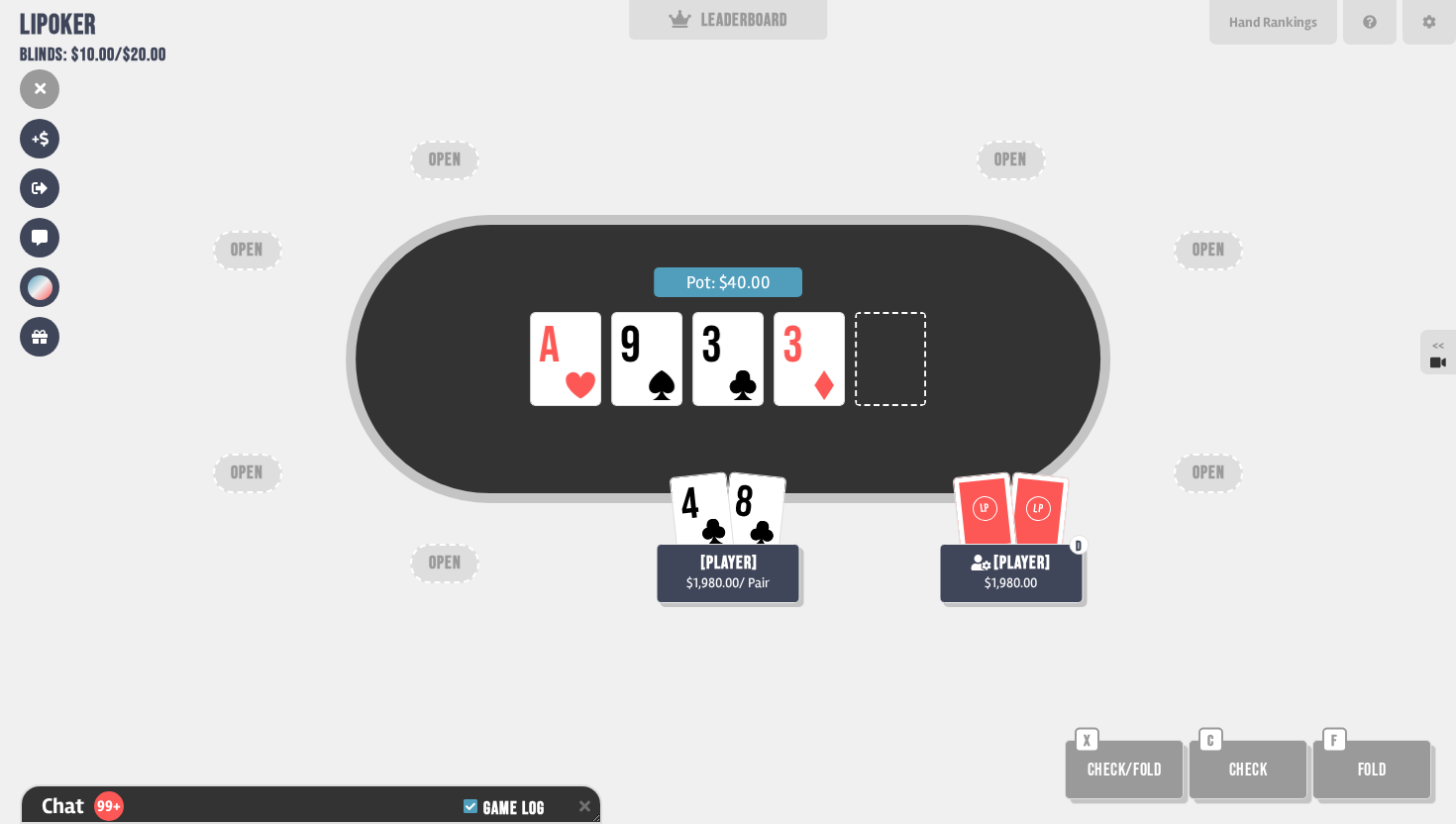 scroll, scrollTop: 10496, scrollLeft: 0, axis: vertical 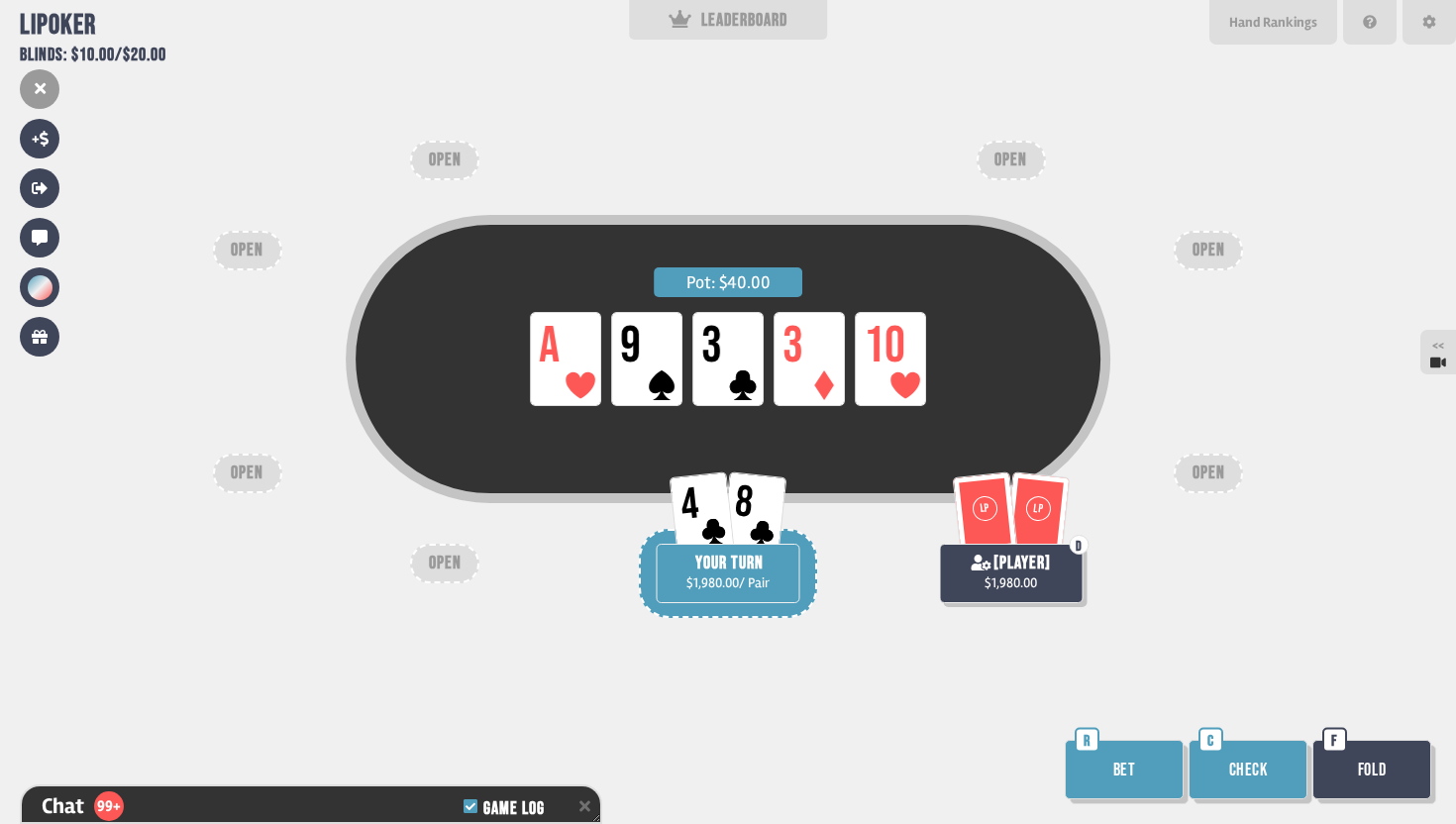 click on "Check" at bounding box center [1248, 770] 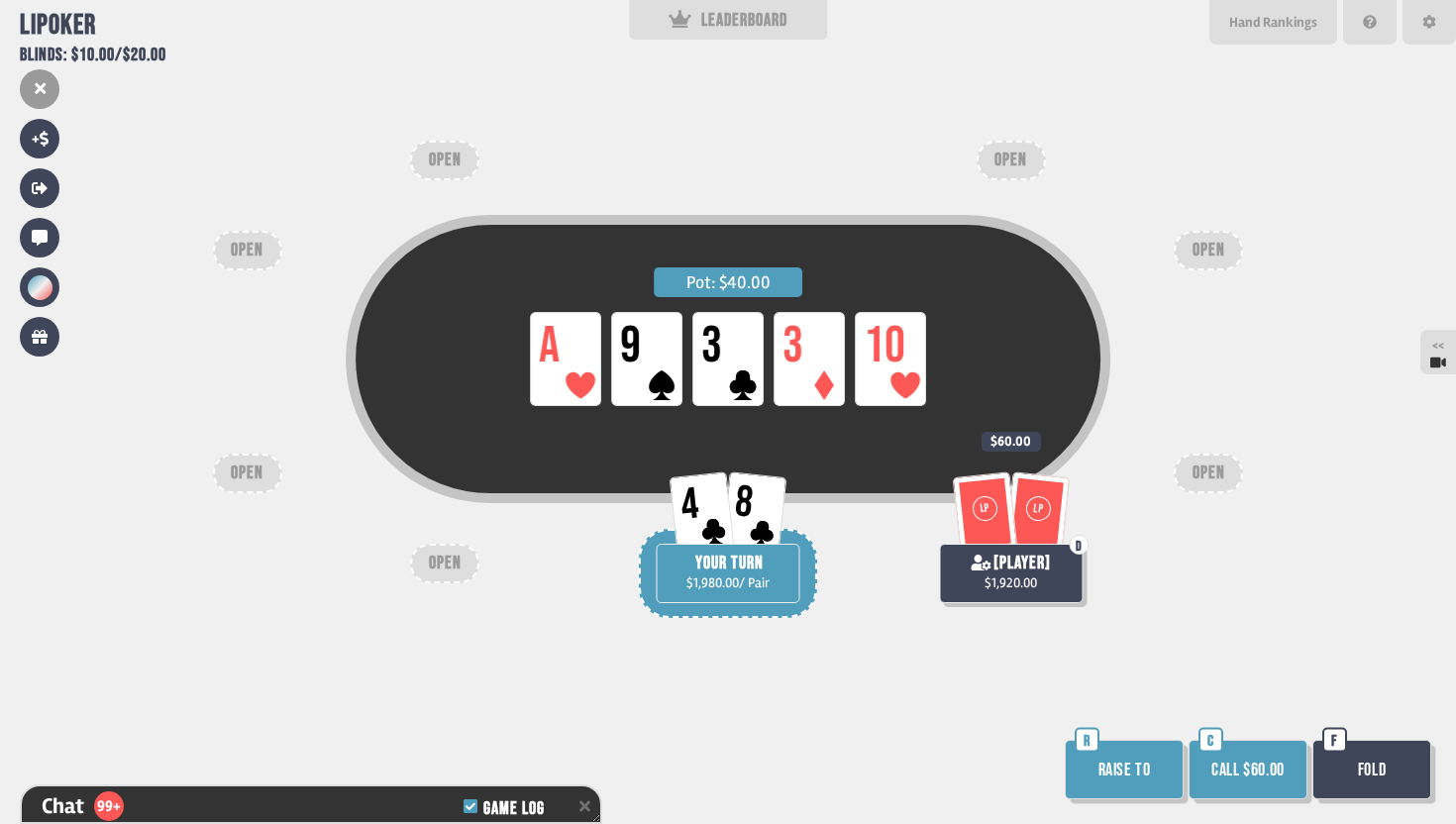 scroll, scrollTop: 10611, scrollLeft: 0, axis: vertical 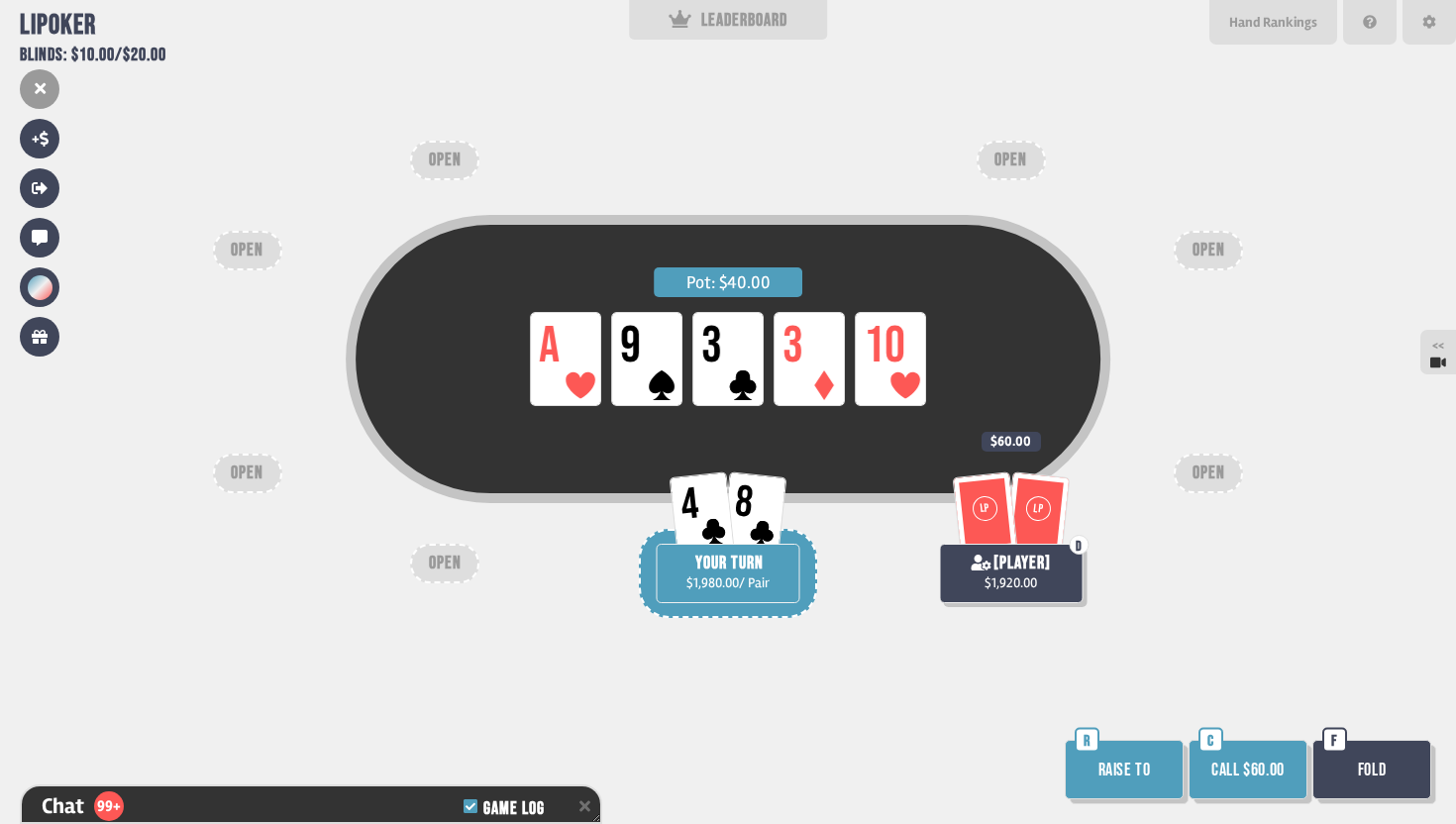 click on "Fold" at bounding box center [1372, 770] 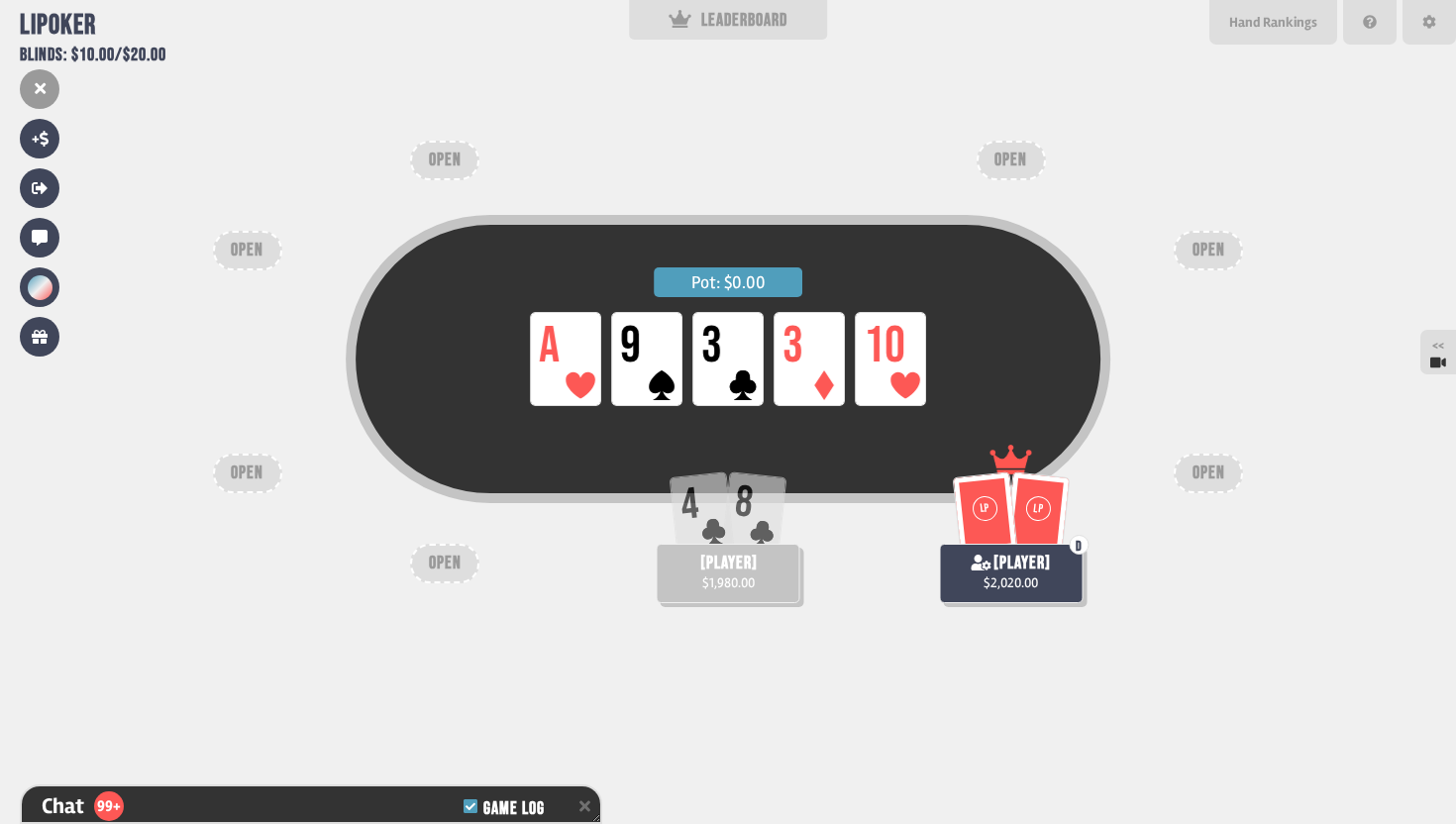 scroll, scrollTop: 10755, scrollLeft: 0, axis: vertical 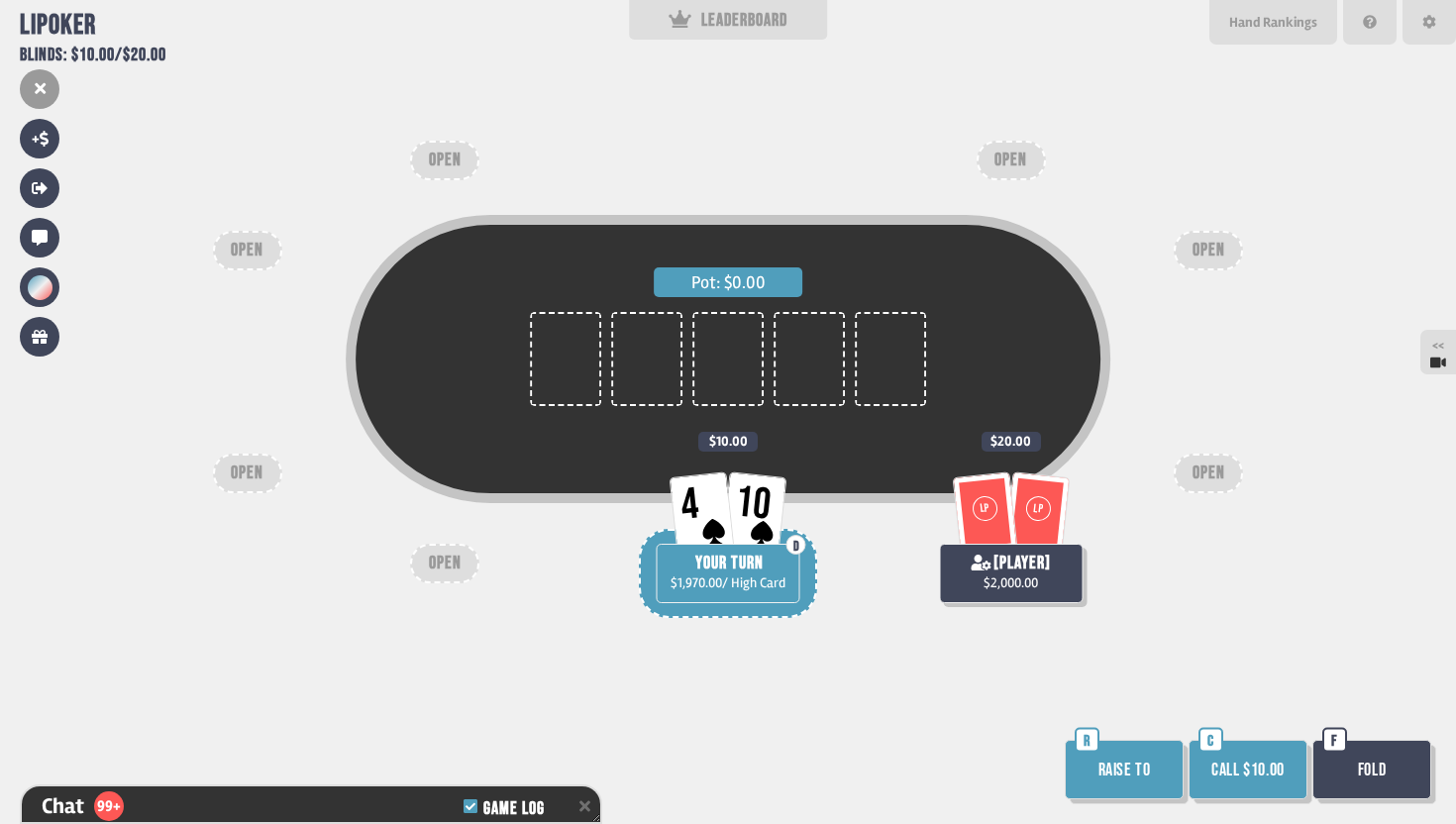 click on "Call $10.00" at bounding box center [1248, 770] 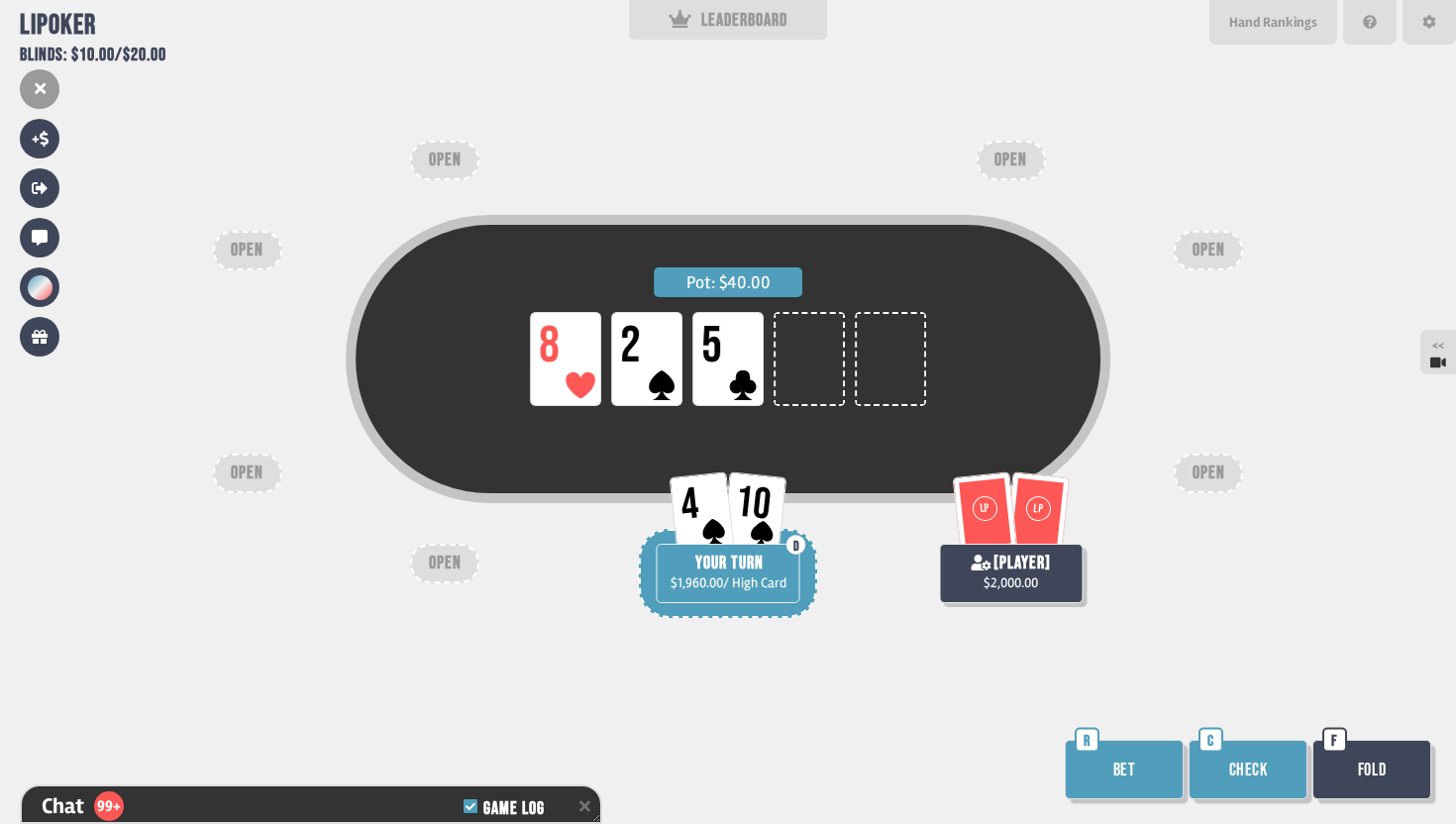 scroll, scrollTop: 10898, scrollLeft: 0, axis: vertical 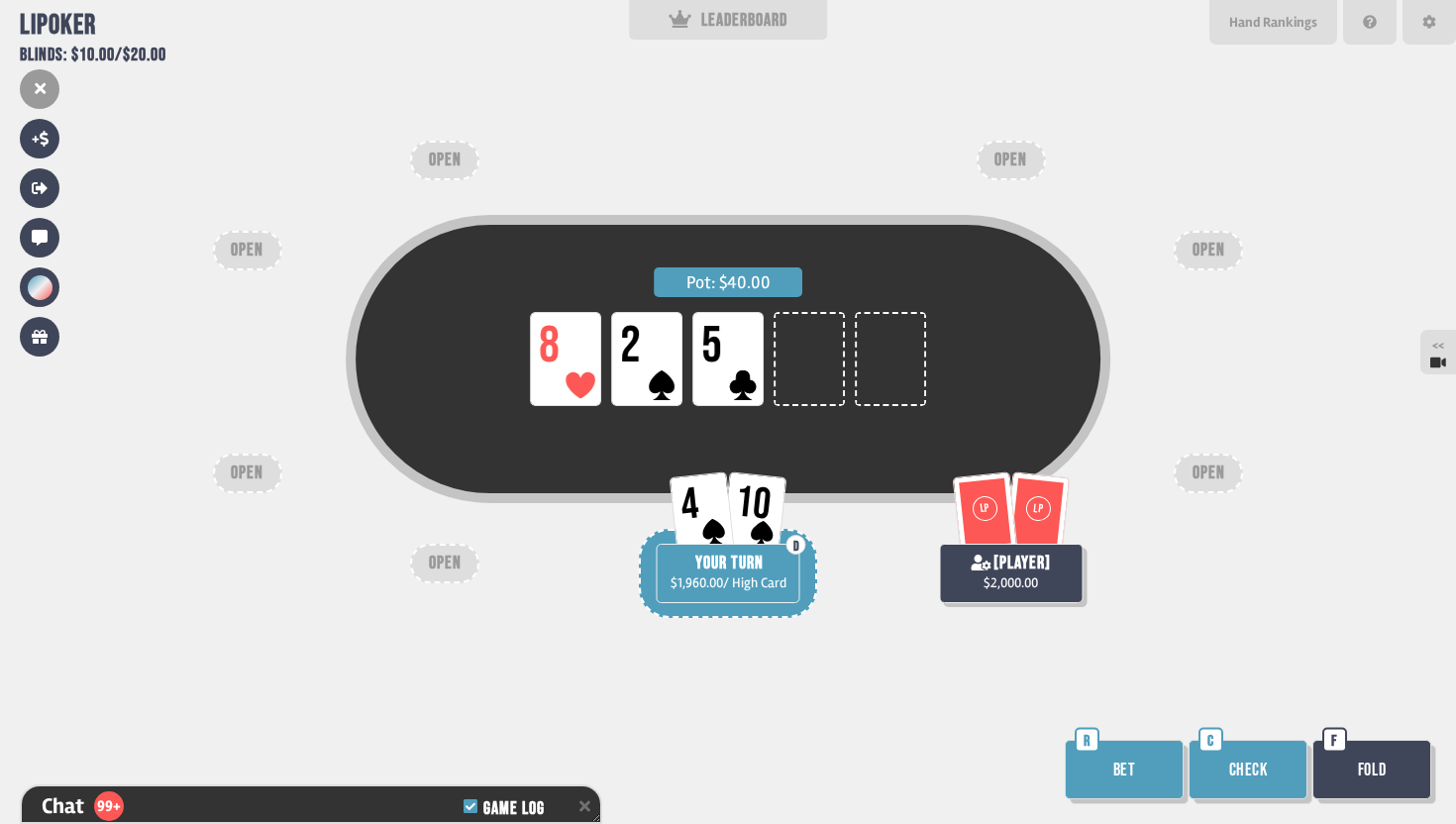 click on "Check" at bounding box center [1248, 770] 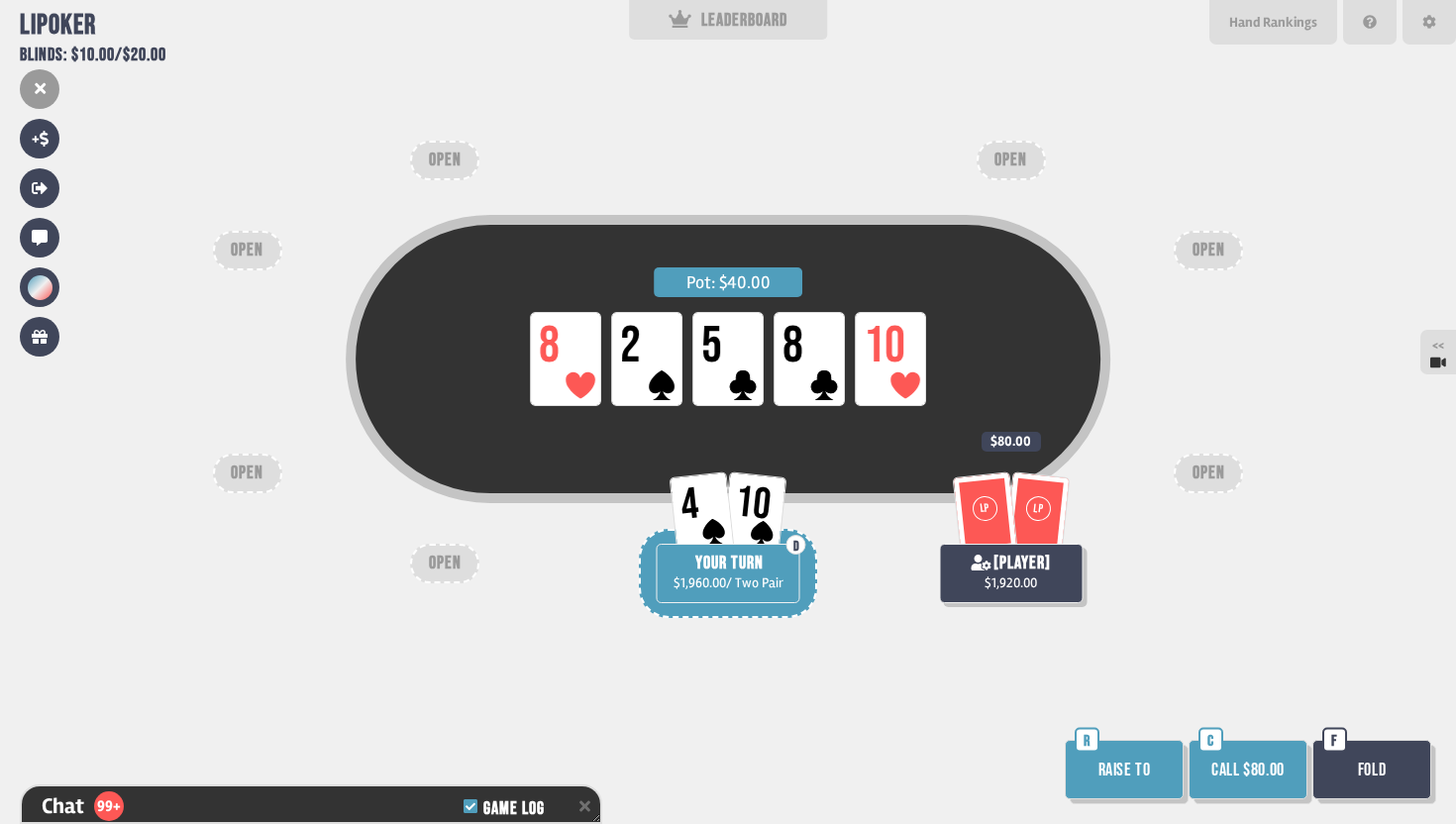 scroll, scrollTop: 11128, scrollLeft: 0, axis: vertical 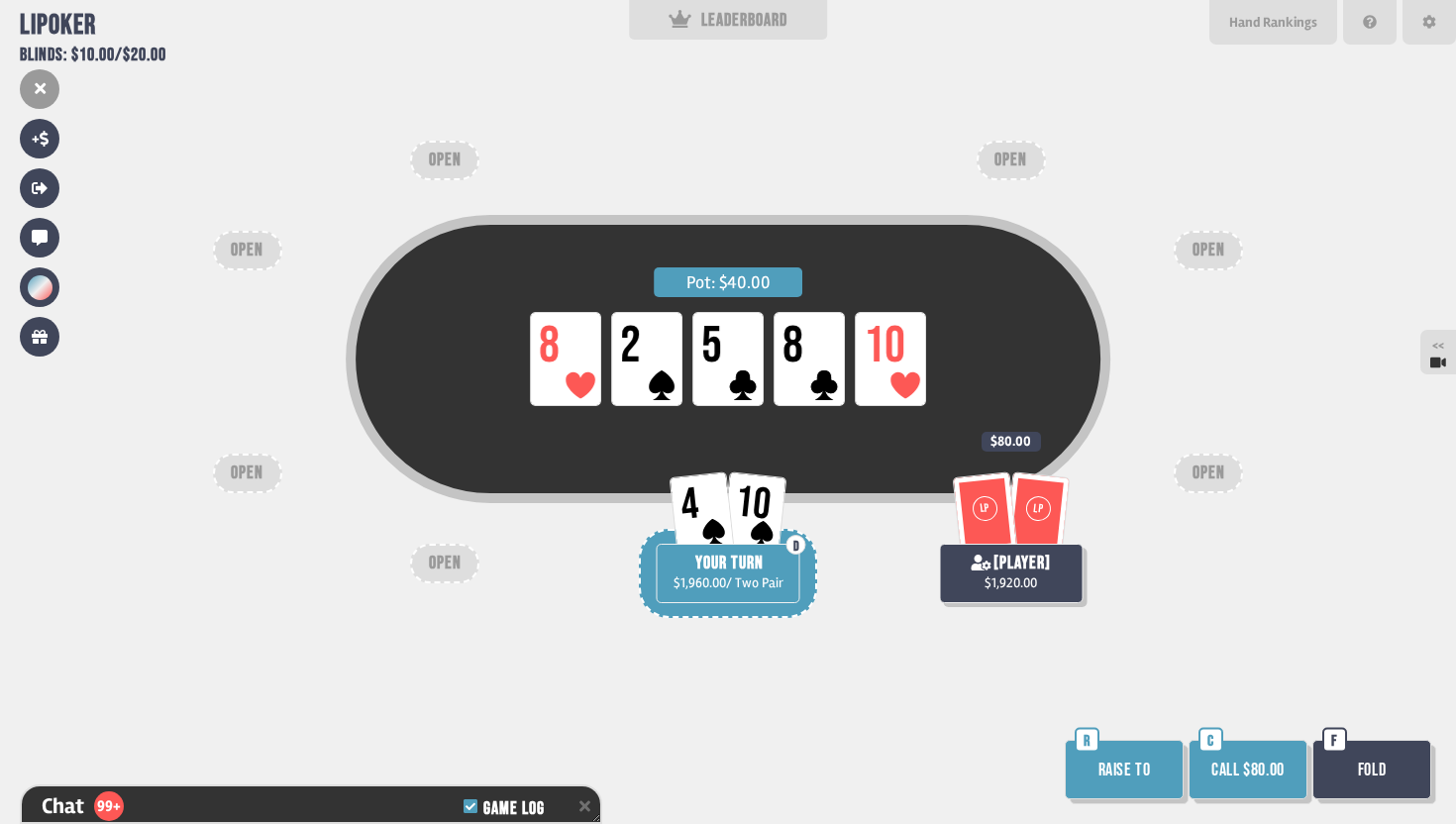 click on "Call $80.00" at bounding box center [1248, 770] 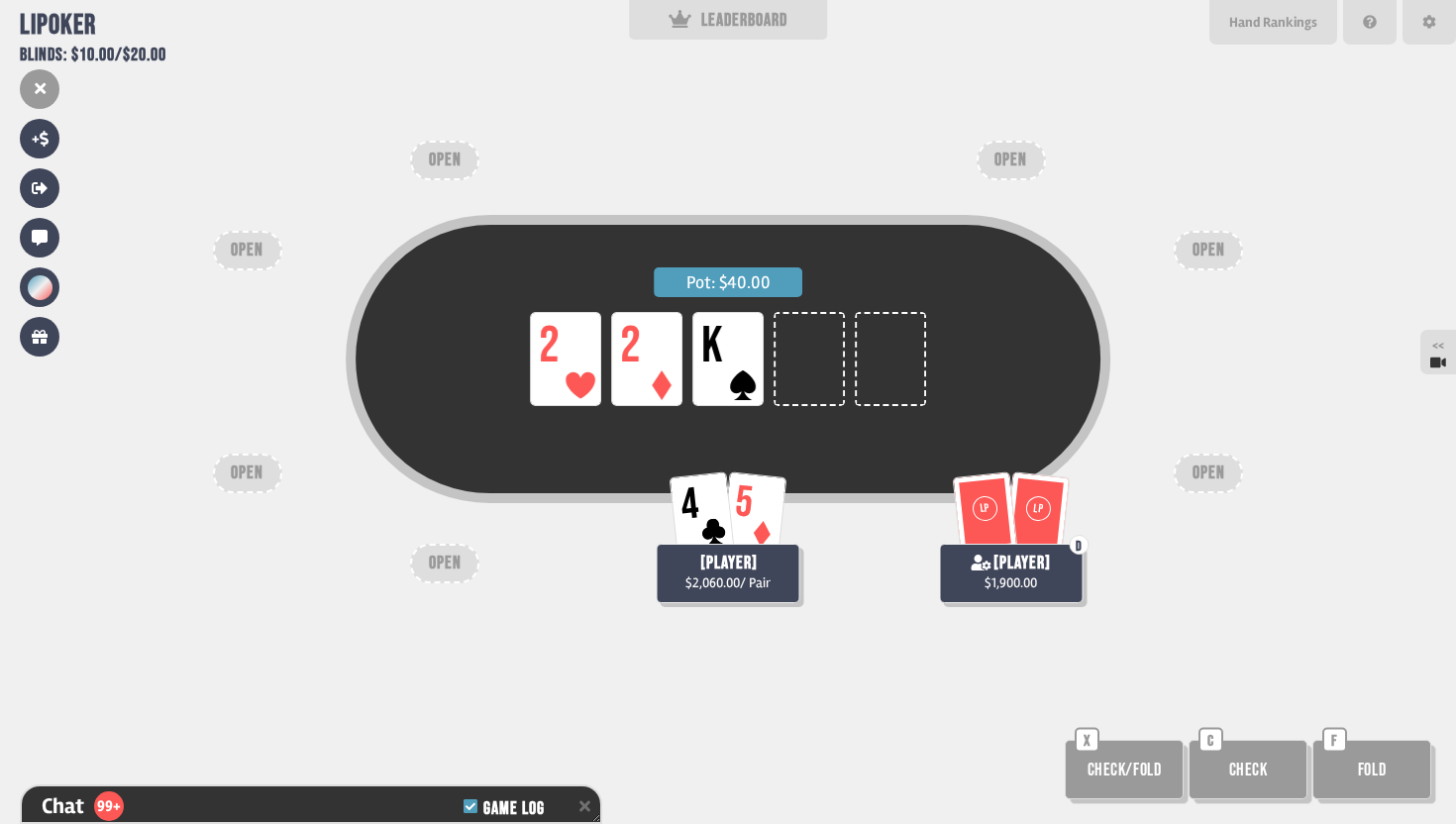 scroll, scrollTop: 11473, scrollLeft: 0, axis: vertical 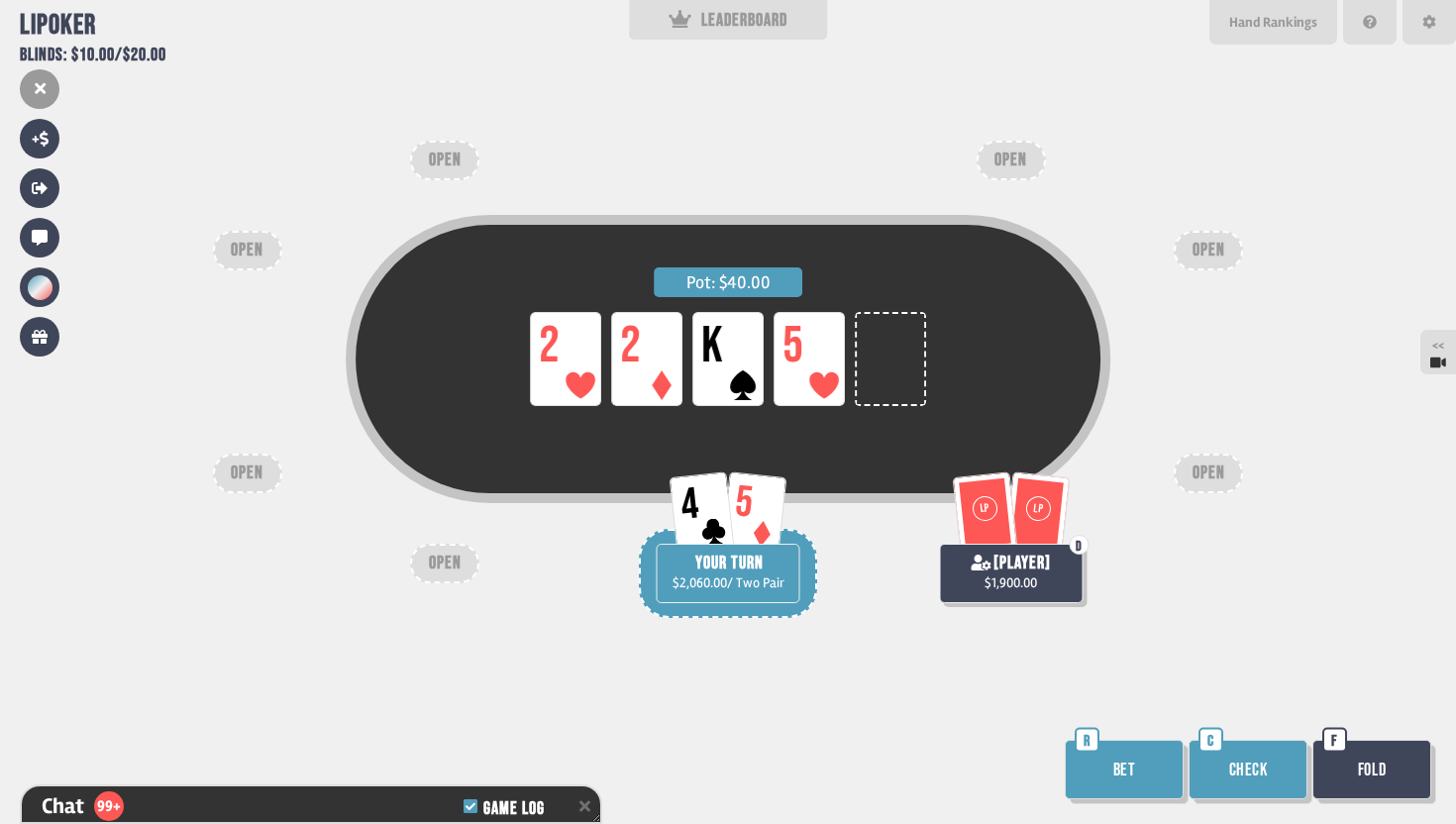 click on "Check" at bounding box center (1248, 770) 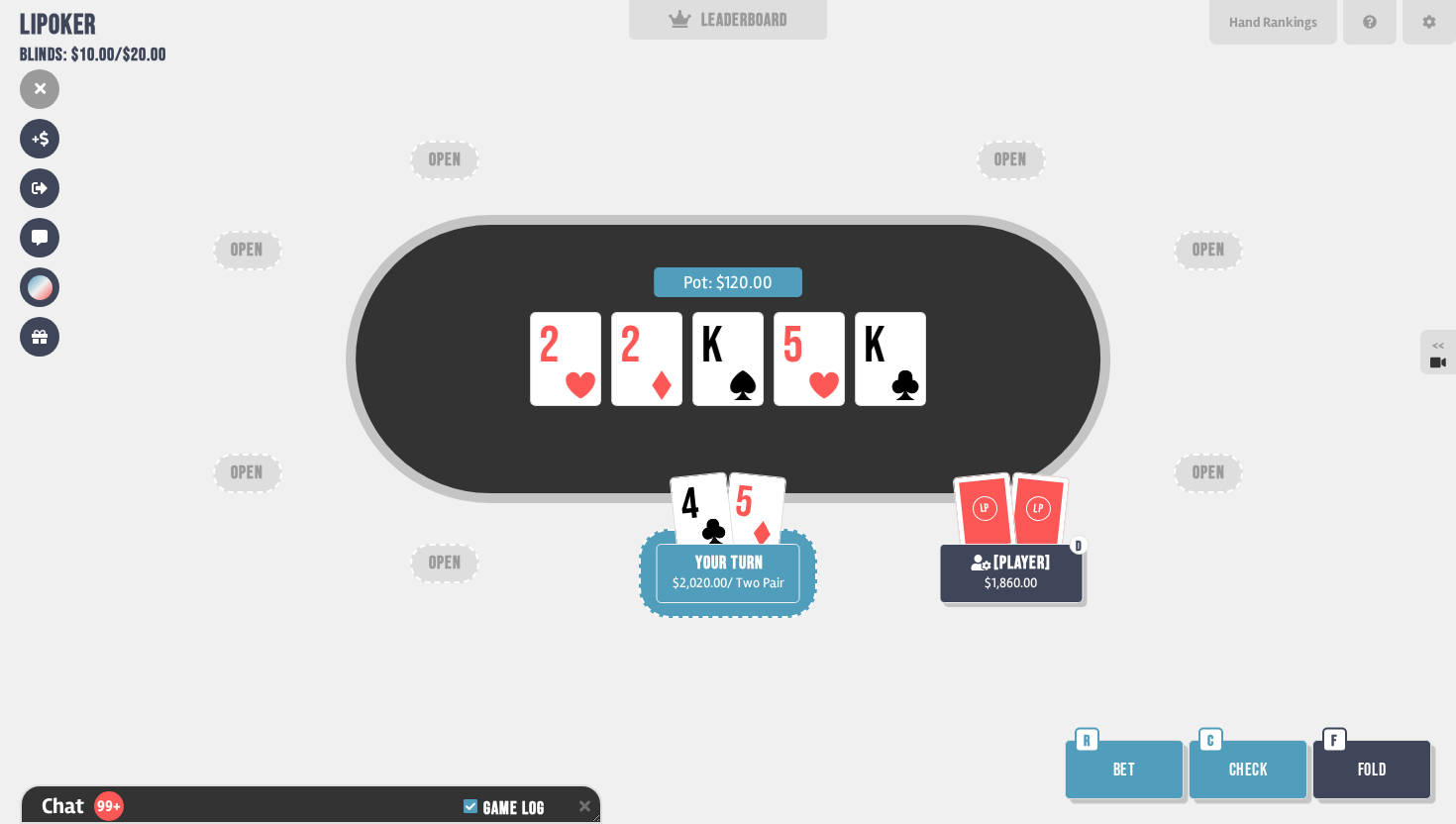 scroll, scrollTop: 11674, scrollLeft: 0, axis: vertical 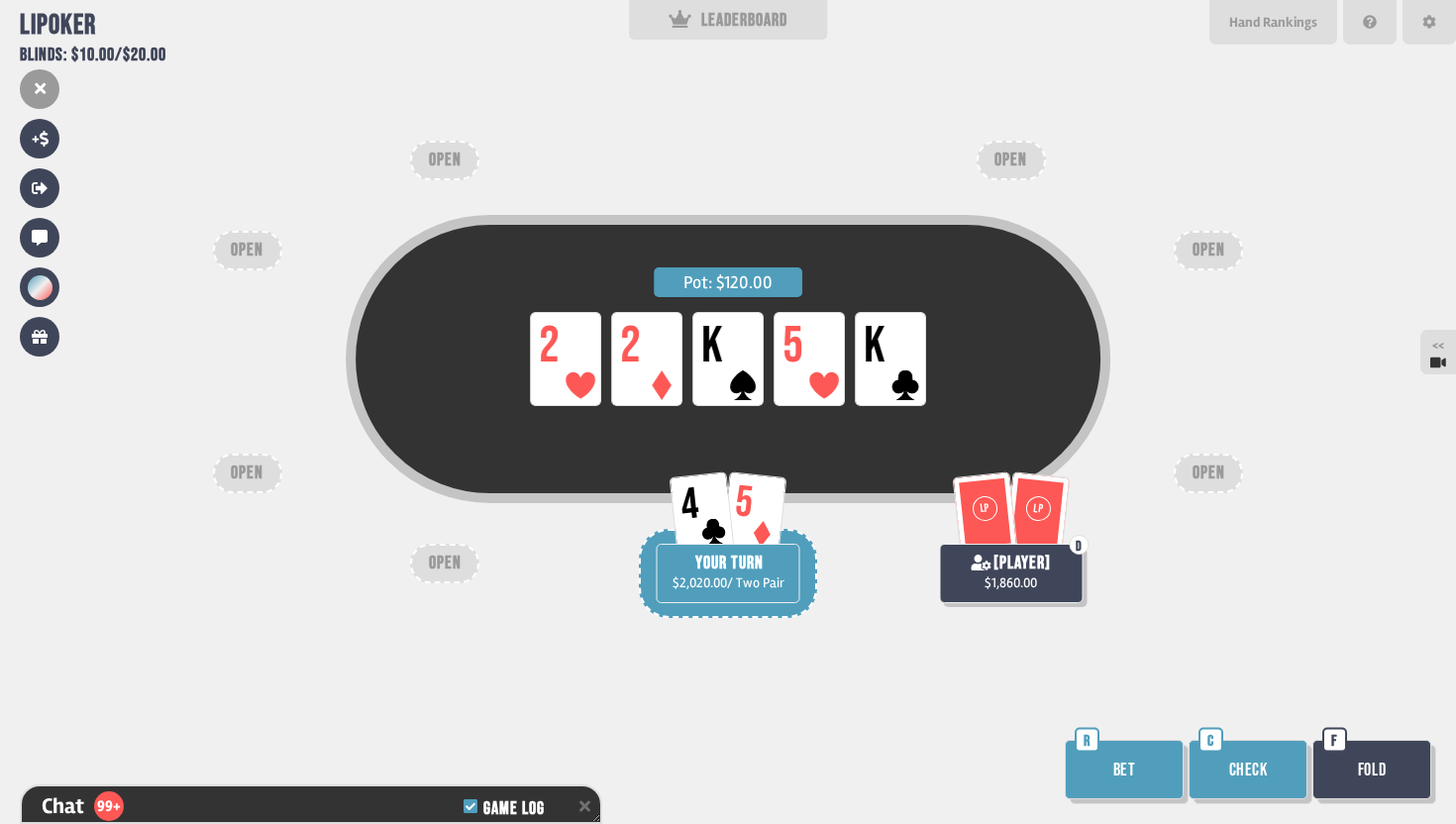 click on "Bet" at bounding box center (1124, 770) 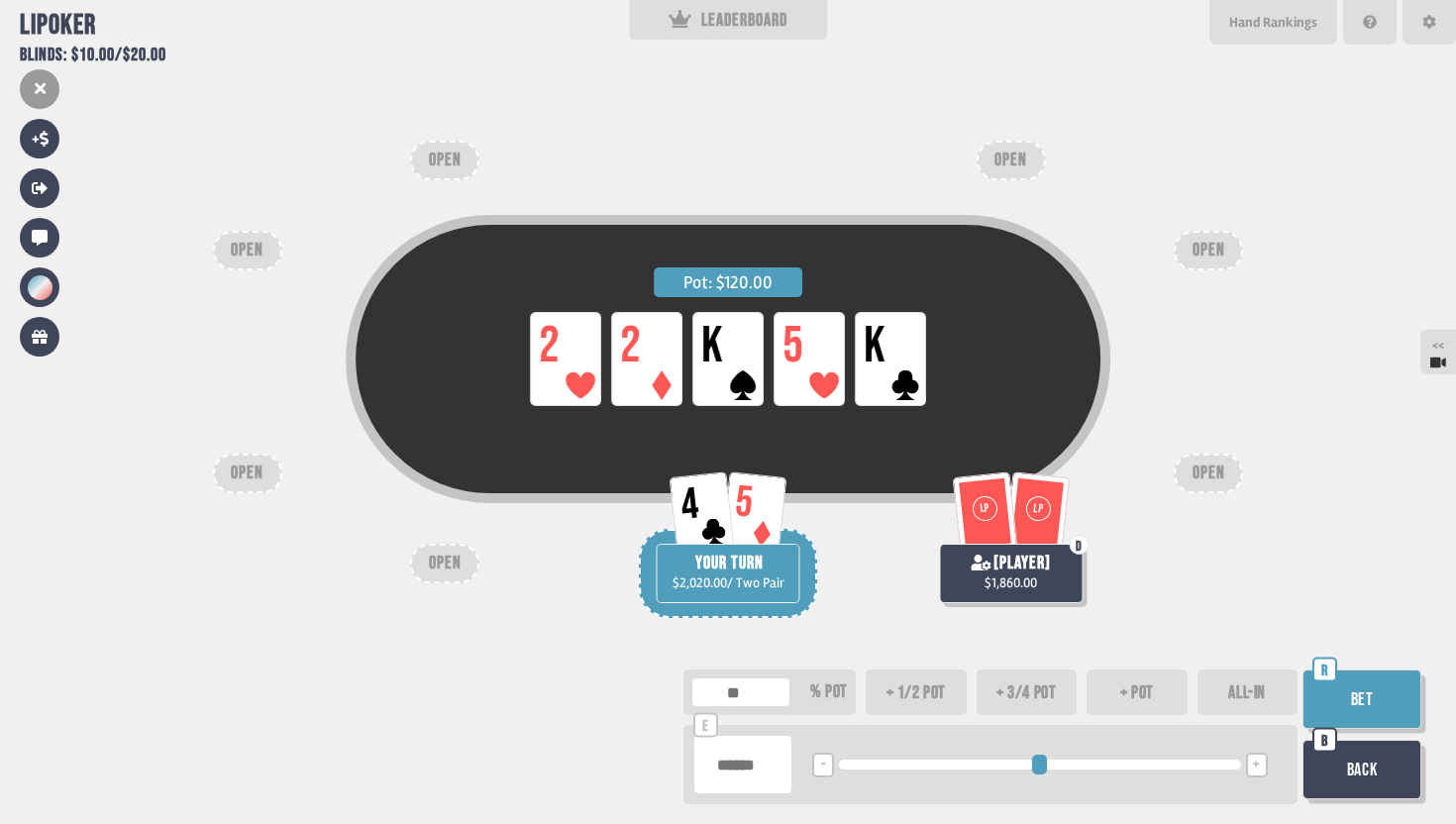 click at bounding box center (743, 765) 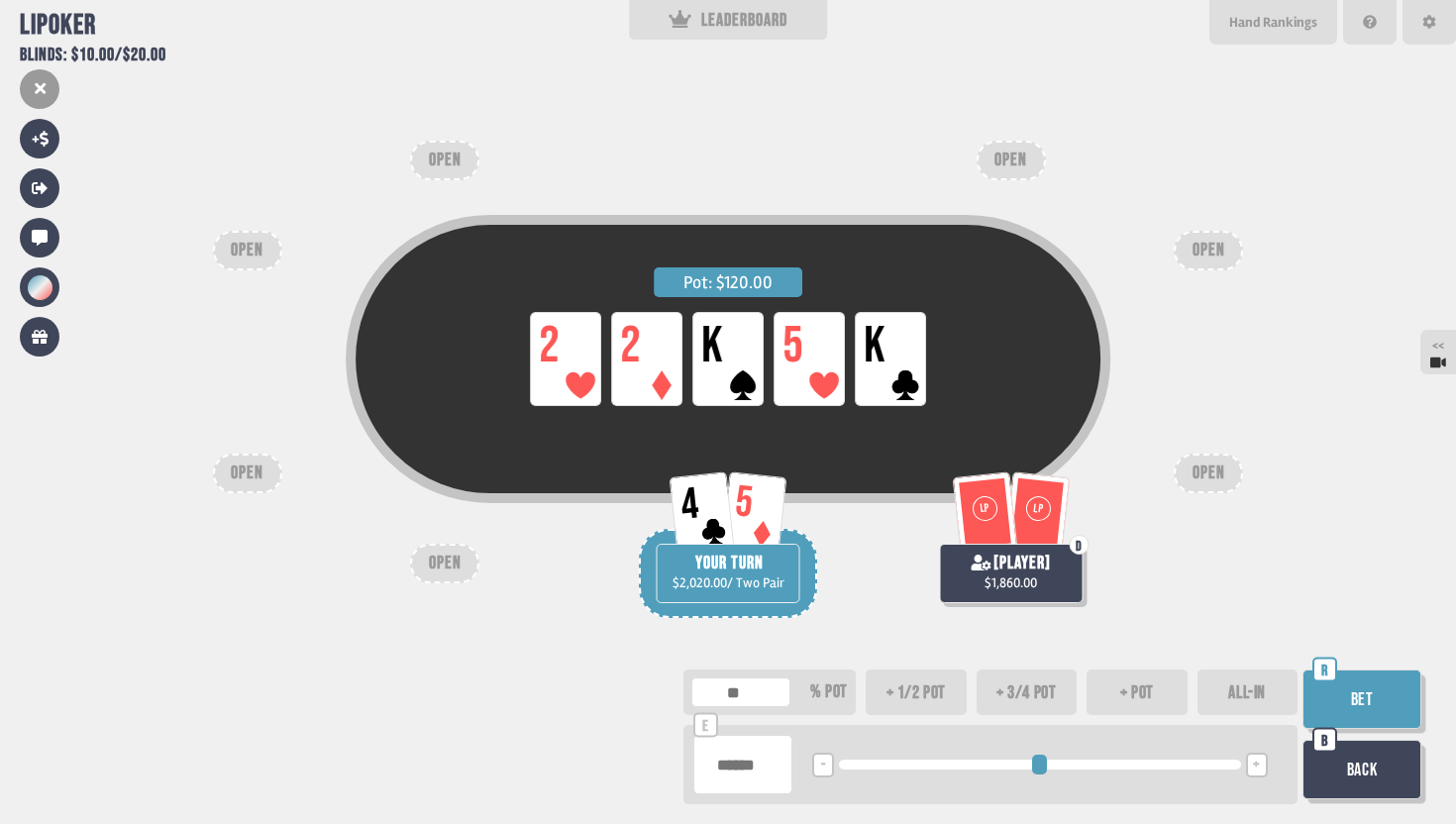 type on "*" 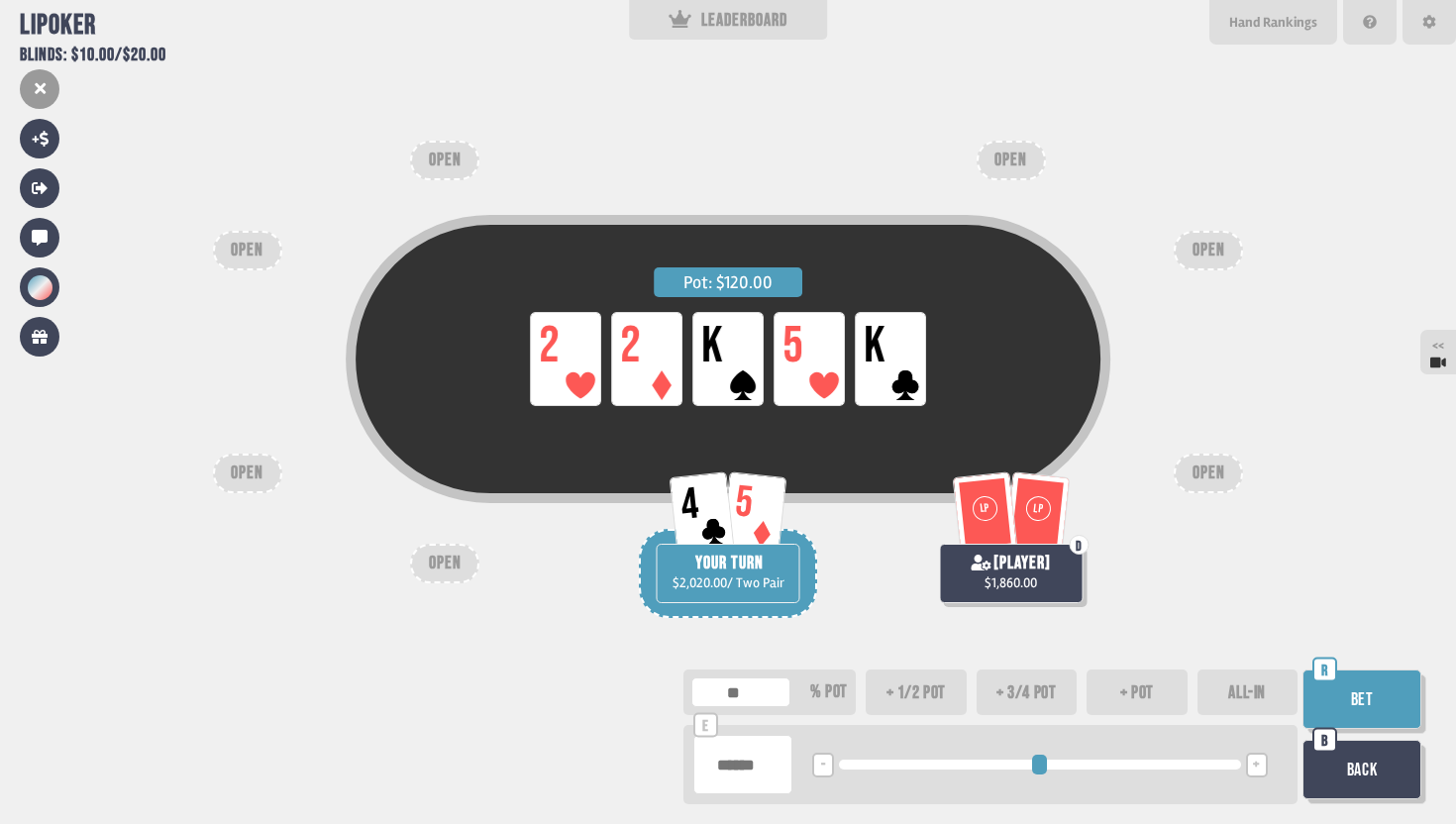 type on "*" 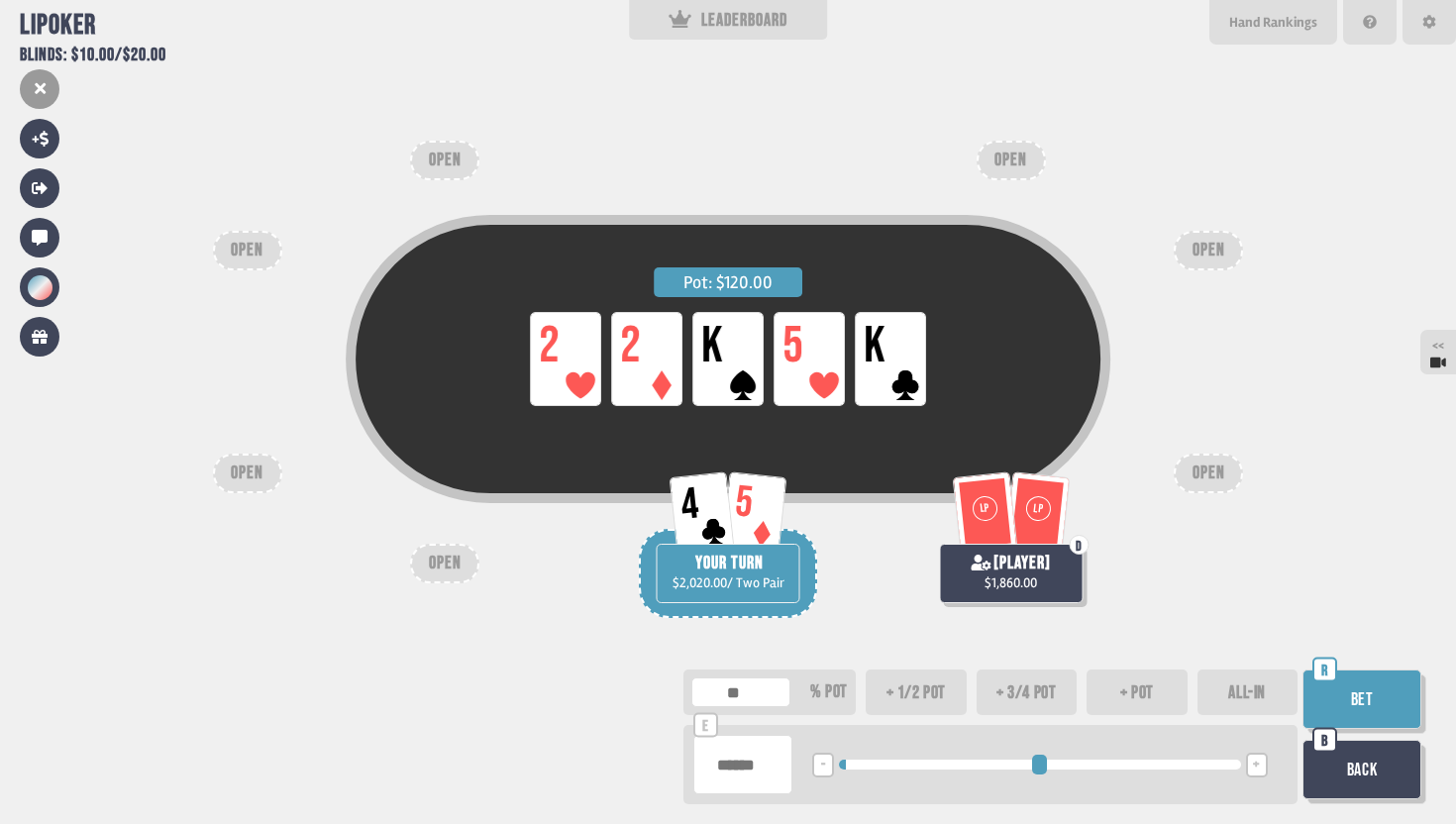 type on "*****" 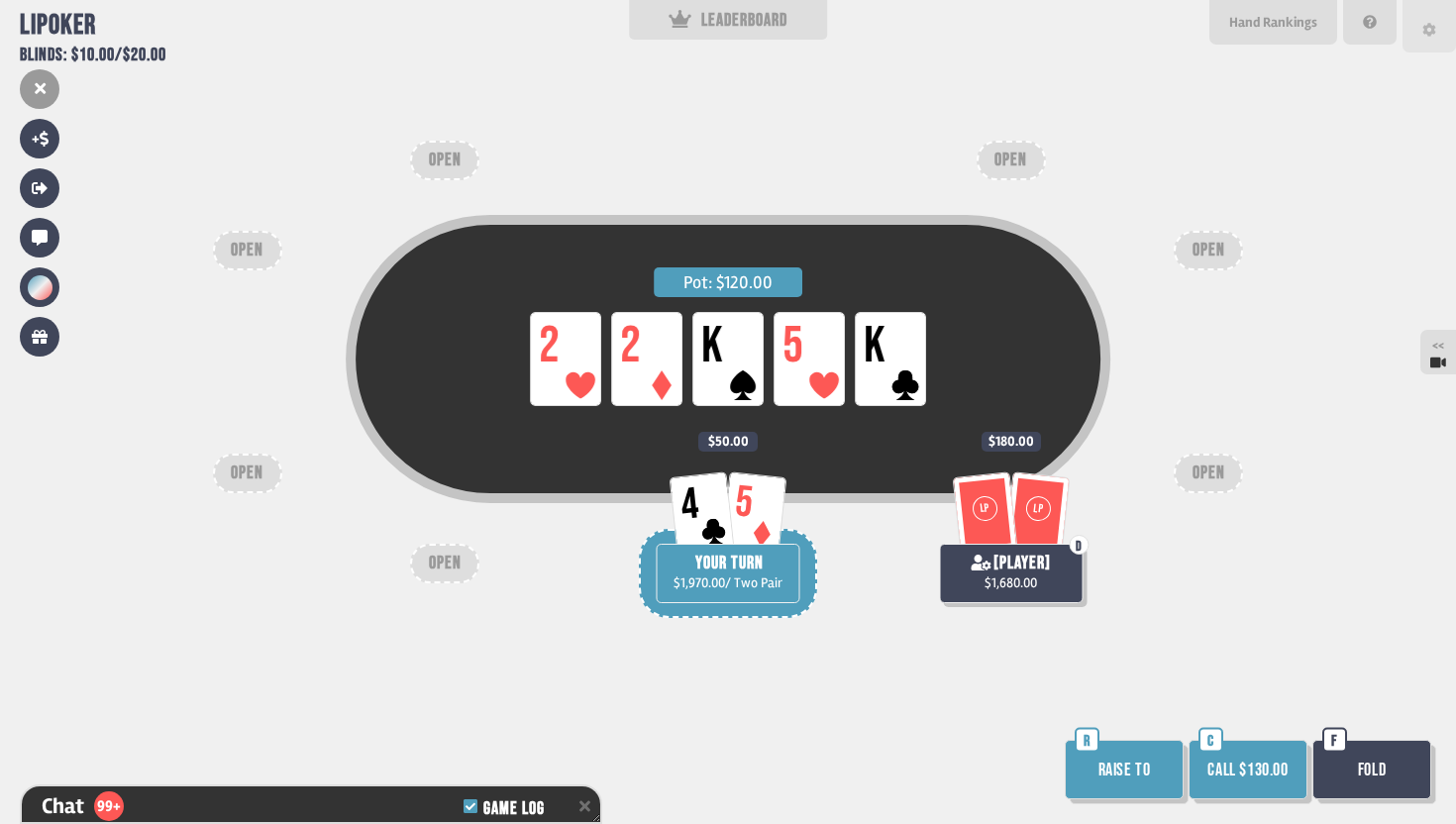 scroll, scrollTop: 11760, scrollLeft: 0, axis: vertical 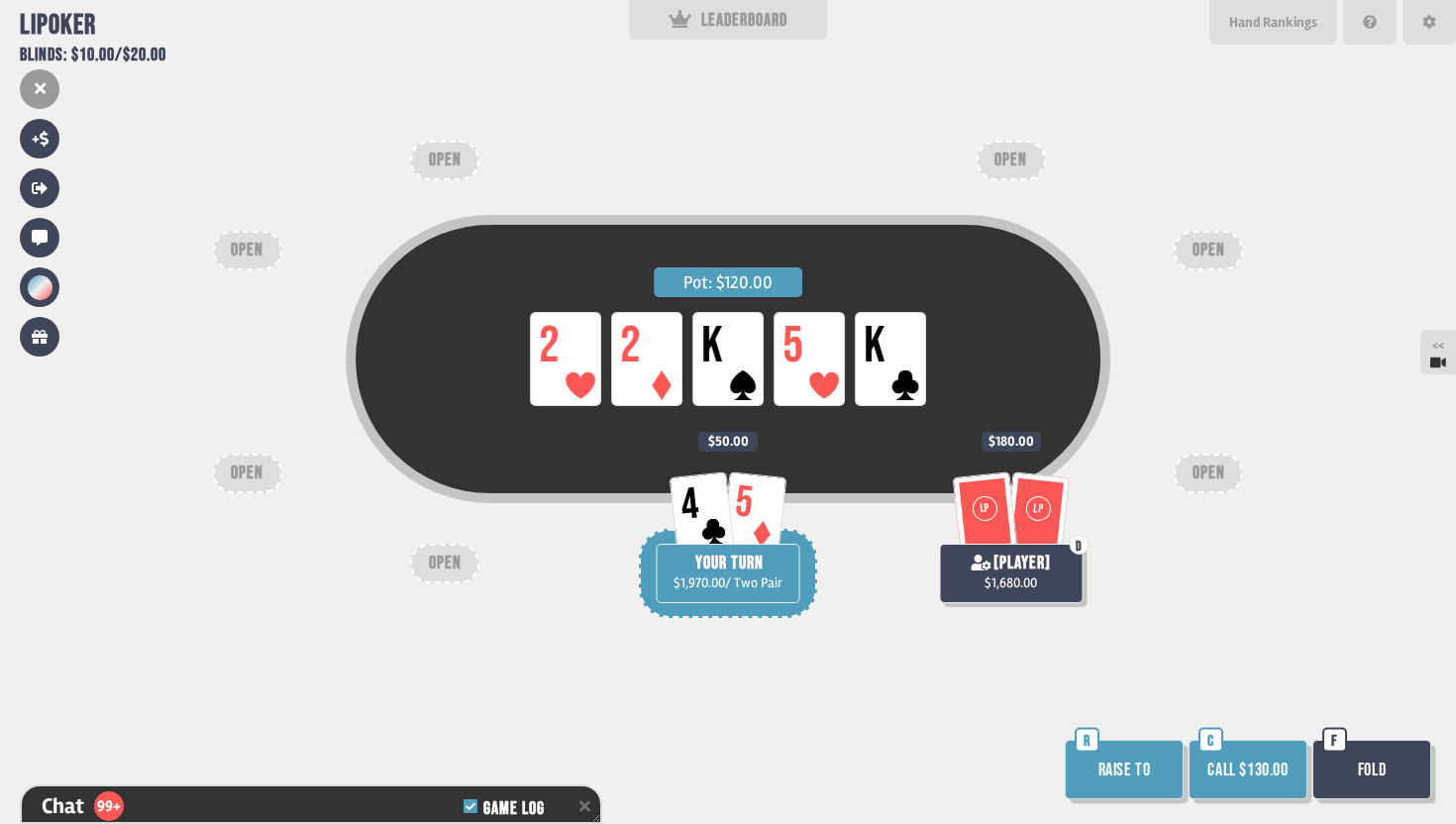 click on "Call $130.00" at bounding box center [1248, 770] 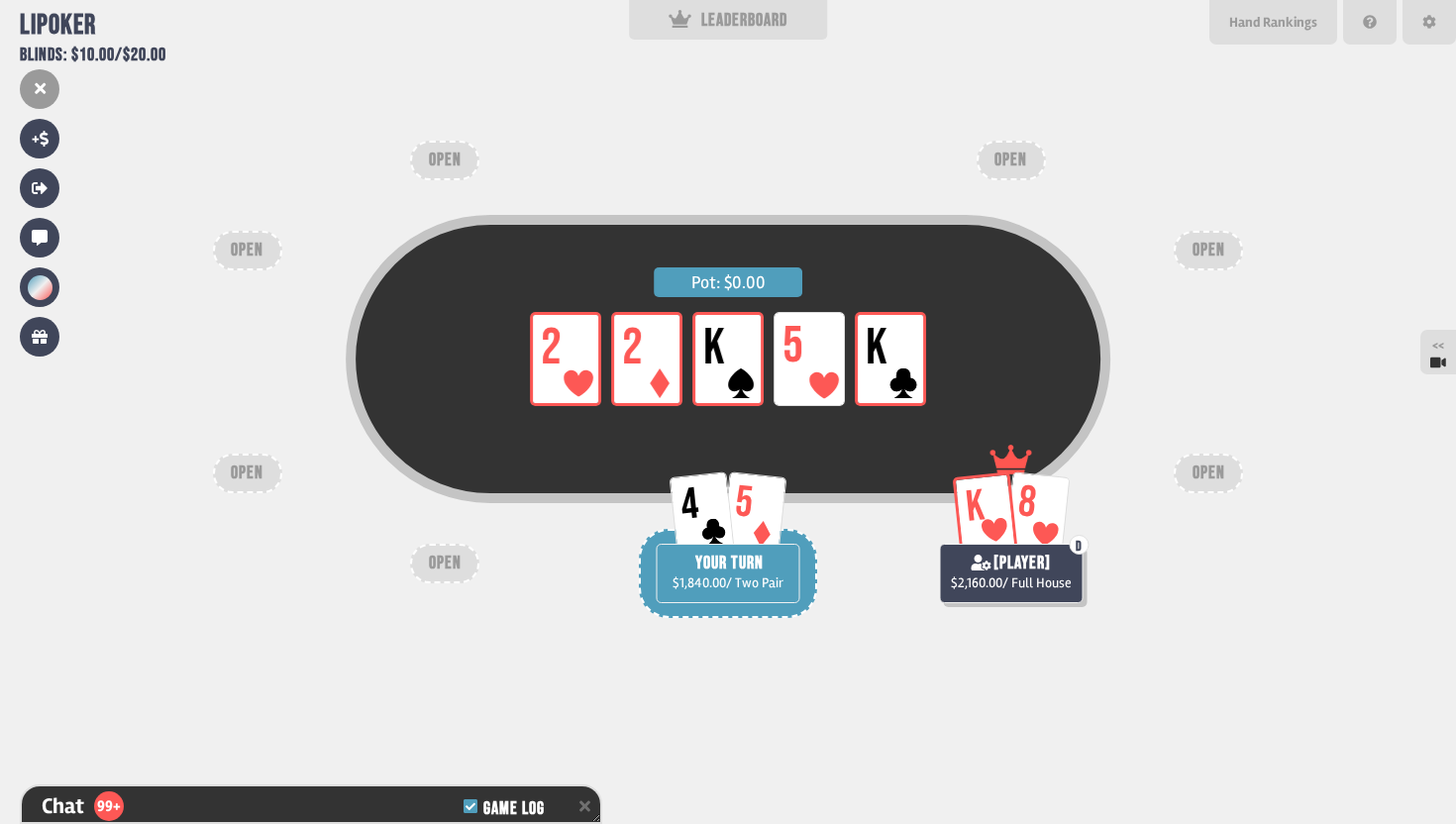 scroll, scrollTop: 11903, scrollLeft: 0, axis: vertical 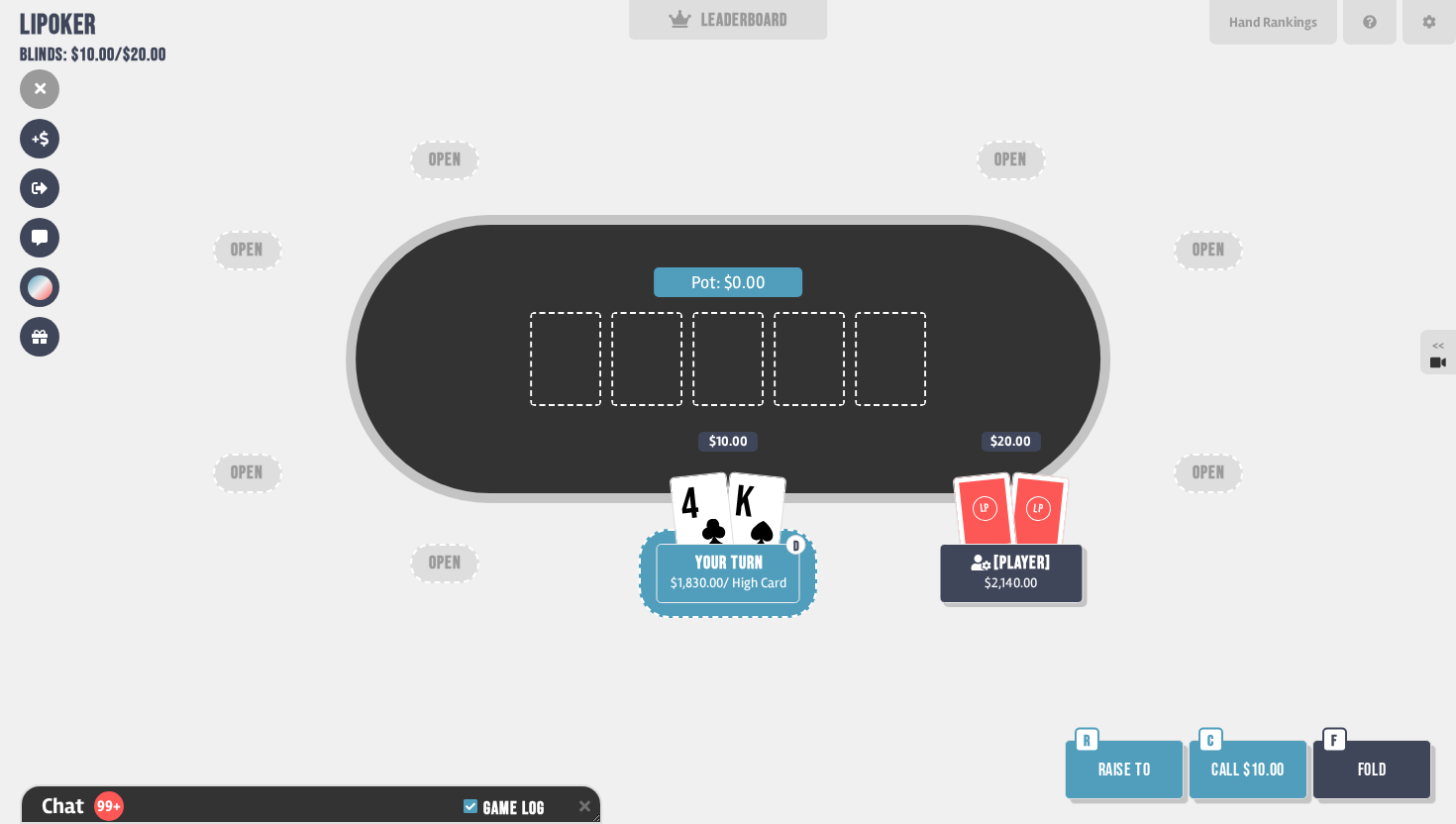 click on "Call $10.00" at bounding box center (1248, 770) 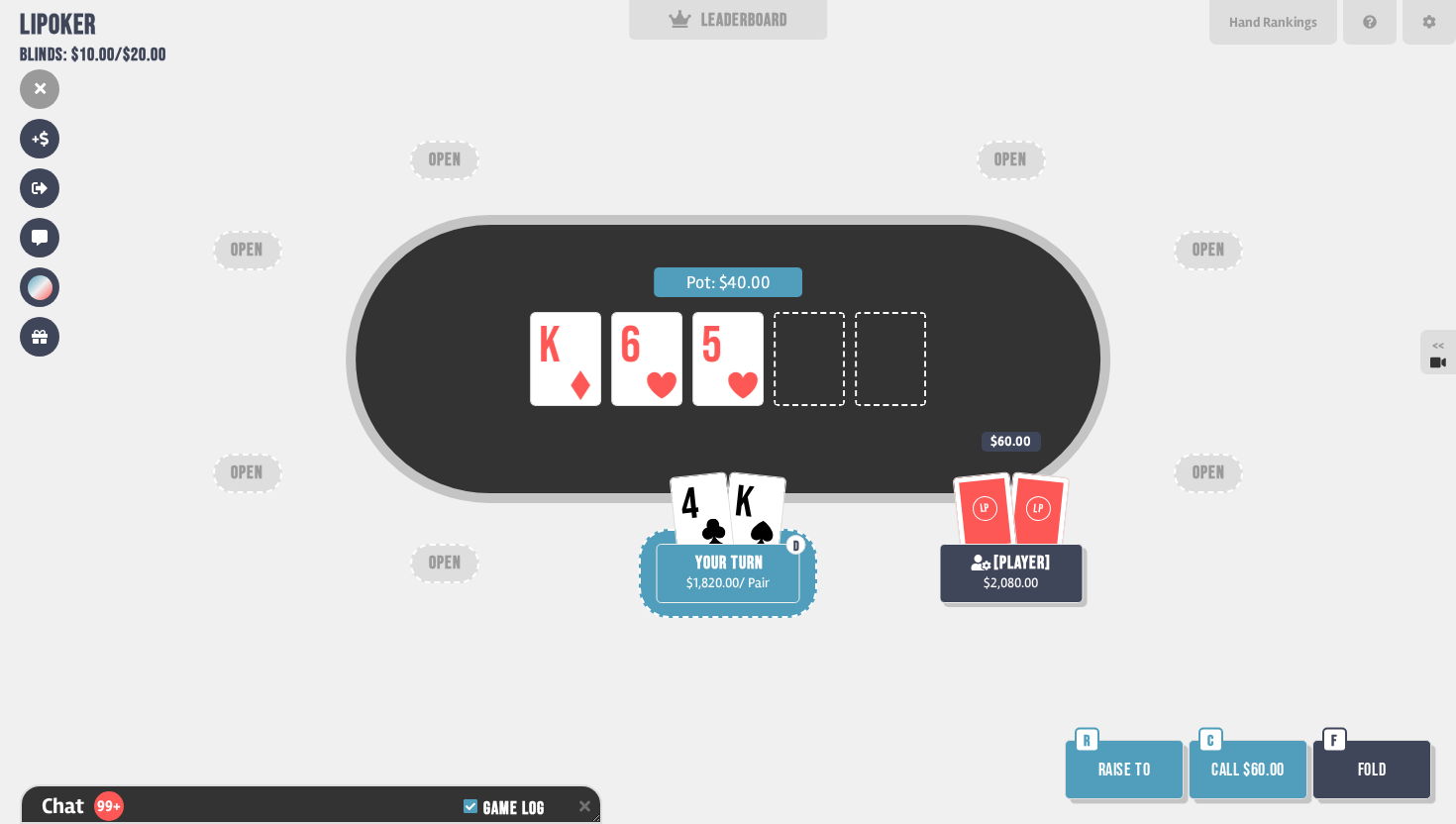 scroll, scrollTop: 12047, scrollLeft: 0, axis: vertical 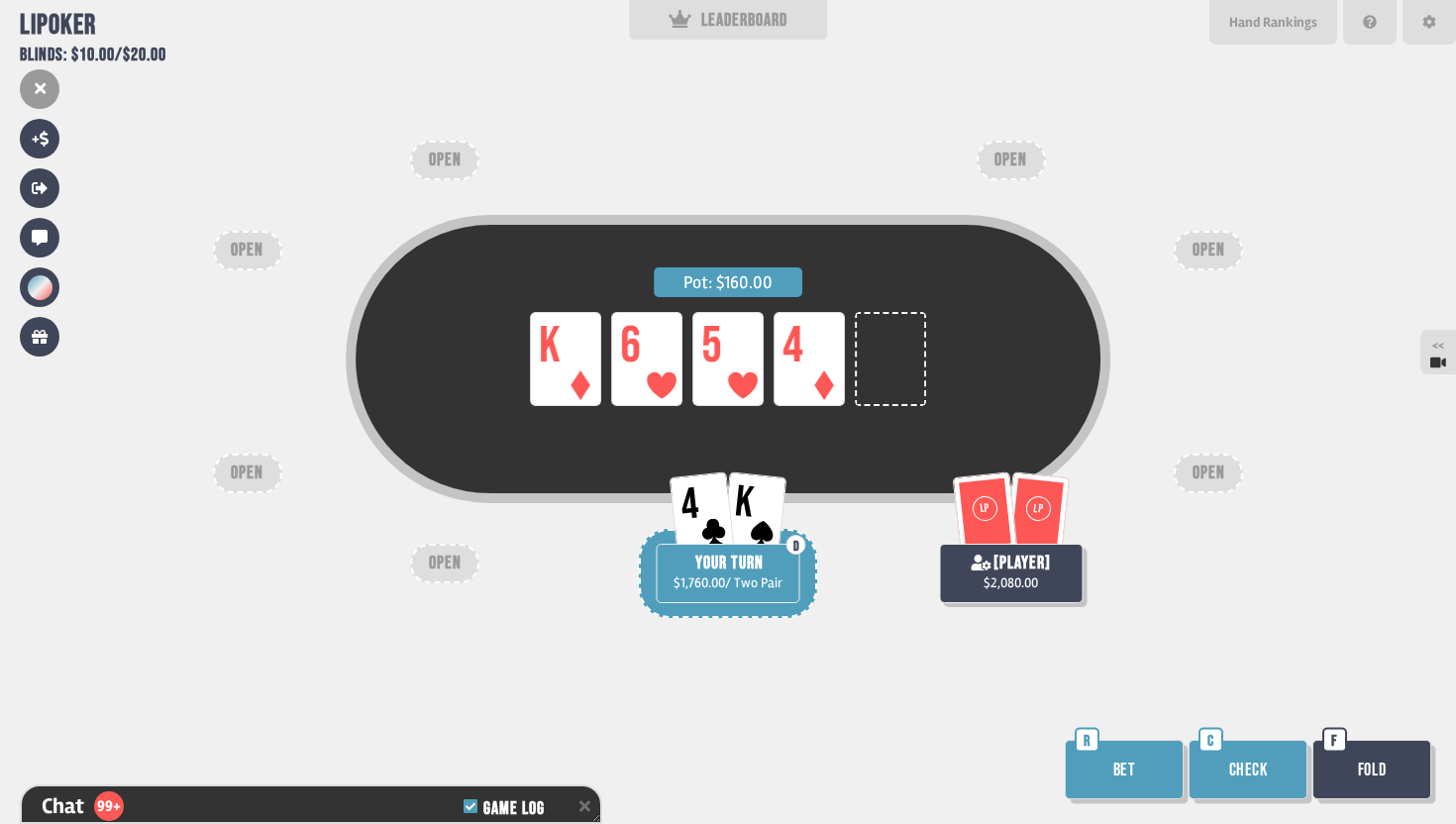 click on "Bet" at bounding box center [1124, 770] 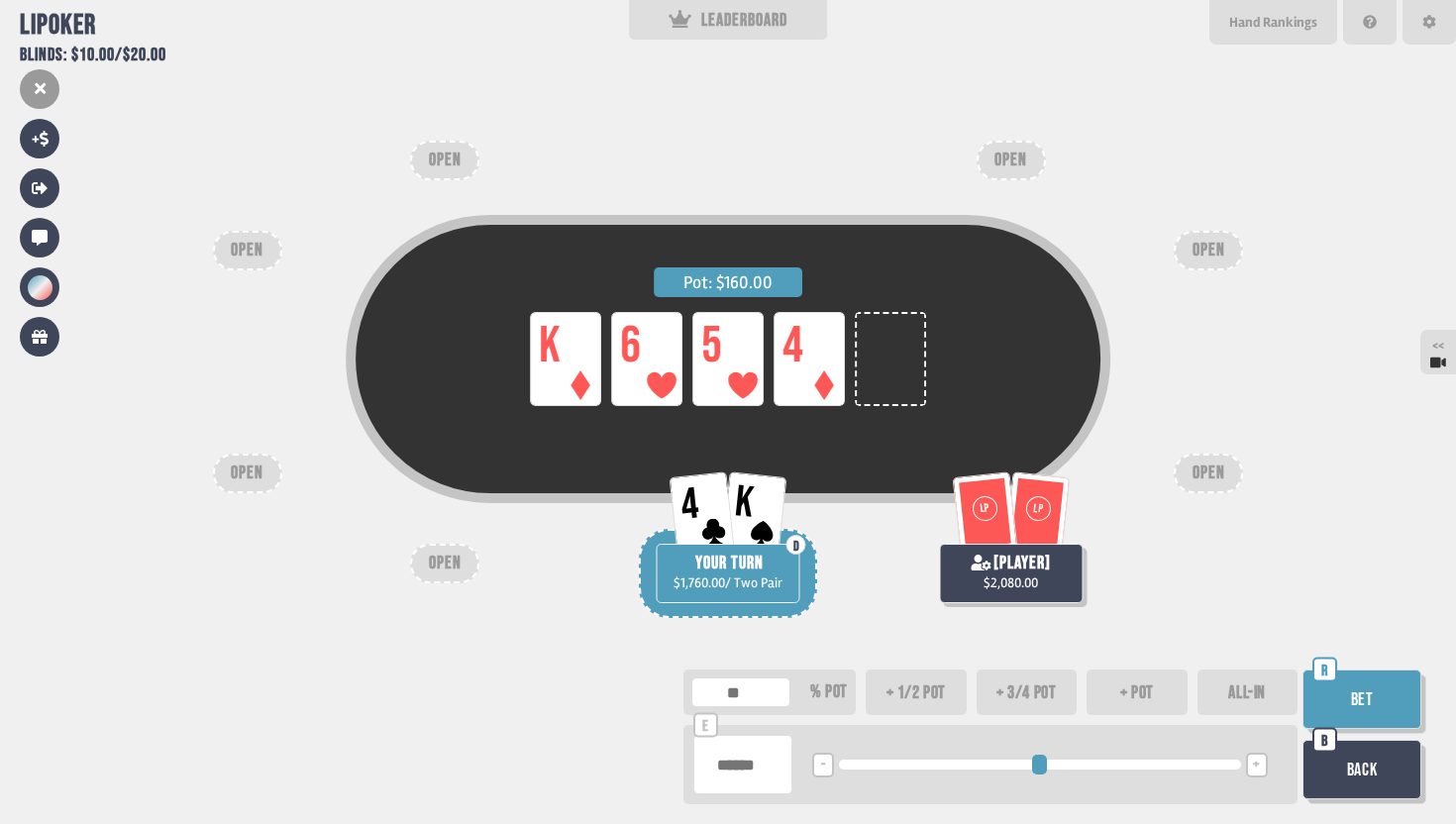 click at bounding box center [743, 765] 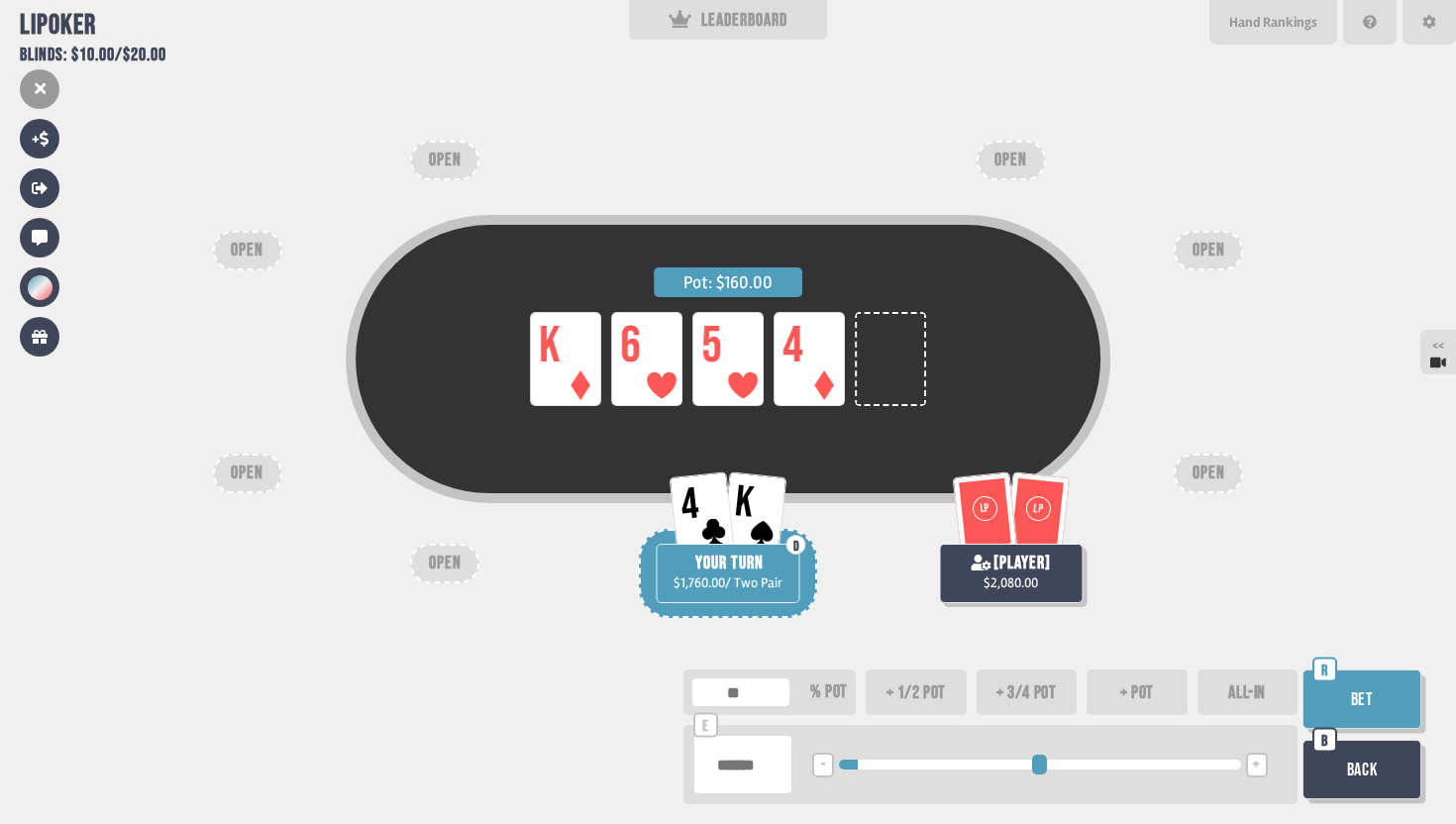 type on "******" 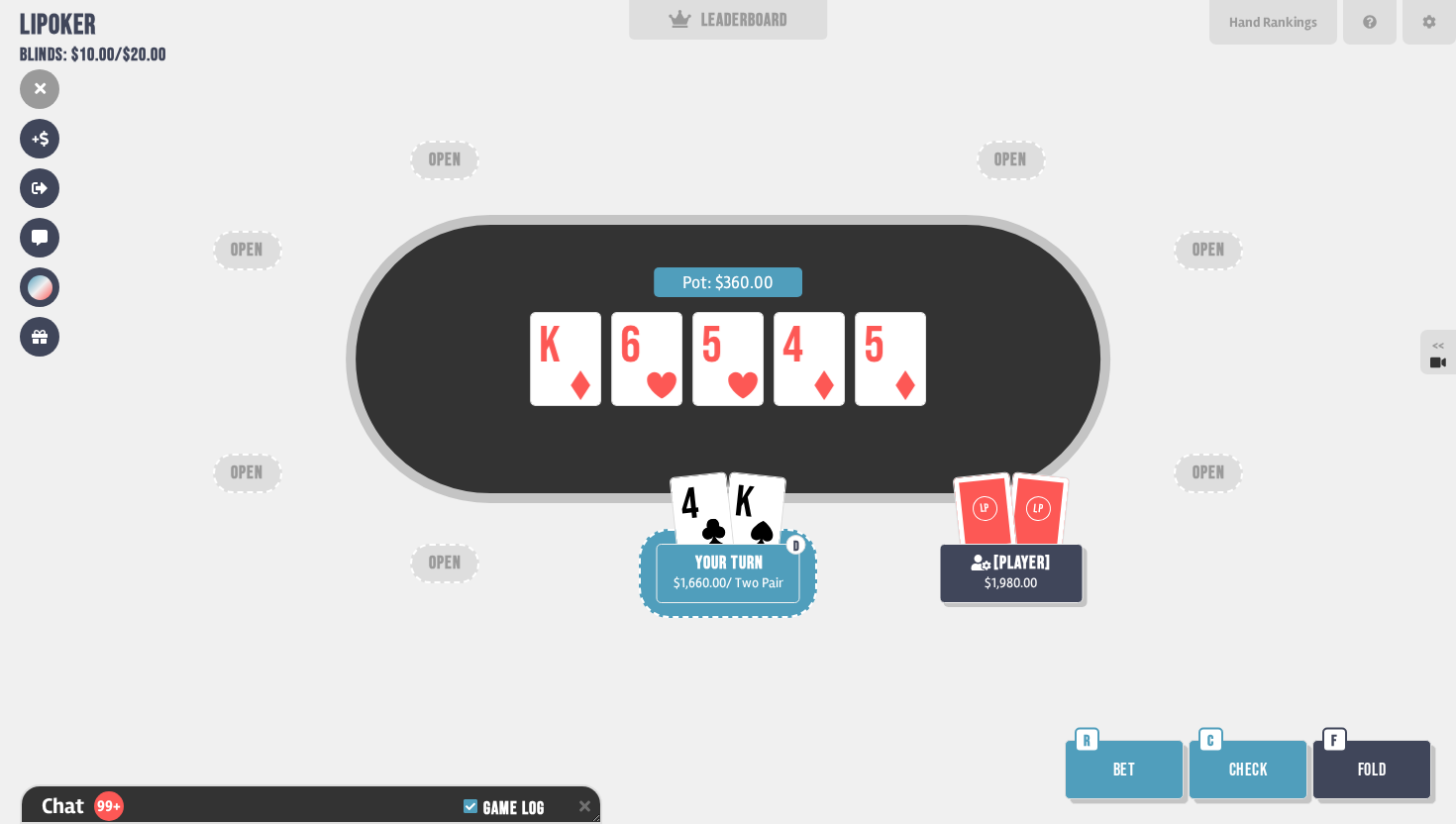 scroll, scrollTop: 12306, scrollLeft: 0, axis: vertical 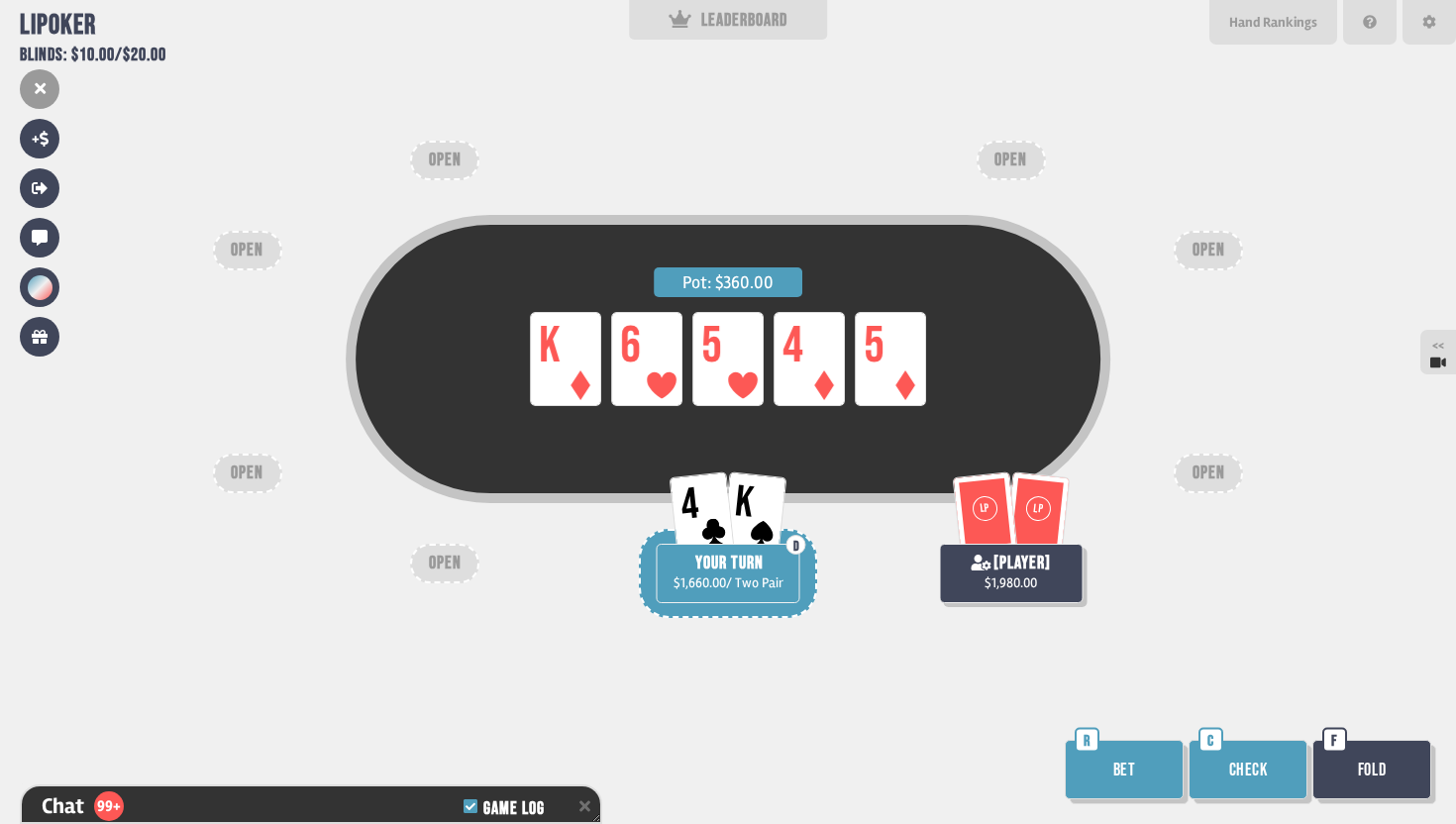 click on "Check" at bounding box center (1248, 770) 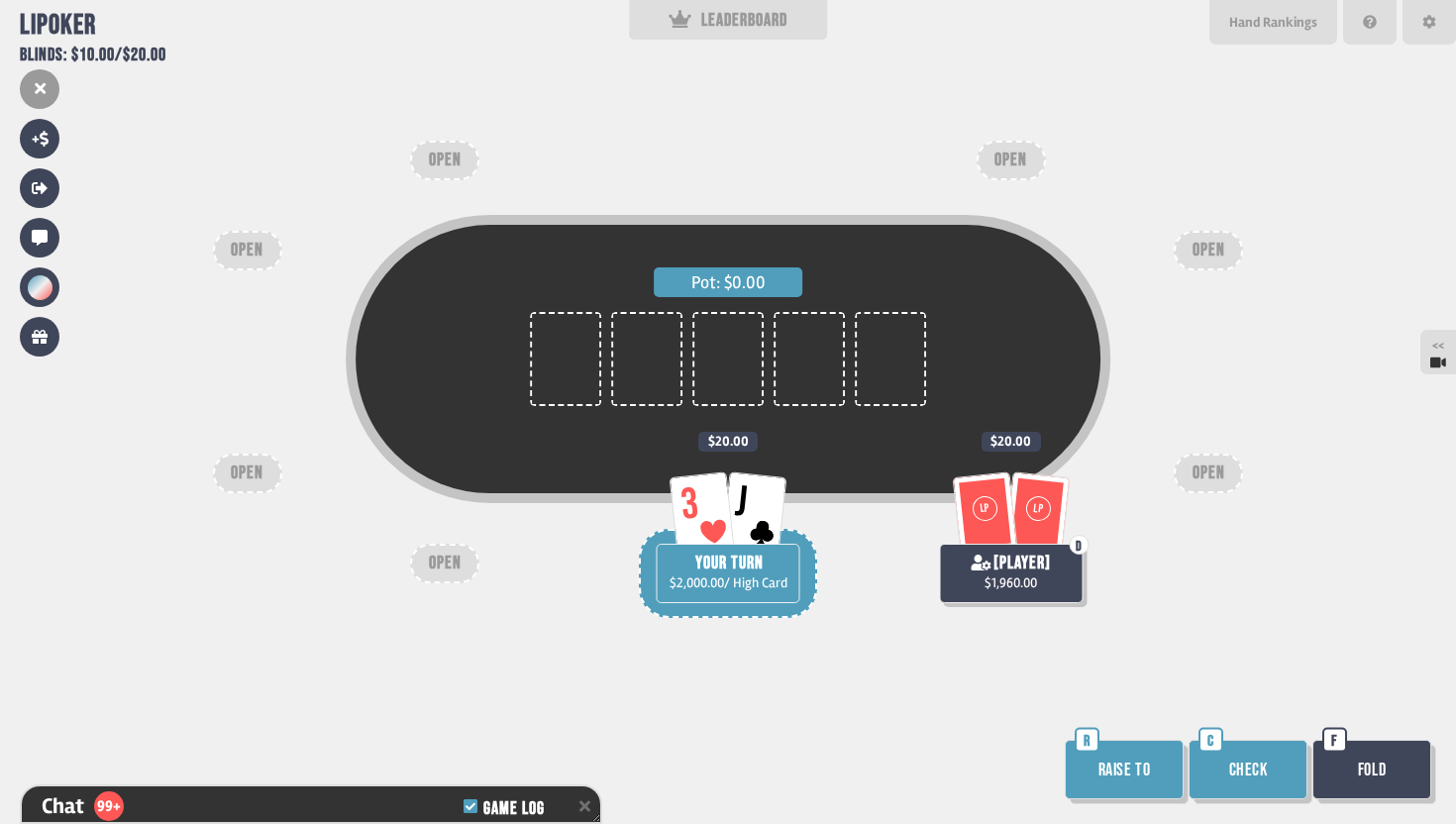 scroll, scrollTop: 12478, scrollLeft: 0, axis: vertical 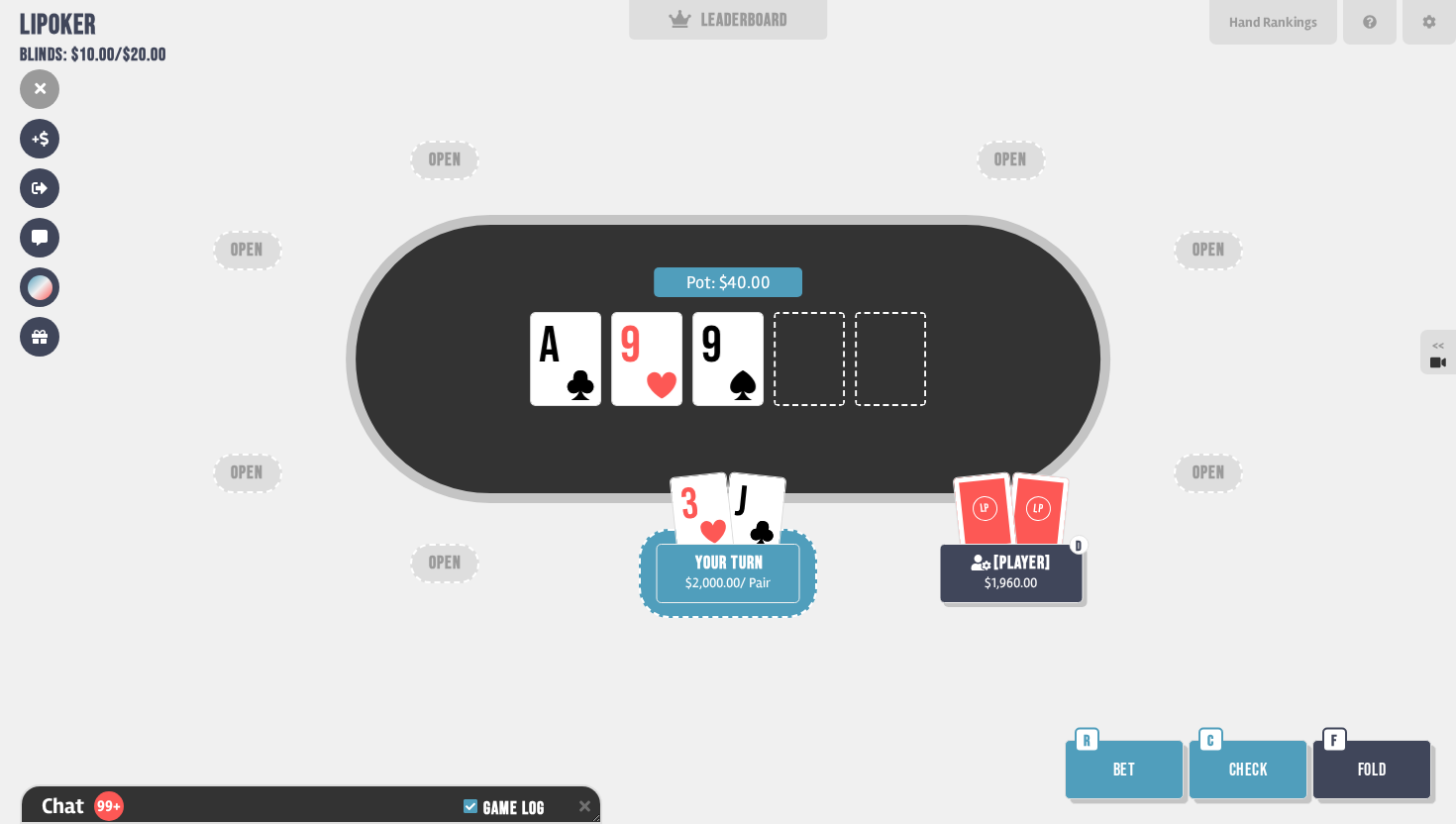 click on "Check" at bounding box center (1248, 770) 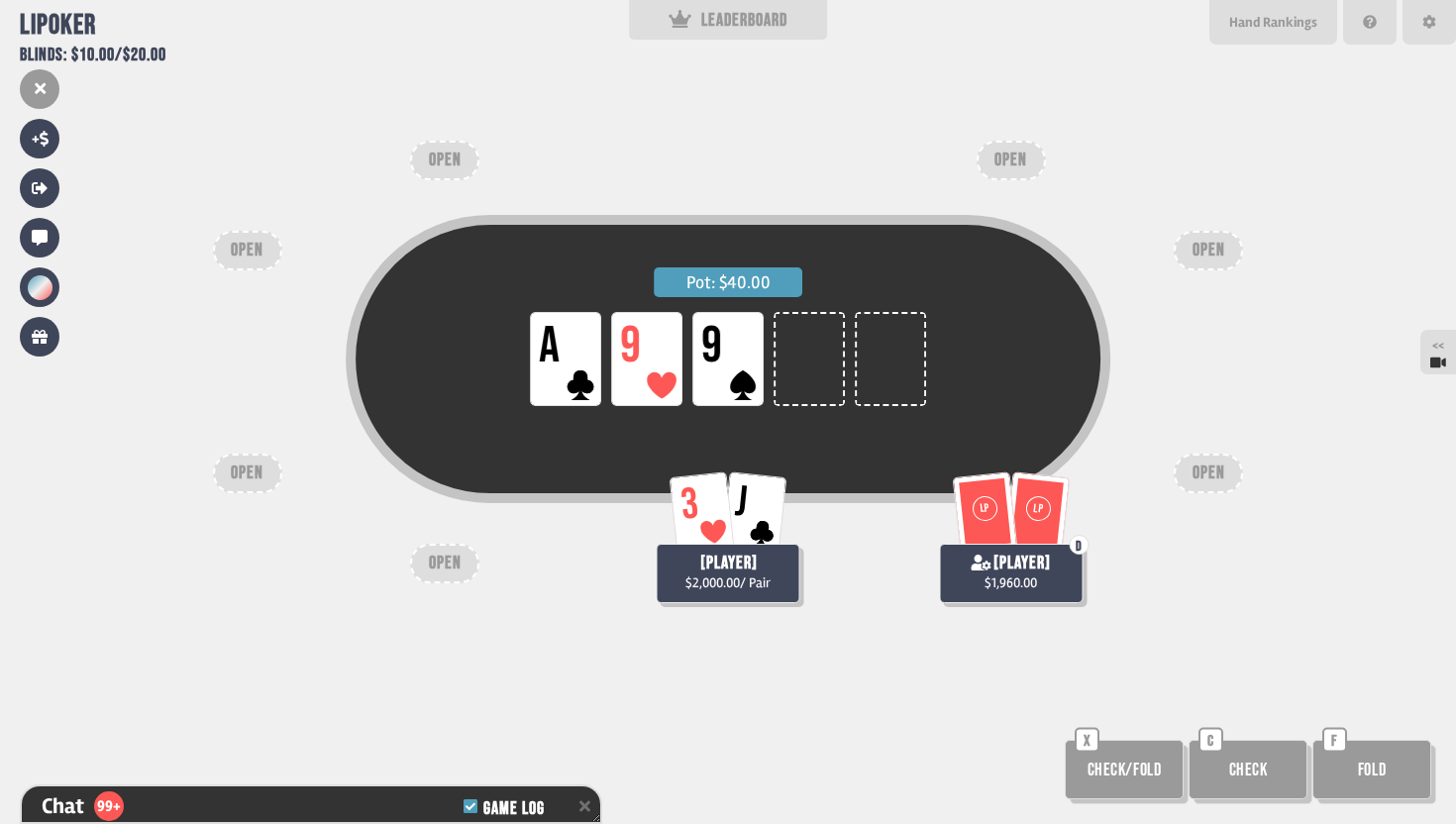 scroll, scrollTop: 12650, scrollLeft: 0, axis: vertical 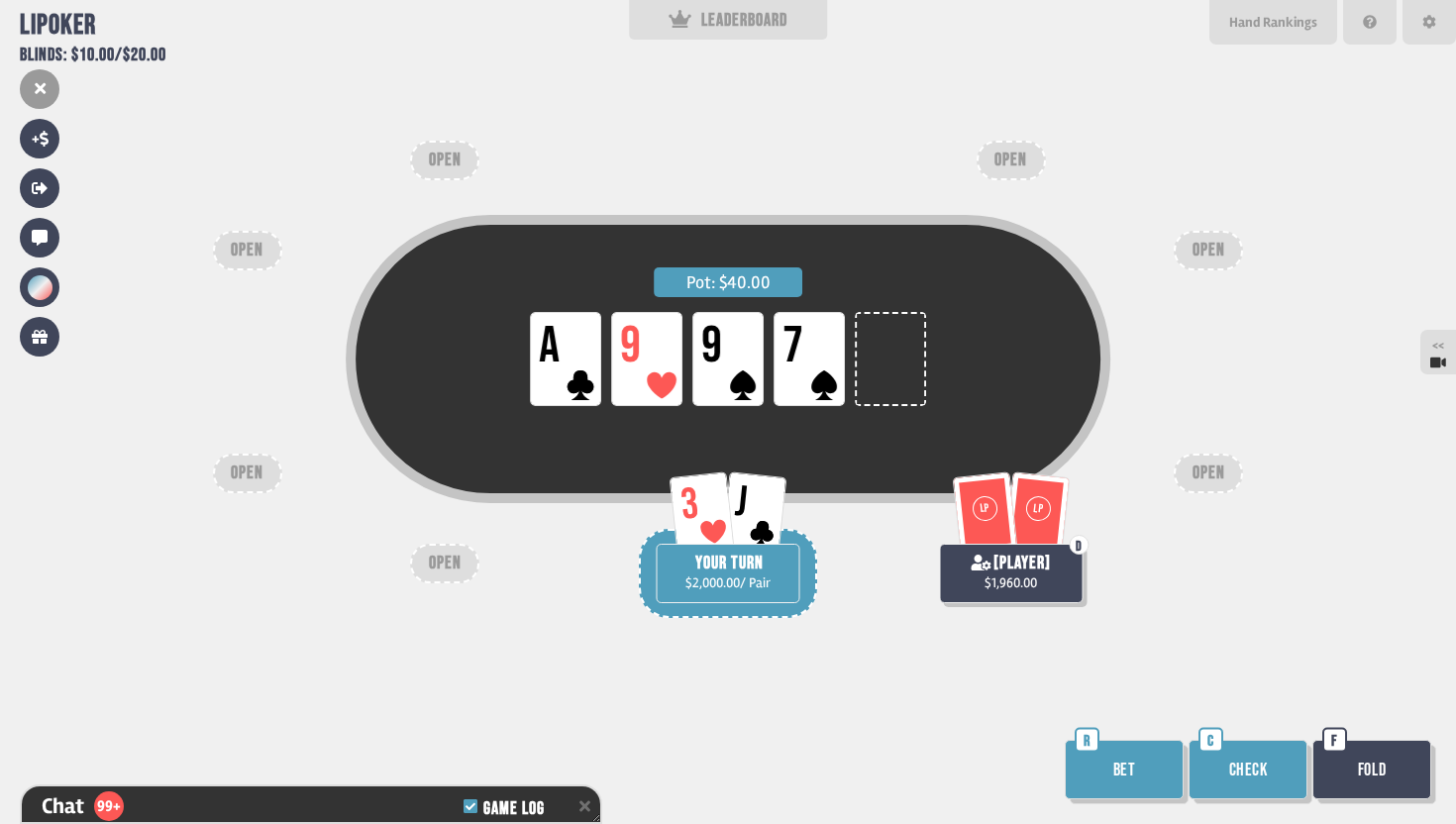 click on "Check" at bounding box center (1248, 770) 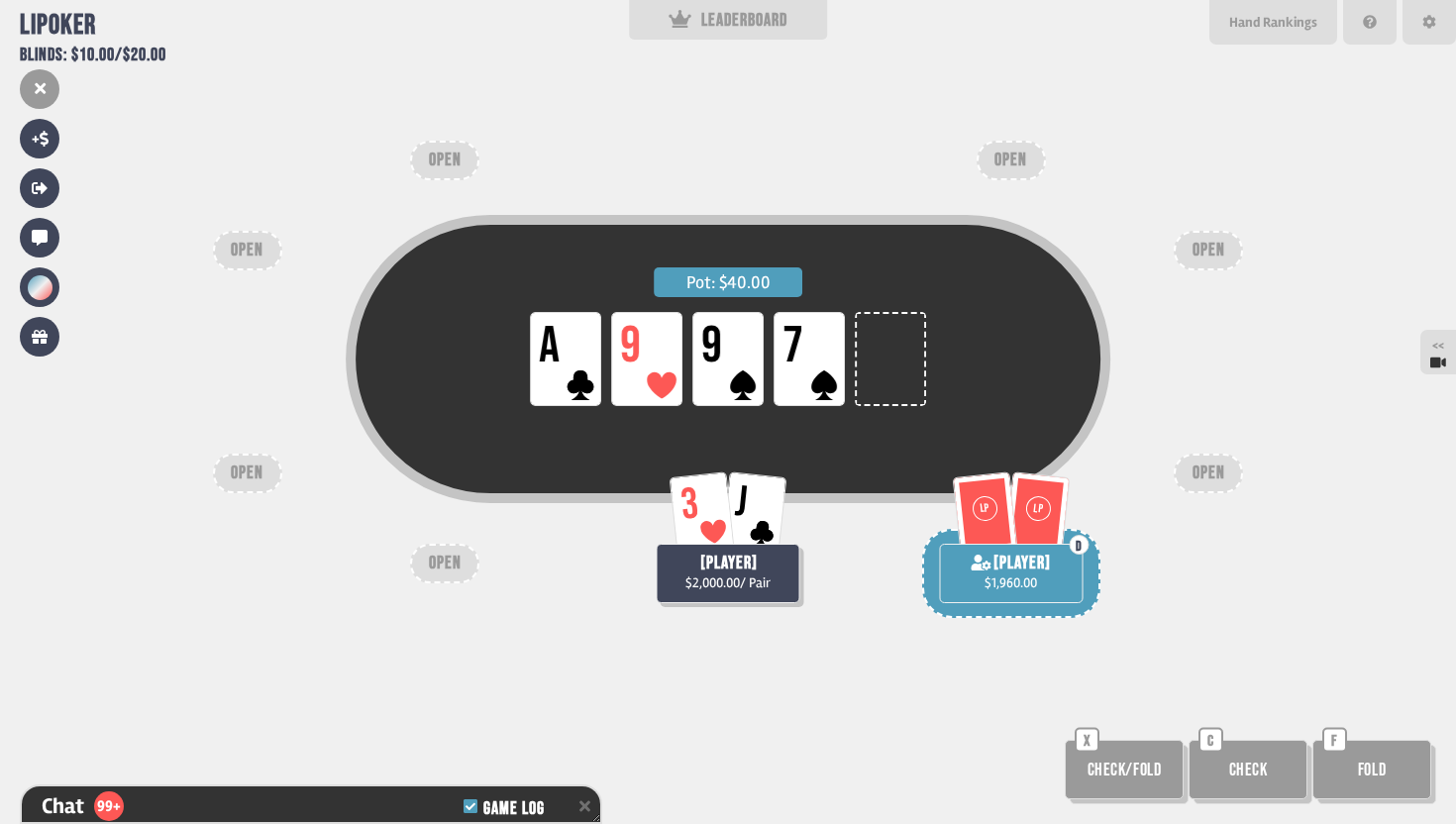 scroll, scrollTop: 12736, scrollLeft: 0, axis: vertical 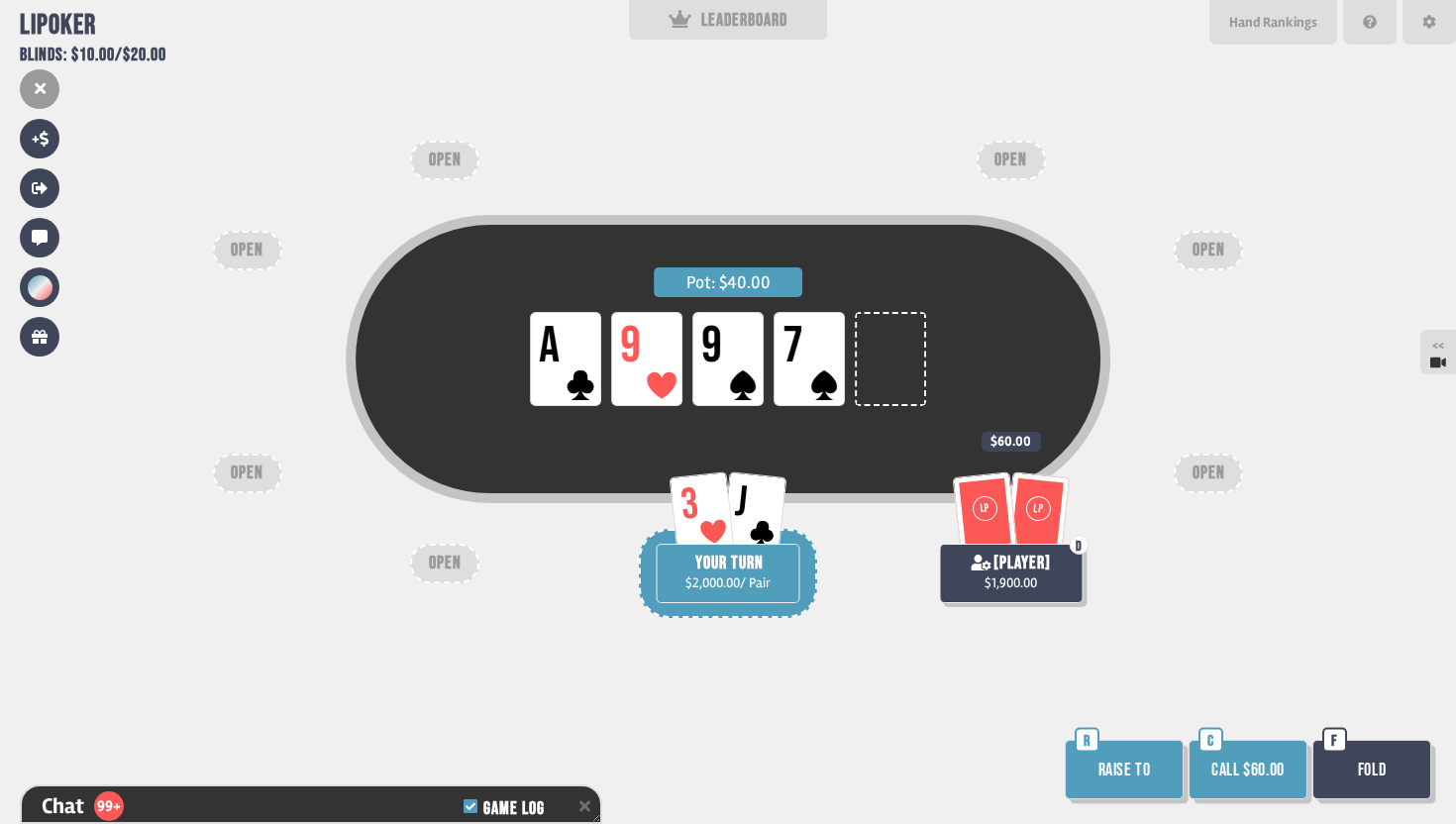 click on "Fold" at bounding box center [1372, 770] 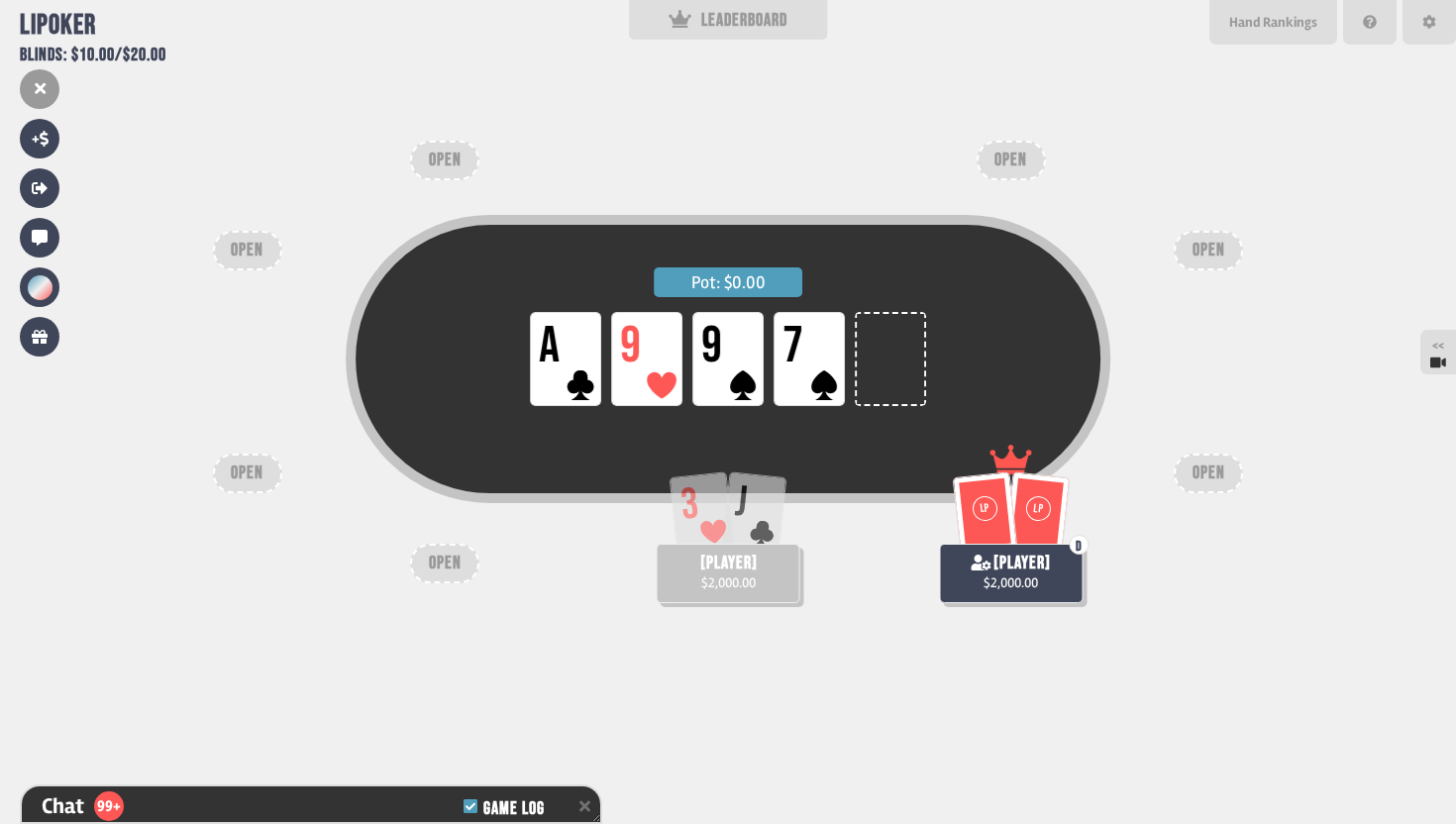 scroll, scrollTop: 12909, scrollLeft: 0, axis: vertical 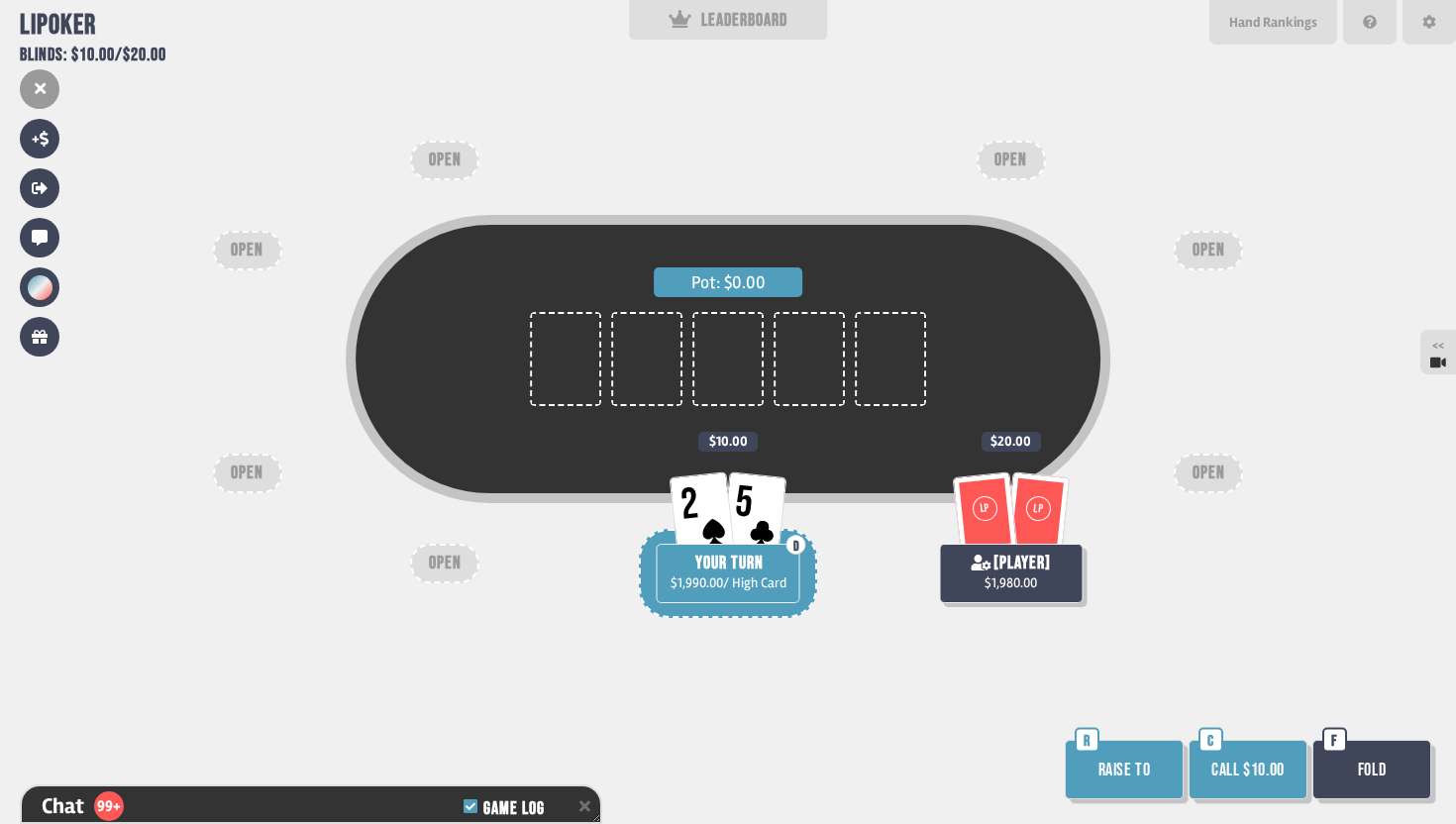click on "Call $10.00" at bounding box center [1248, 770] 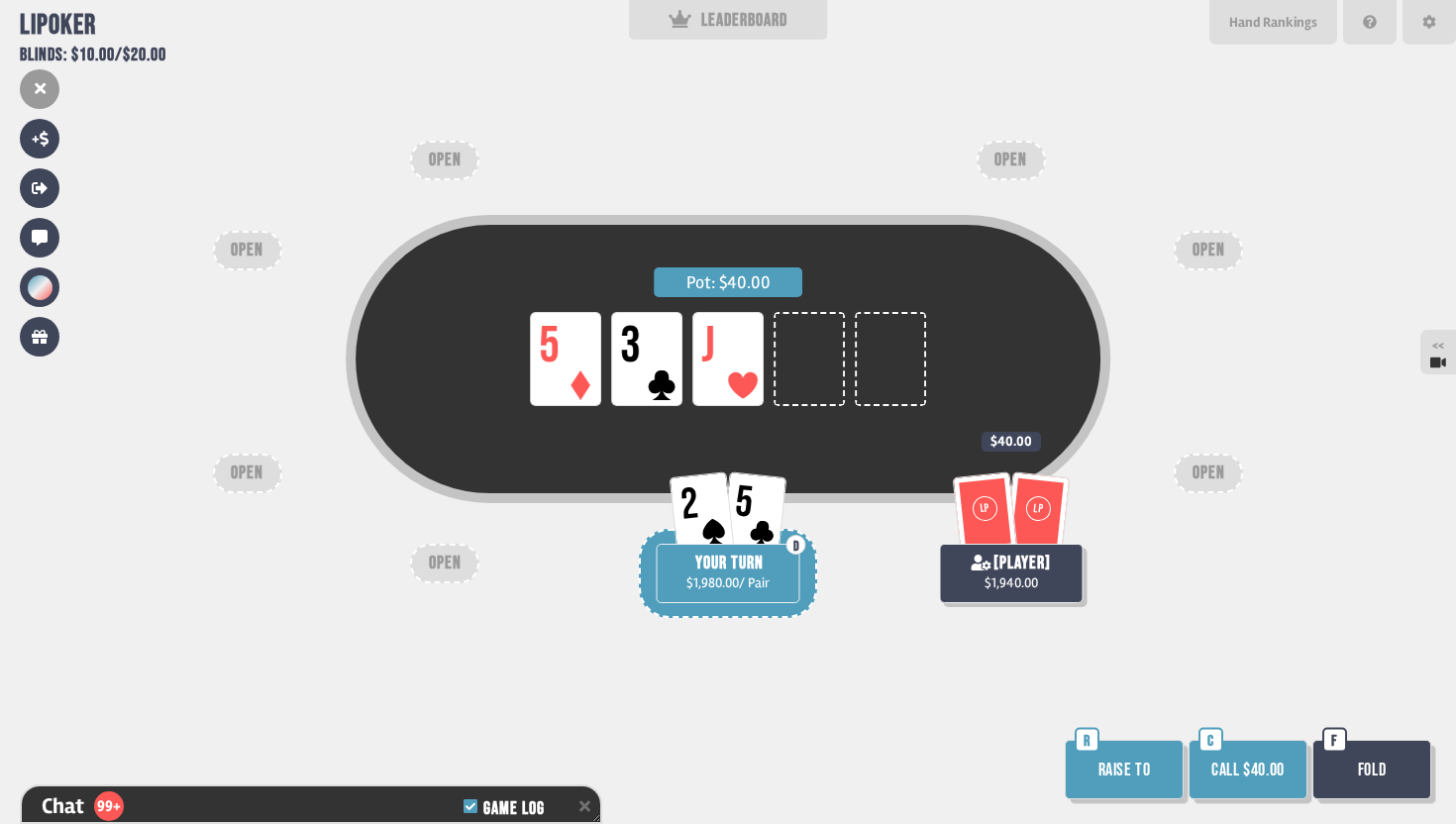 scroll, scrollTop: 13052, scrollLeft: 0, axis: vertical 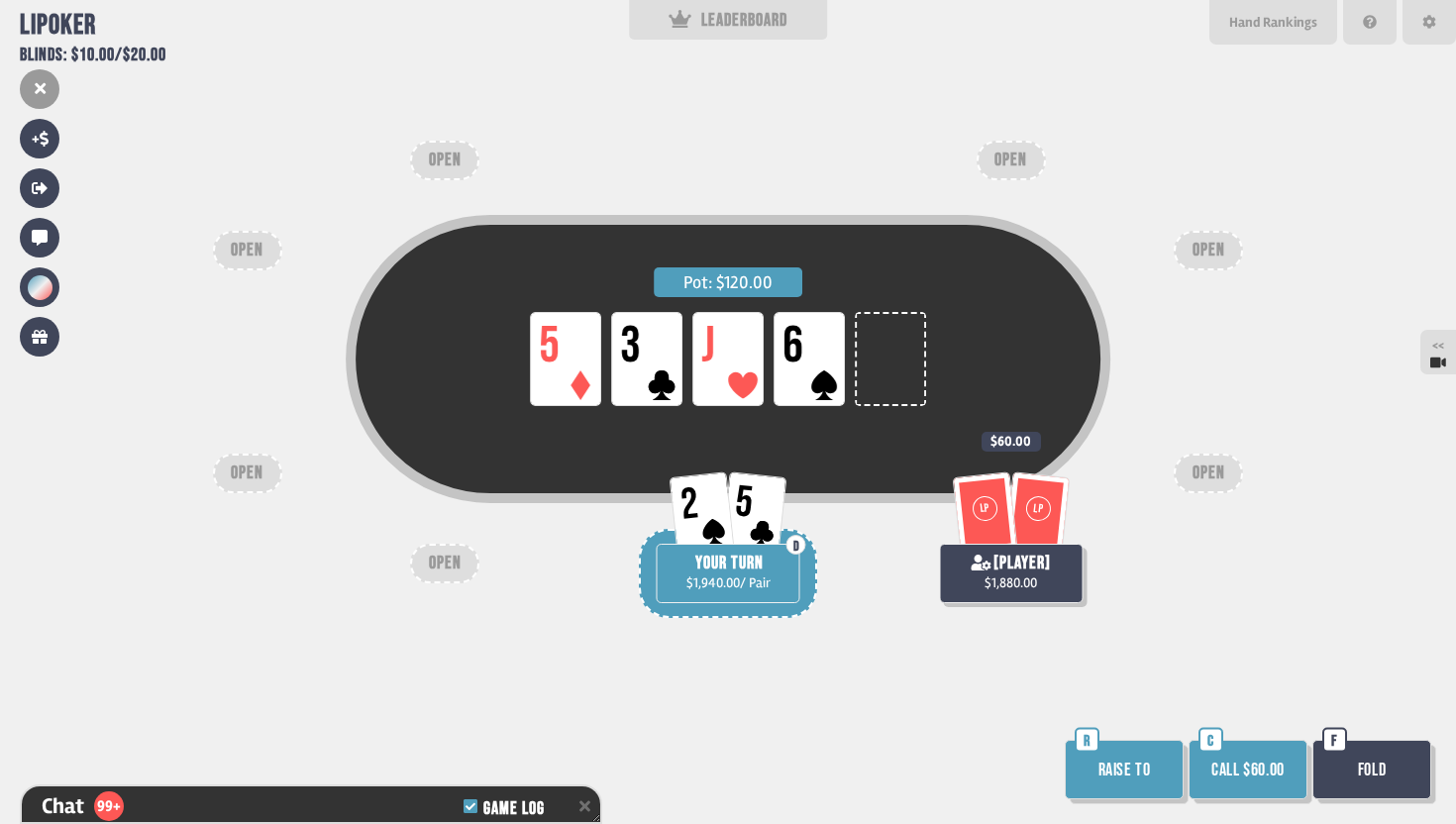 click on "Call $60.00" at bounding box center (1248, 770) 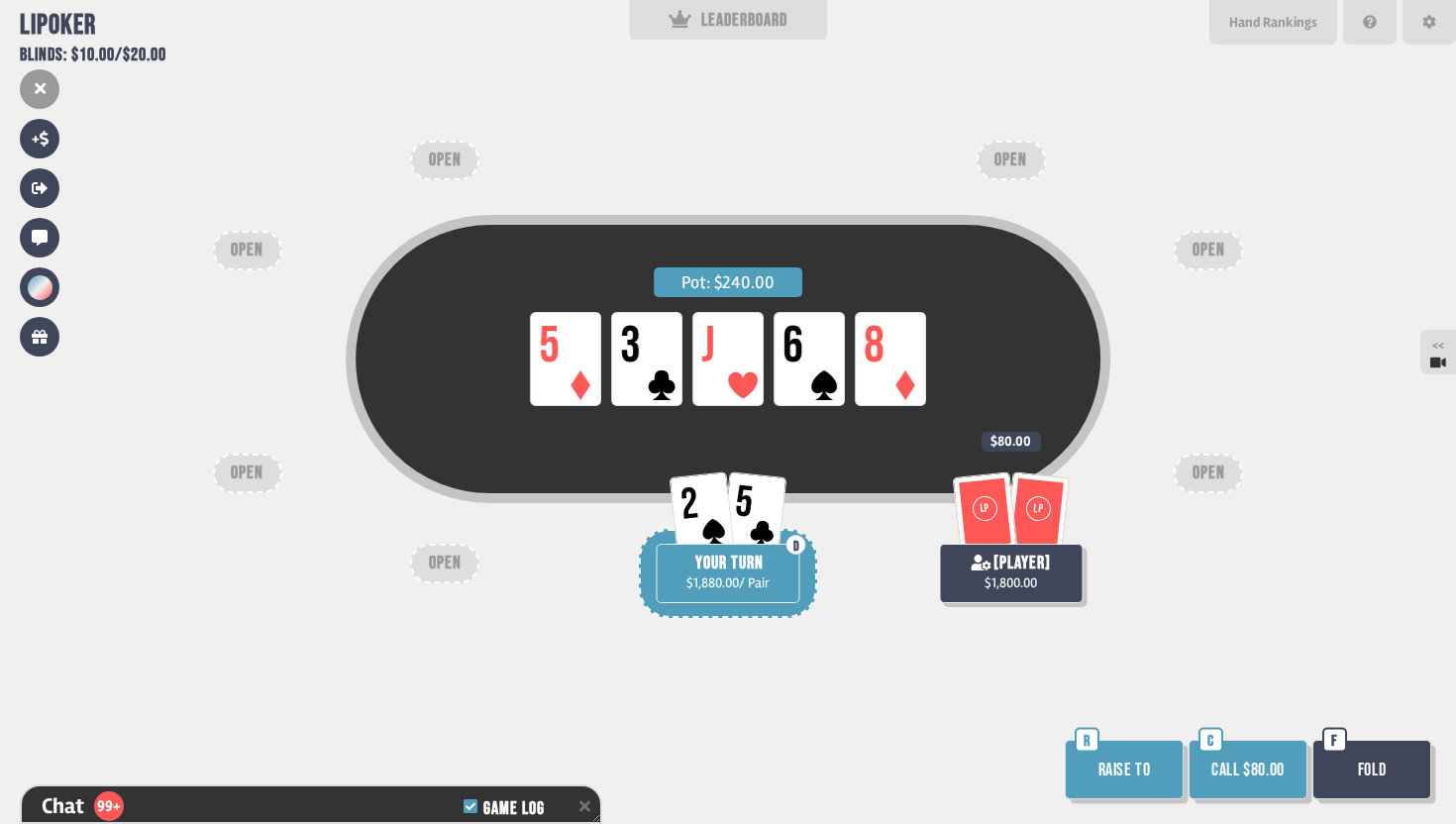scroll, scrollTop: 13282, scrollLeft: 0, axis: vertical 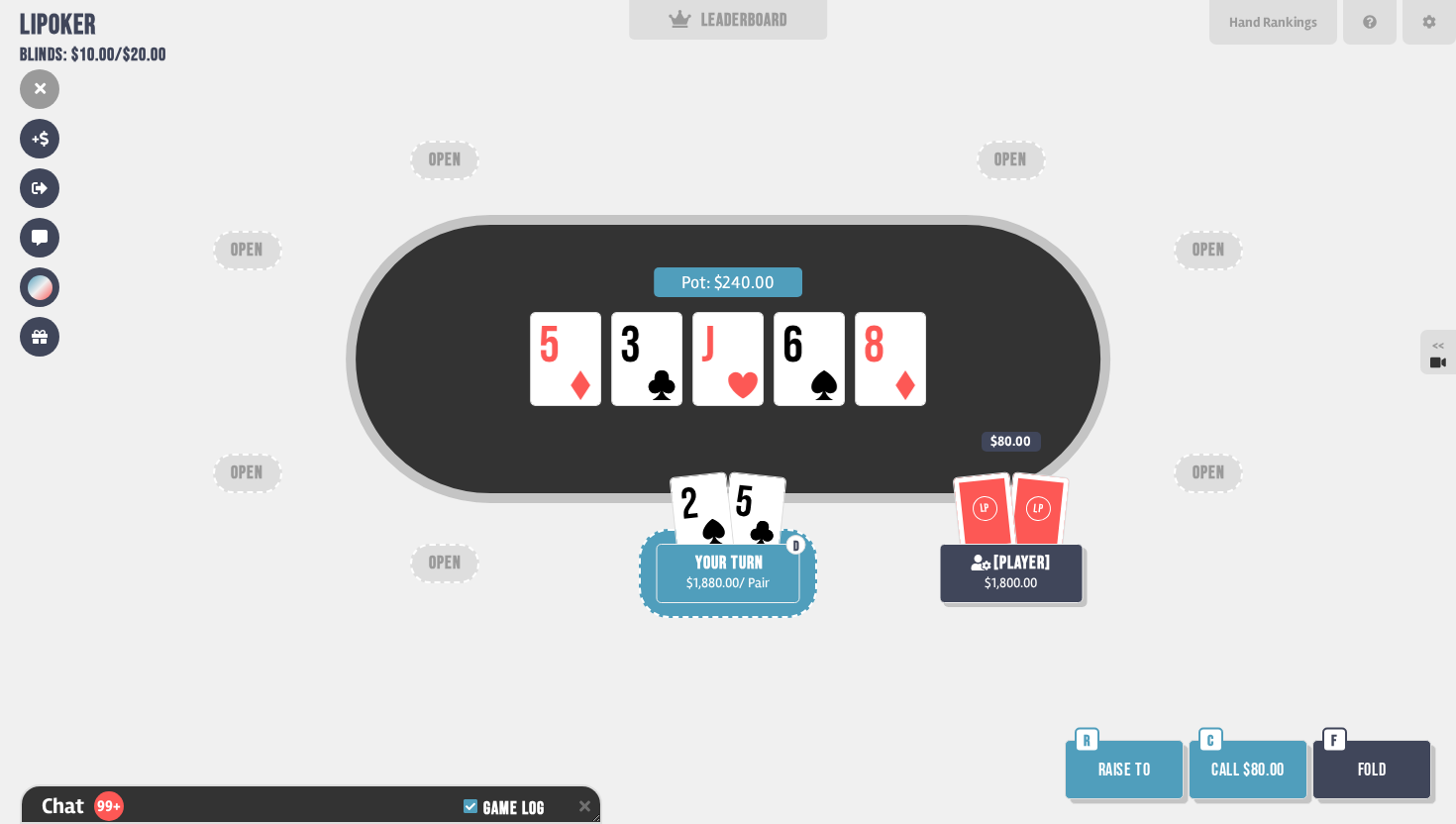 click on "Call $80.00" at bounding box center [1248, 770] 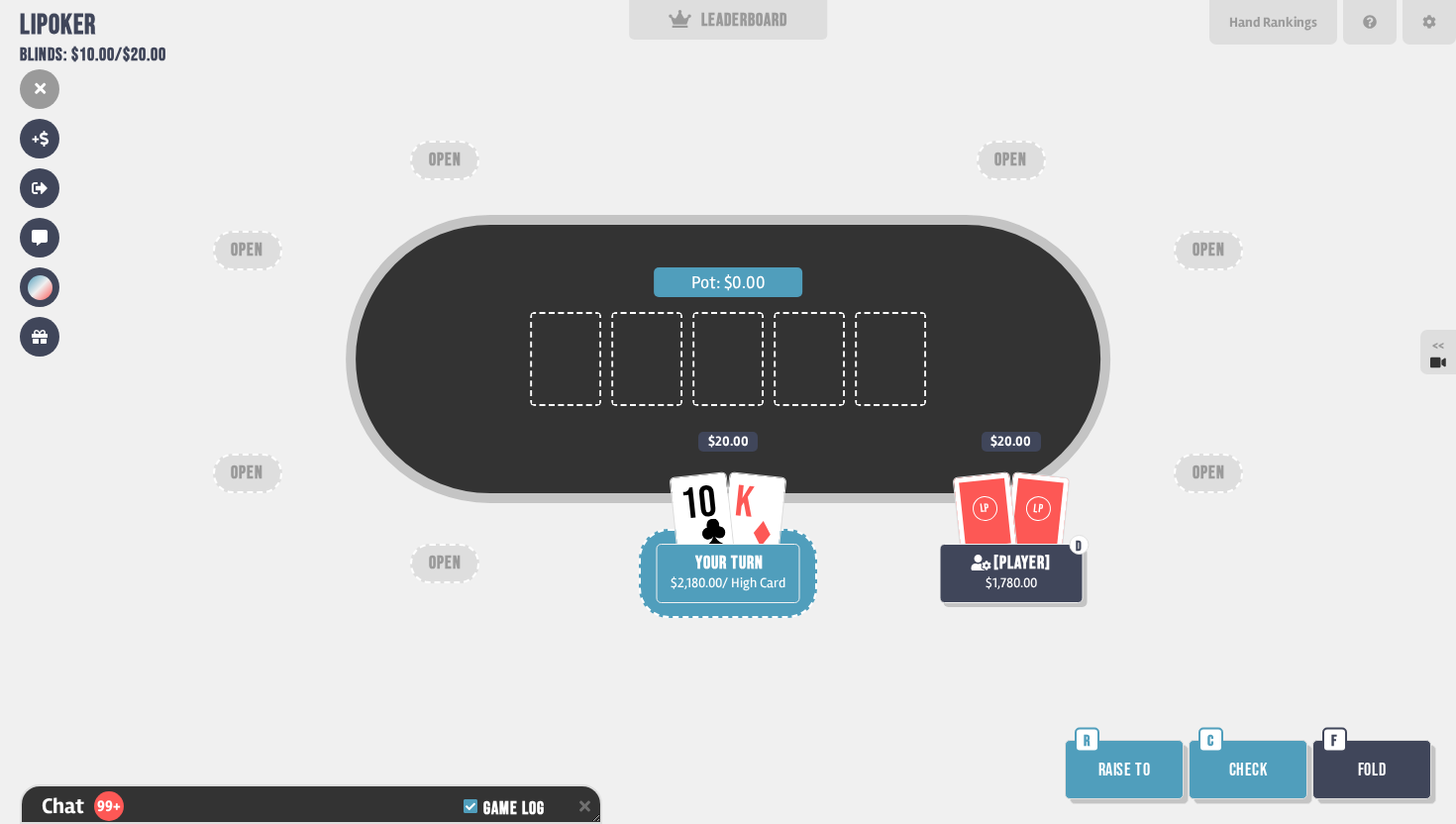 scroll, scrollTop: 13454, scrollLeft: 0, axis: vertical 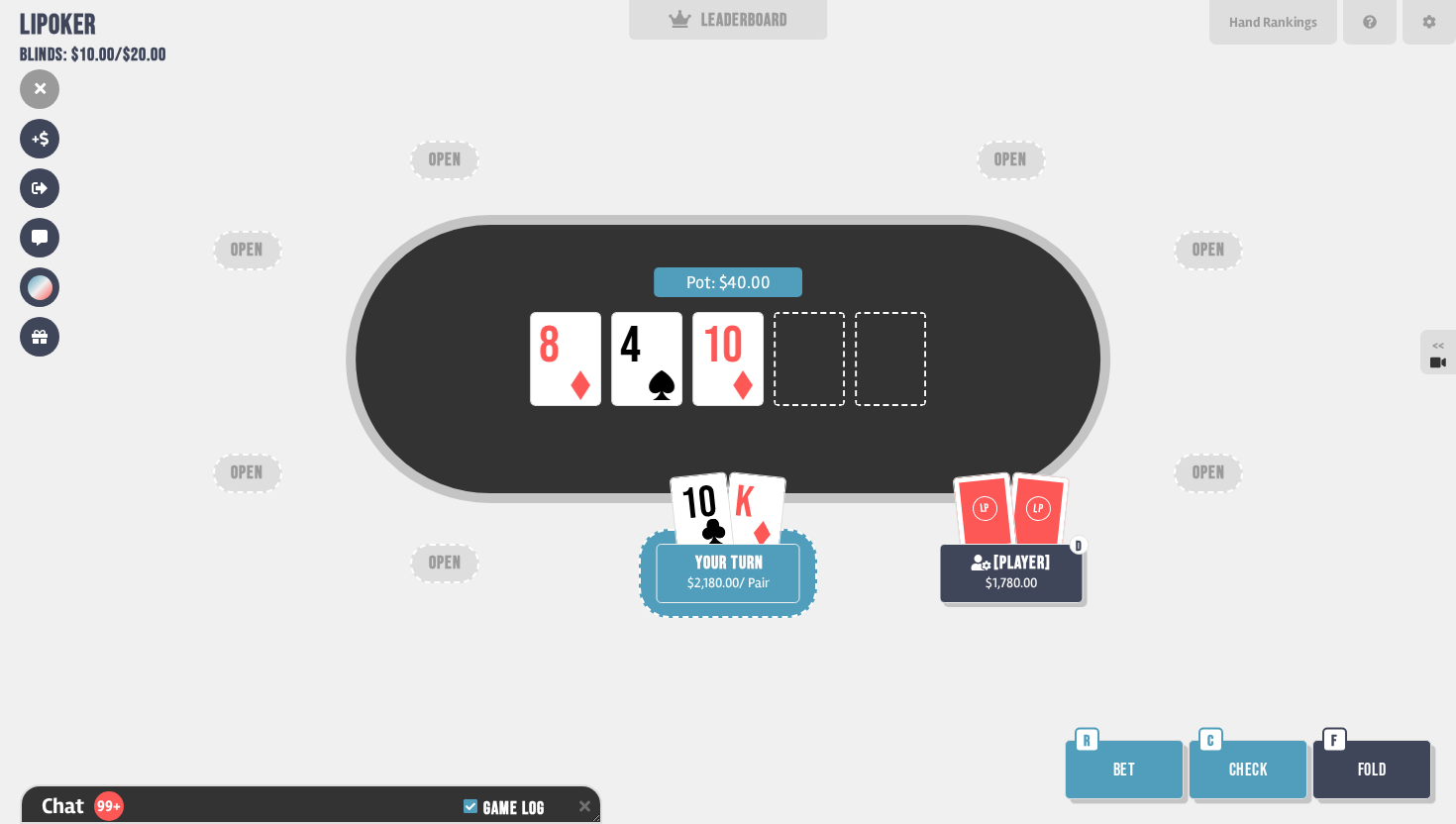 click on "Bet" at bounding box center [1124, 770] 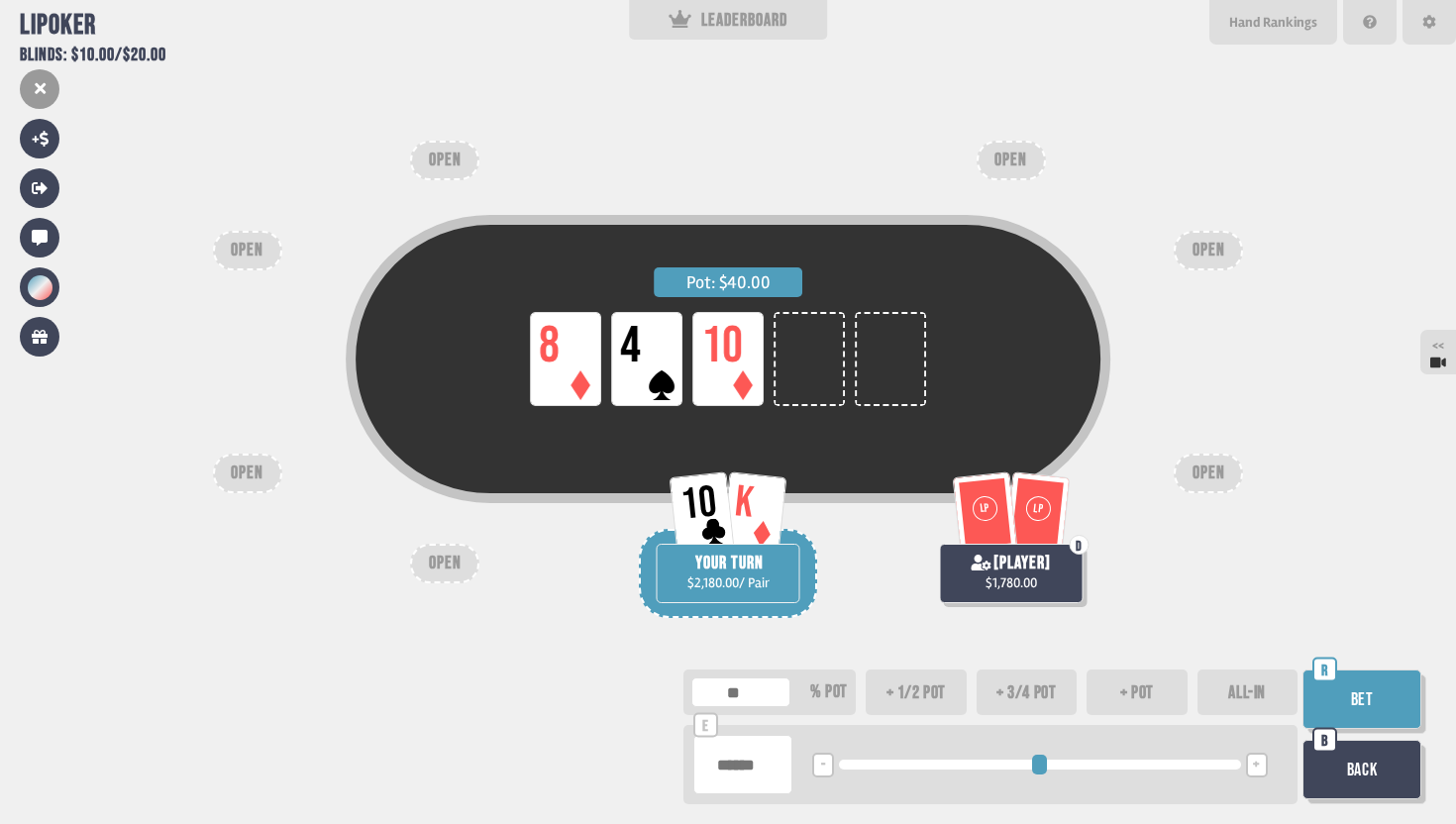 click at bounding box center (743, 765) 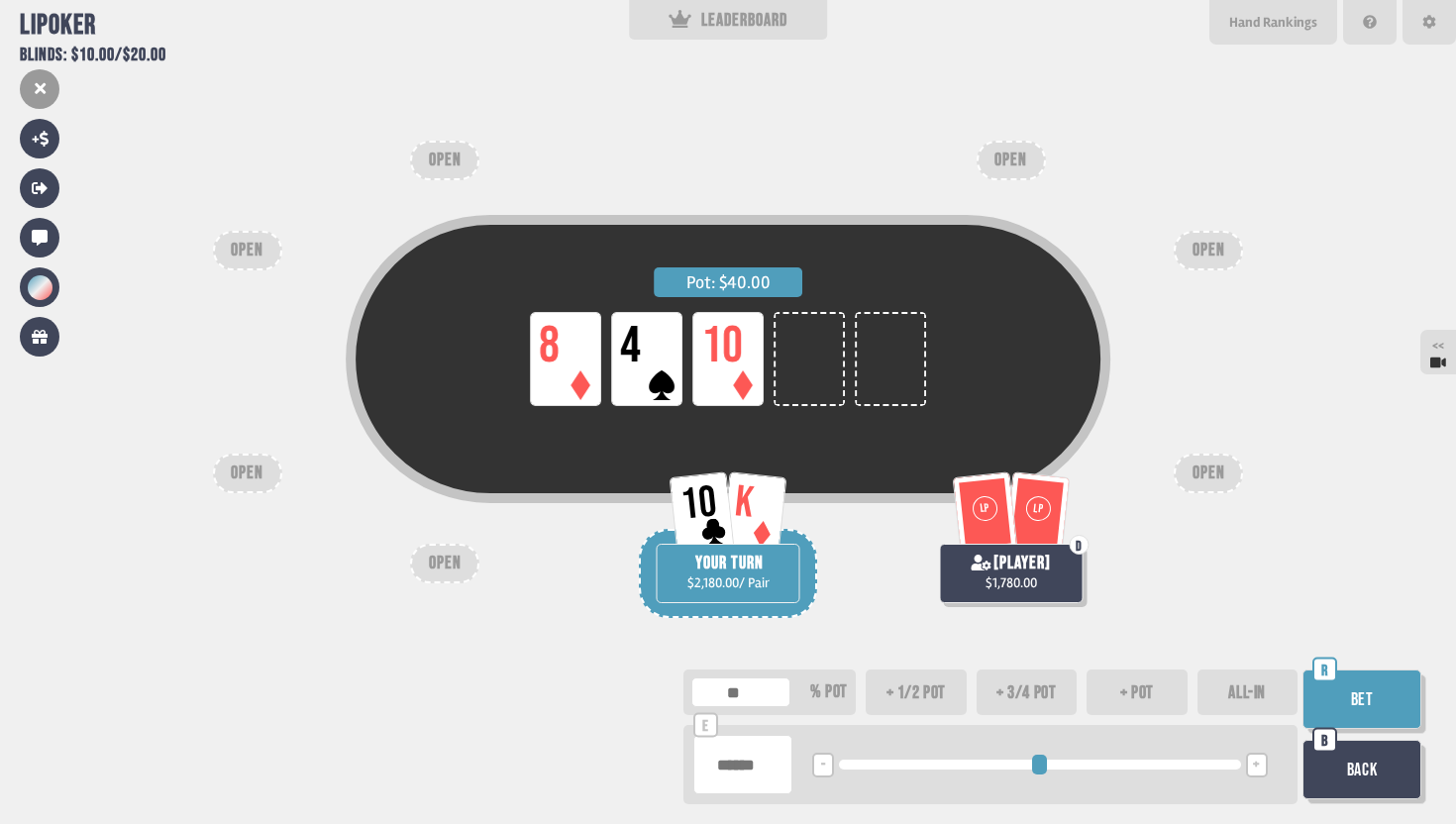 type on "**" 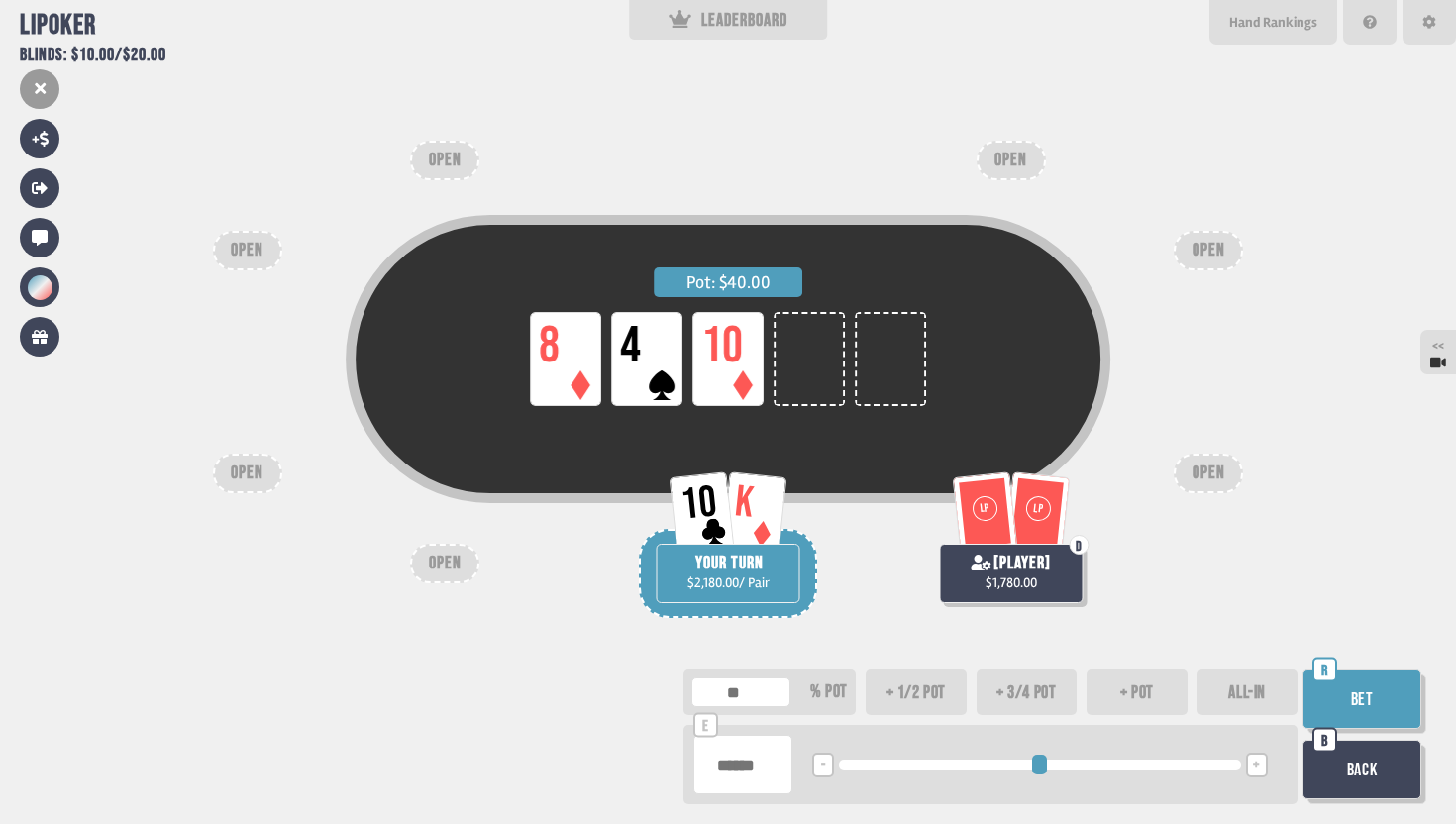 type on "*" 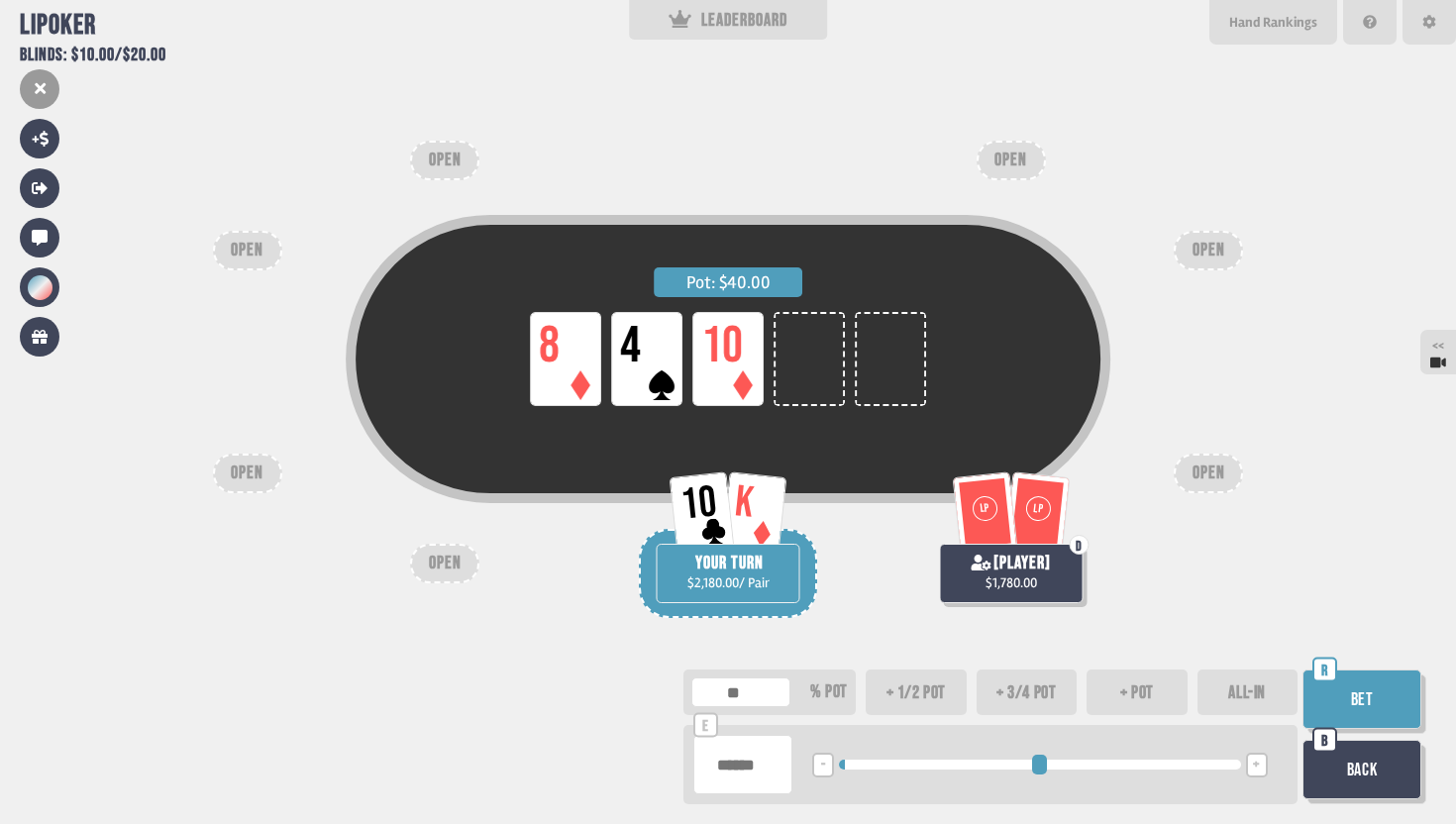 type on "*****" 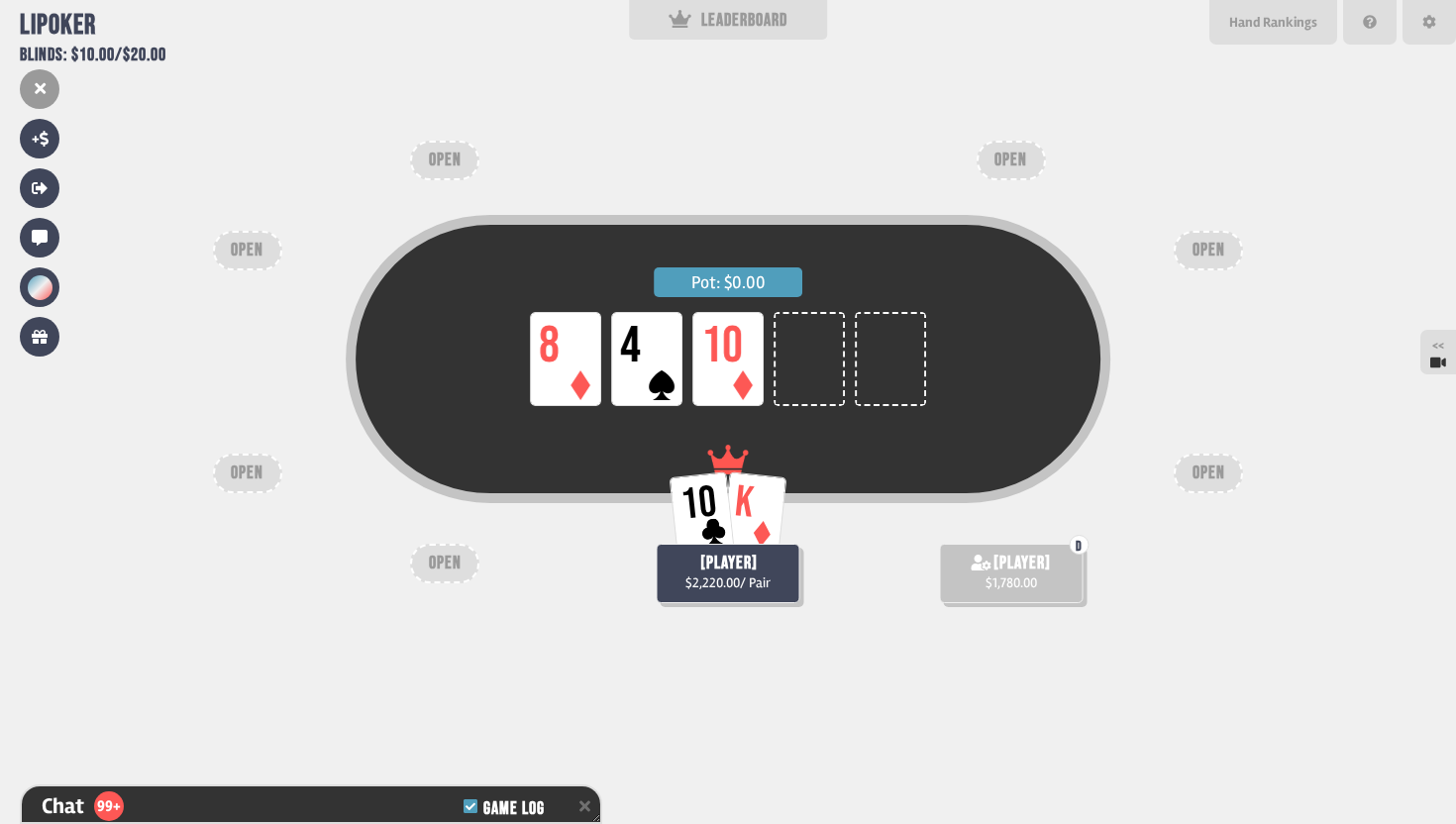 scroll, scrollTop: 13713, scrollLeft: 0, axis: vertical 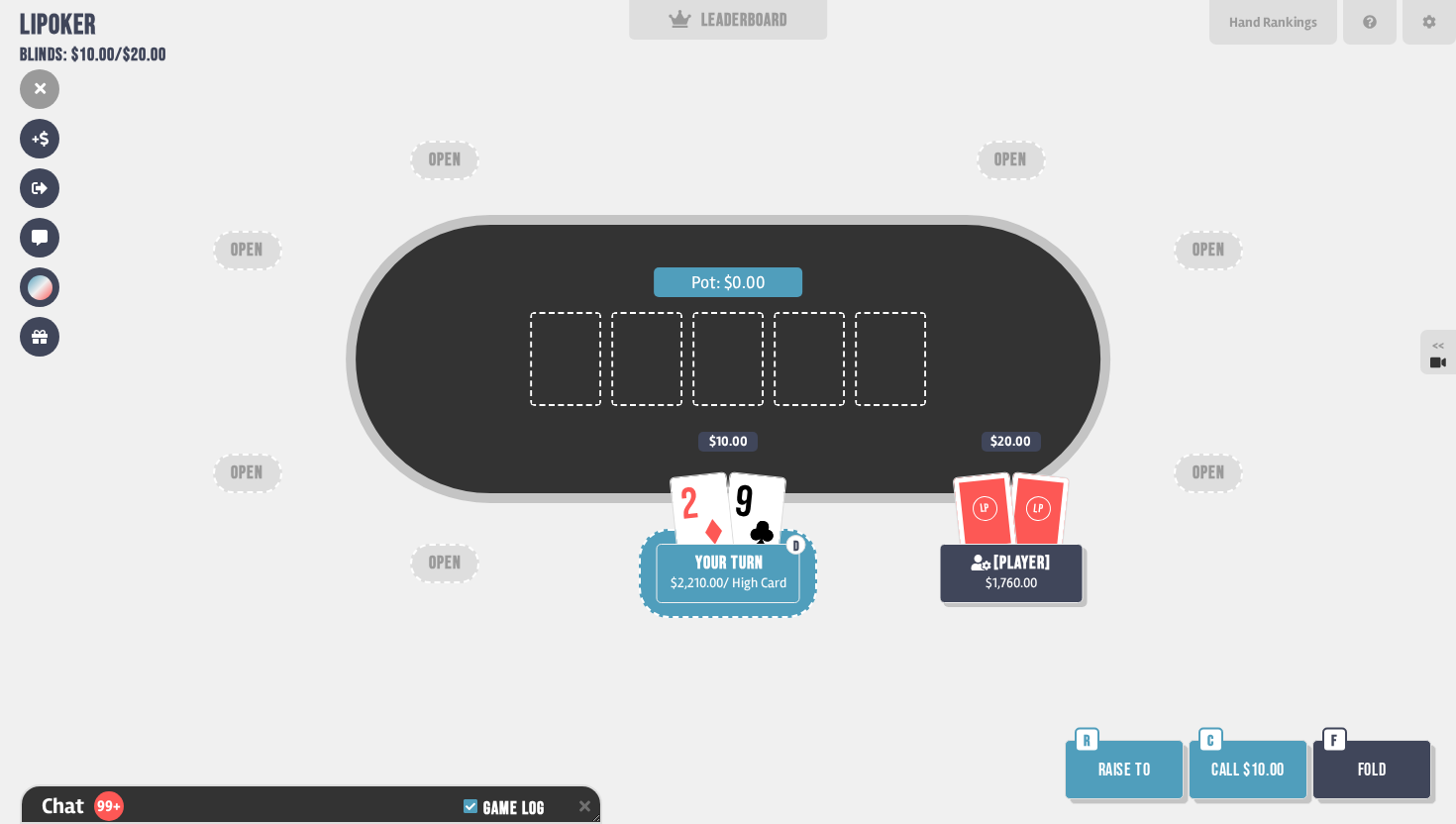 click on "Call $10.00" at bounding box center (1248, 770) 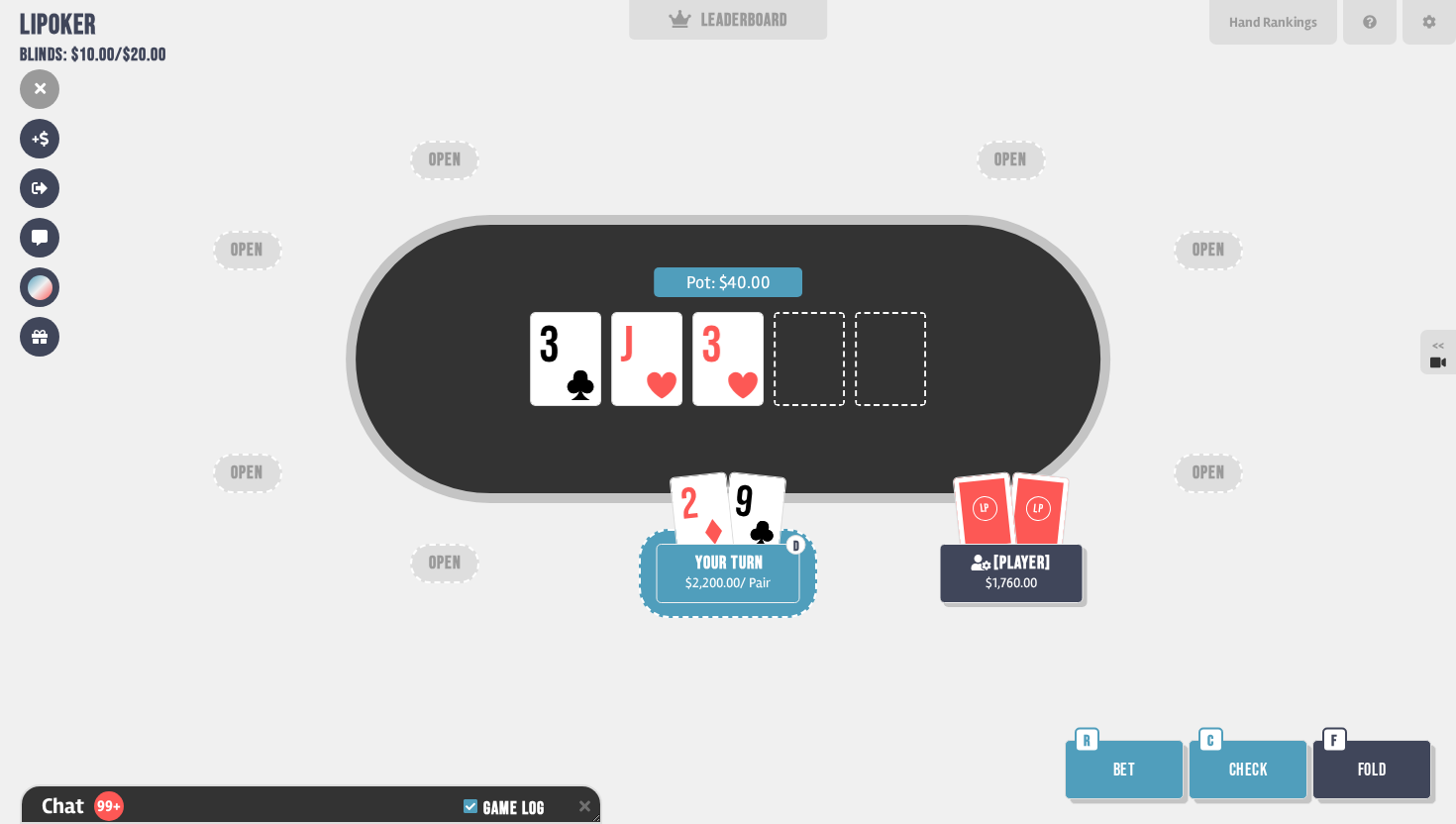 scroll, scrollTop: 13856, scrollLeft: 0, axis: vertical 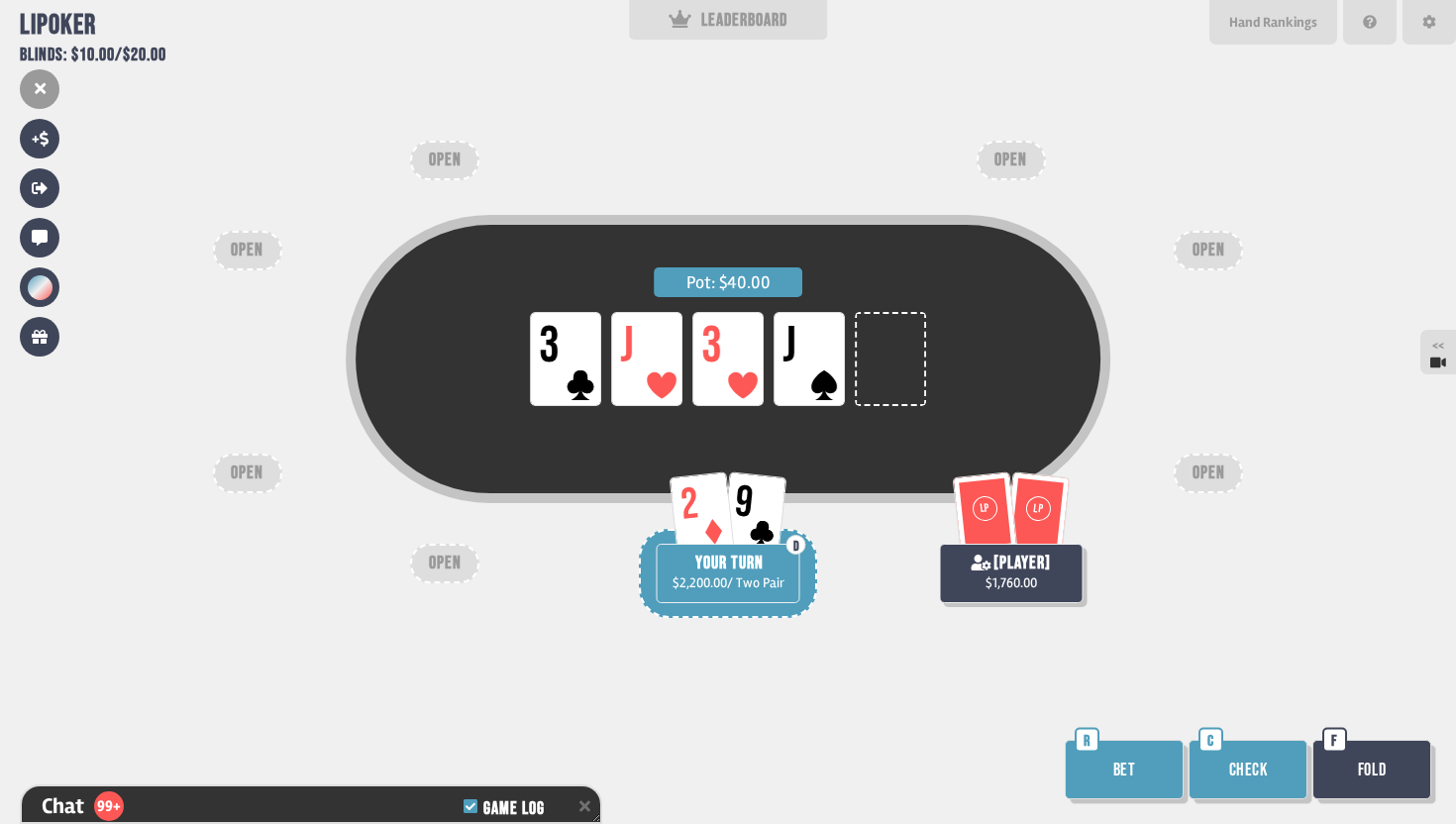 click on "Check" at bounding box center [1248, 770] 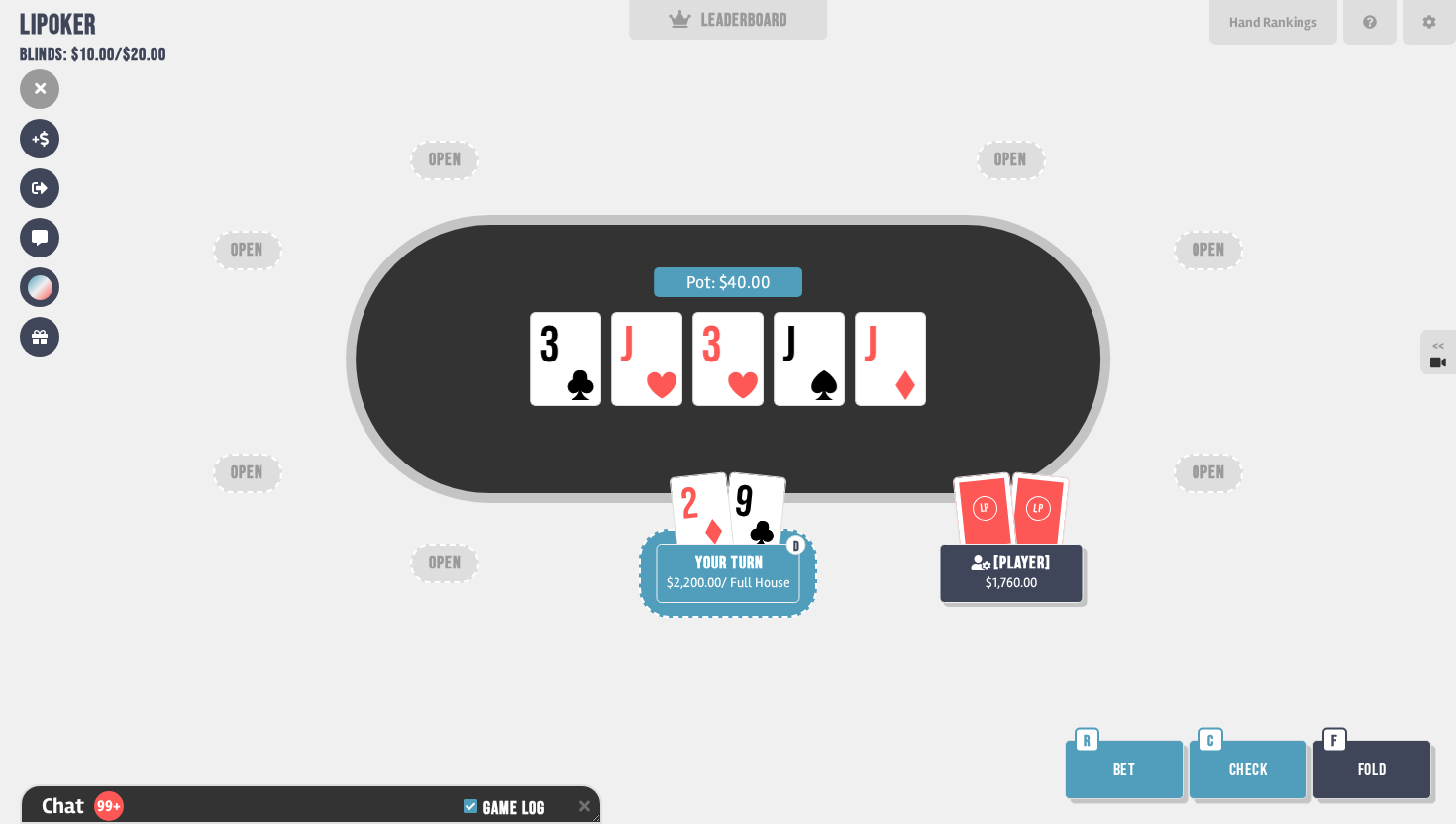 scroll, scrollTop: 14086, scrollLeft: 0, axis: vertical 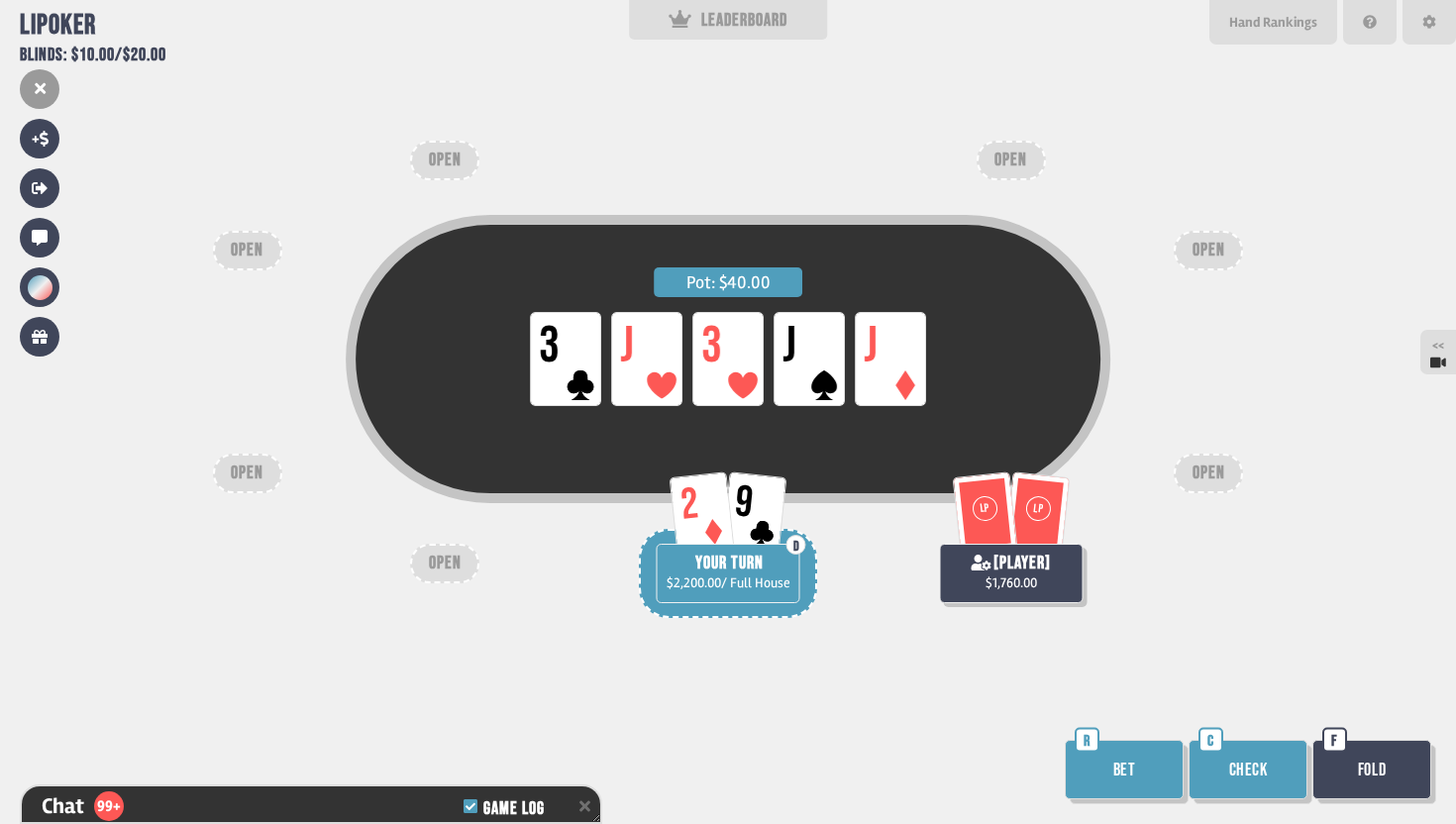 click on "Bet" at bounding box center [1124, 770] 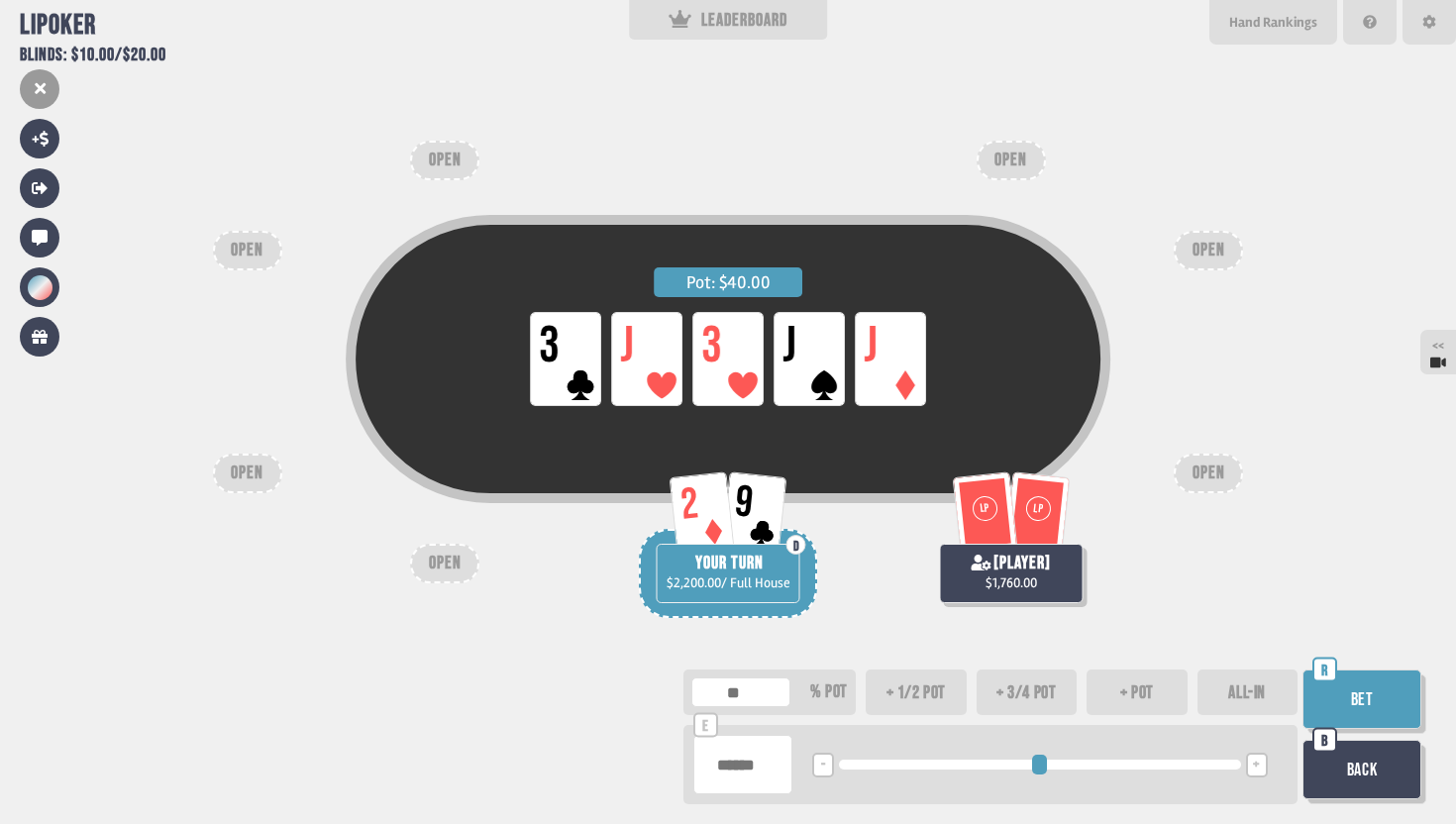 click at bounding box center [743, 765] 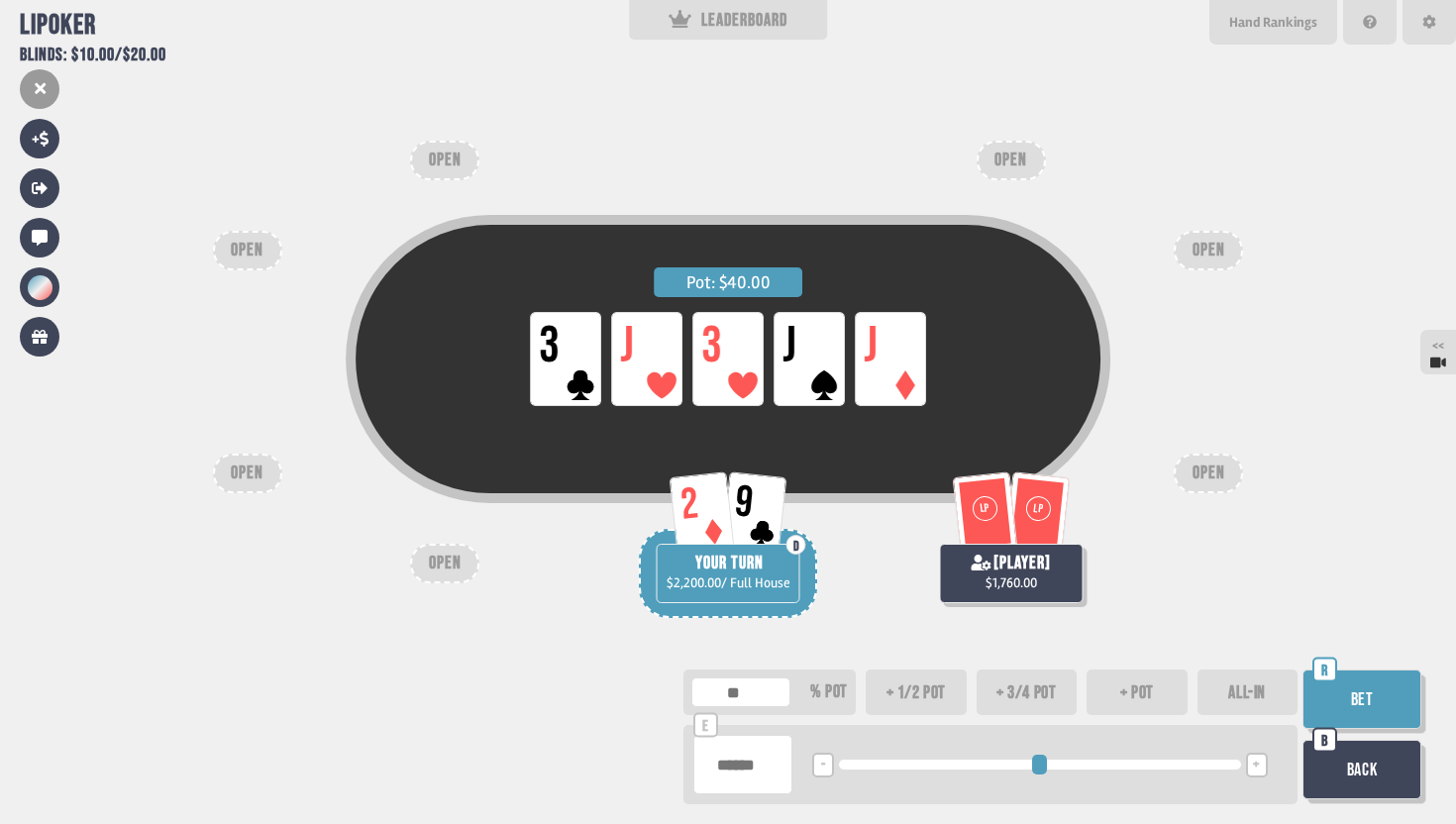 type on "*" 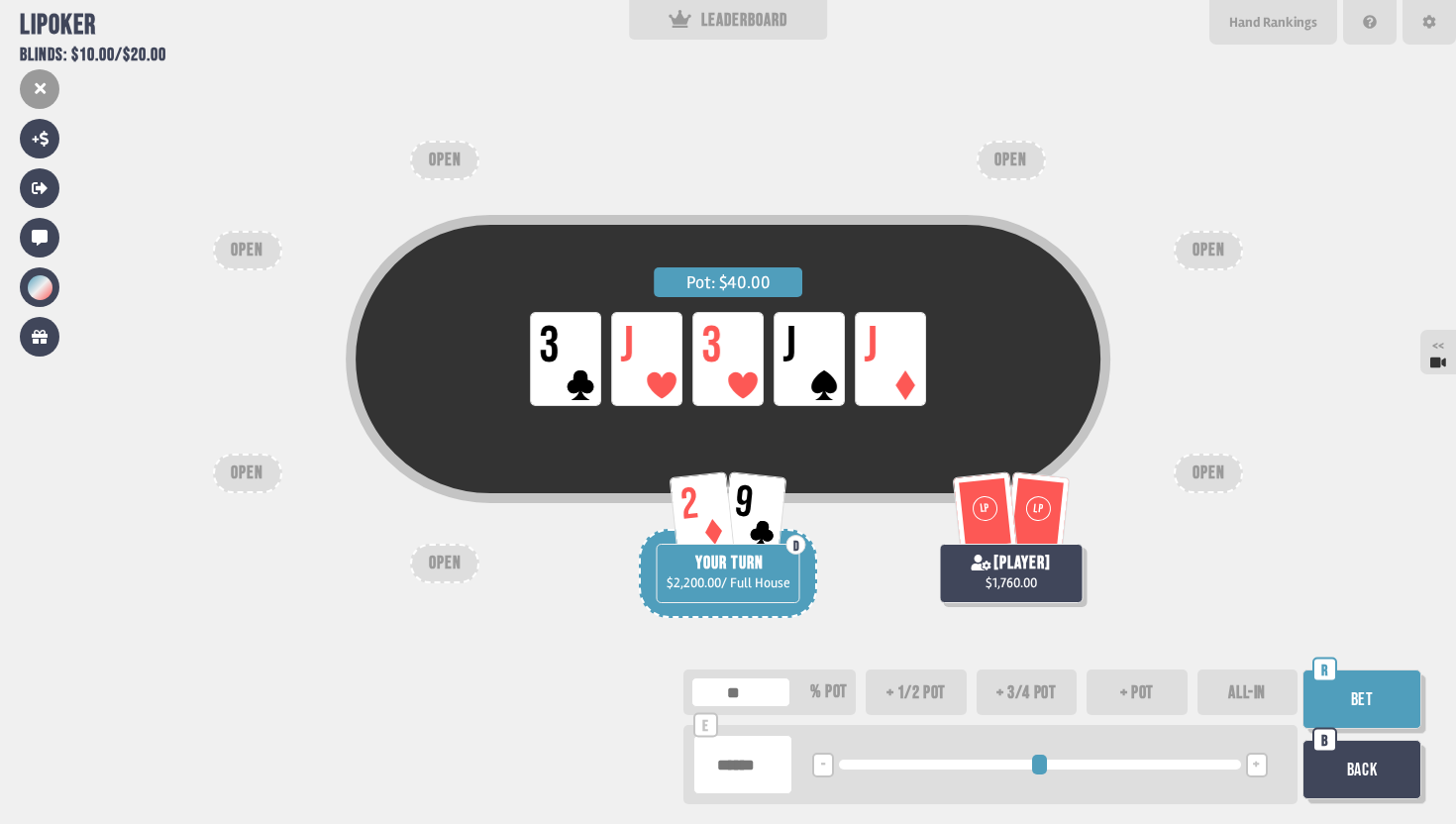 type on "*" 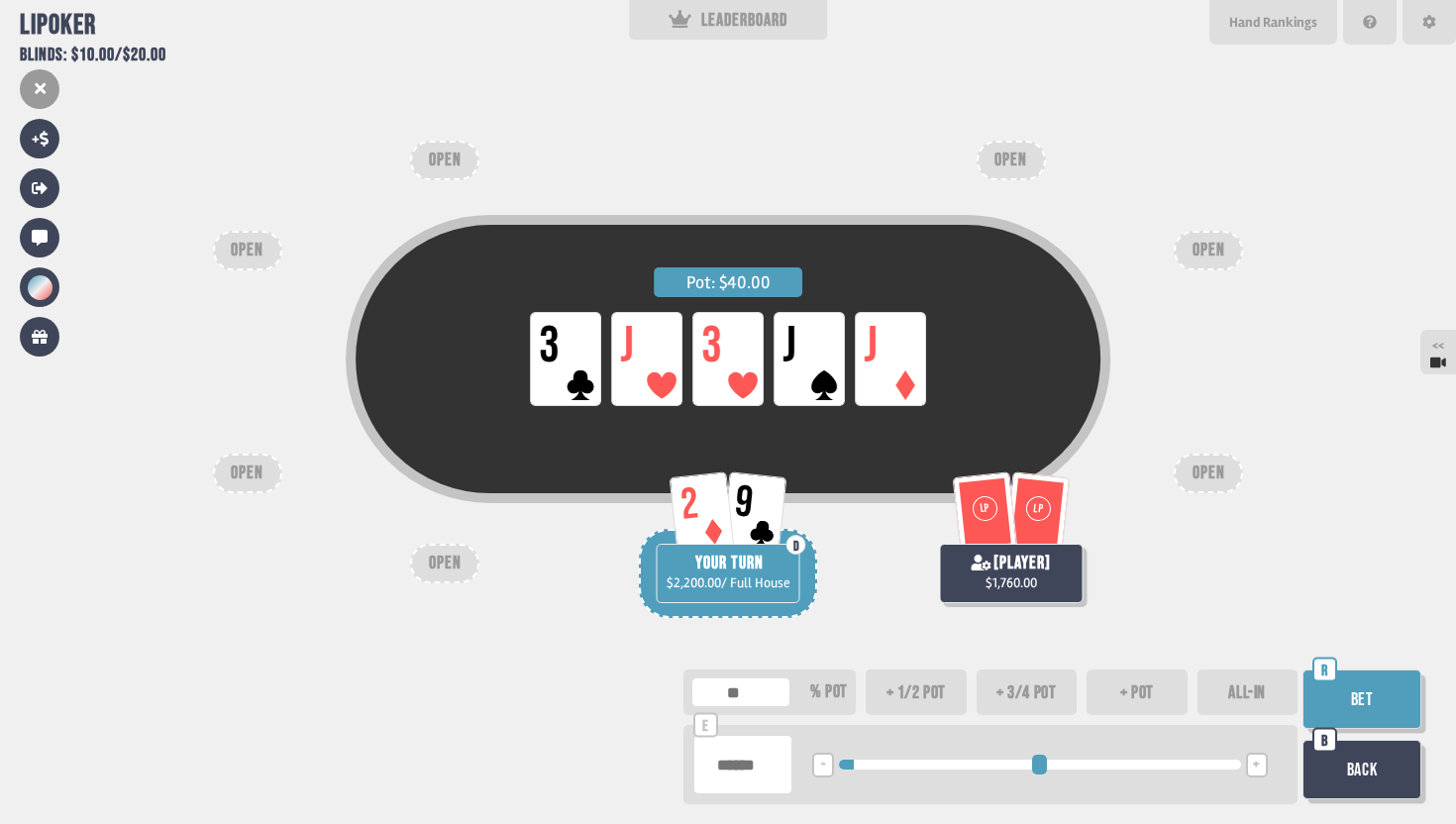 type on "****" 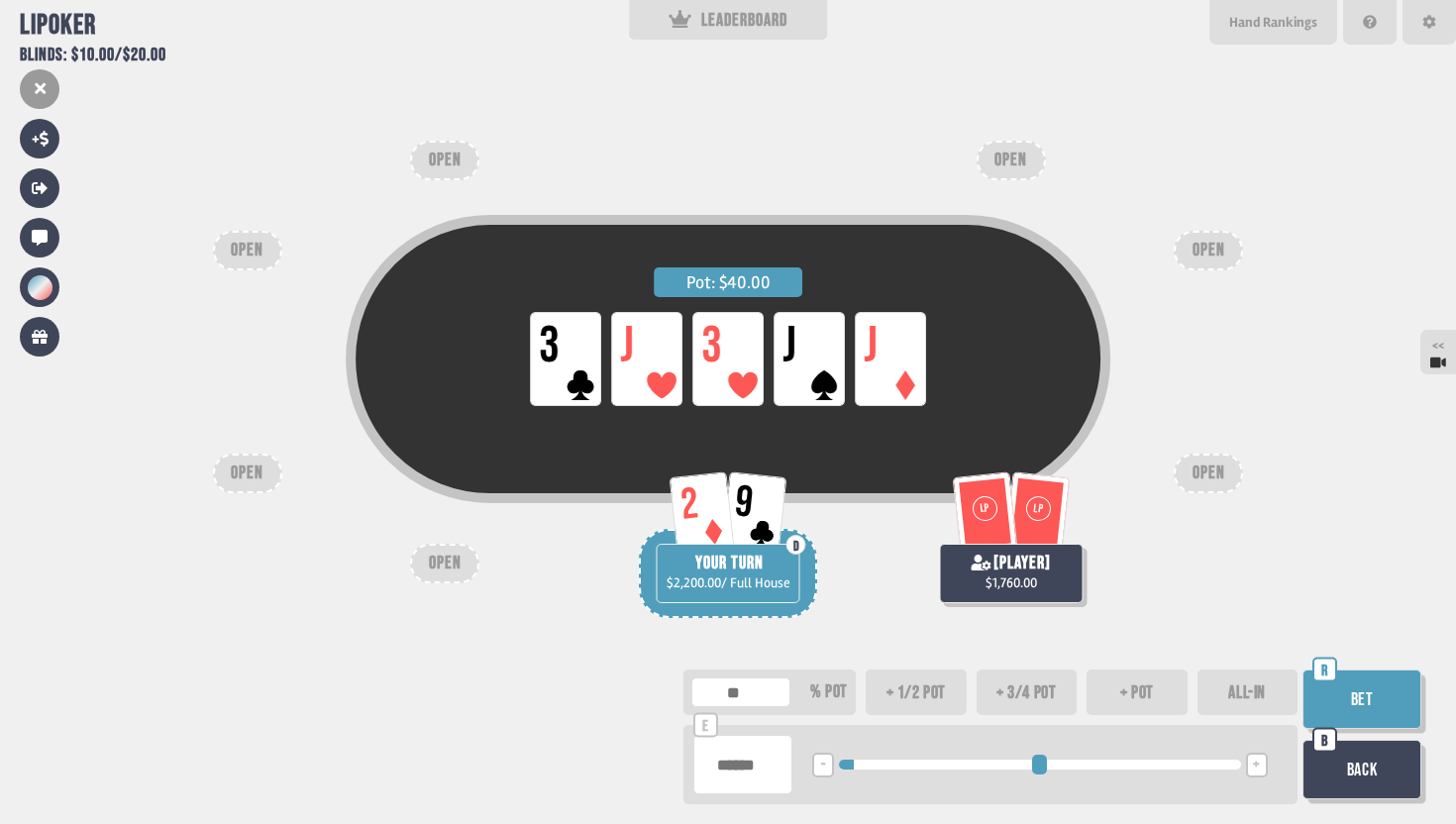 type on "****" 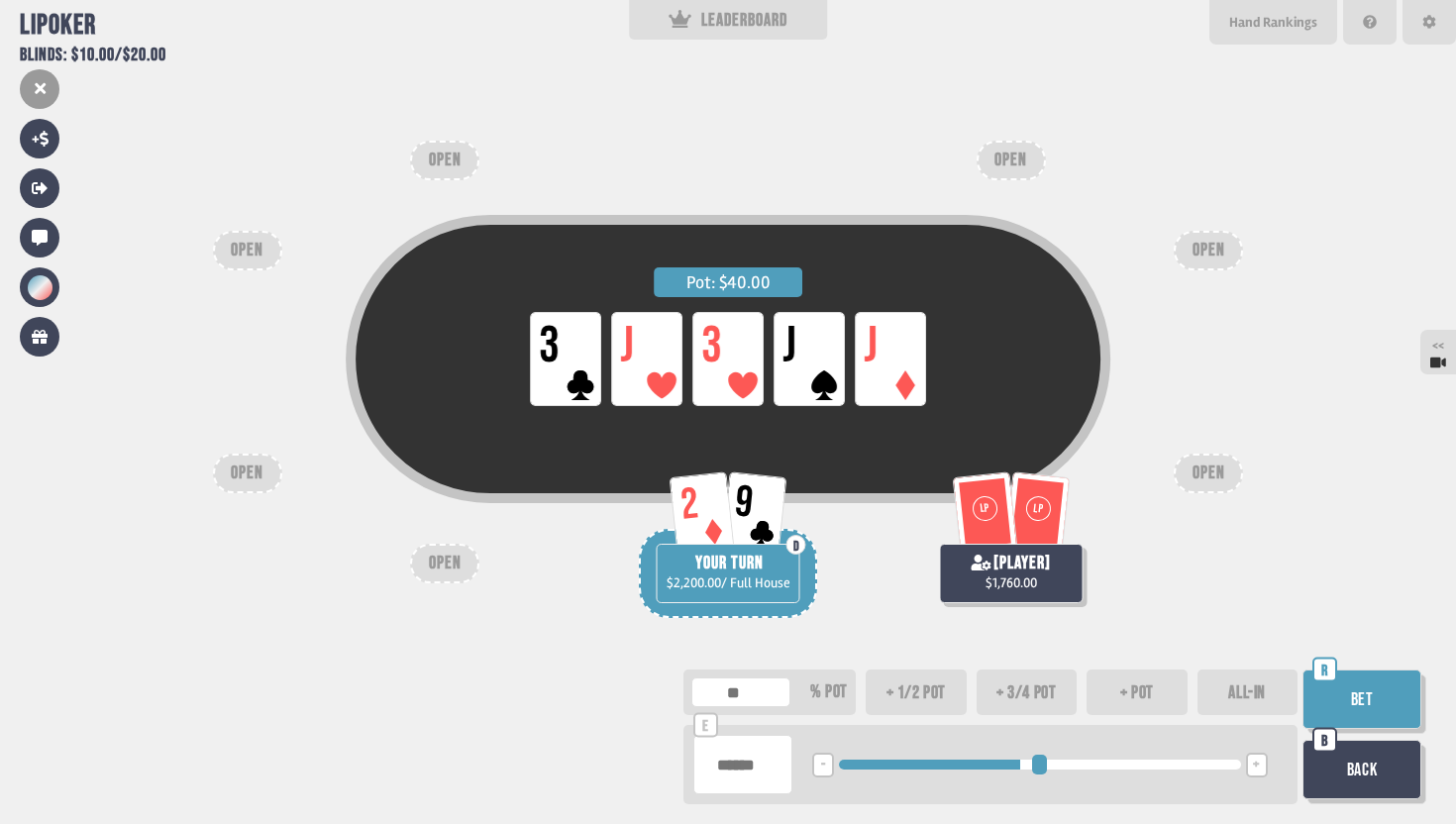 type on "*******" 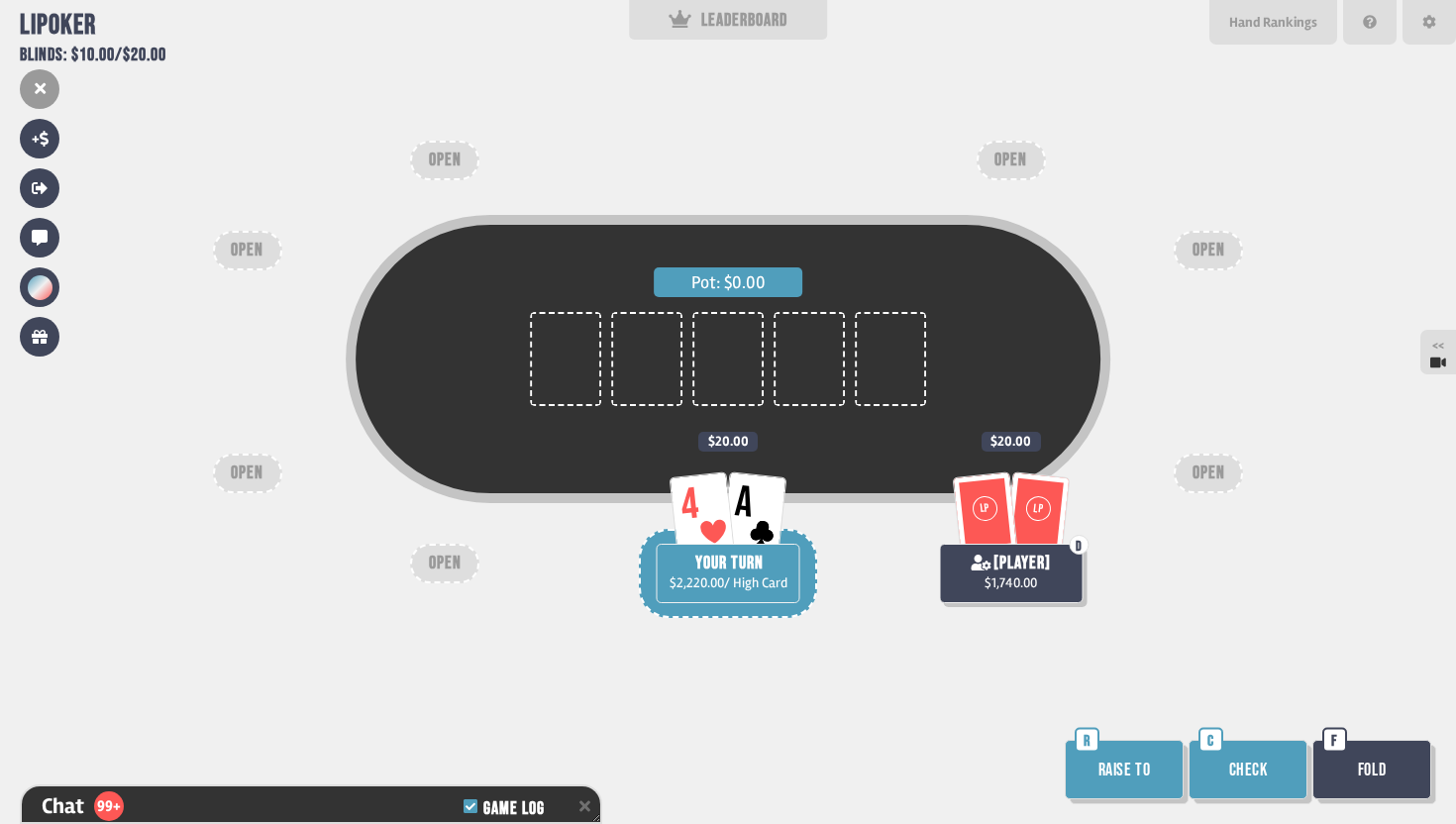 scroll, scrollTop: 14287, scrollLeft: 0, axis: vertical 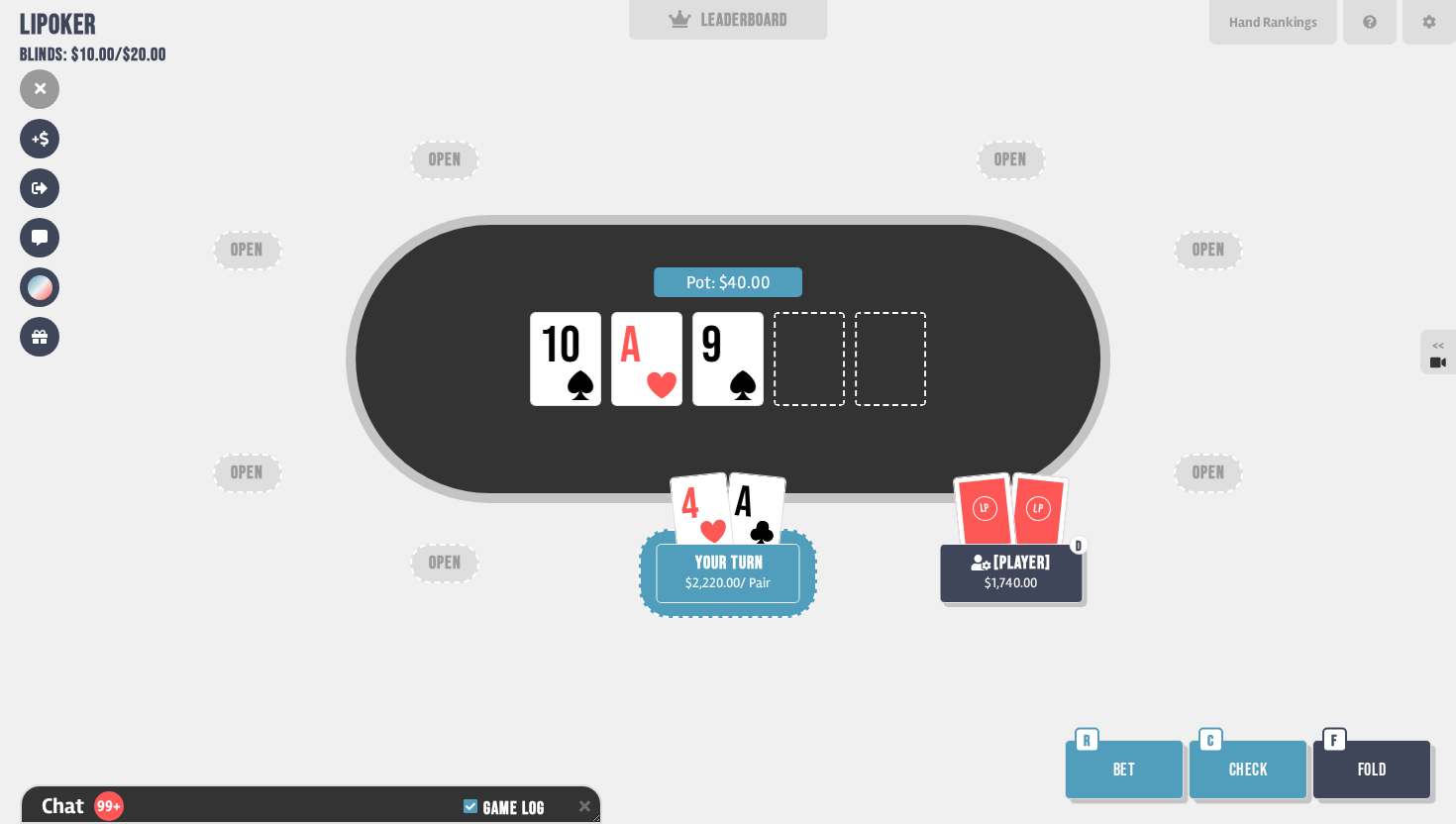 click on "Check" at bounding box center (1248, 770) 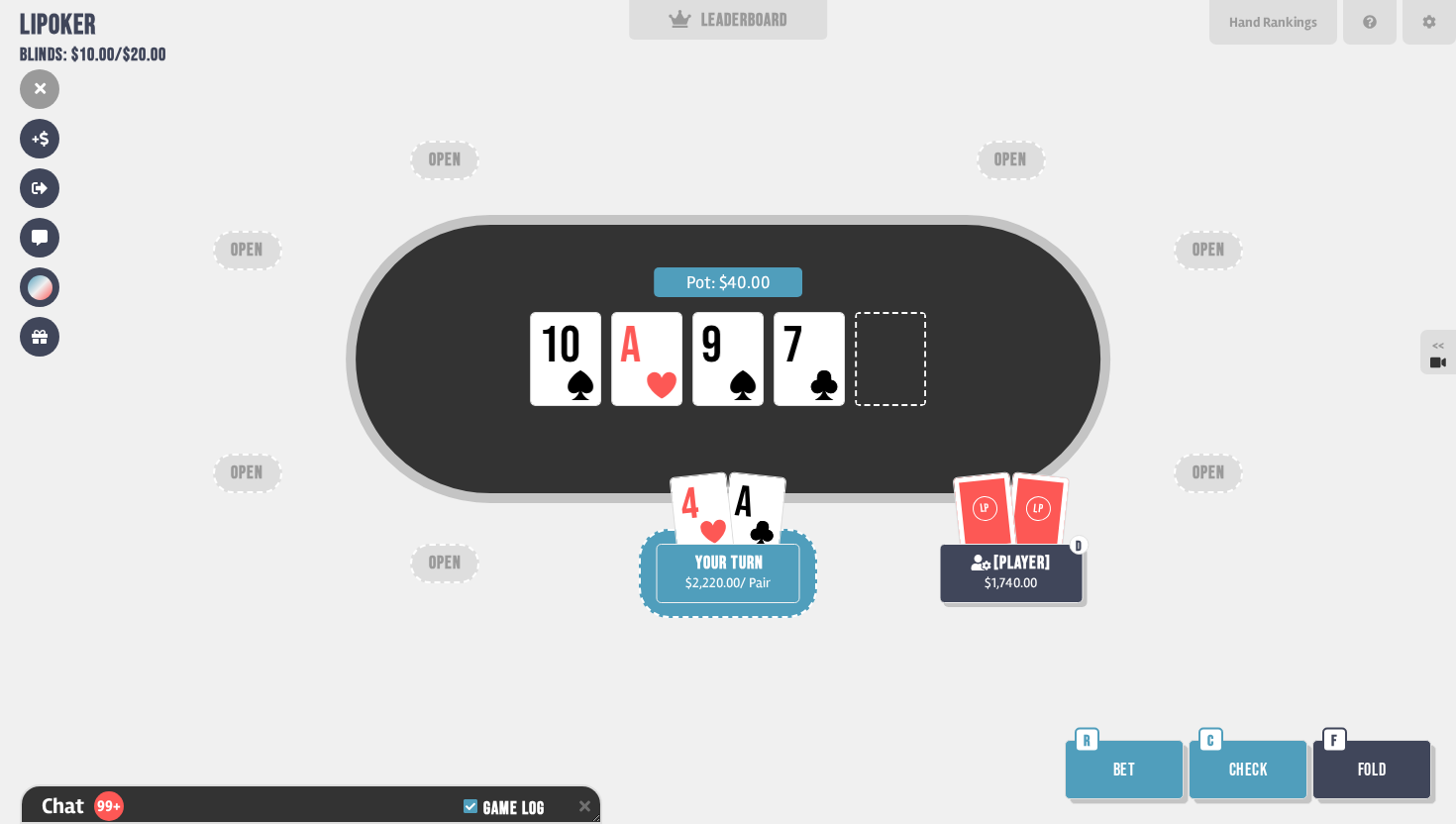 scroll, scrollTop: 14488, scrollLeft: 0, axis: vertical 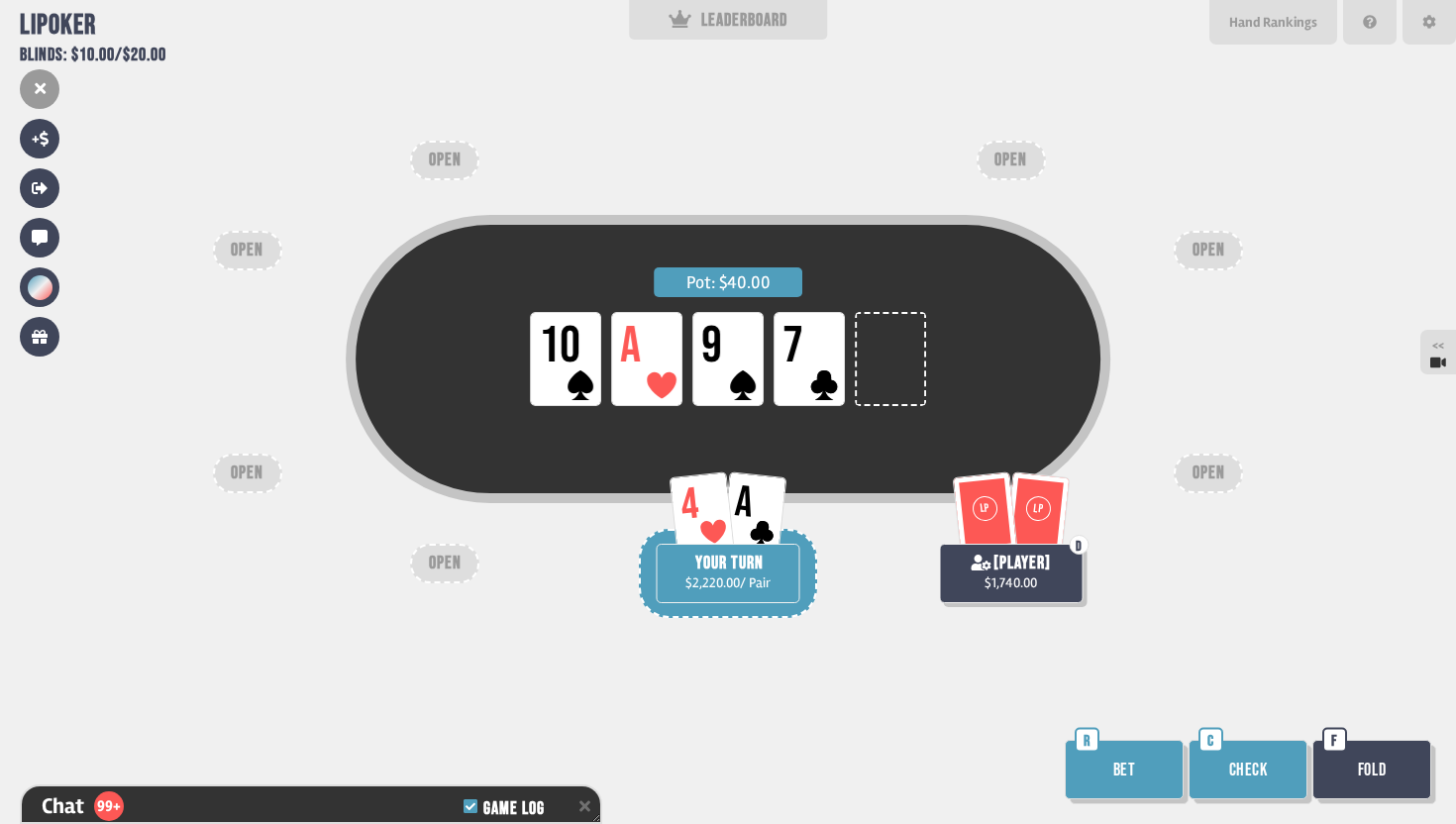 click on "Check" at bounding box center (1248, 770) 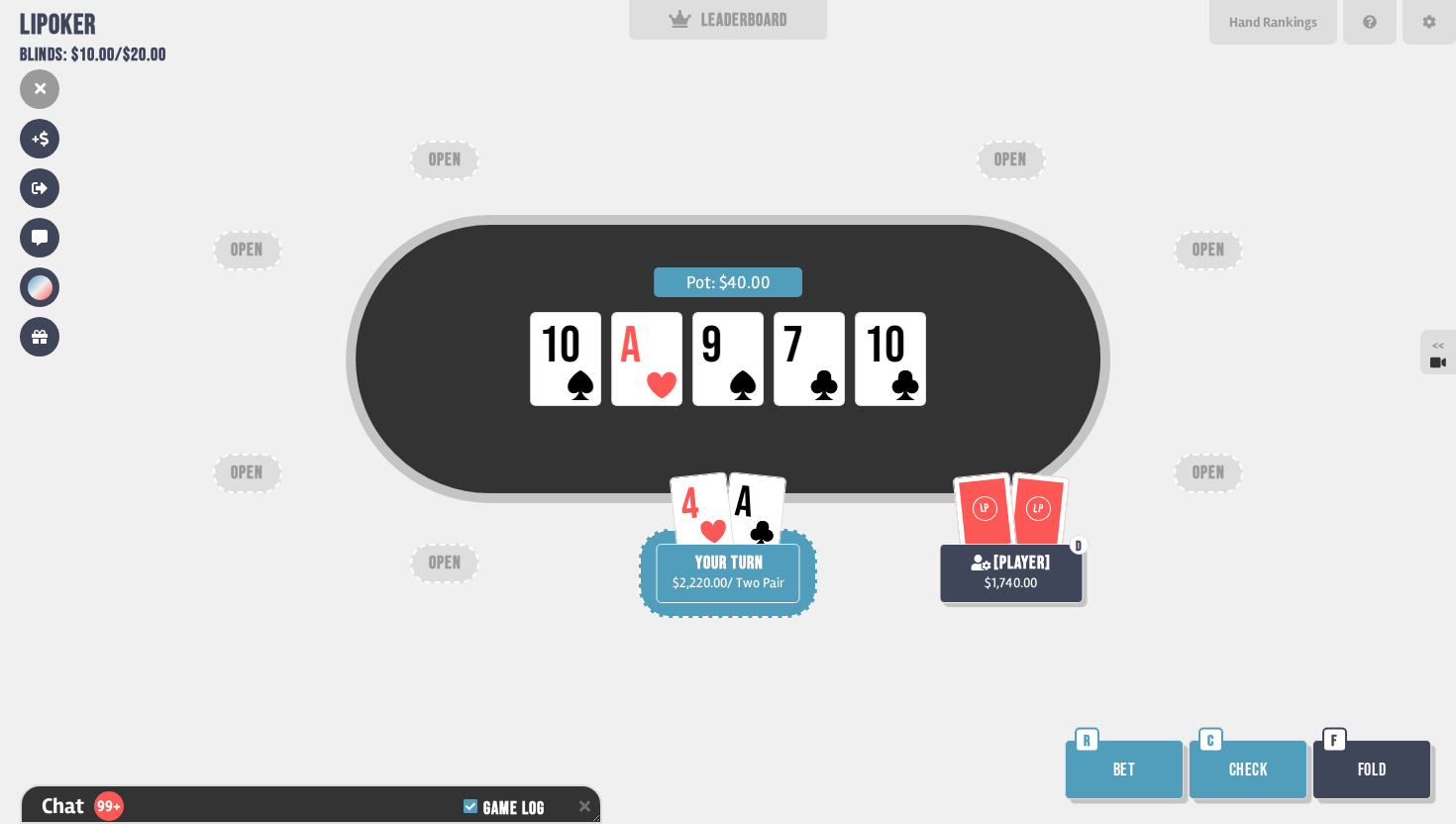 scroll, scrollTop: 14603, scrollLeft: 0, axis: vertical 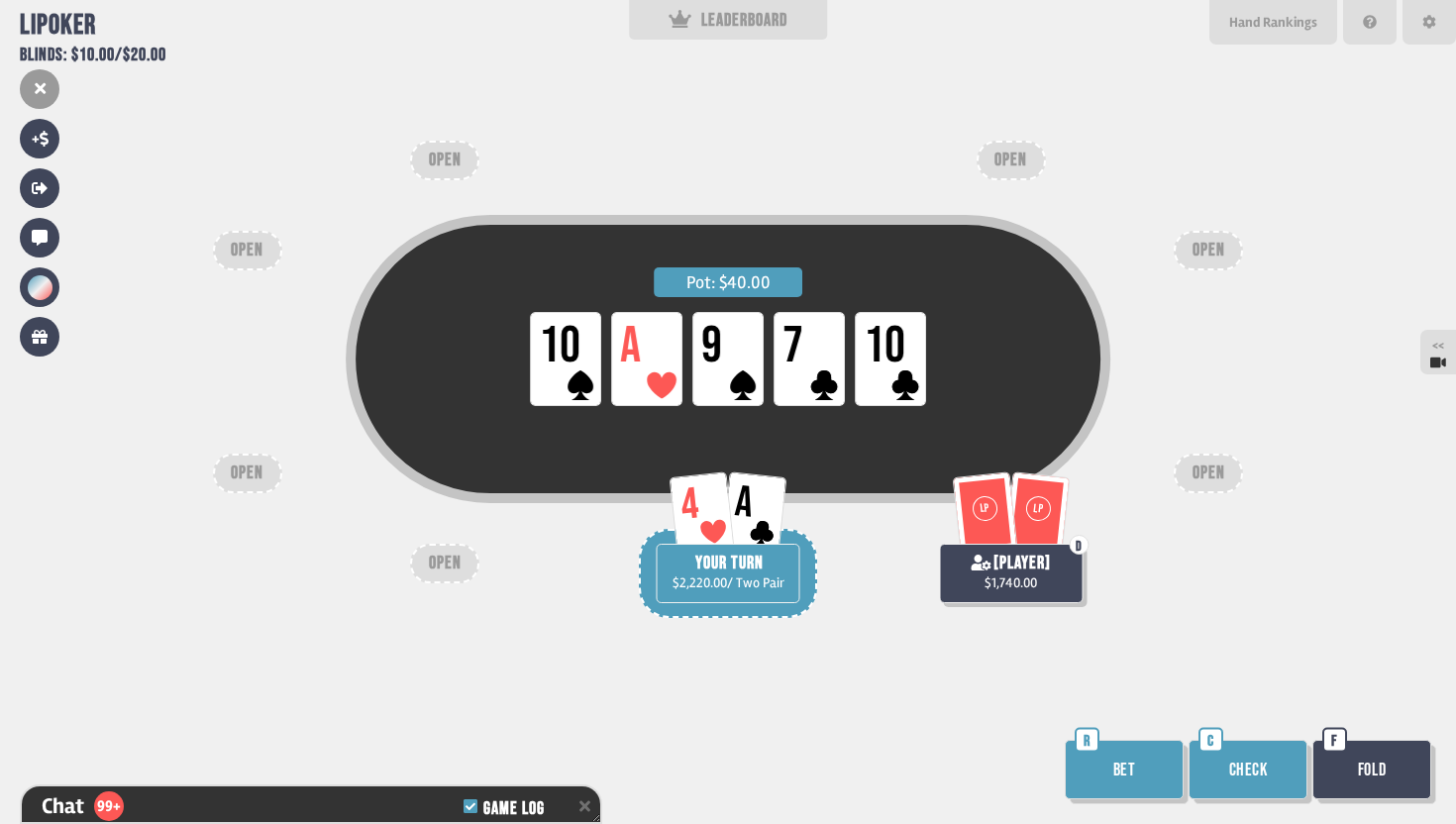 click on "Bet" at bounding box center (1124, 770) 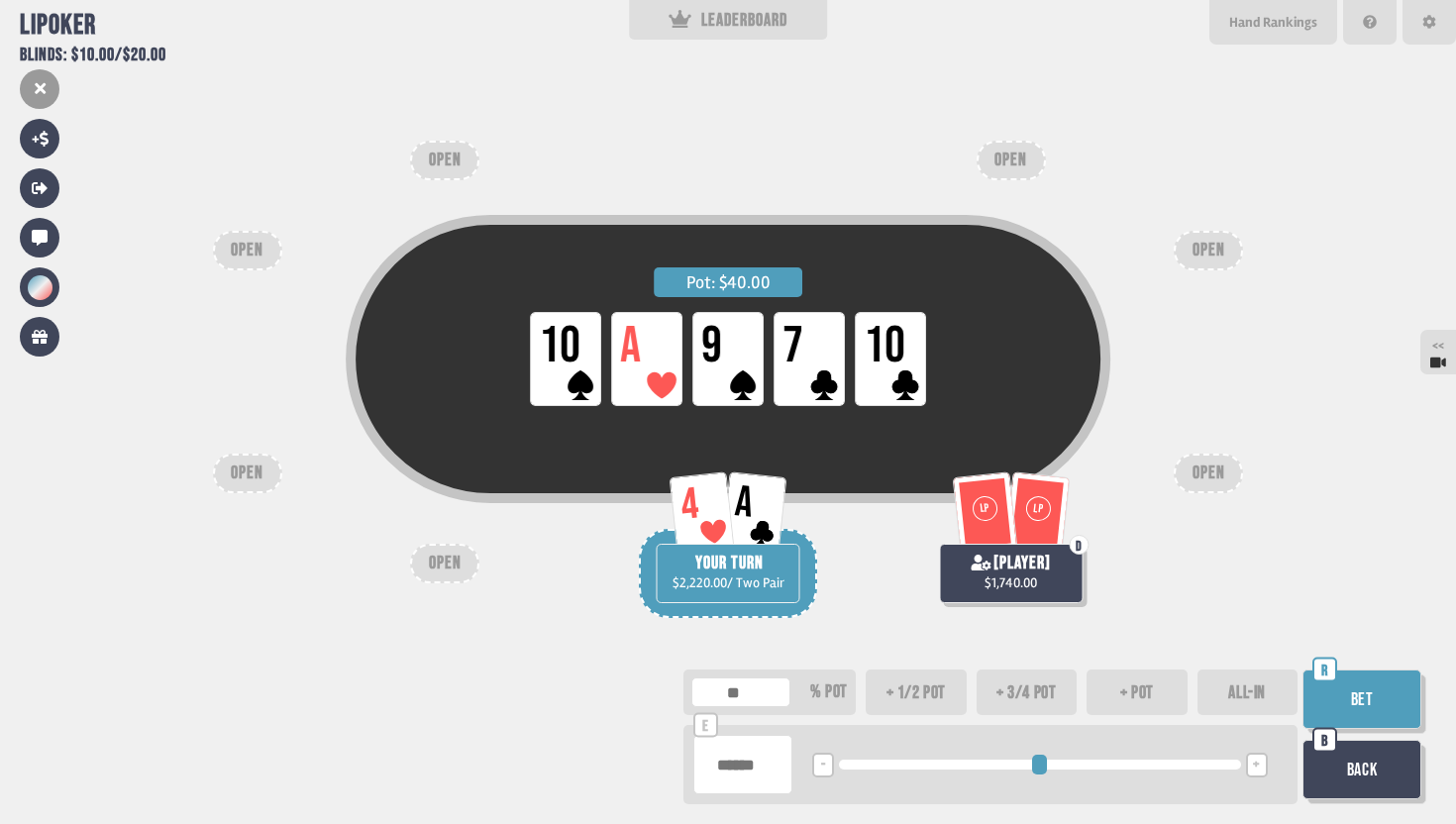 click at bounding box center (743, 765) 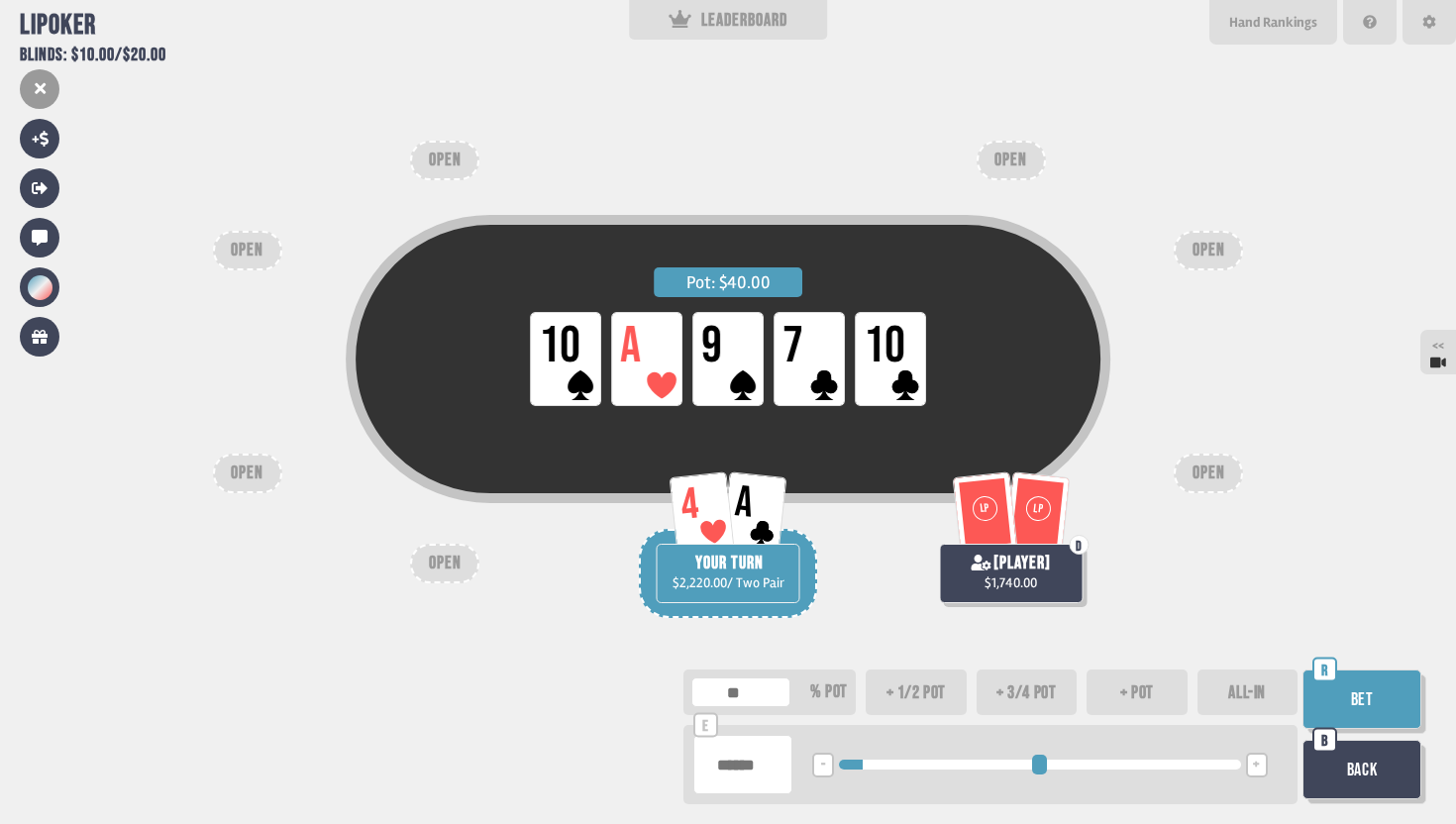 type on "******" 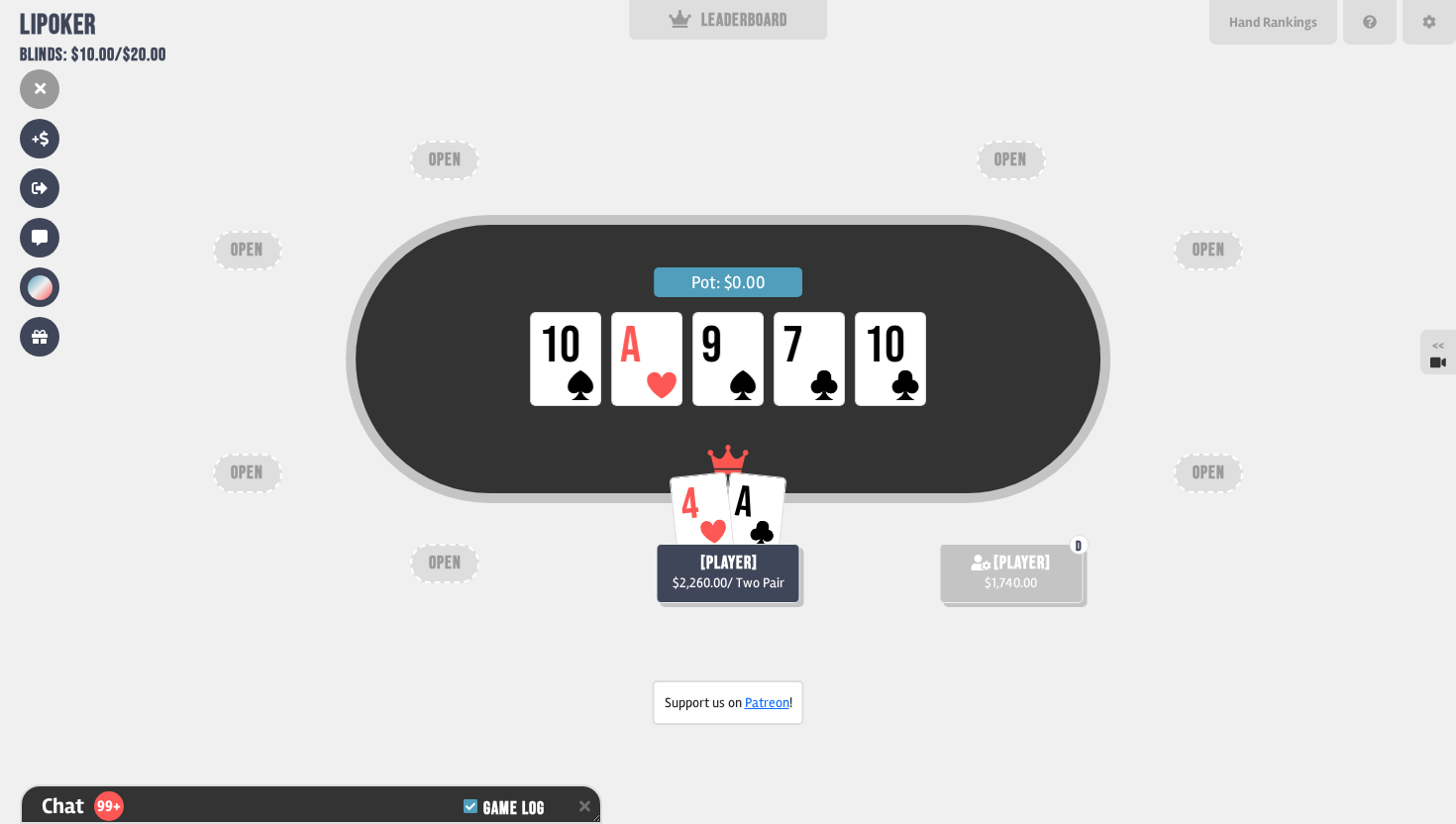 scroll, scrollTop: 14776, scrollLeft: 0, axis: vertical 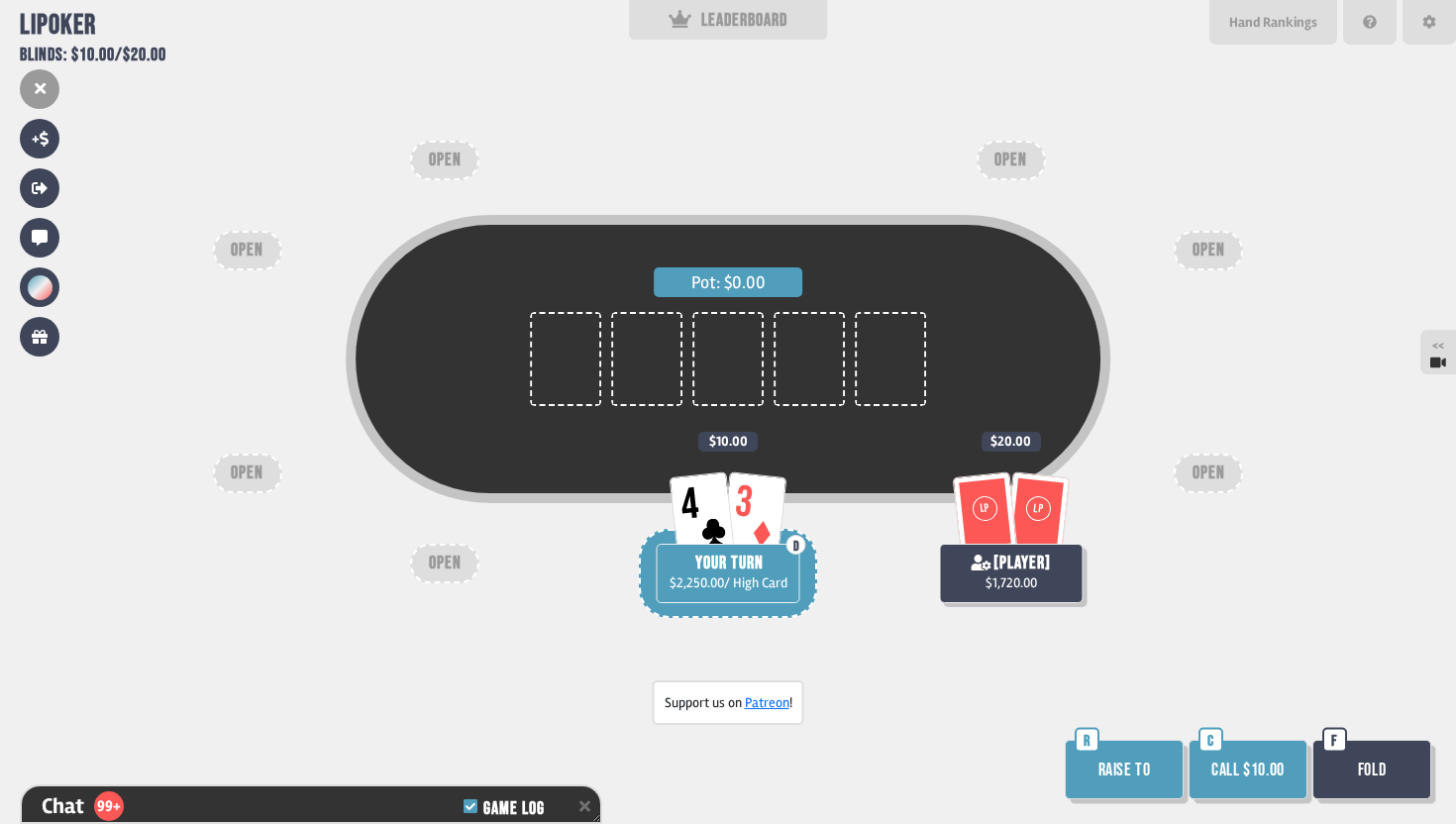 click on "Call $10.00" at bounding box center [1248, 770] 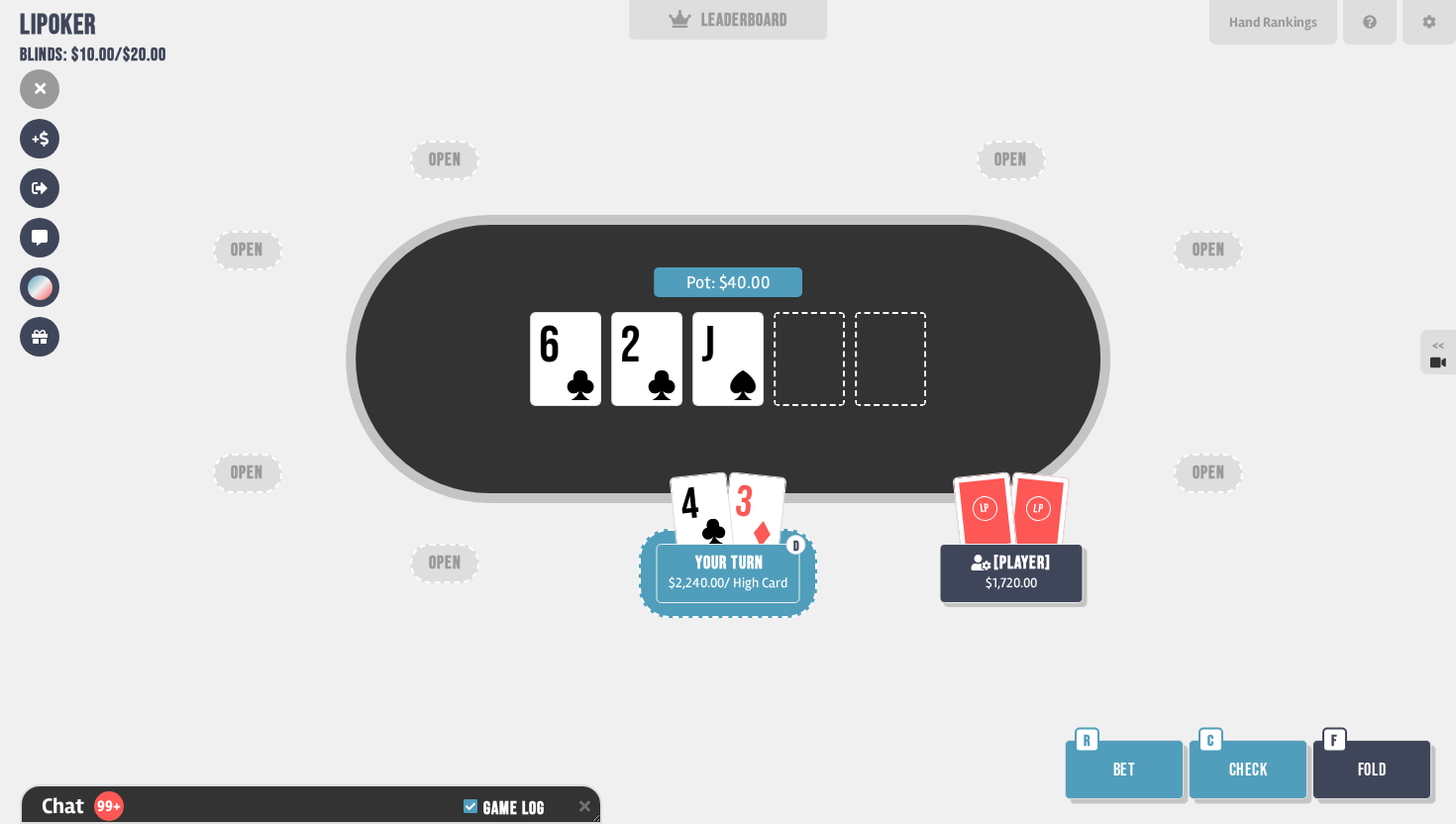 scroll, scrollTop: 14919, scrollLeft: 0, axis: vertical 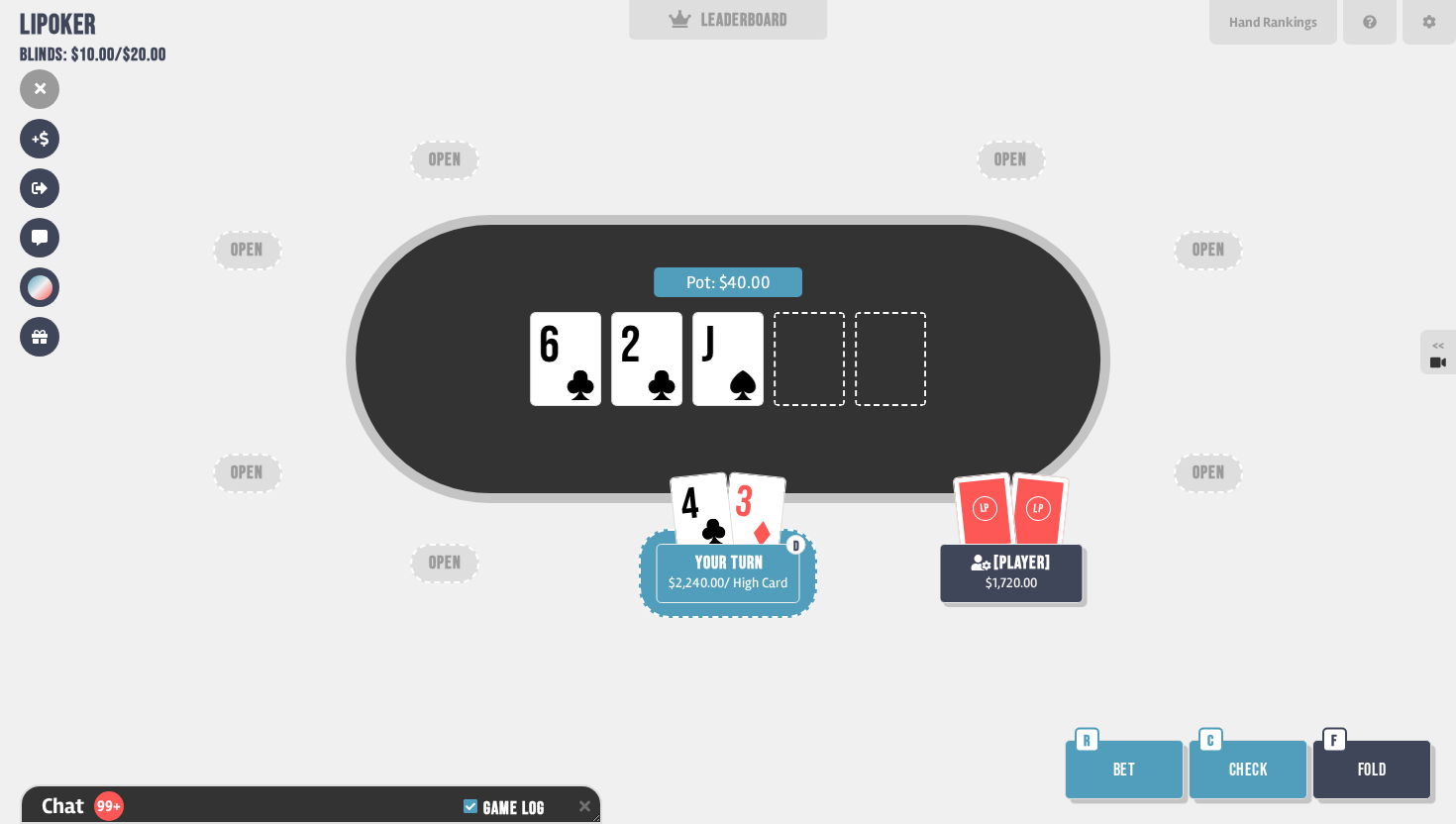 click on "Bet" at bounding box center [1124, 770] 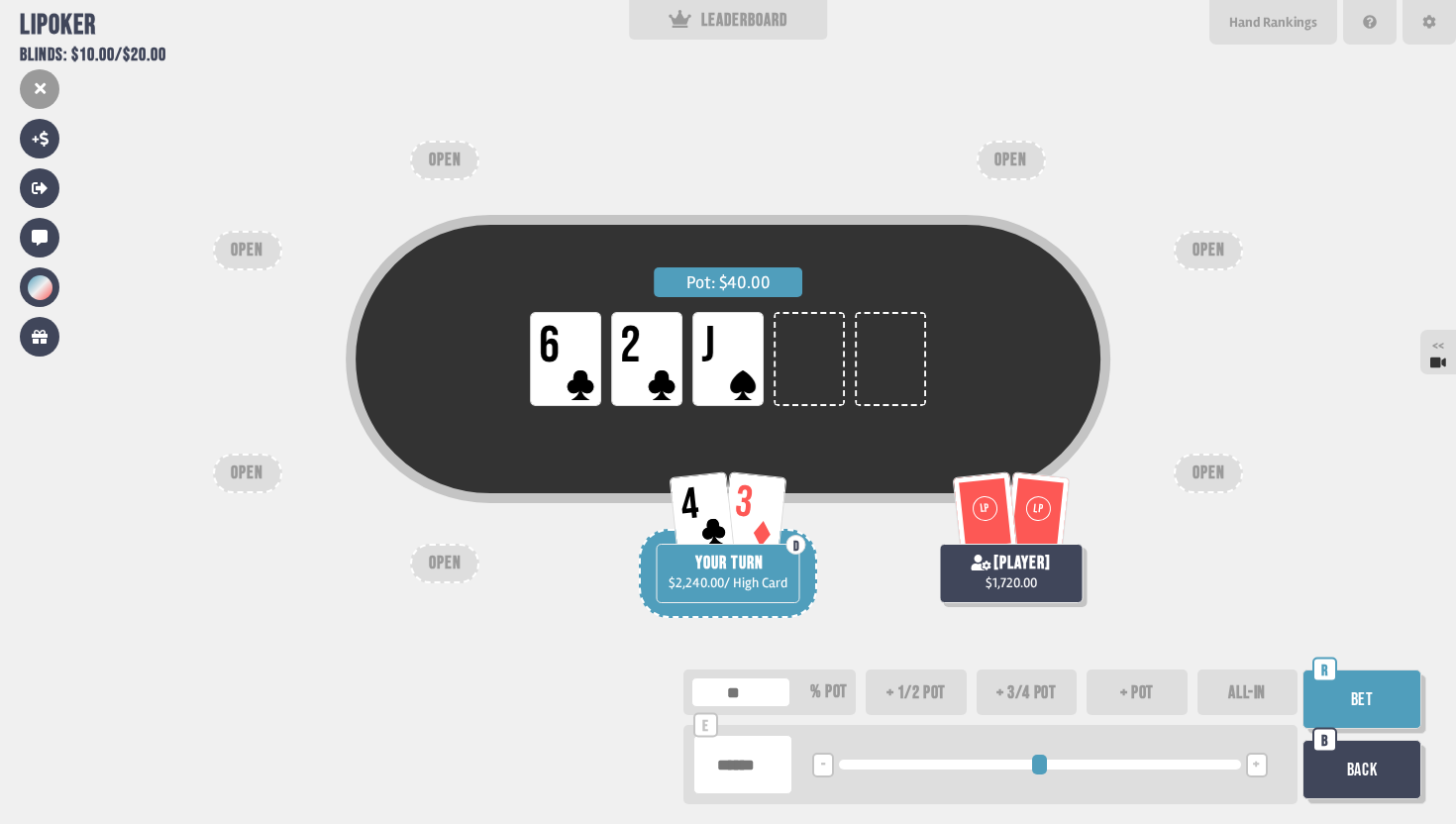 click at bounding box center [743, 765] 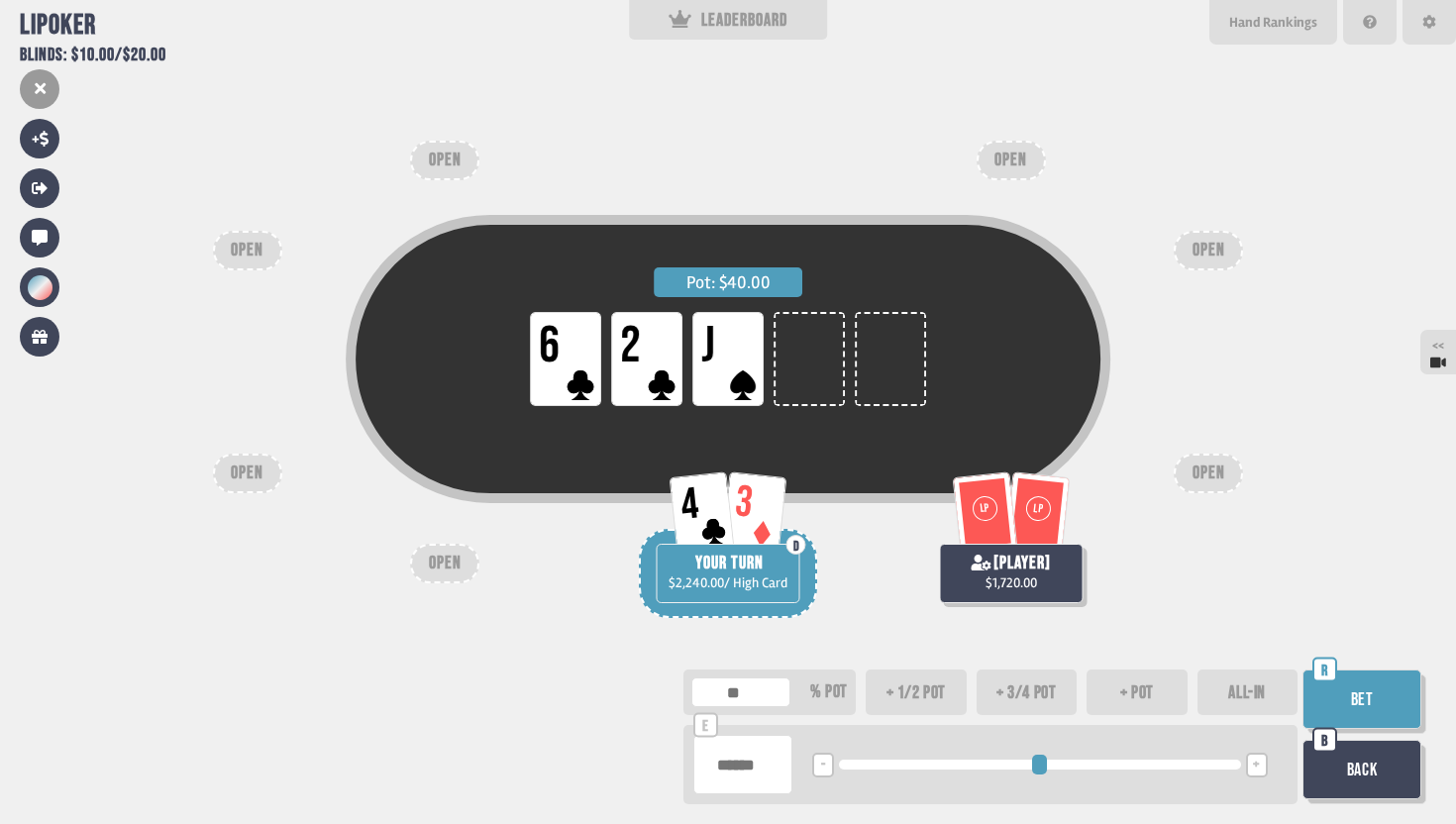 type on "**" 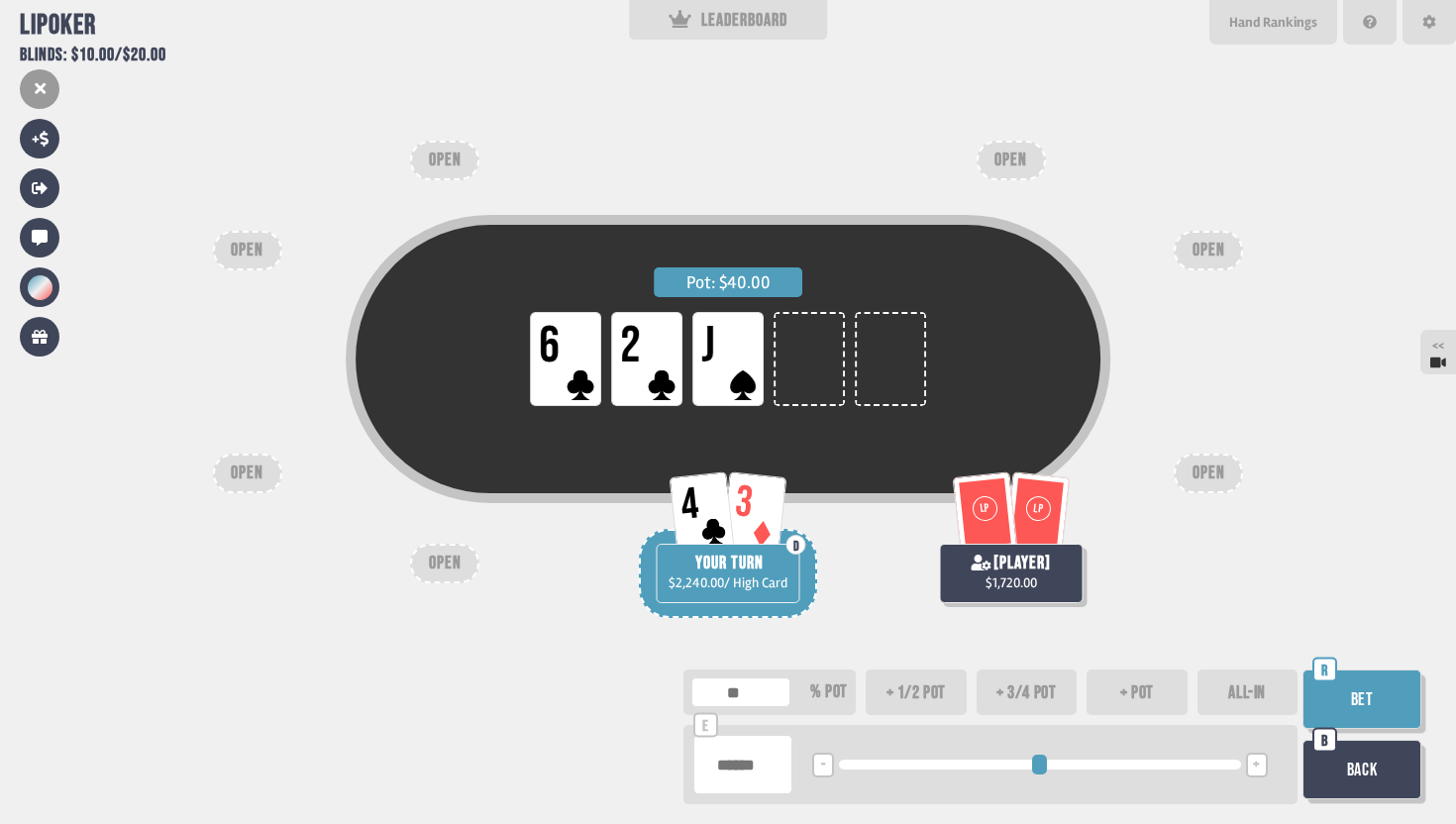 type on "*" 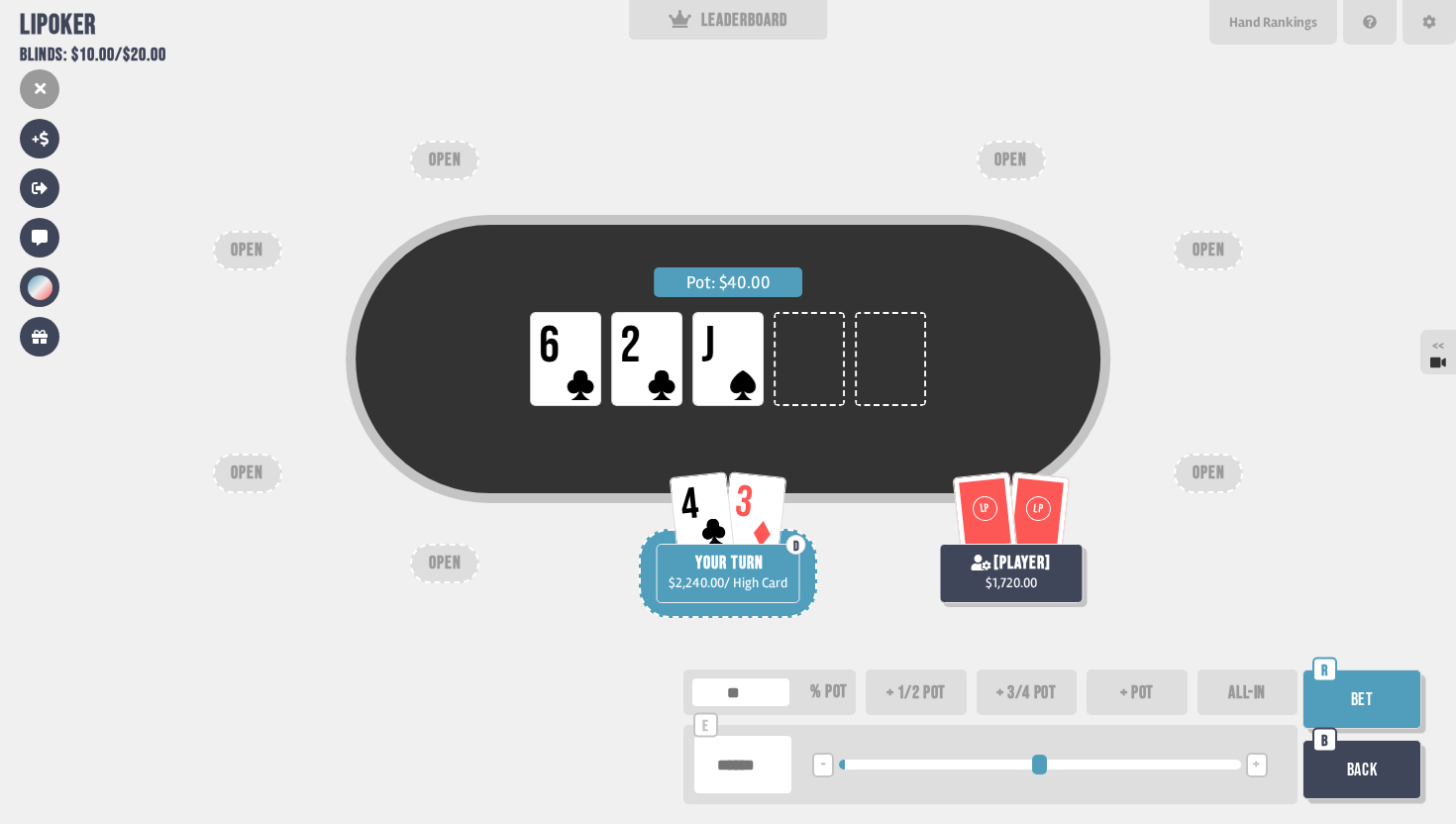 type on "*****" 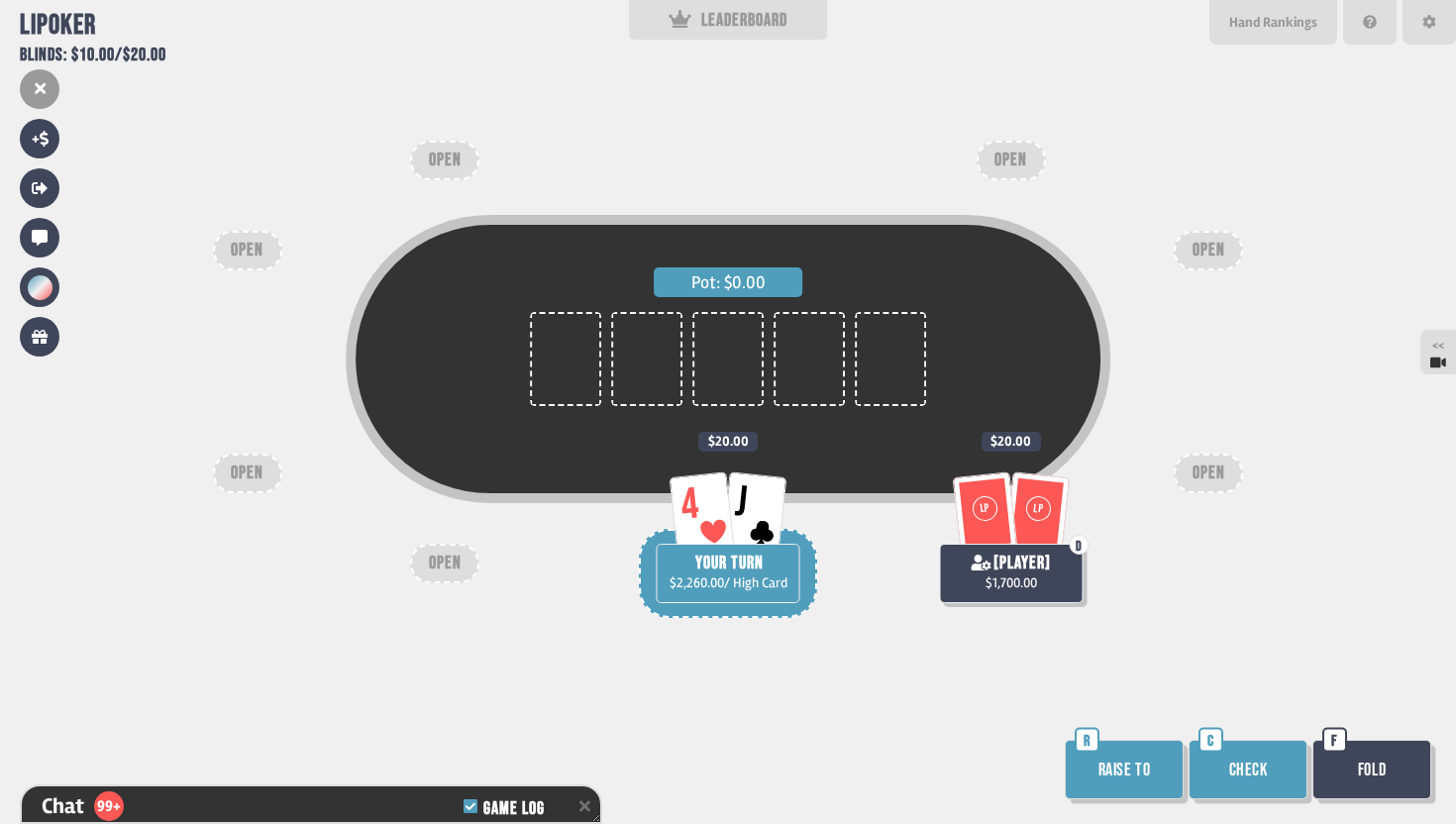 scroll, scrollTop: 15120, scrollLeft: 0, axis: vertical 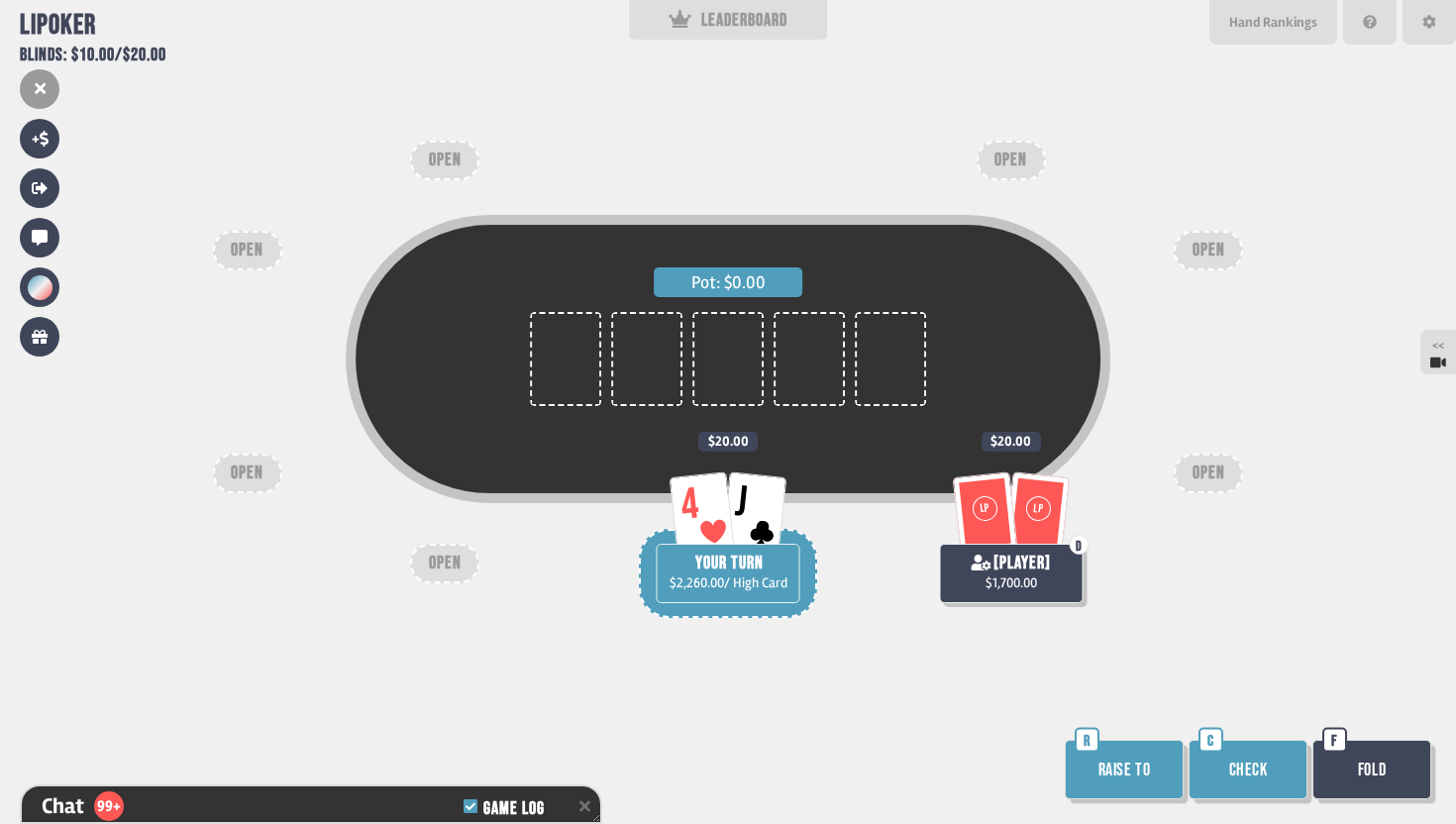 click on "Raise to" at bounding box center (1124, 770) 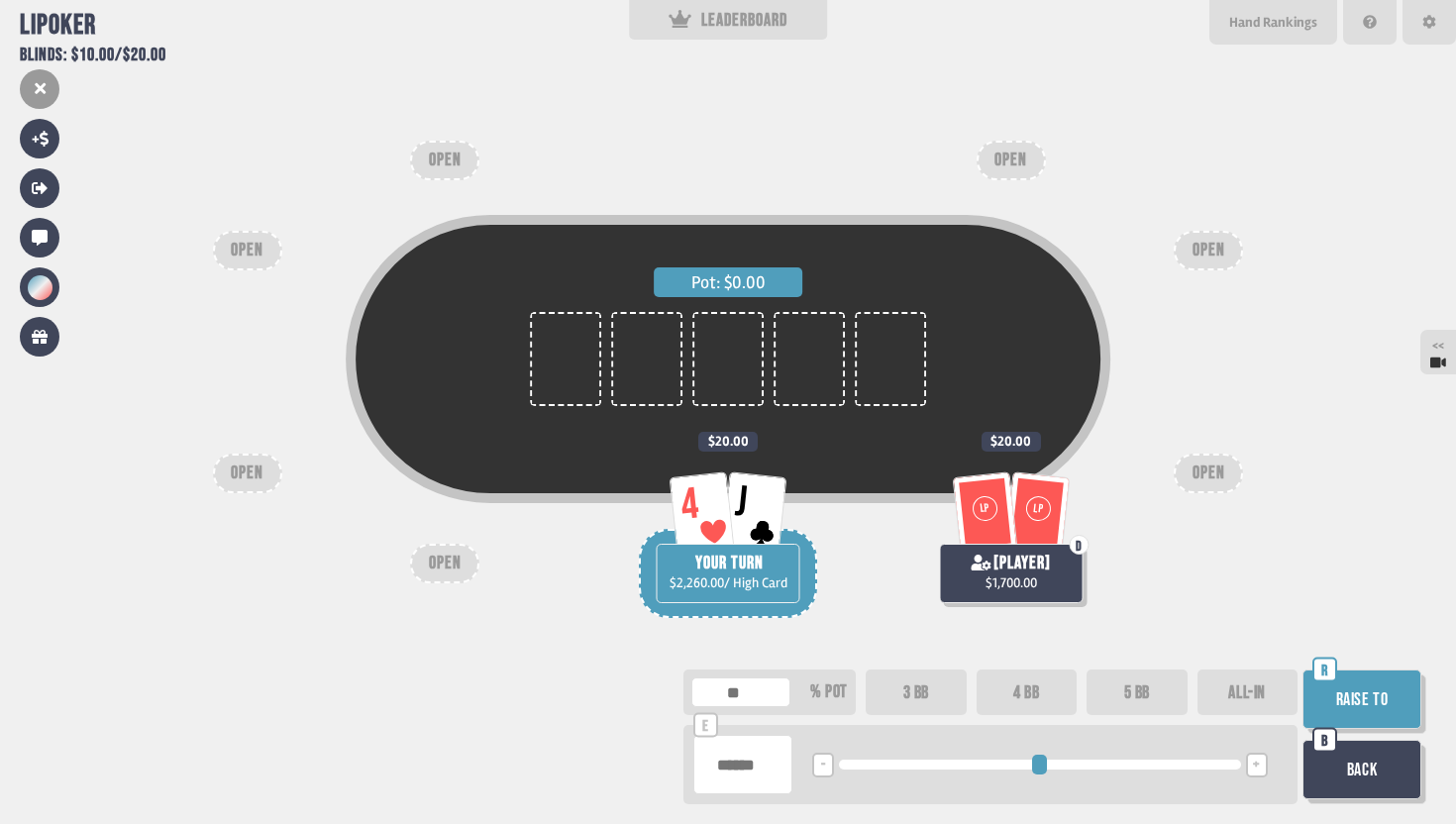 click at bounding box center [743, 765] 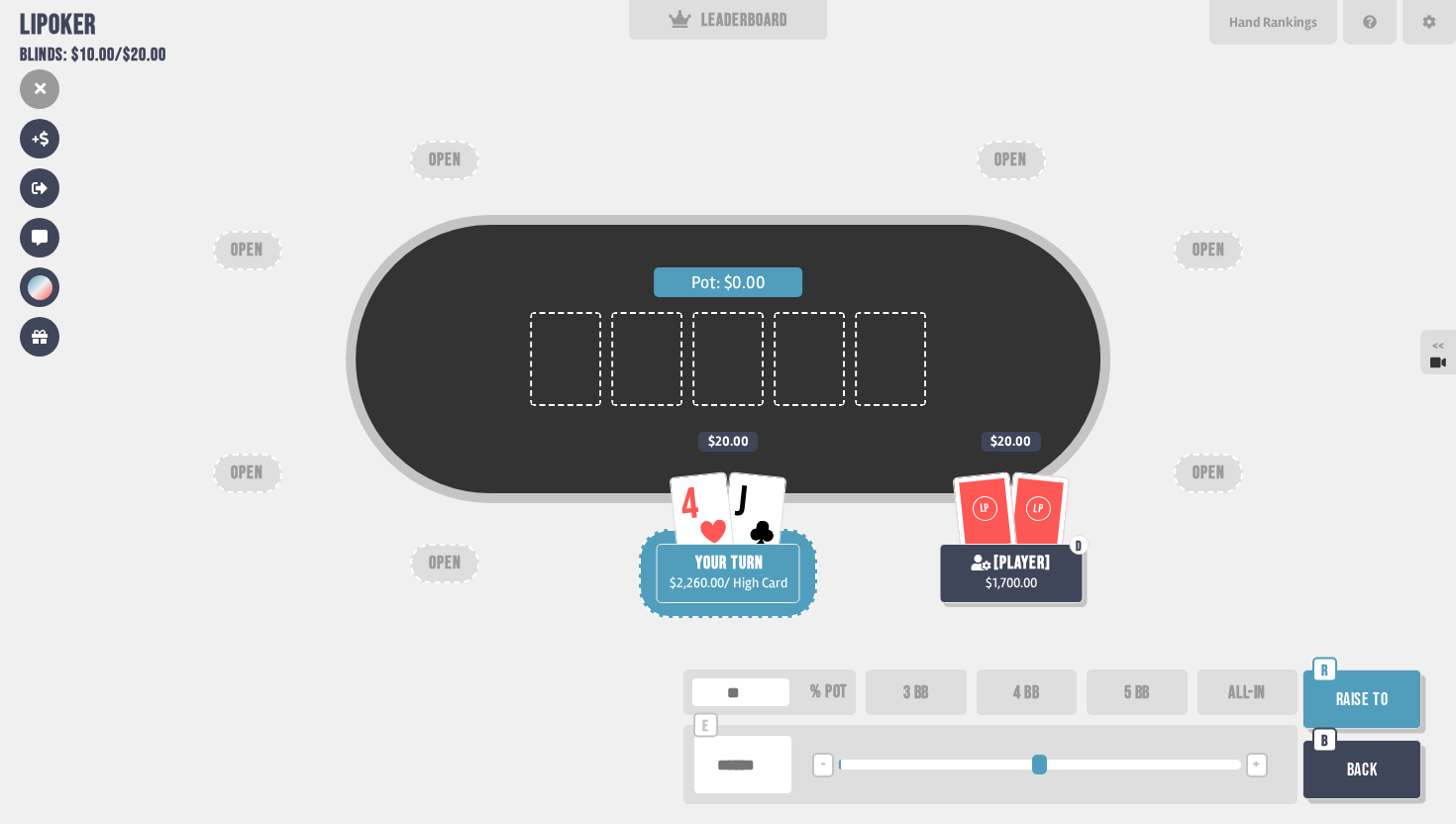 type on "*****" 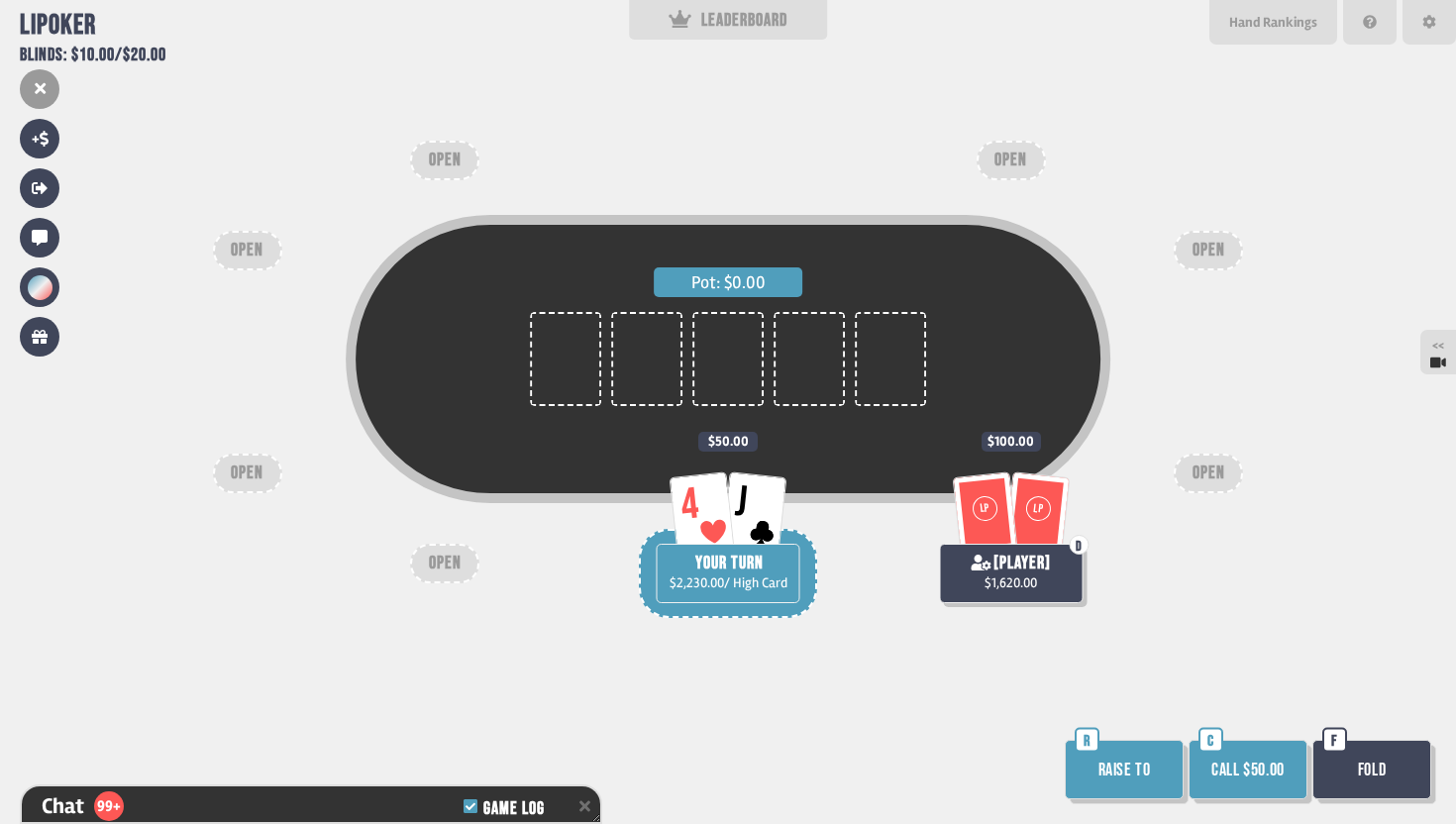 scroll, scrollTop: 15206, scrollLeft: 0, axis: vertical 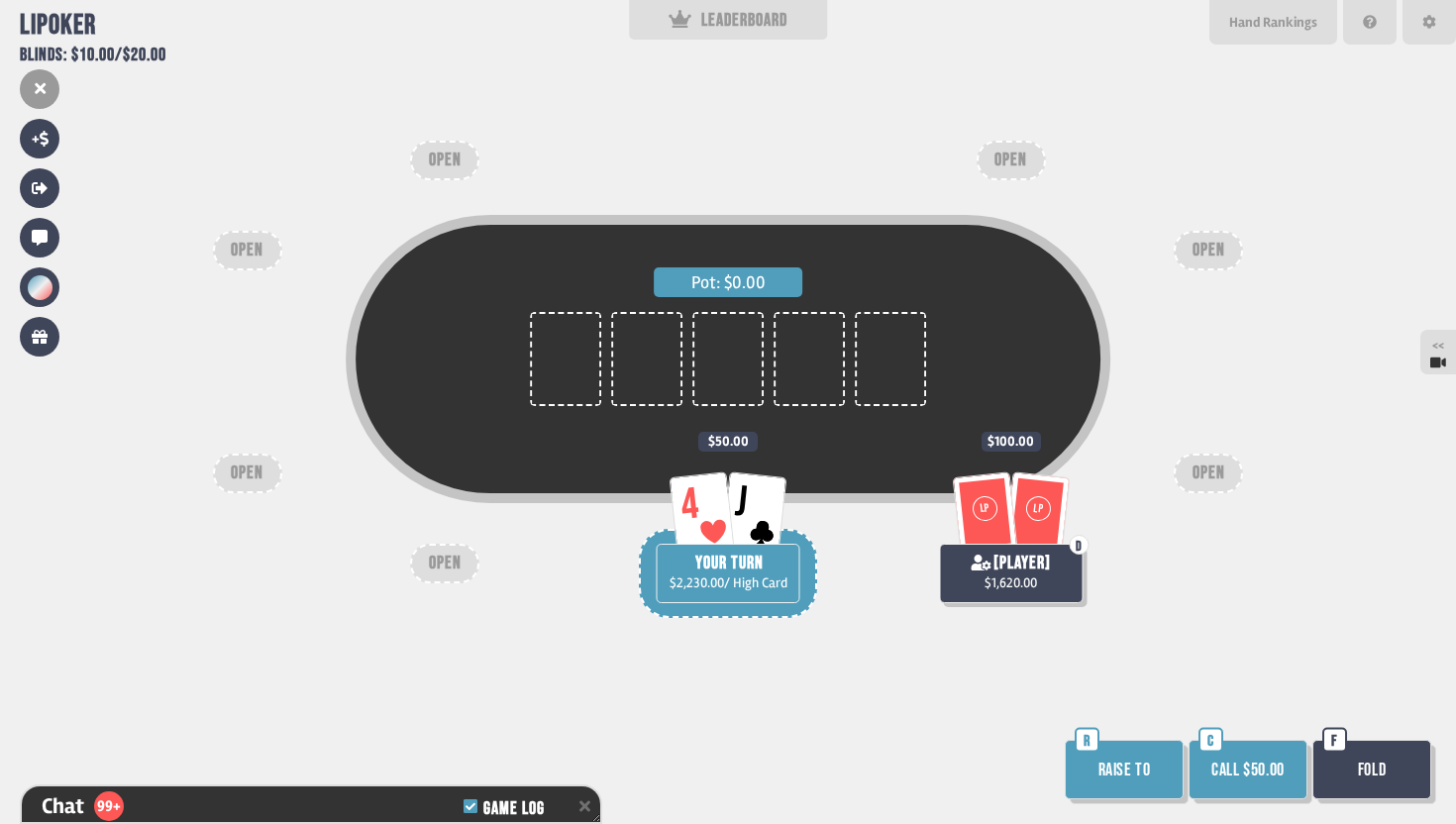 click on "Call $50.00" at bounding box center [1248, 770] 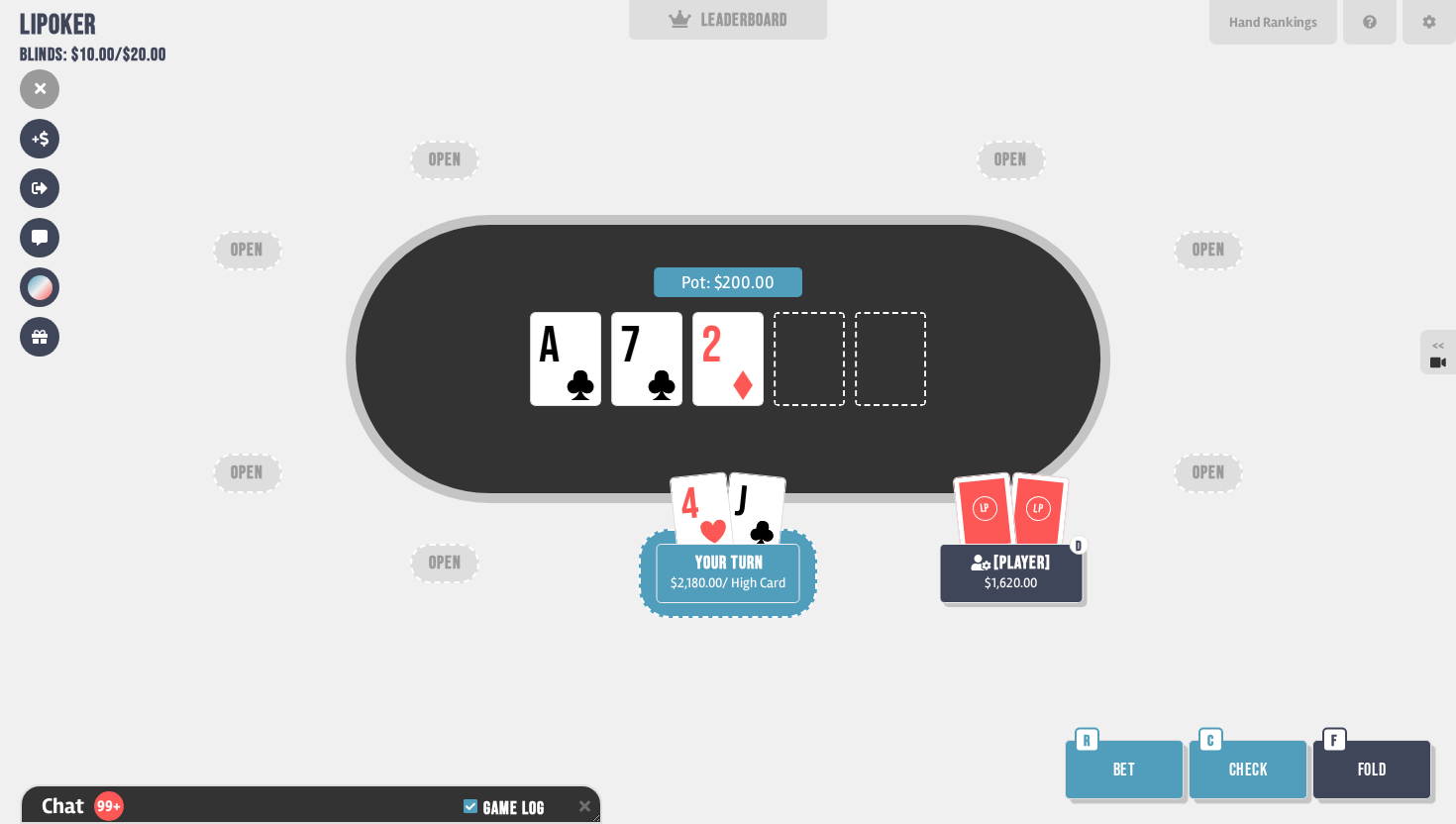 scroll, scrollTop: 15293, scrollLeft: 0, axis: vertical 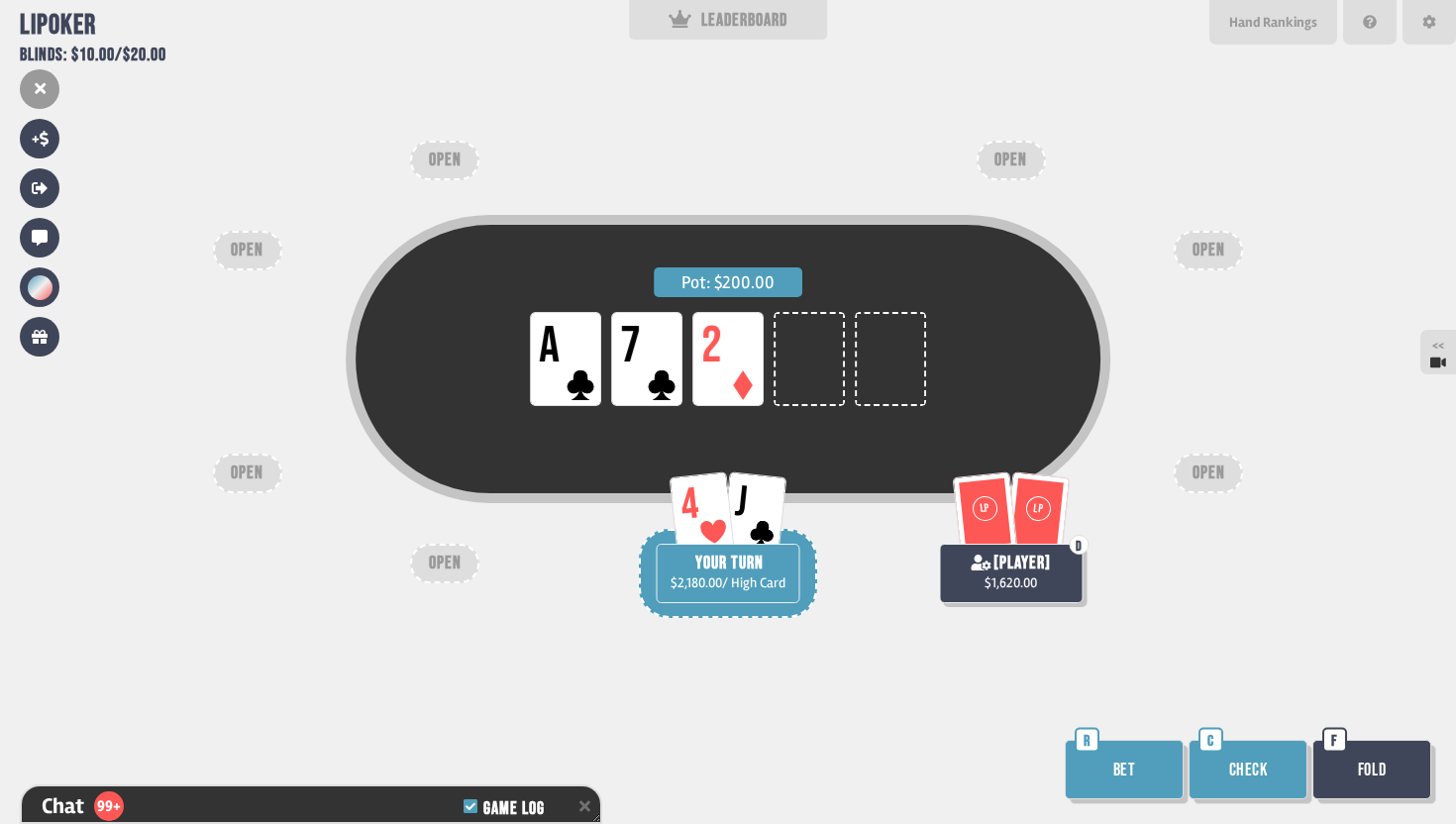click on "Check" at bounding box center [1248, 770] 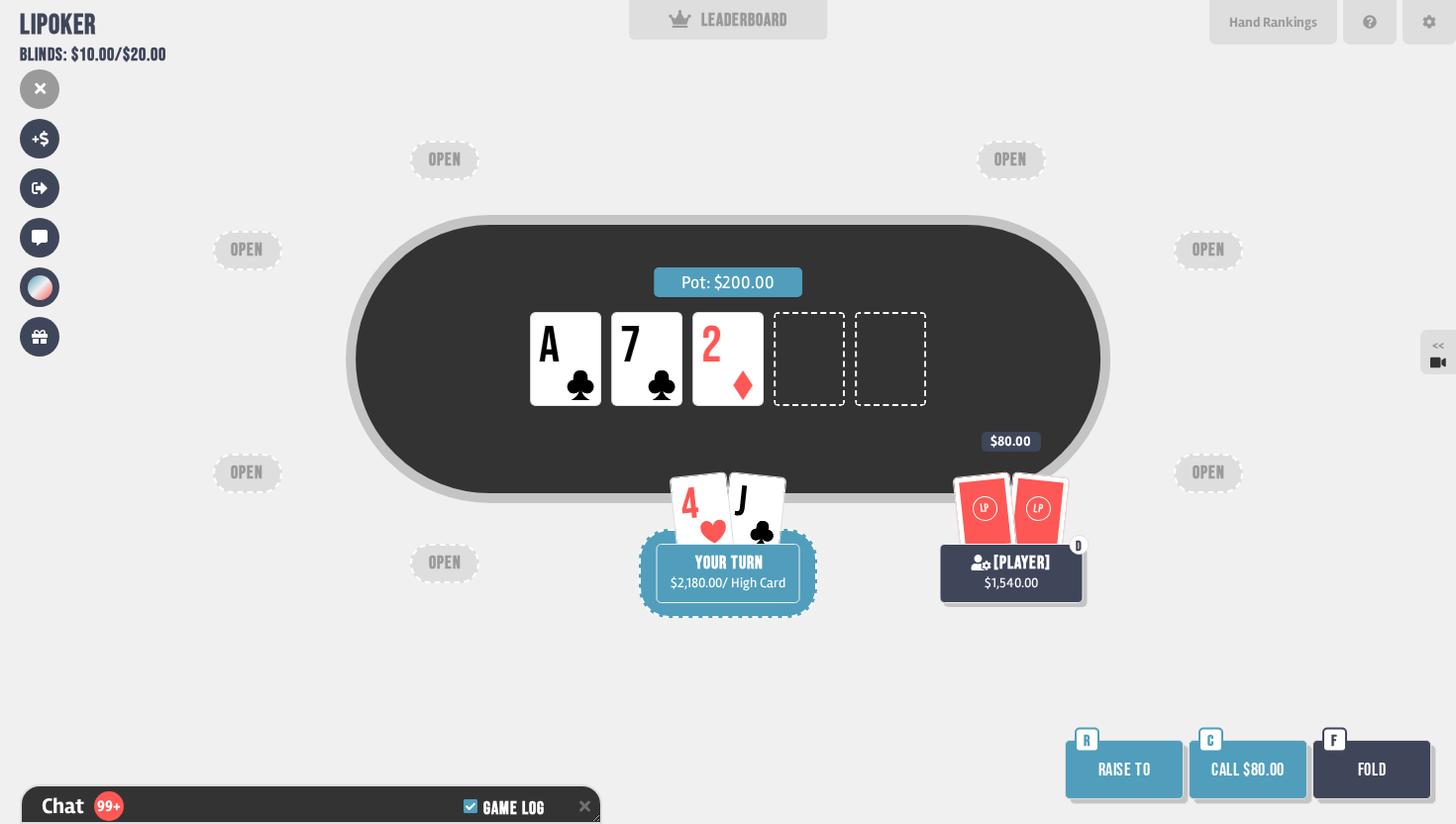scroll, scrollTop: 15379, scrollLeft: 0, axis: vertical 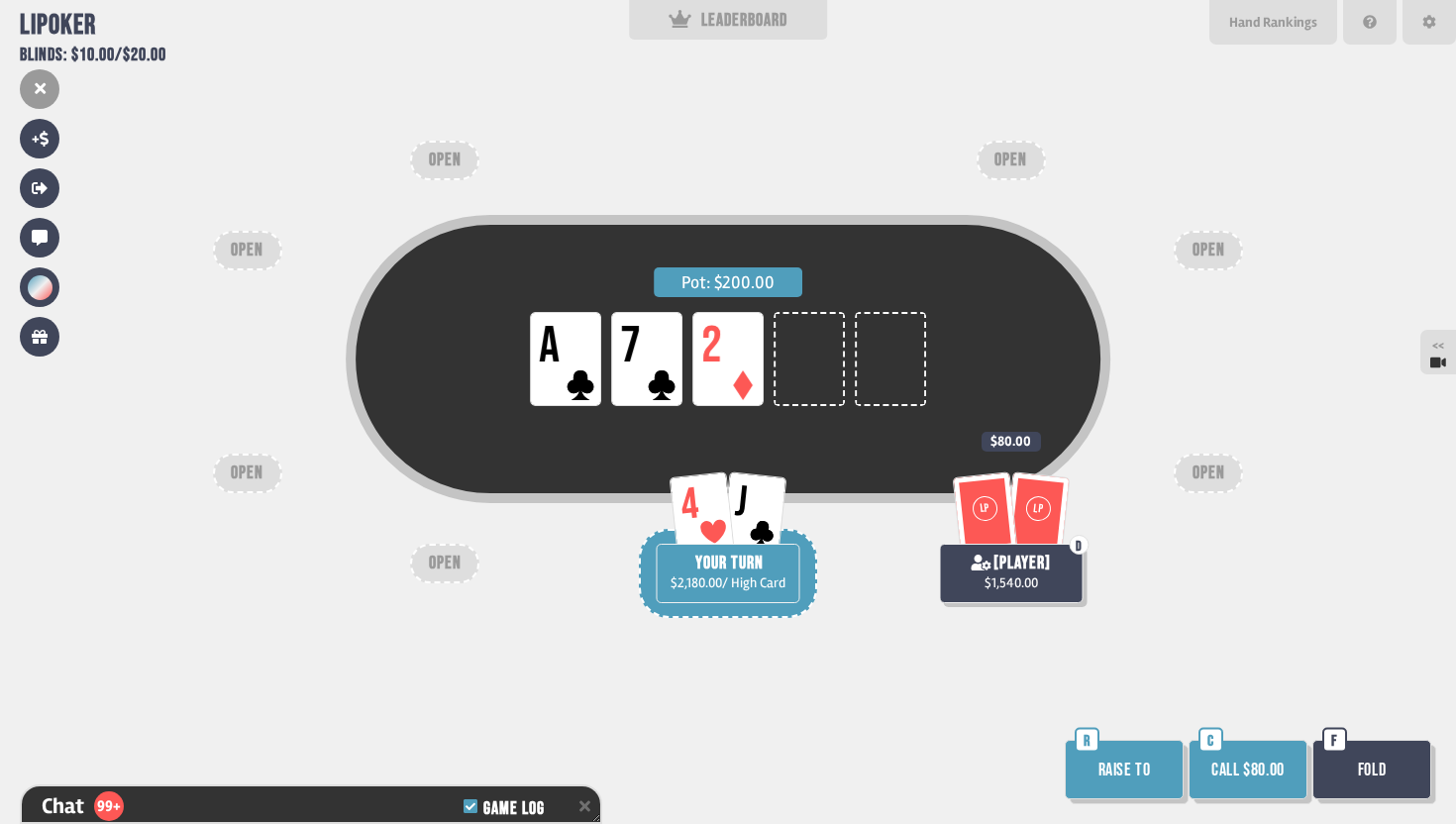 click on "Call $80.00" at bounding box center [1248, 770] 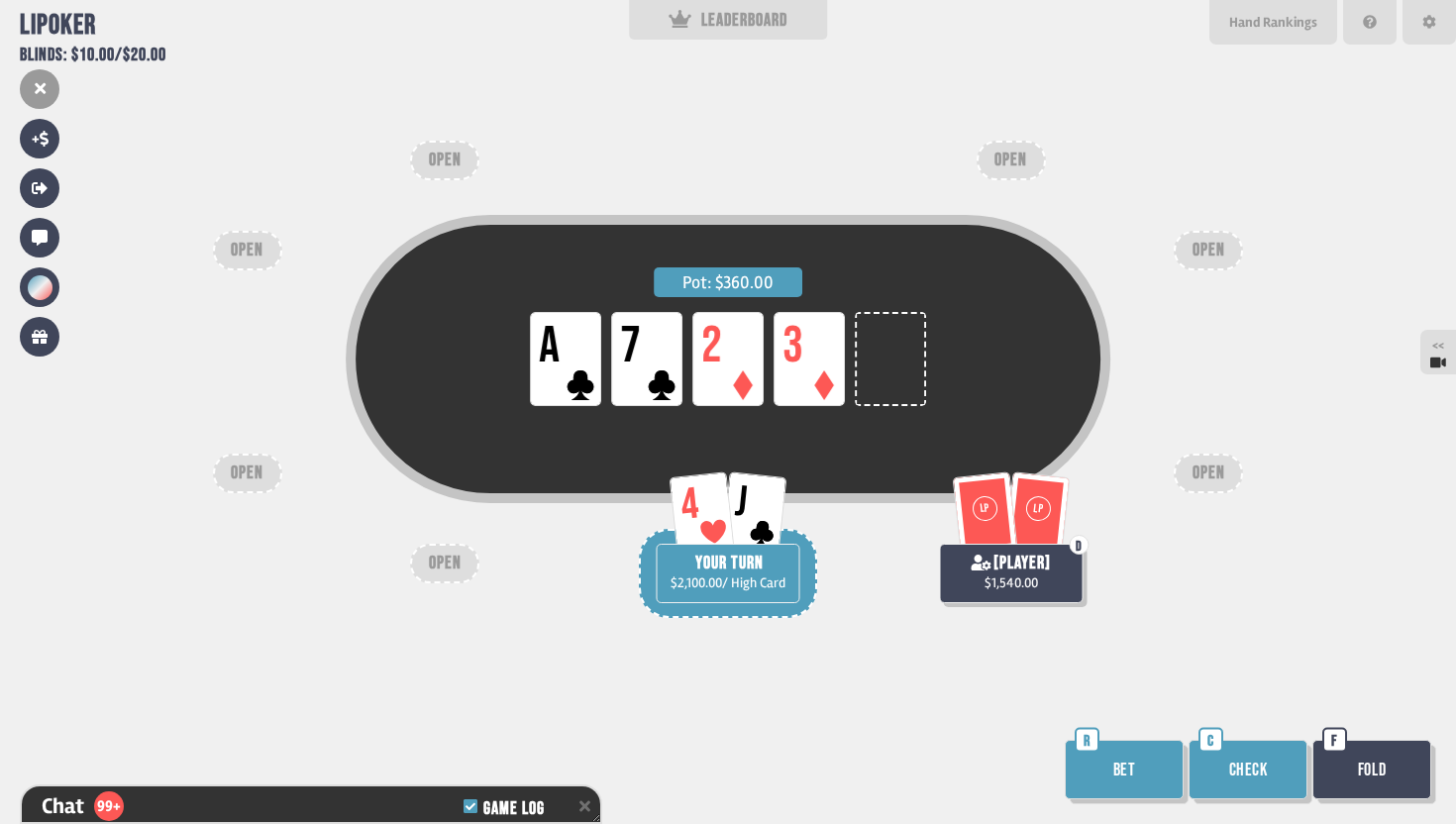 scroll, scrollTop: 15465, scrollLeft: 0, axis: vertical 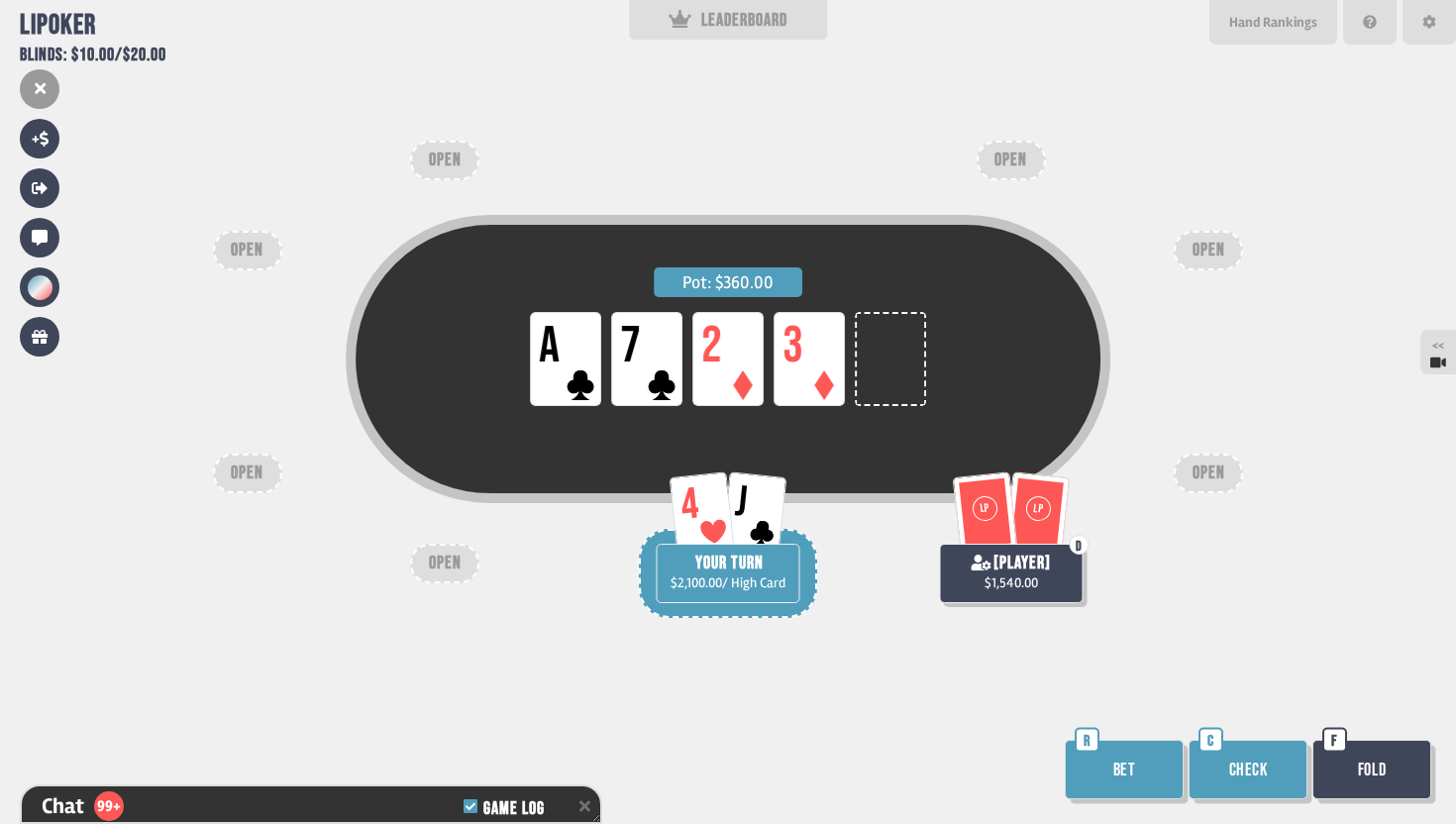 click on "Check" at bounding box center [1248, 770] 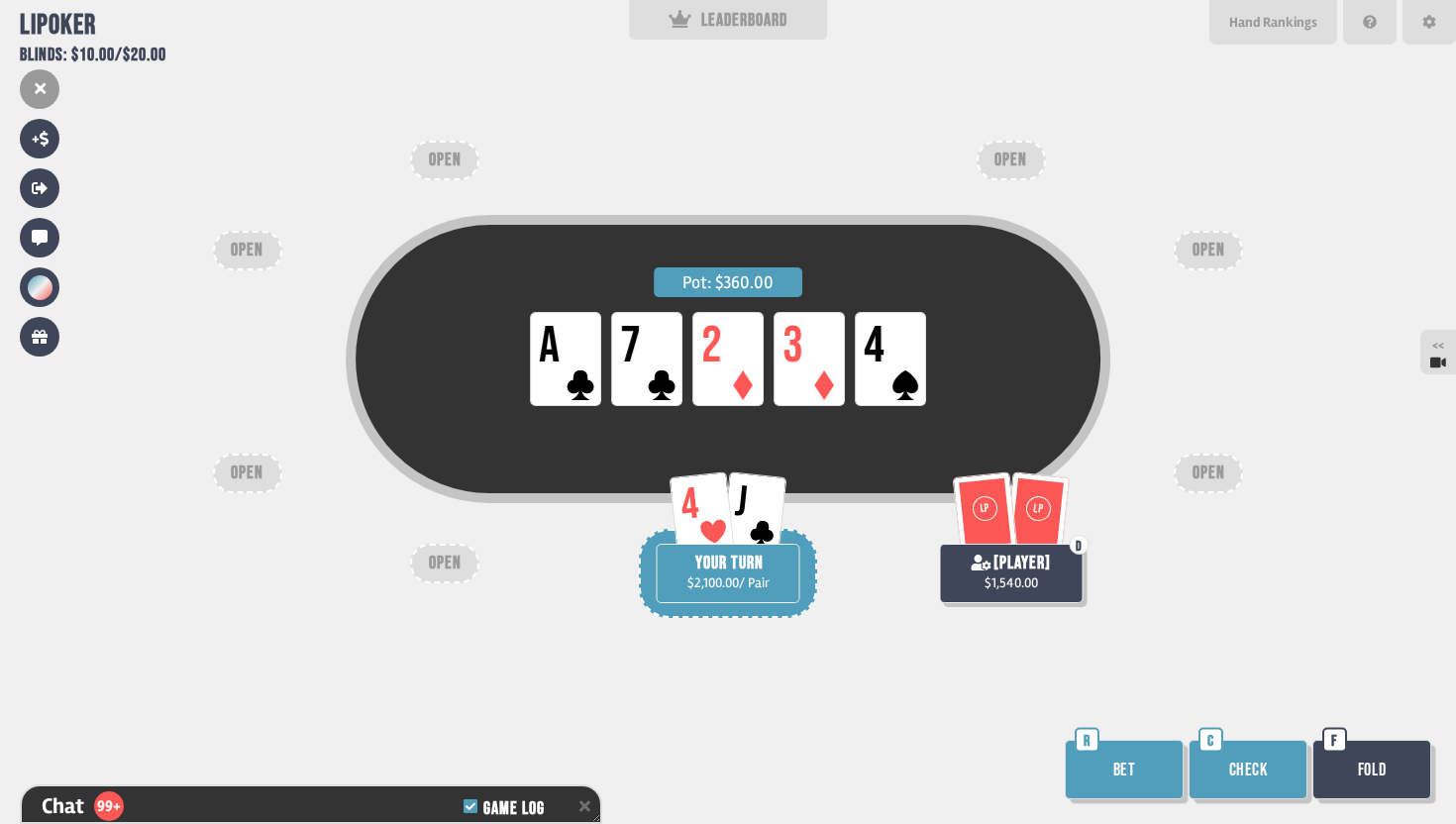 scroll, scrollTop: 15580, scrollLeft: 0, axis: vertical 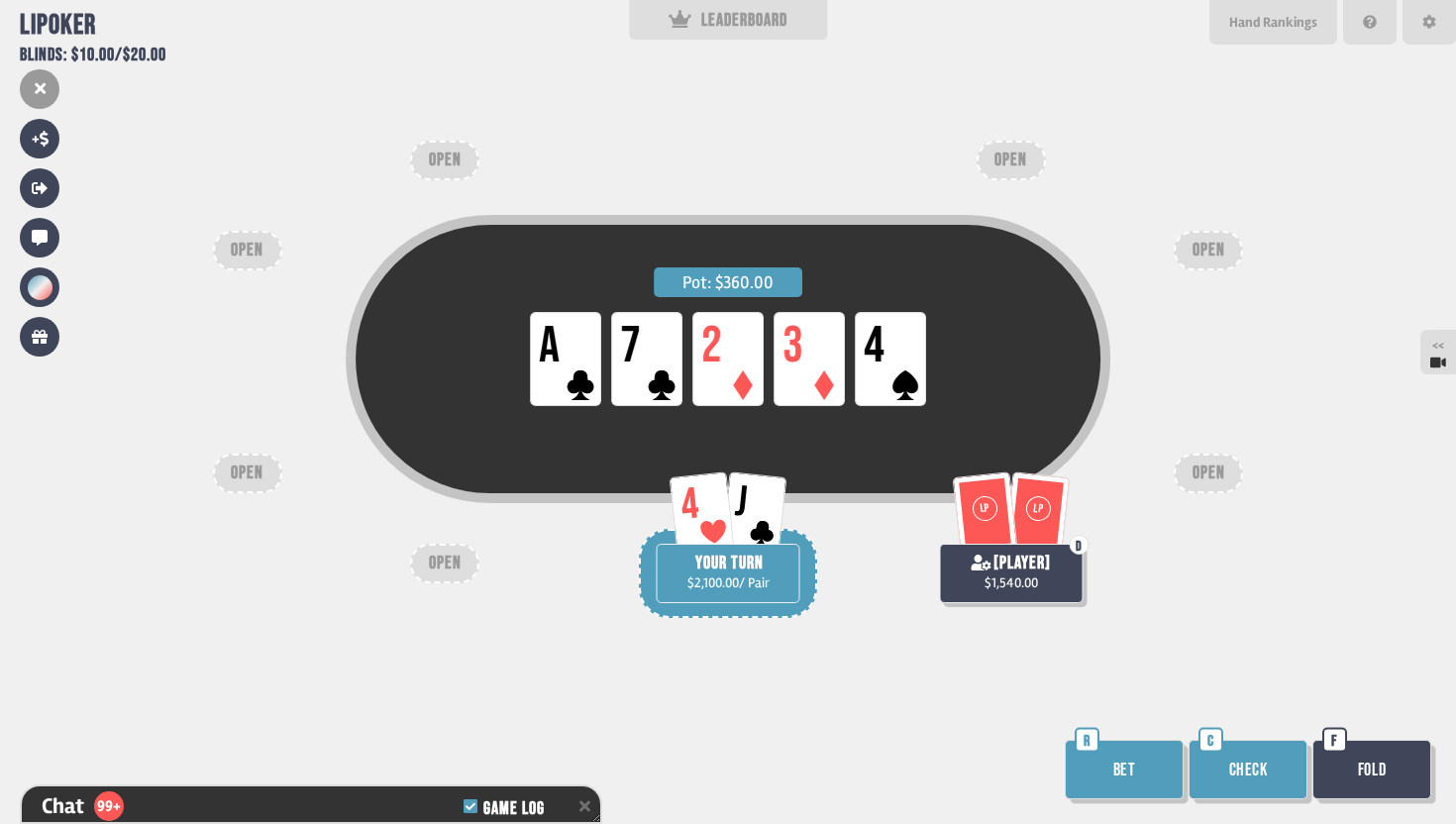 click on "Check" at bounding box center [1248, 770] 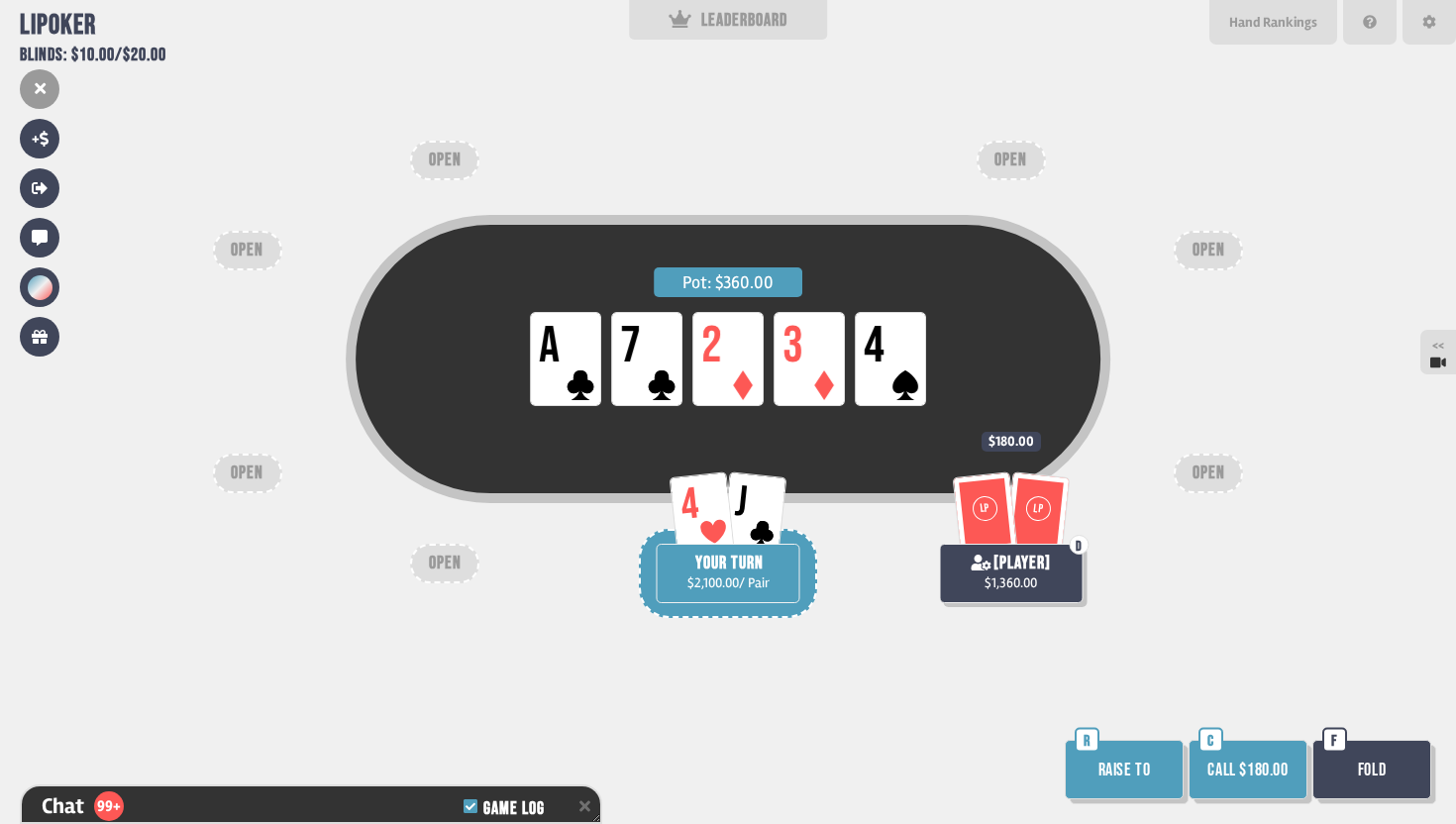 scroll, scrollTop: 15666, scrollLeft: 0, axis: vertical 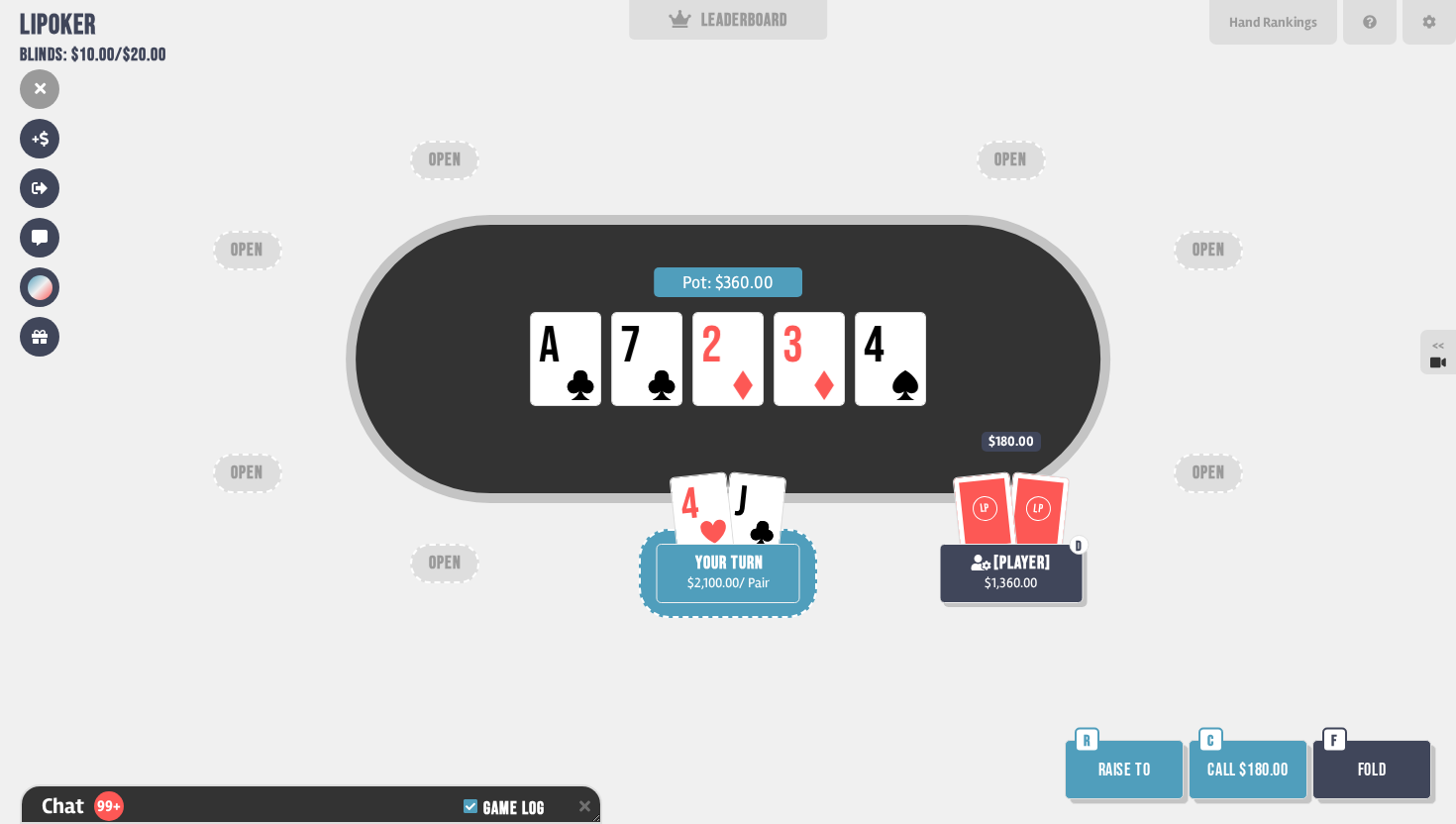 click on "Call $180.00" at bounding box center (1248, 770) 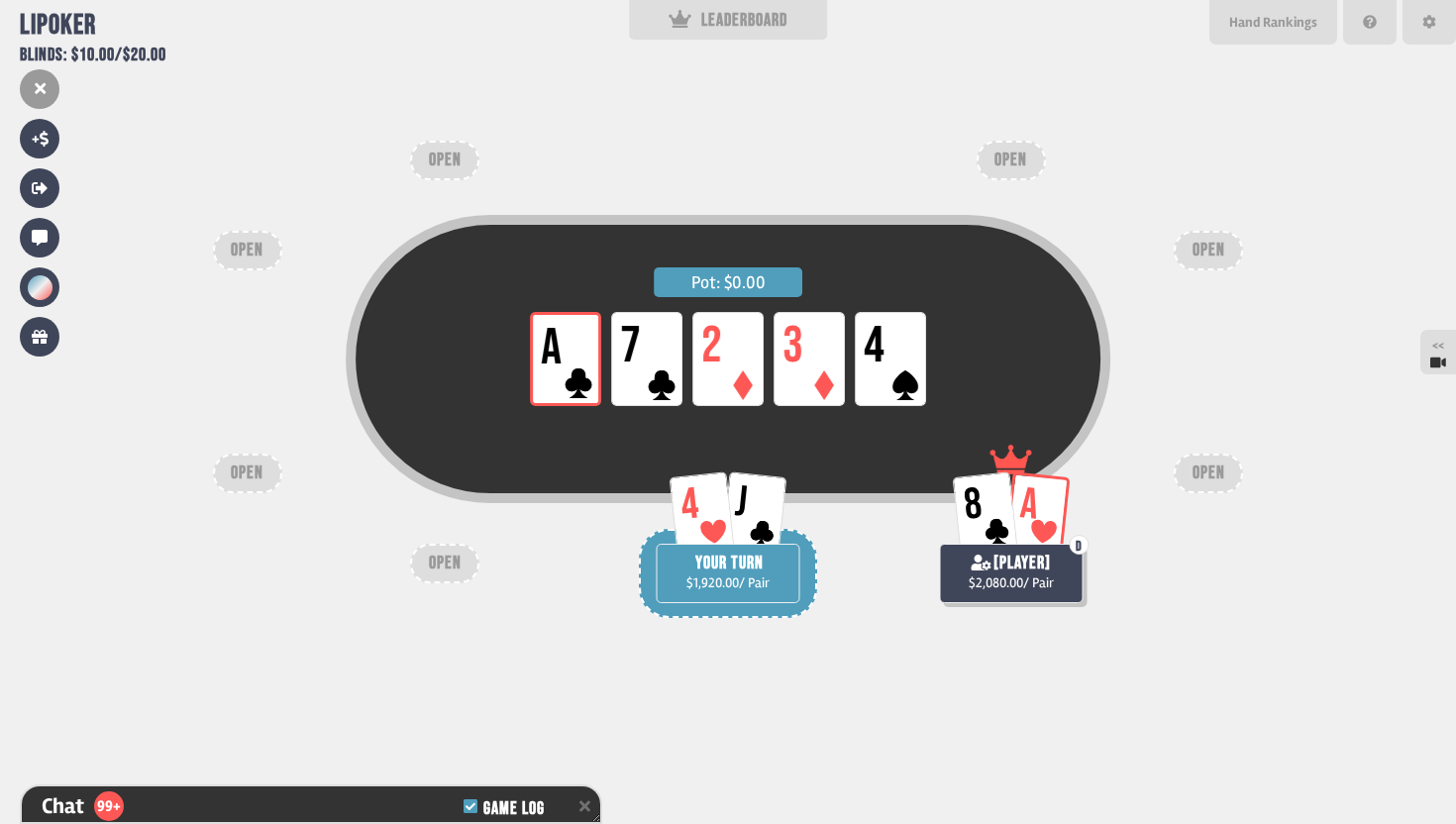 scroll, scrollTop: 15810, scrollLeft: 0, axis: vertical 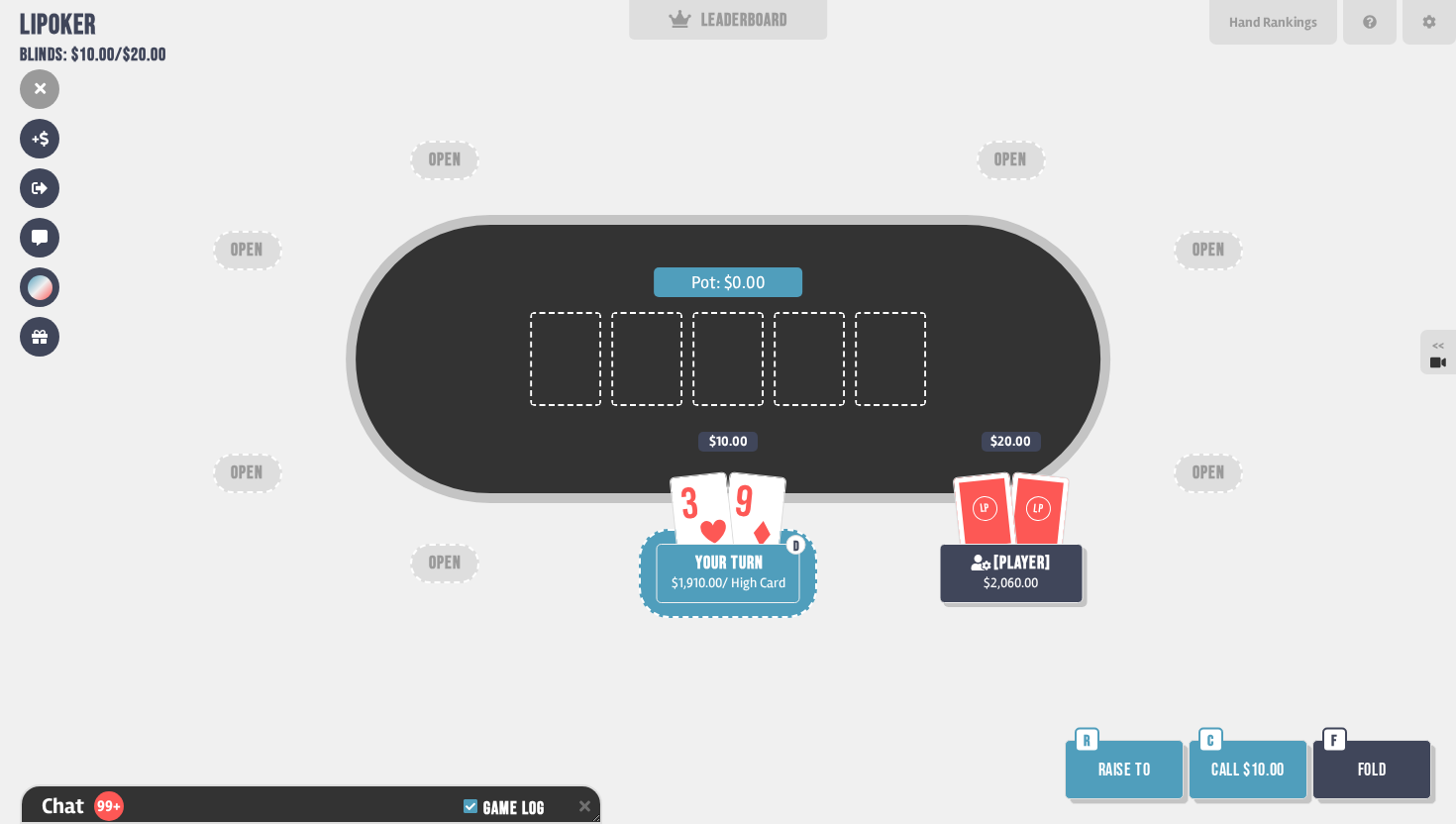 click on "Call $10.00" at bounding box center (1248, 770) 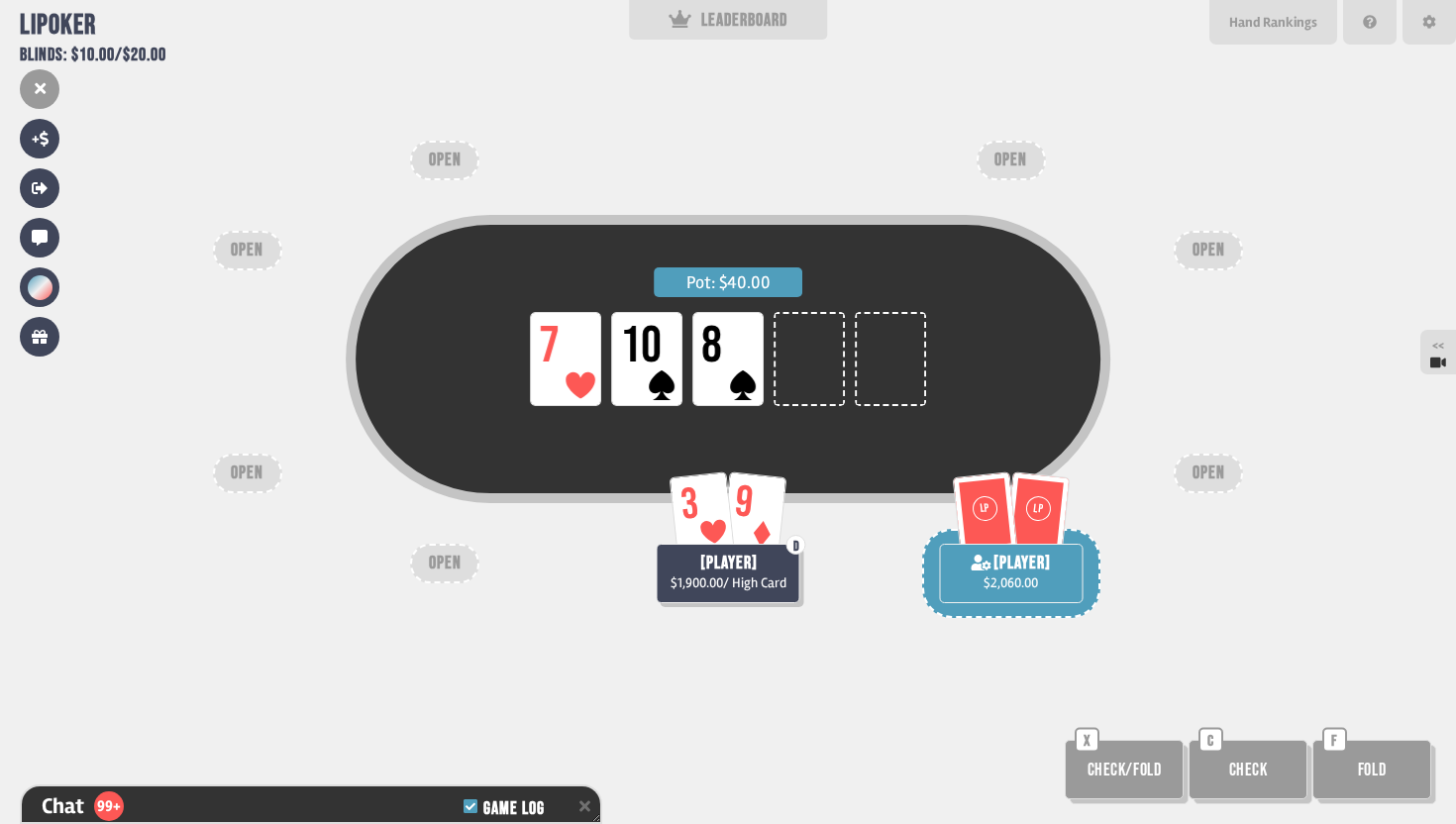 scroll, scrollTop: 15924, scrollLeft: 0, axis: vertical 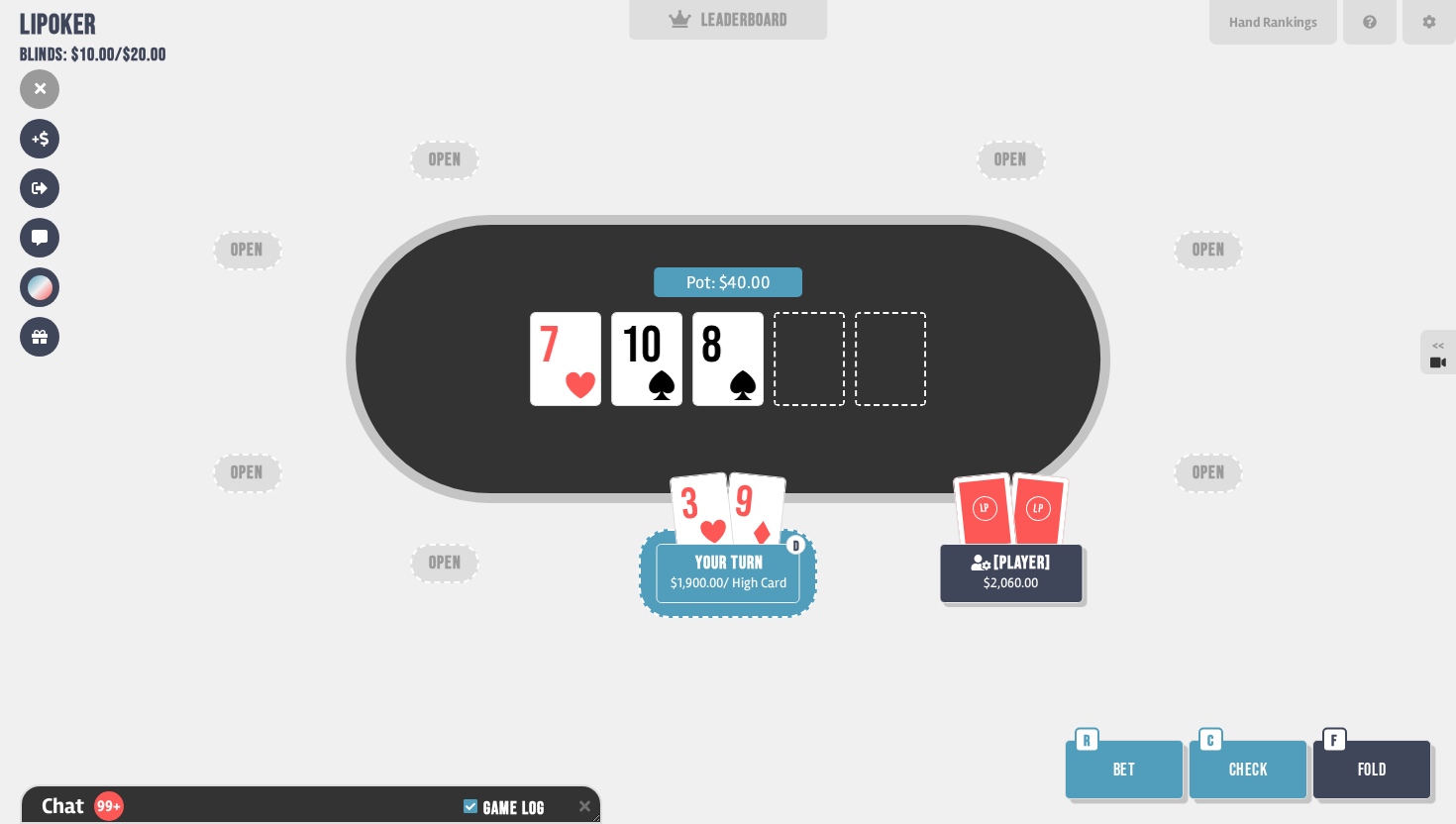 click on "Check" at bounding box center [1248, 770] 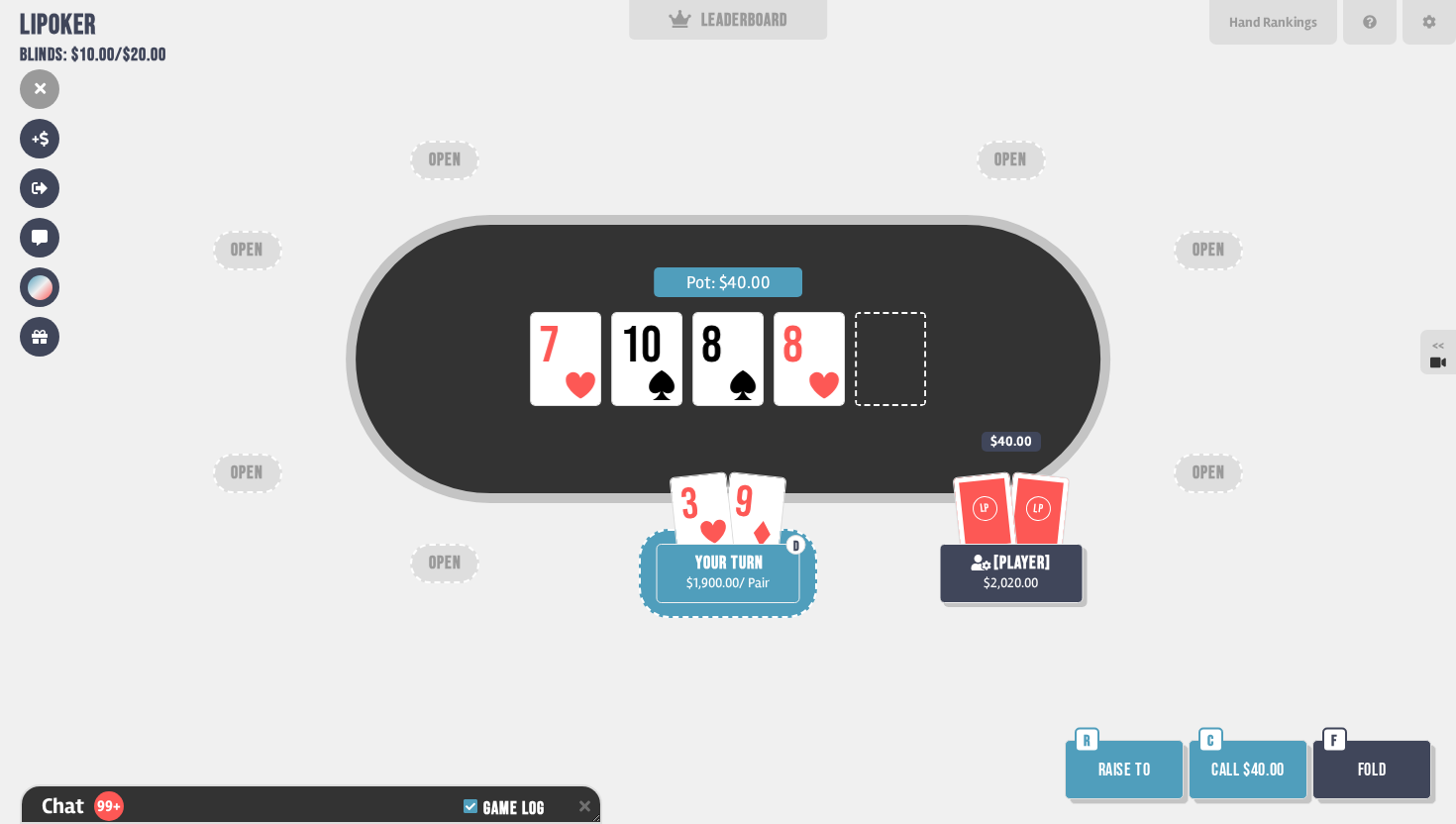 scroll, scrollTop: 16068, scrollLeft: 0, axis: vertical 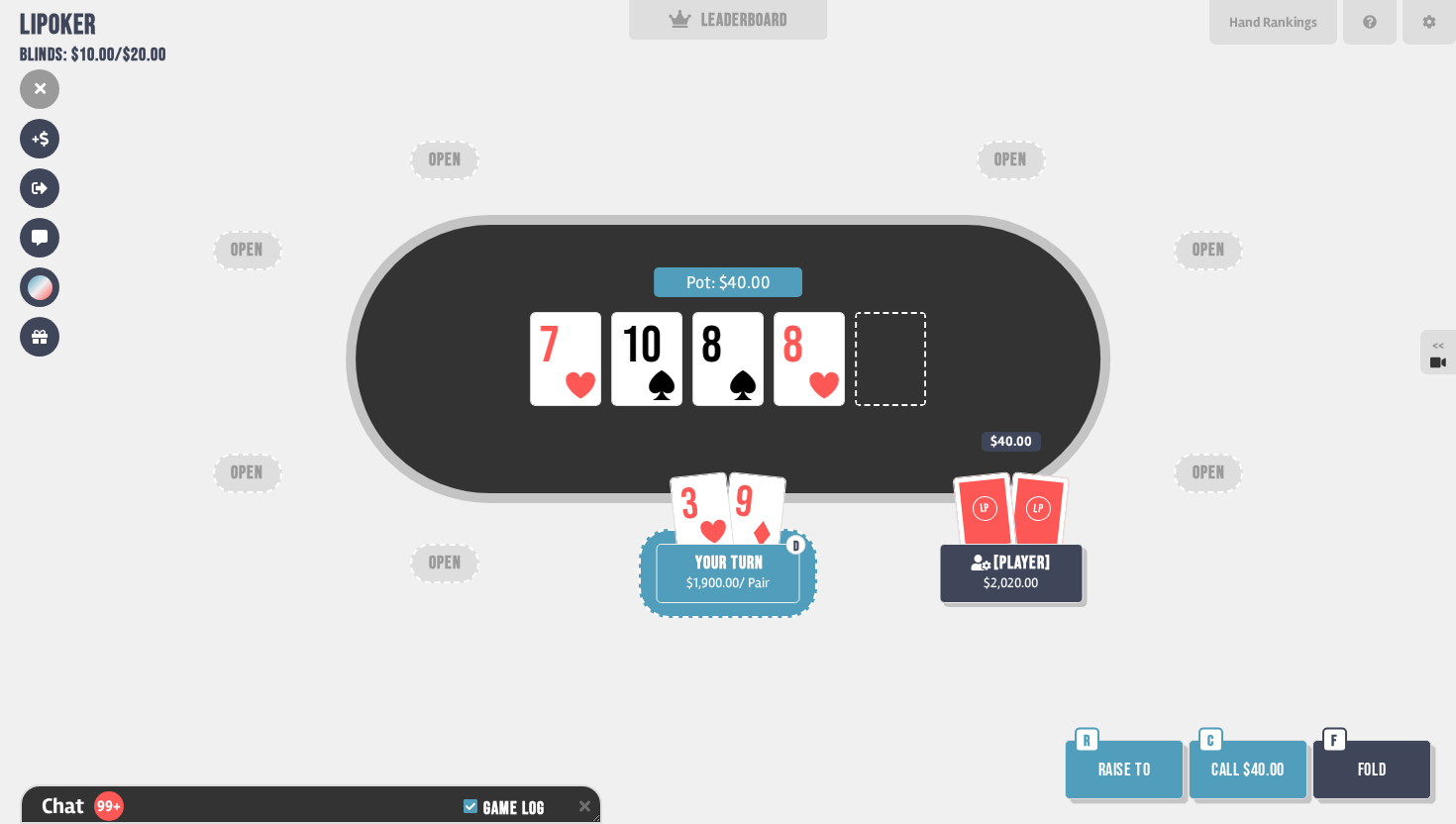 click on "Fold" at bounding box center (1372, 770) 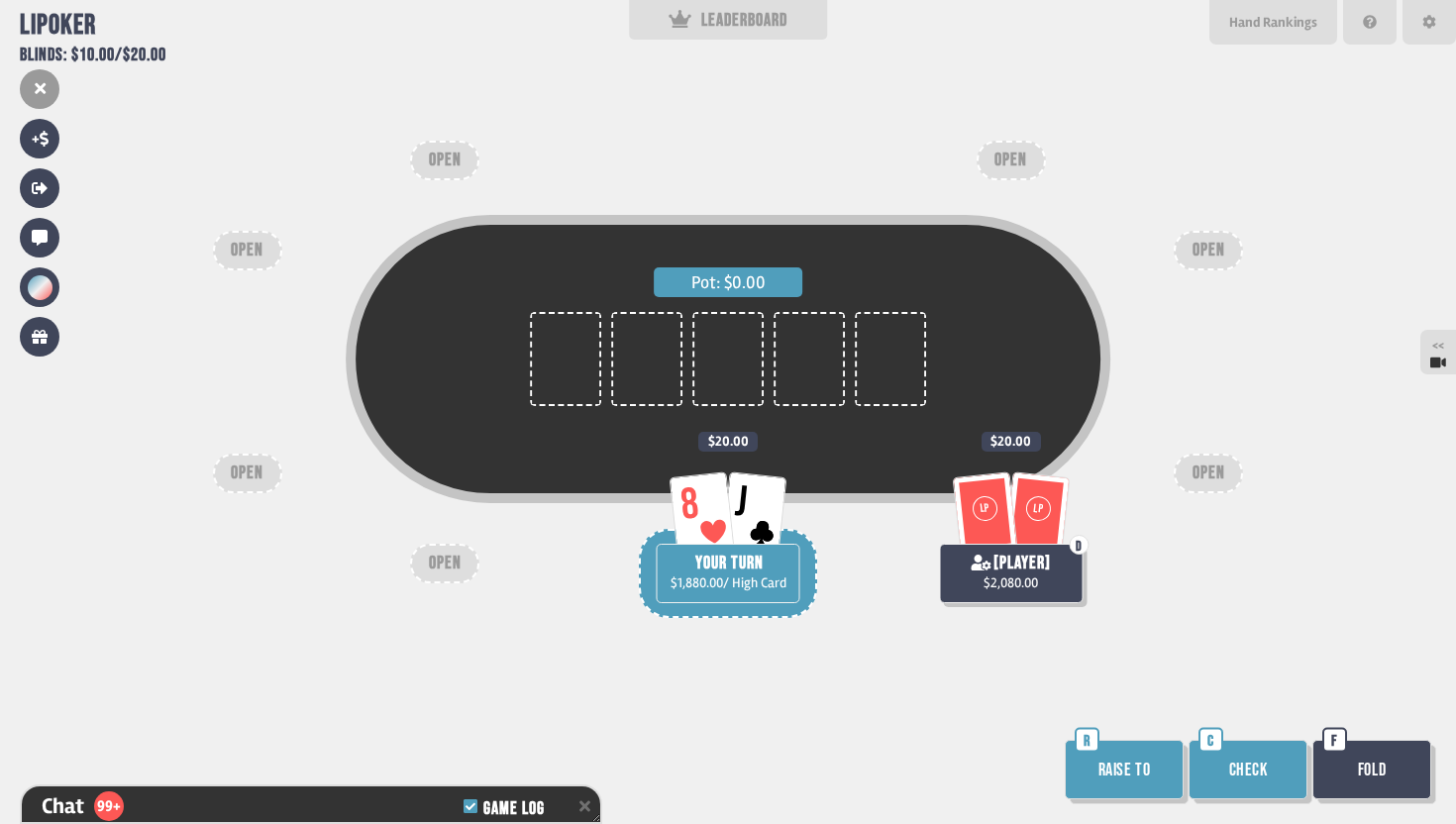 scroll, scrollTop: 16298, scrollLeft: 0, axis: vertical 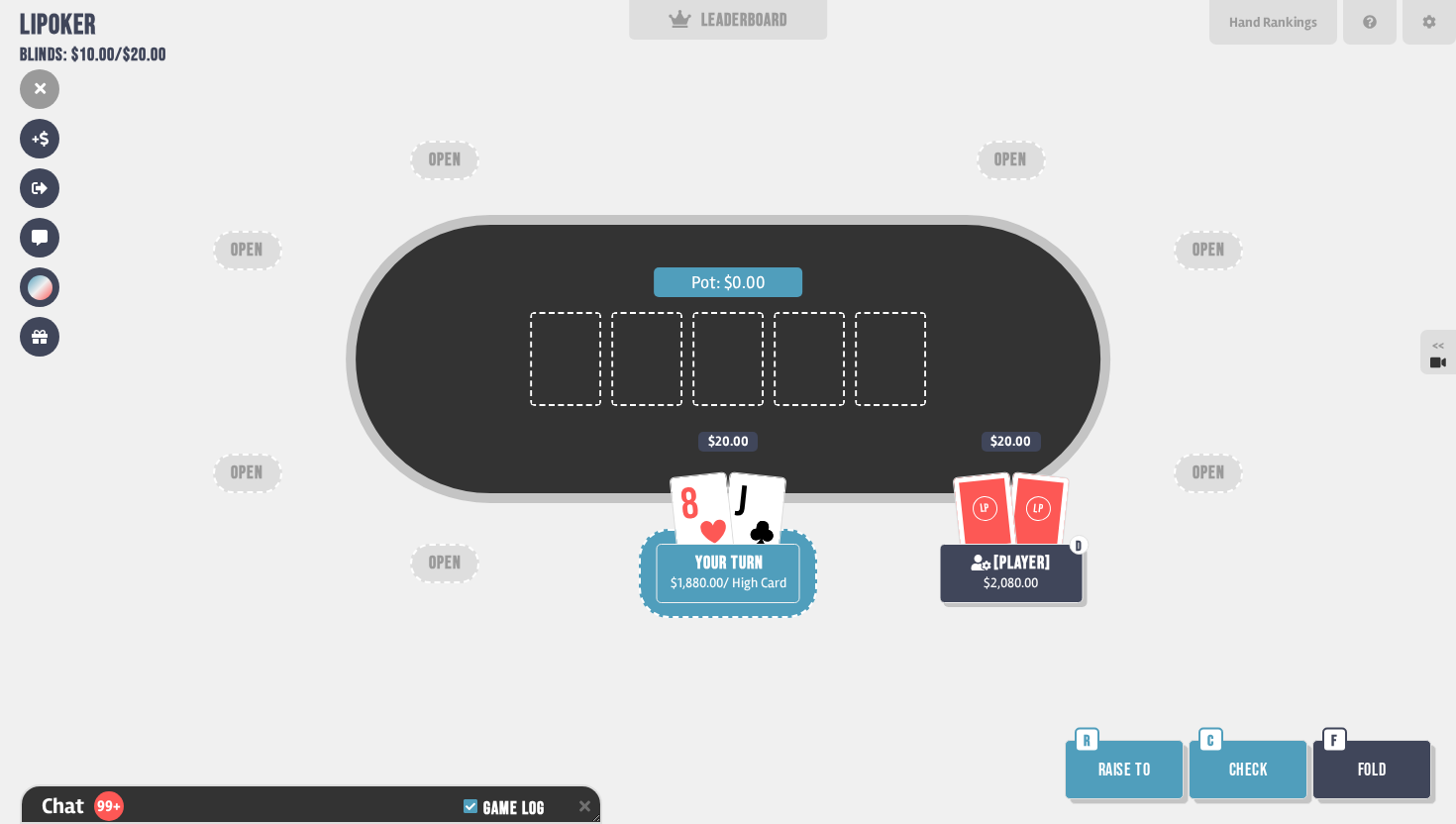 click on "Check" at bounding box center (1248, 770) 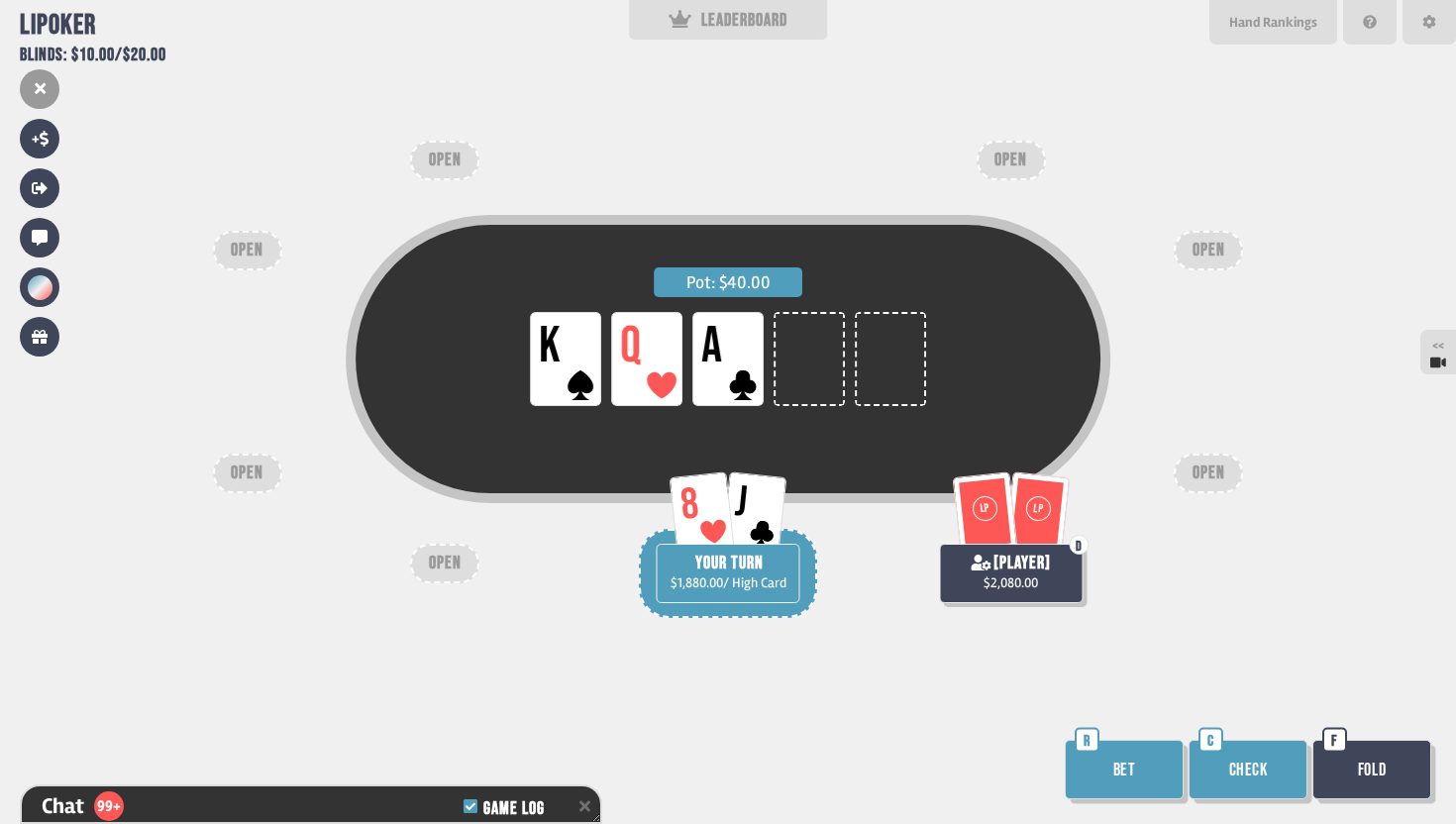 scroll, scrollTop: 16384, scrollLeft: 0, axis: vertical 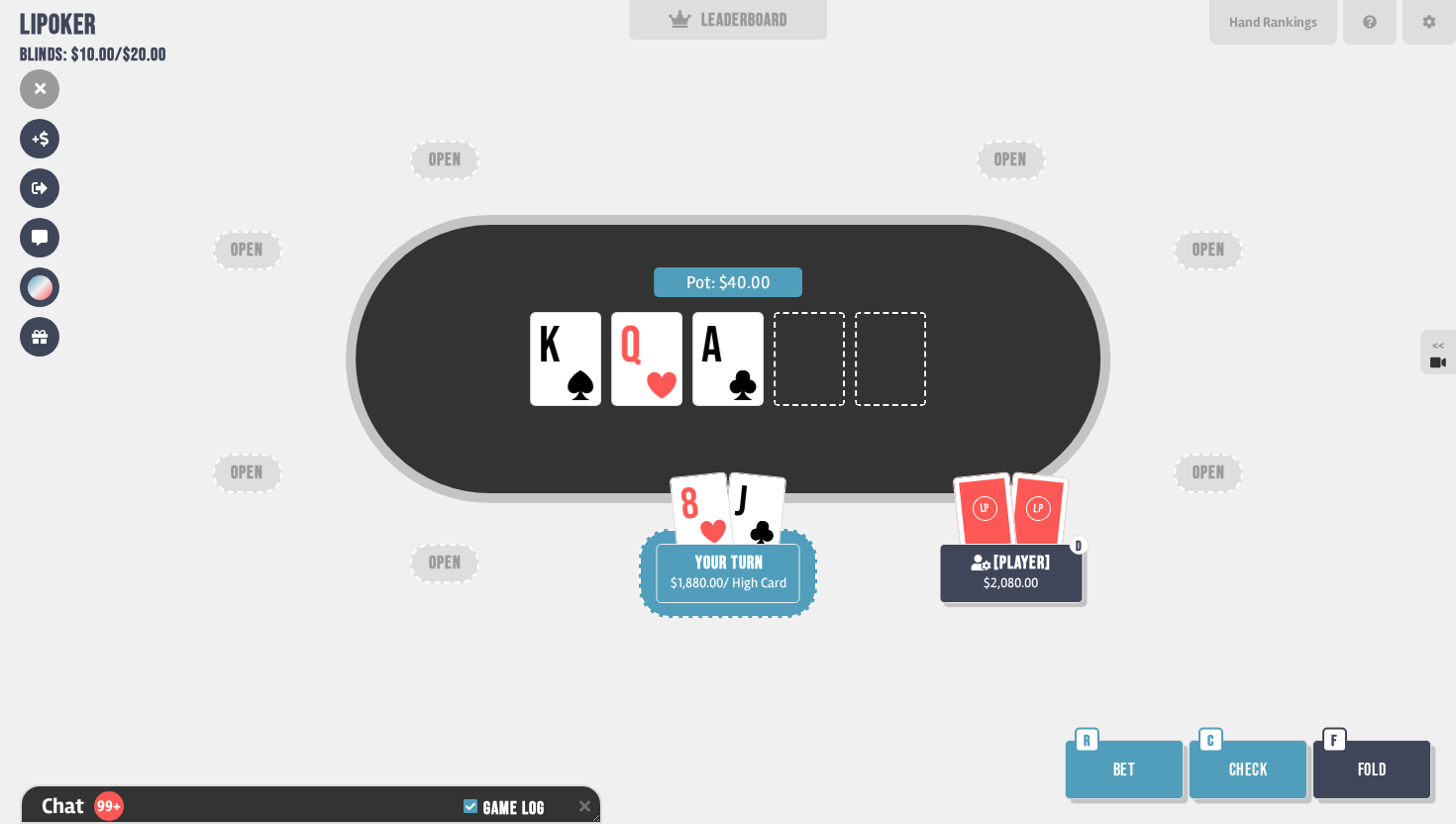 click on "Check" at bounding box center [1248, 770] 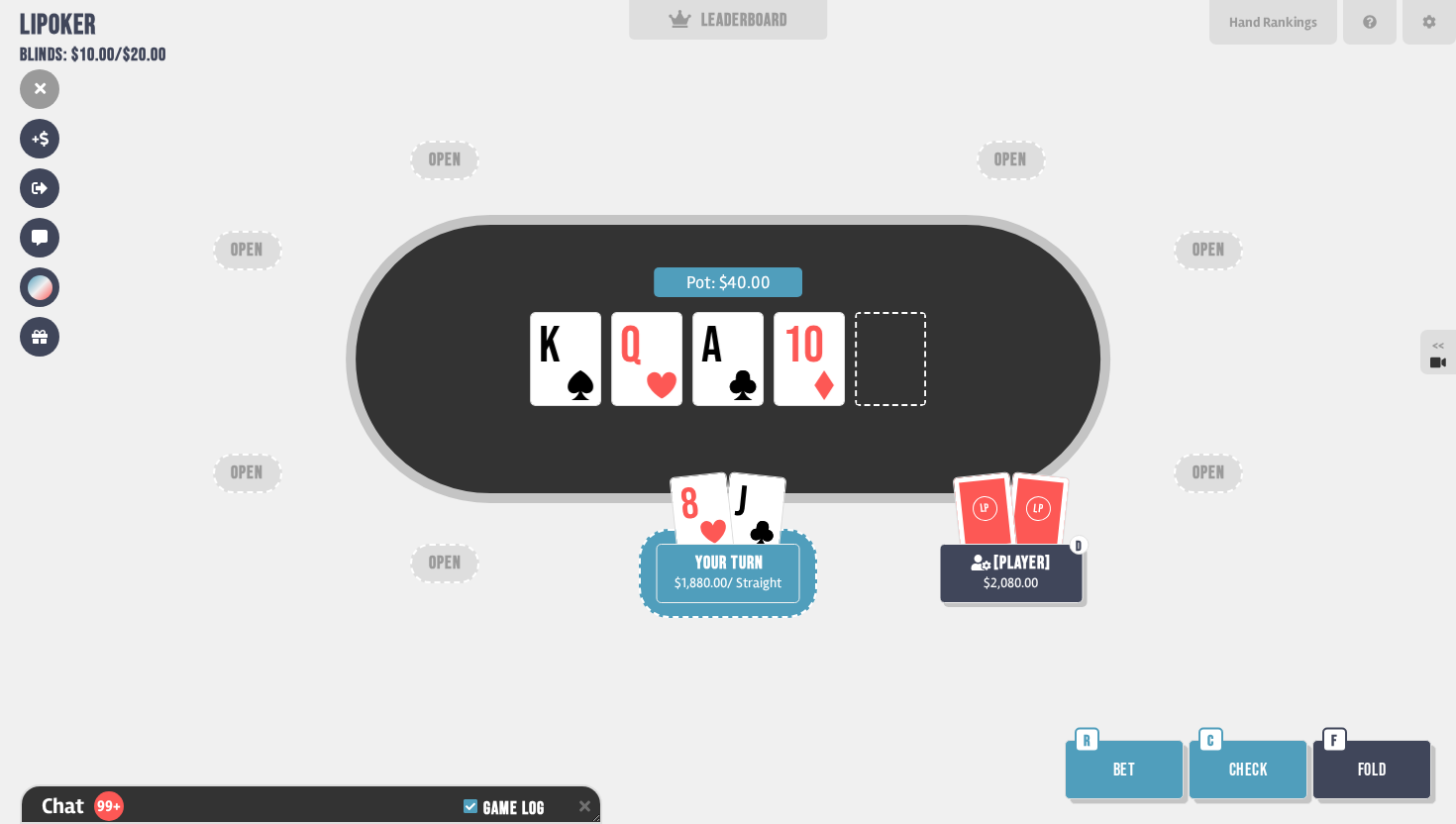 scroll, scrollTop: 16499, scrollLeft: 0, axis: vertical 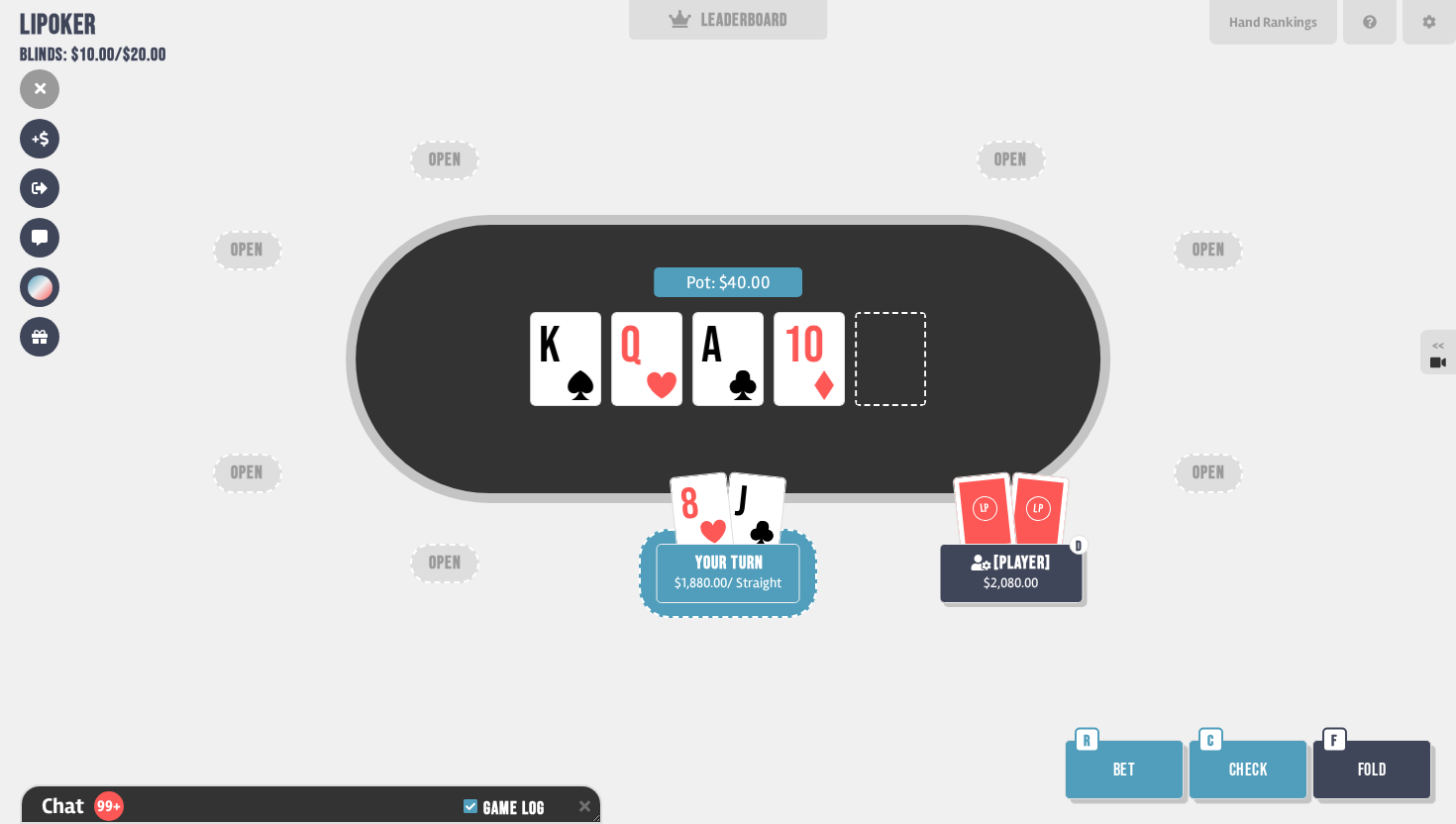 click on "Bet" at bounding box center (1124, 770) 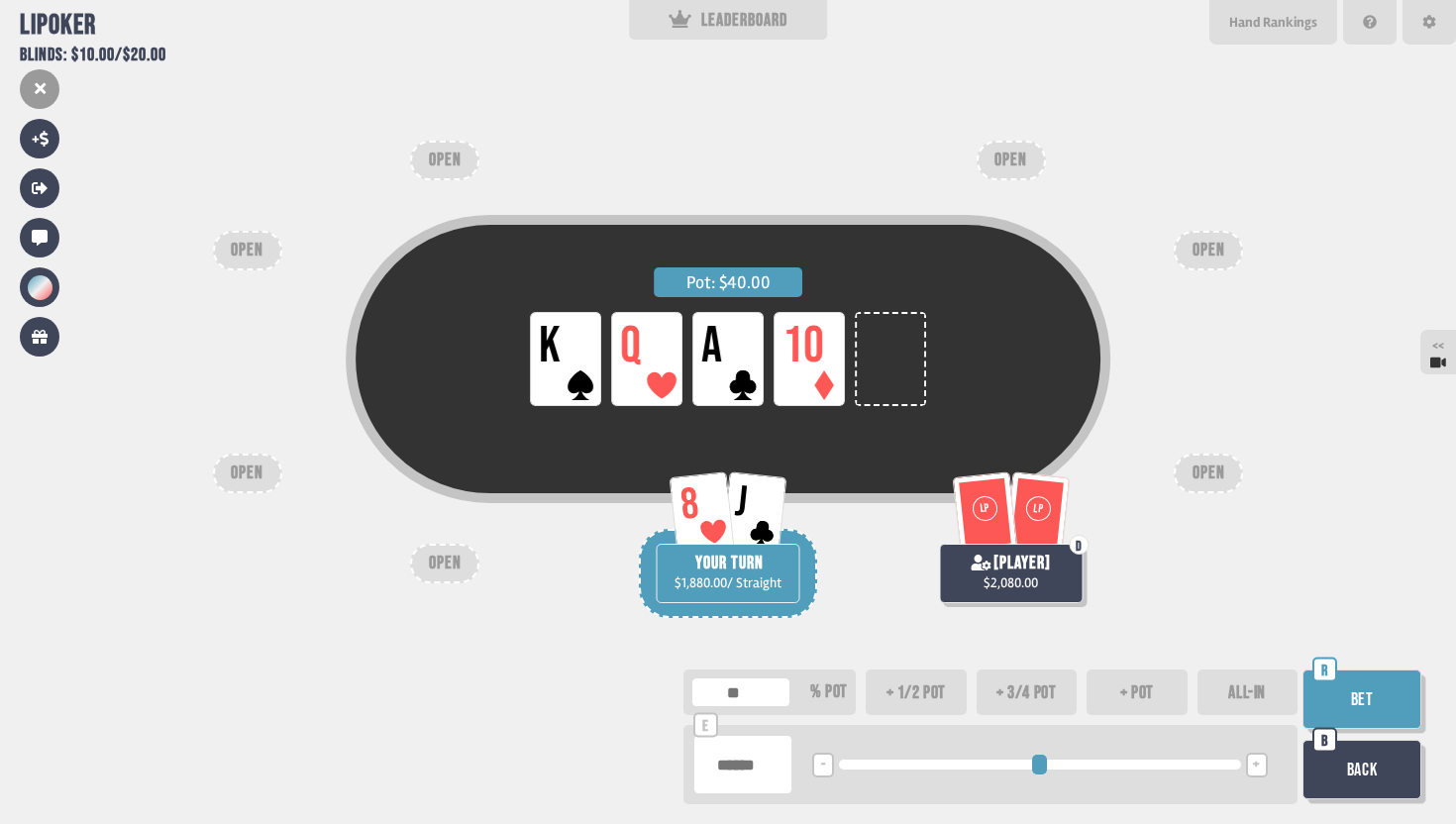 click at bounding box center (743, 765) 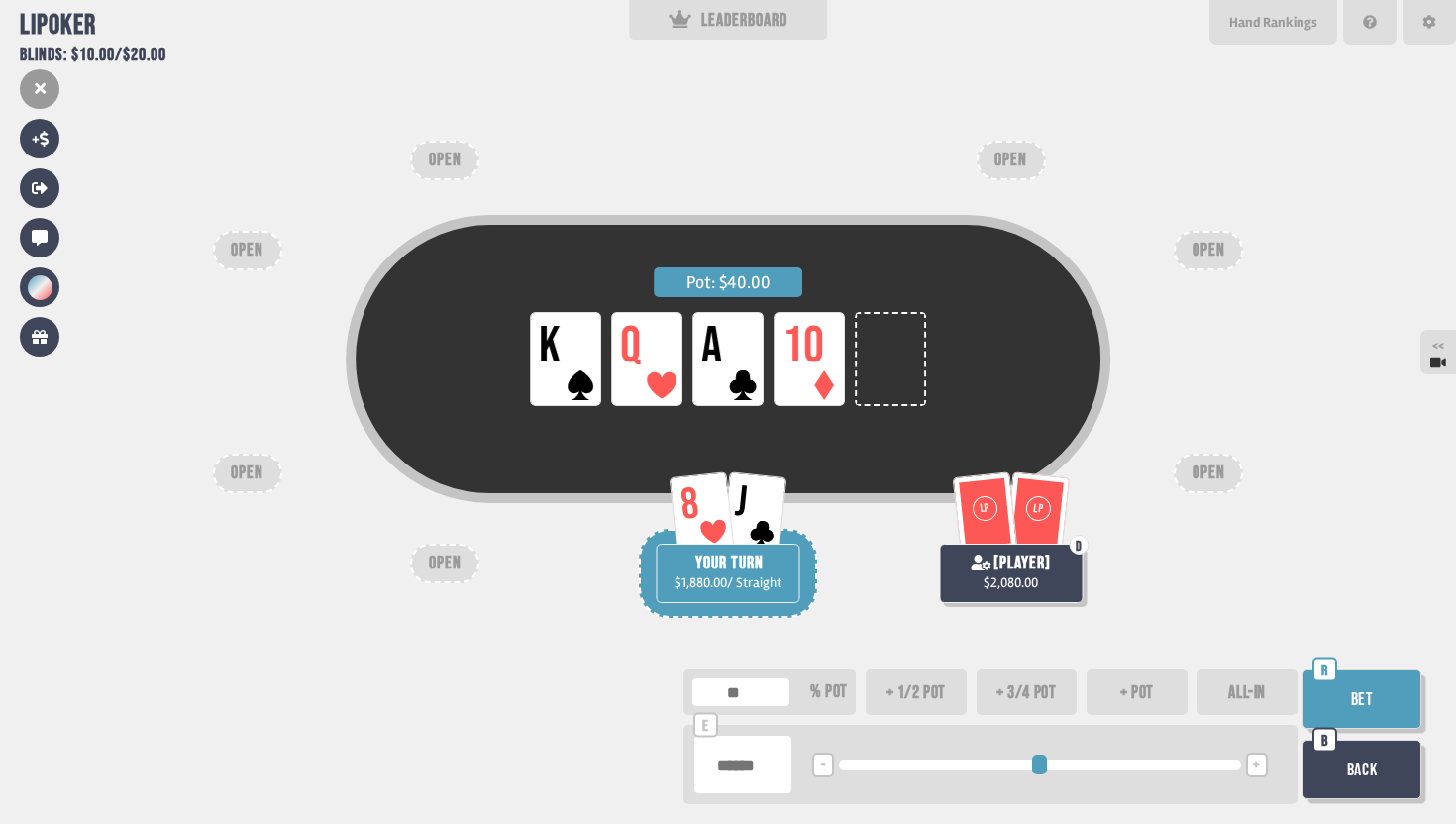 type on "*" 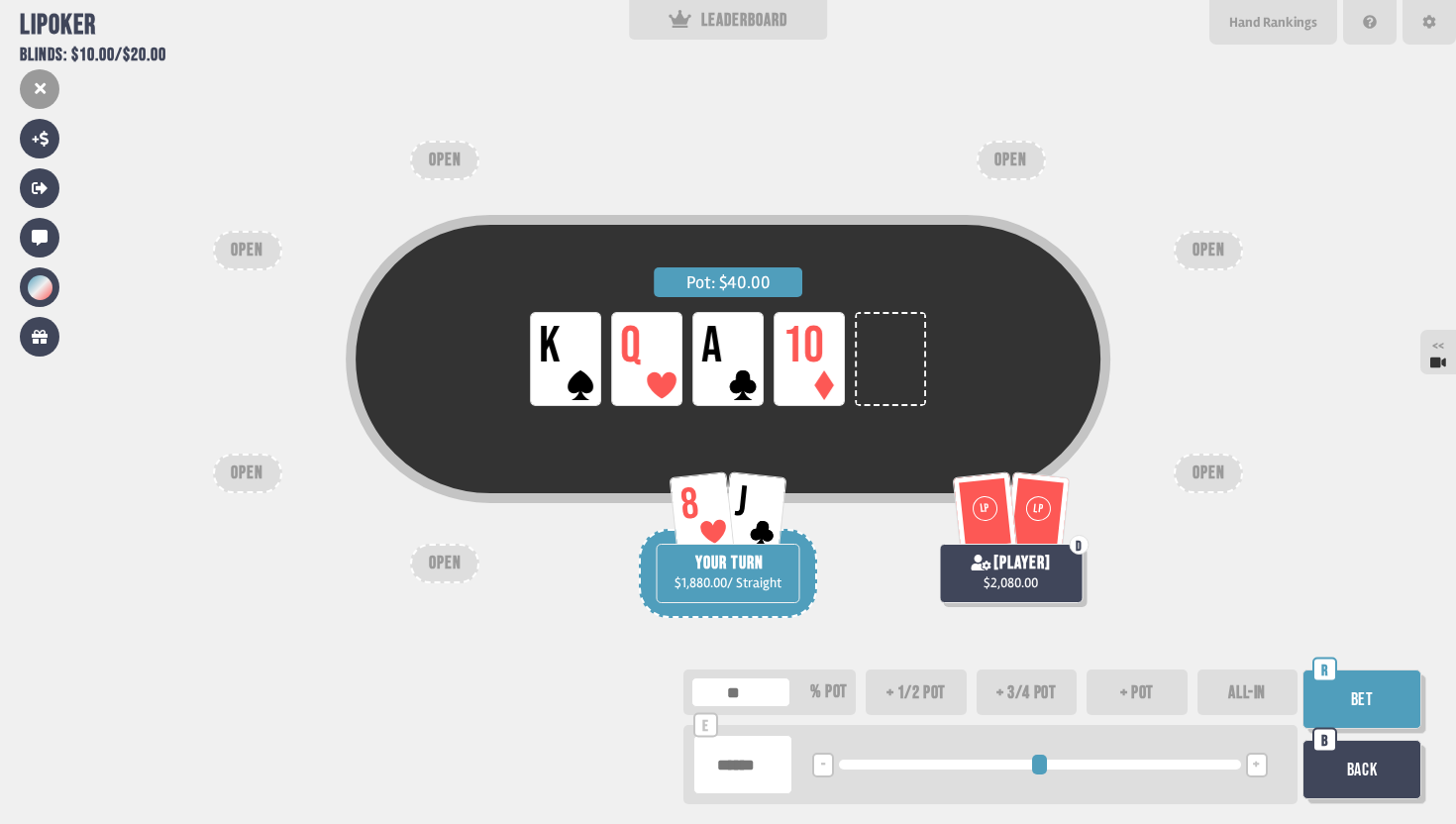 type on "*" 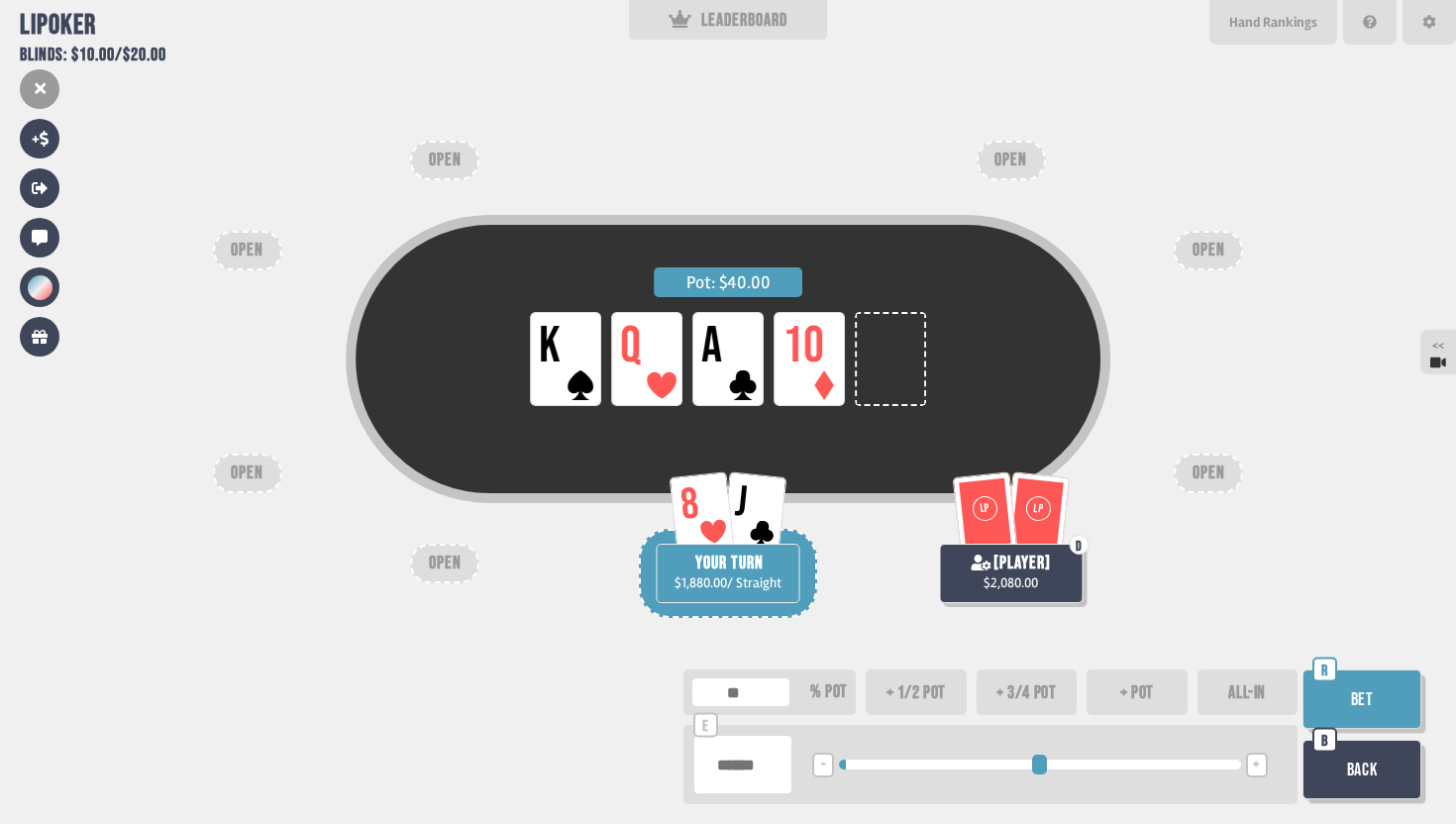 click on "Bet" at bounding box center (1362, 699) 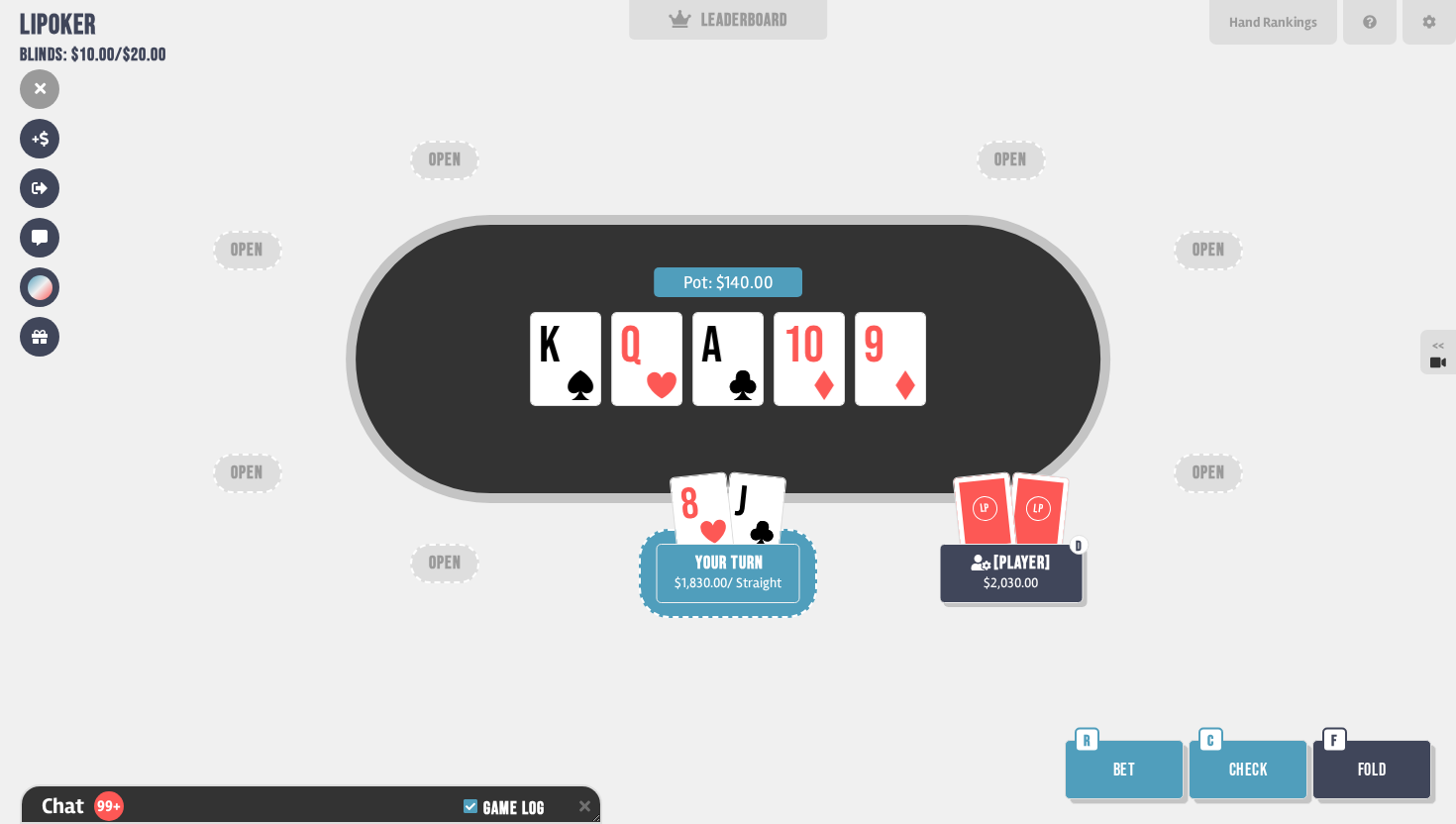 scroll, scrollTop: 16614, scrollLeft: 0, axis: vertical 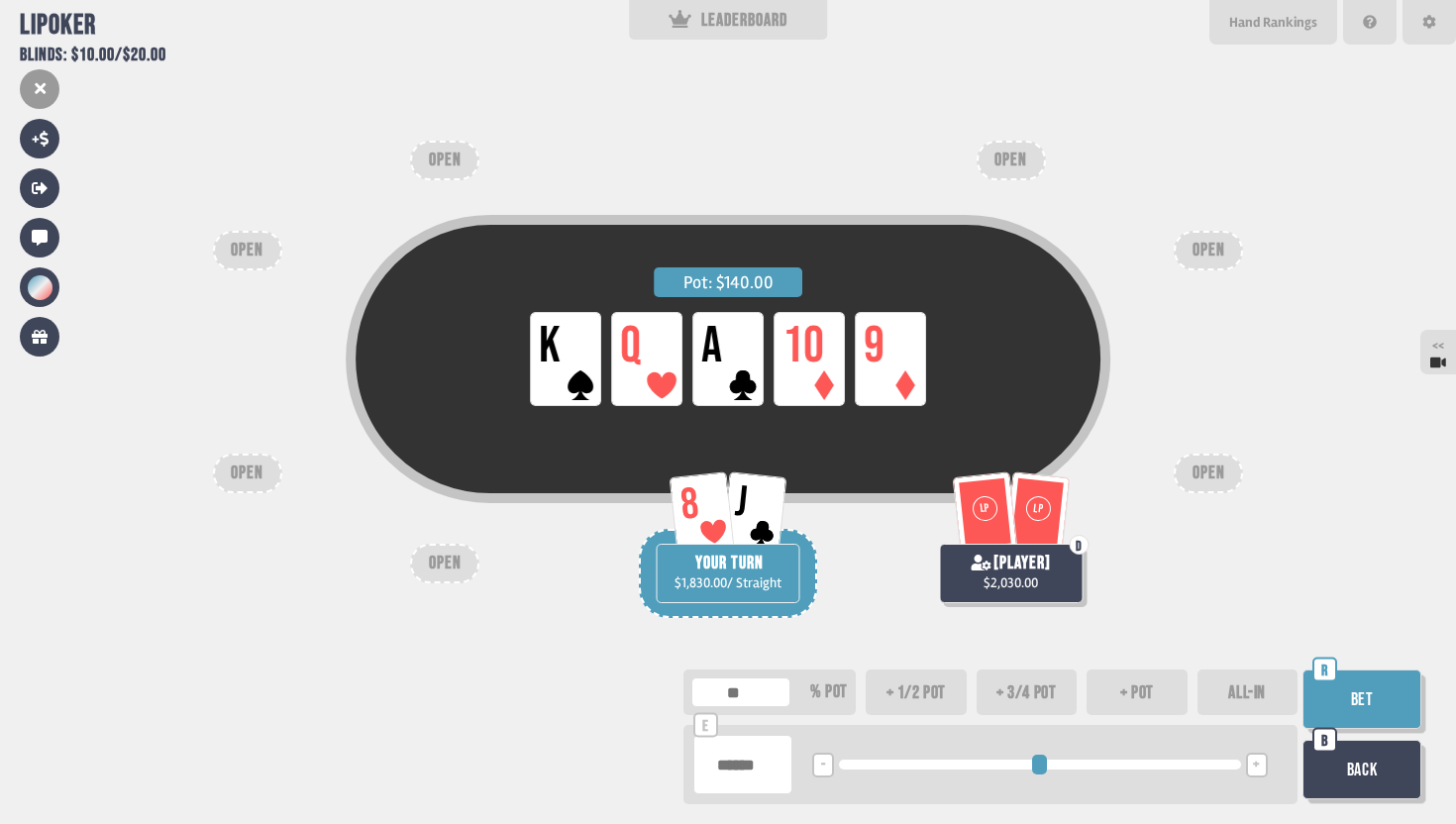click at bounding box center (743, 765) 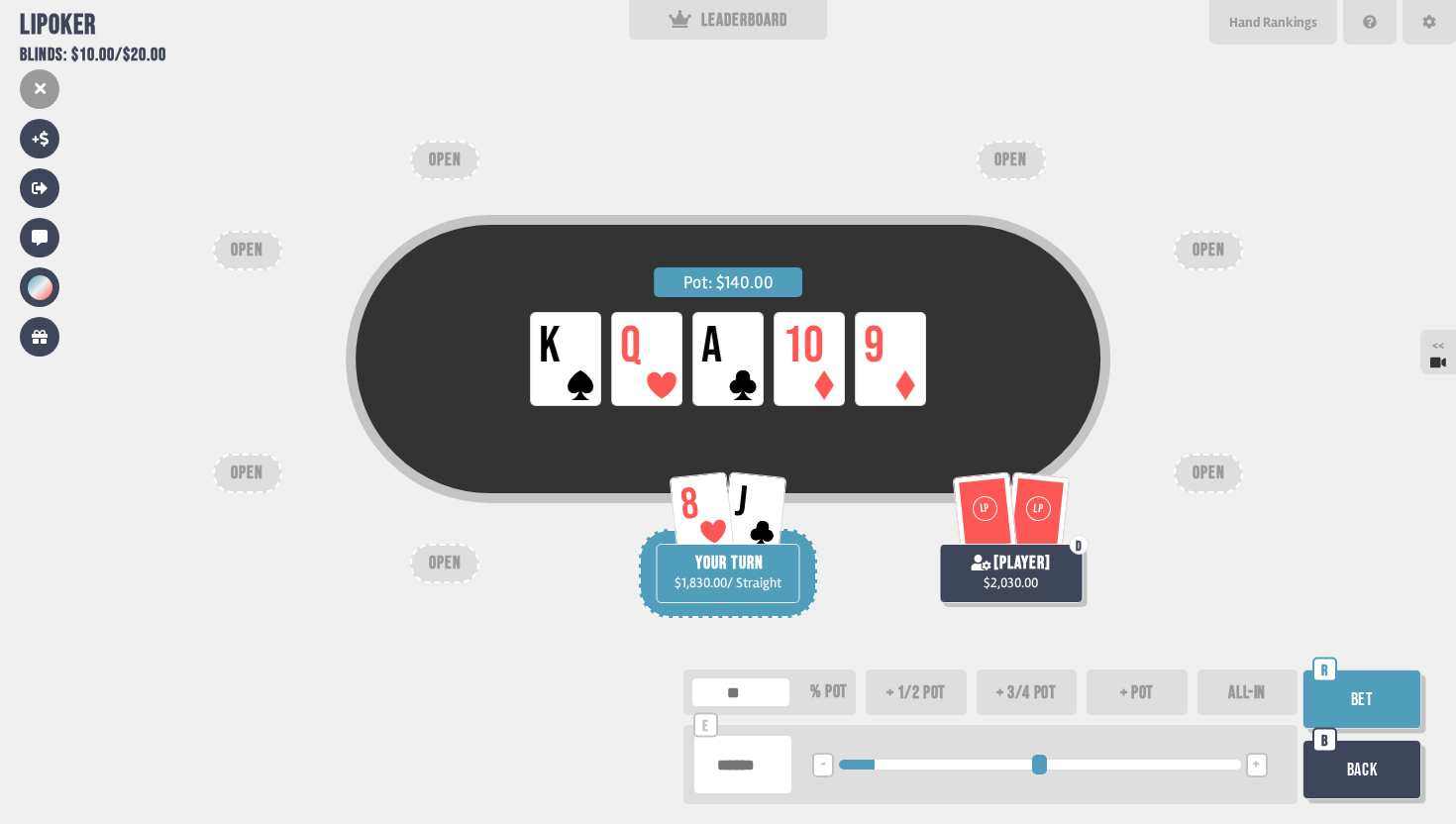 click on "Bet" at bounding box center [1362, 699] 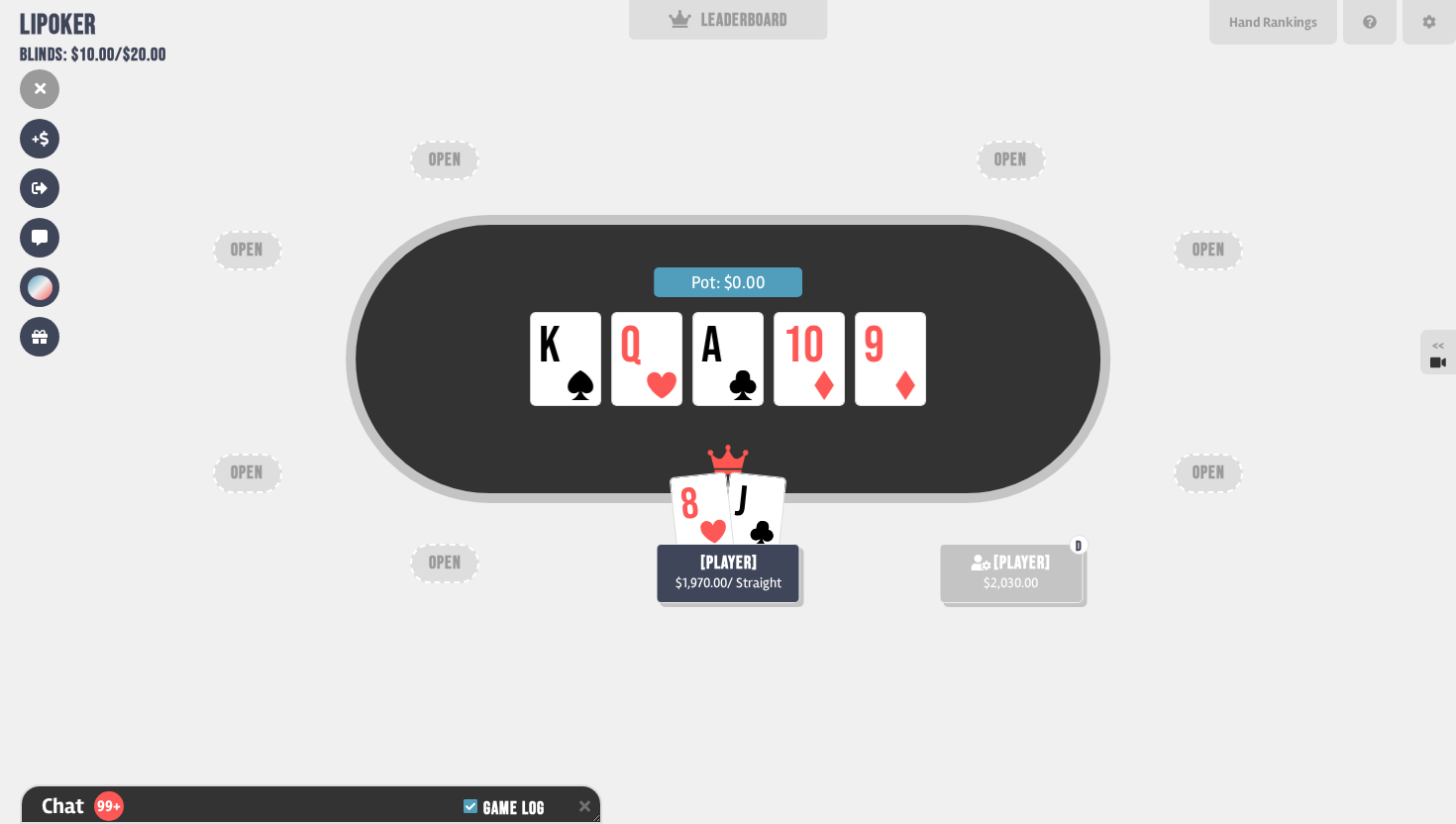 scroll, scrollTop: 16786, scrollLeft: 0, axis: vertical 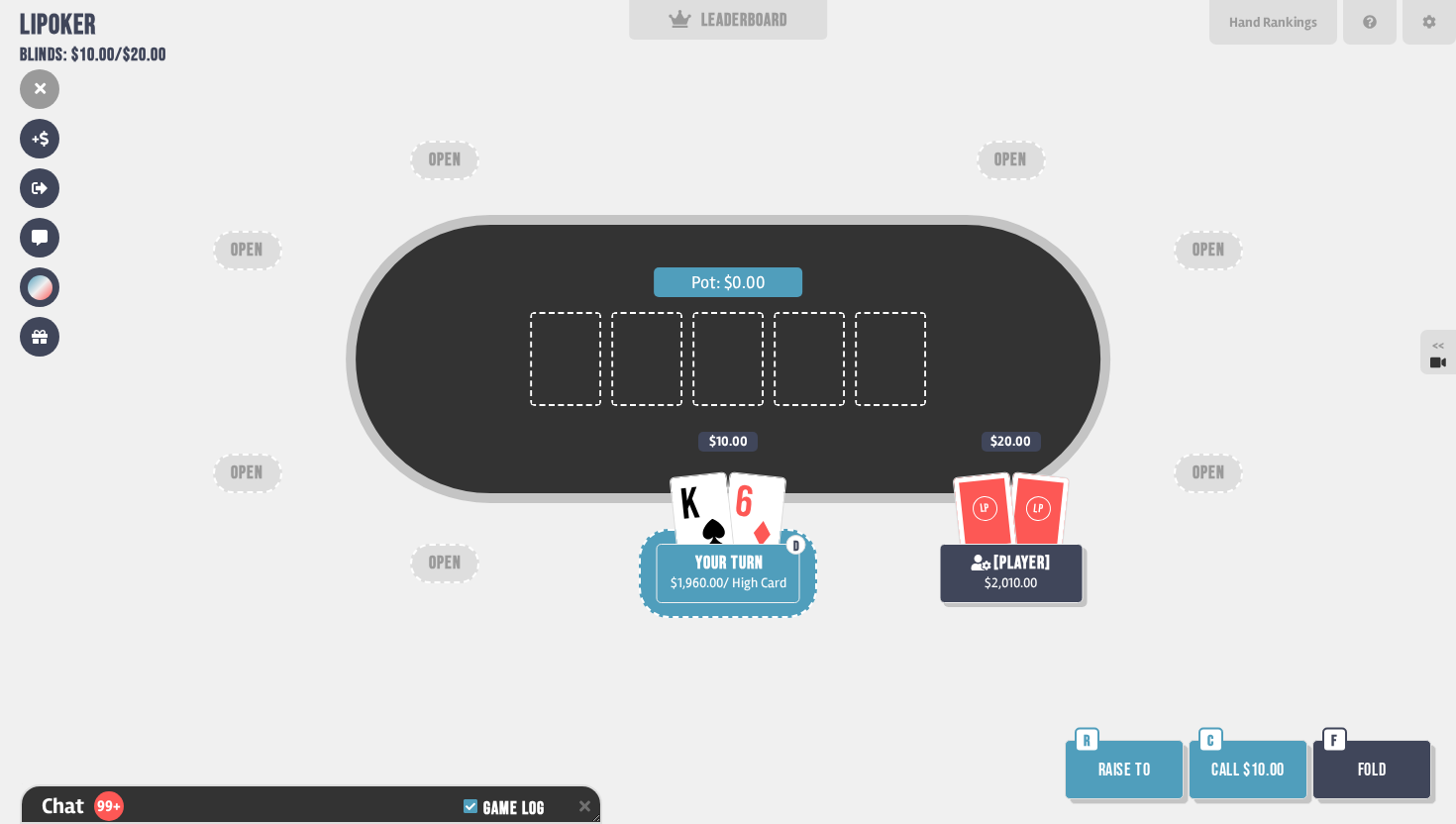 click on "Call $10.00" at bounding box center (1248, 770) 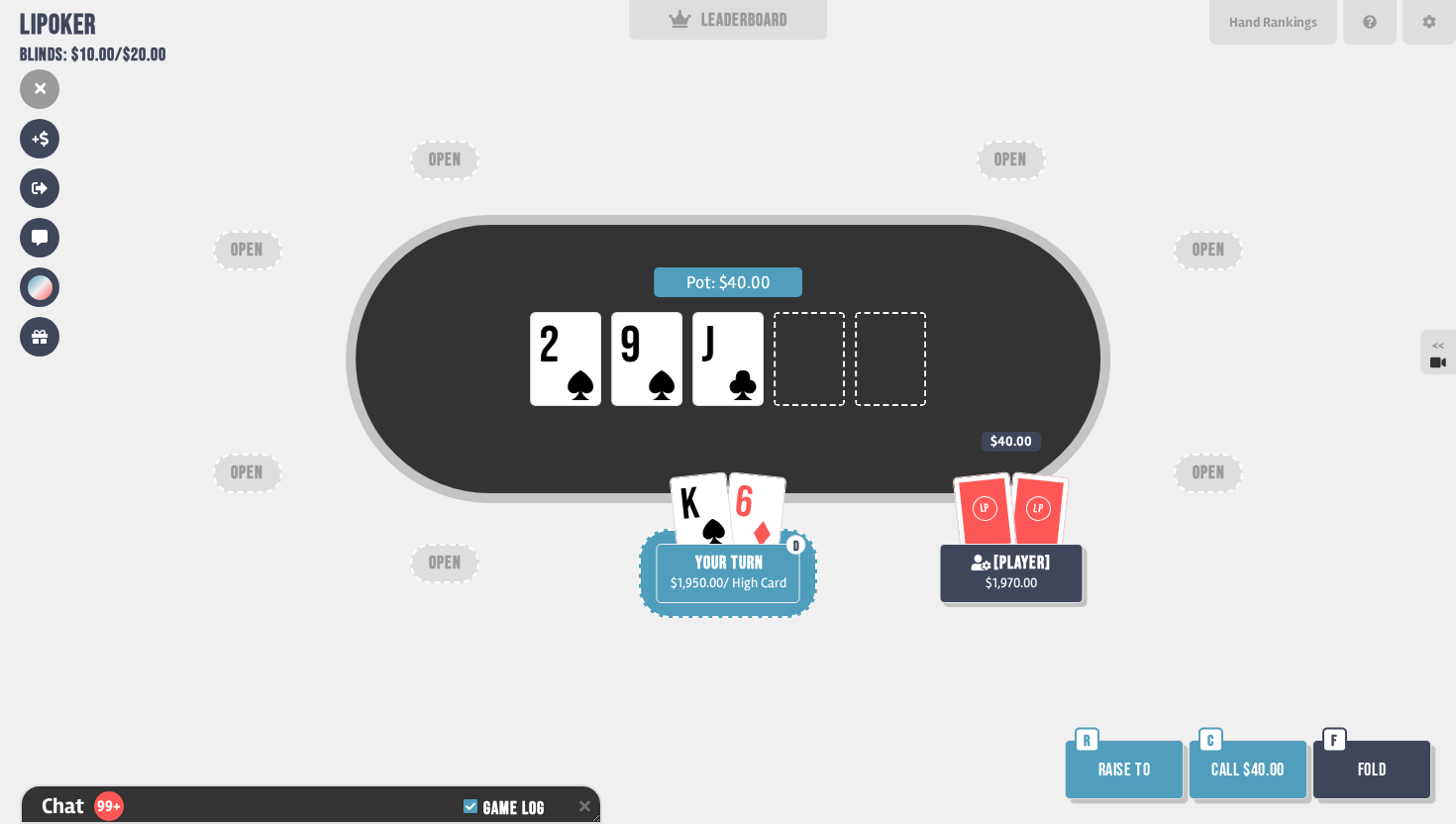 scroll, scrollTop: 16930, scrollLeft: 0, axis: vertical 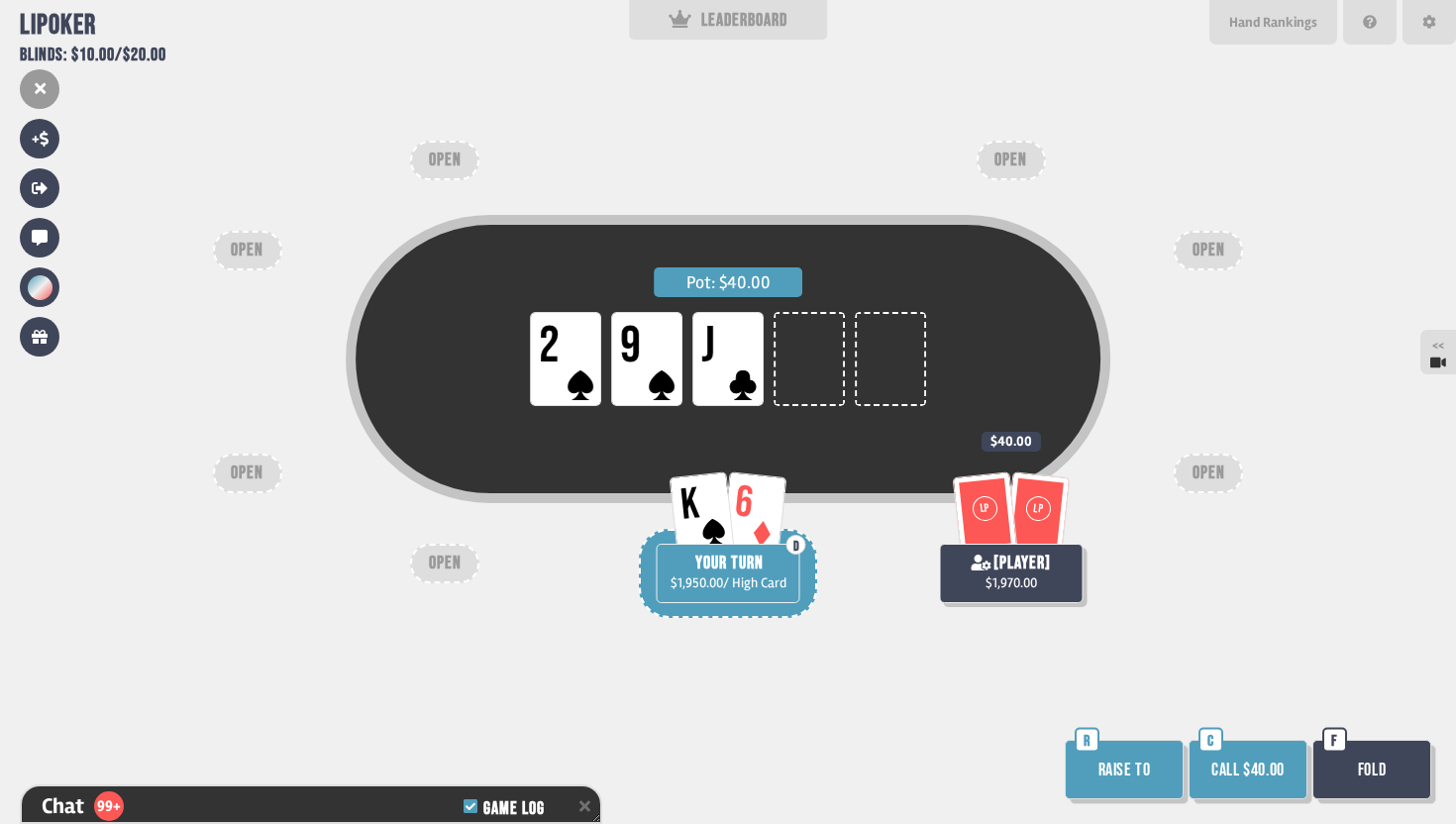 click on "Call $40.00" at bounding box center [1248, 770] 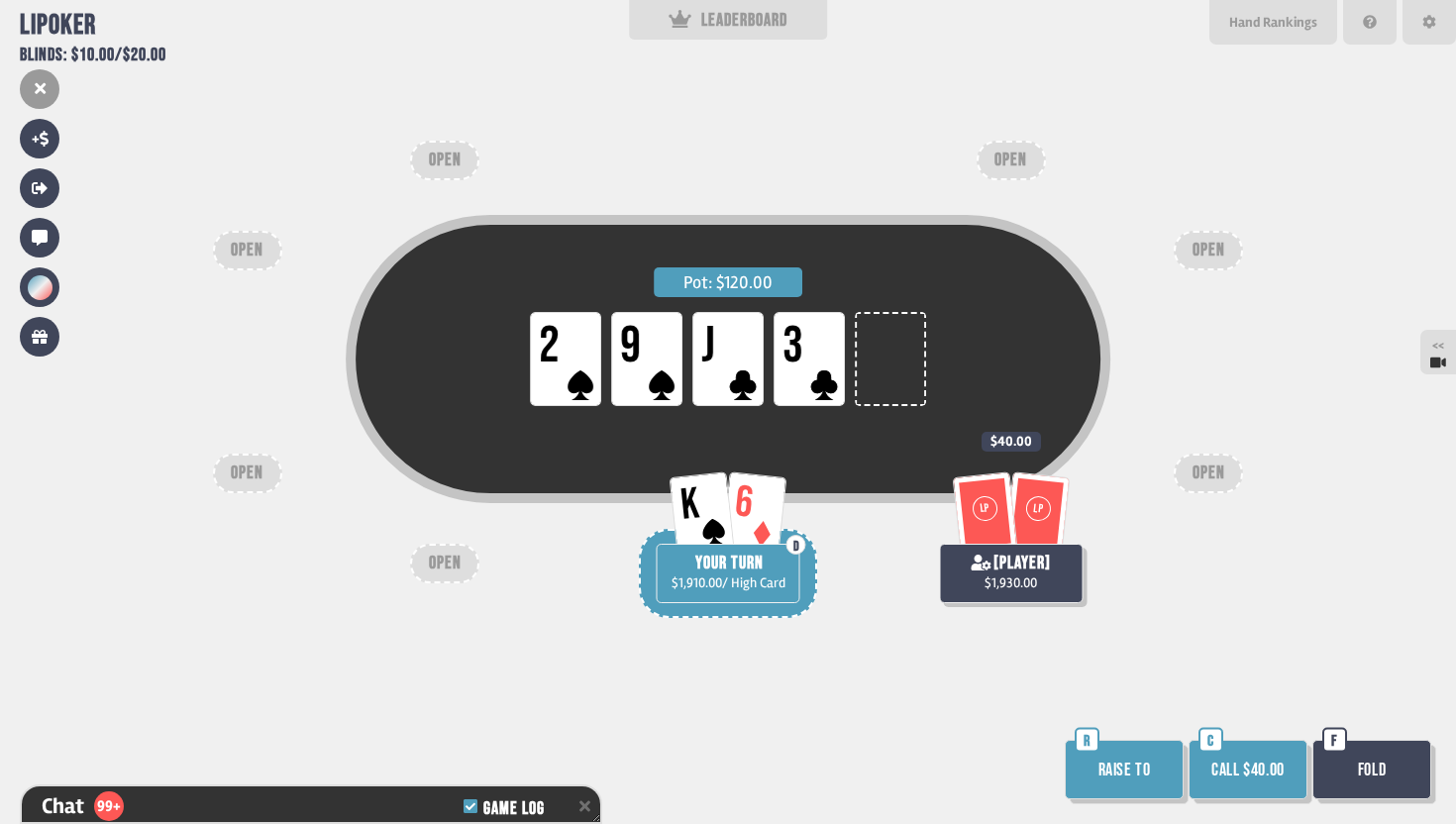scroll, scrollTop: 17045, scrollLeft: 0, axis: vertical 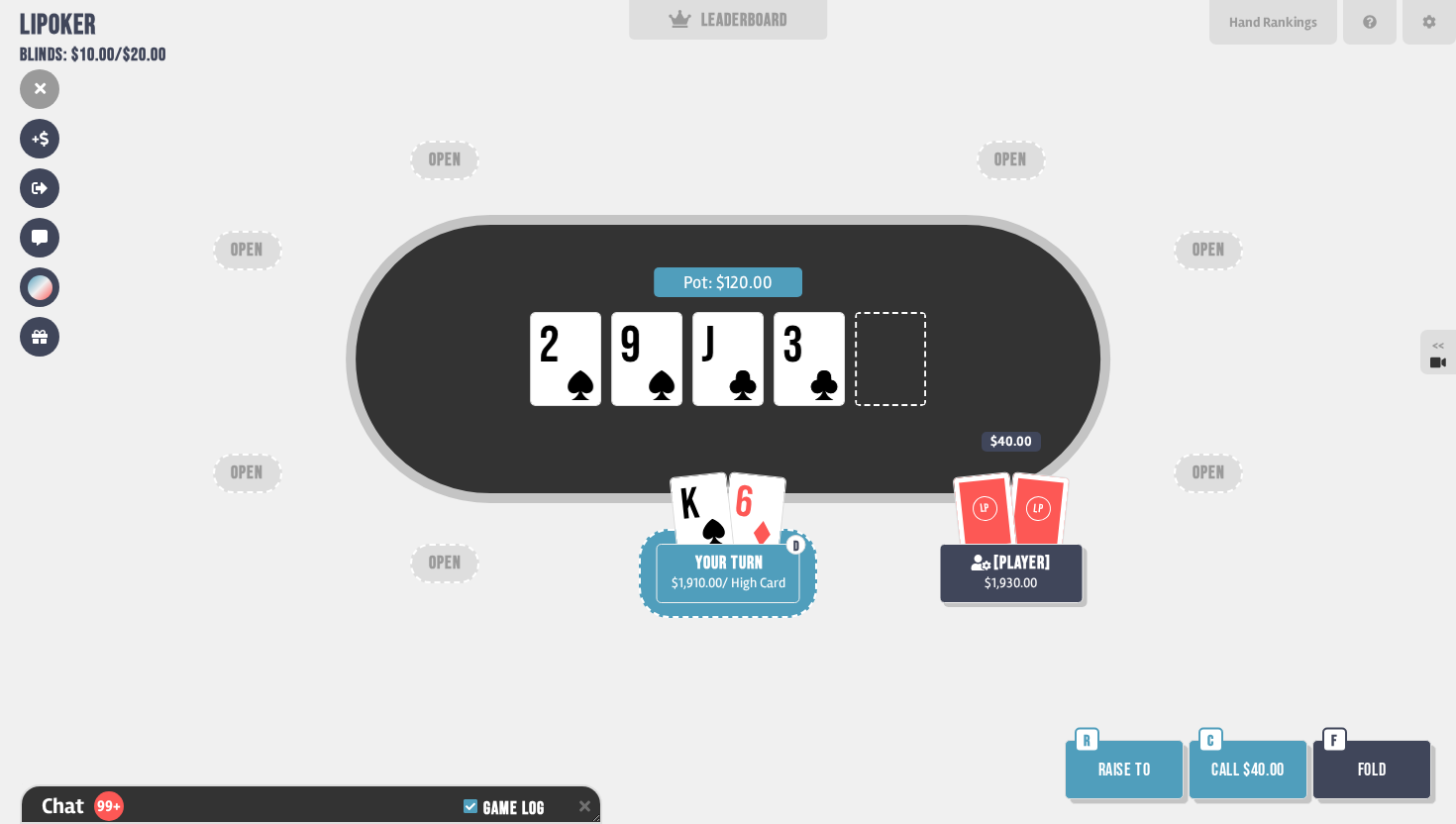 click on "Fold" at bounding box center [1372, 770] 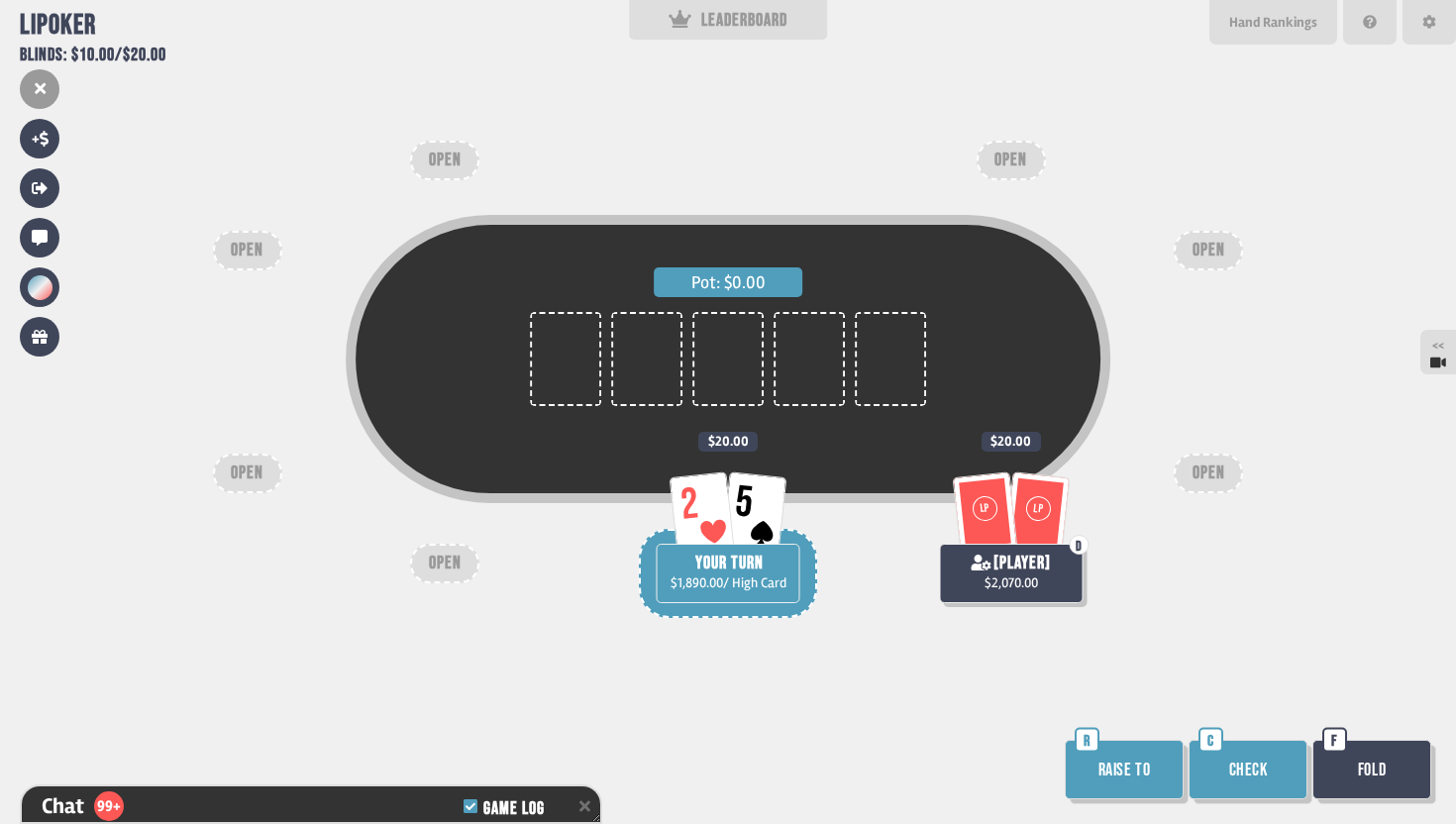 scroll, scrollTop: 17217, scrollLeft: 0, axis: vertical 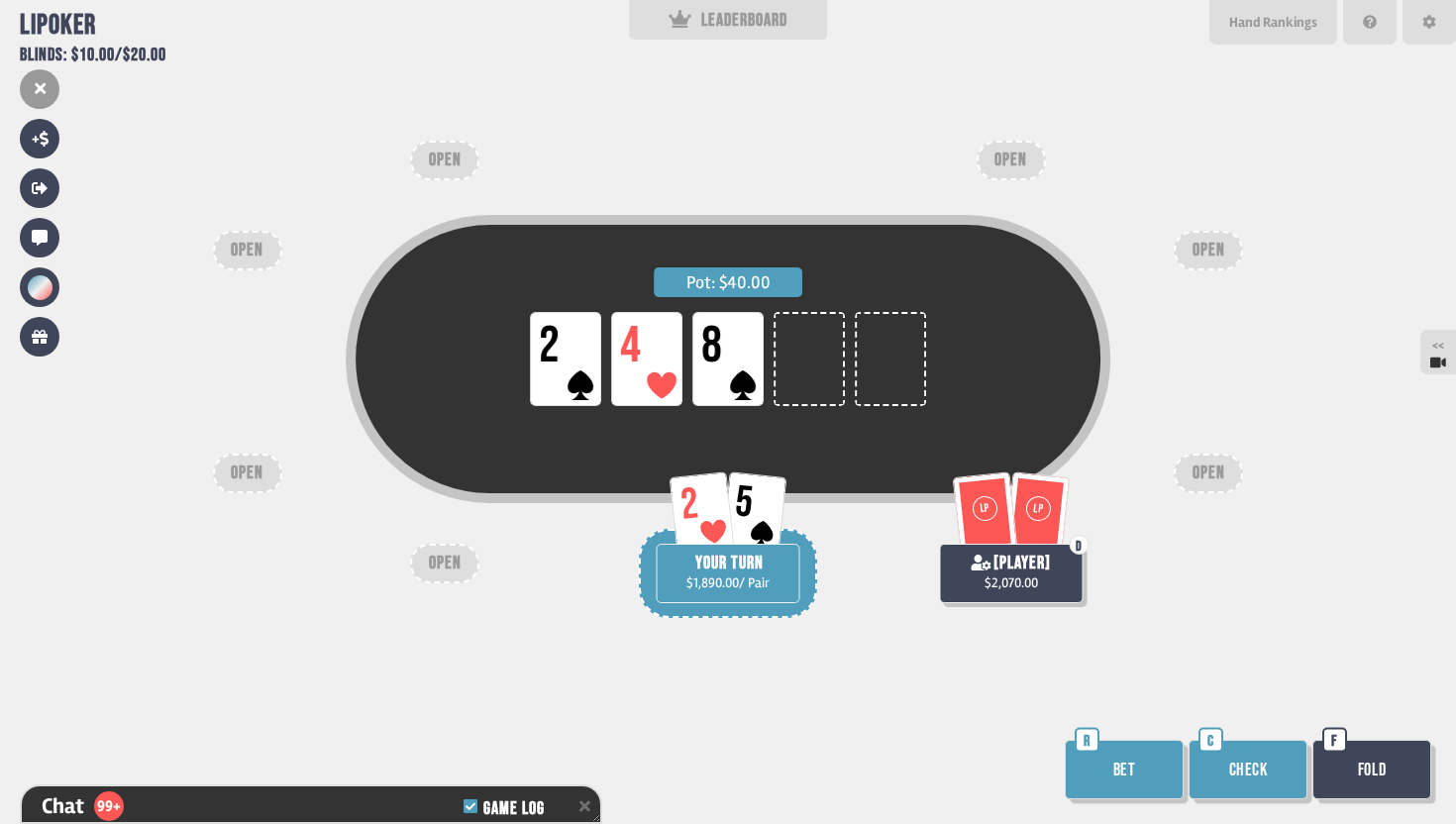 click on "Check" at bounding box center (1248, 770) 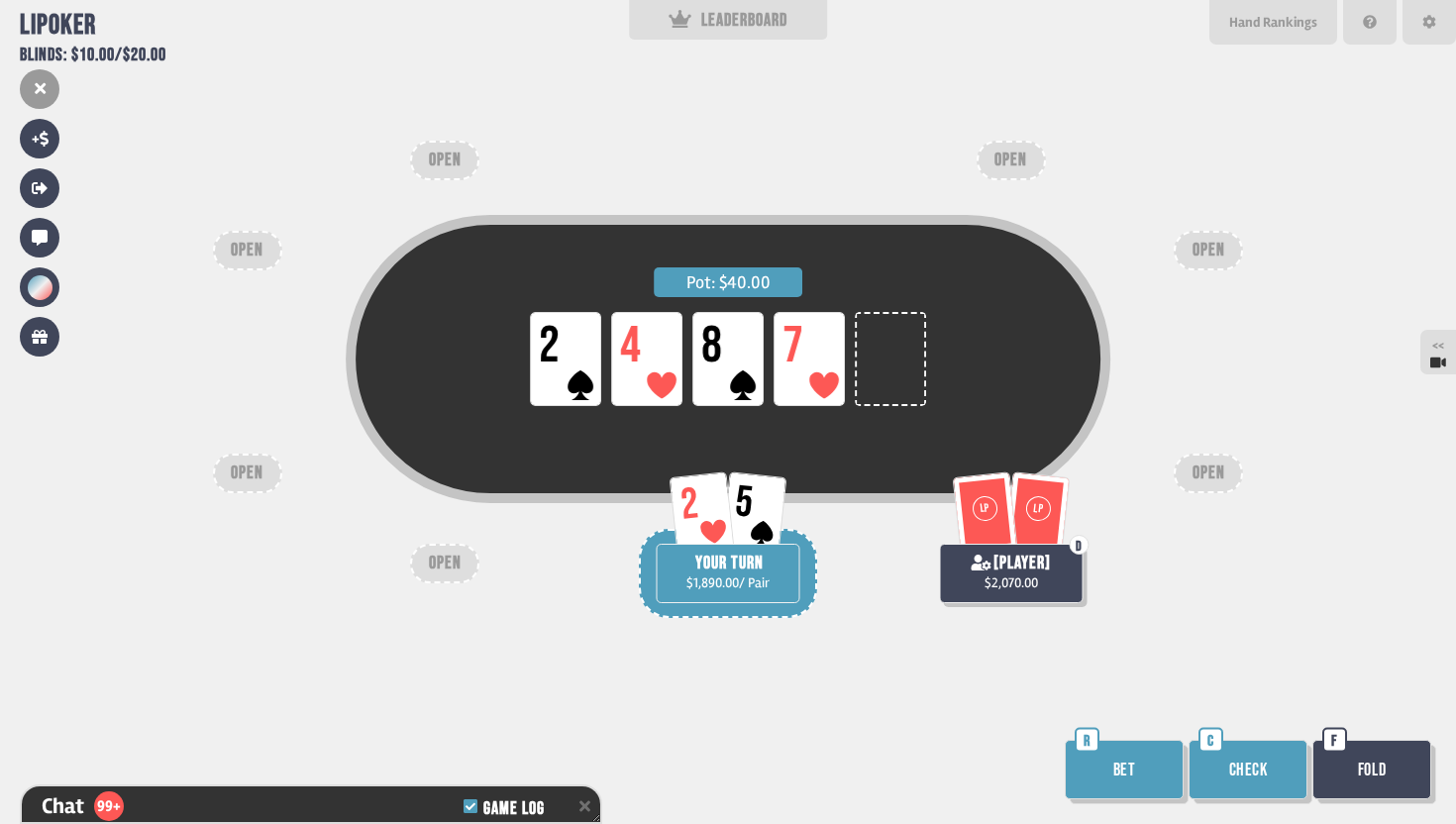 scroll, scrollTop: 17418, scrollLeft: 0, axis: vertical 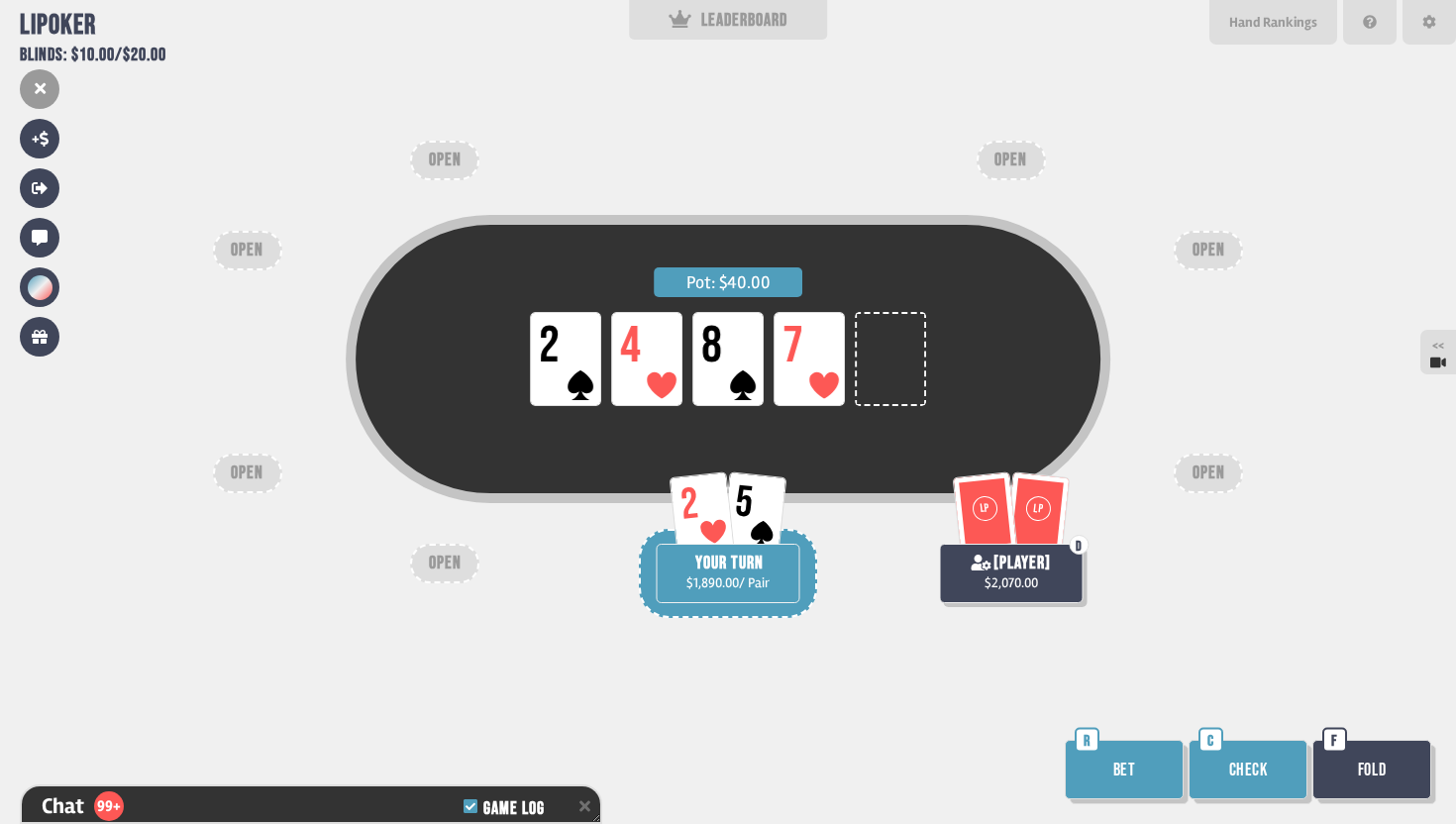 click on "Bet" at bounding box center [1124, 770] 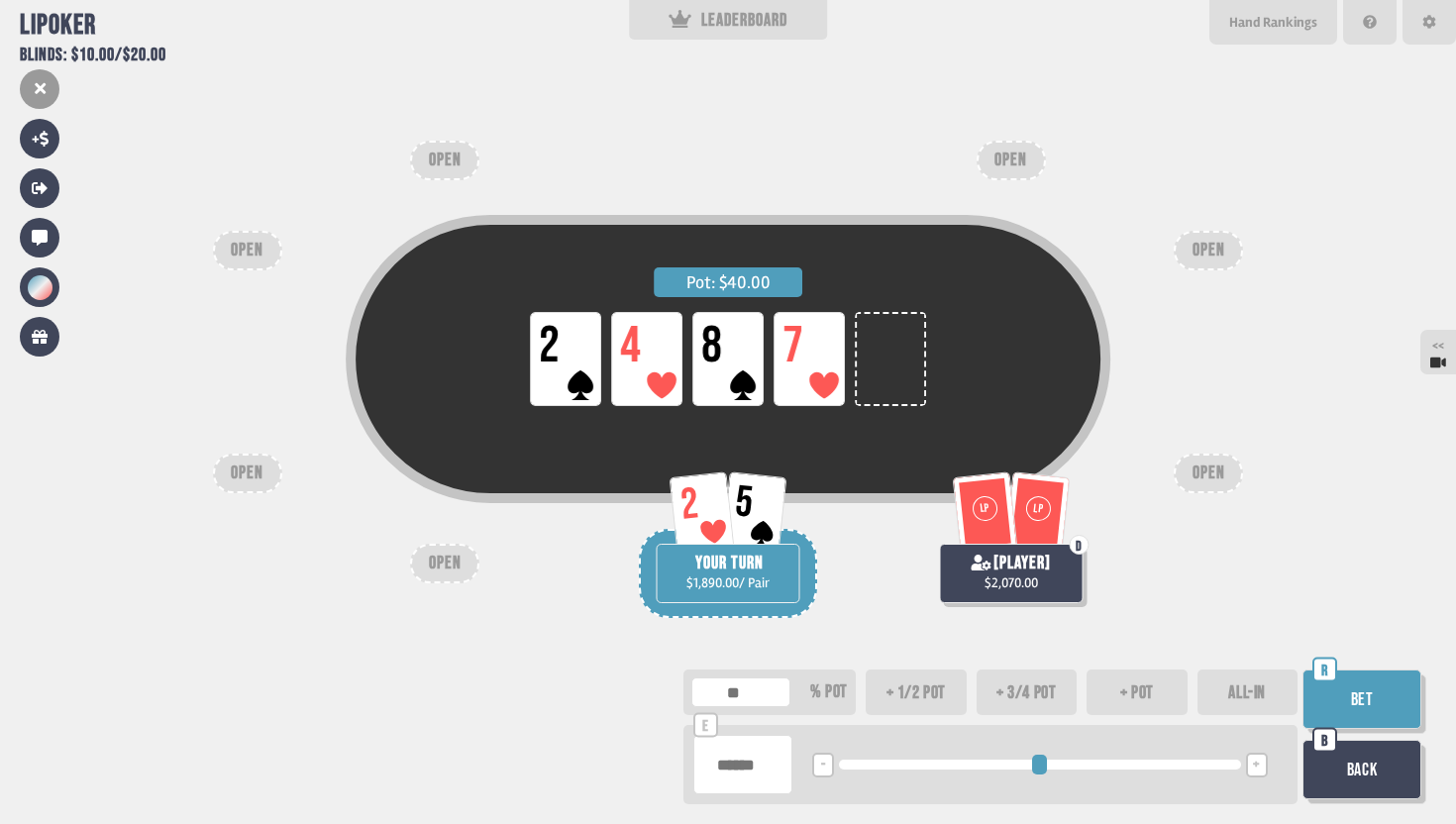 click at bounding box center [743, 765] 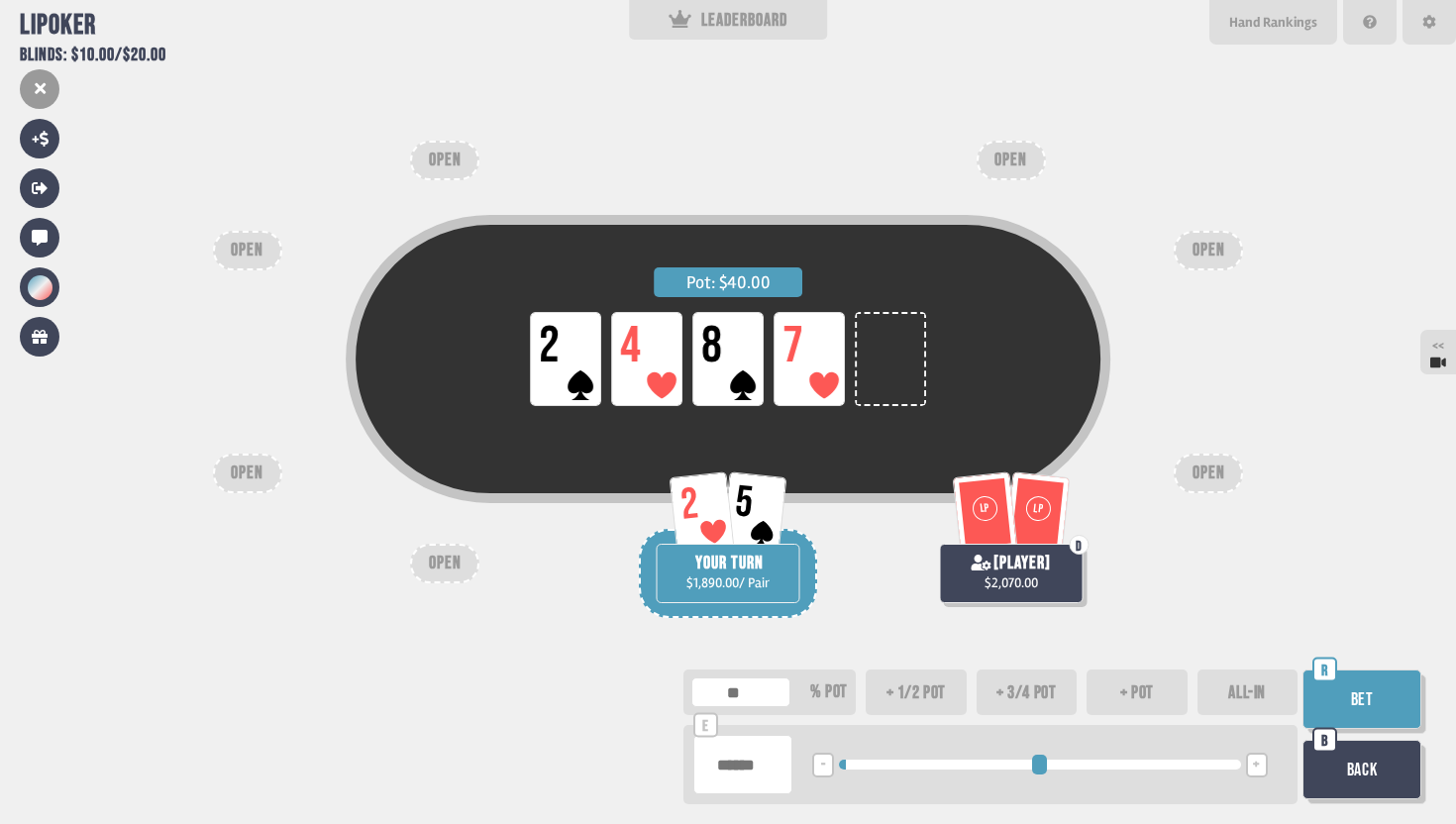 click on "Bet" at bounding box center [1362, 699] 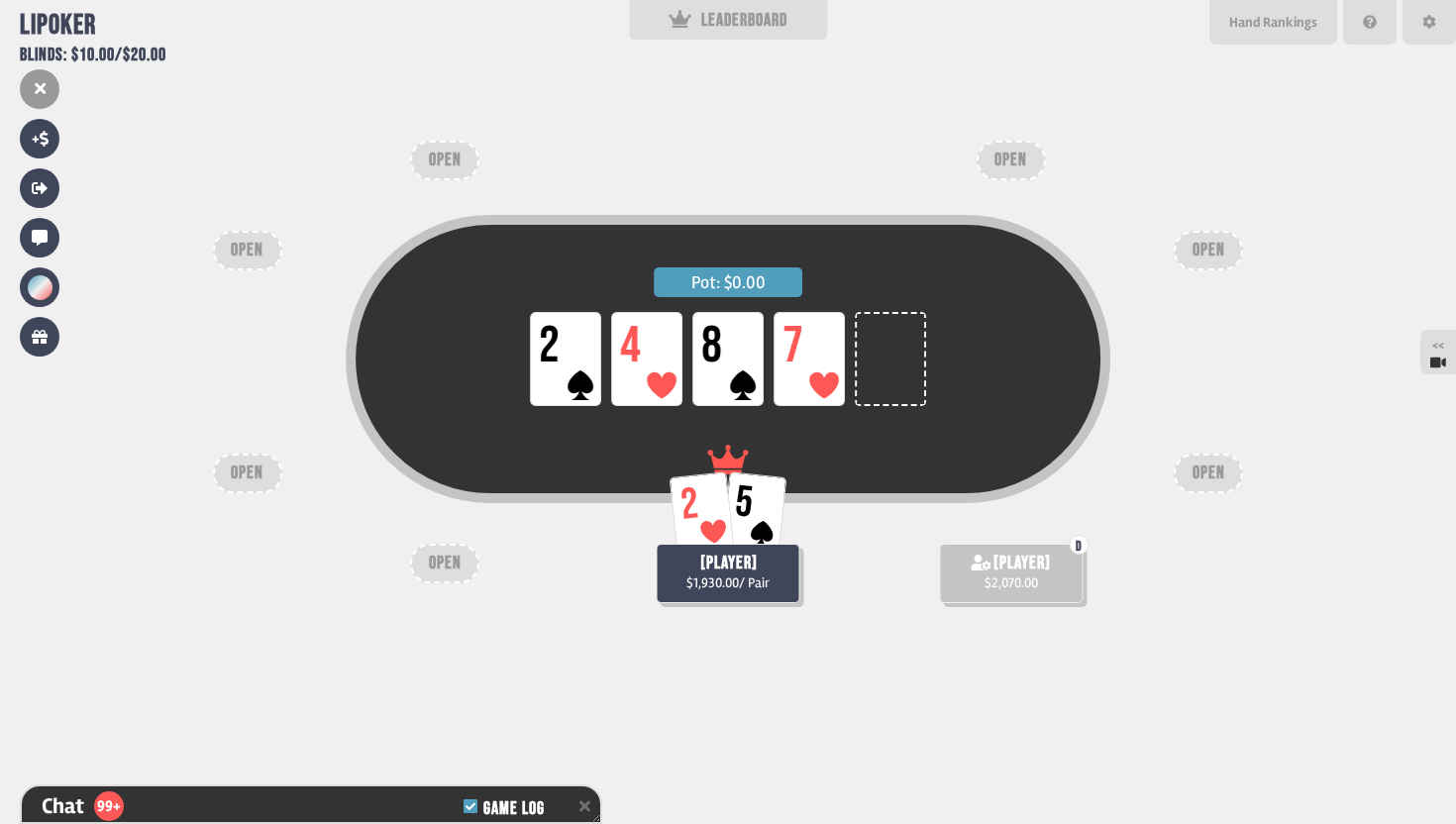 scroll, scrollTop: 17590, scrollLeft: 0, axis: vertical 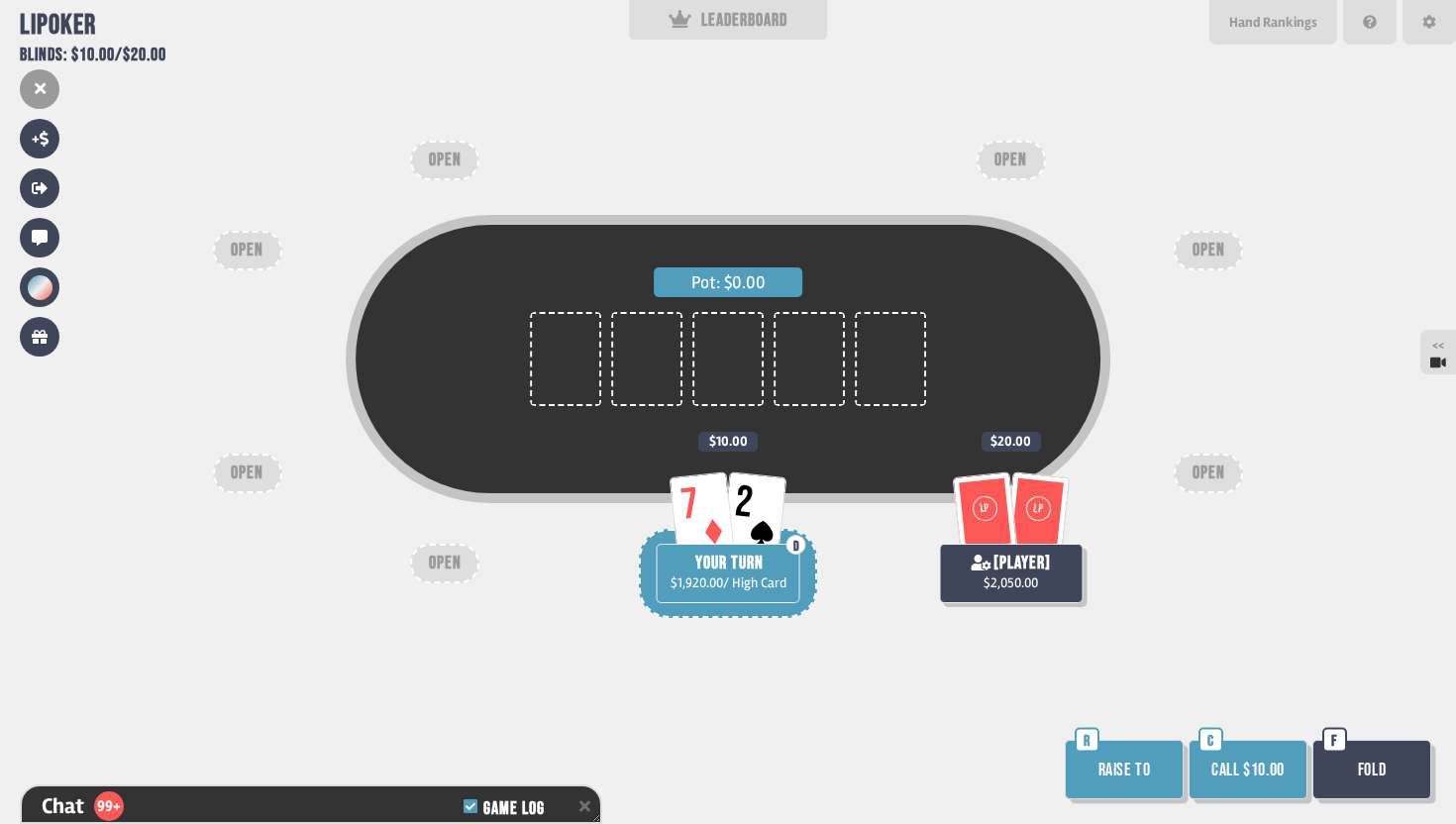 click on "Call $10.00" at bounding box center (1248, 770) 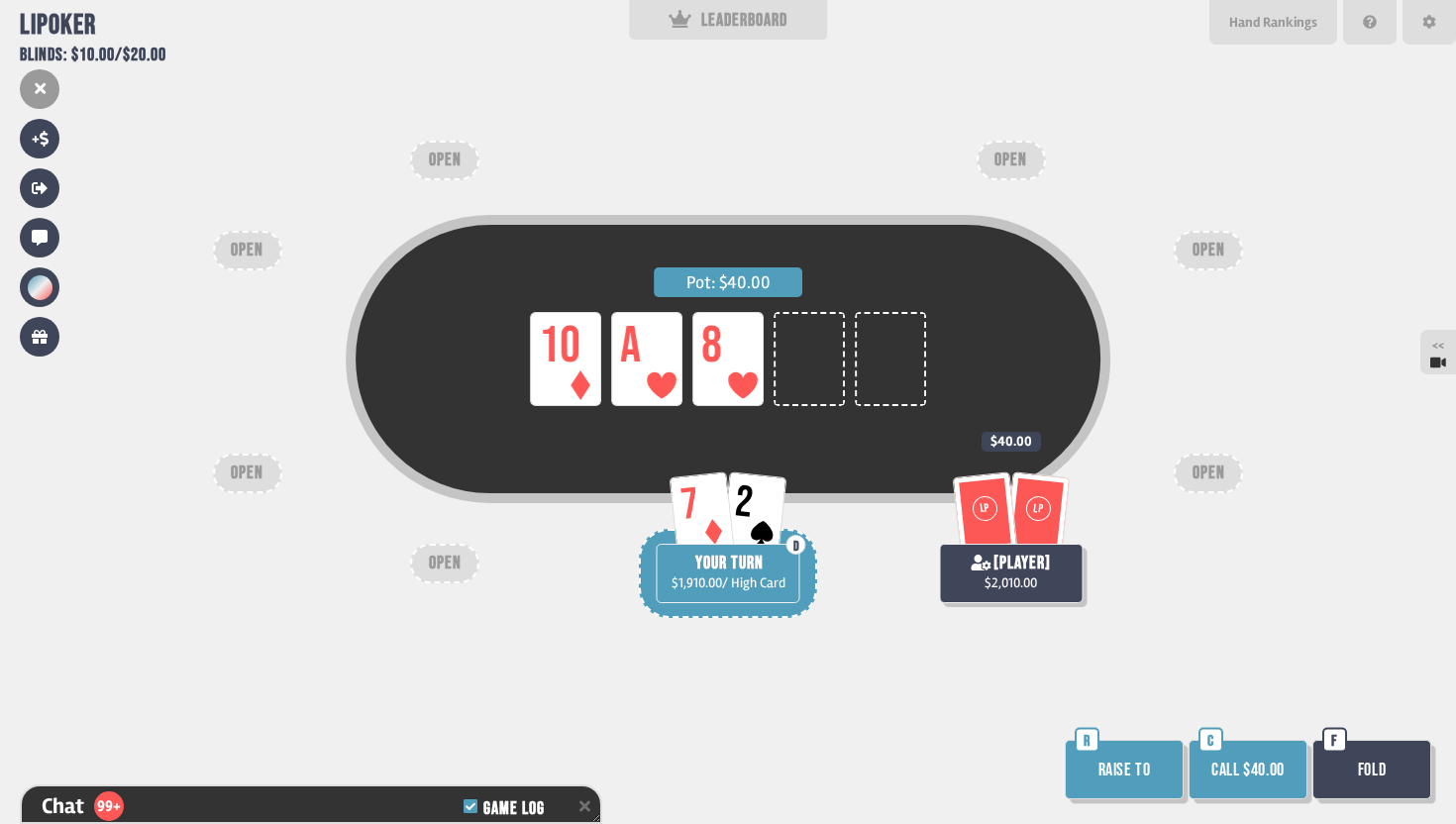 scroll, scrollTop: 17734, scrollLeft: 0, axis: vertical 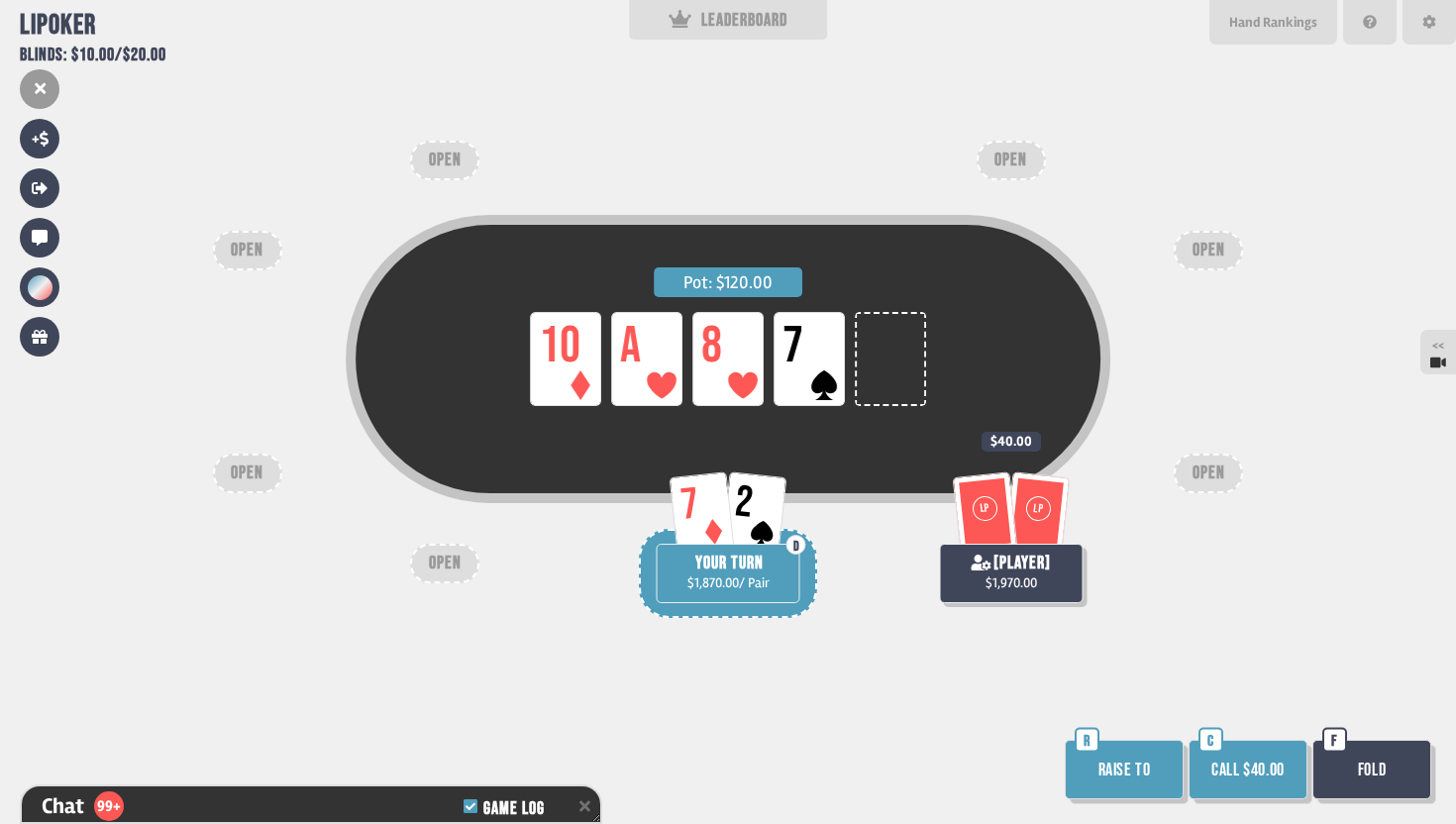 click on "Call $40.00" at bounding box center (1248, 770) 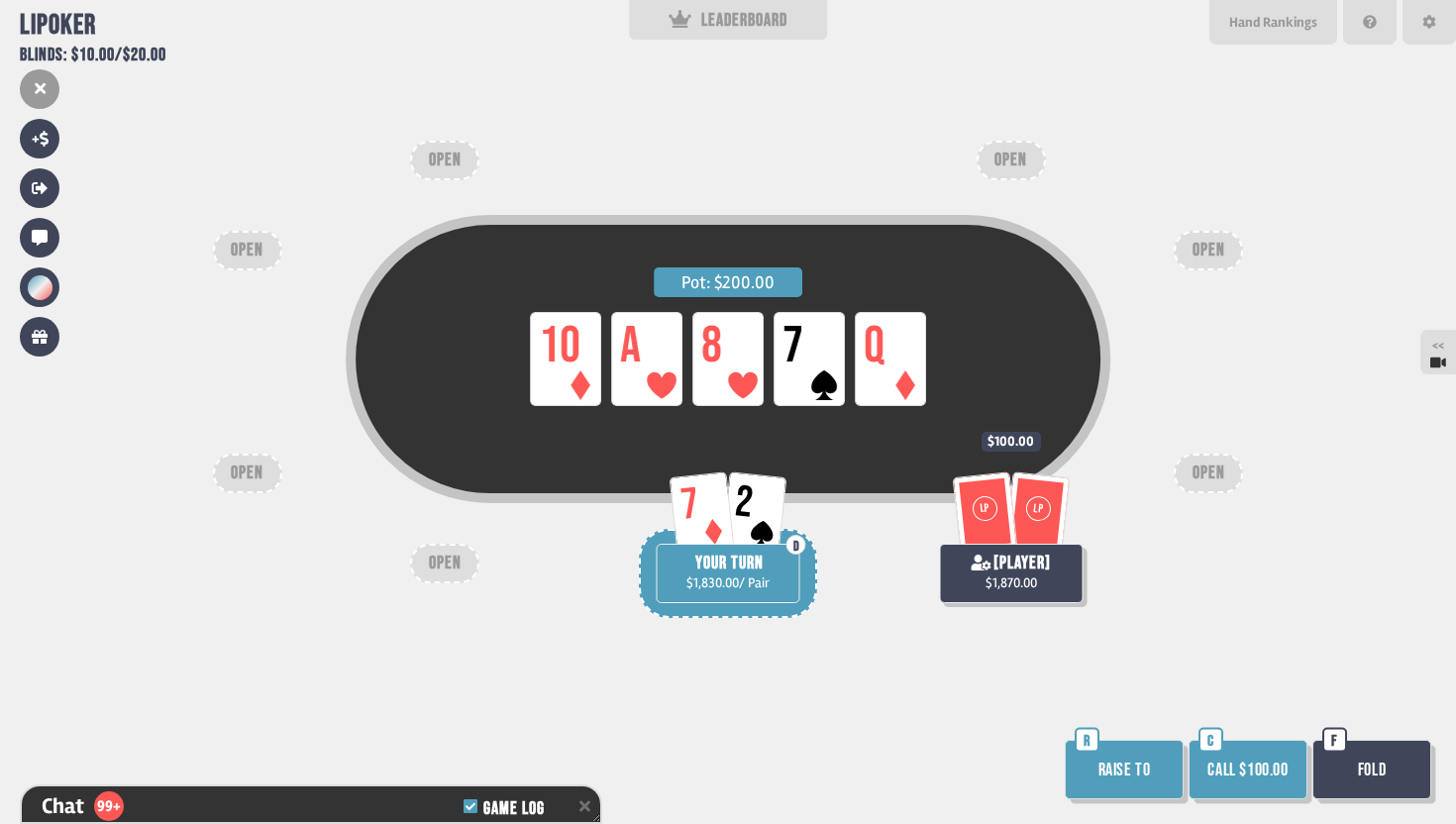 scroll, scrollTop: 17964, scrollLeft: 0, axis: vertical 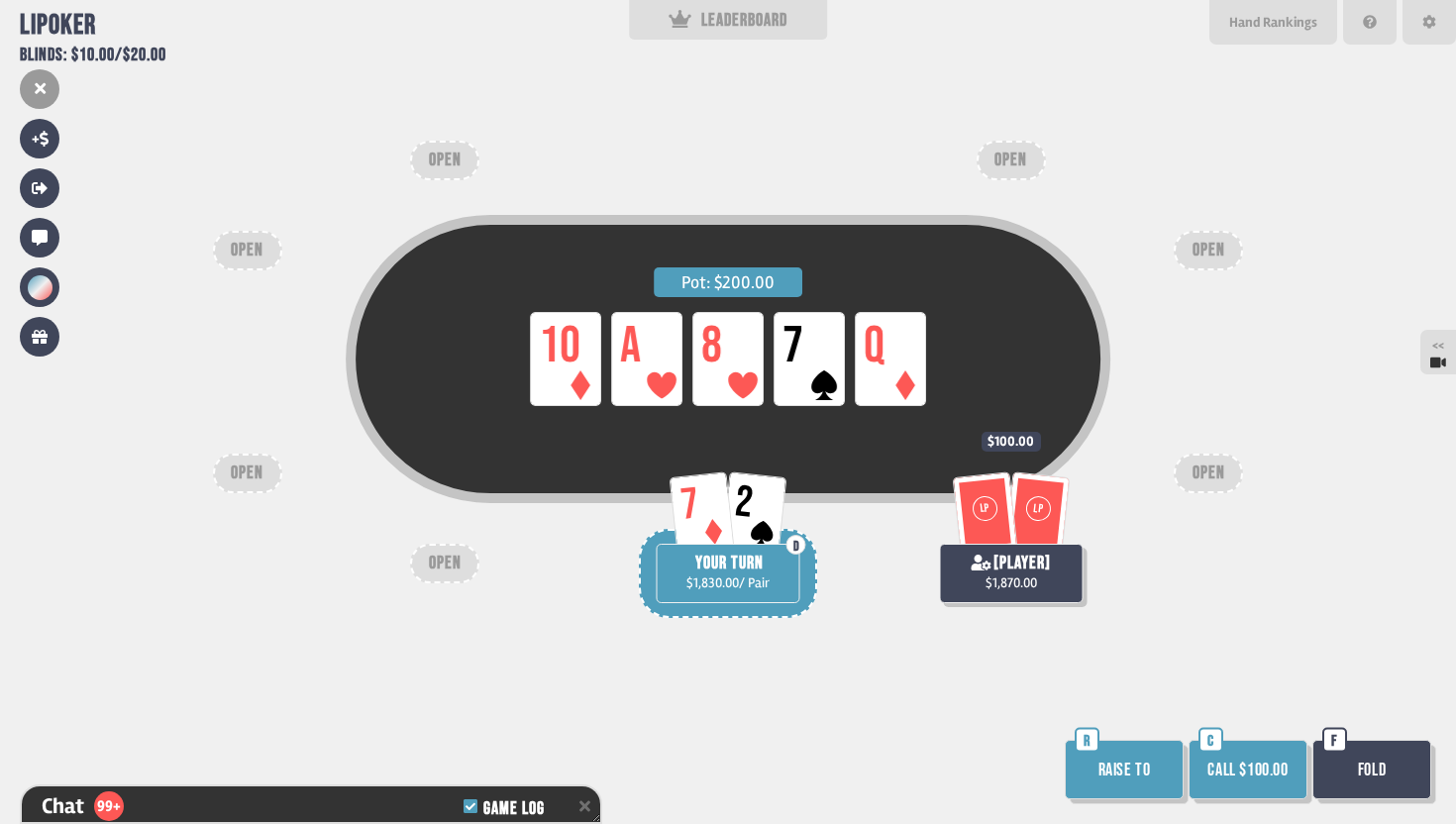 click on "Fold" at bounding box center (1372, 770) 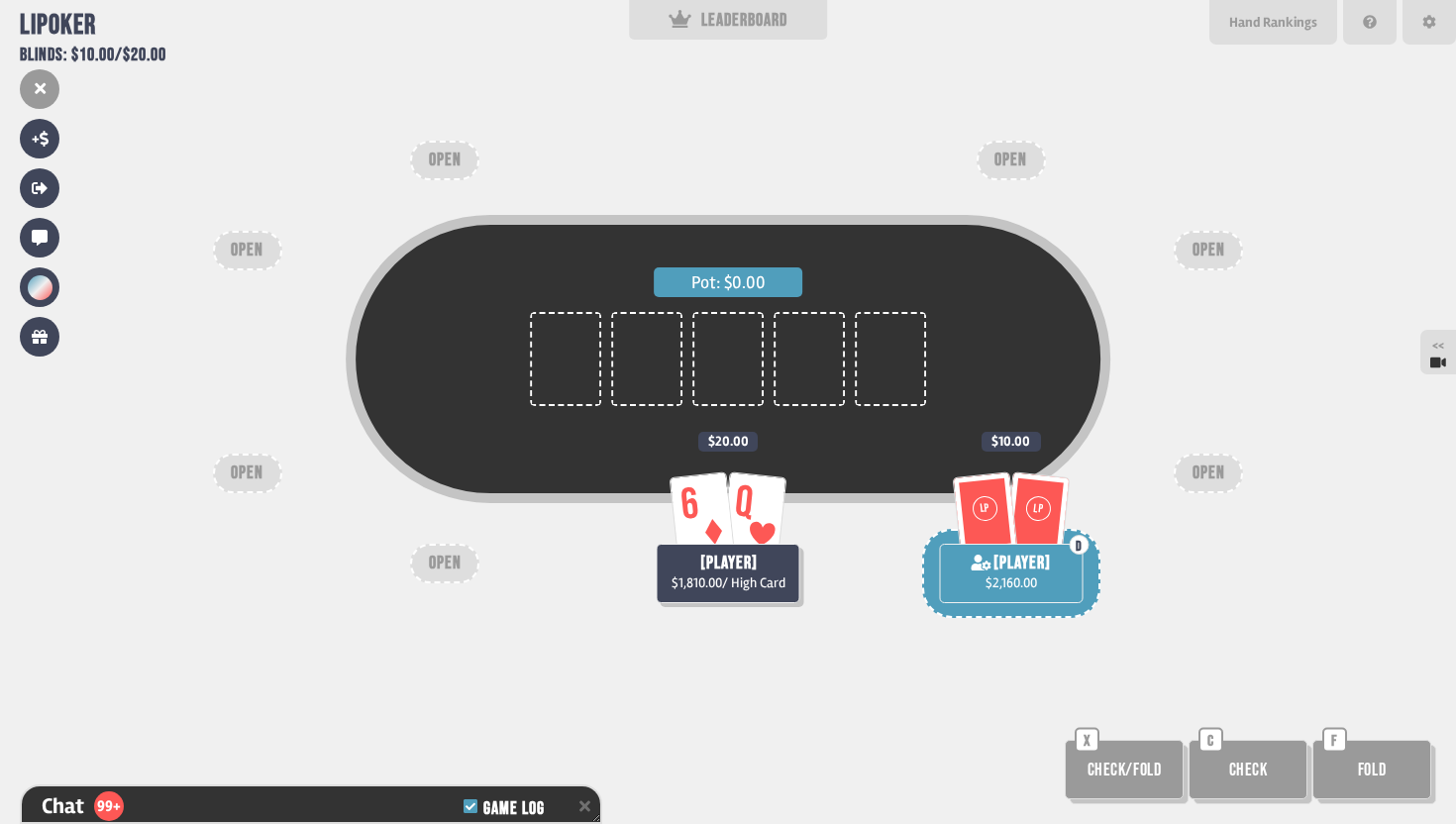 scroll, scrollTop: 18107, scrollLeft: 0, axis: vertical 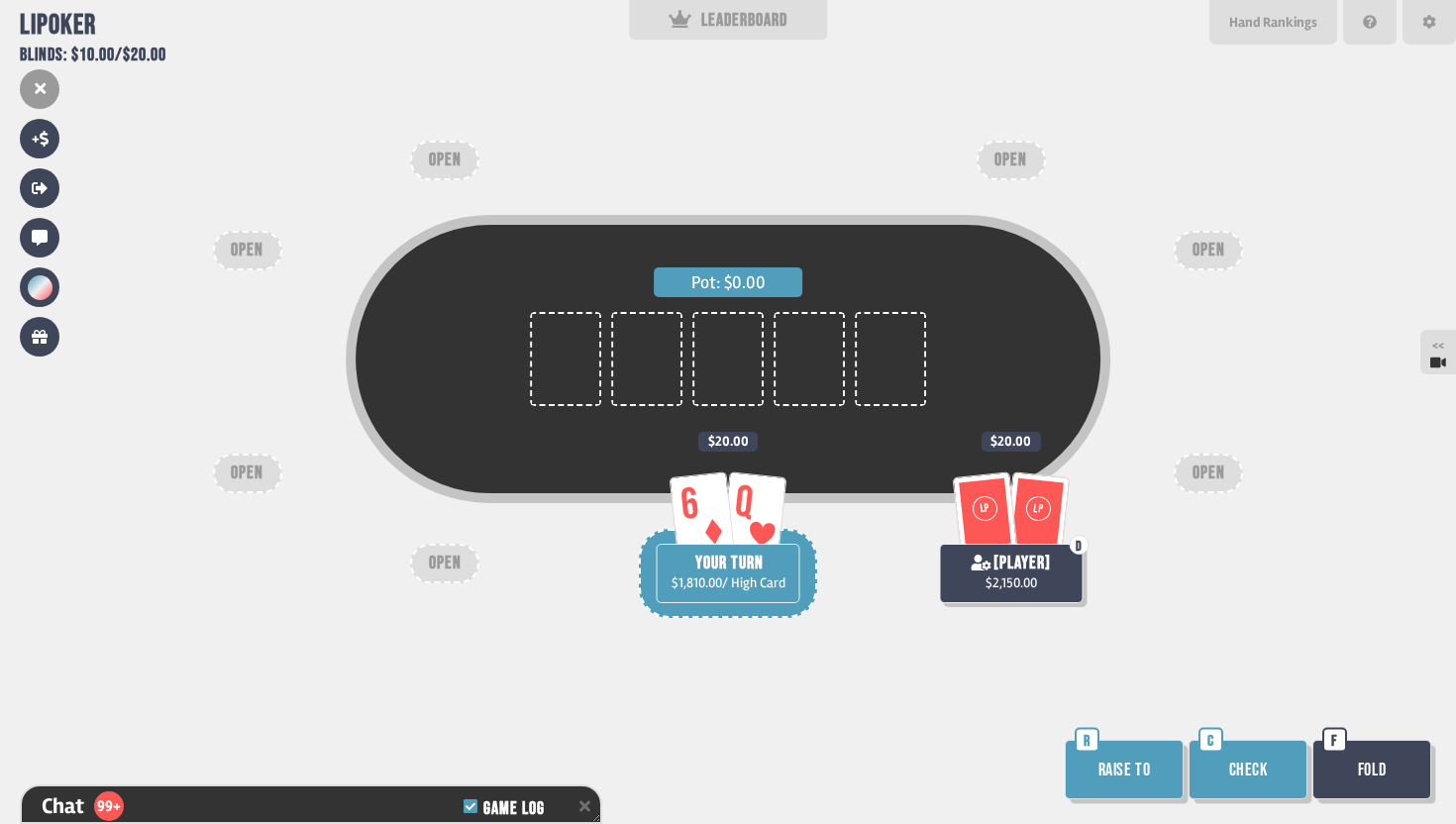 click on "Check" at bounding box center [1248, 770] 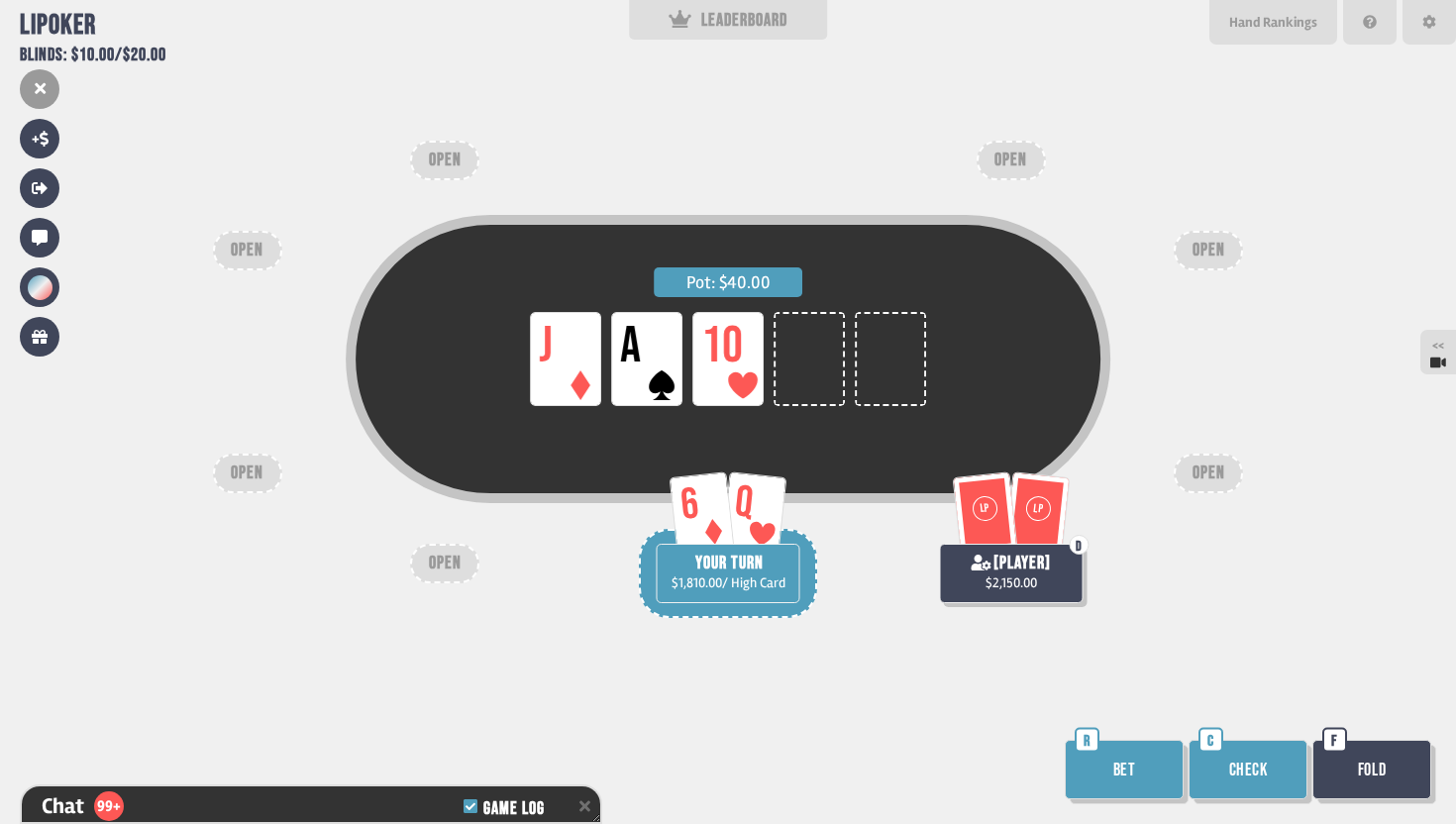 scroll, scrollTop: 18222, scrollLeft: 0, axis: vertical 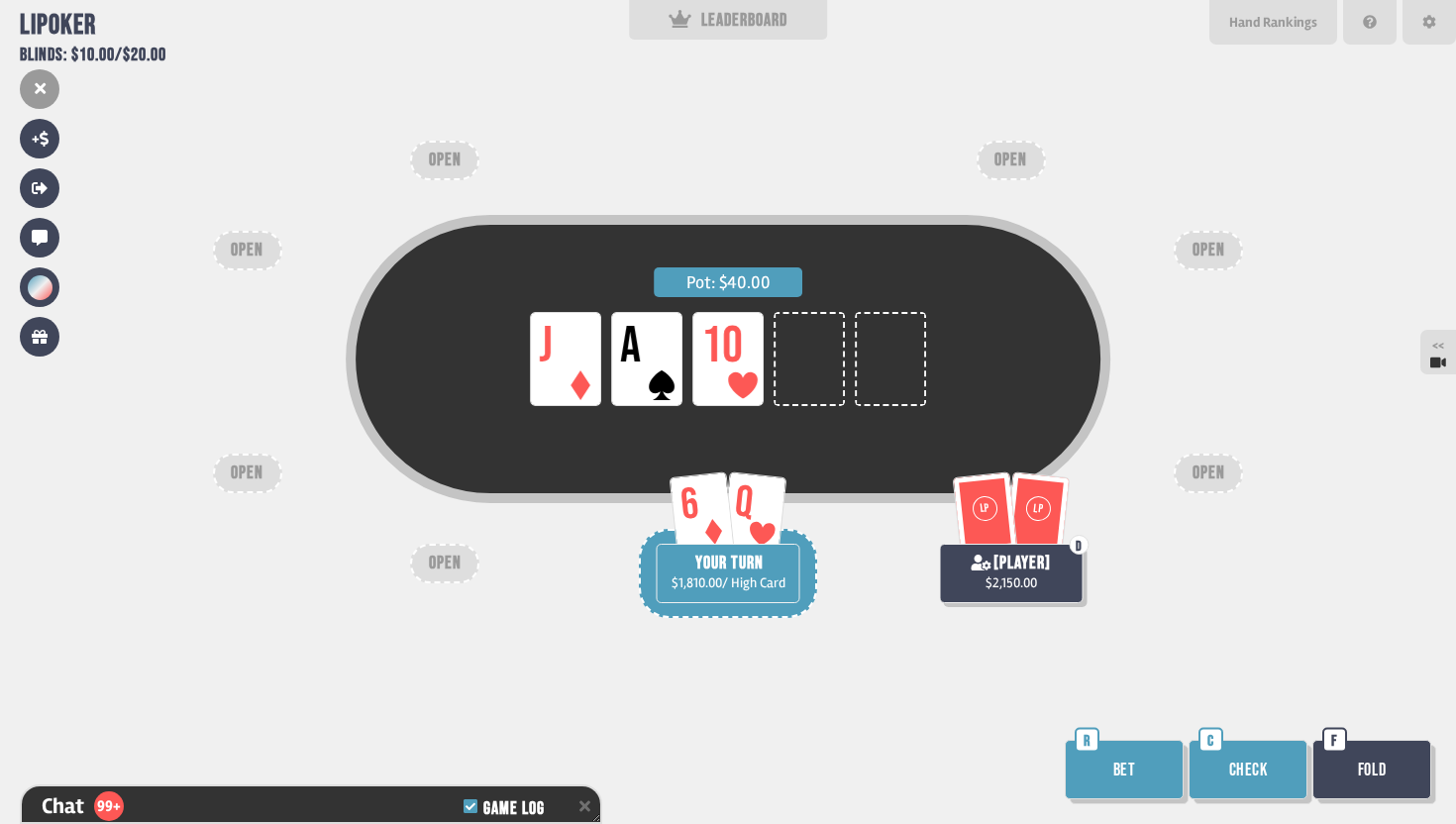 click on "Check" at bounding box center [1248, 770] 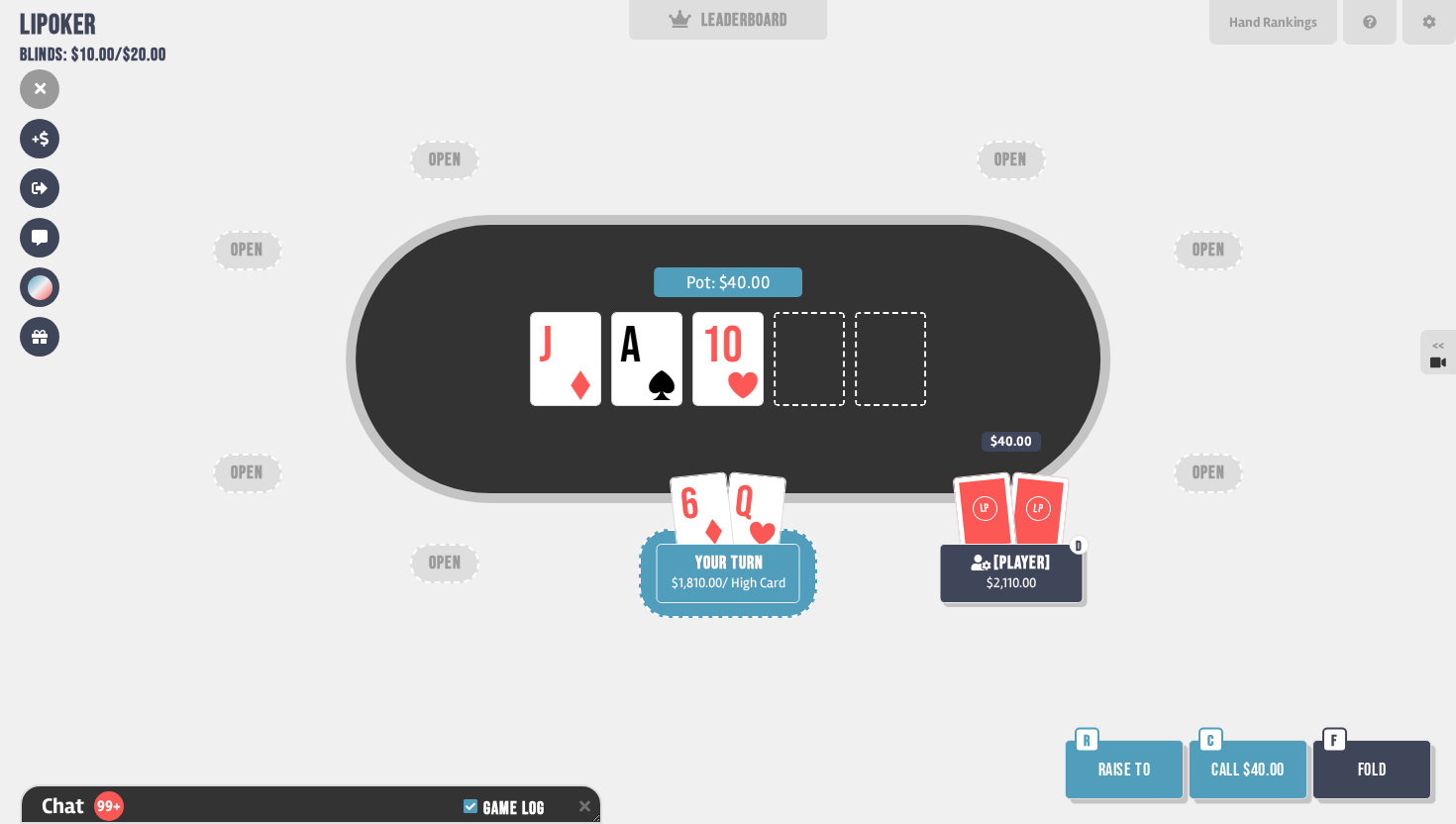scroll, scrollTop: 18308, scrollLeft: 0, axis: vertical 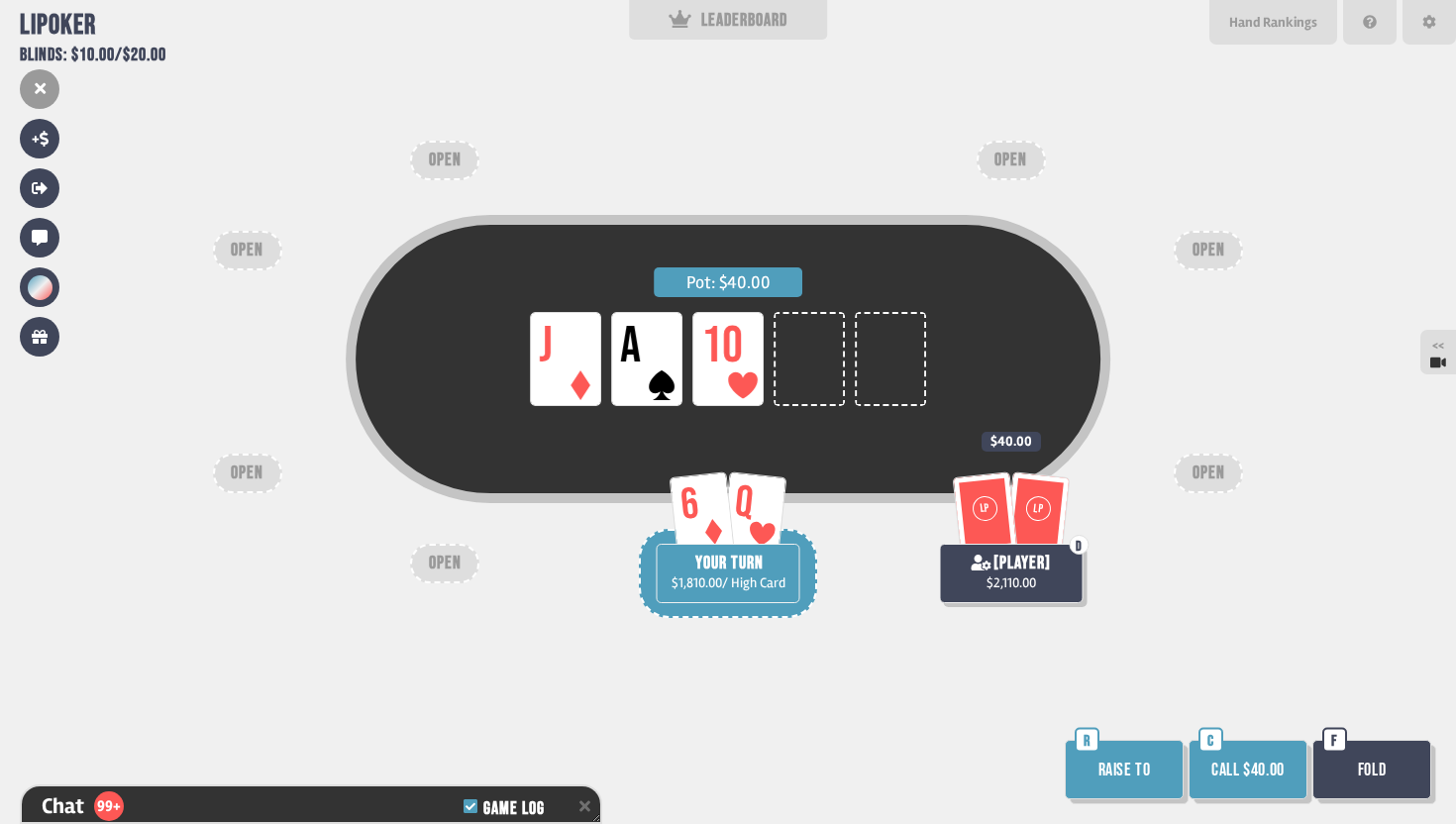 click on "Call $40.00" at bounding box center [1248, 770] 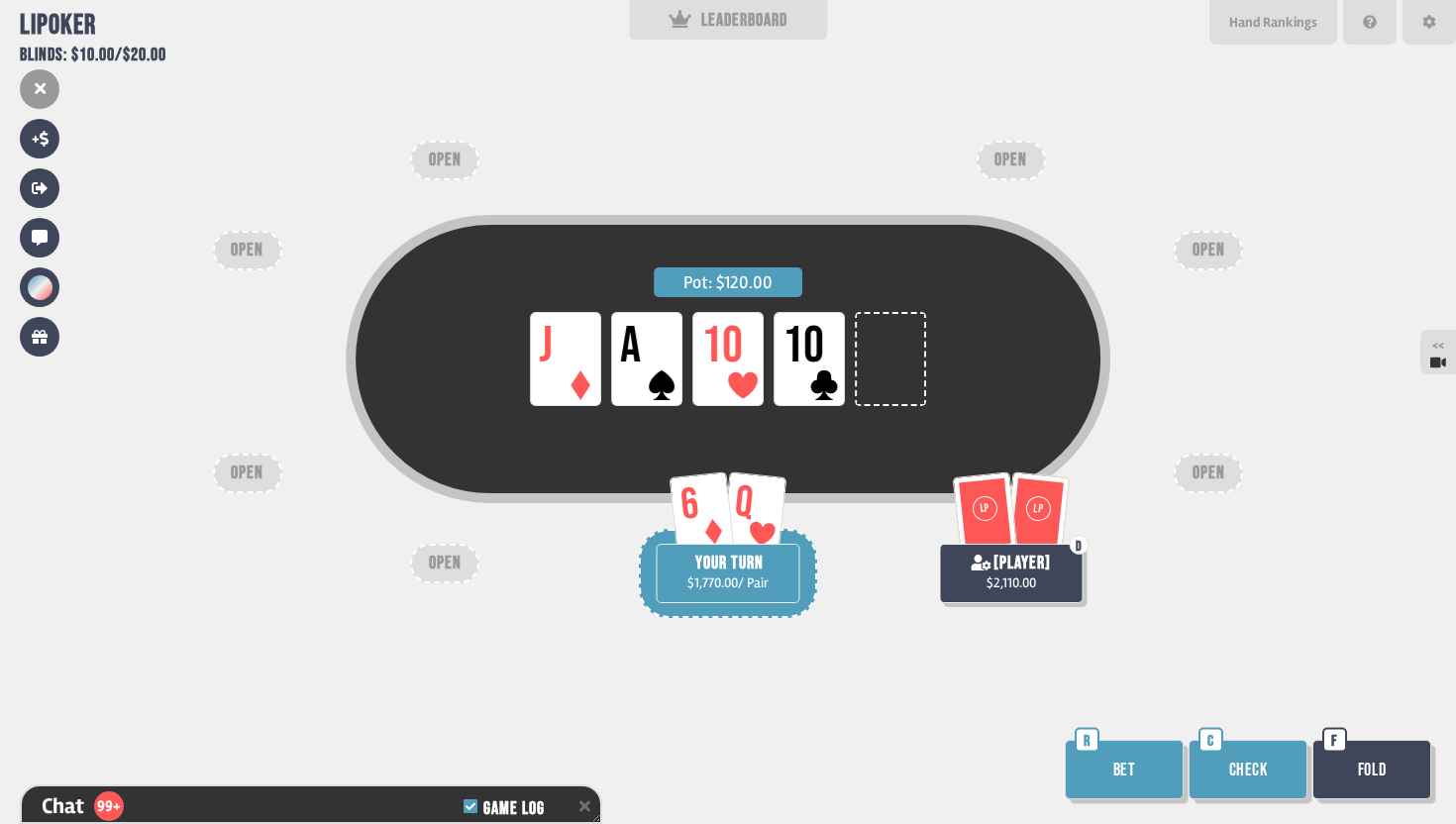 scroll, scrollTop: 18394, scrollLeft: 0, axis: vertical 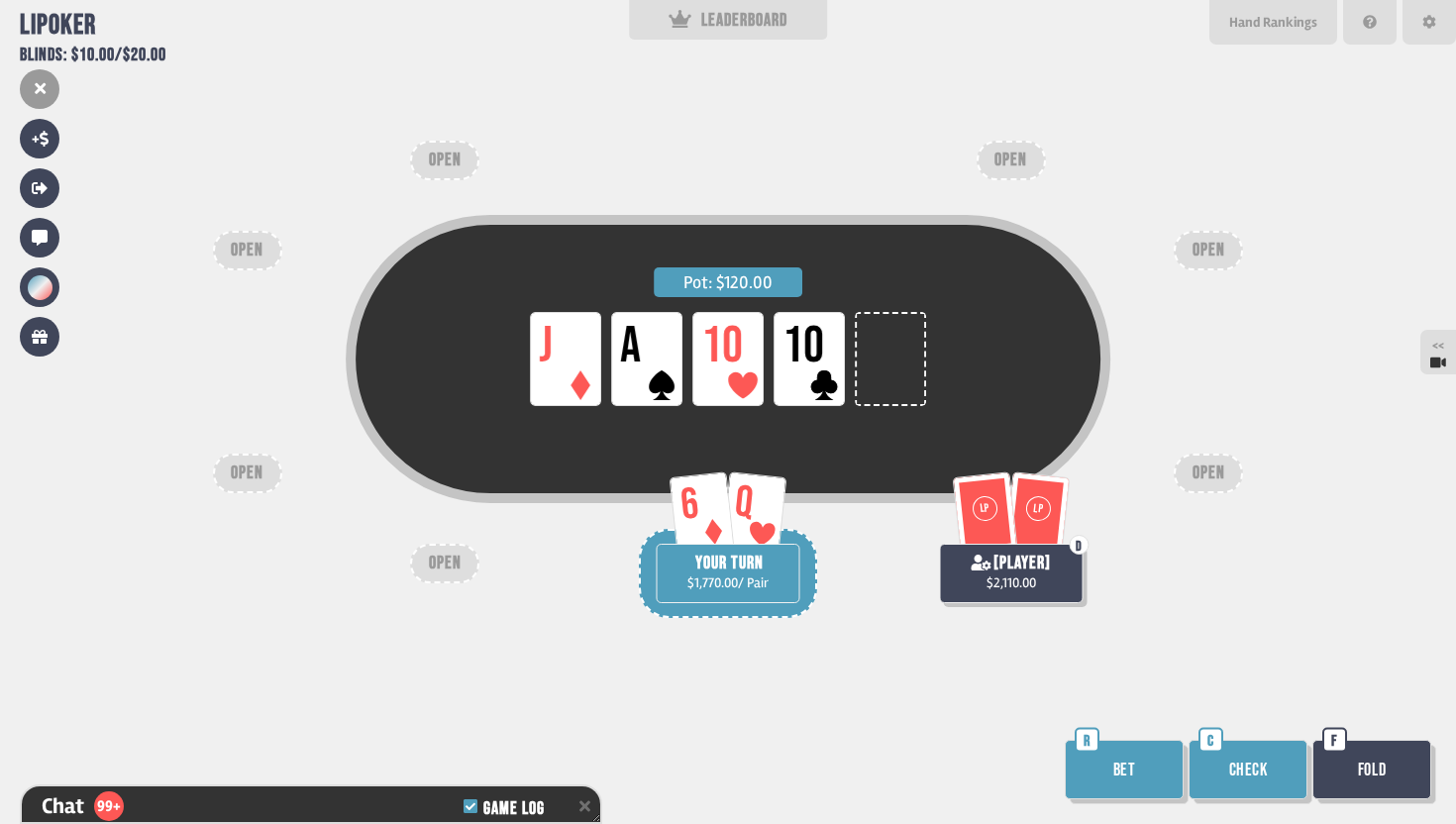 click on "Check" at bounding box center [1248, 770] 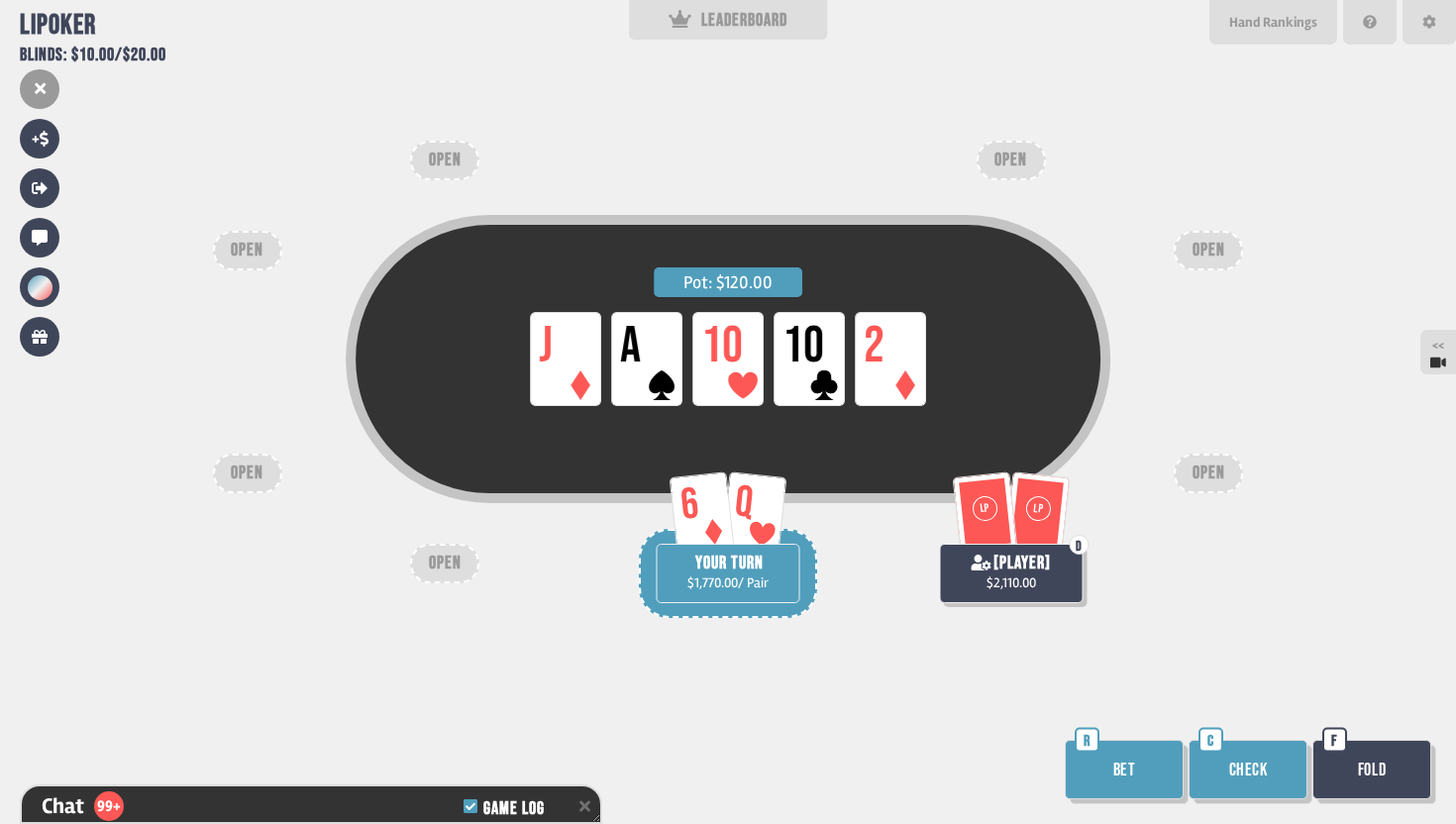 scroll, scrollTop: 18509, scrollLeft: 0, axis: vertical 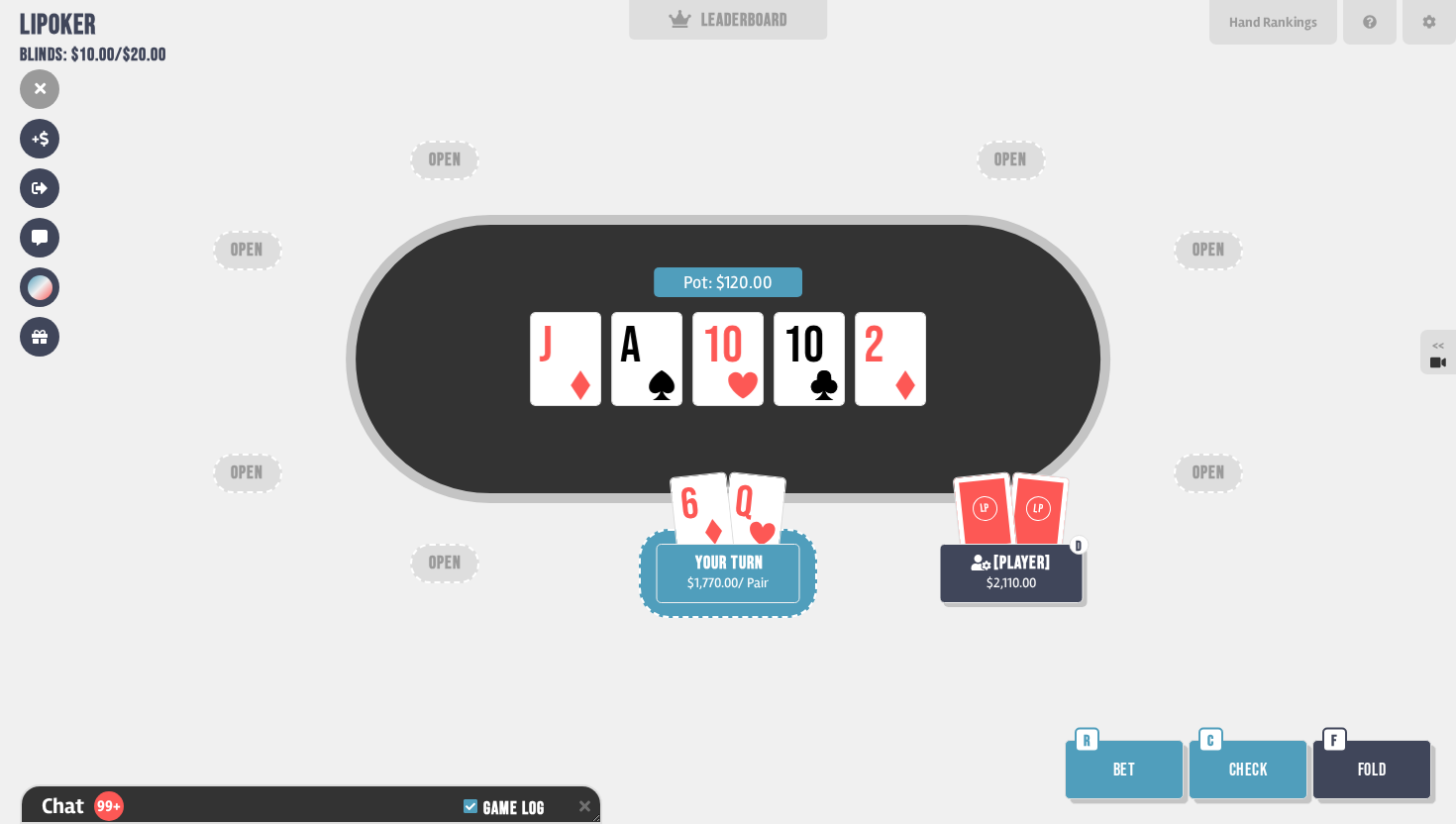 click on "Check" at bounding box center (1248, 770) 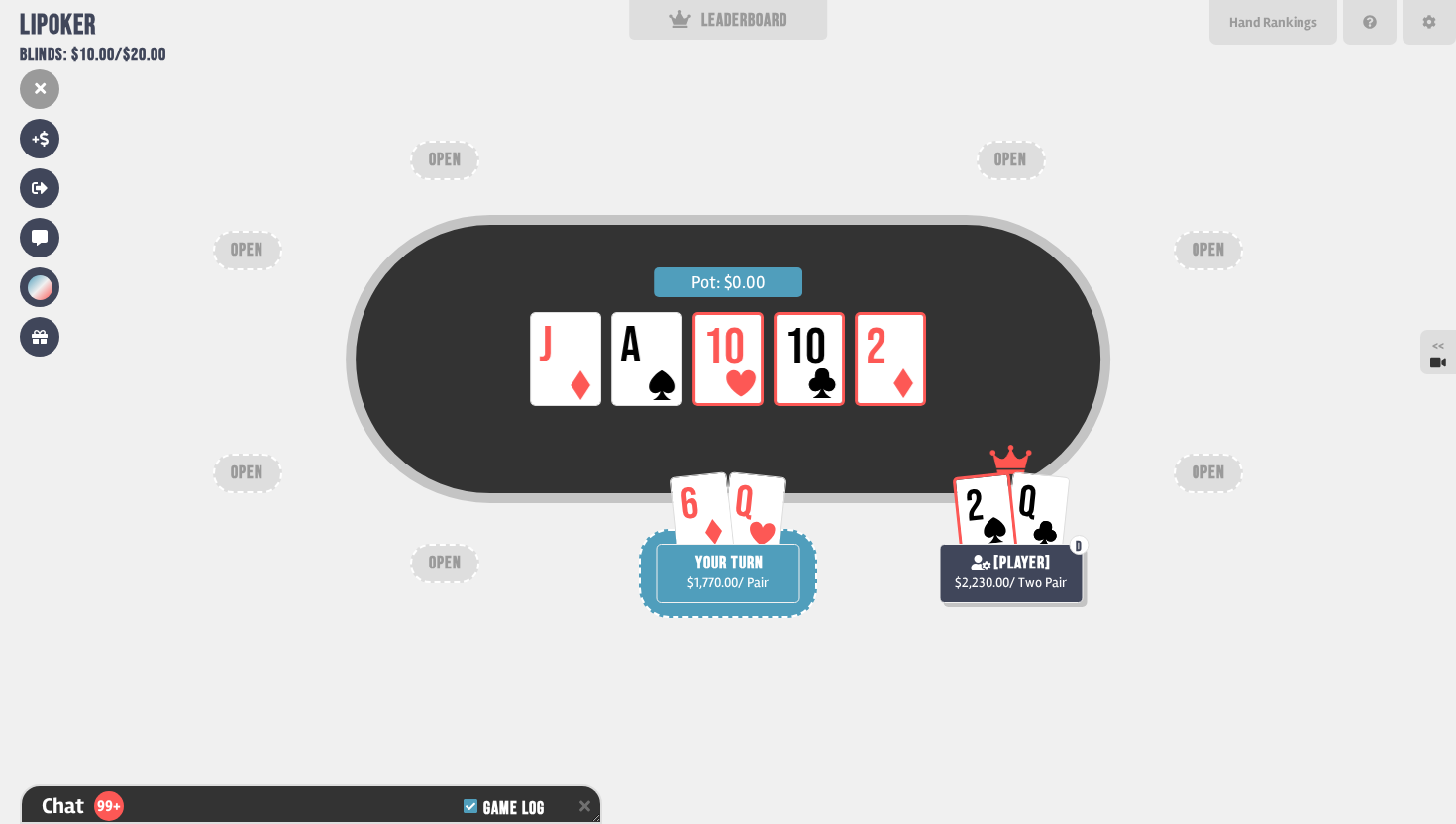 scroll, scrollTop: 18682, scrollLeft: 0, axis: vertical 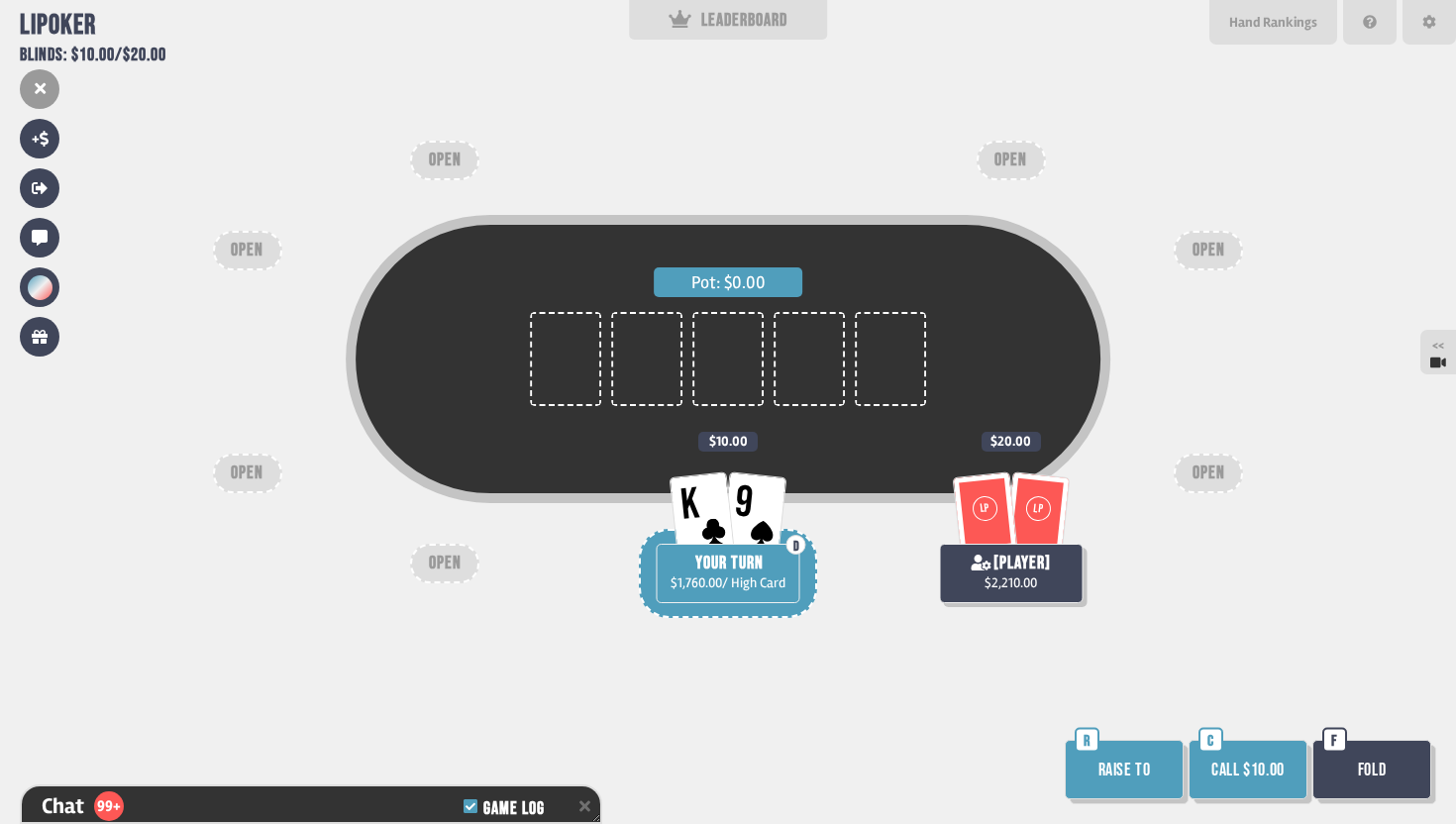 click on "Call $10.00" at bounding box center (1248, 770) 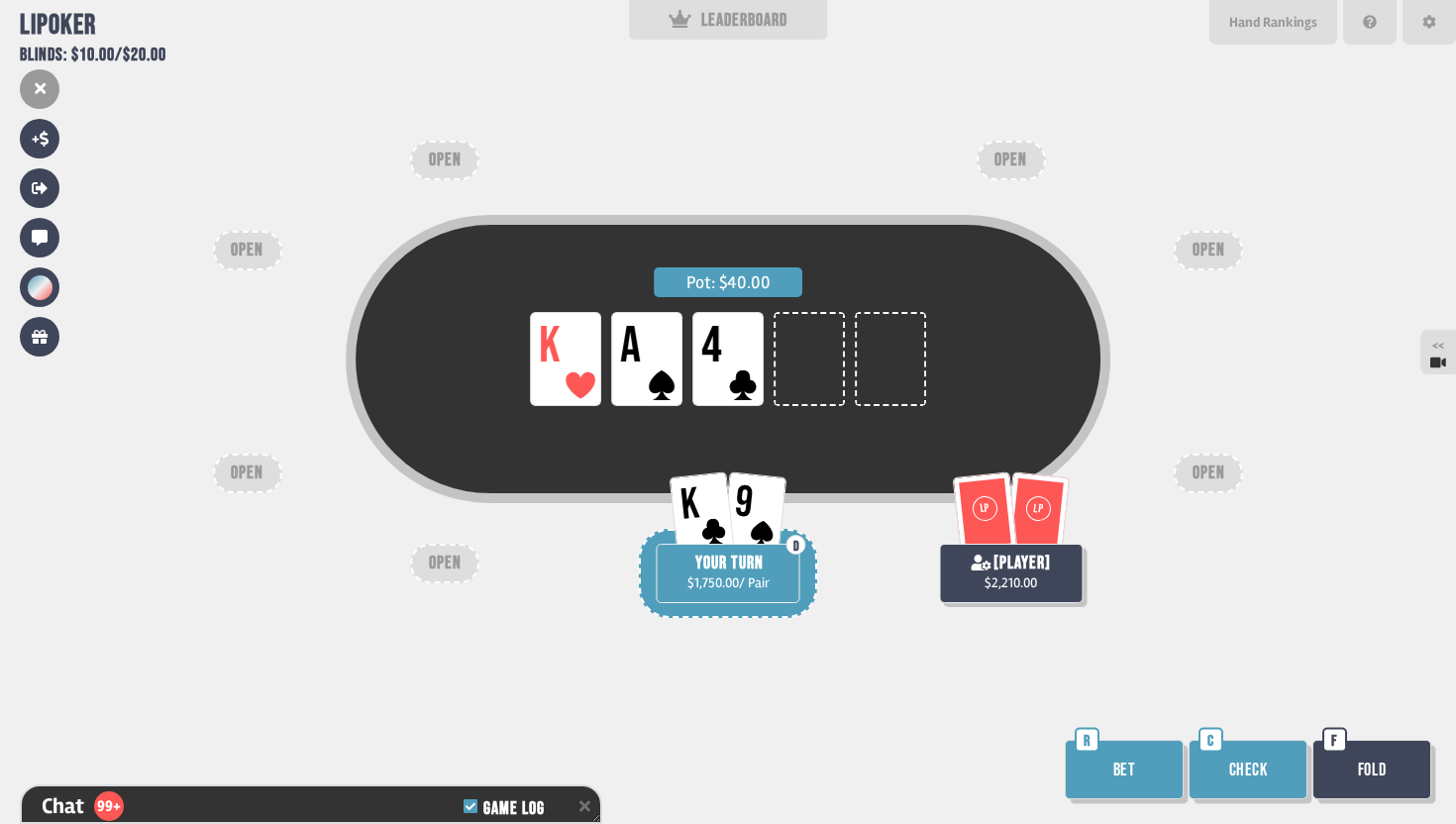 scroll, scrollTop: 18825, scrollLeft: 0, axis: vertical 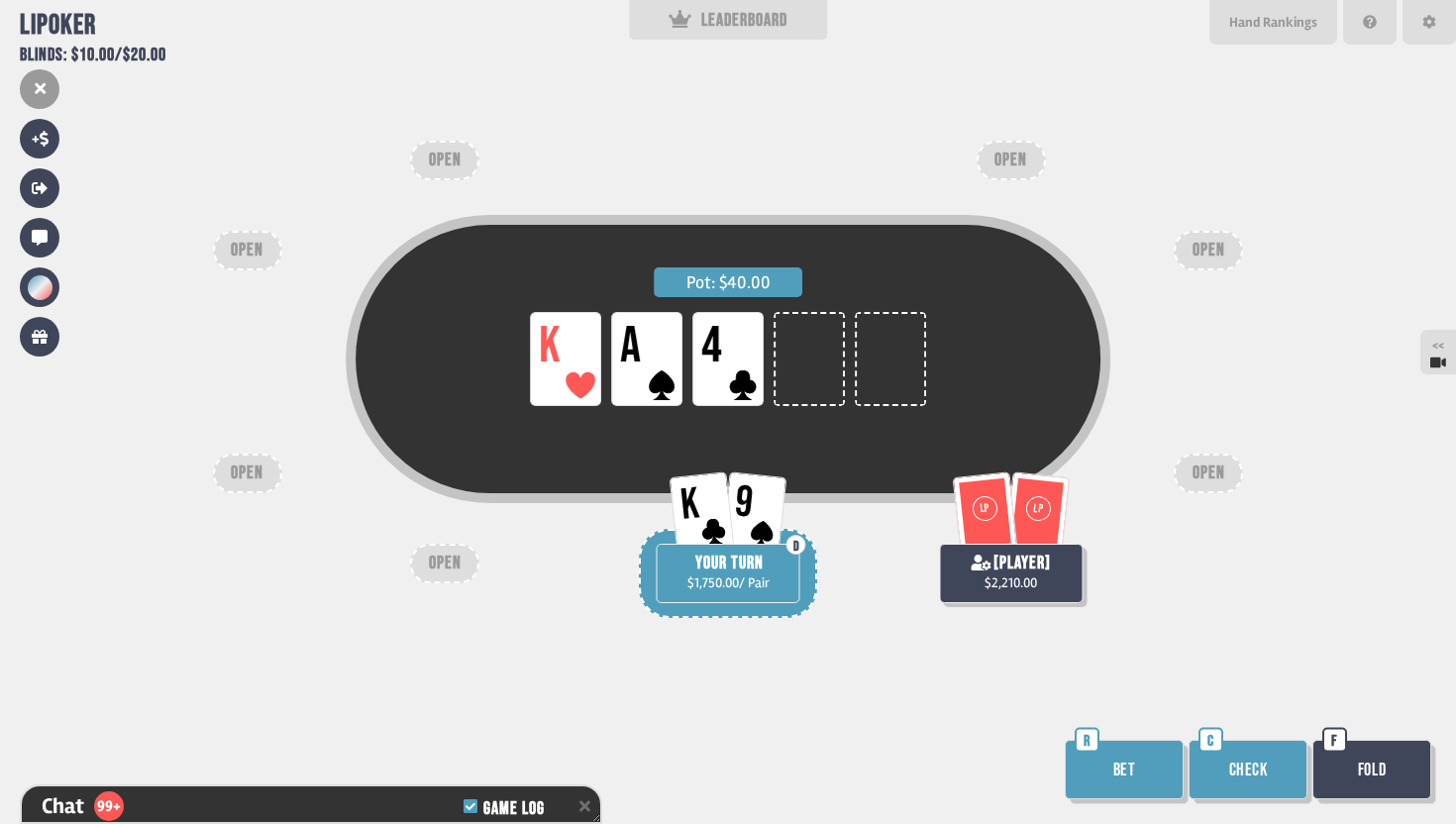 click on "Check" at bounding box center [1248, 770] 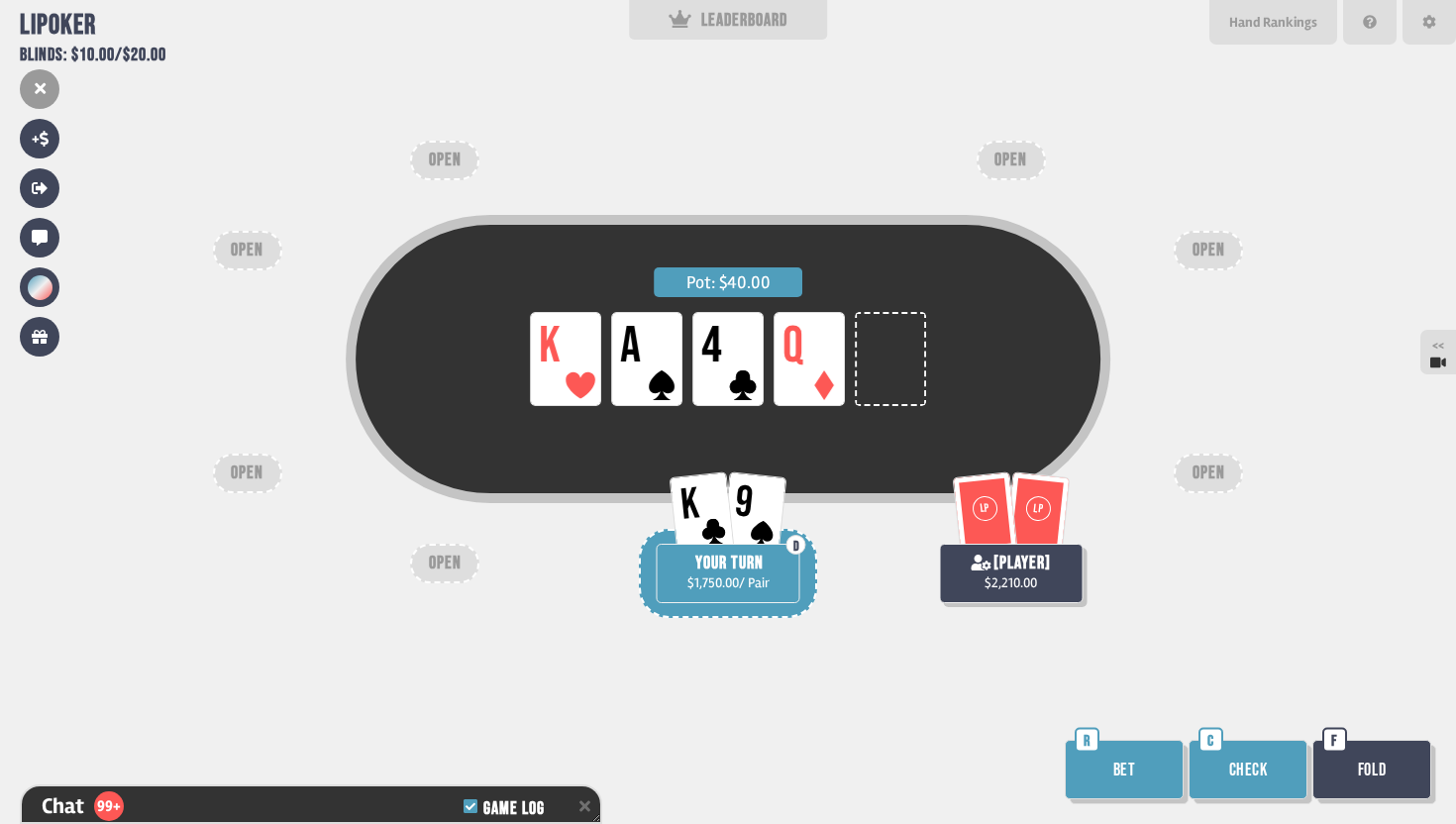 scroll, scrollTop: 18940, scrollLeft: 0, axis: vertical 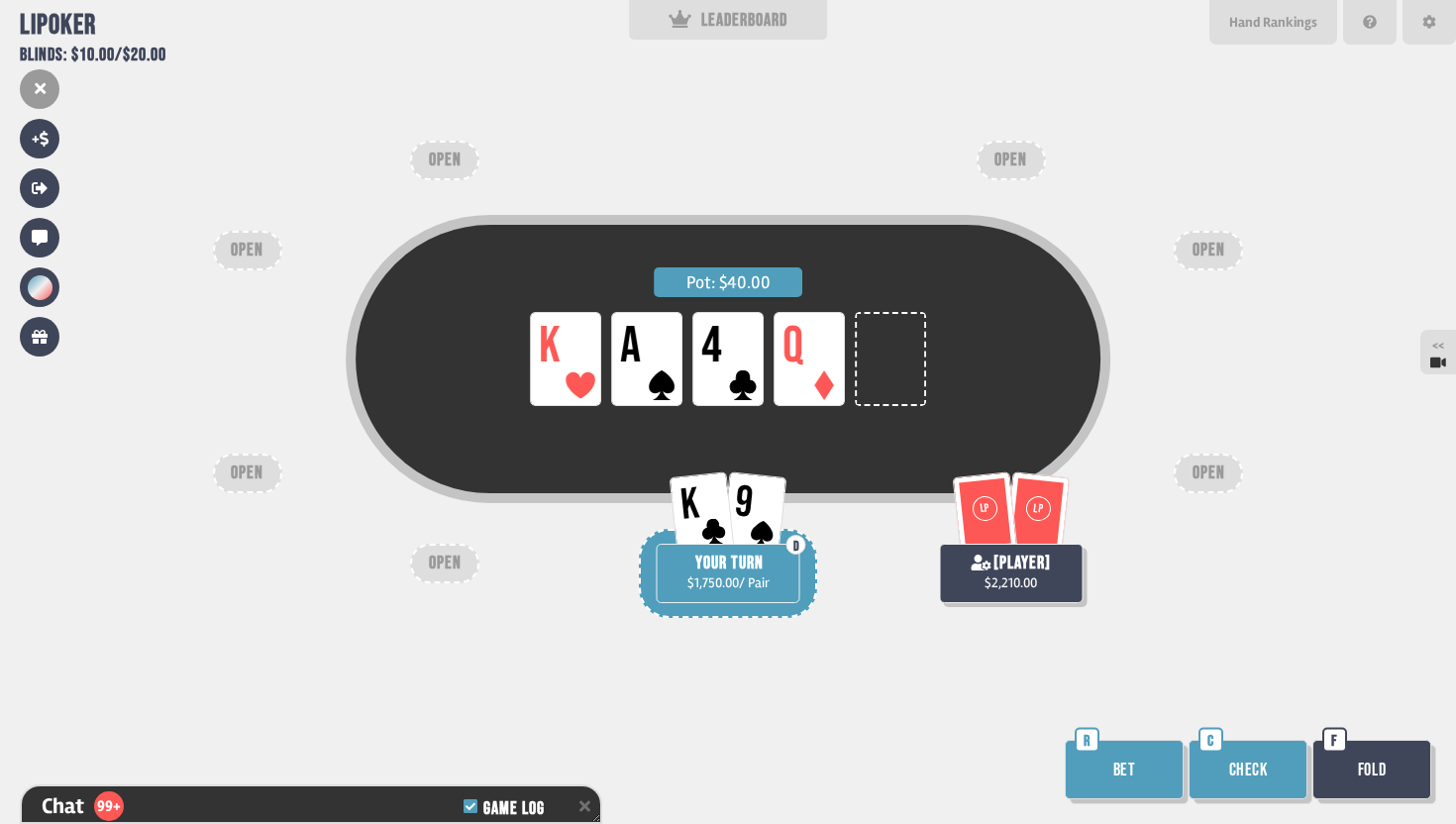 click on "Check" at bounding box center (1248, 770) 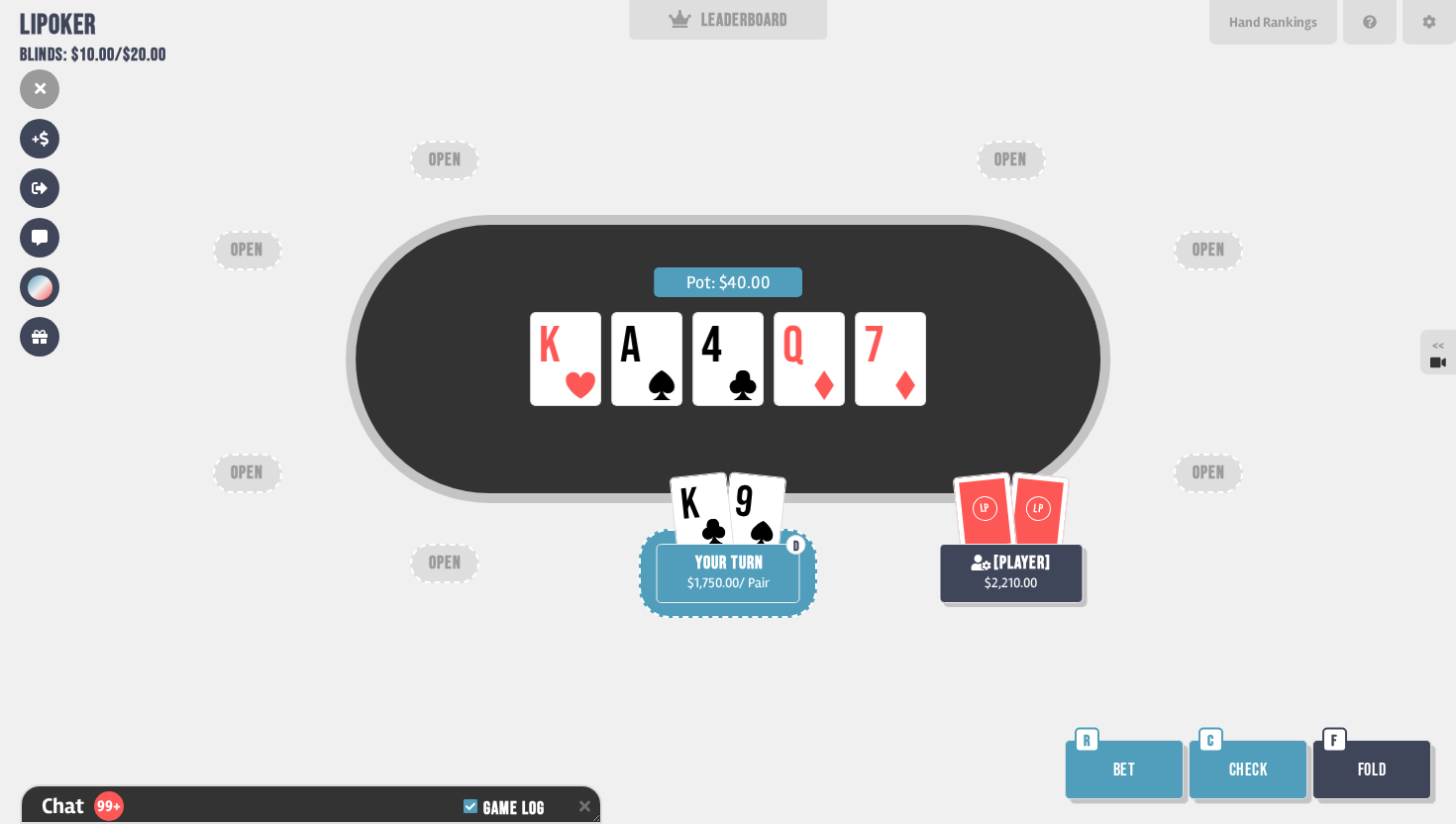 scroll, scrollTop: 19055, scrollLeft: 0, axis: vertical 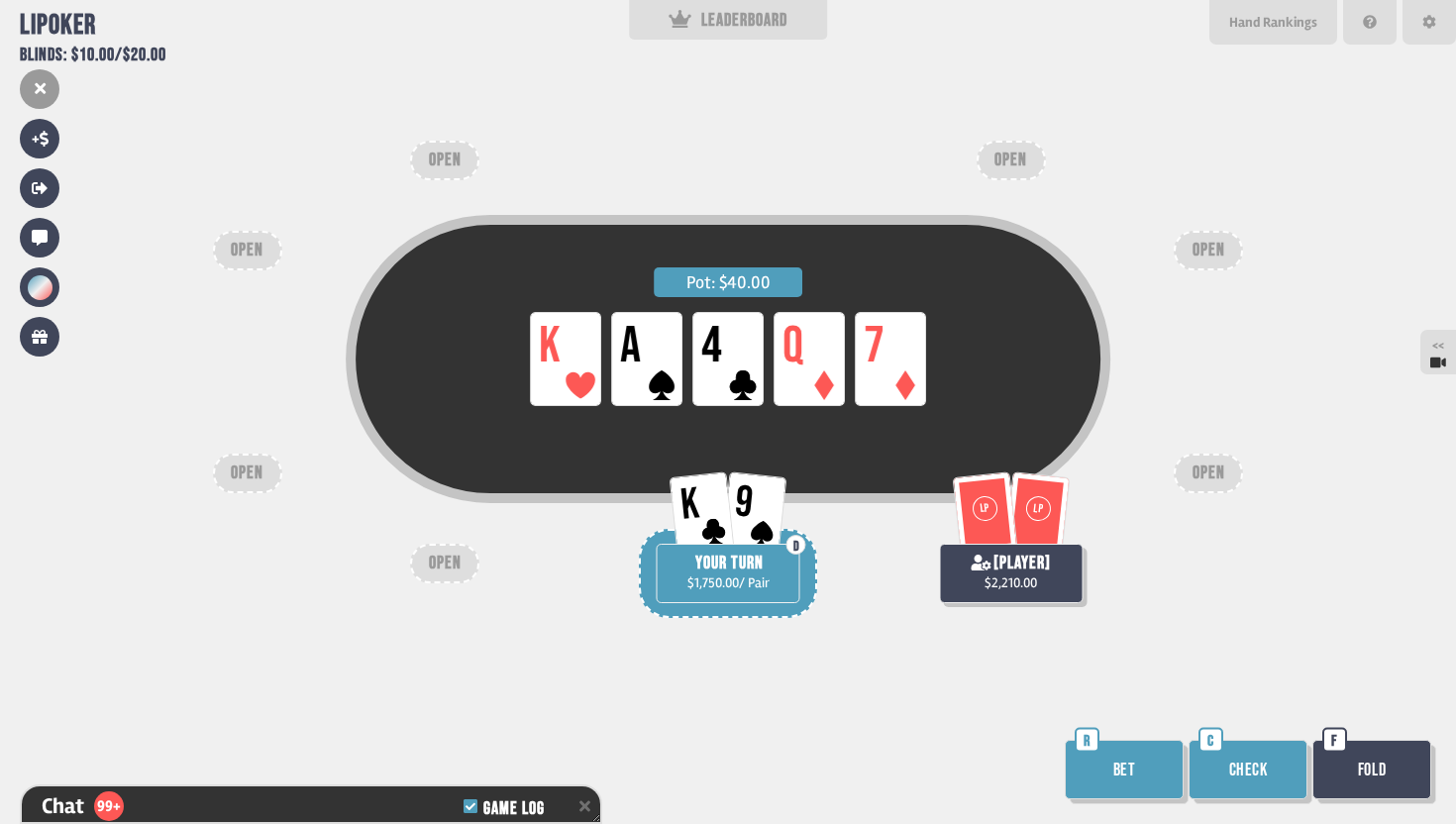 click on "Bet" at bounding box center (1124, 770) 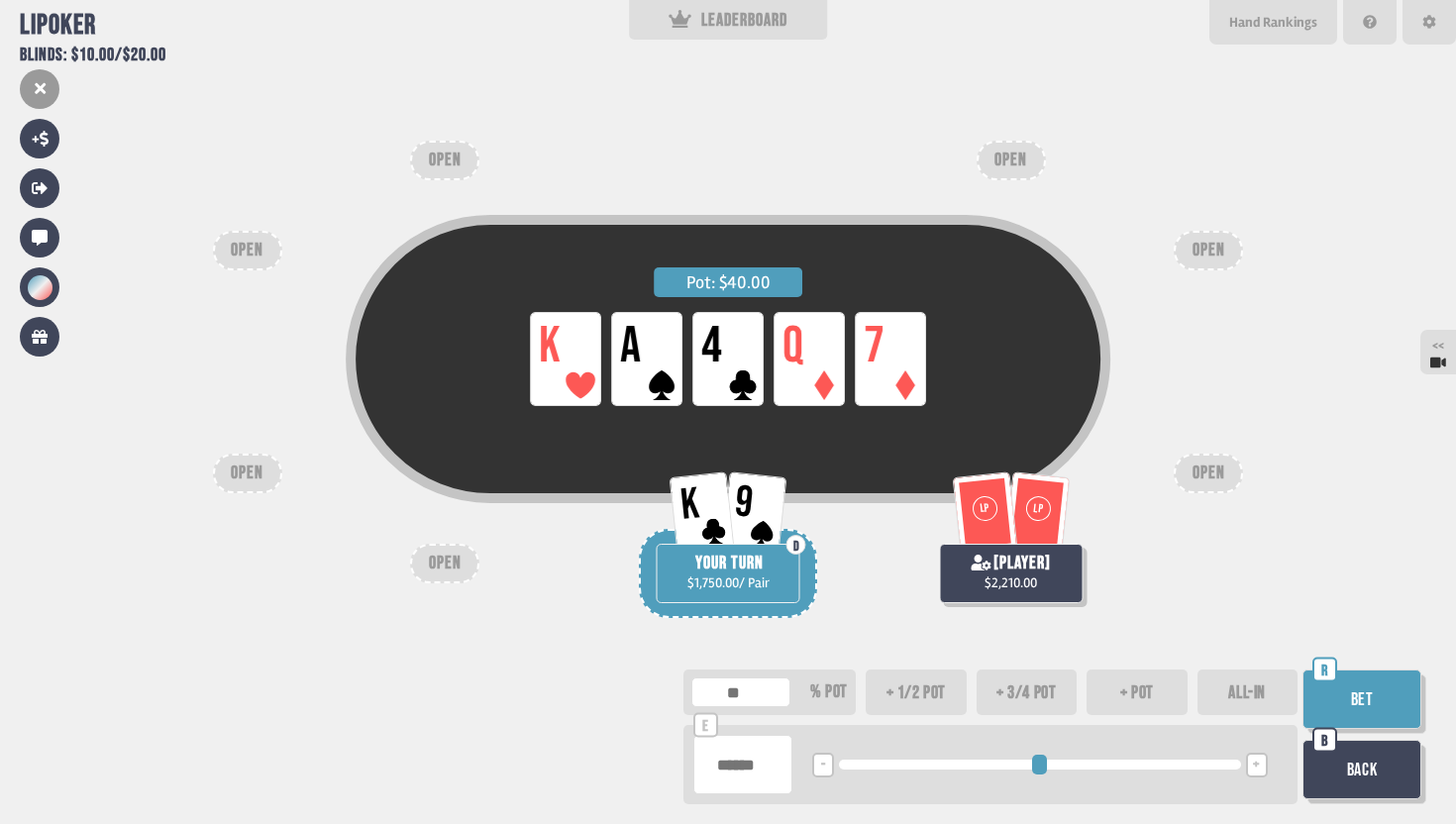 click at bounding box center (743, 765) 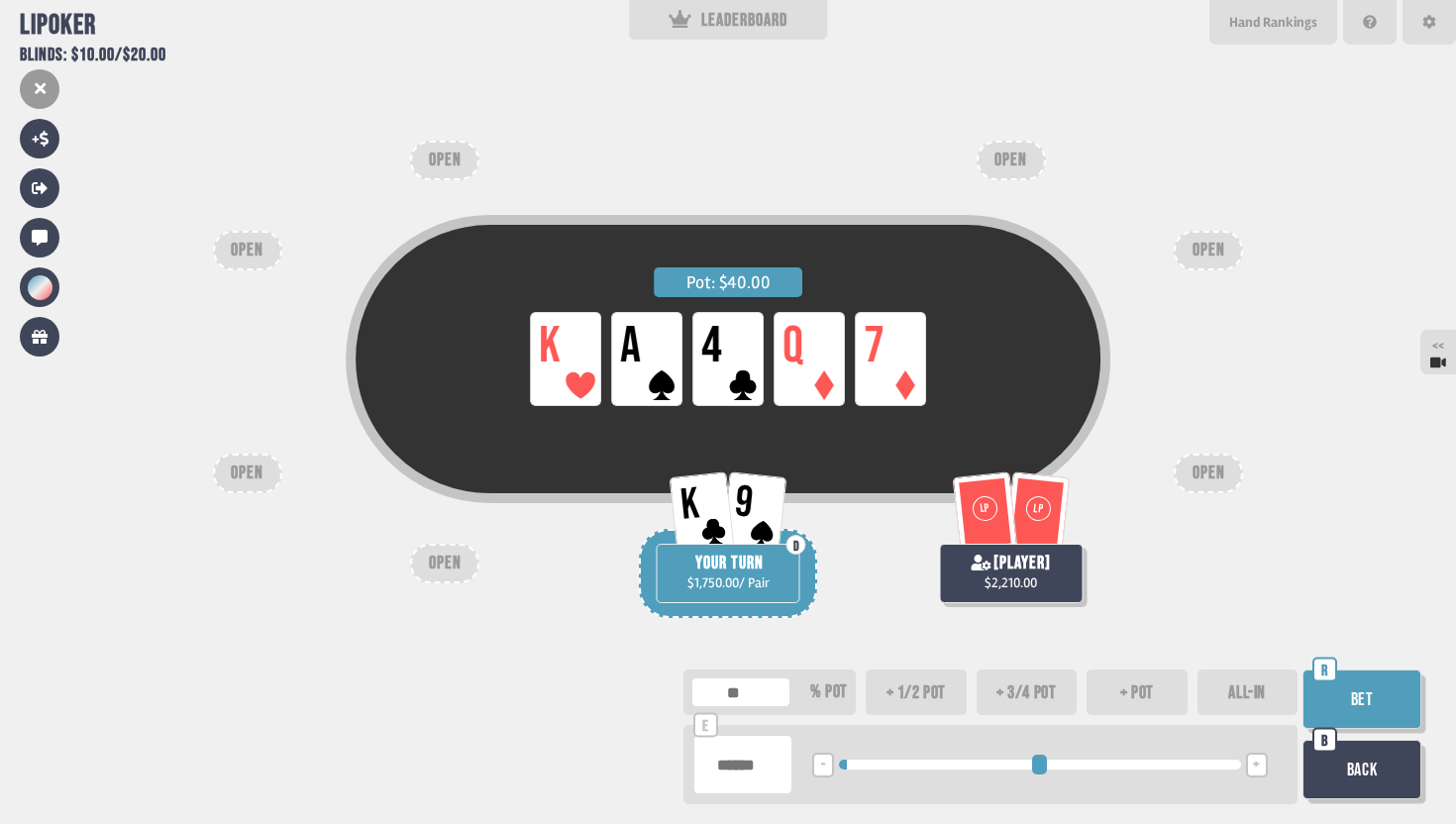 click on "Bet" at bounding box center (1362, 699) 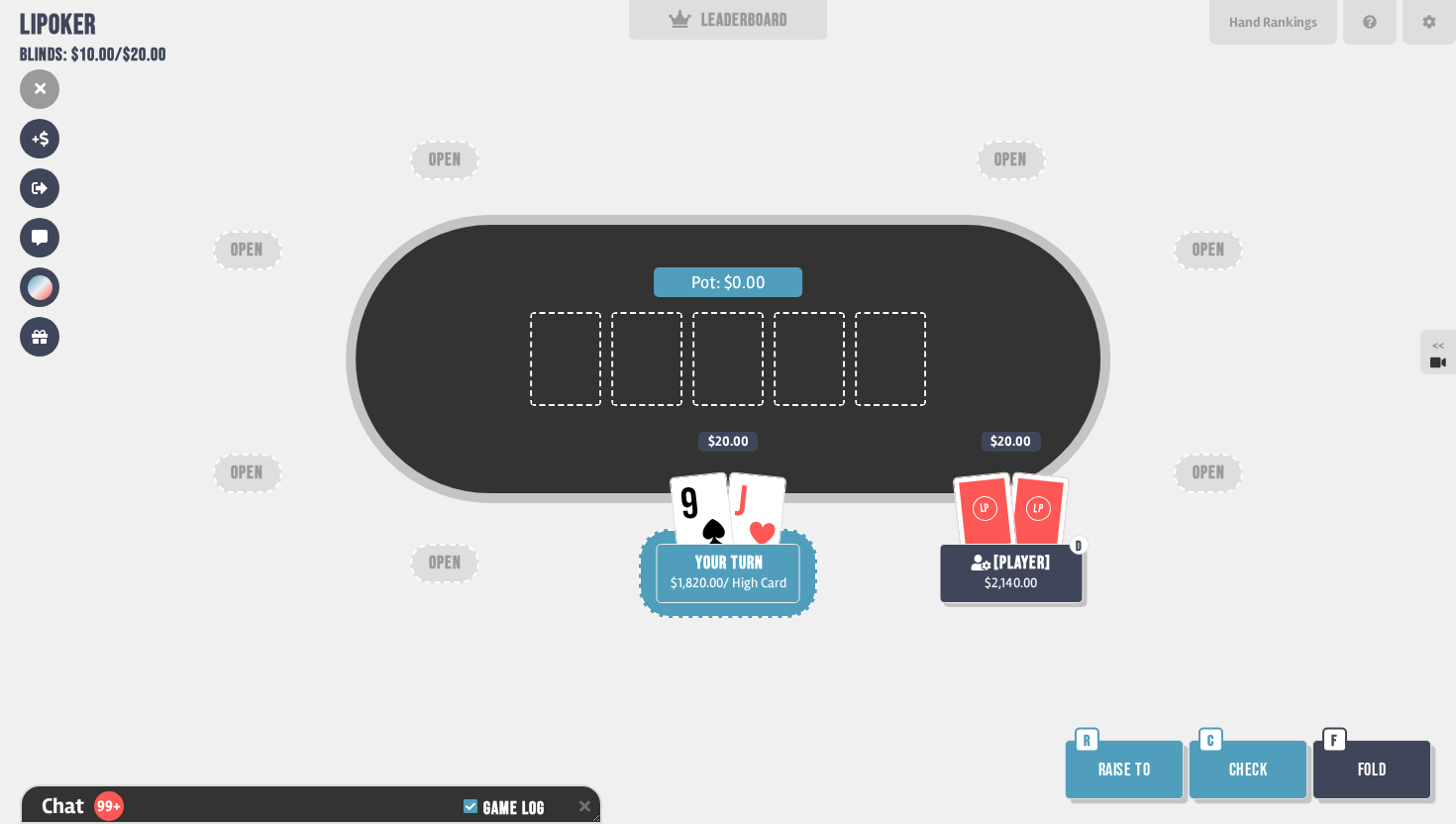 scroll, scrollTop: 19256, scrollLeft: 0, axis: vertical 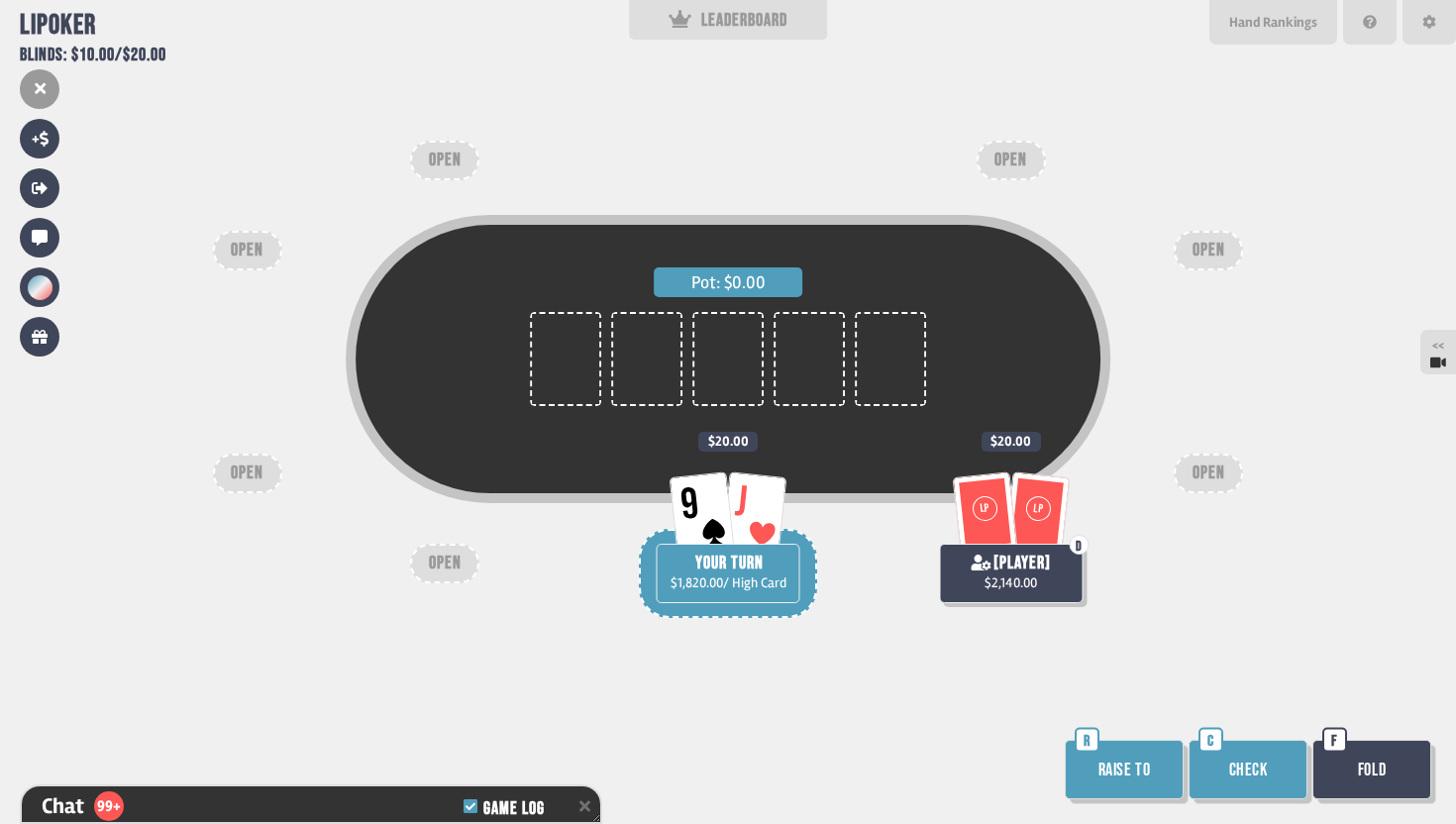 click on "Check" at bounding box center [1248, 770] 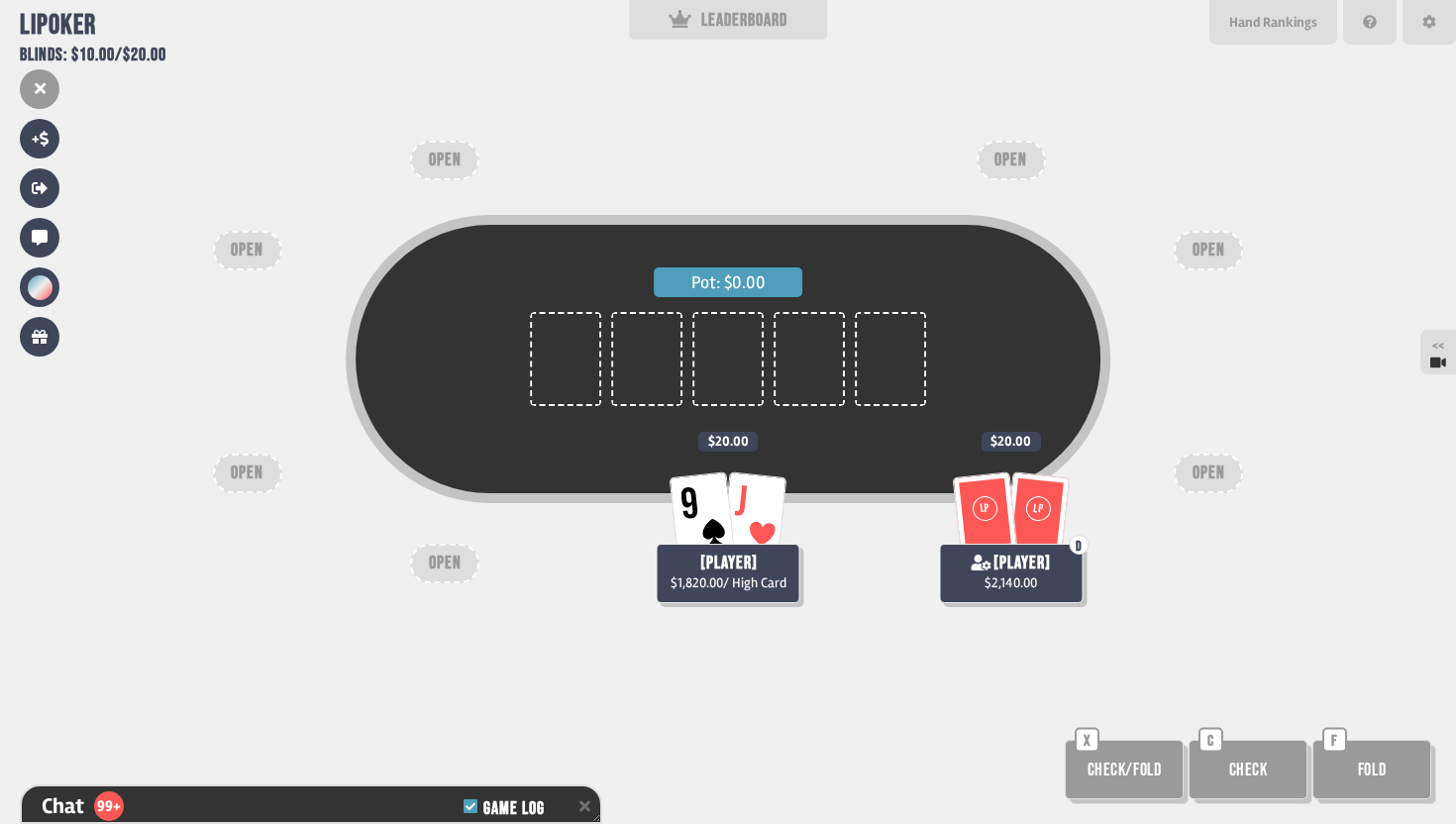 scroll, scrollTop: 19313, scrollLeft: 0, axis: vertical 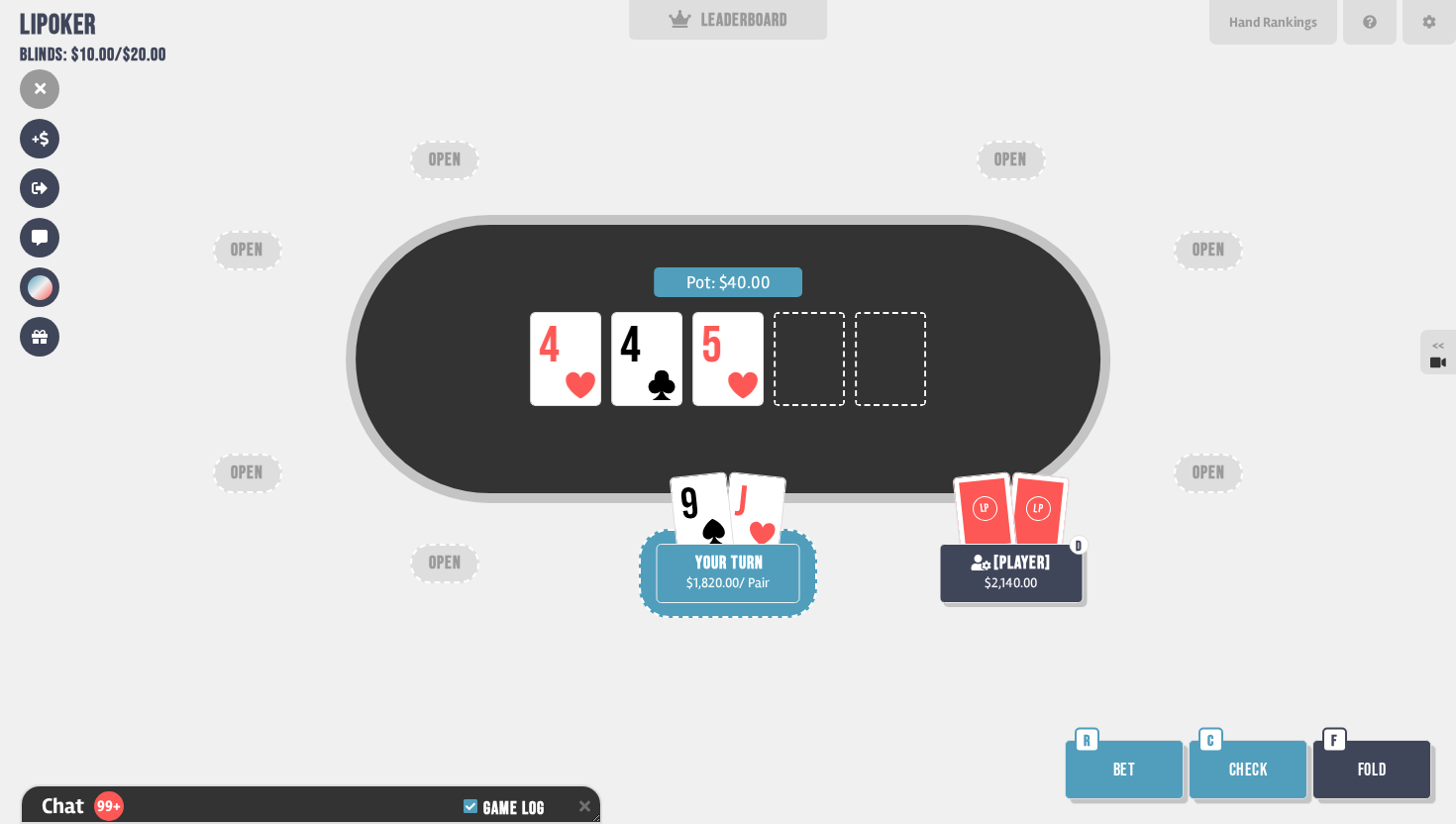 click on "Check" at bounding box center (1248, 770) 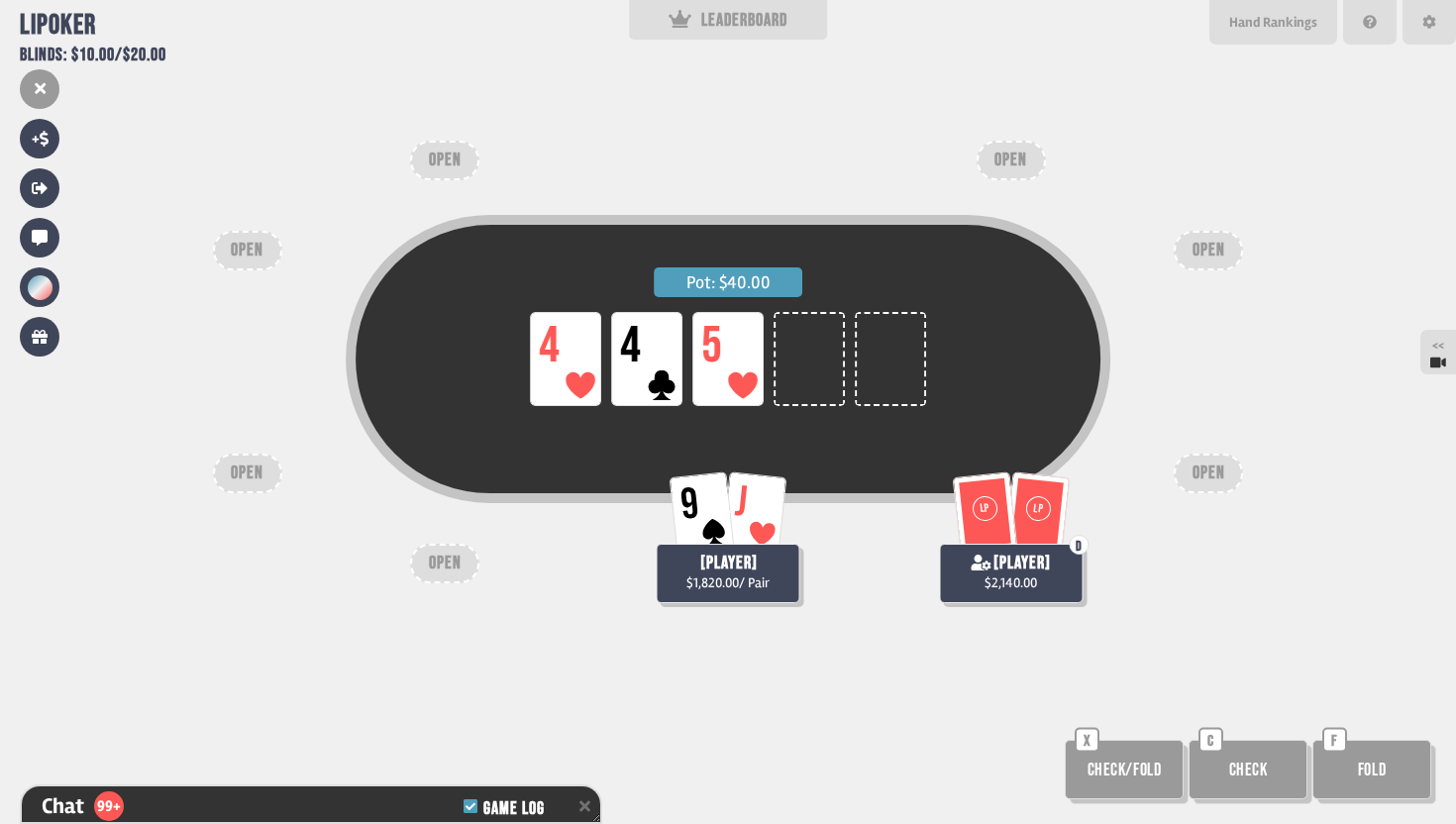 scroll, scrollTop: 19428, scrollLeft: 0, axis: vertical 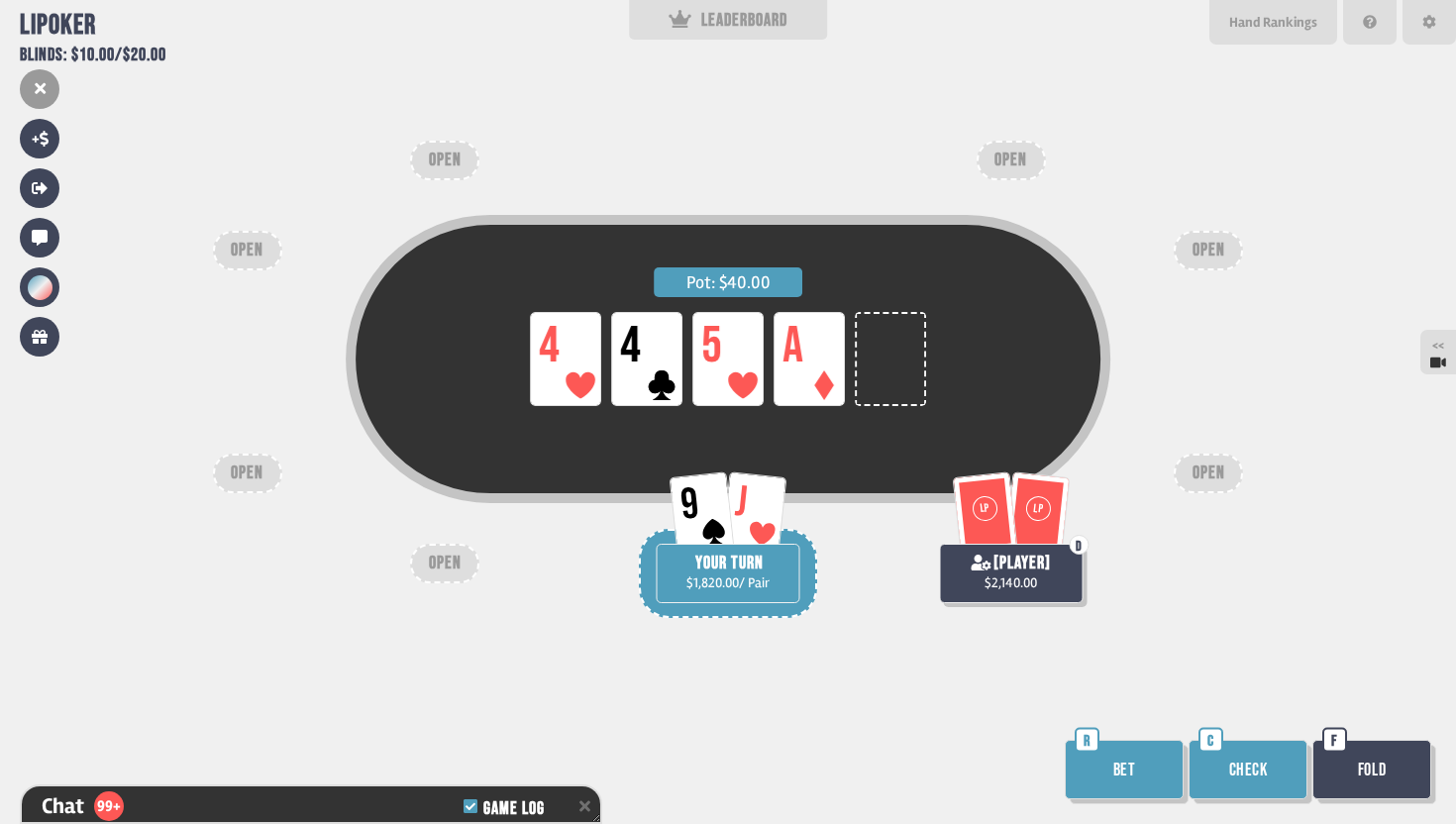 click on "Check" at bounding box center [1248, 770] 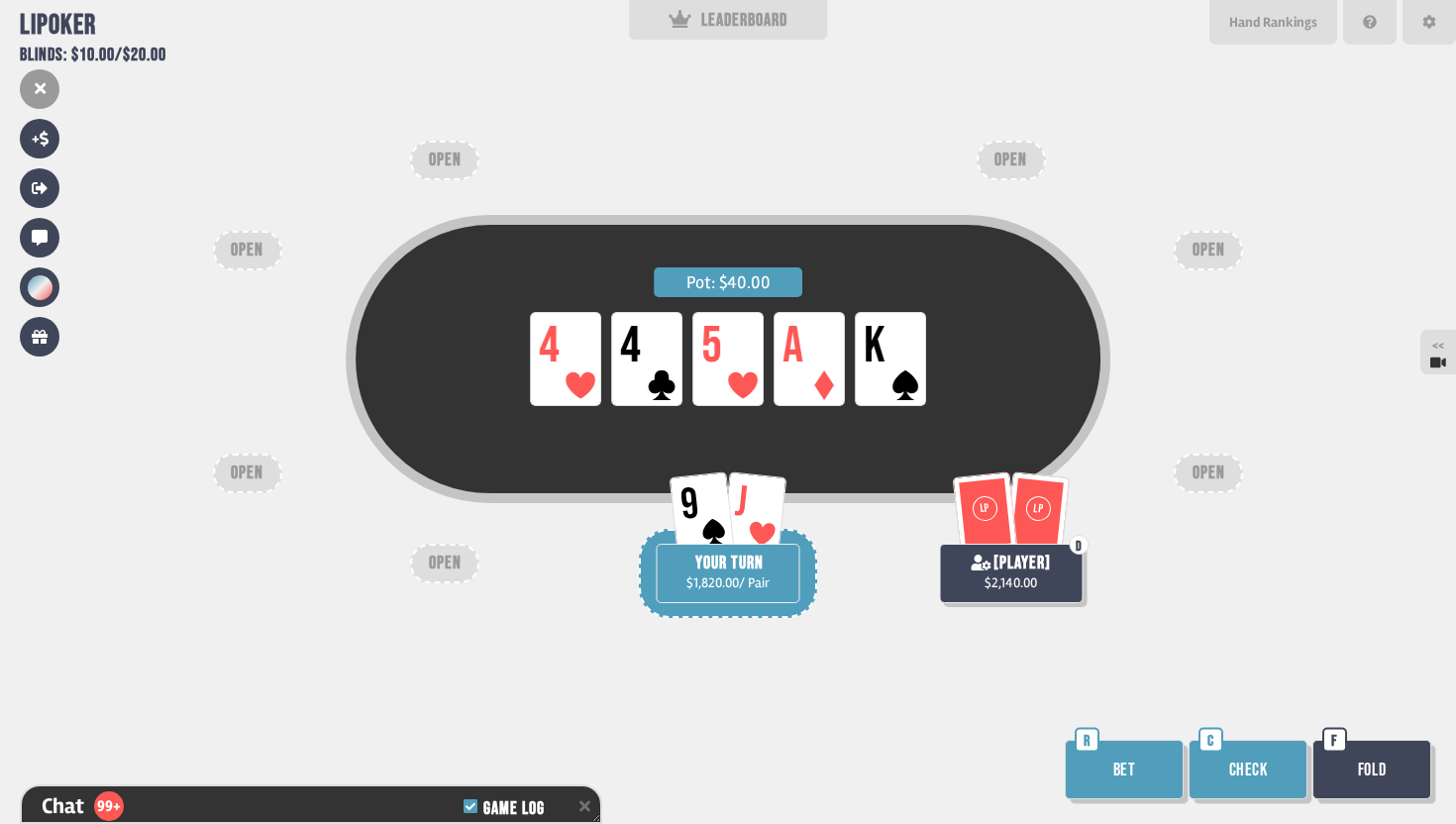 scroll, scrollTop: 19572, scrollLeft: 0, axis: vertical 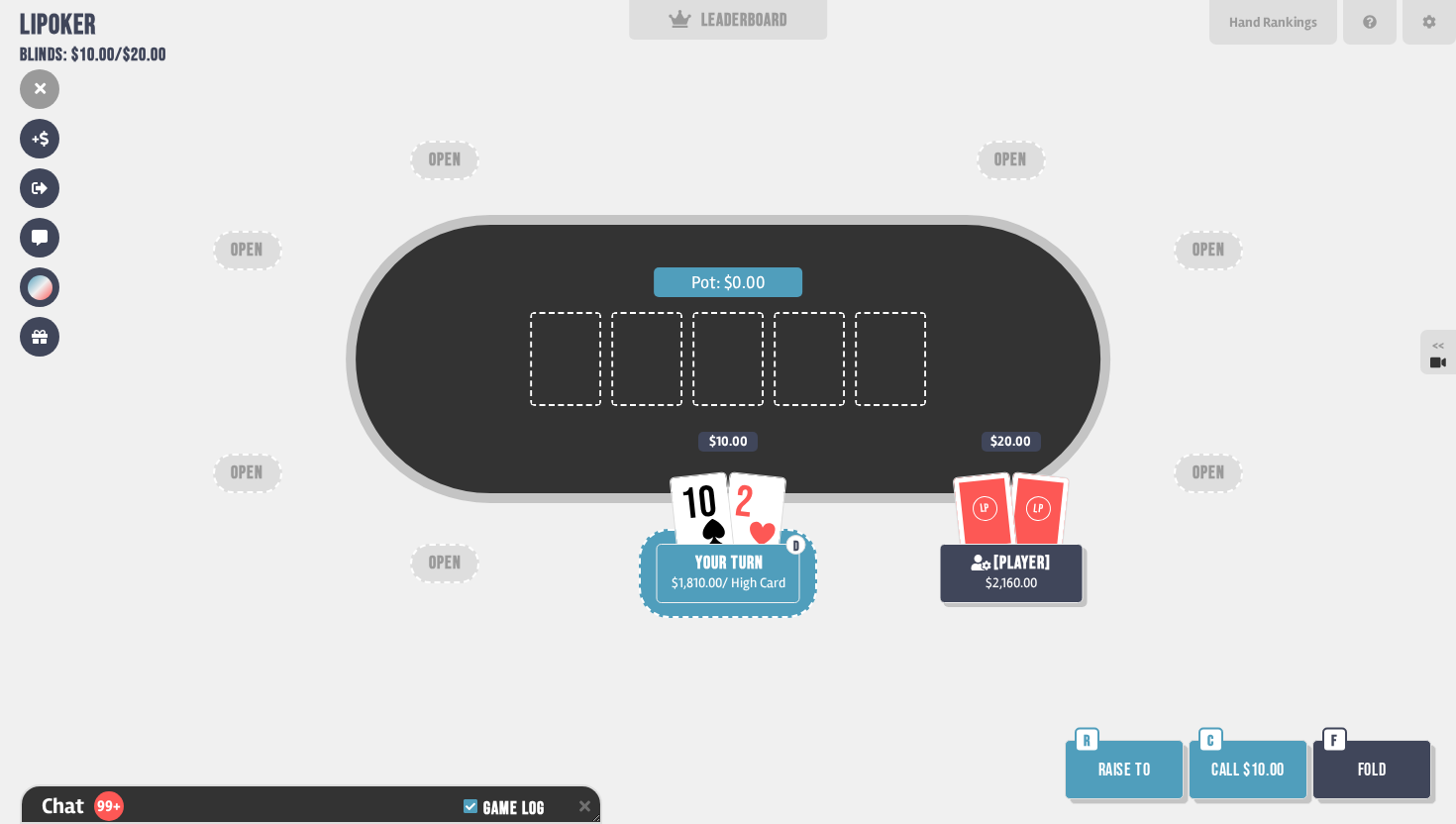 click on "Call $10.00" at bounding box center [1248, 770] 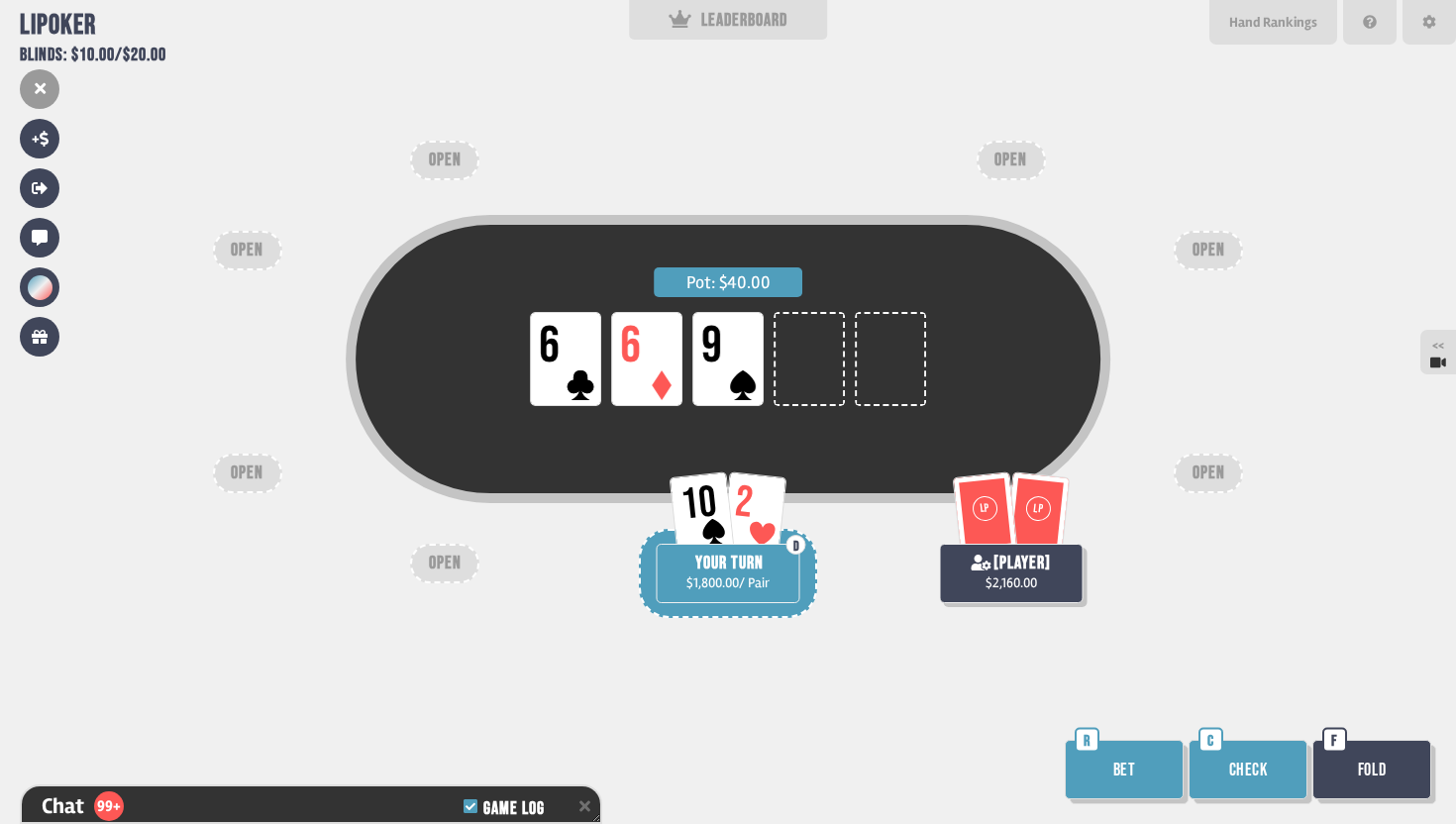 scroll, scrollTop: 19888, scrollLeft: 0, axis: vertical 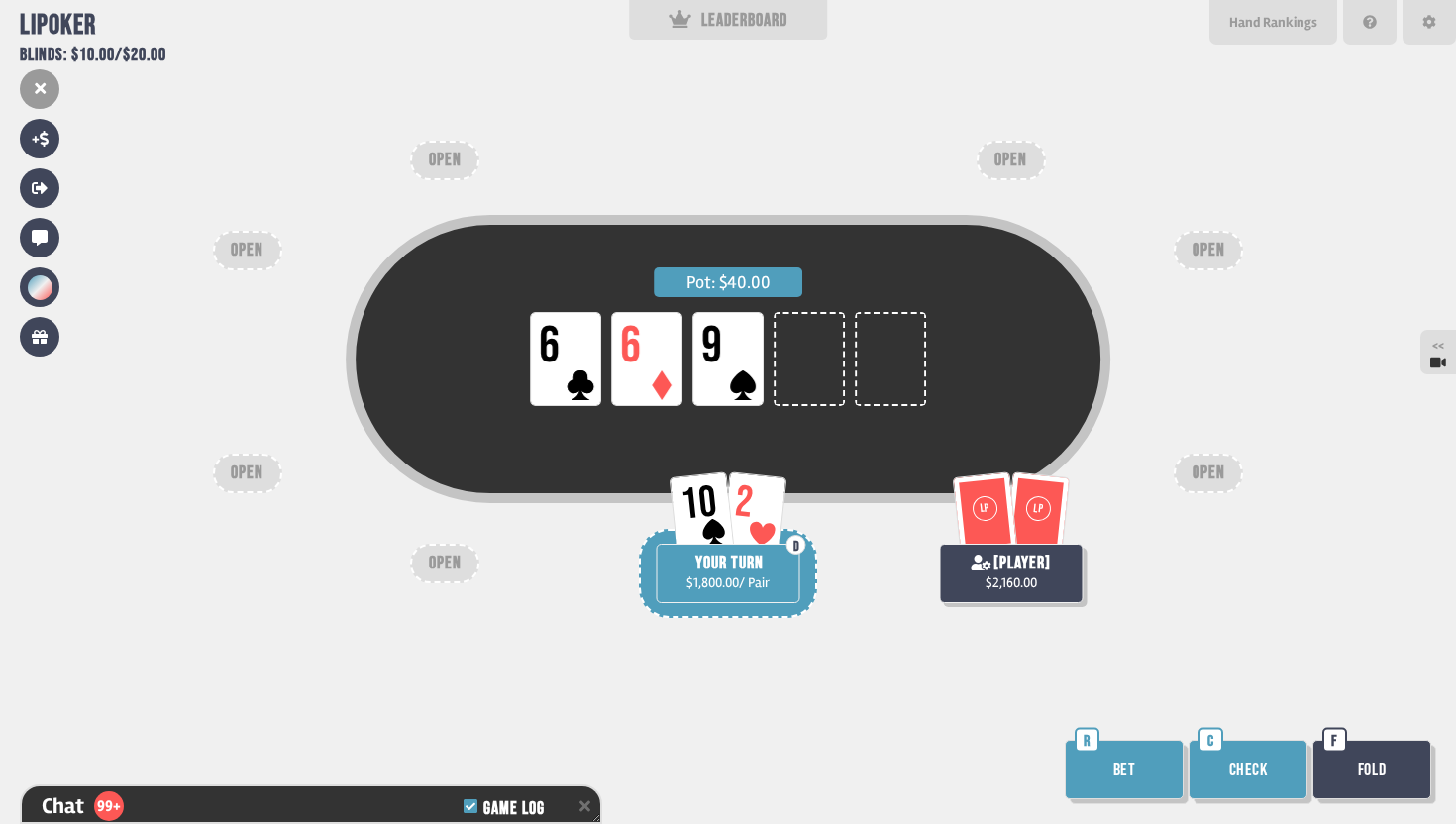 click on "Check" at bounding box center [1248, 770] 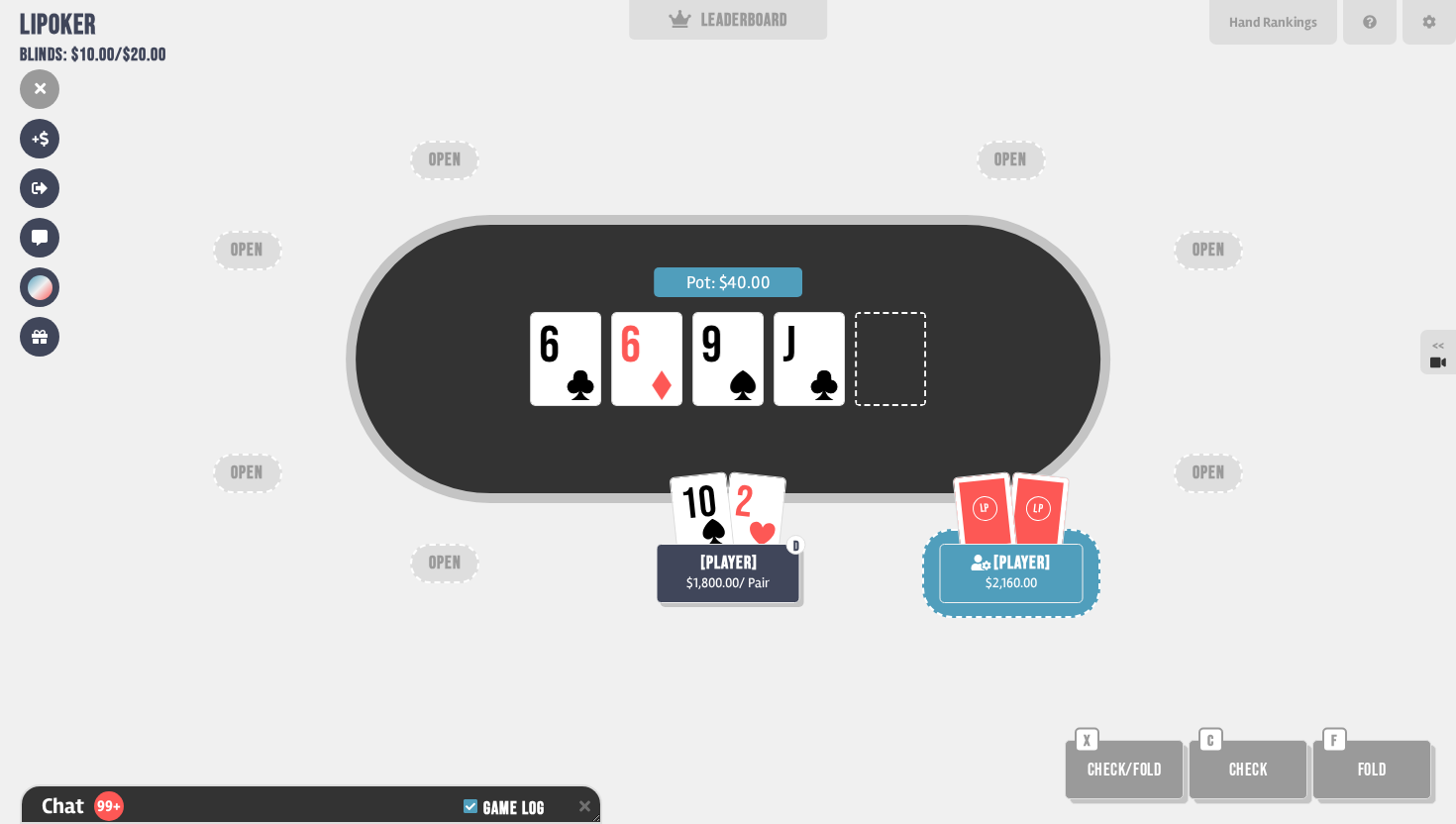 scroll, scrollTop: 19974, scrollLeft: 0, axis: vertical 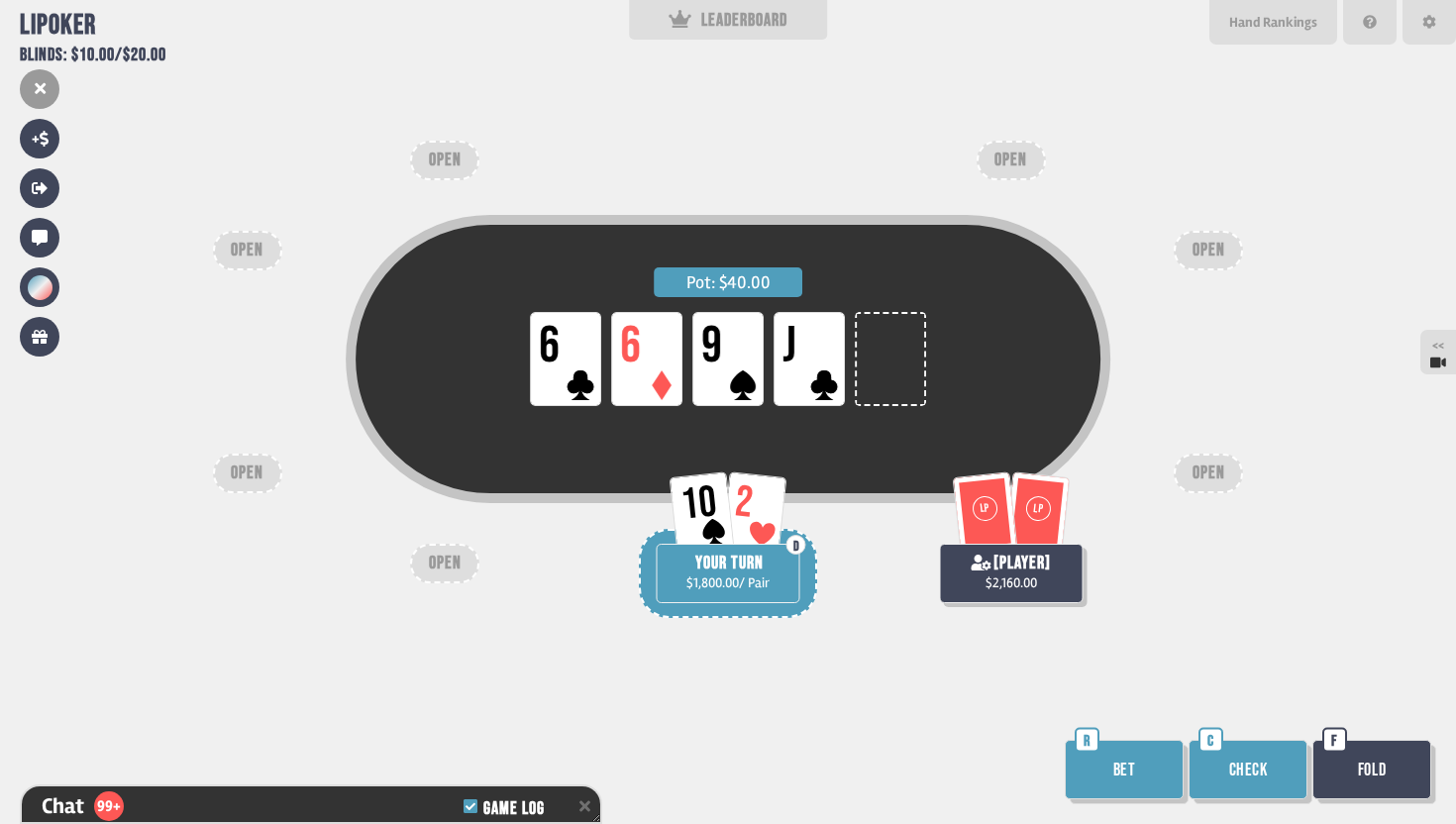 click on "Check" at bounding box center (1248, 770) 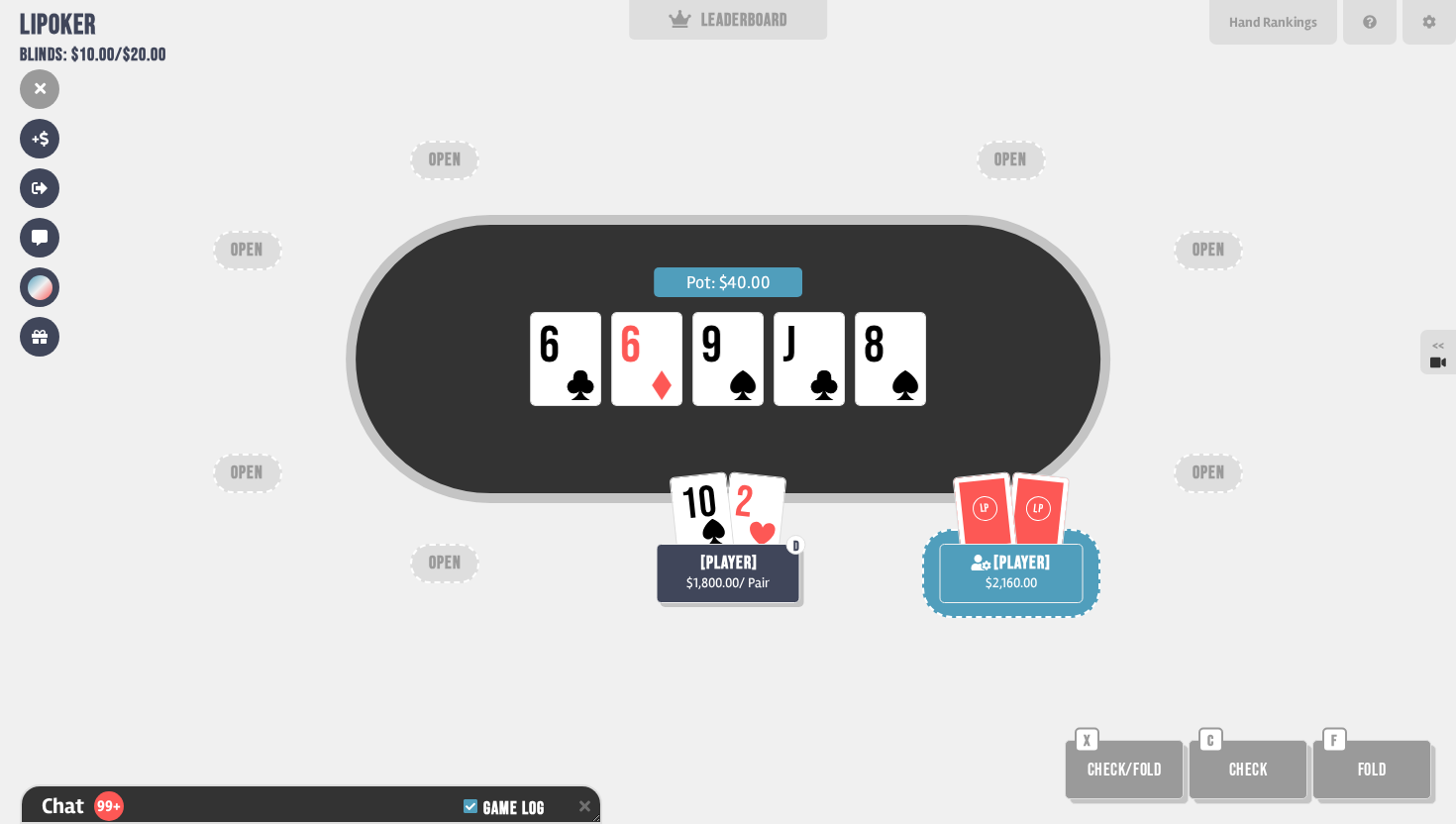 scroll, scrollTop: 20089, scrollLeft: 0, axis: vertical 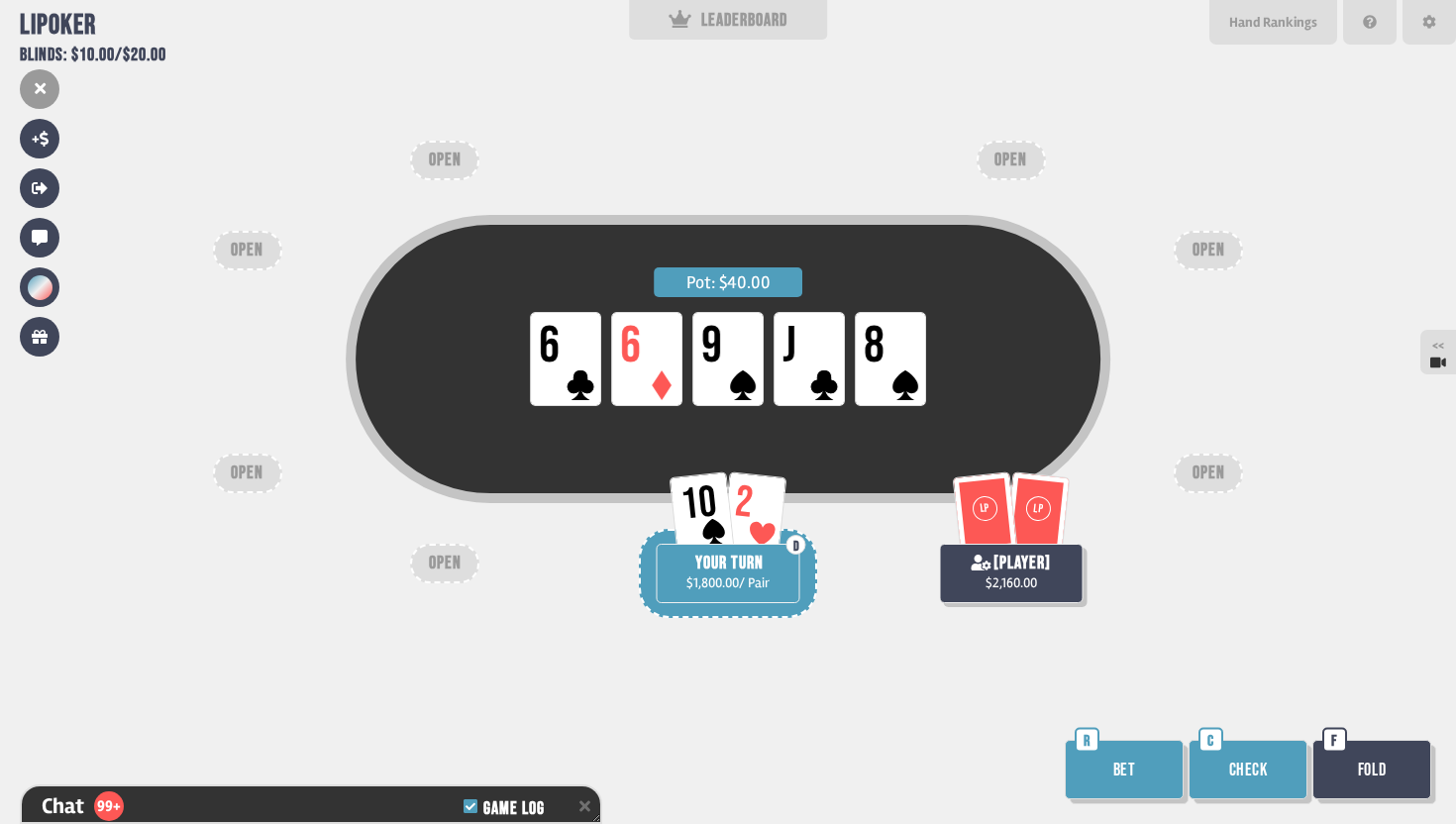 click on "Check" at bounding box center (1248, 770) 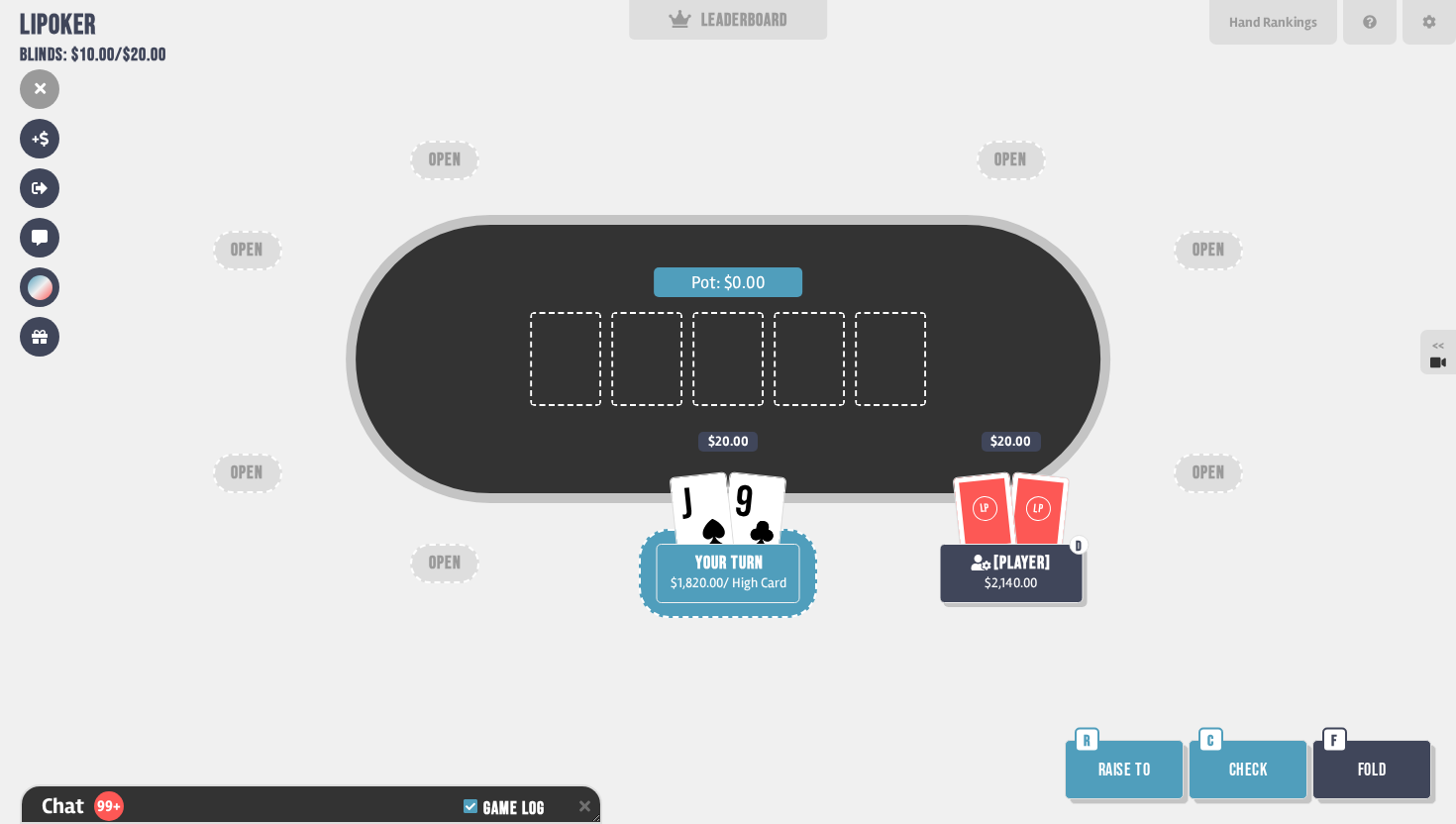 scroll, scrollTop: 20290, scrollLeft: 0, axis: vertical 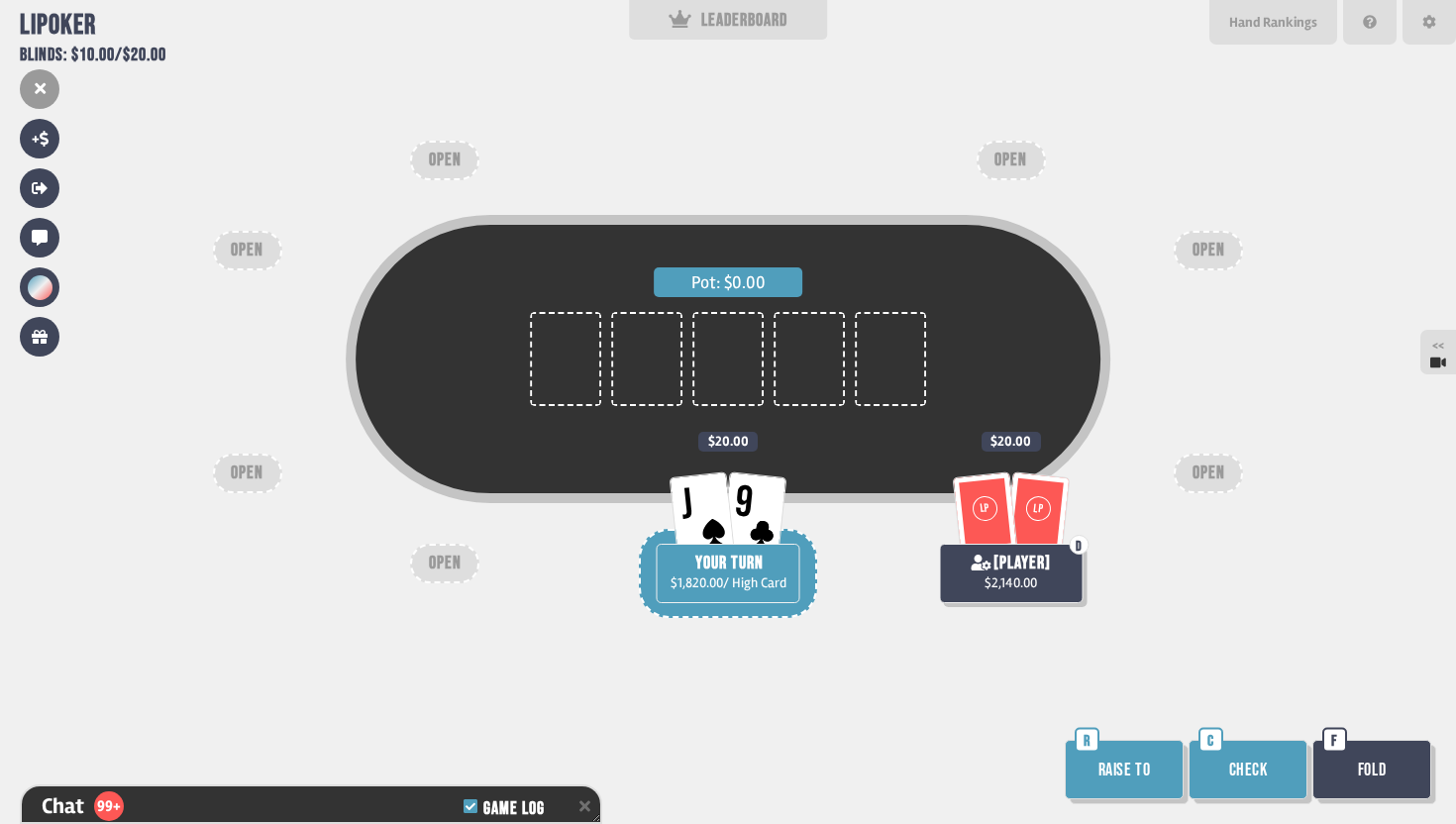 click on "Check" at bounding box center [1248, 770] 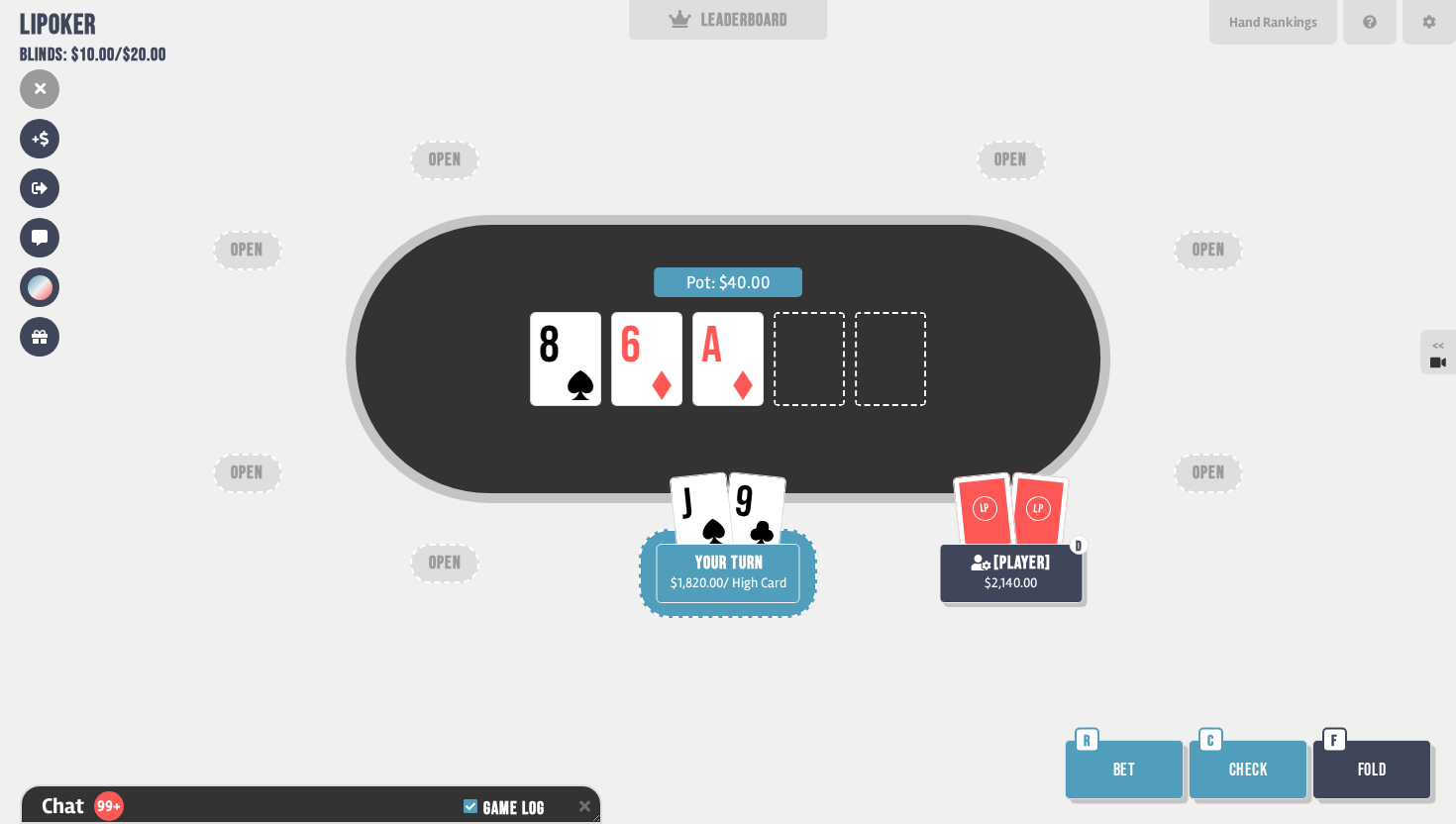 scroll, scrollTop: 20376, scrollLeft: 0, axis: vertical 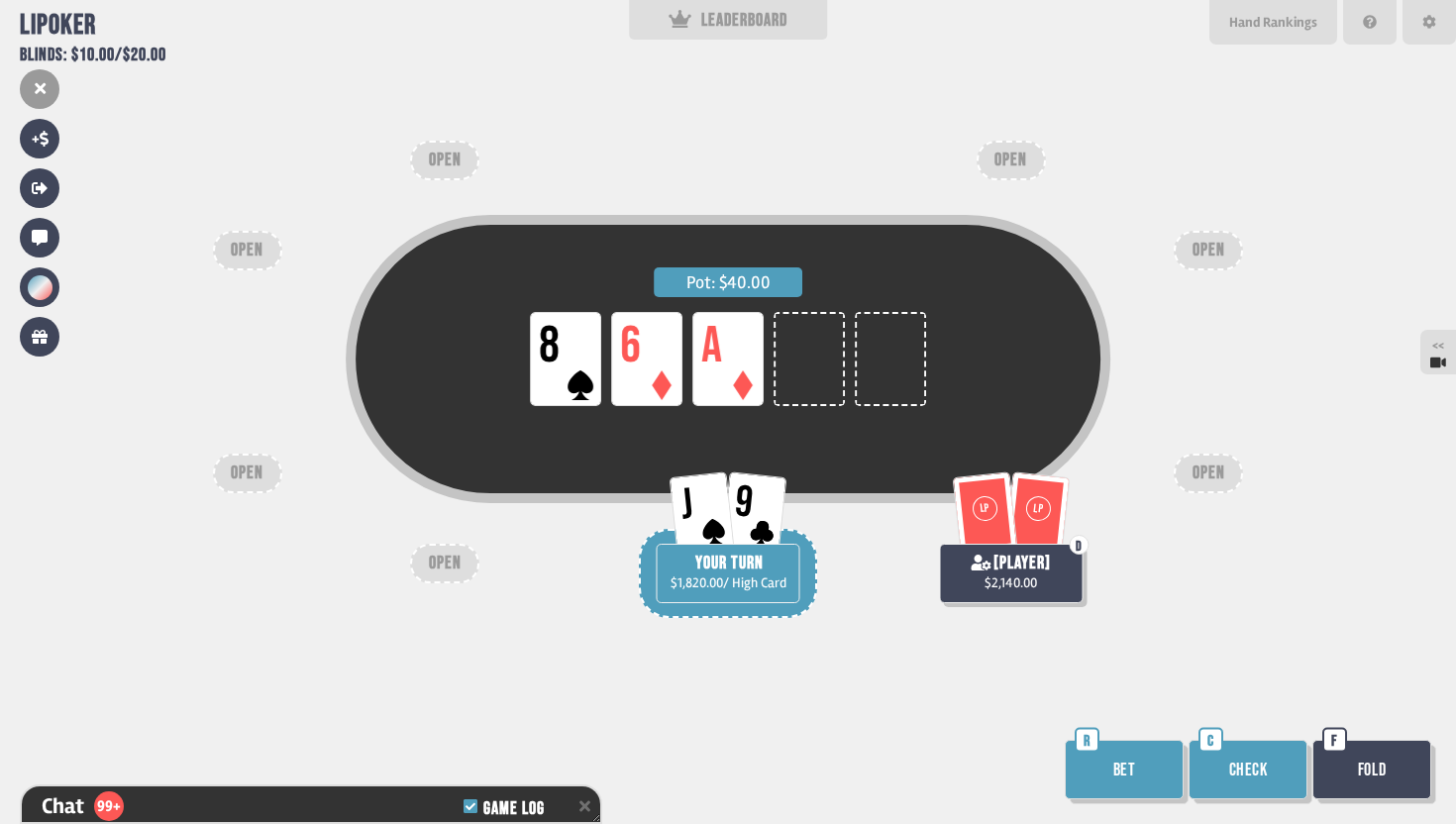 click on "Check" at bounding box center (1248, 770) 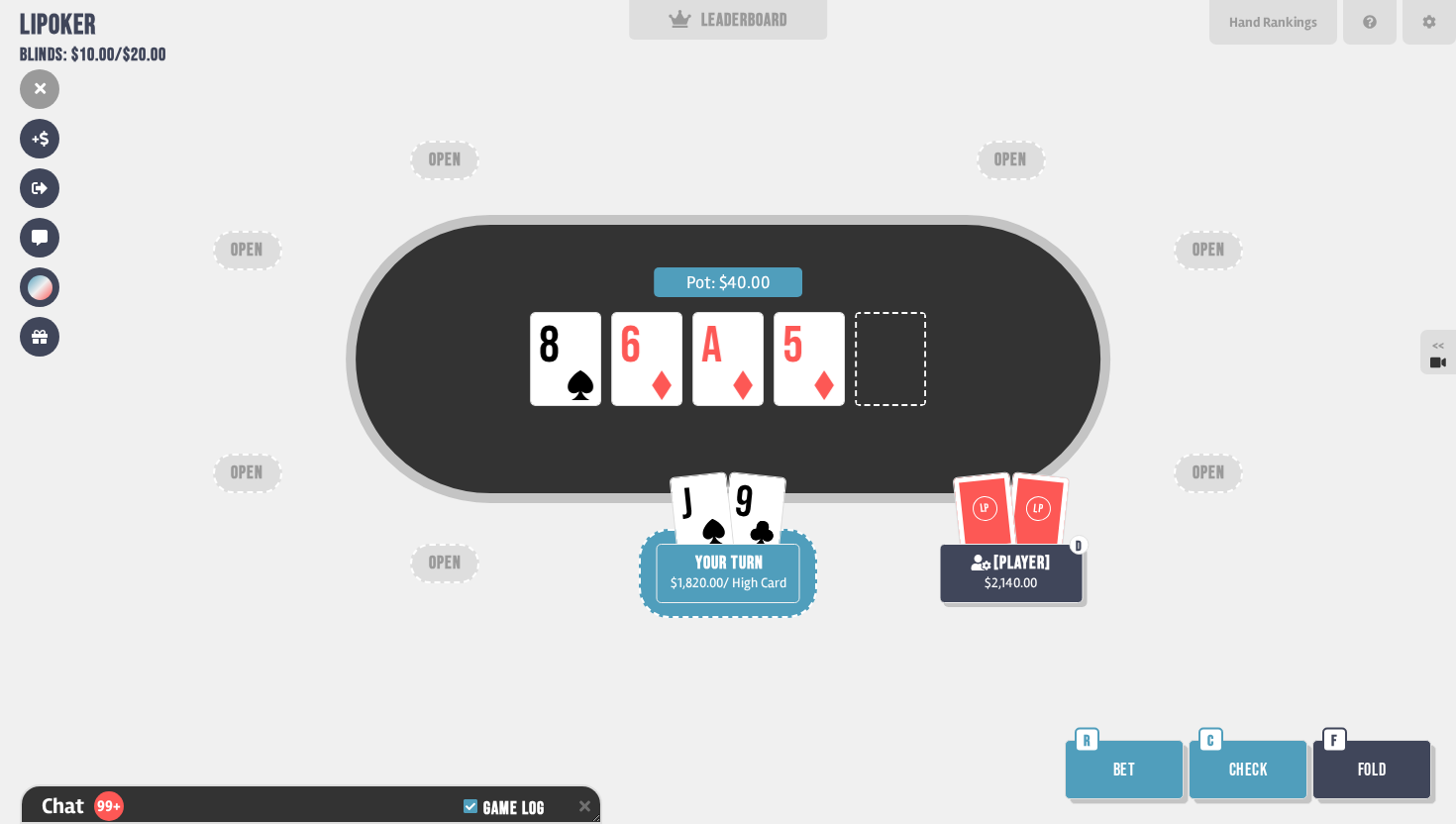 scroll, scrollTop: 20491, scrollLeft: 0, axis: vertical 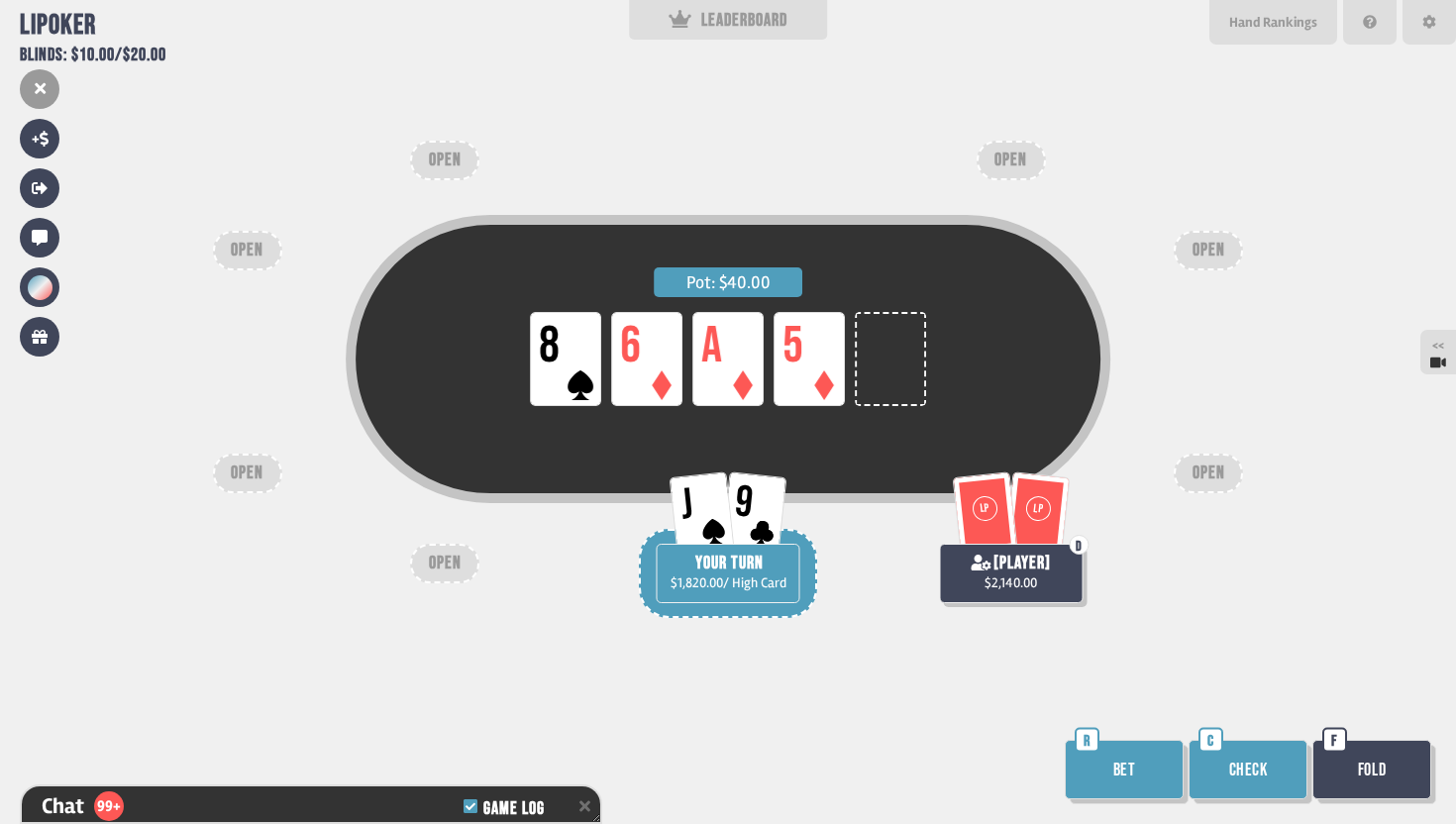 click on "Check" at bounding box center [1248, 770] 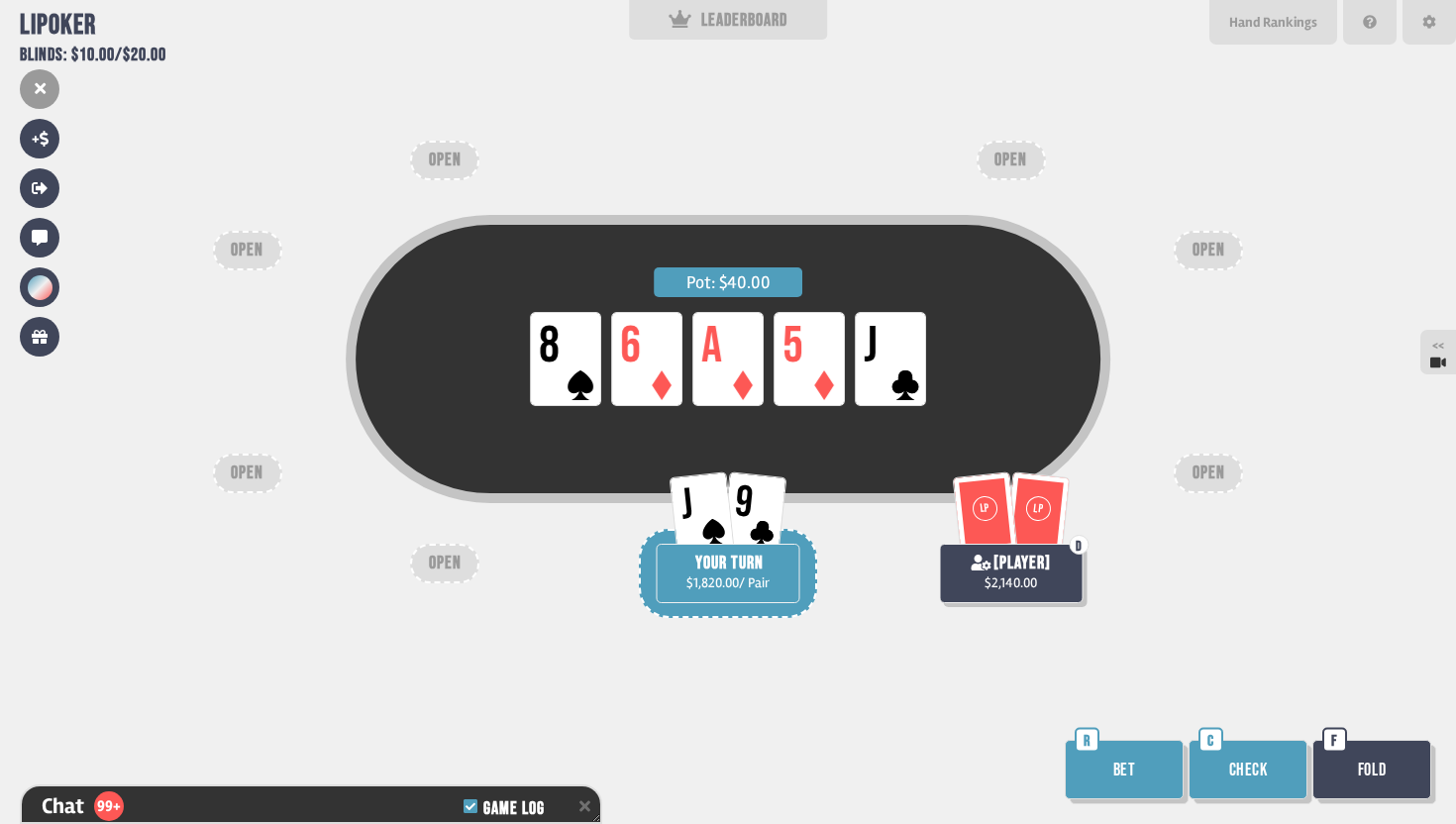 scroll, scrollTop: 20606, scrollLeft: 0, axis: vertical 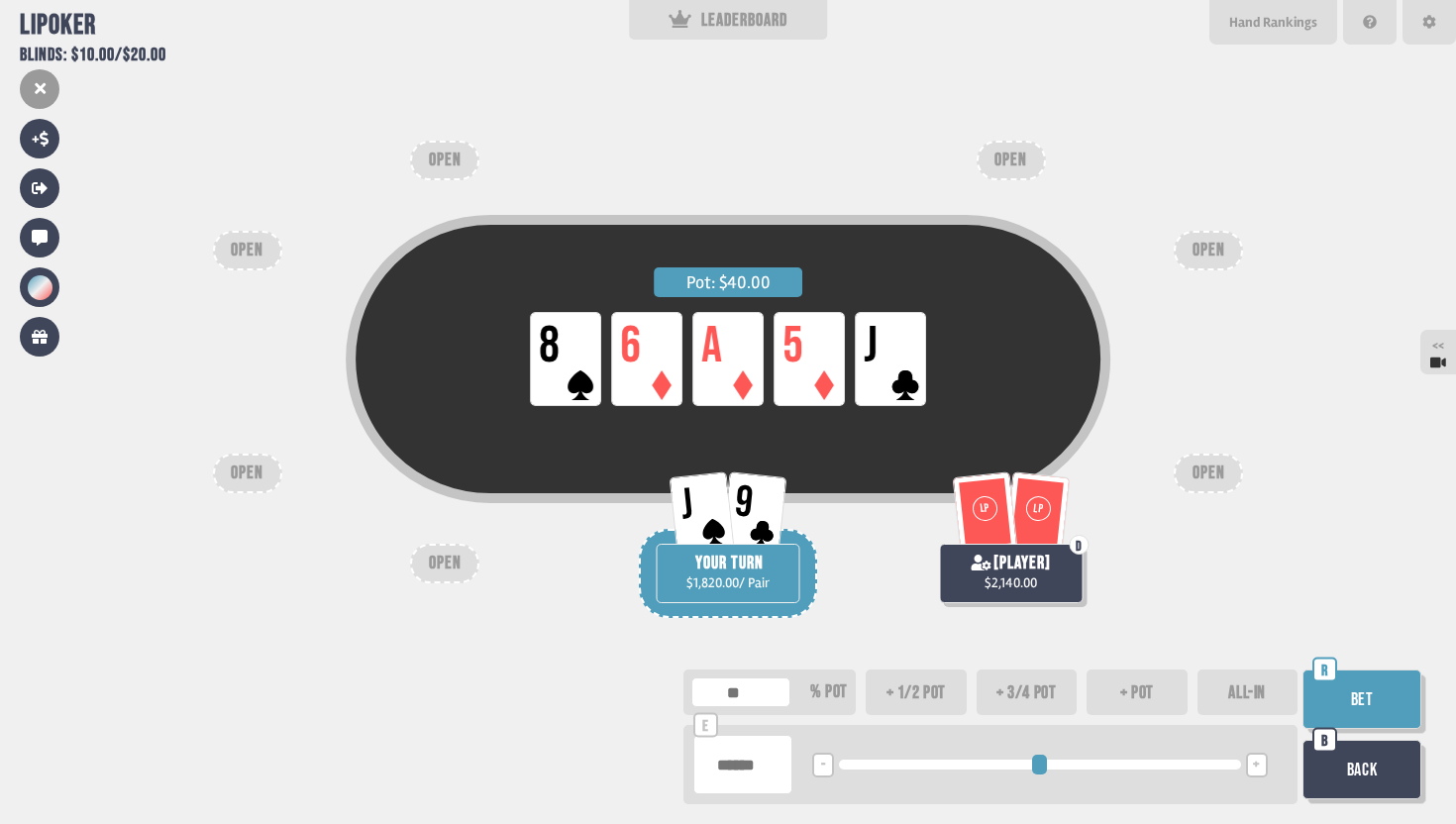click at bounding box center (743, 765) 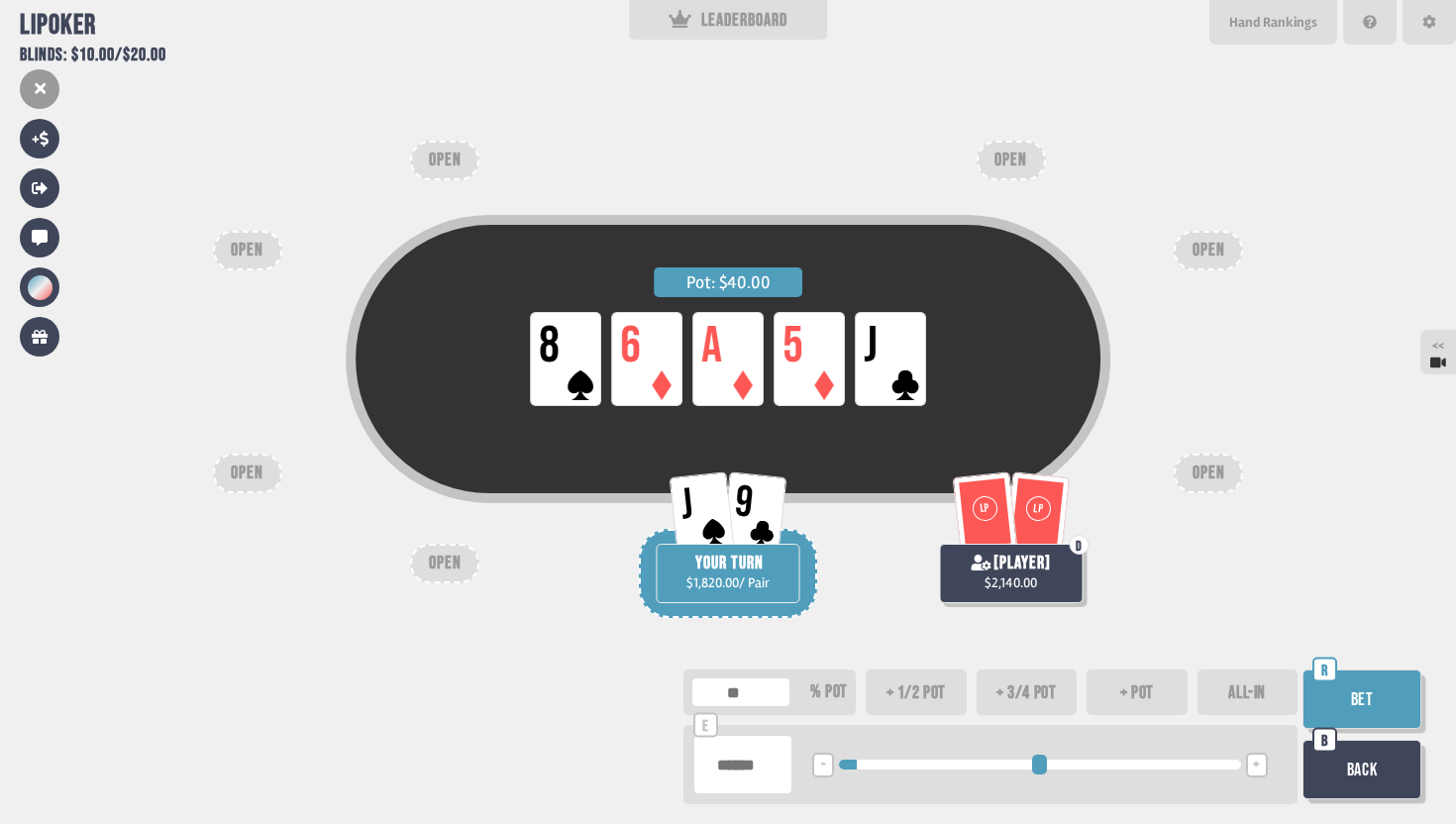 click on "Bet" at bounding box center [1362, 699] 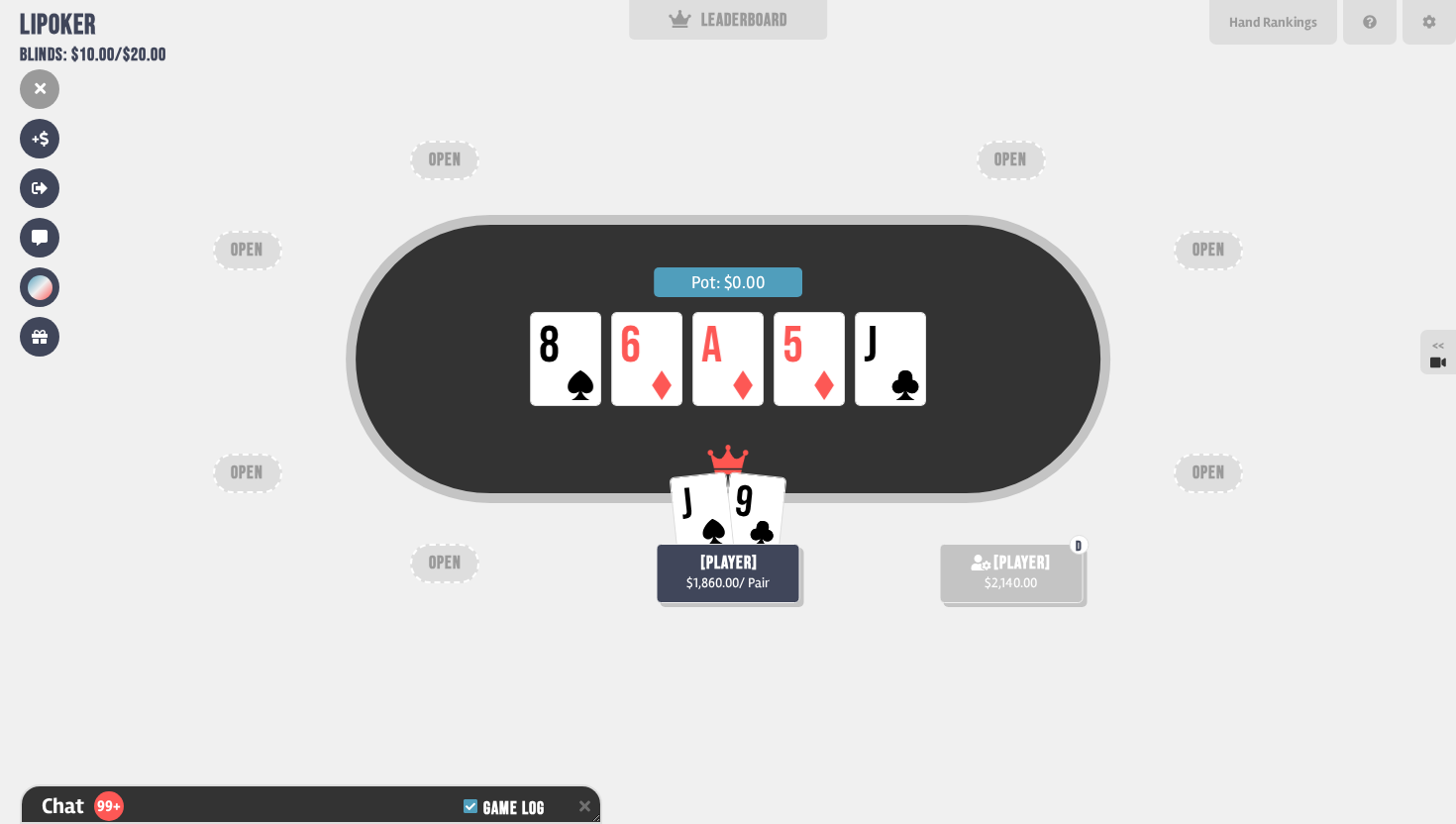 scroll, scrollTop: 20778, scrollLeft: 0, axis: vertical 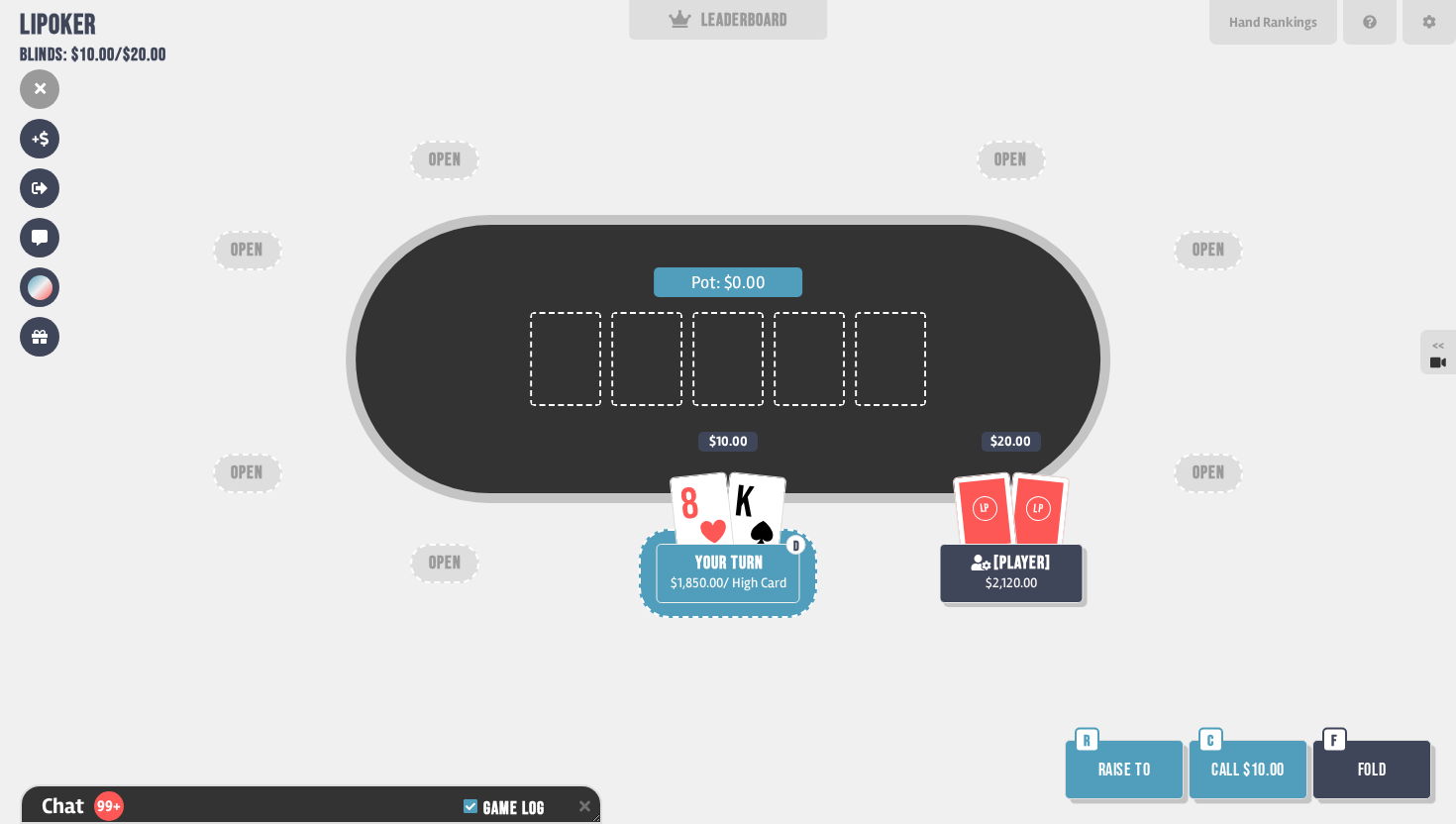 click on "Call $10.00" at bounding box center [1248, 770] 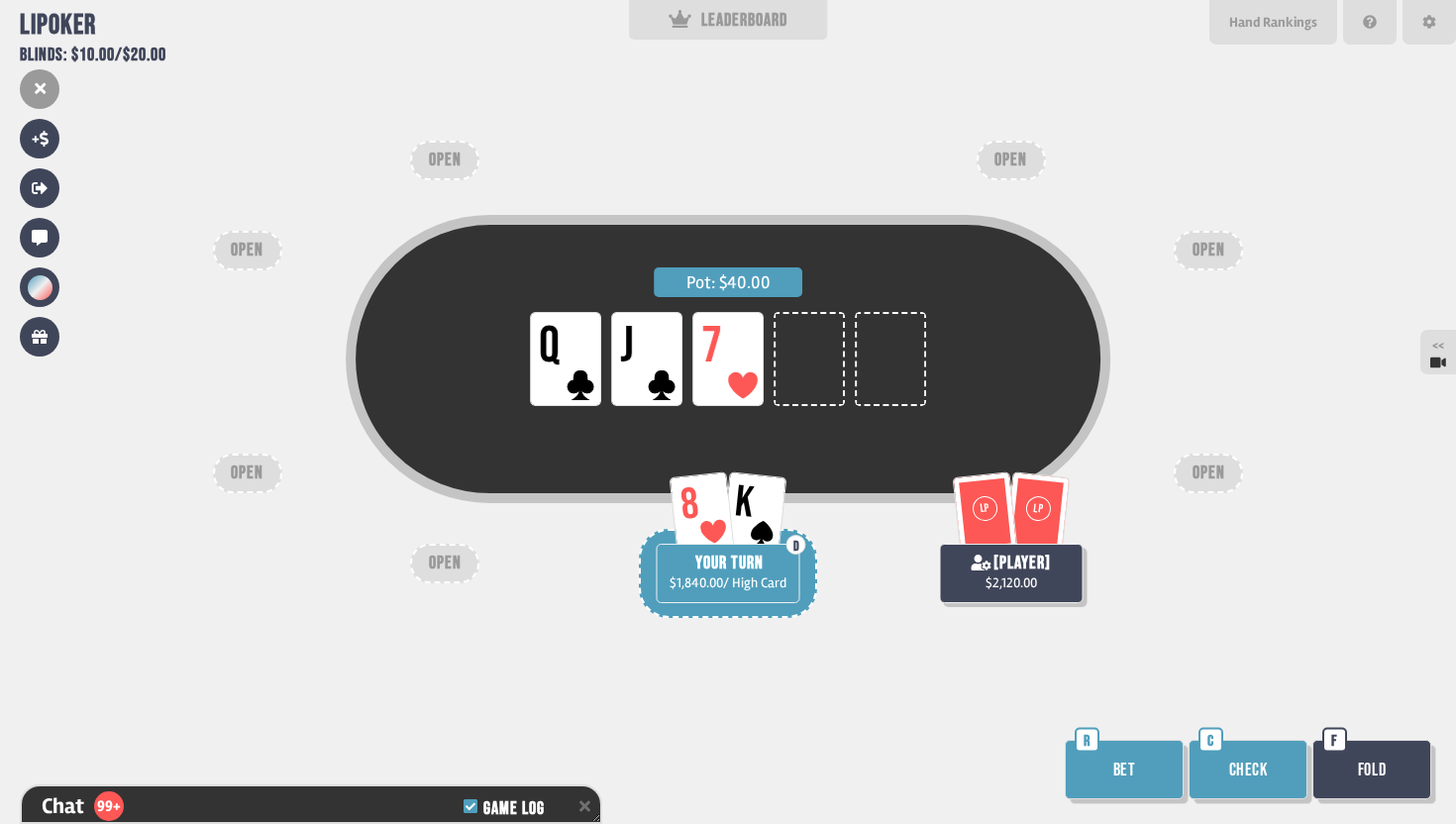 scroll, scrollTop: 20922, scrollLeft: 0, axis: vertical 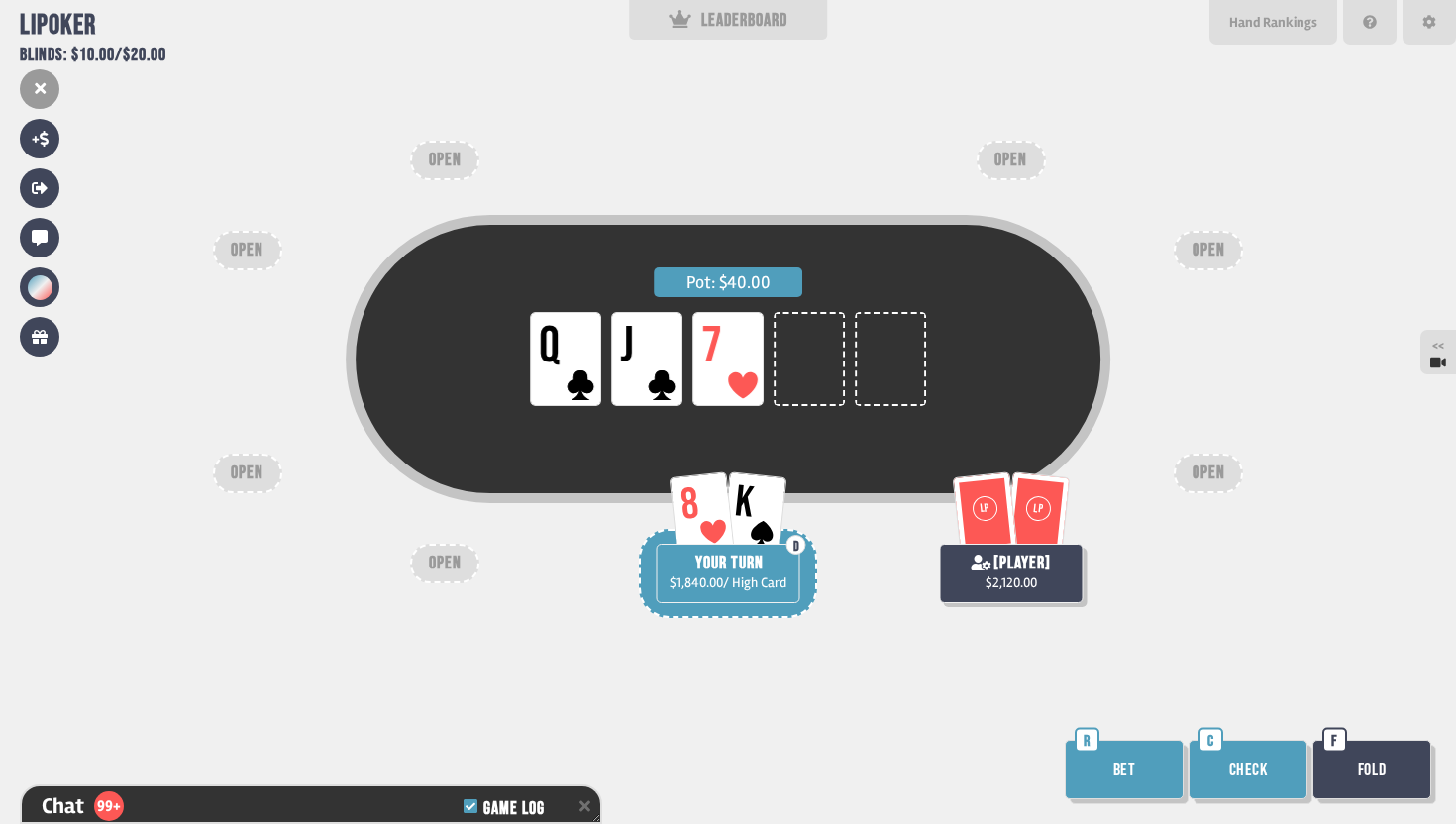 click on "Bet" at bounding box center [1124, 770] 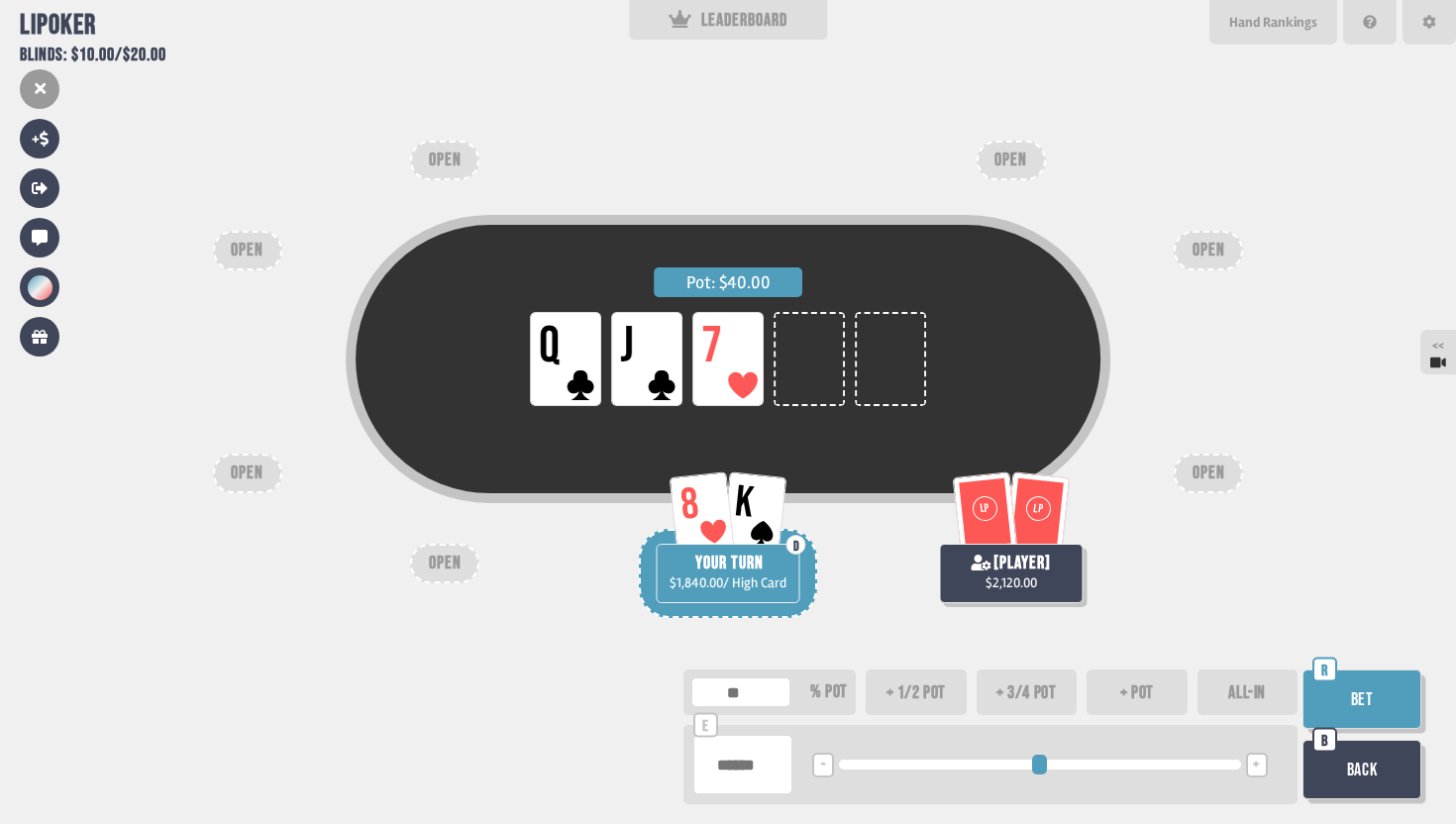 click at bounding box center [743, 765] 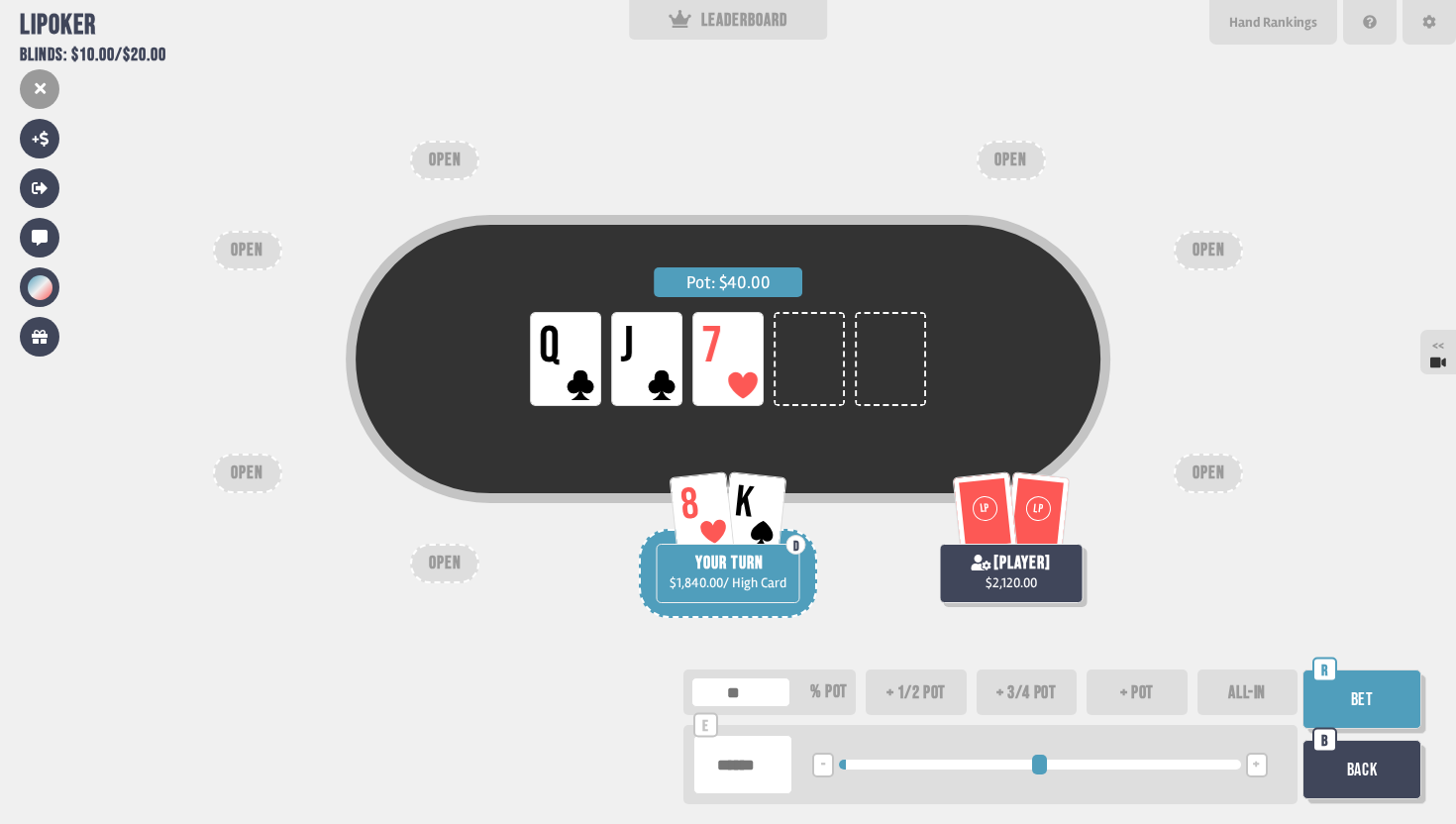 click on "Bet" at bounding box center (1362, 699) 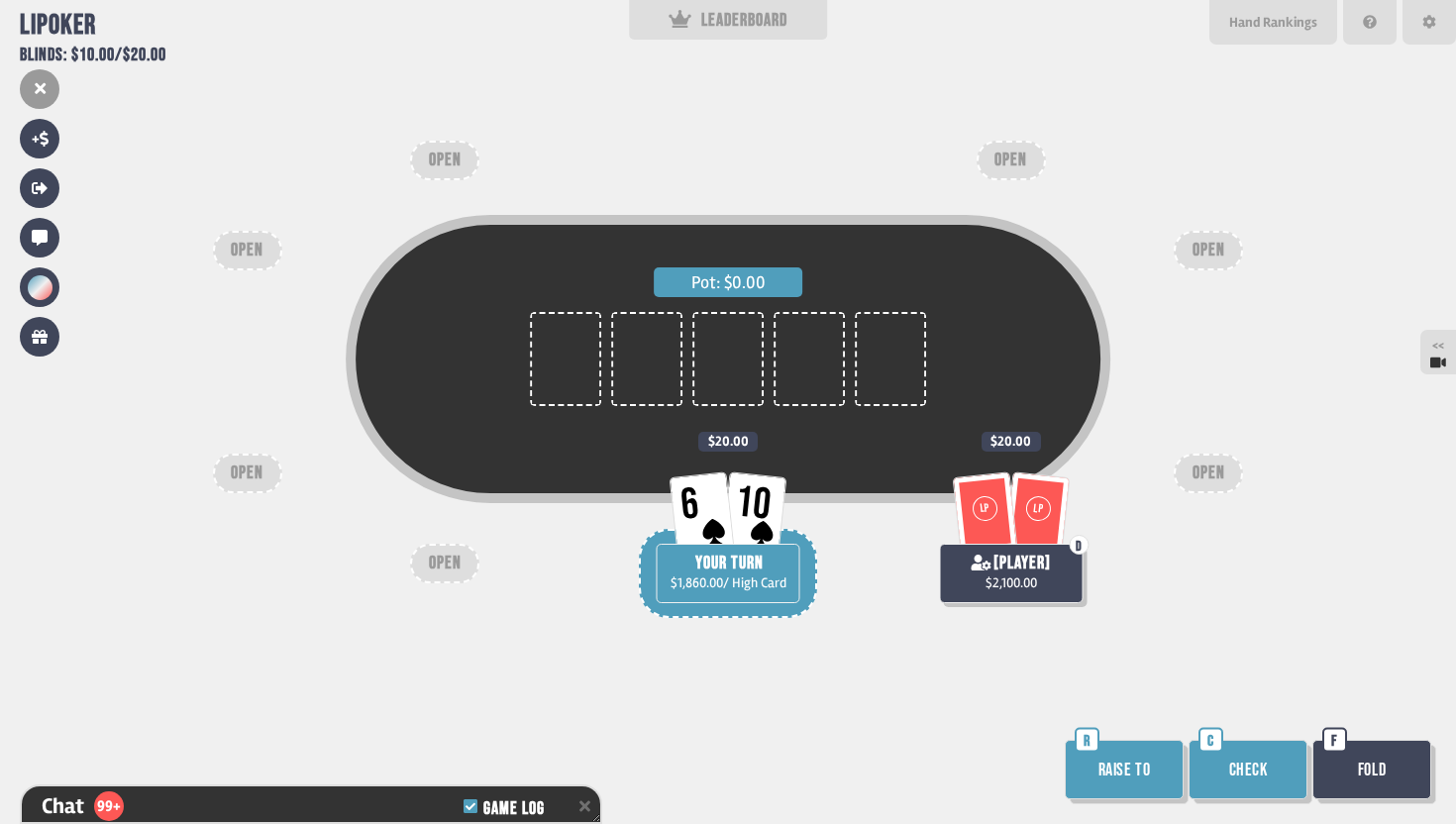 scroll, scrollTop: 21123, scrollLeft: 0, axis: vertical 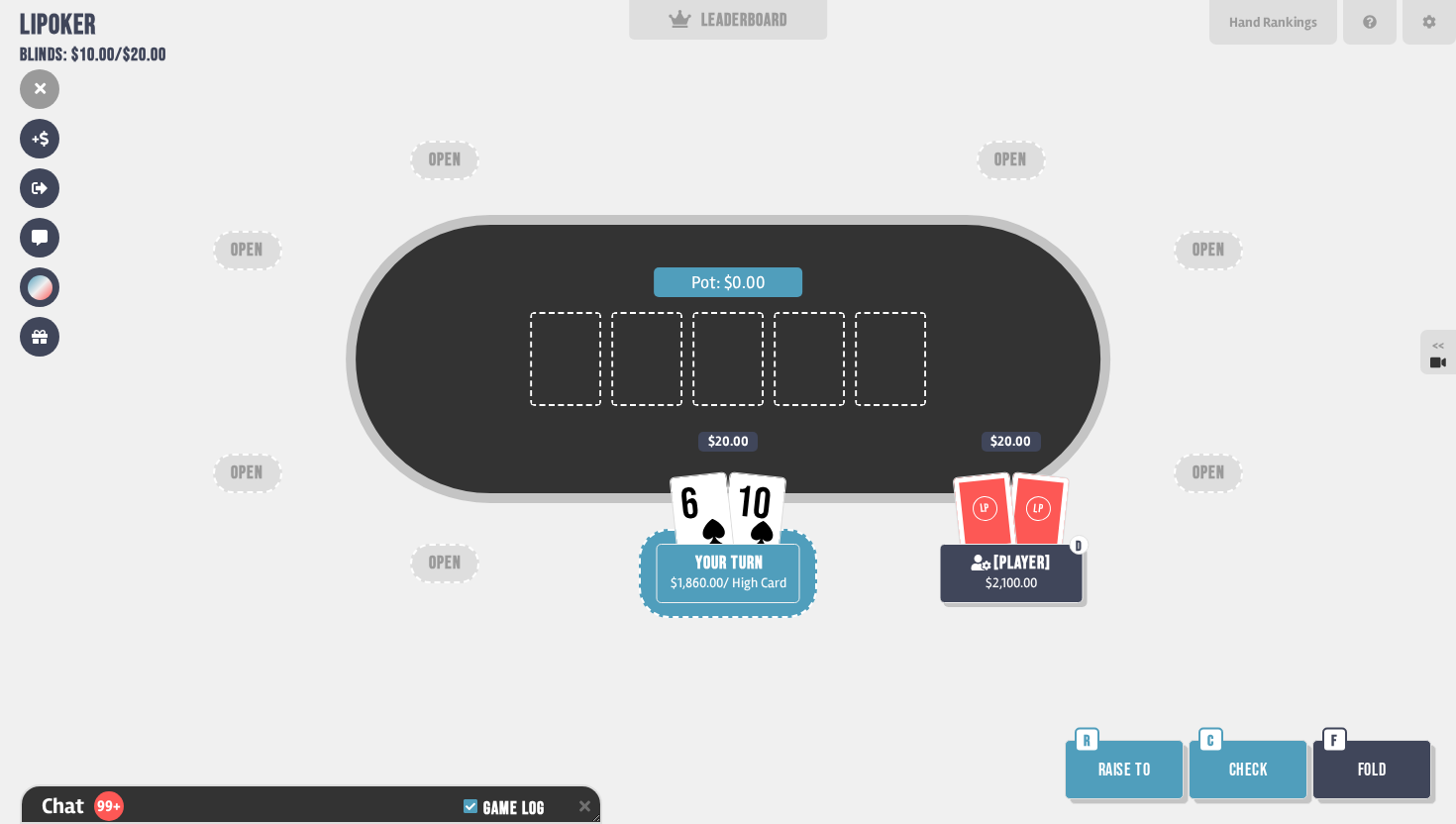 click on "Raise to" at bounding box center (1124, 770) 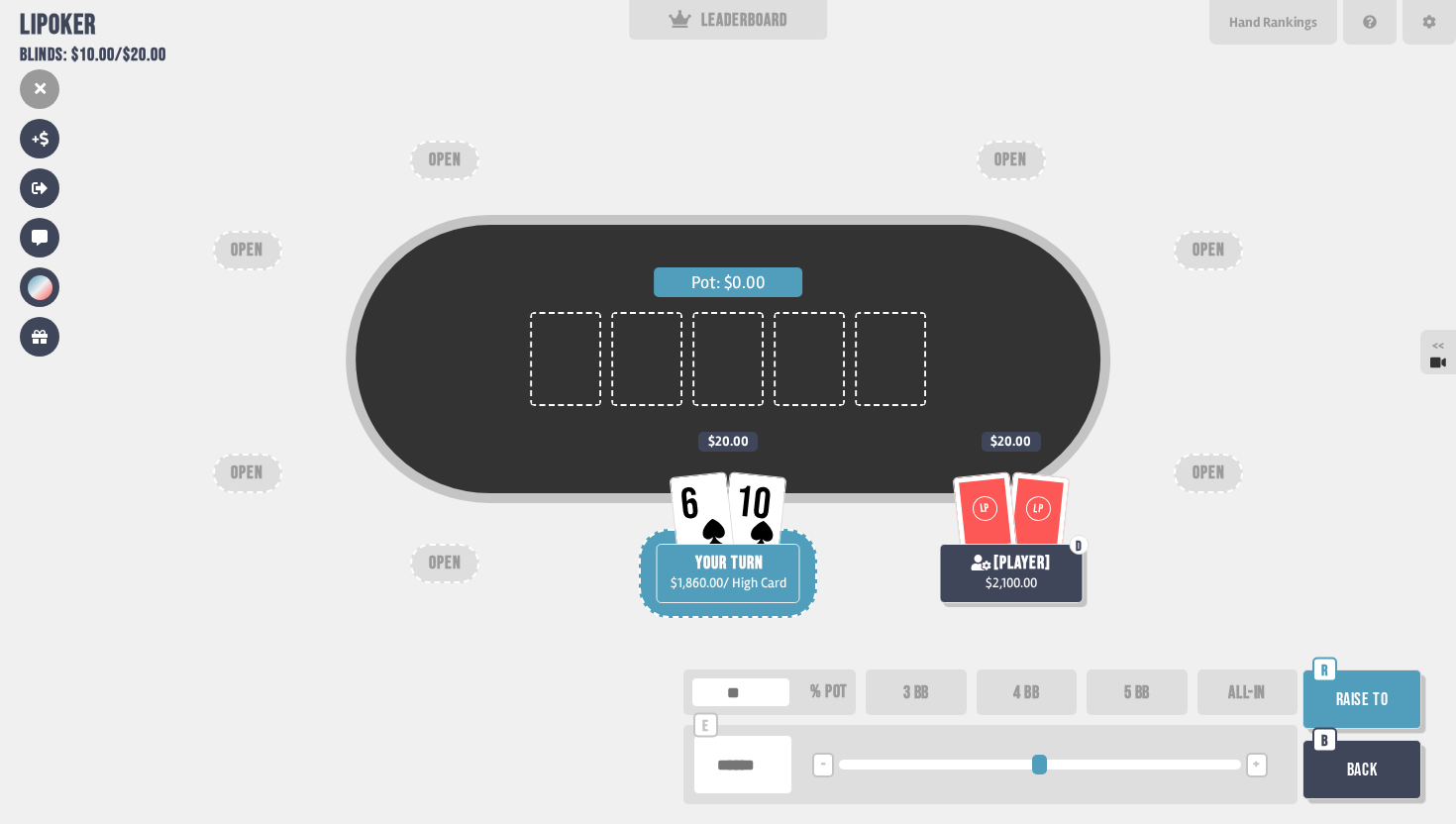 click at bounding box center (743, 765) 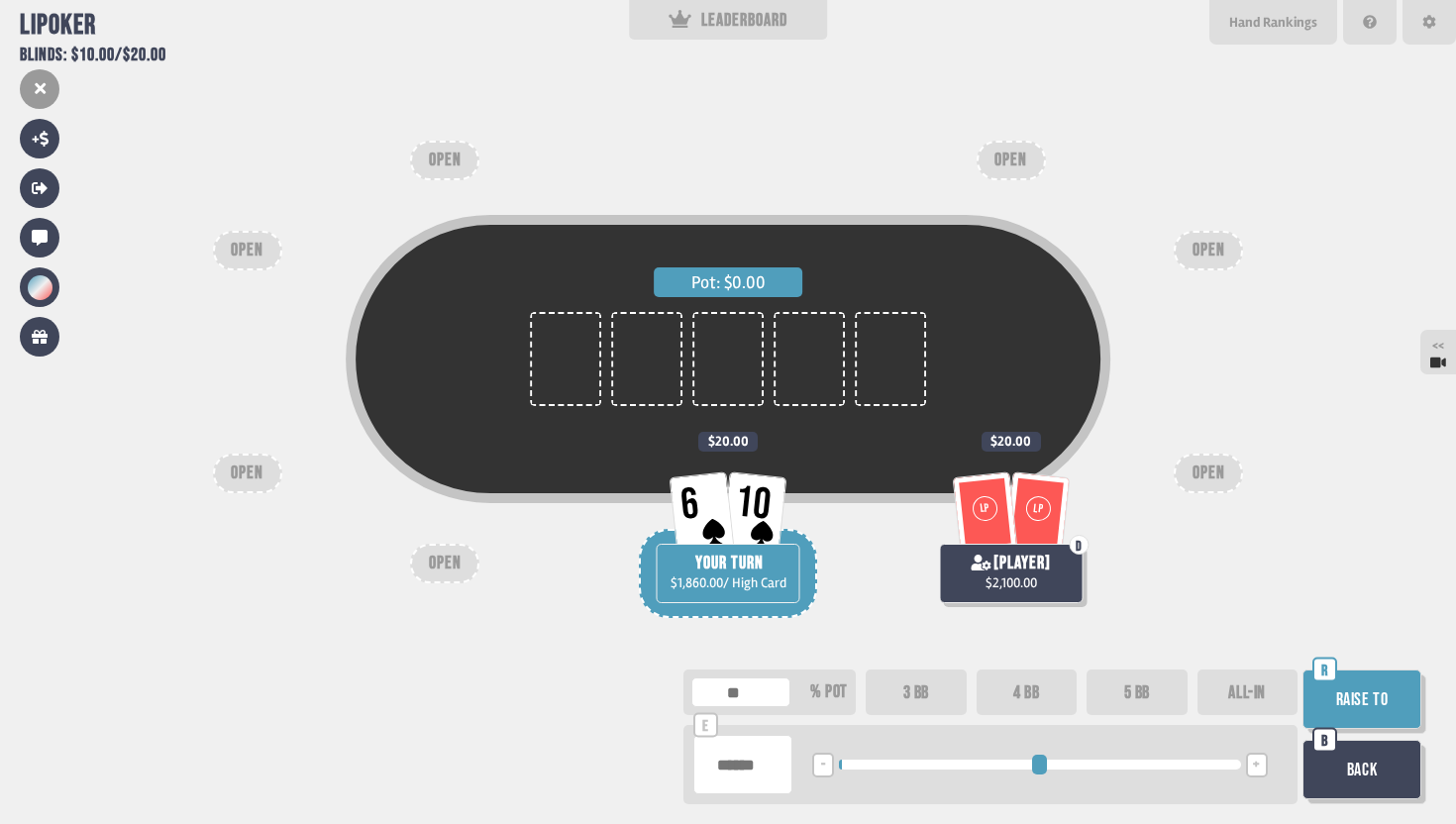 click on "Raise to" at bounding box center (1362, 699) 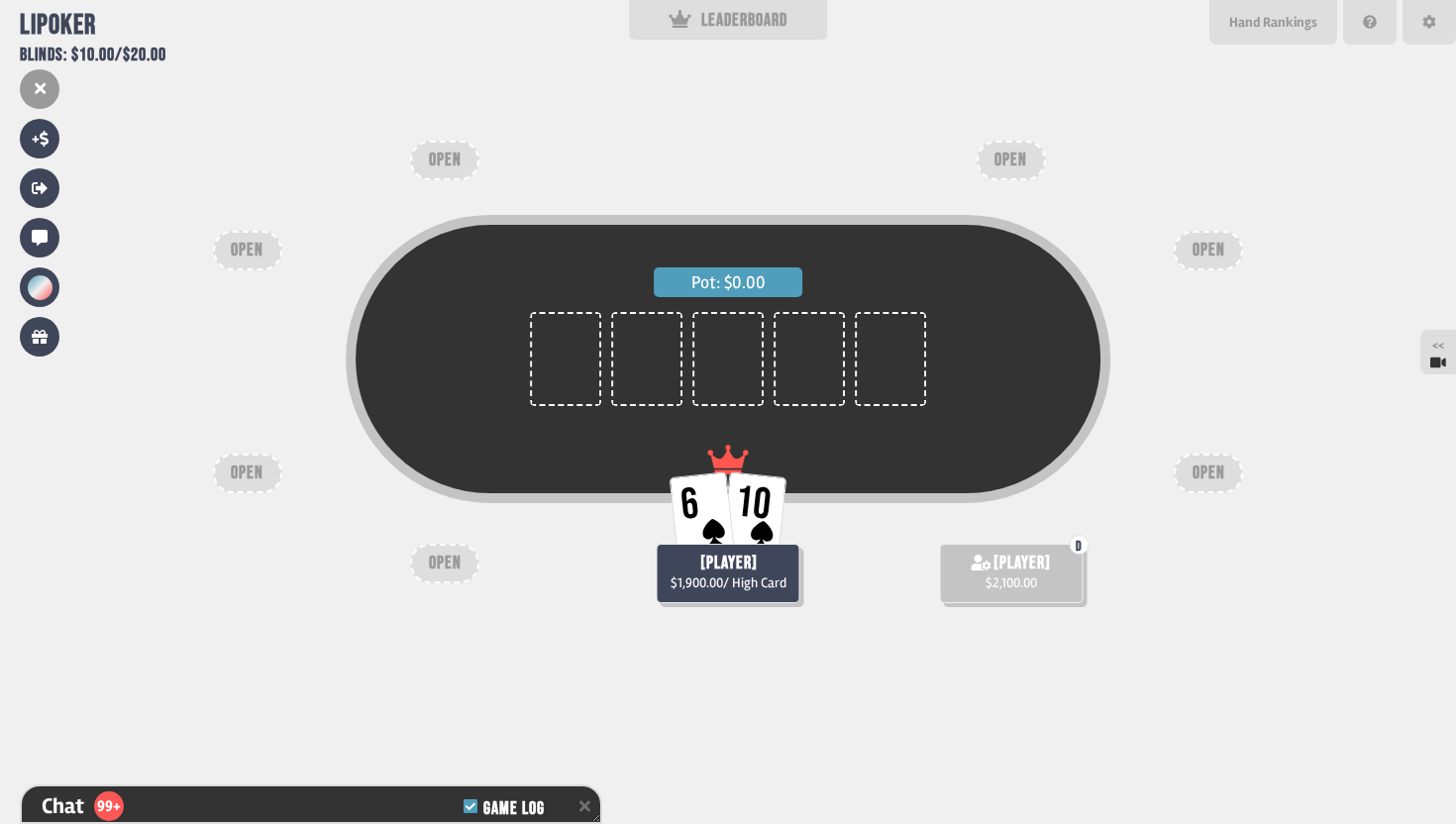 scroll, scrollTop: 21295, scrollLeft: 0, axis: vertical 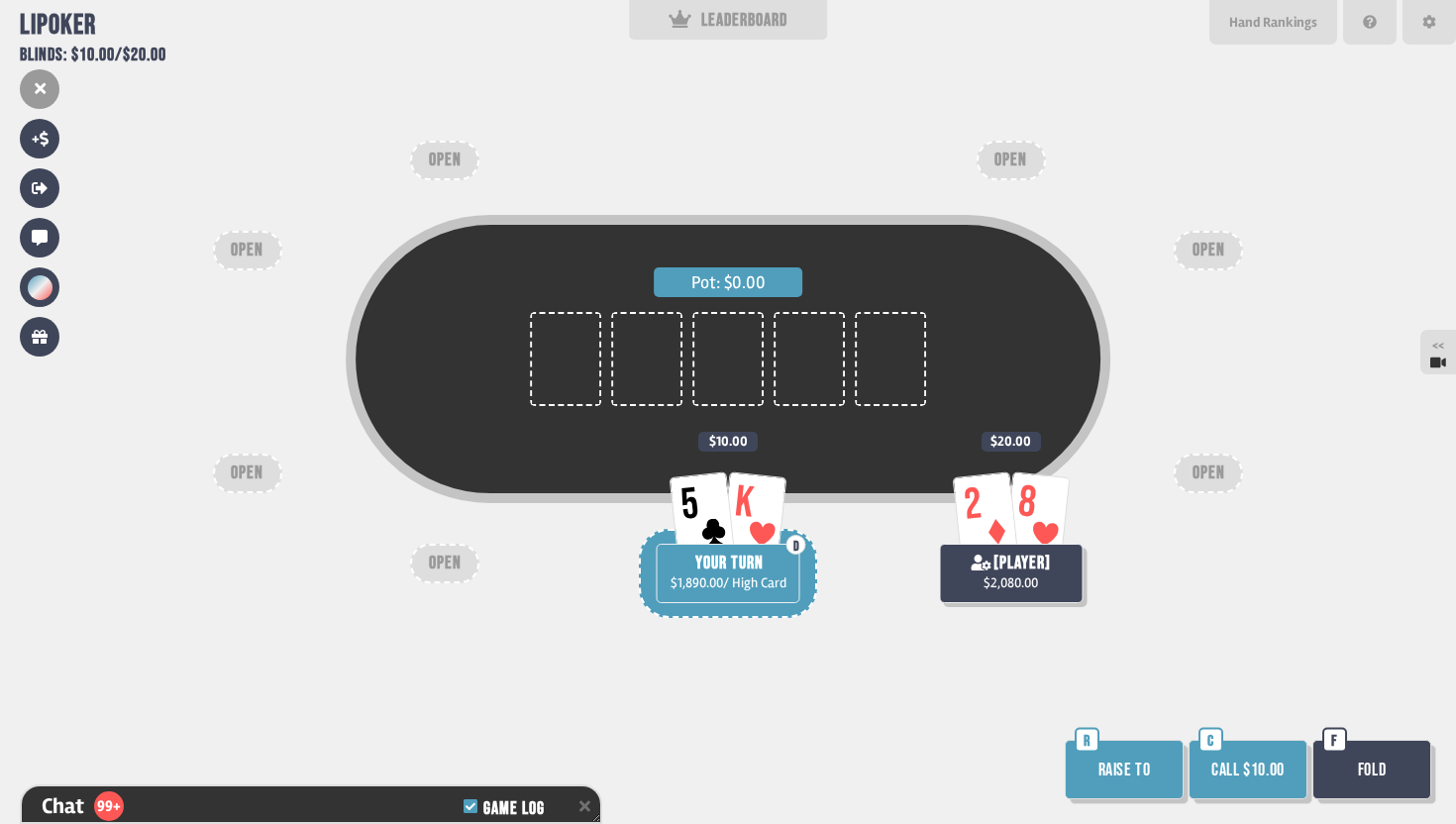 click on "Call $10.00" at bounding box center (1248, 770) 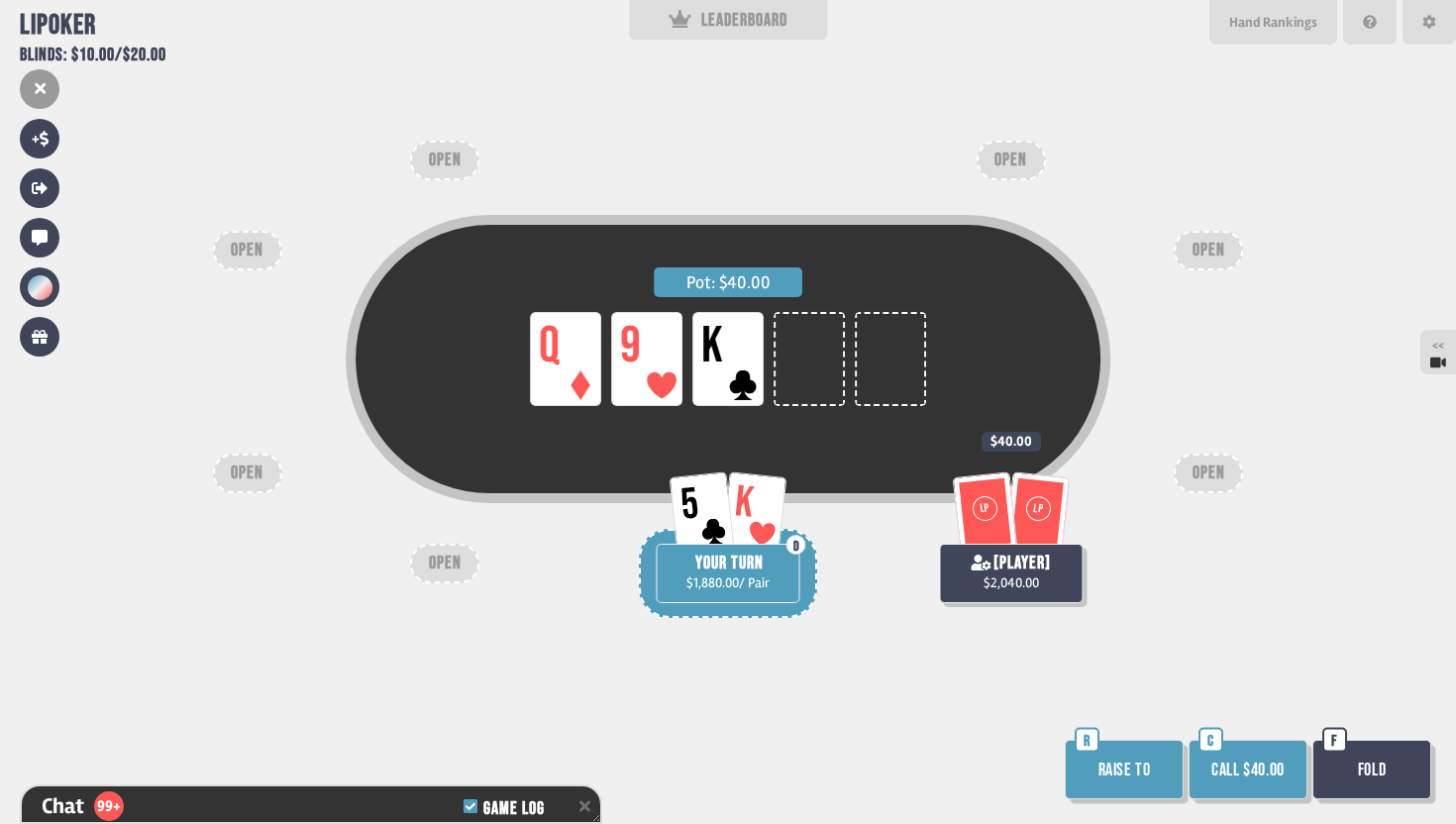 scroll, scrollTop: 21439, scrollLeft: 0, axis: vertical 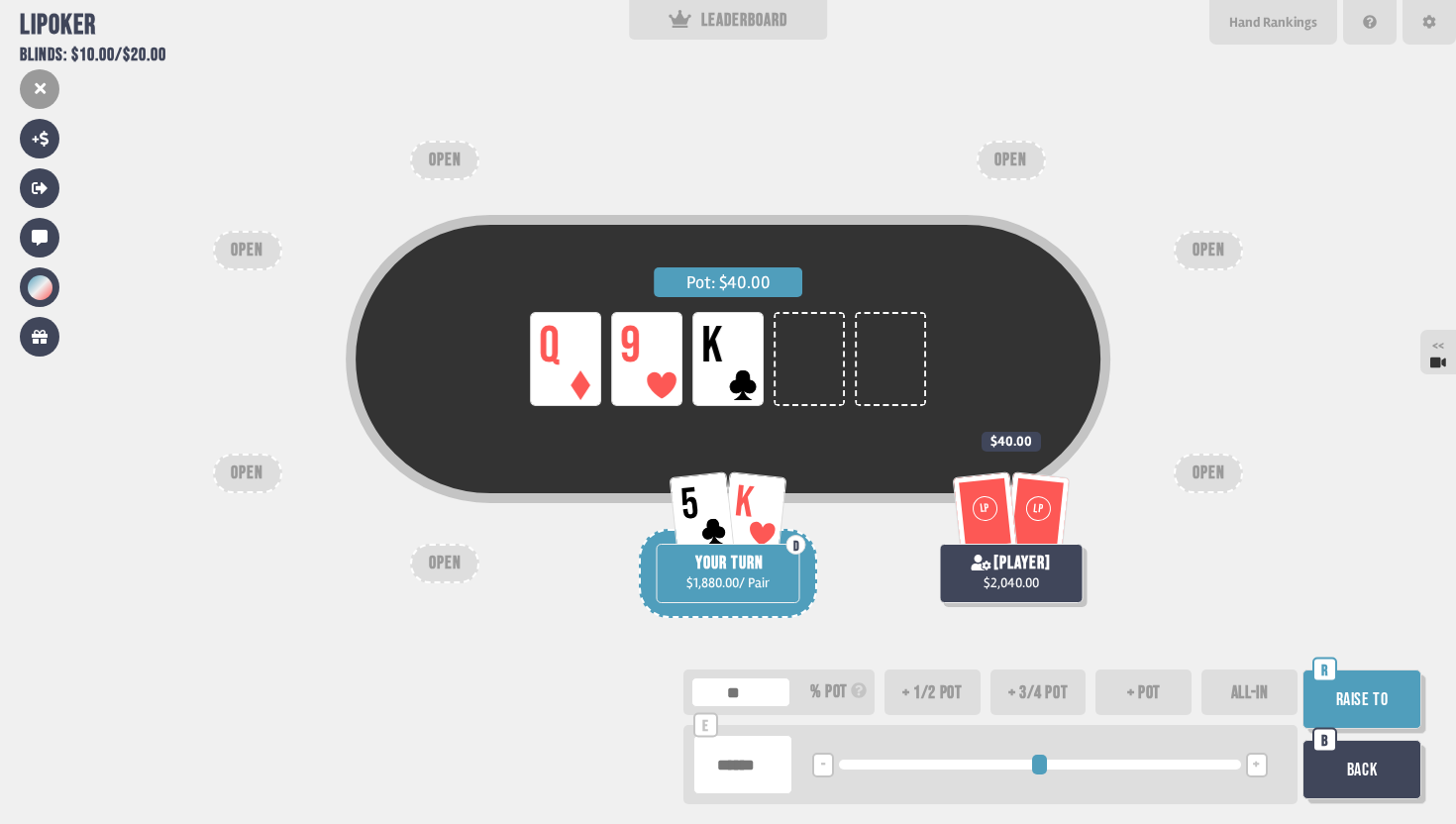 click at bounding box center (743, 765) 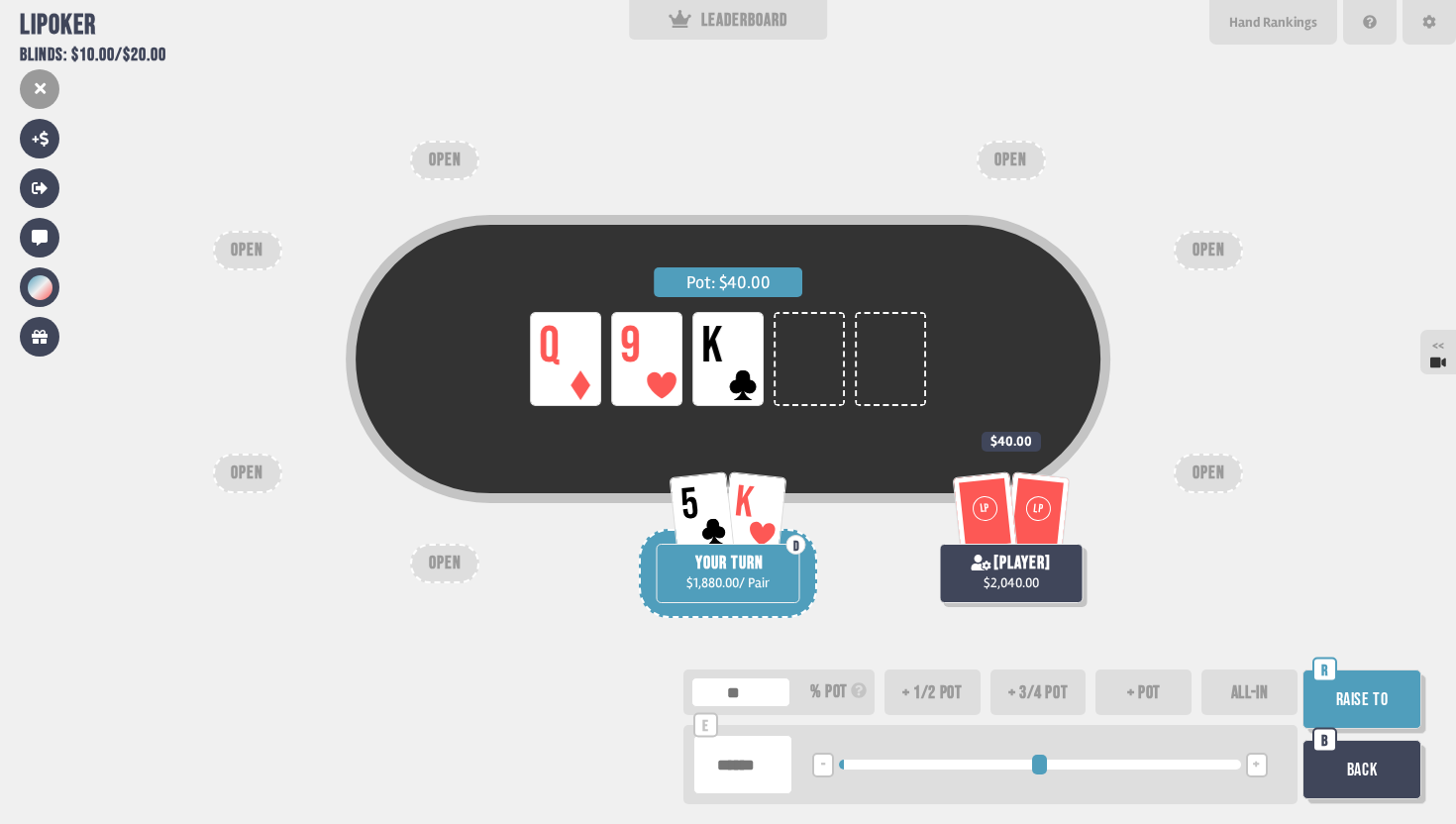 click on "Raise to" at bounding box center [1362, 699] 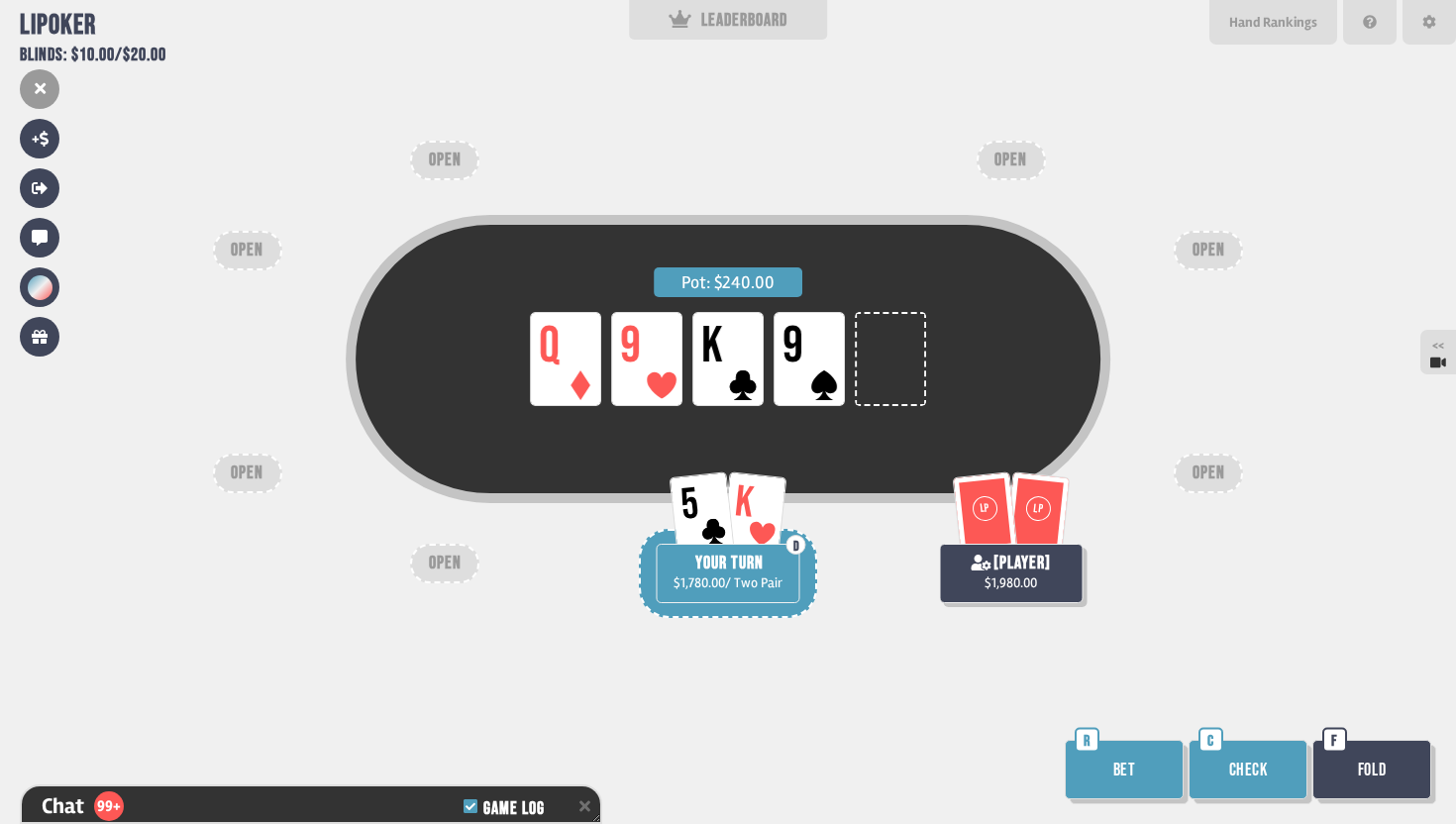 scroll, scrollTop: 21582, scrollLeft: 0, axis: vertical 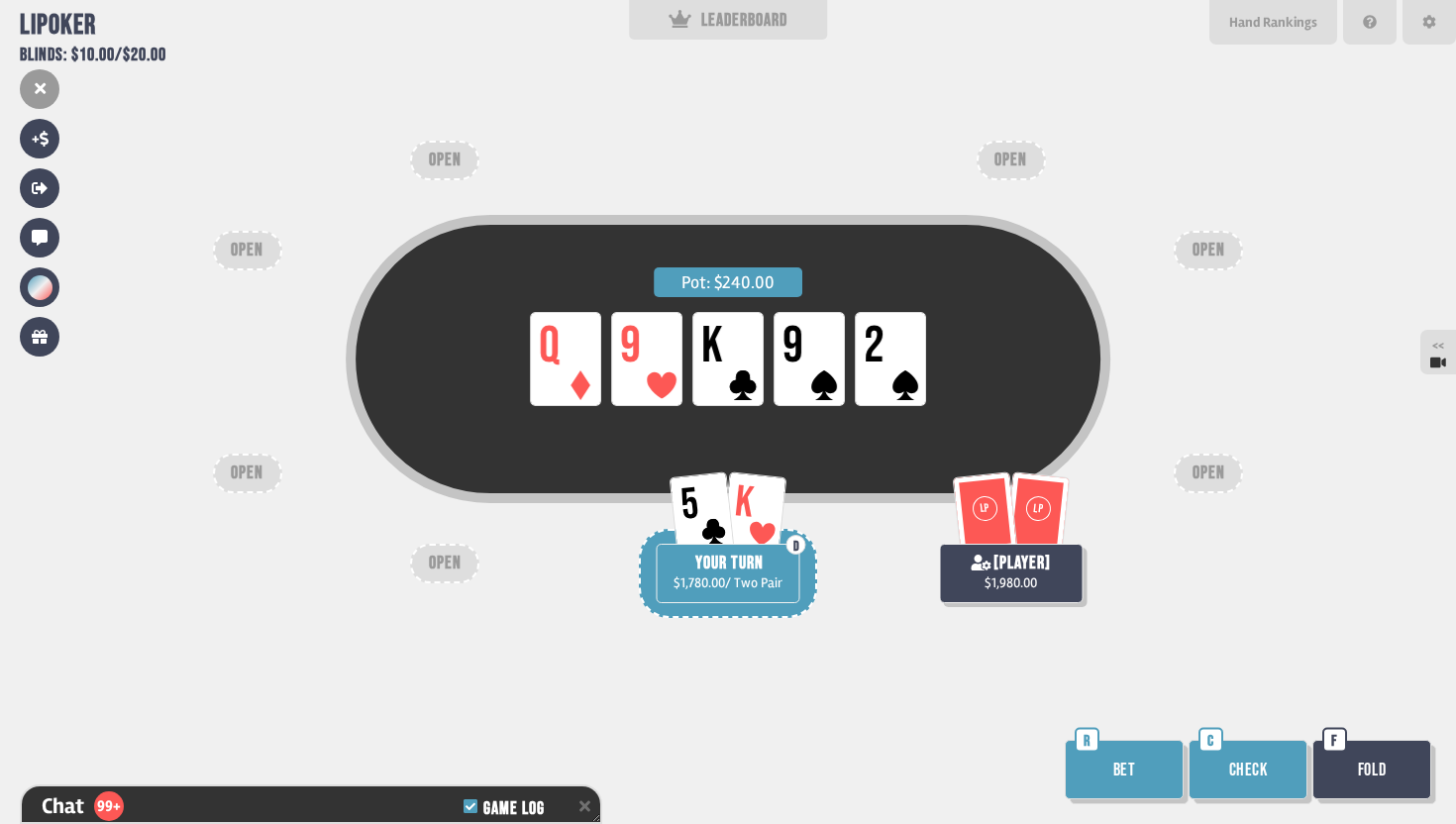 click on "Bet" at bounding box center (1124, 770) 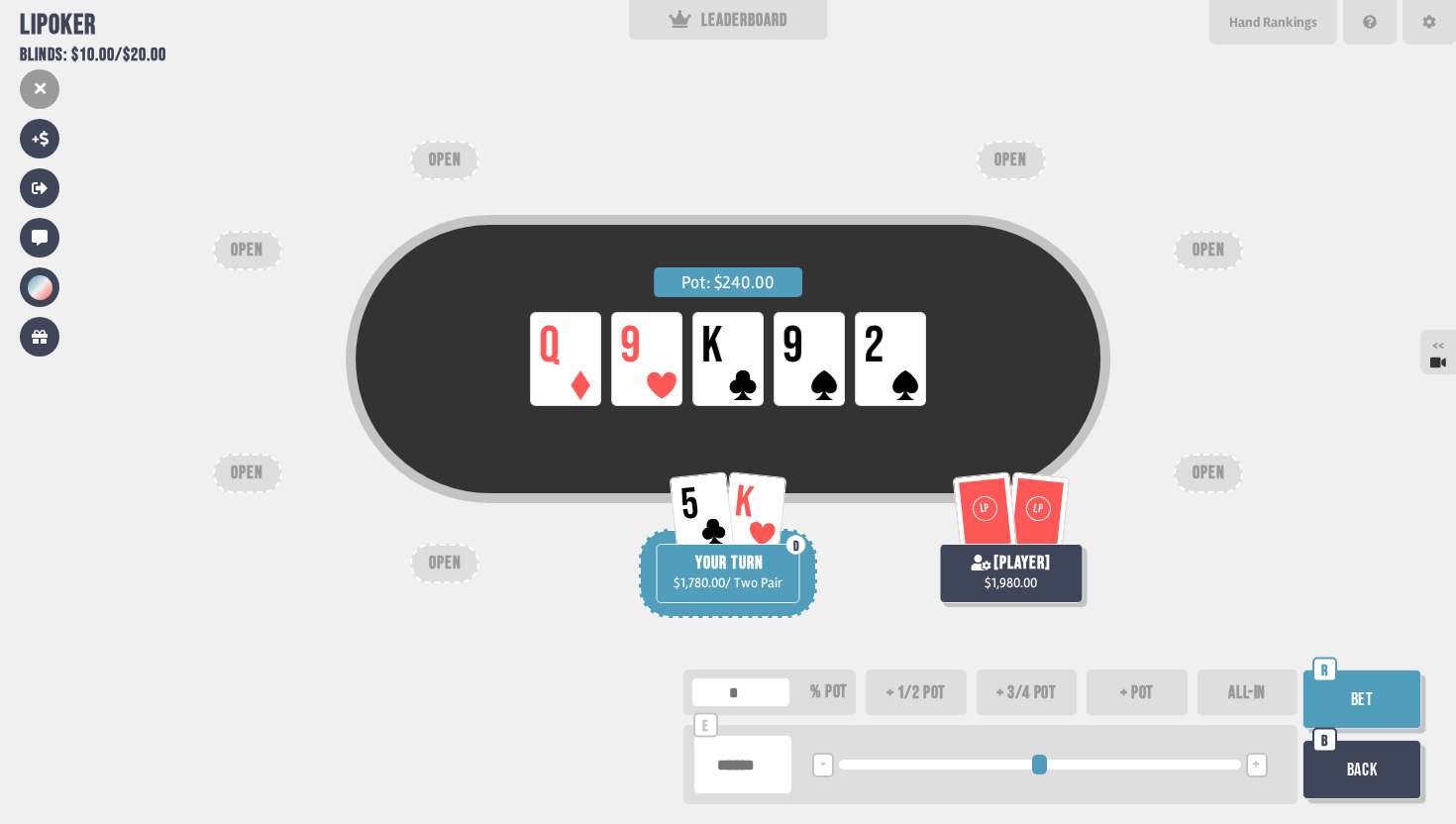 click at bounding box center [743, 765] 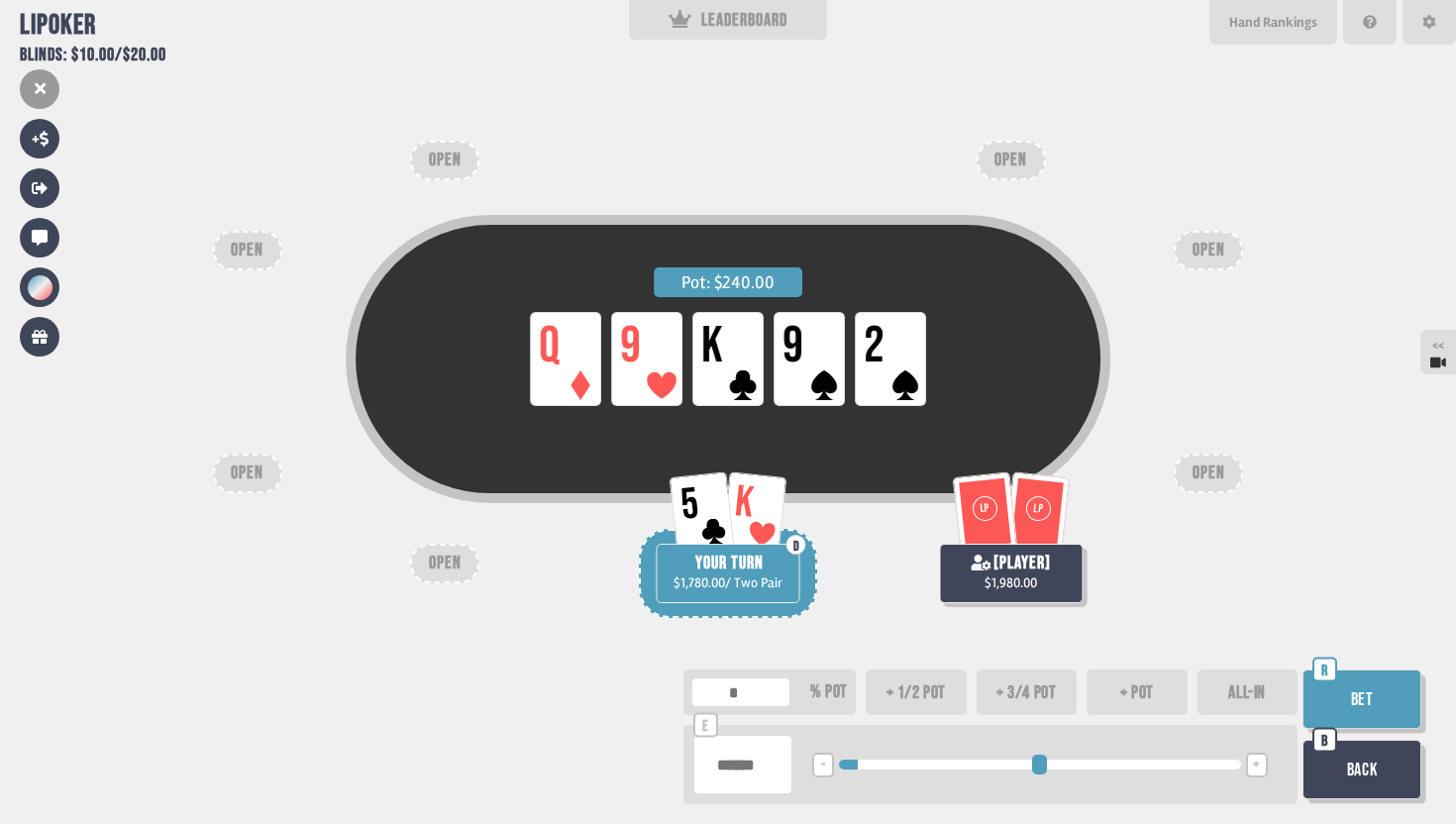 click on "Bet" at bounding box center (1362, 699) 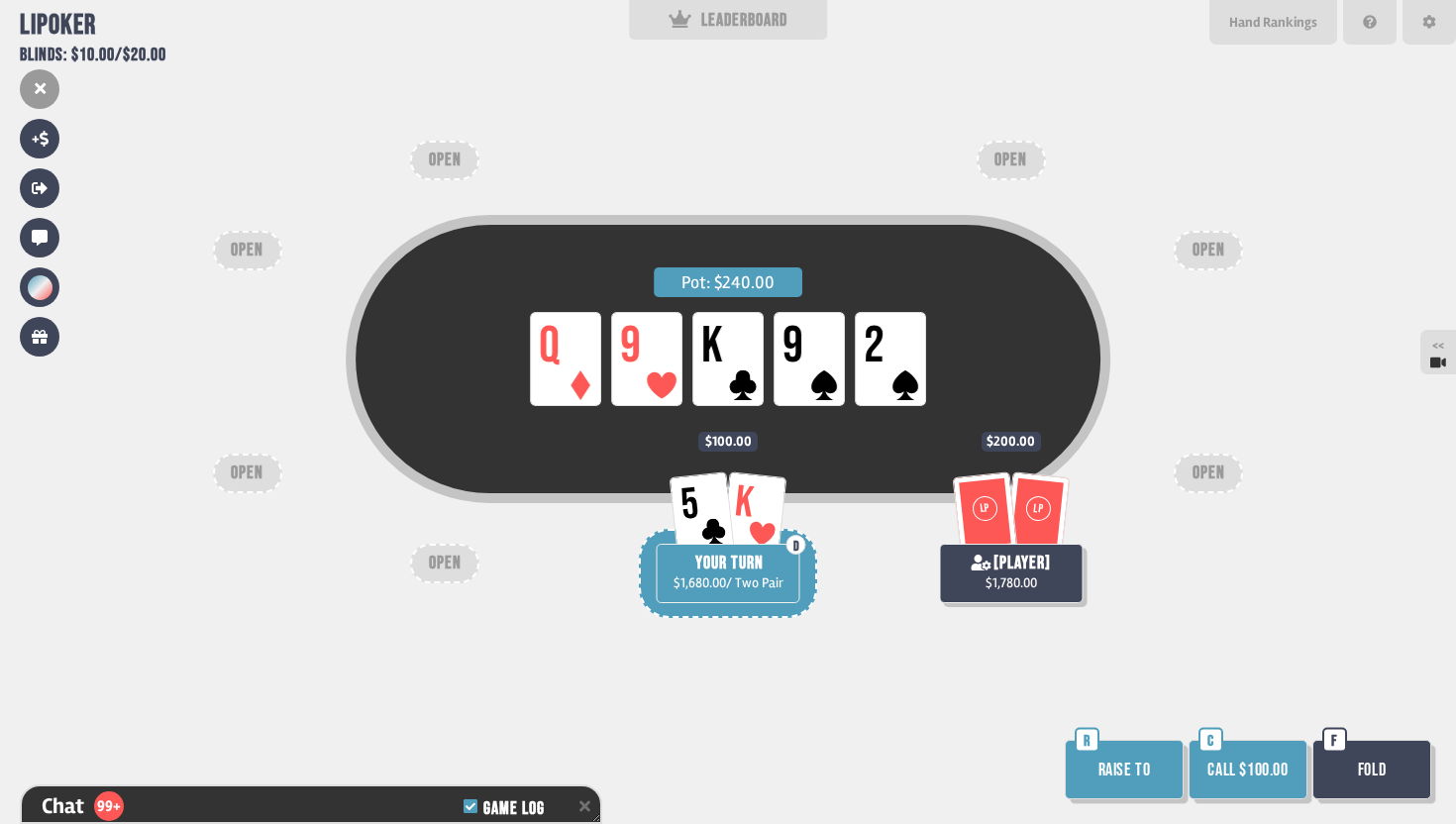 scroll, scrollTop: 21784, scrollLeft: 0, axis: vertical 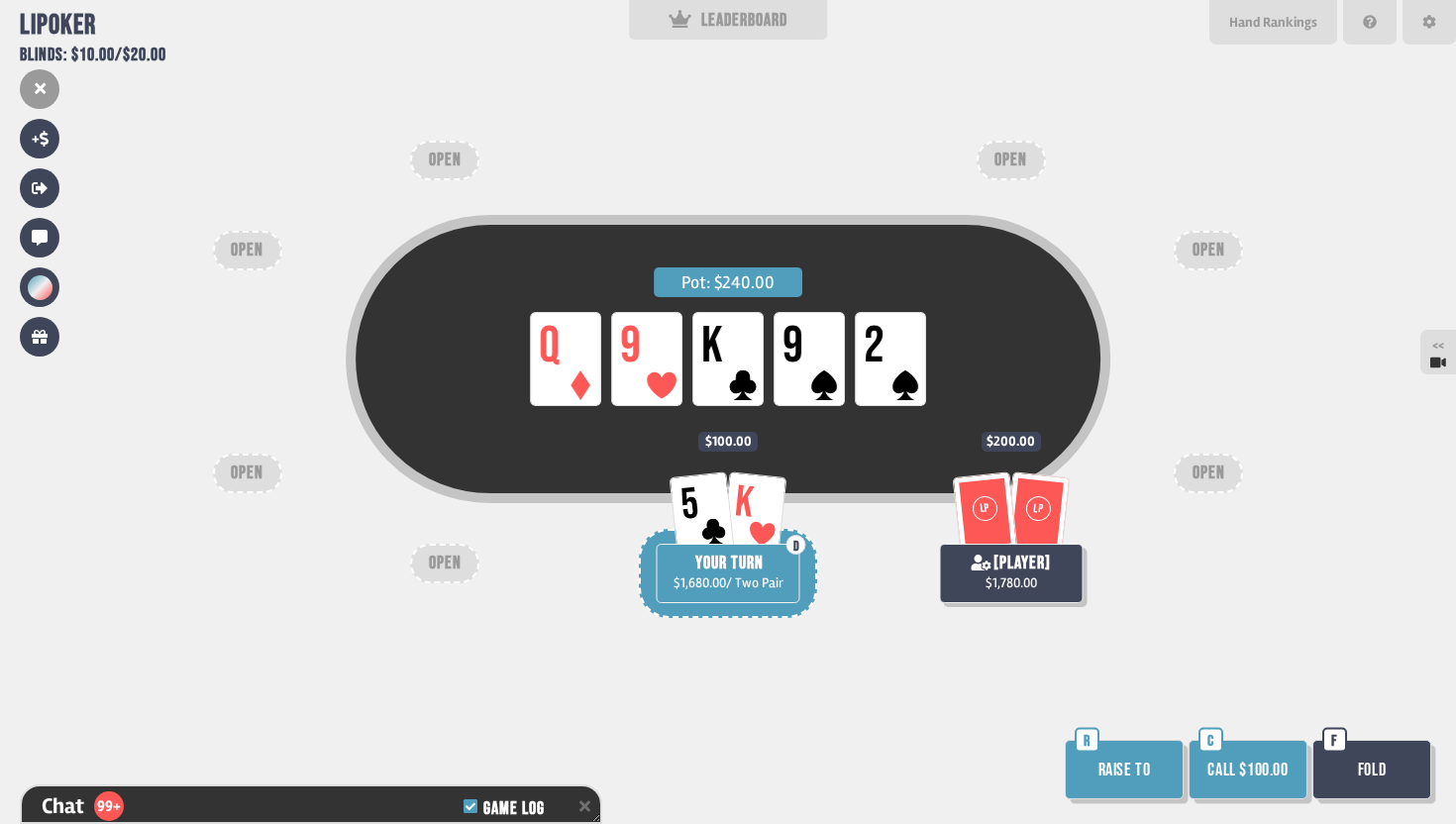 click on "Call $100.00" at bounding box center (1248, 770) 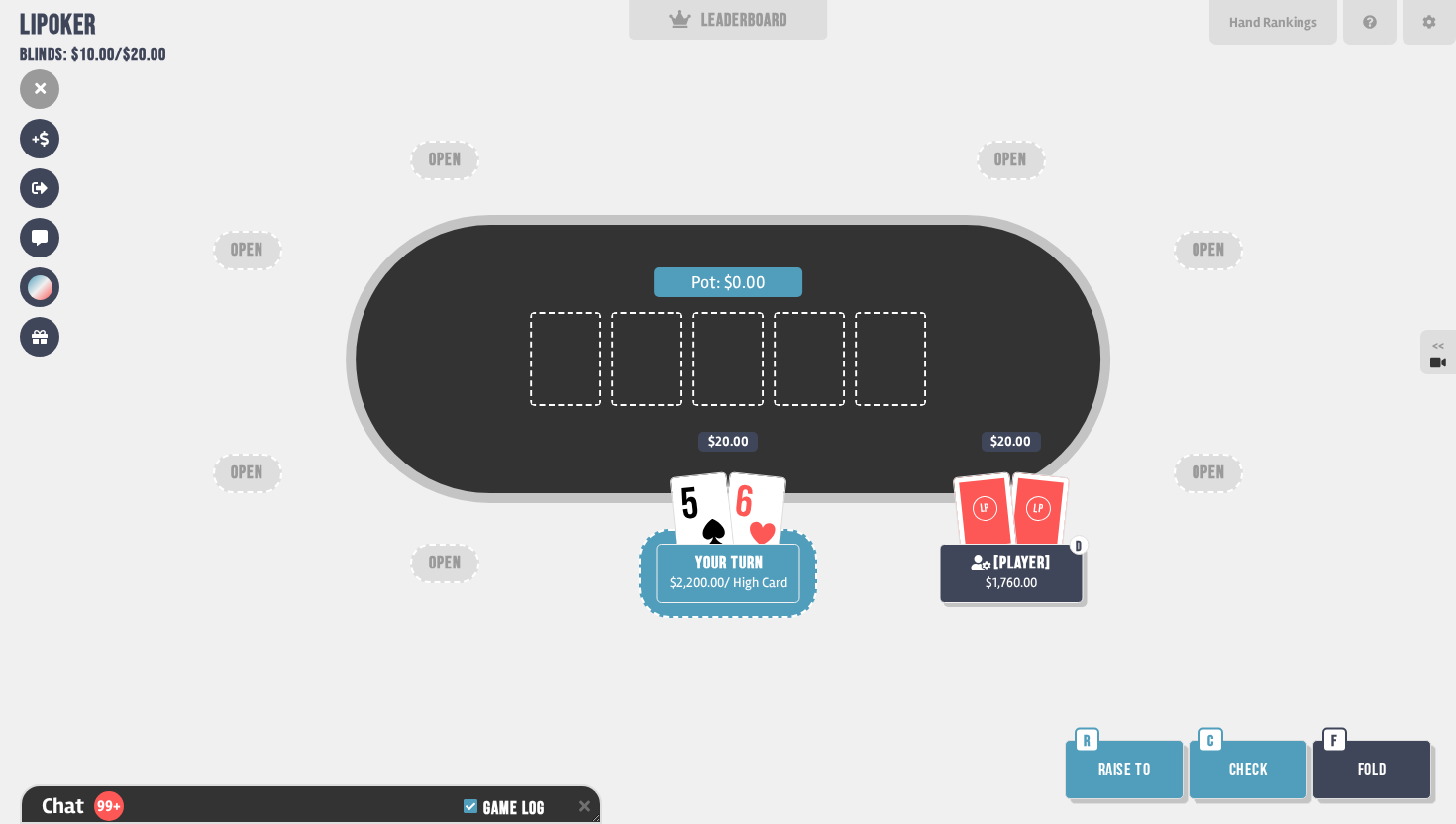 scroll, scrollTop: 21956, scrollLeft: 0, axis: vertical 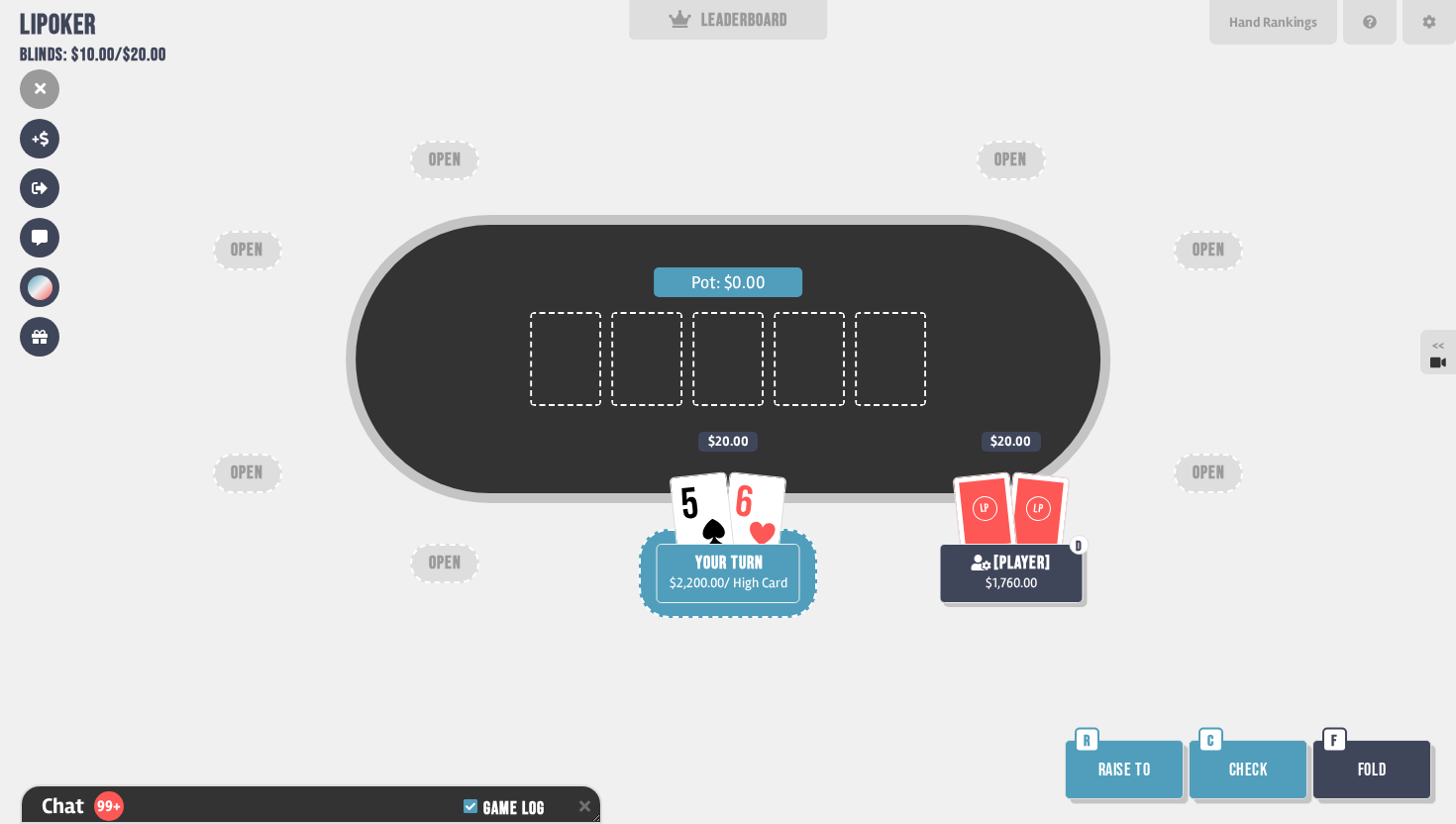 click on "Check" at bounding box center [1248, 770] 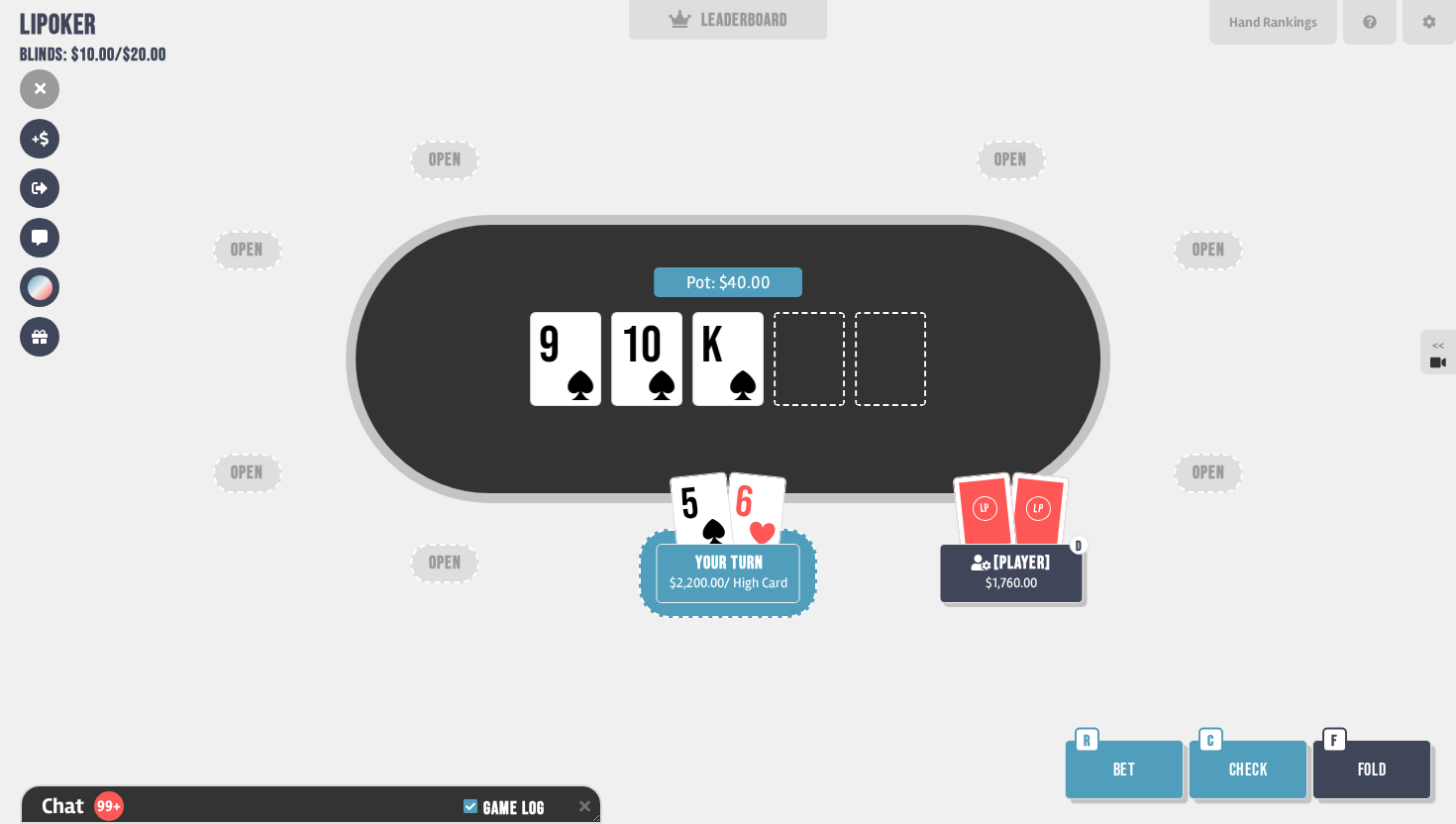 scroll, scrollTop: 22042, scrollLeft: 0, axis: vertical 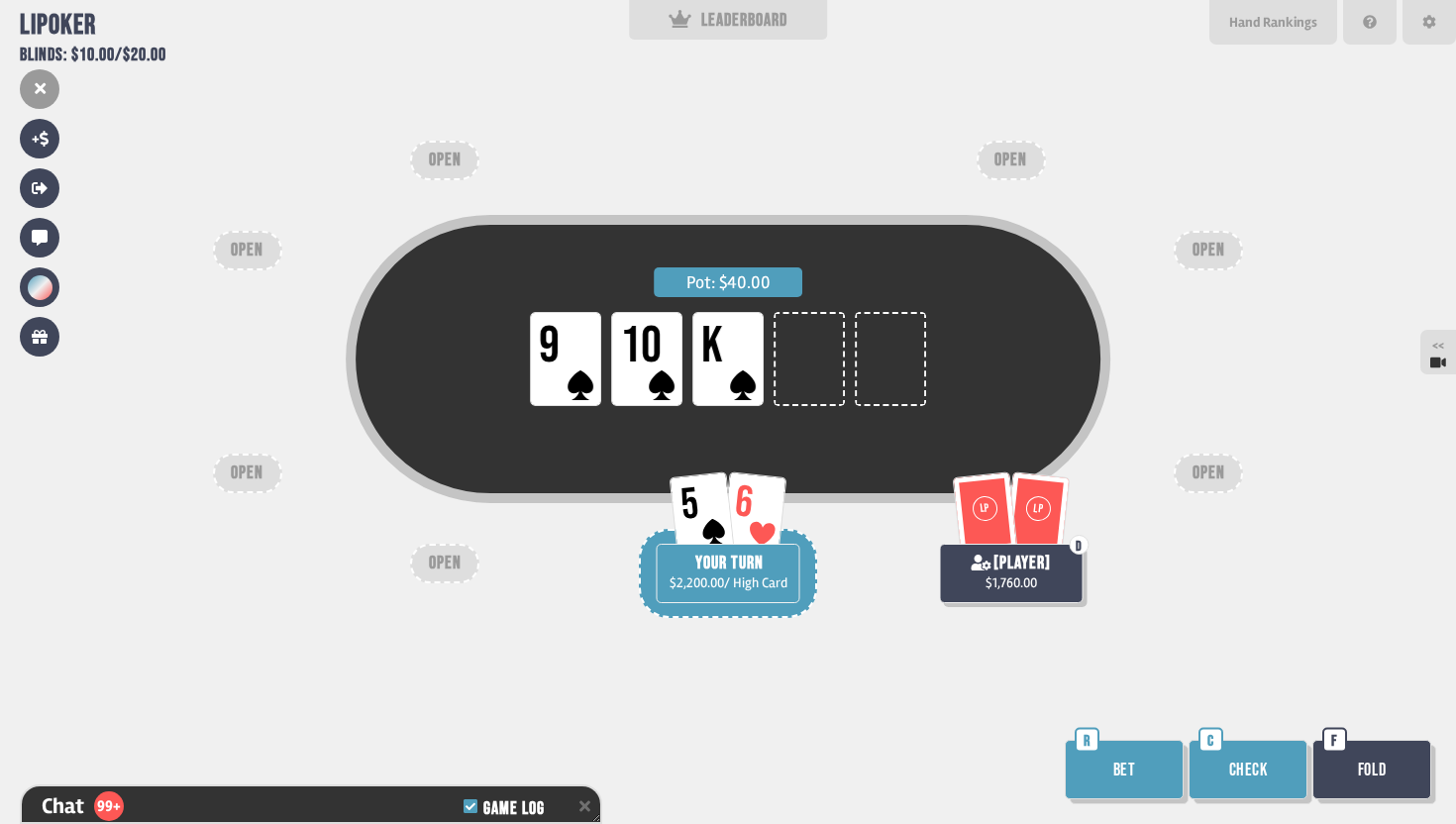click on "Check" at bounding box center (1248, 770) 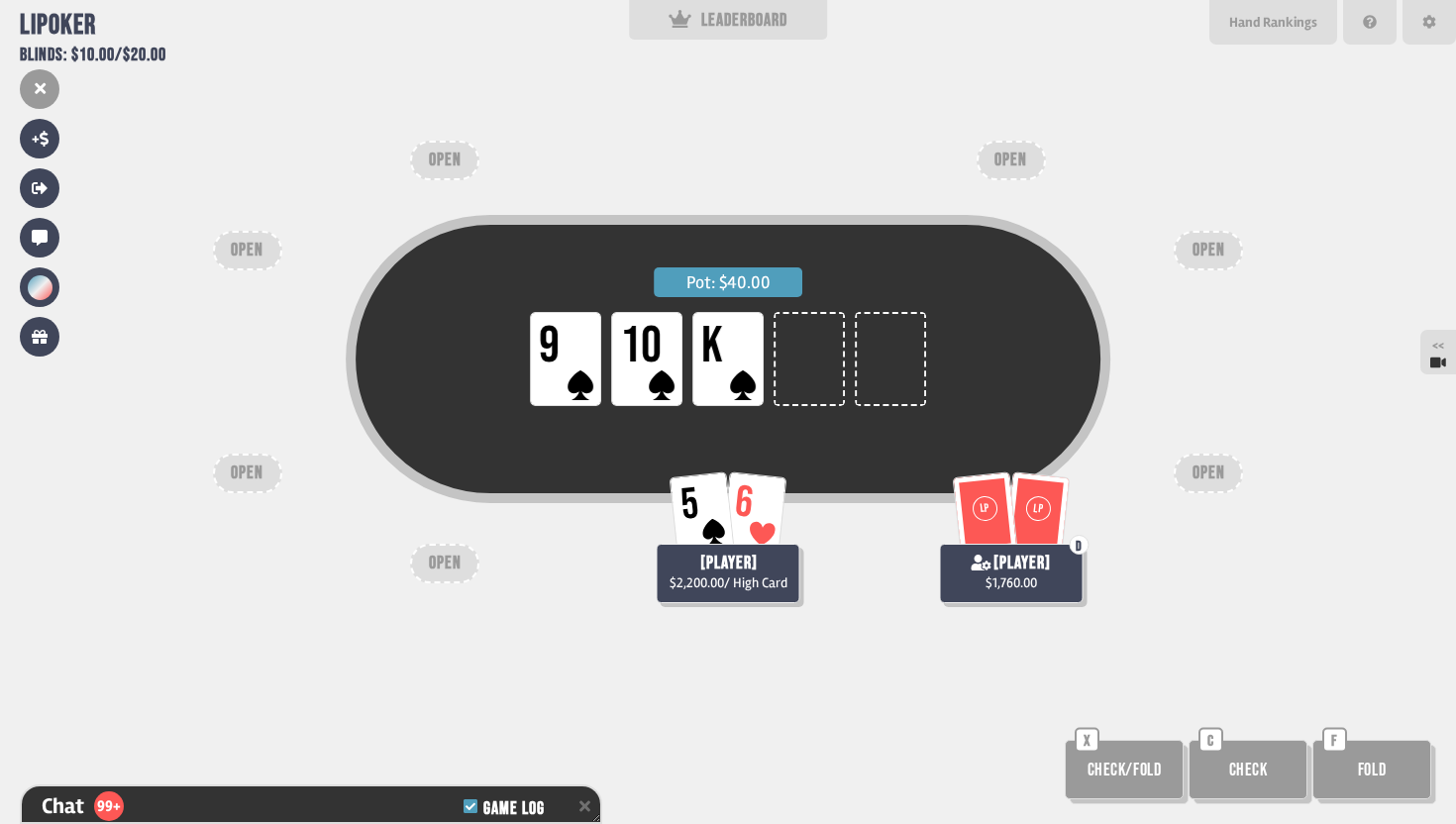 scroll, scrollTop: 22128, scrollLeft: 0, axis: vertical 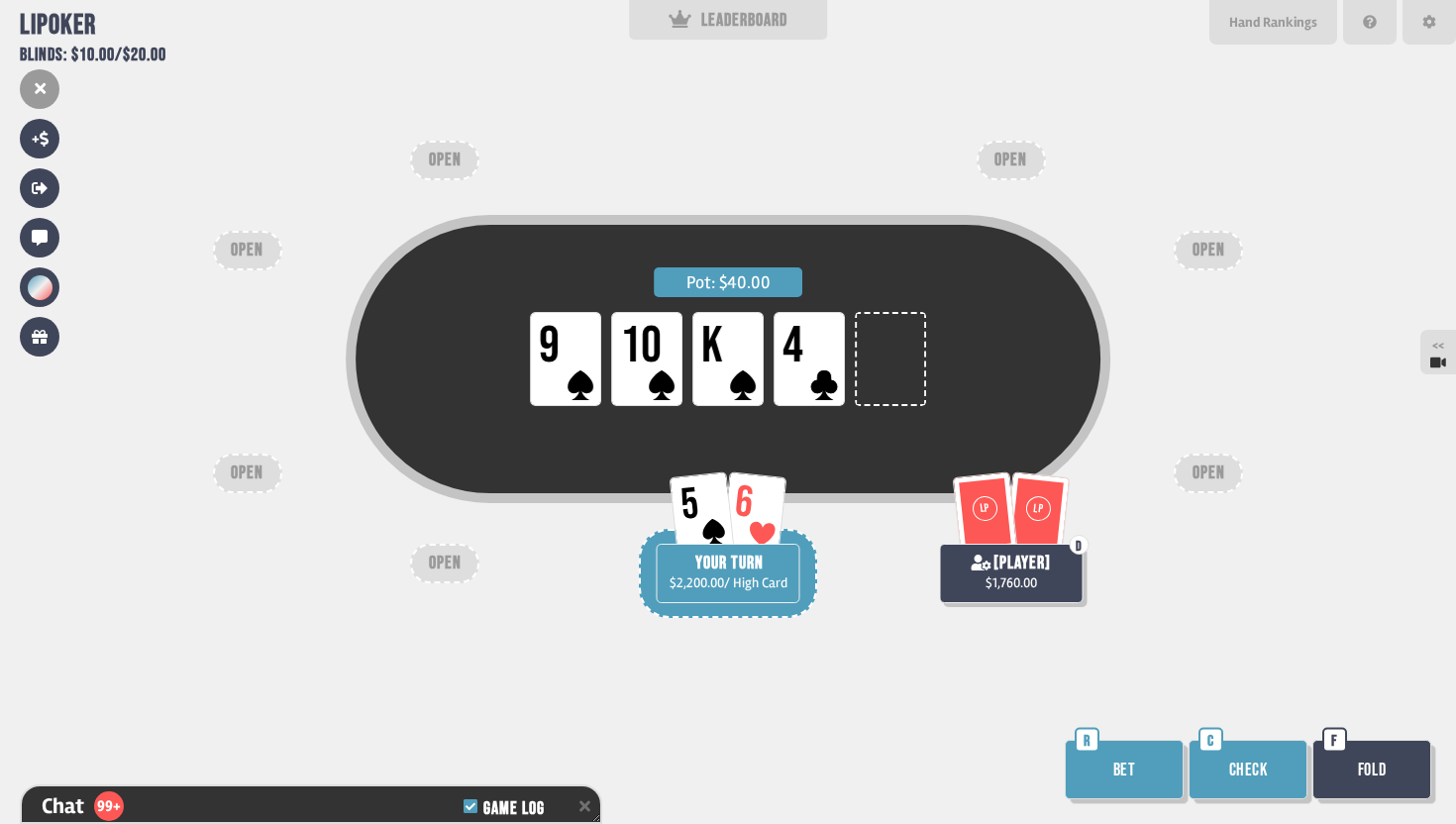 click on "Check" at bounding box center [1248, 770] 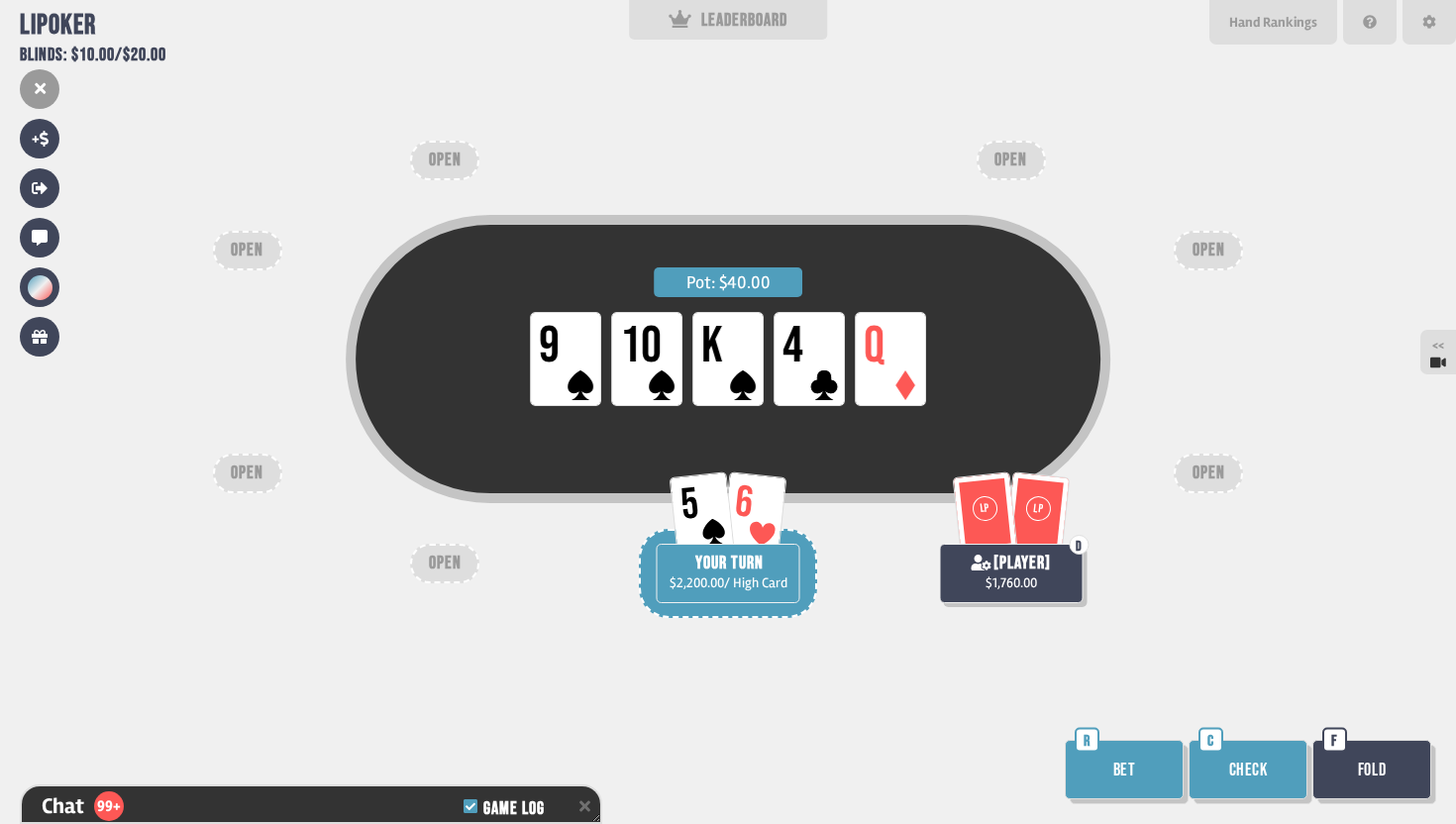 scroll, scrollTop: 22272, scrollLeft: 0, axis: vertical 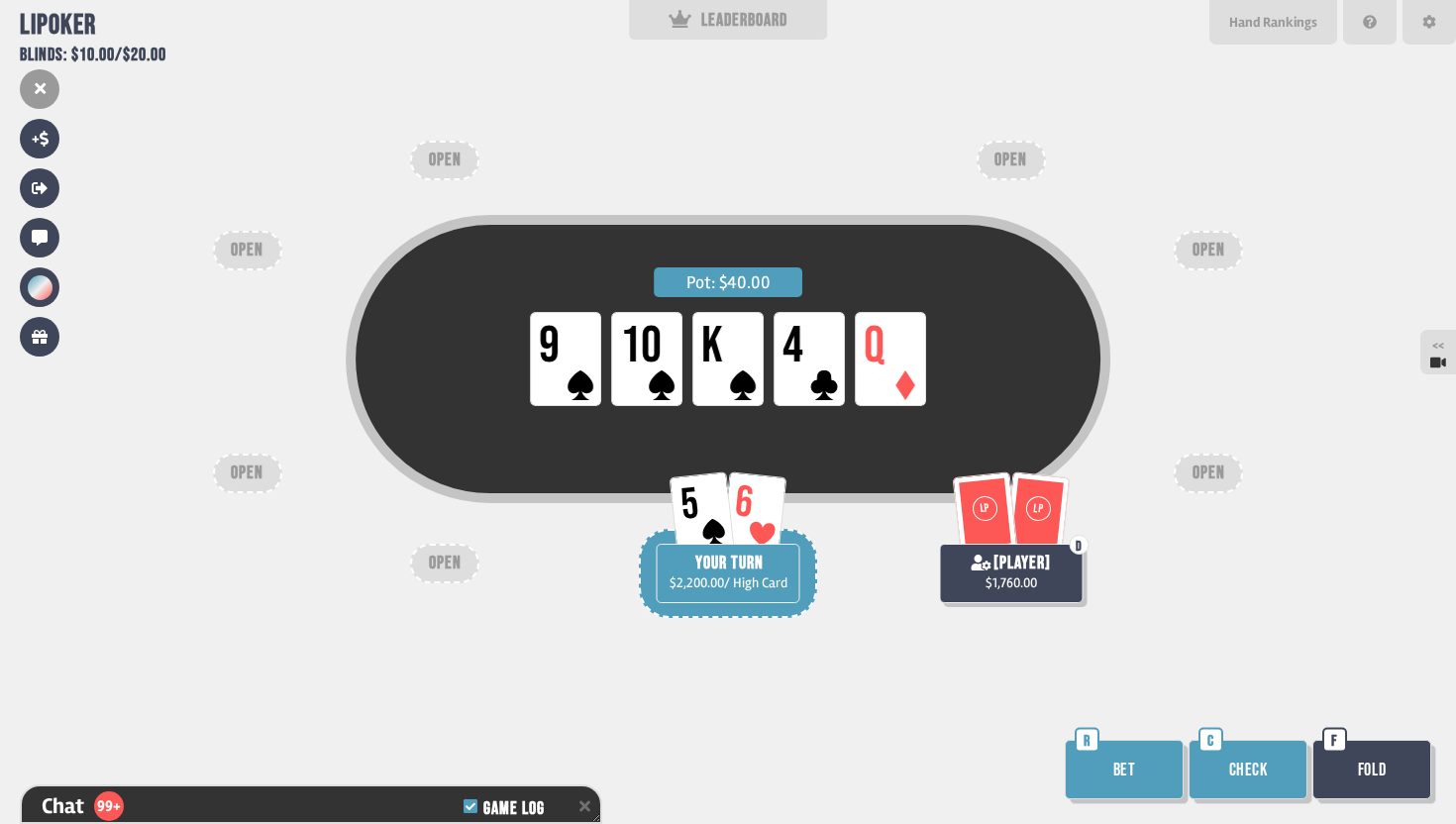 click on "Check" at bounding box center [1248, 770] 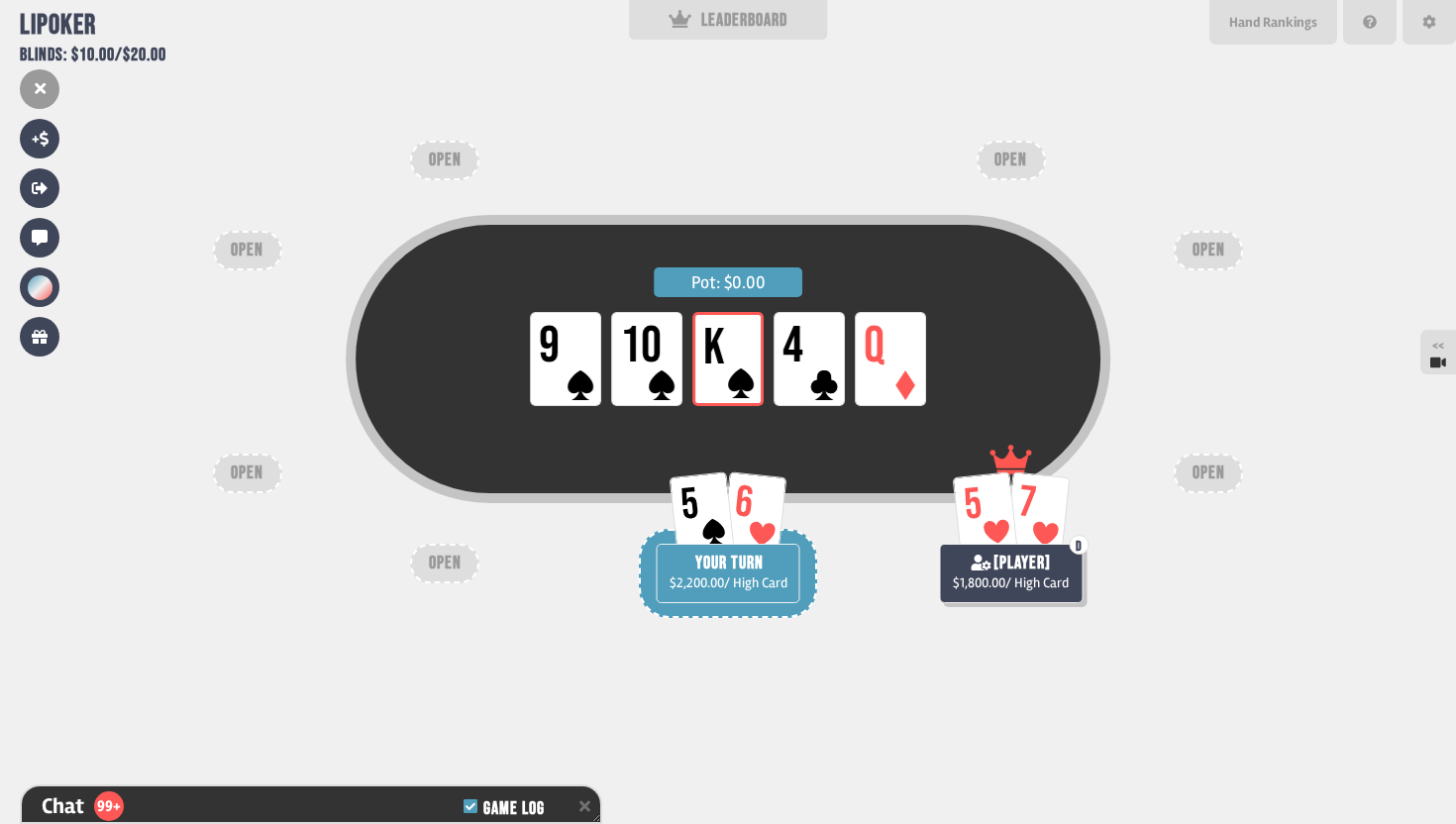scroll, scrollTop: 22444, scrollLeft: 0, axis: vertical 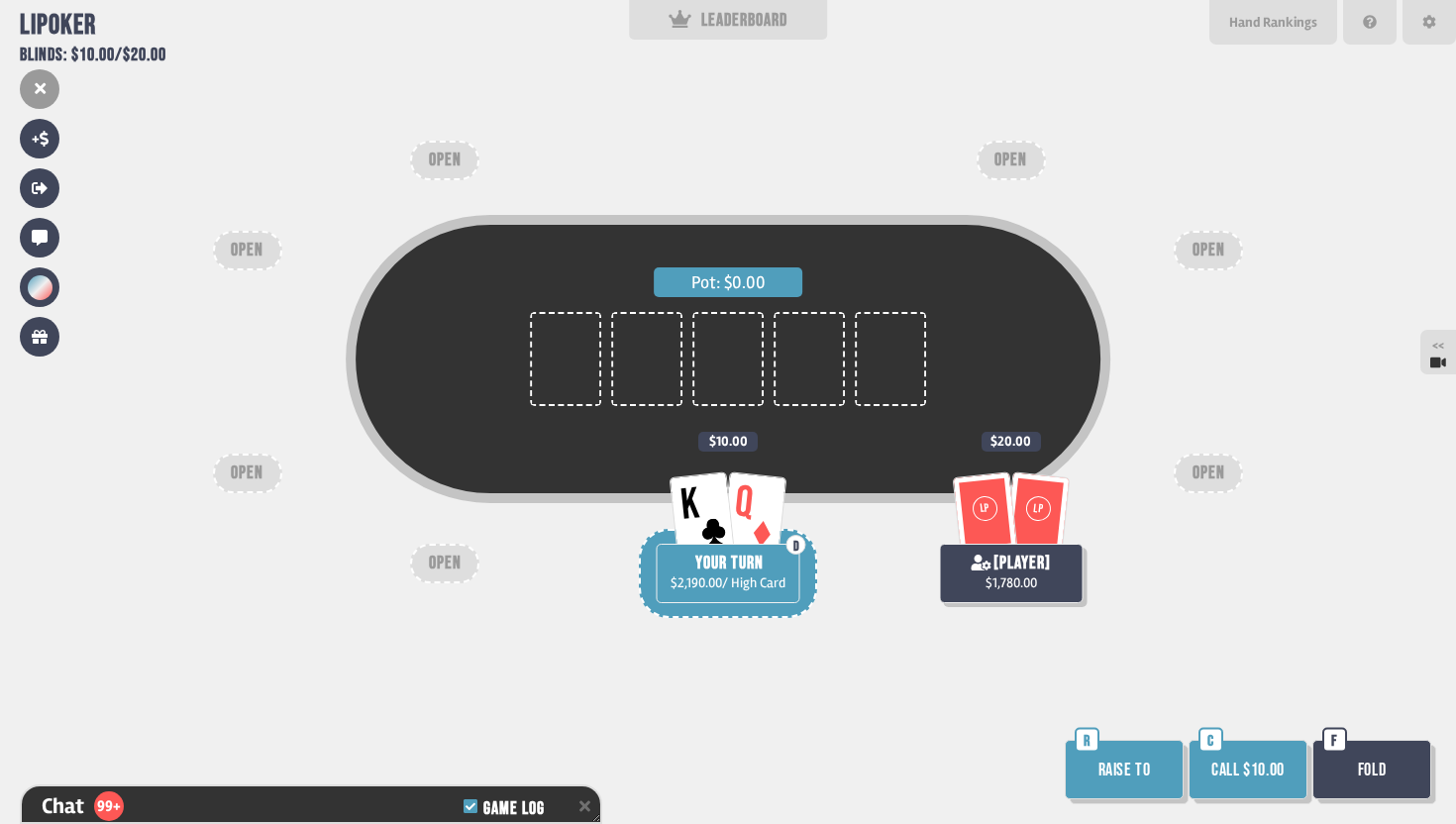 click on "Call $10.00" at bounding box center [1248, 770] 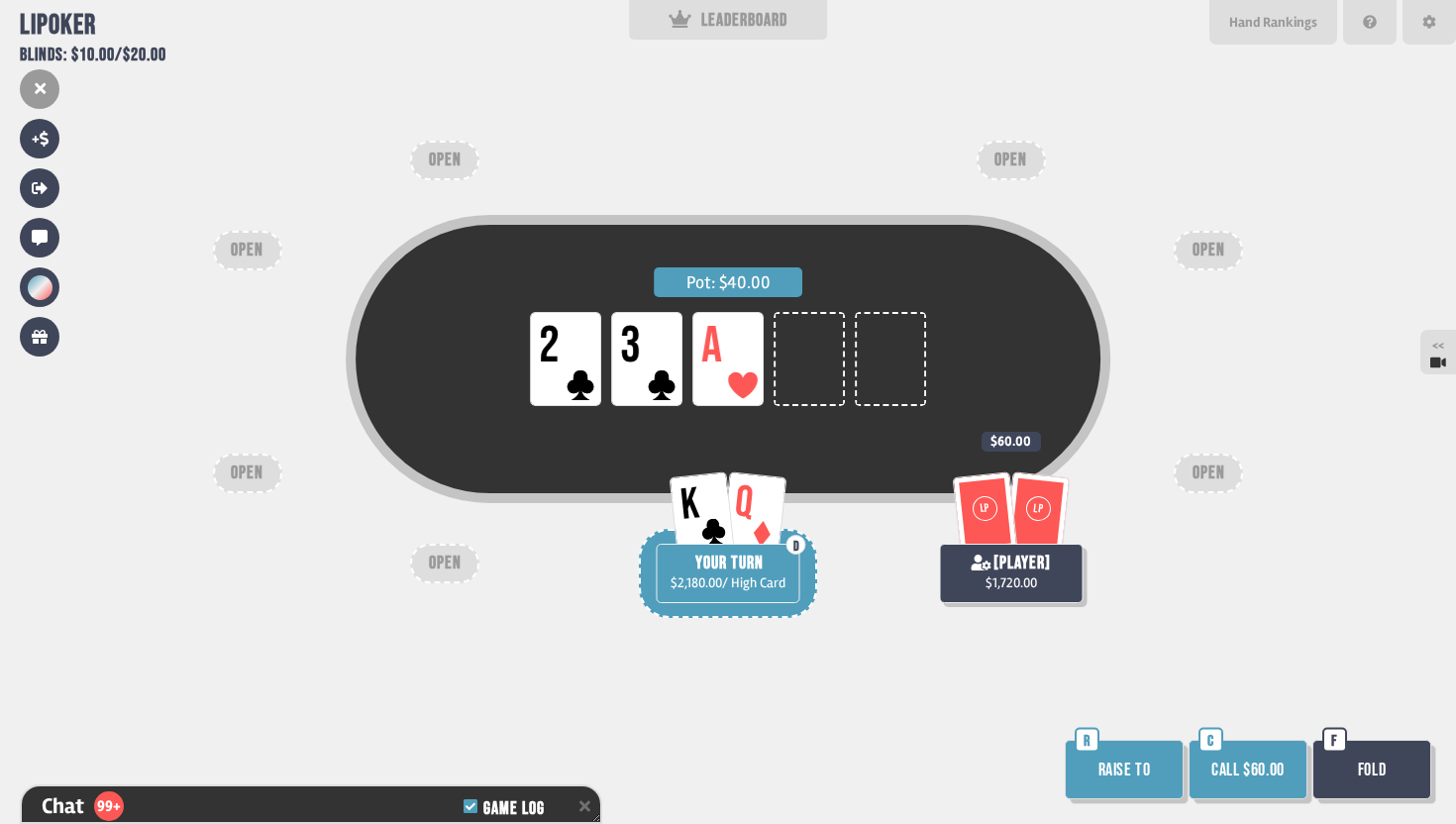 scroll, scrollTop: 22588, scrollLeft: 0, axis: vertical 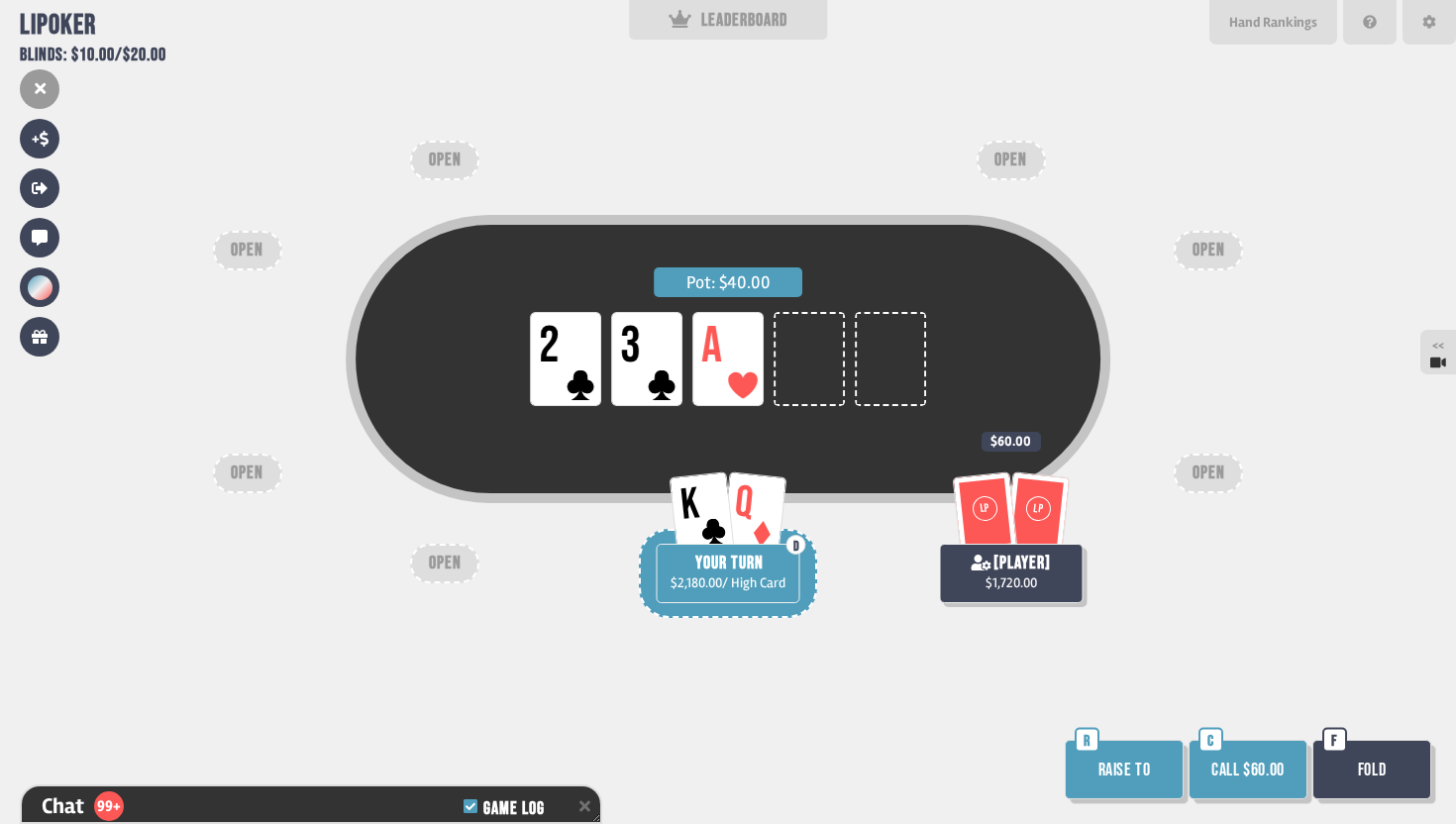 click on "Call $60.00" at bounding box center [1248, 770] 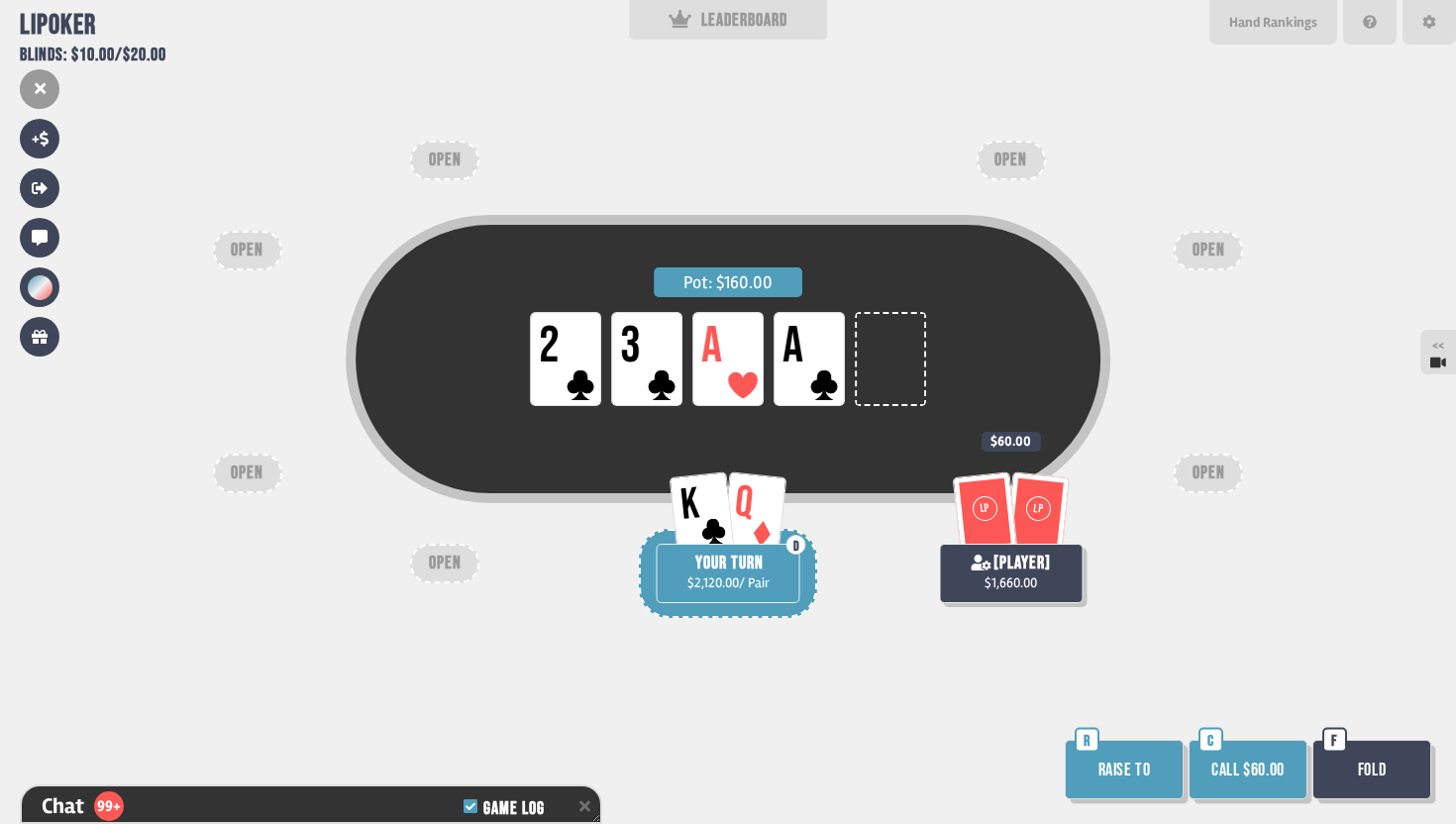 scroll, scrollTop: 22703, scrollLeft: 0, axis: vertical 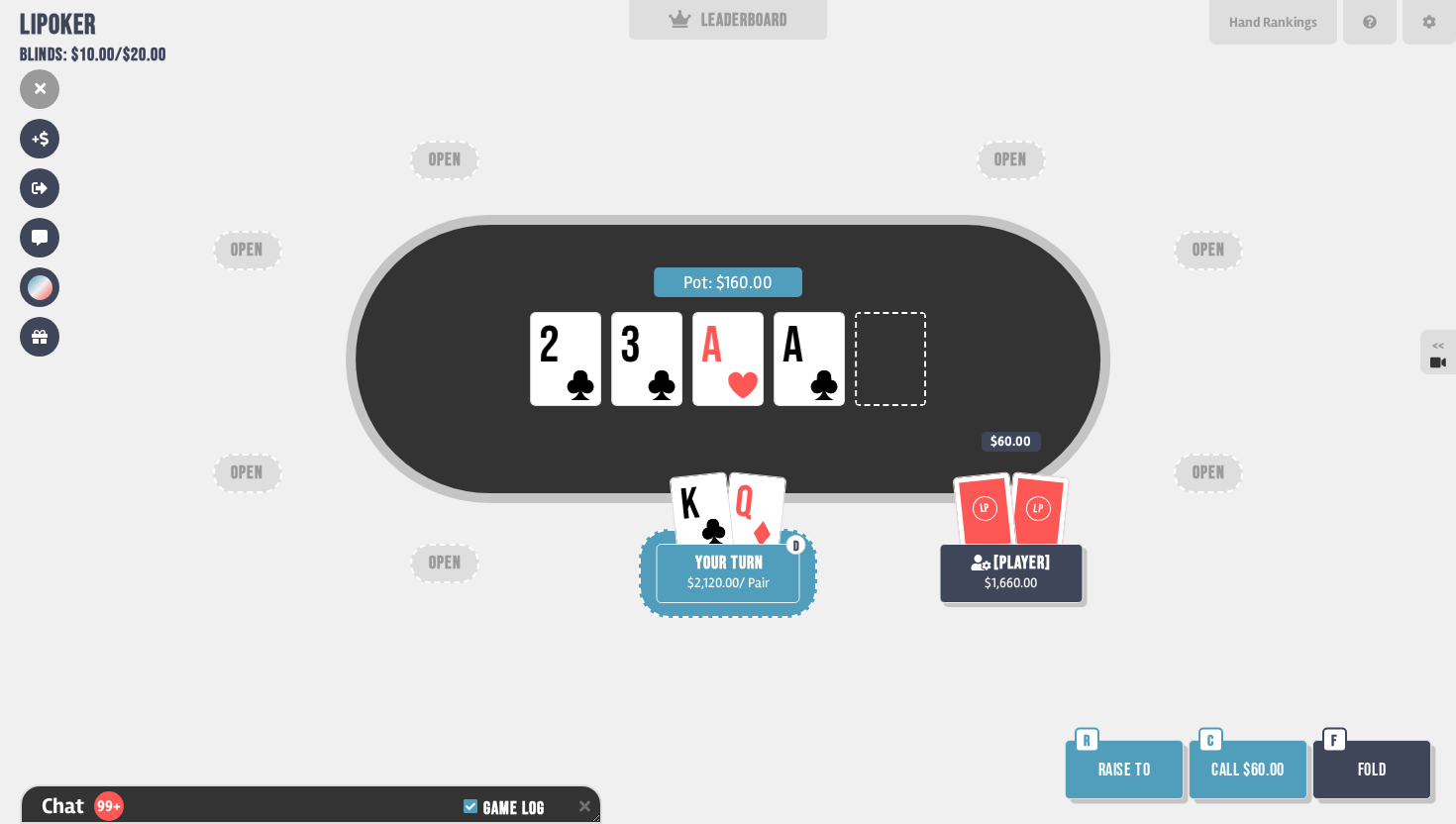click on "Fold" at bounding box center (1372, 770) 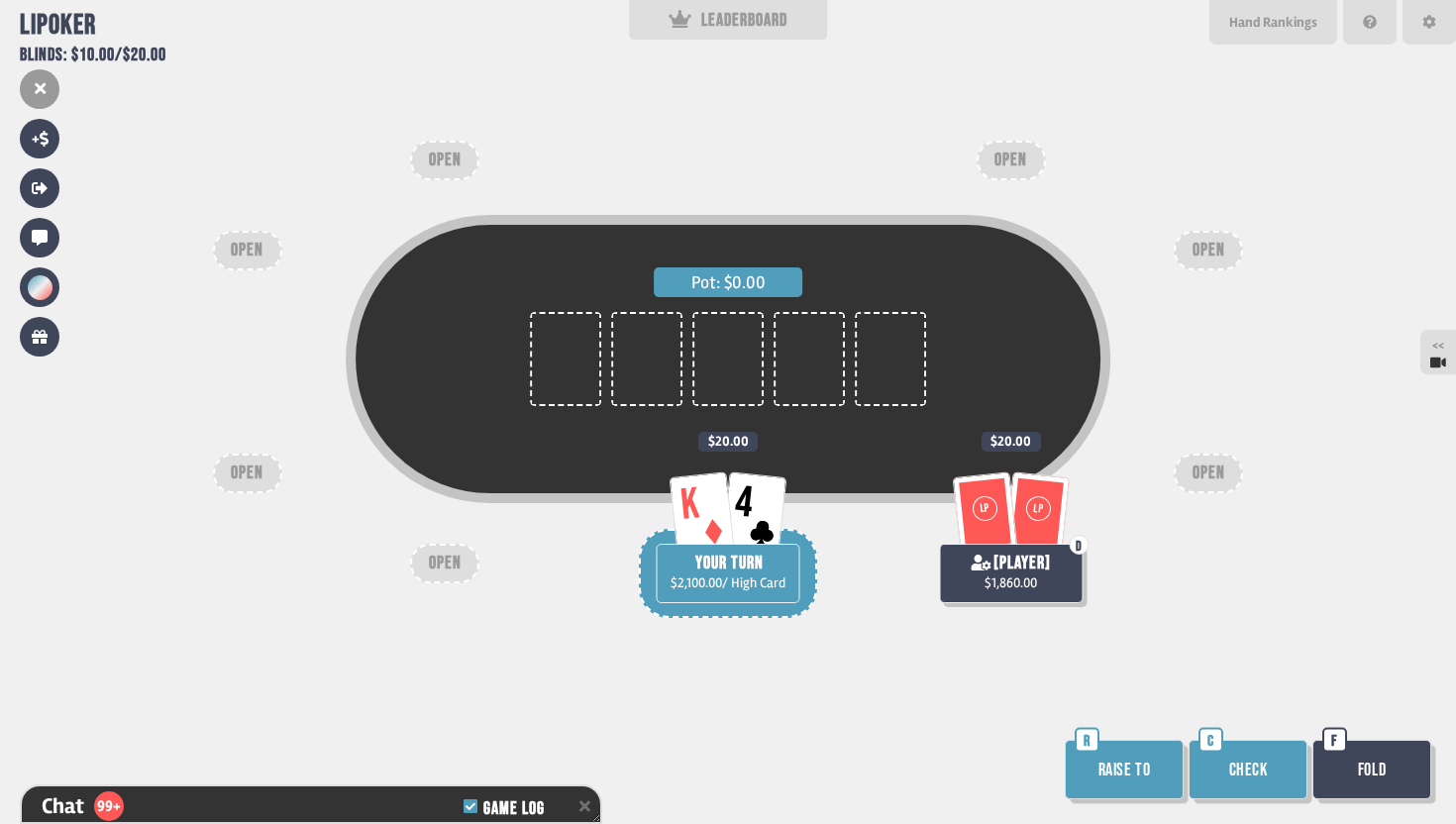 scroll, scrollTop: 22875, scrollLeft: 0, axis: vertical 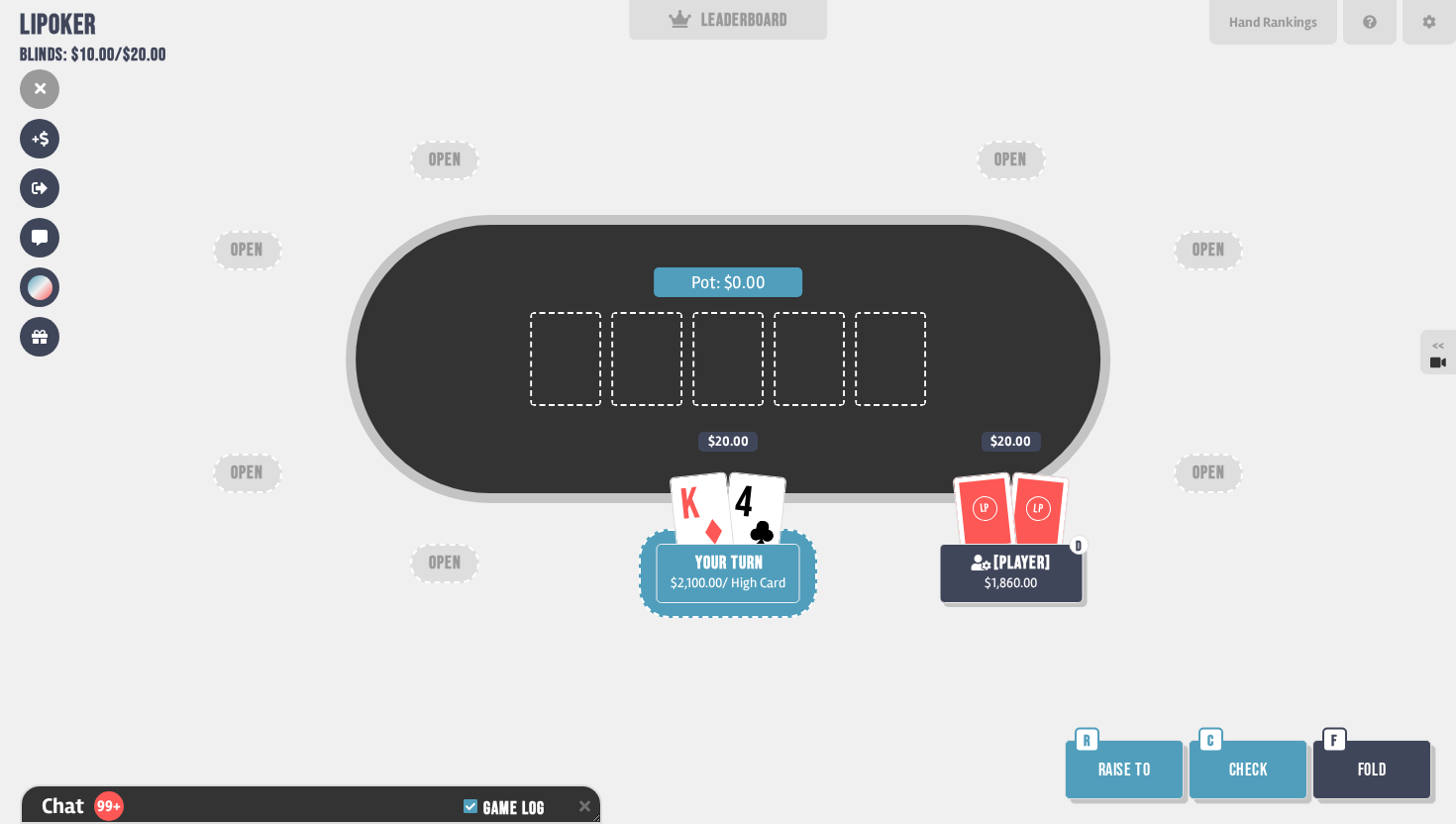 click on "Check" at bounding box center (1248, 770) 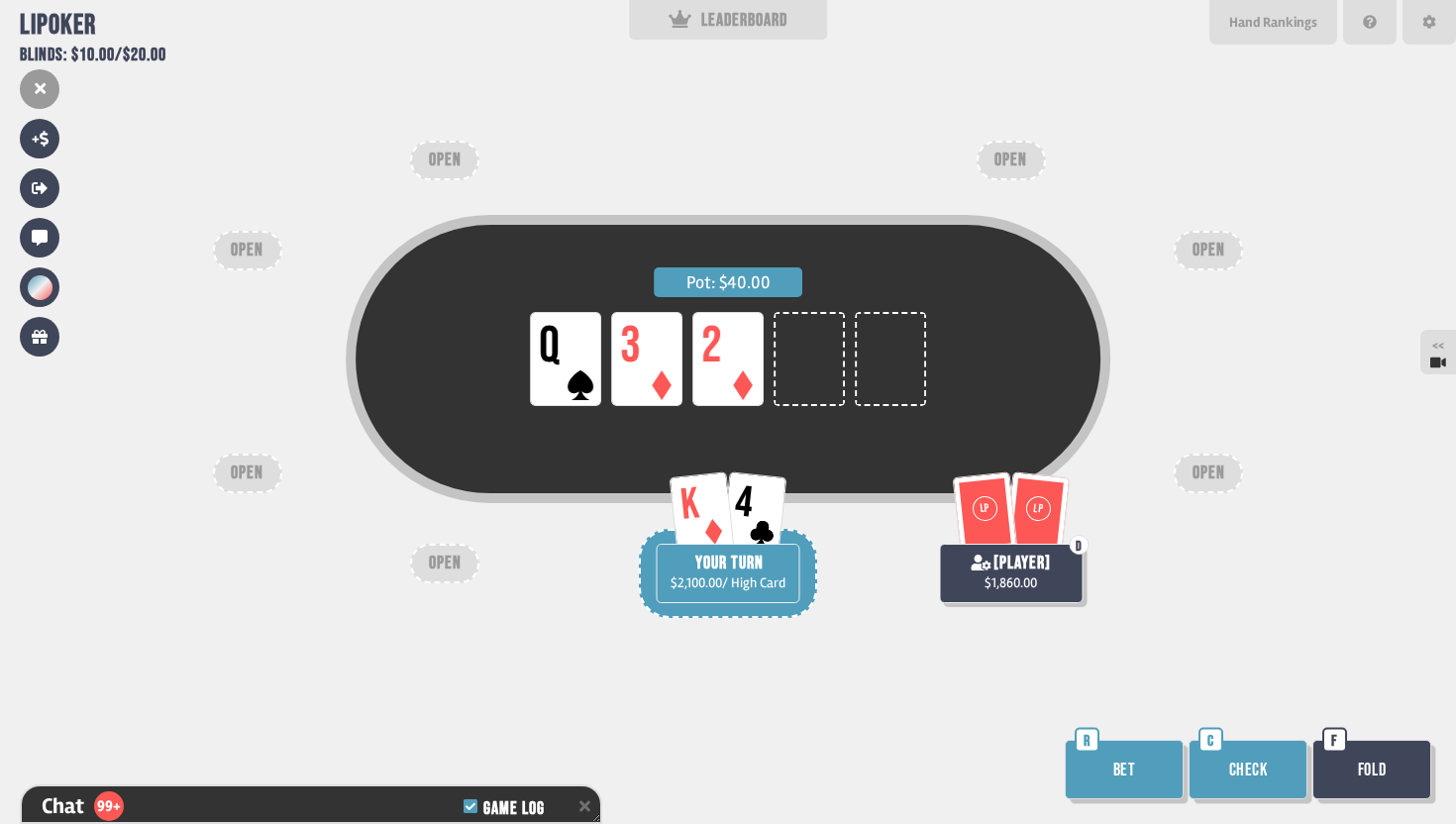scroll, scrollTop: 22961, scrollLeft: 0, axis: vertical 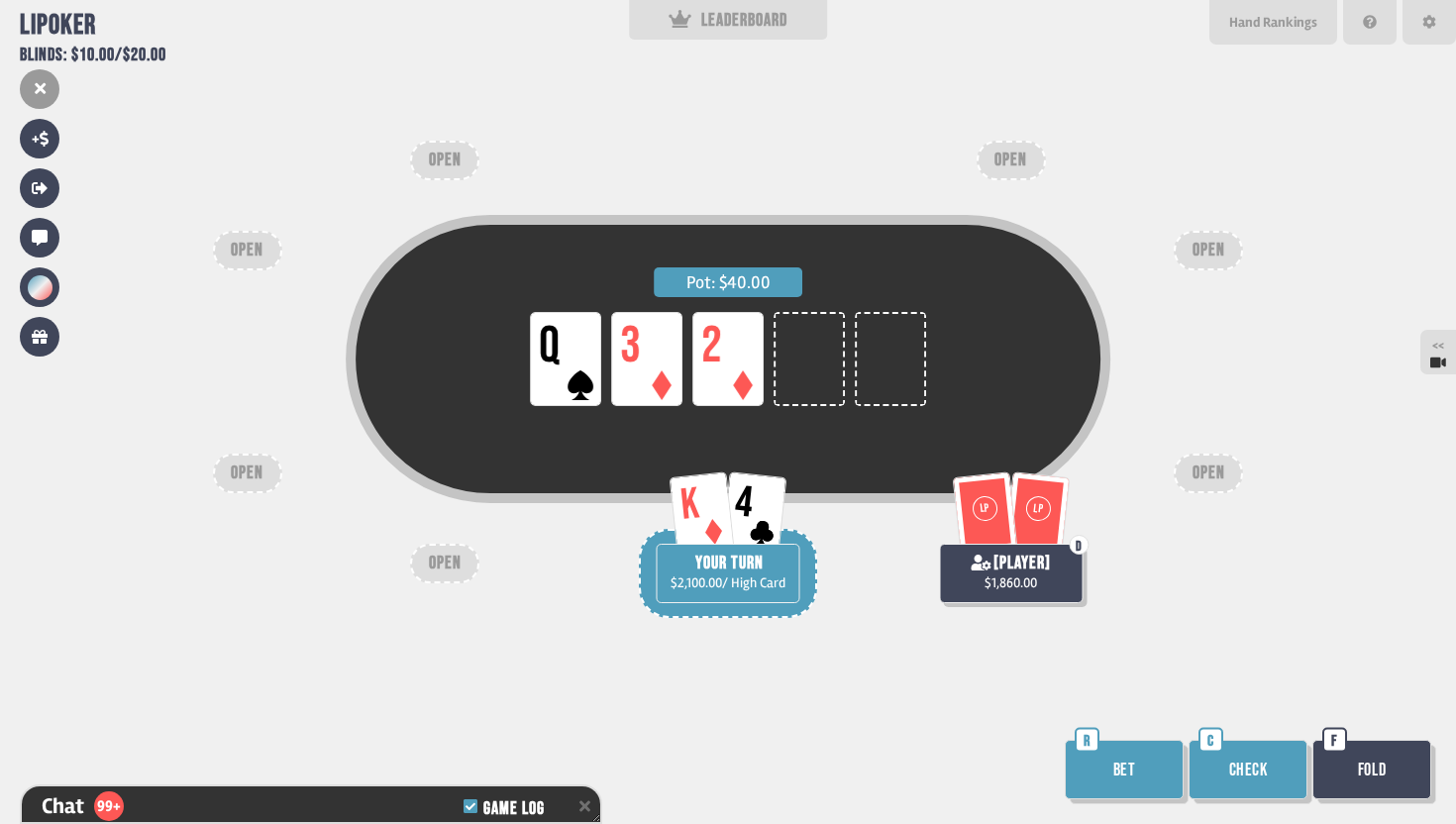 click on "Check" at bounding box center (1248, 770) 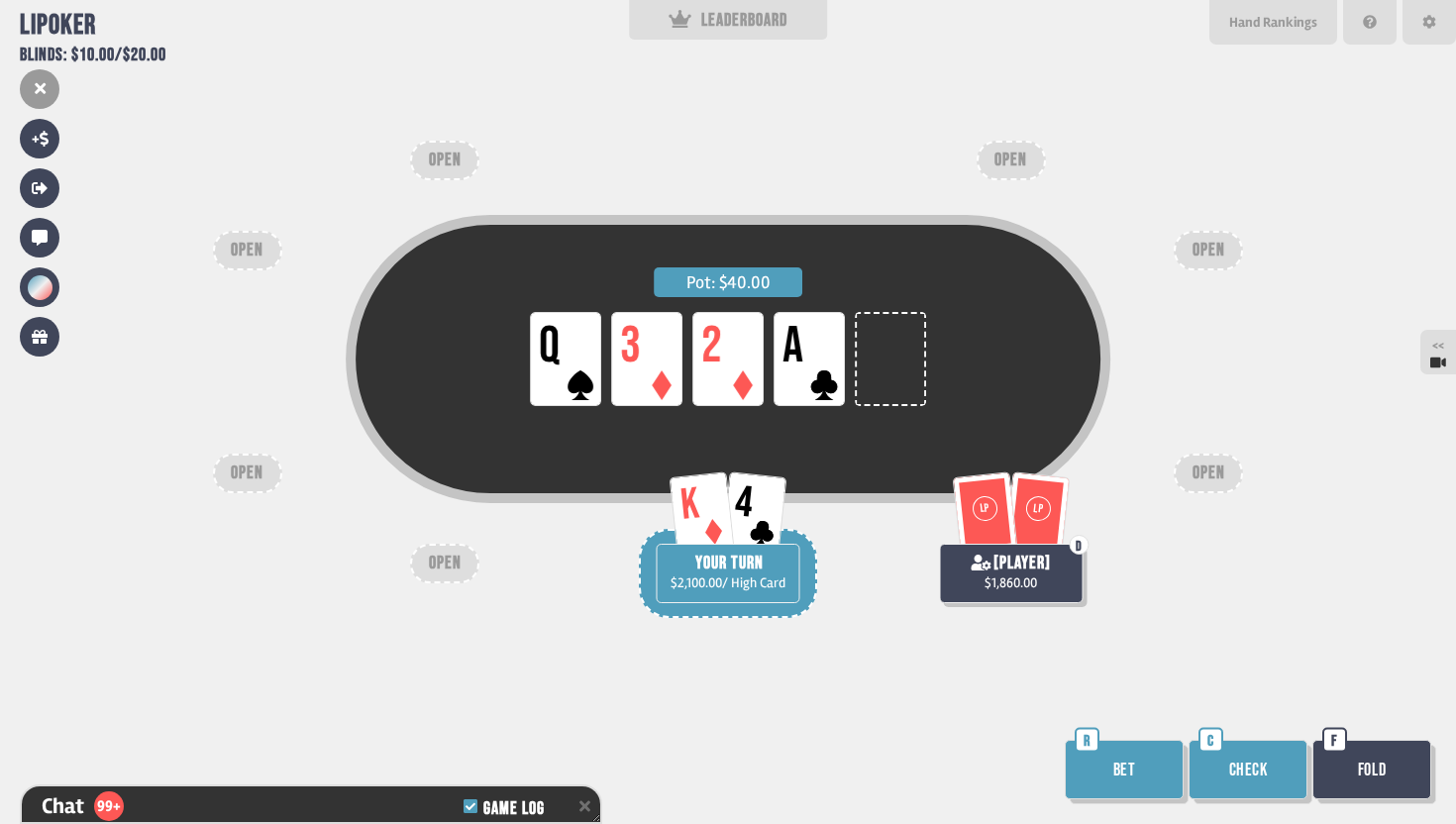 scroll, scrollTop: 23076, scrollLeft: 0, axis: vertical 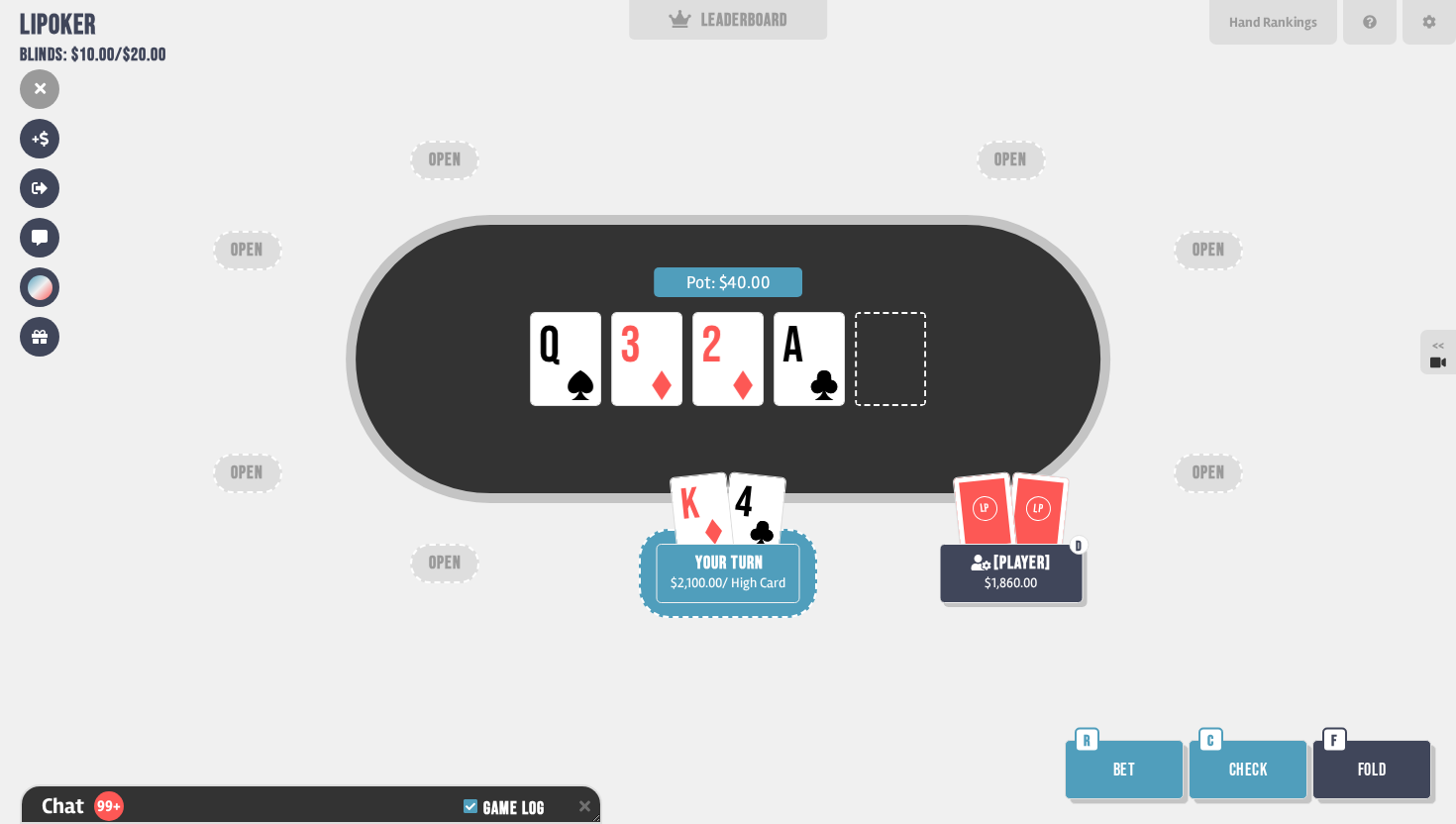 click on "Check" at bounding box center [1248, 770] 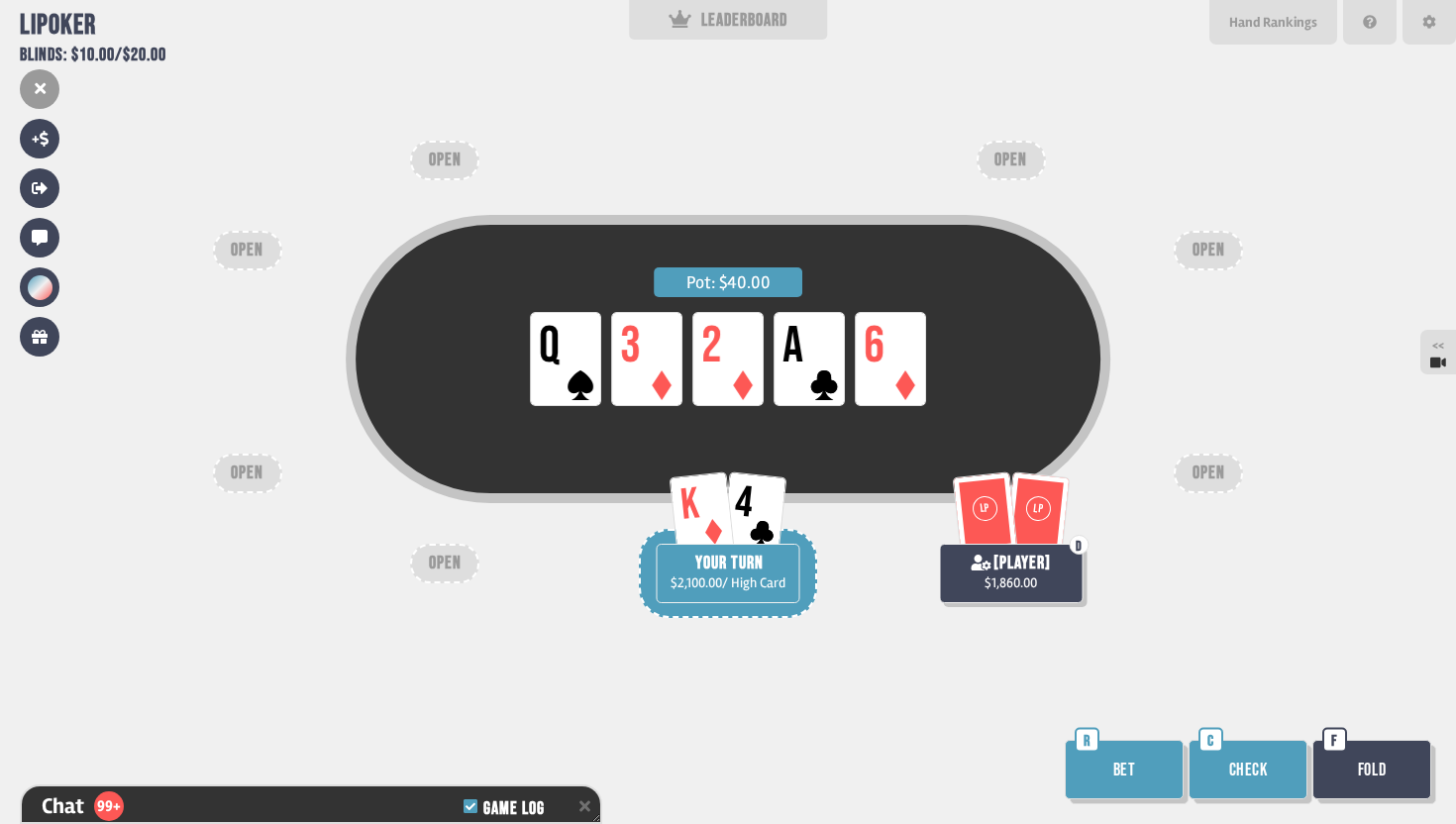 scroll, scrollTop: 23191, scrollLeft: 0, axis: vertical 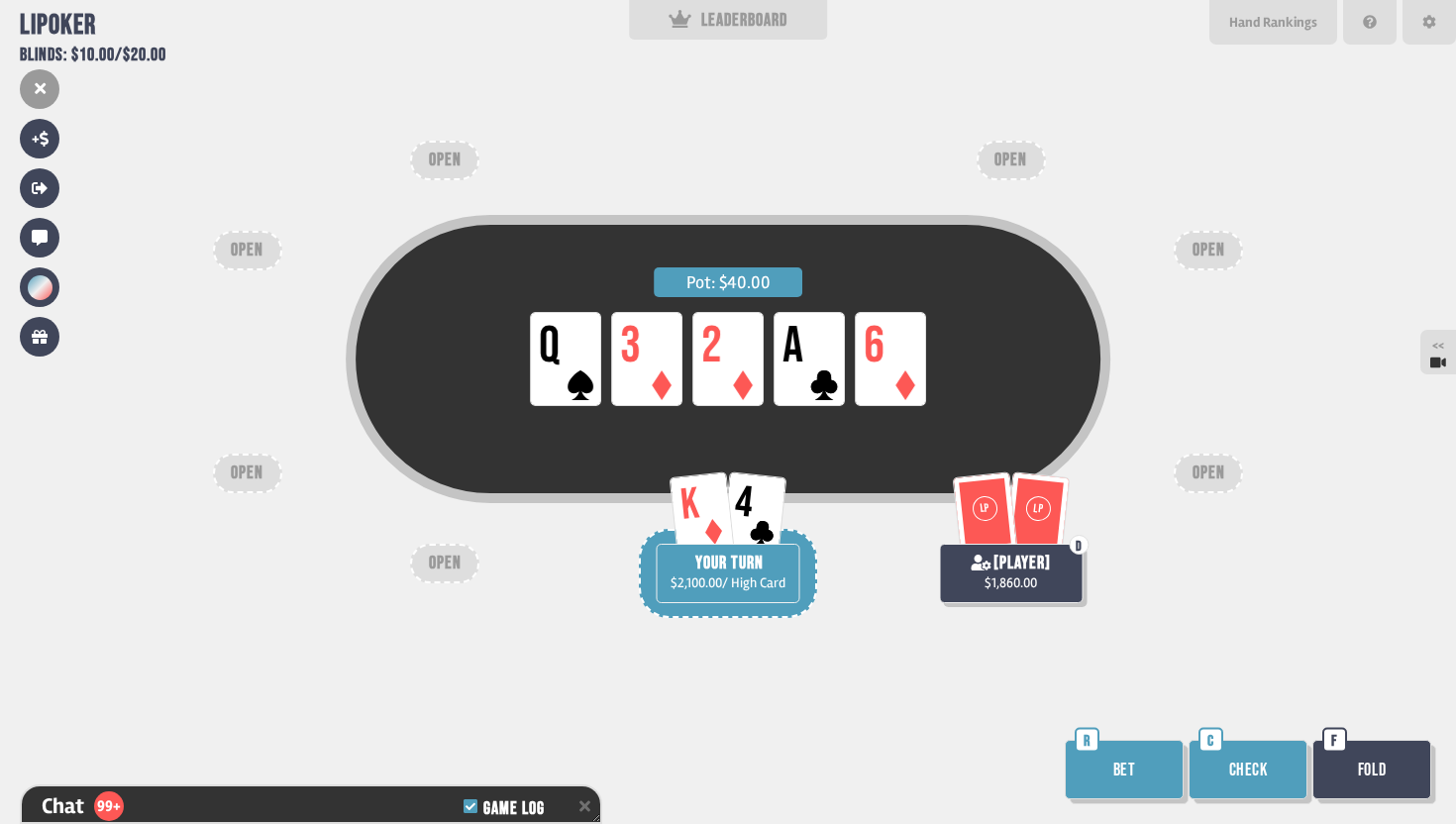 click on "Check" at bounding box center (1248, 770) 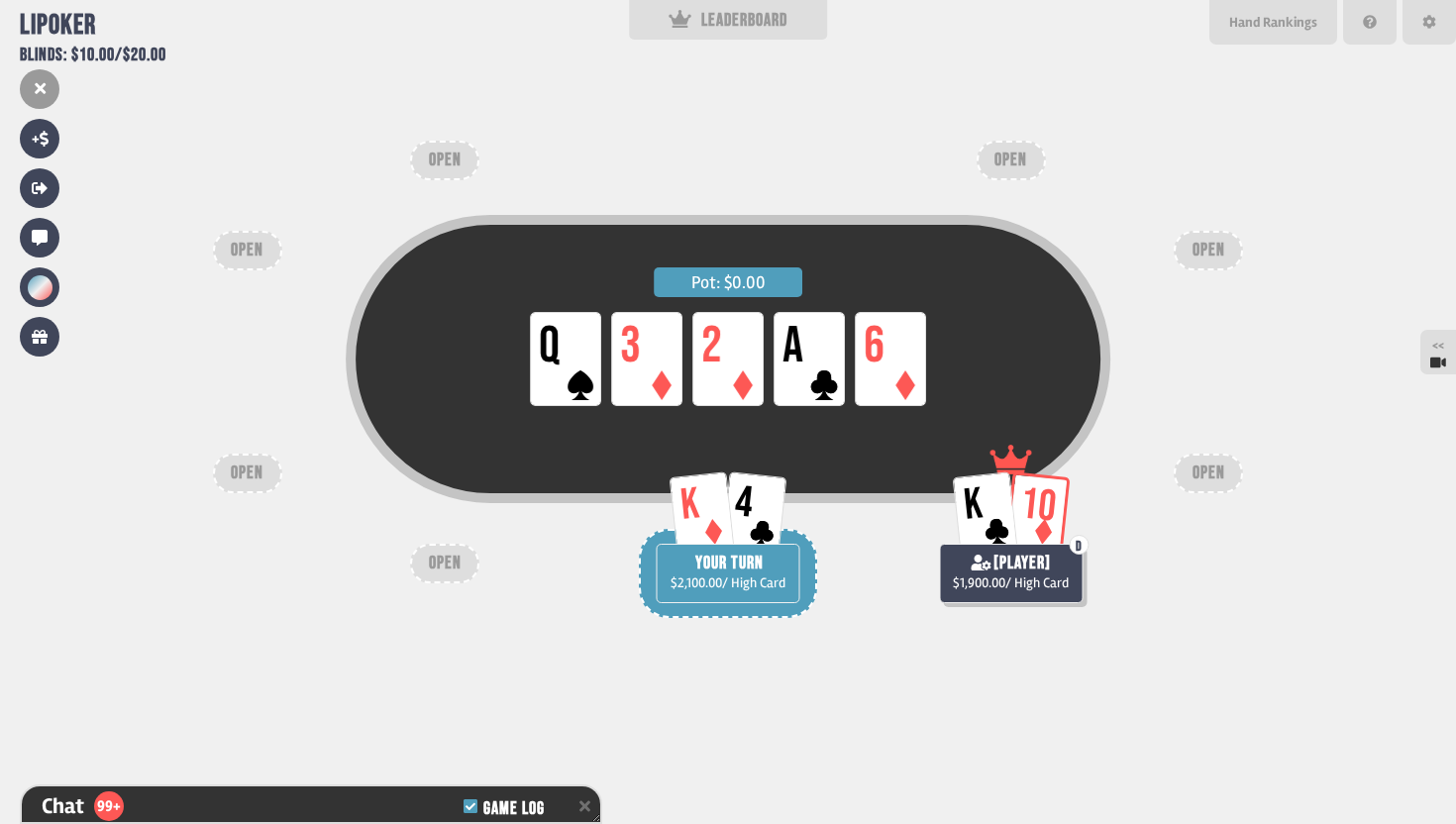 scroll, scrollTop: 23363, scrollLeft: 0, axis: vertical 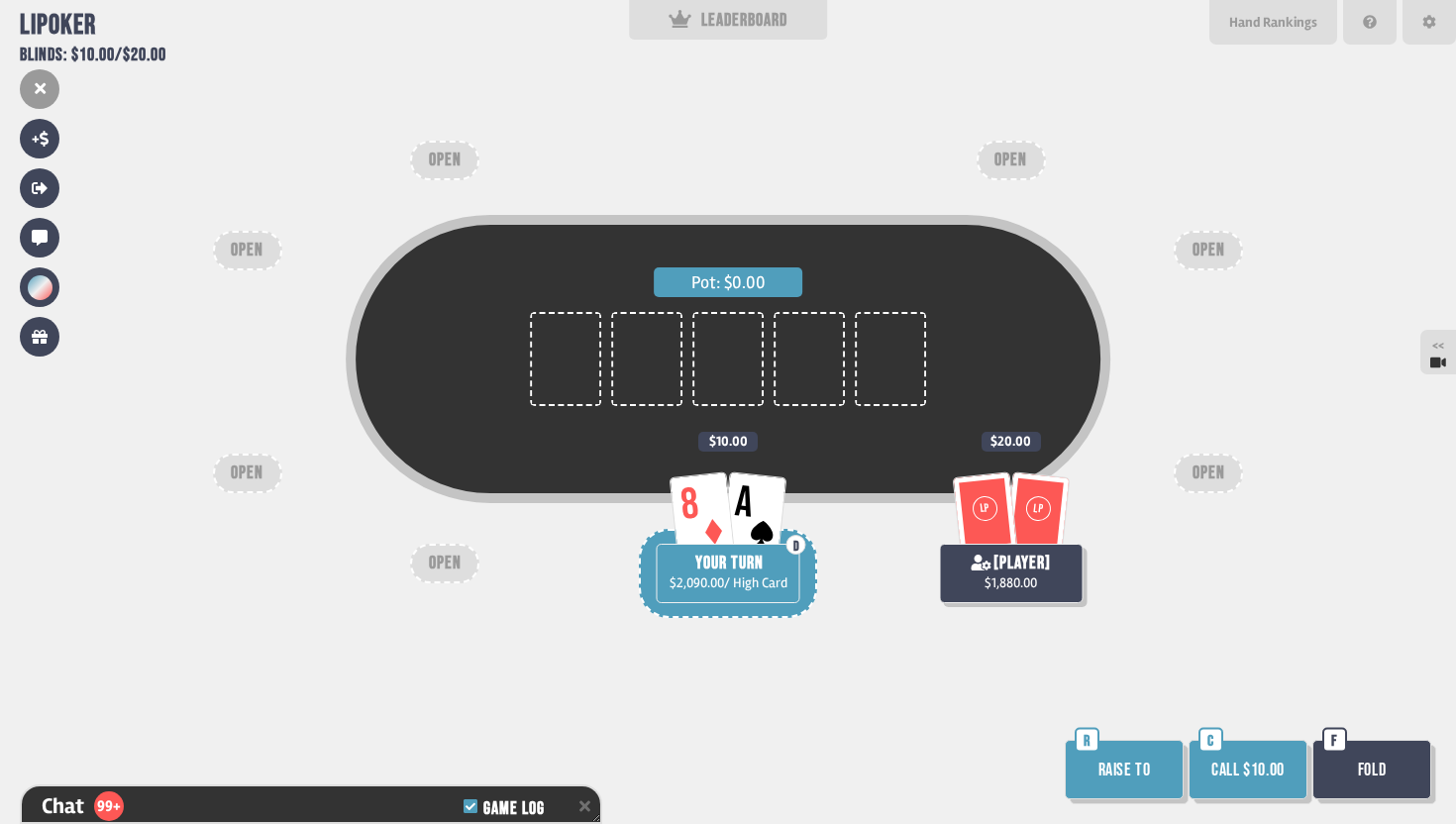 click on "Call $10.00" at bounding box center (1248, 770) 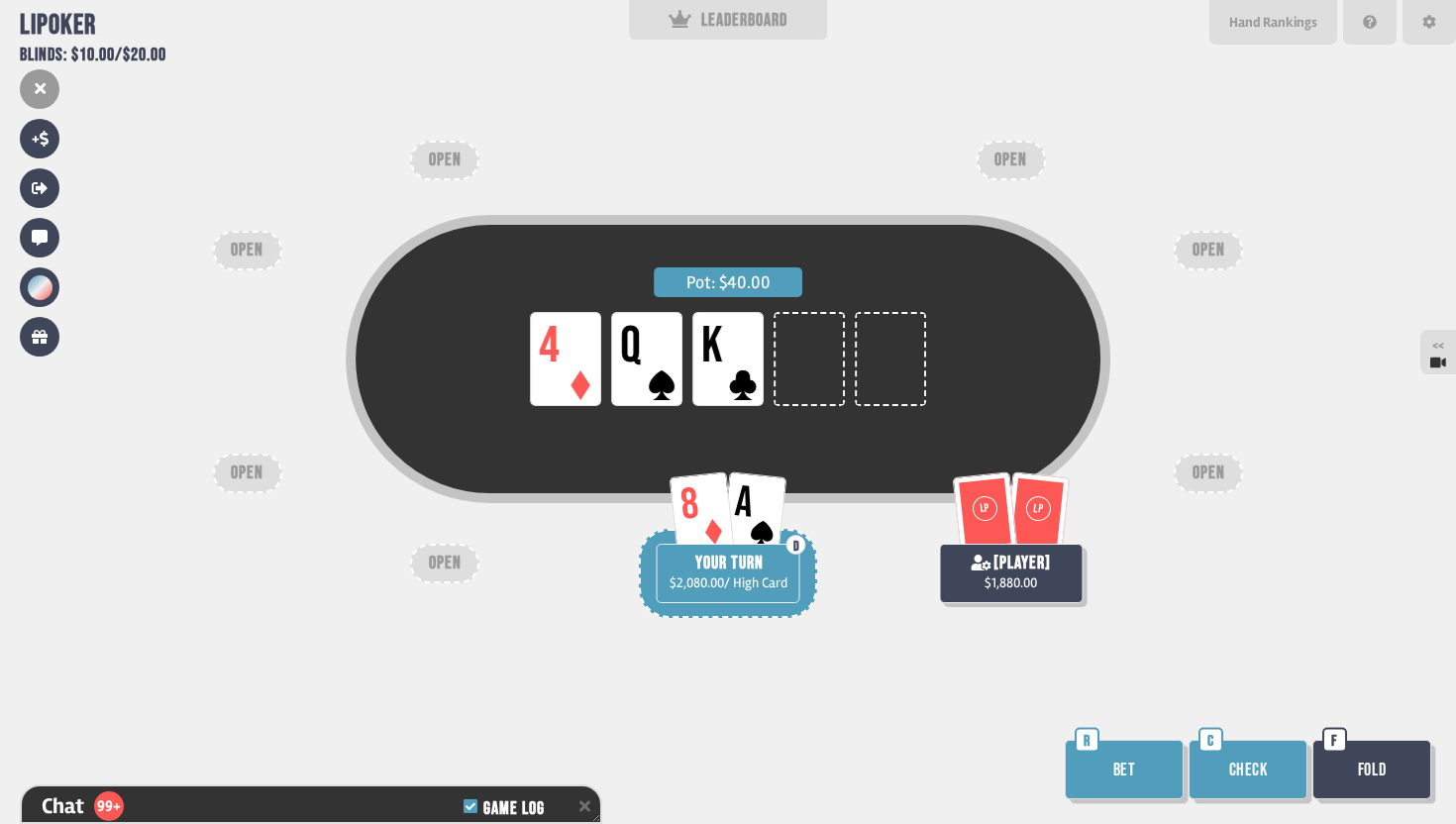 scroll, scrollTop: 23507, scrollLeft: 0, axis: vertical 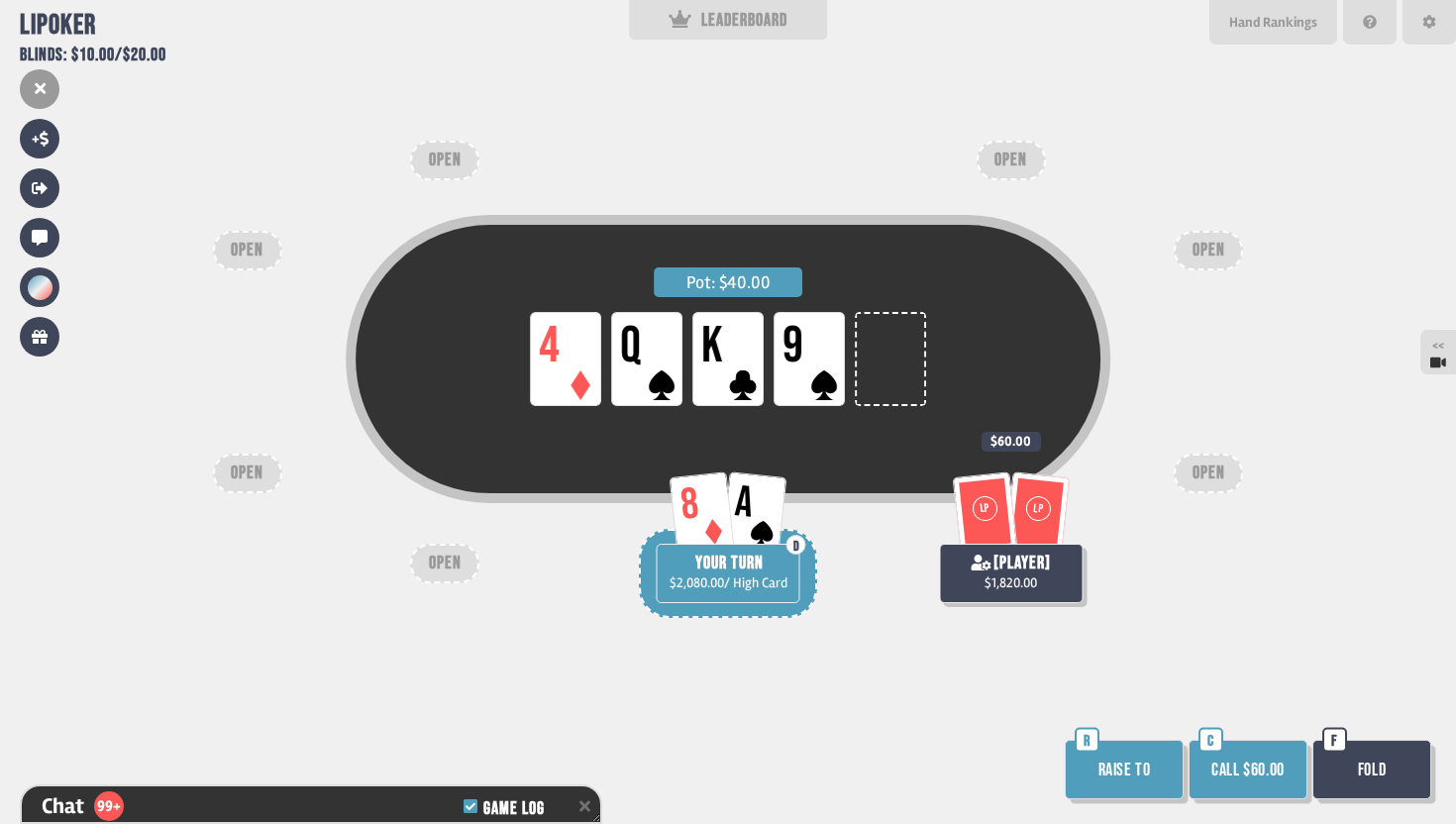 click on "Call $60.00" at bounding box center [1248, 770] 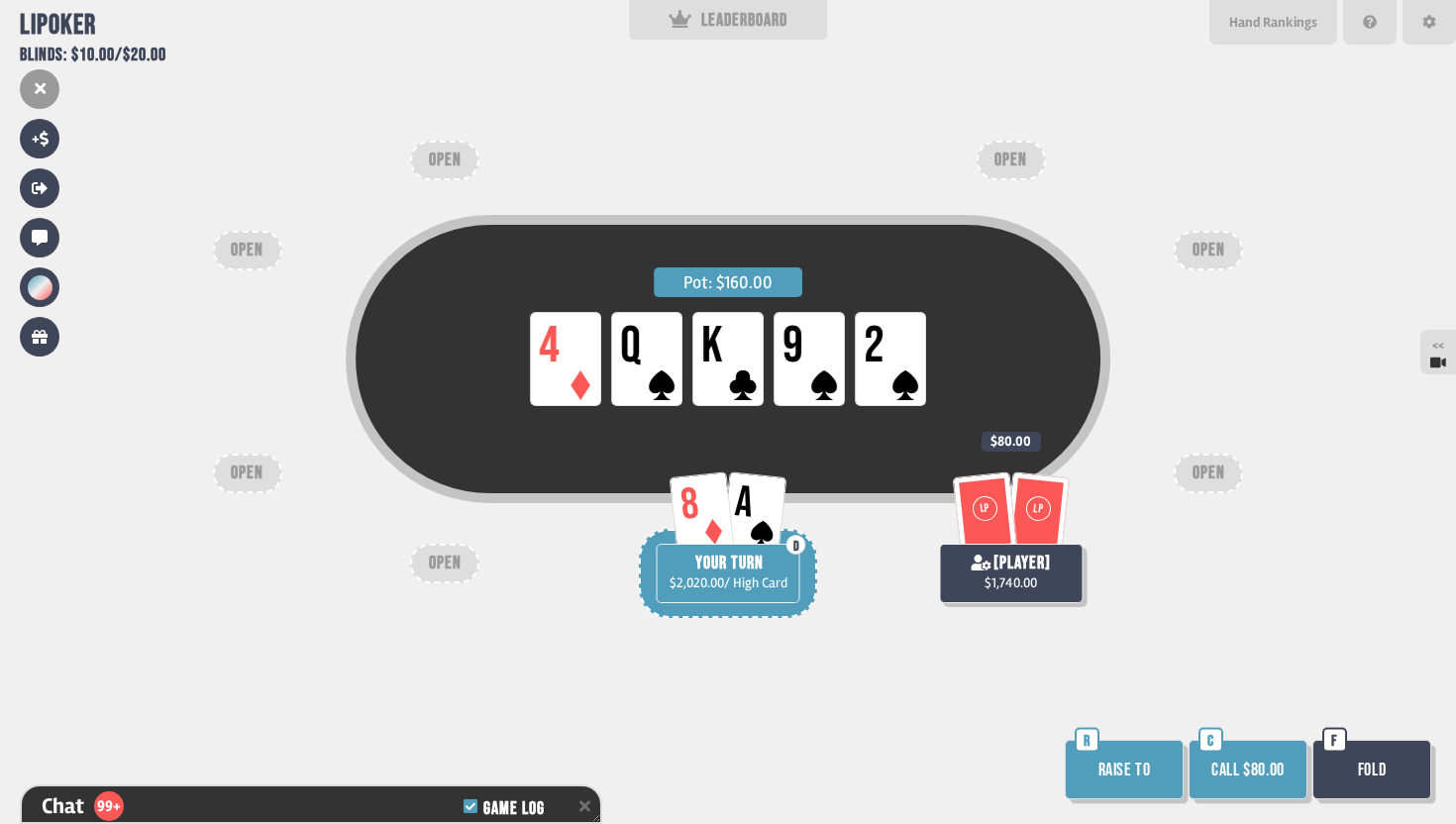scroll, scrollTop: 23737, scrollLeft: 0, axis: vertical 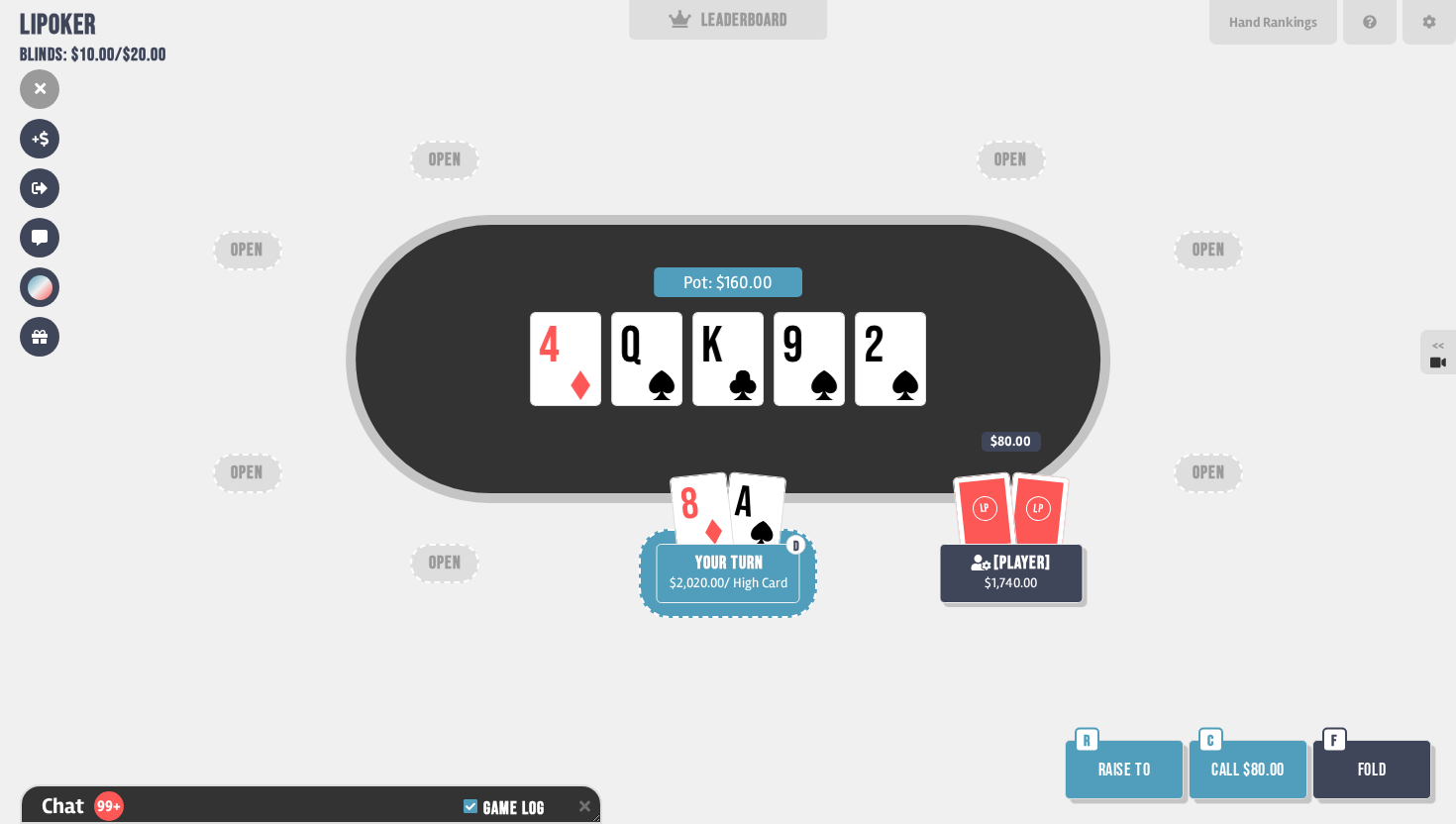 click on "Fold" at bounding box center [1372, 770] 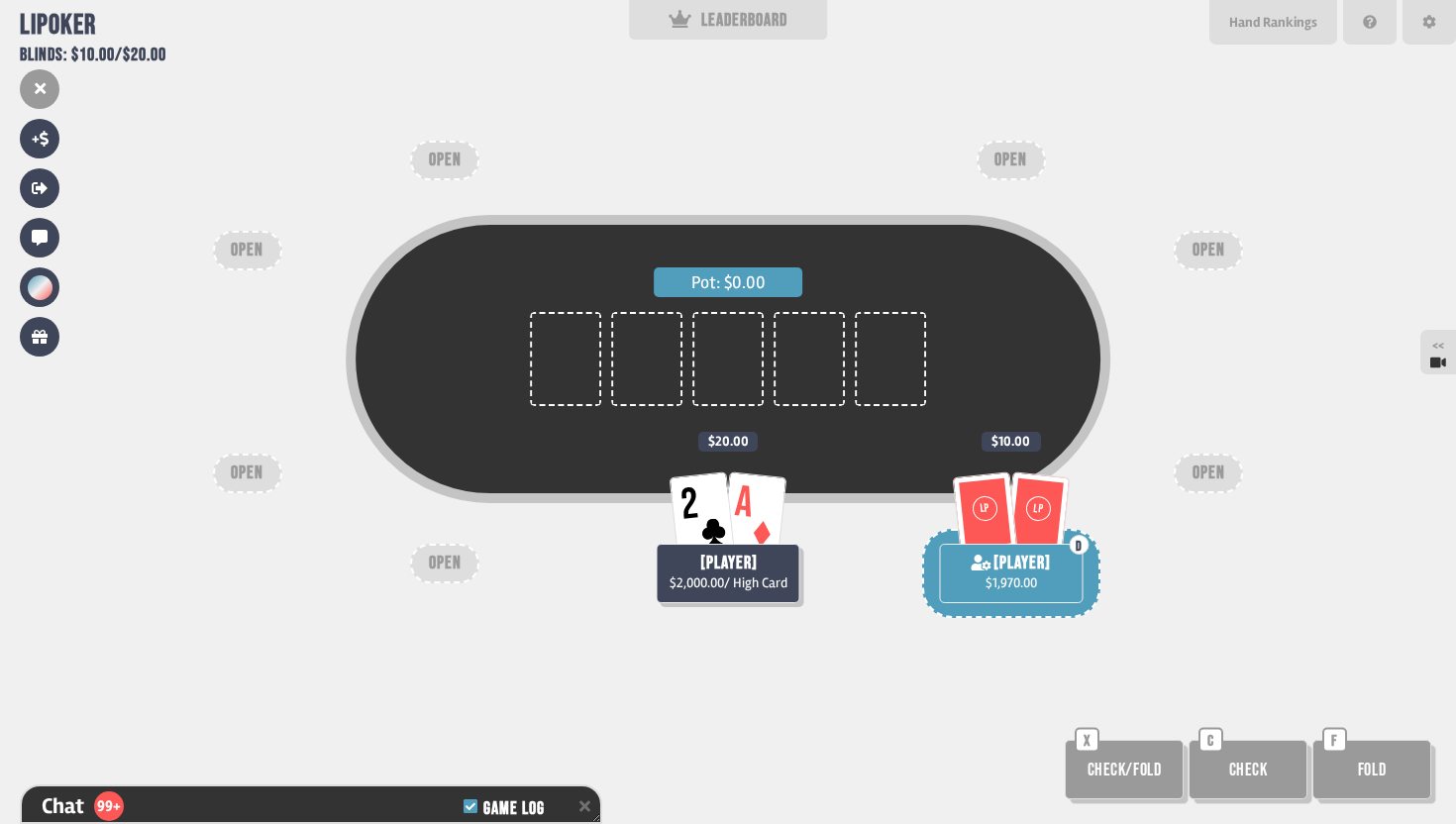 scroll, scrollTop: 23880, scrollLeft: 0, axis: vertical 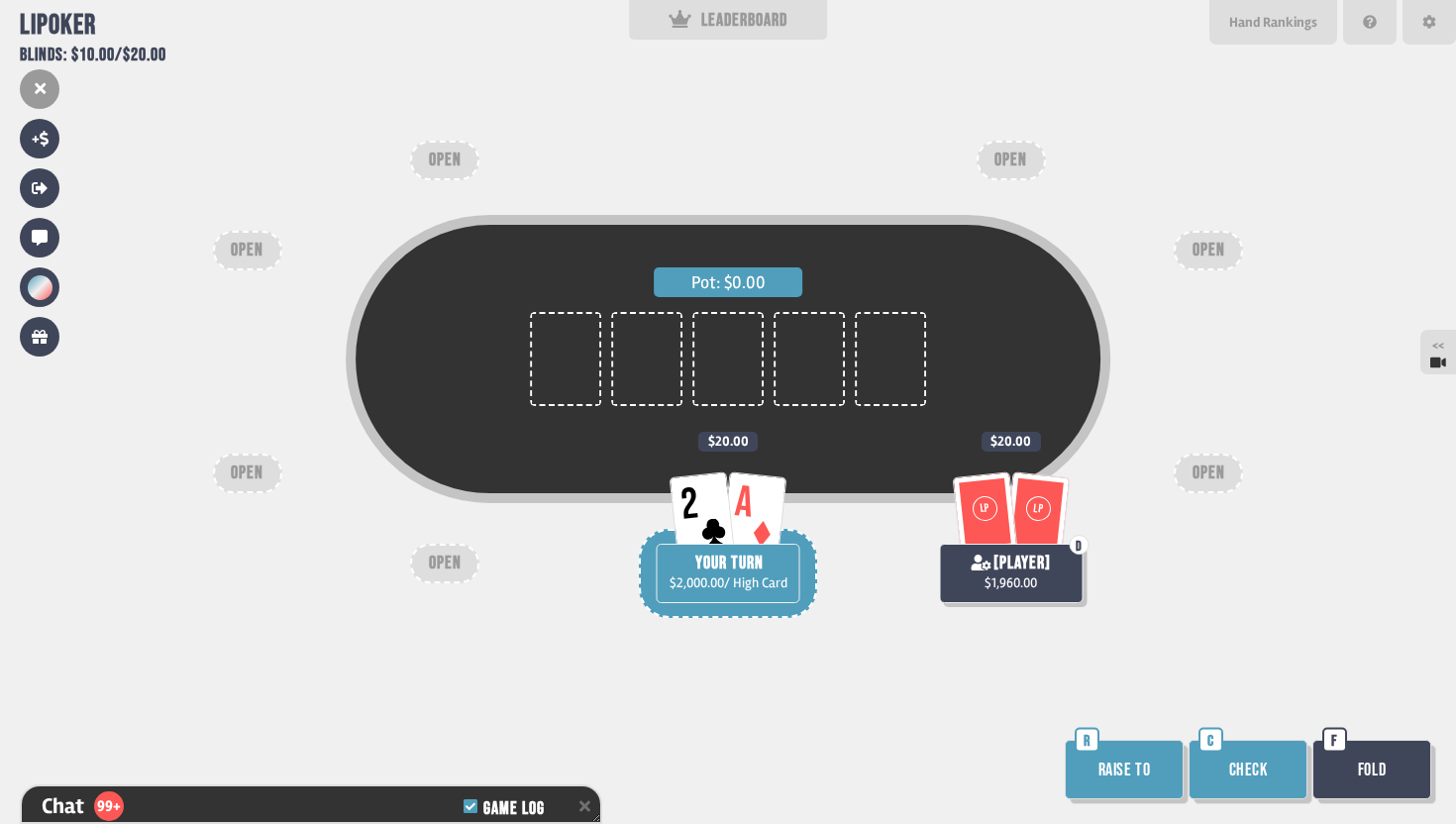 click on "Check" at bounding box center [1248, 770] 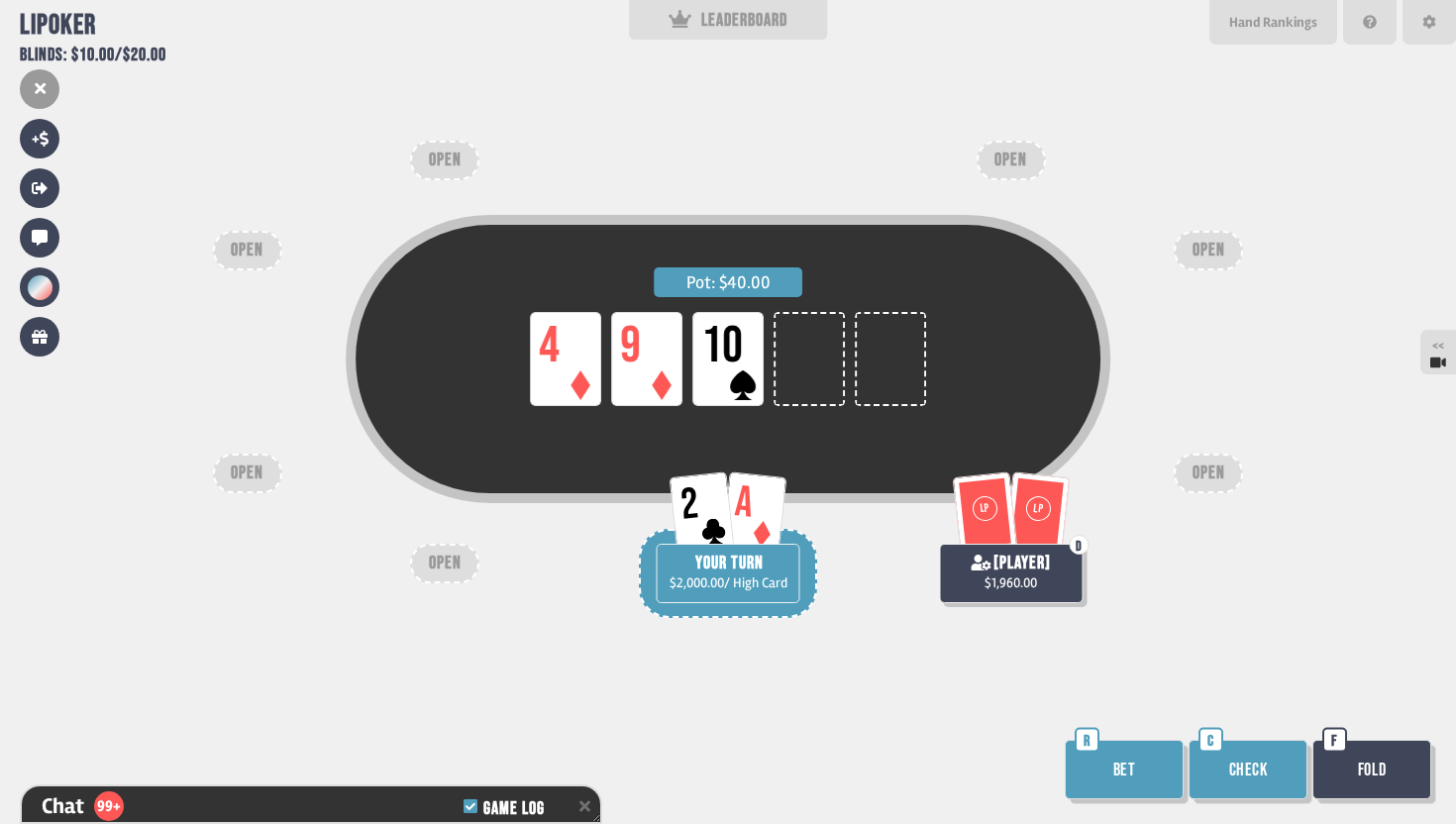 scroll, scrollTop: 23995, scrollLeft: 0, axis: vertical 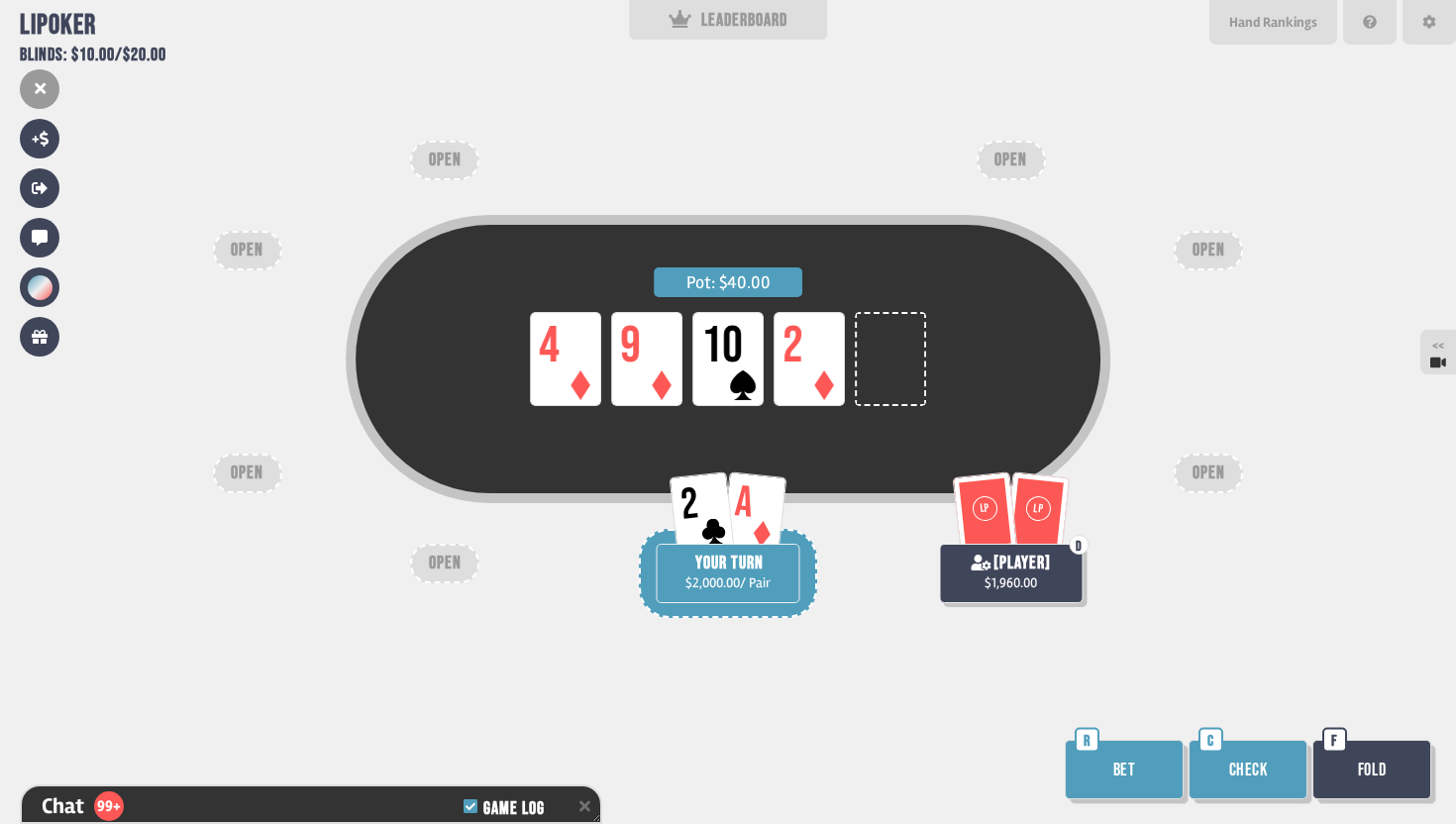 click on "Bet" at bounding box center (1124, 770) 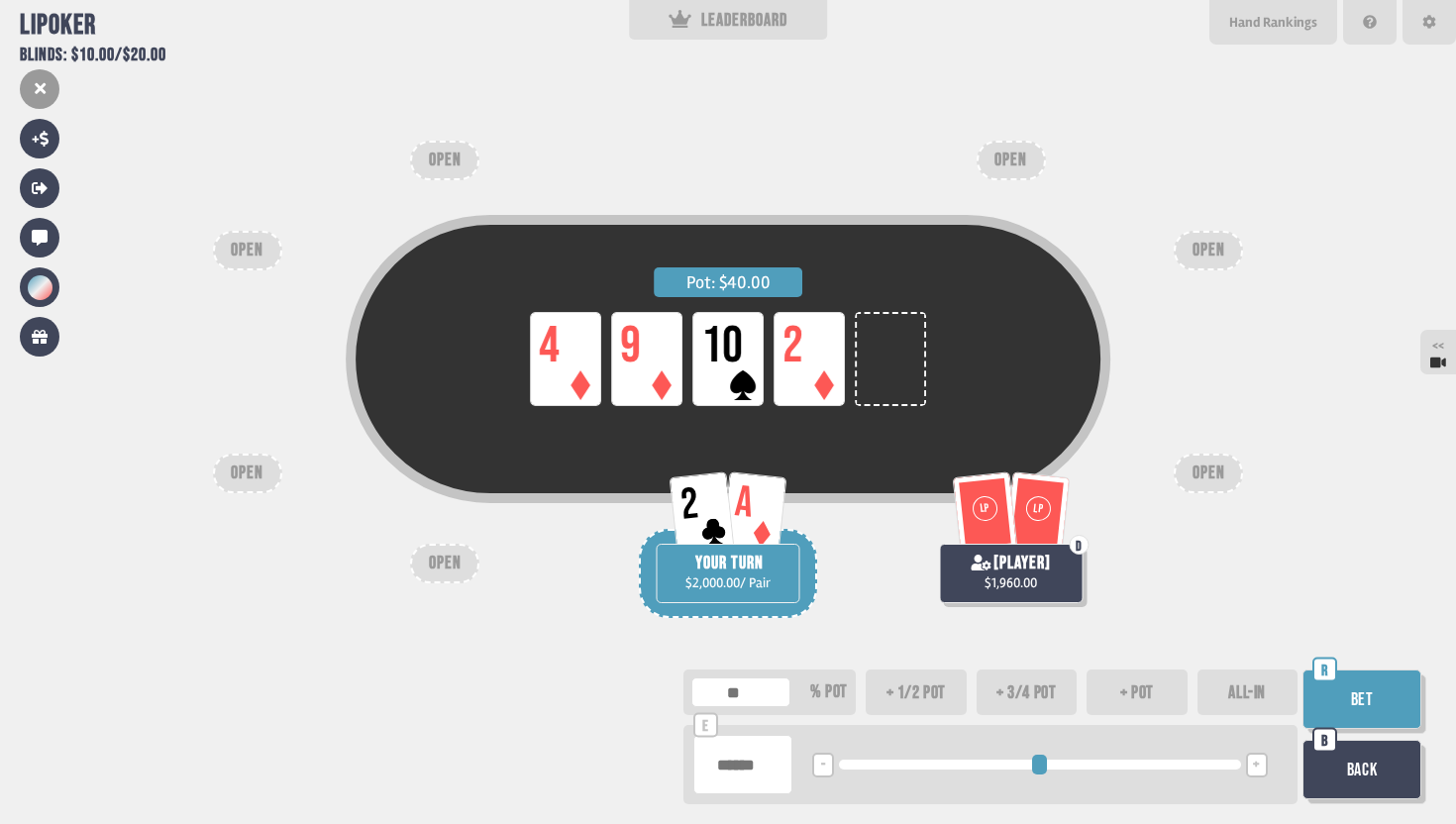 click at bounding box center (743, 765) 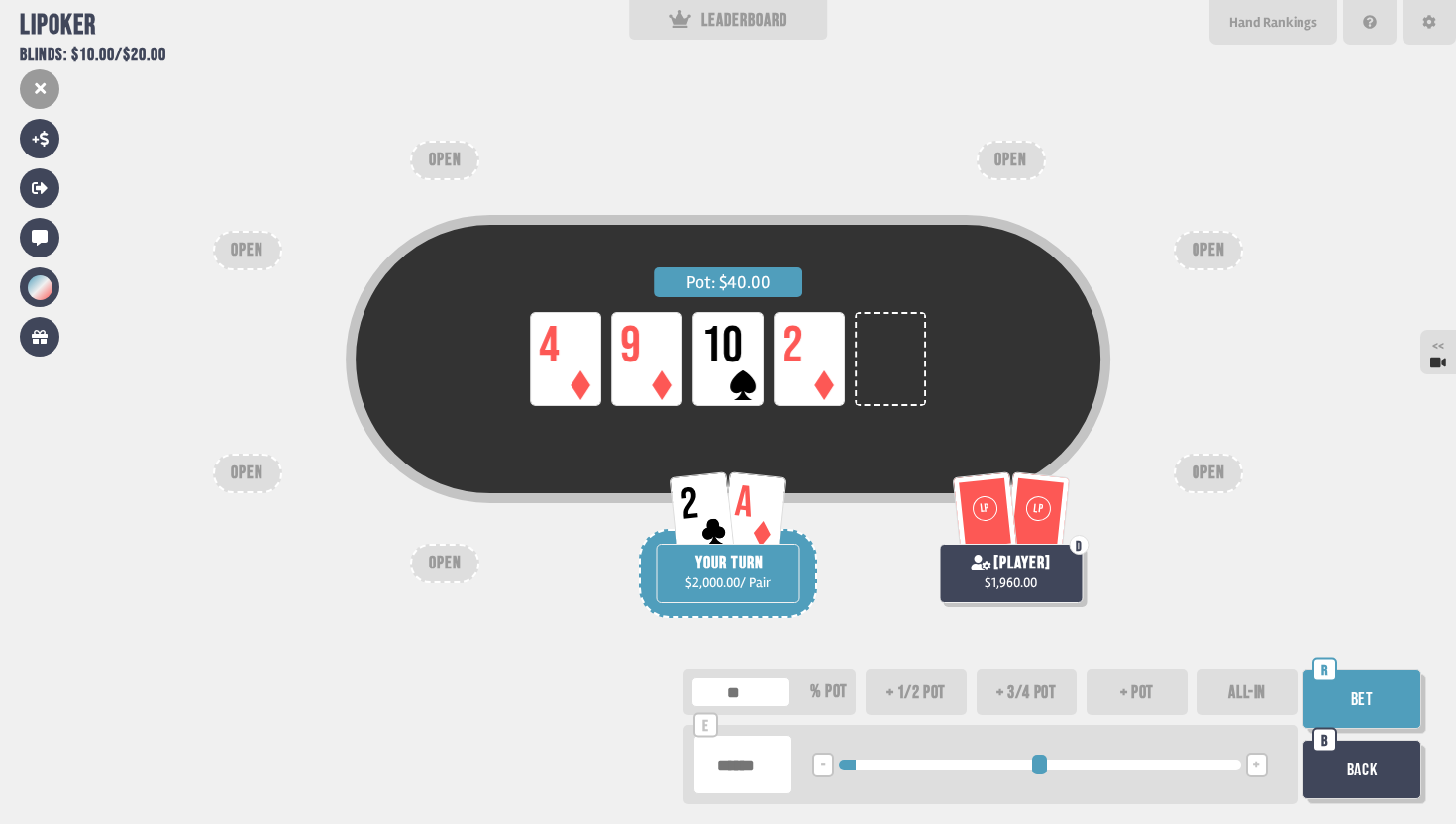 click on "Bet" at bounding box center [1362, 699] 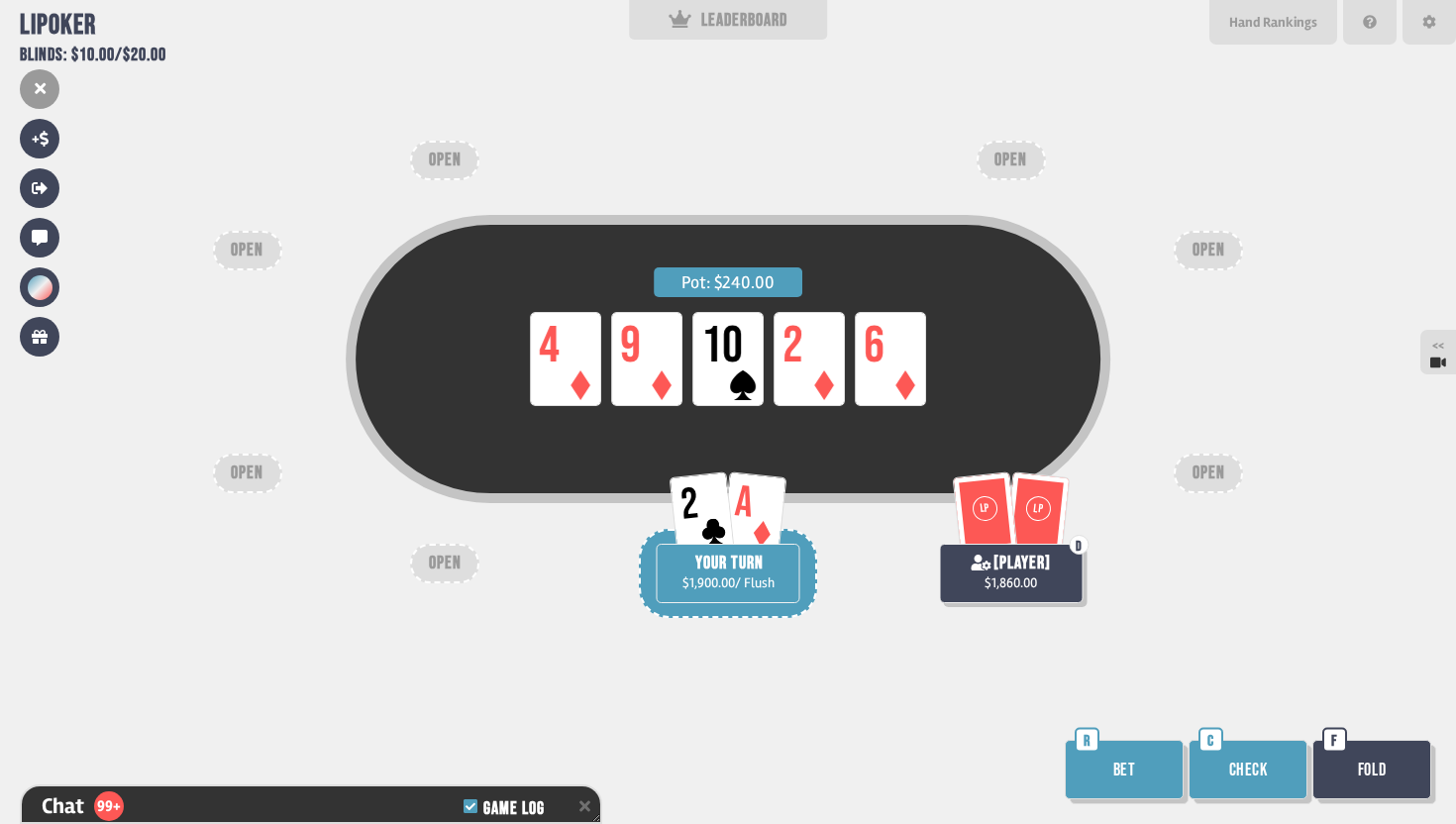 scroll, scrollTop: 24225, scrollLeft: 0, axis: vertical 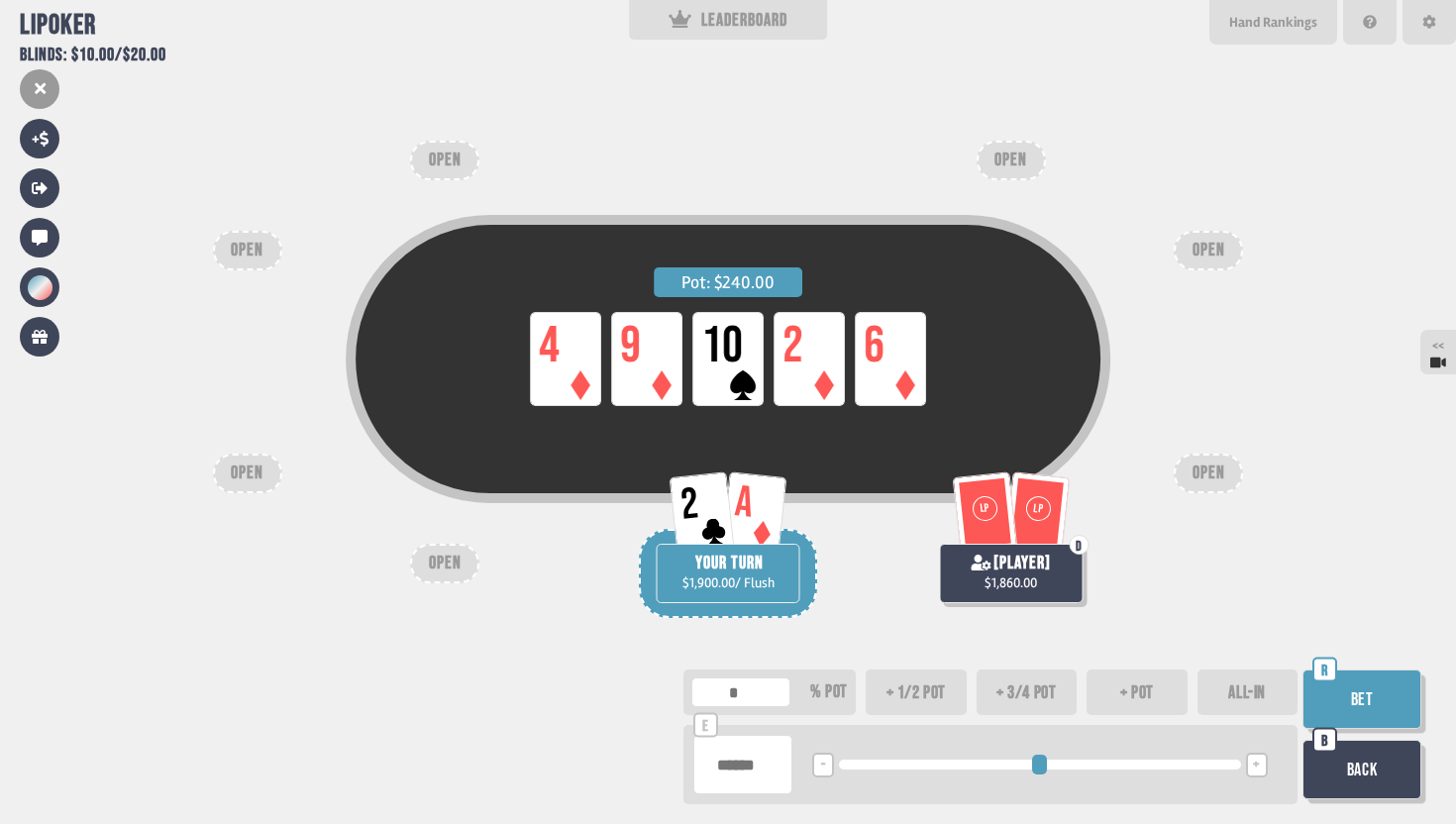click at bounding box center (743, 765) 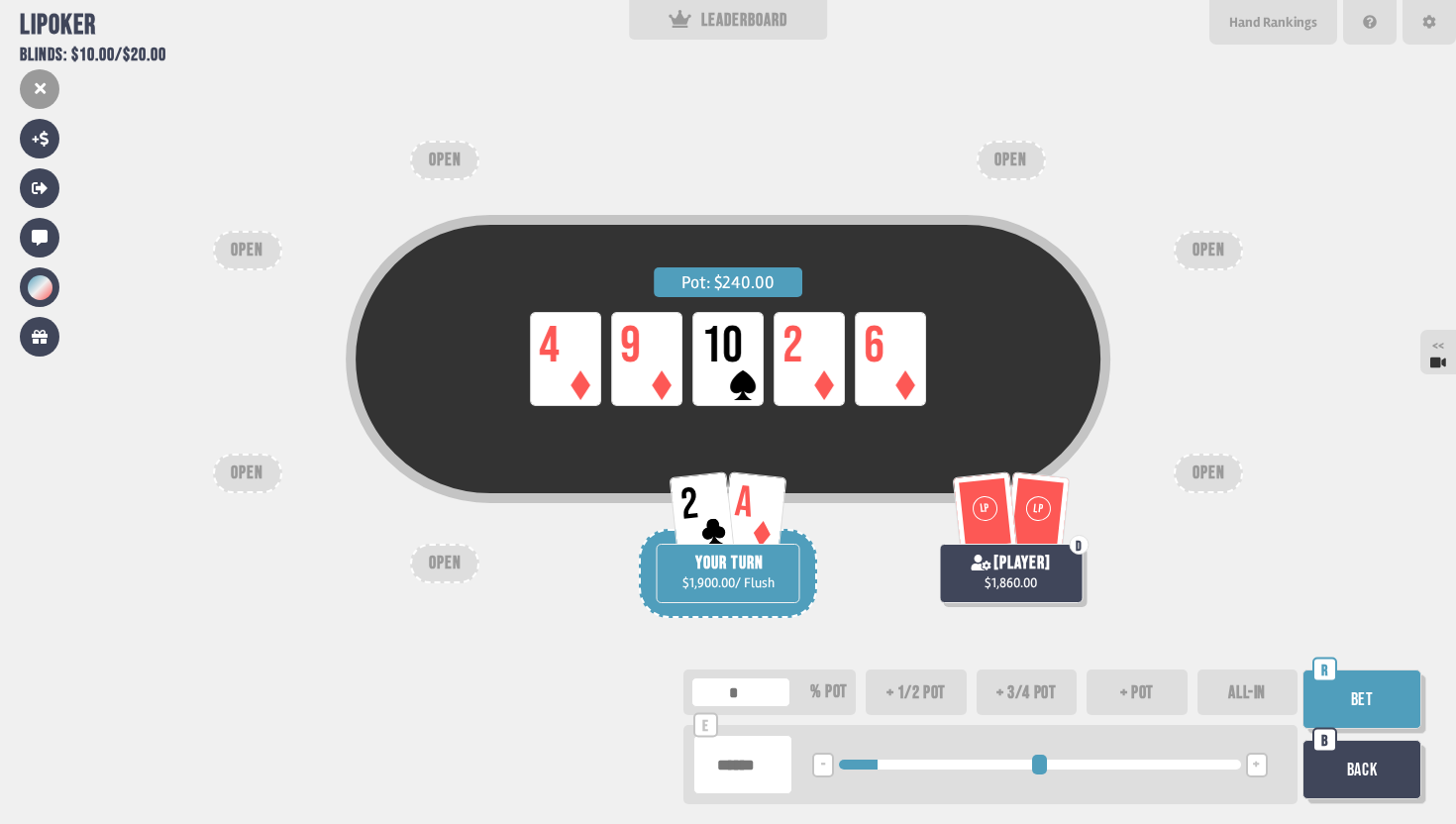 click on "Bet" at bounding box center (1362, 699) 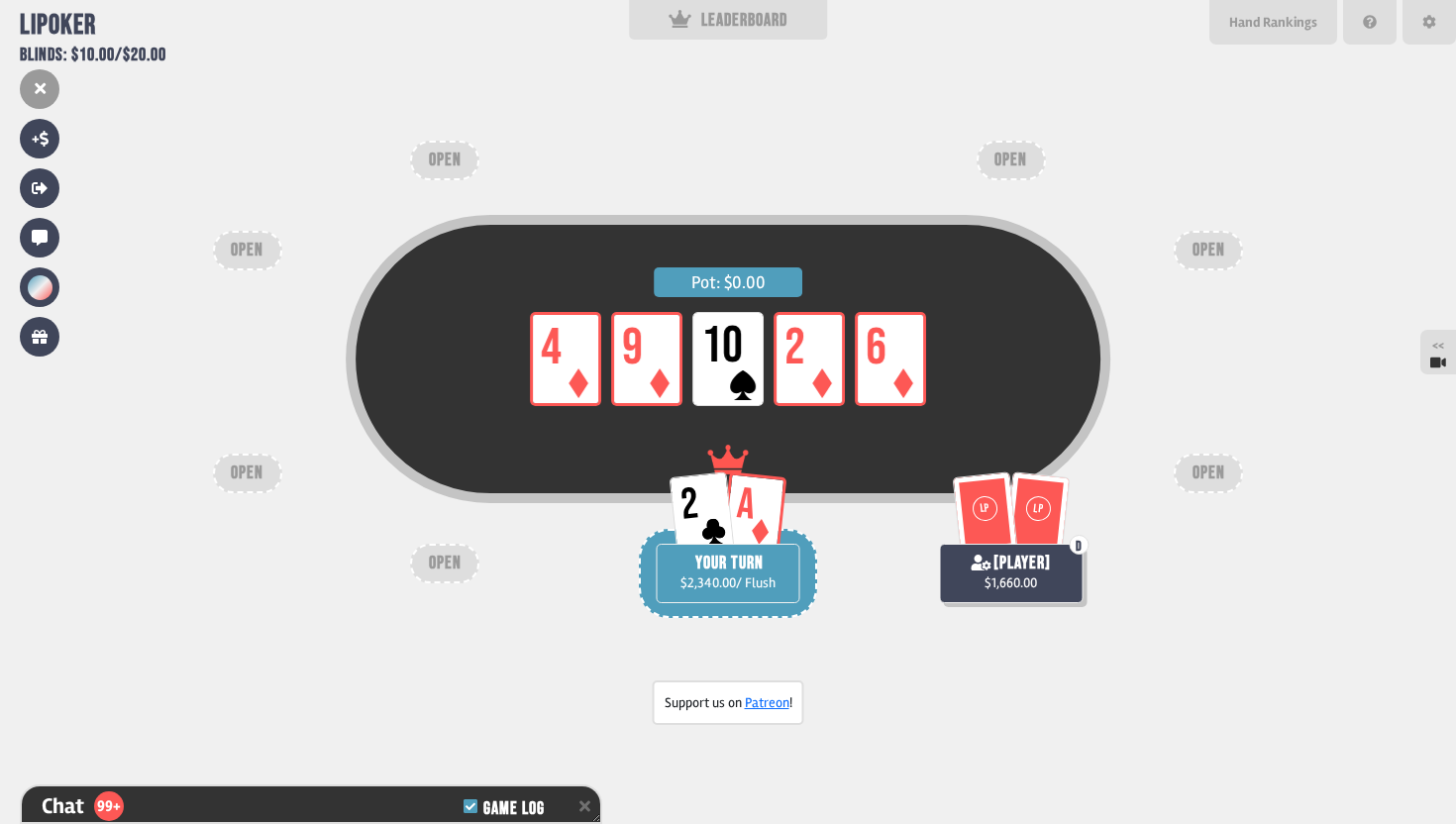 scroll, scrollTop: 24397, scrollLeft: 0, axis: vertical 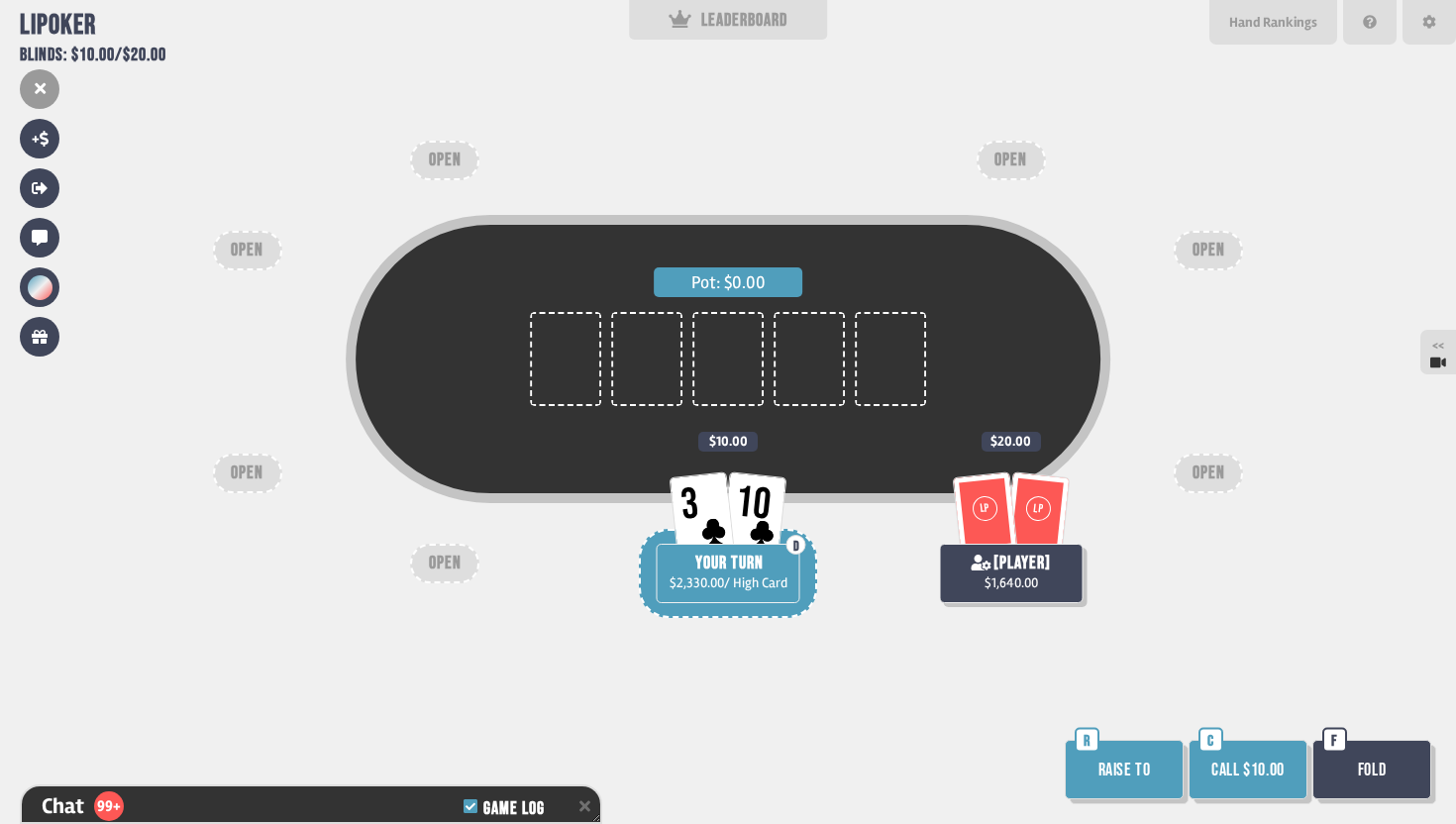 click on "Call $10.00" at bounding box center (1248, 770) 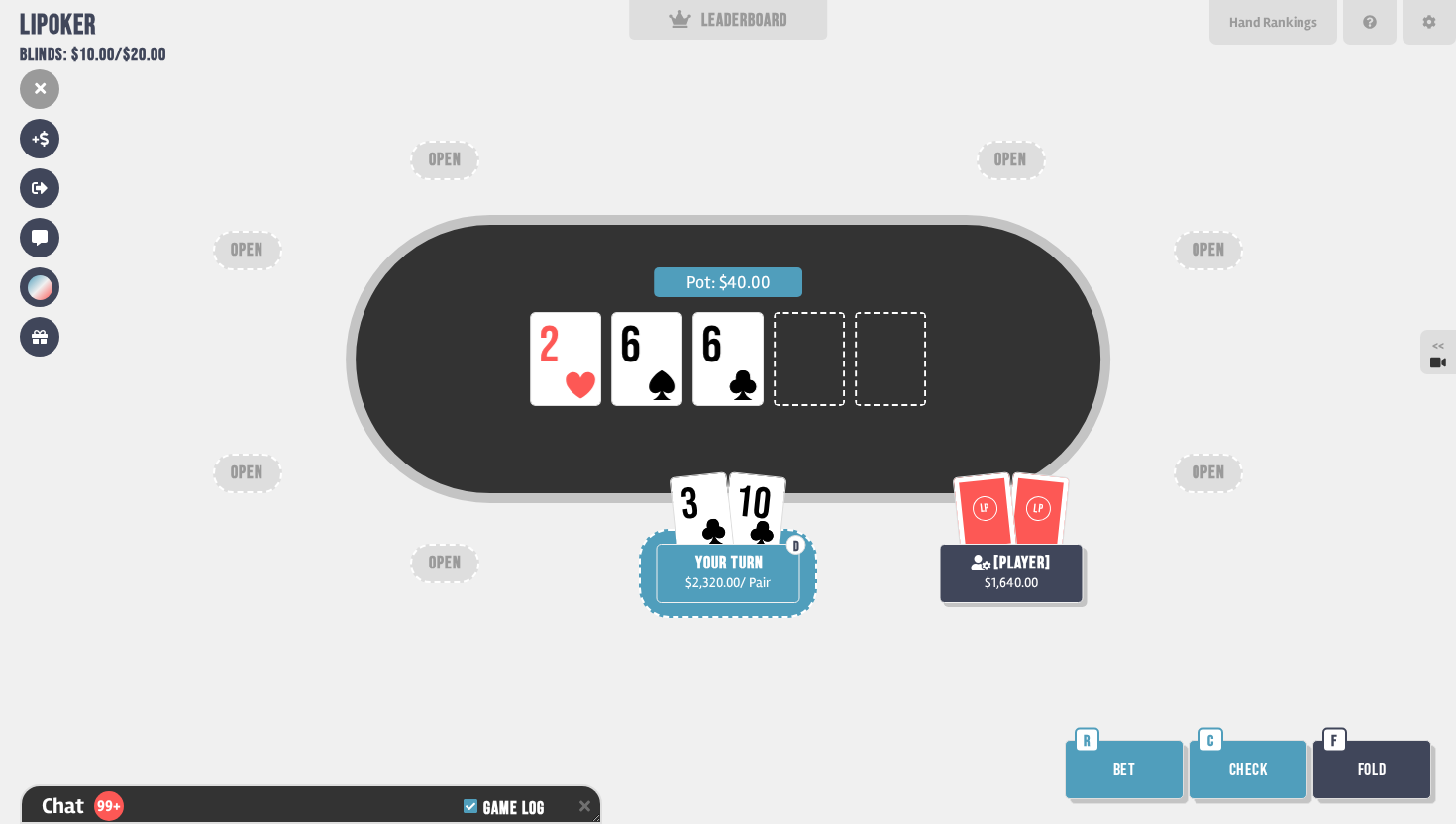 scroll, scrollTop: 24541, scrollLeft: 0, axis: vertical 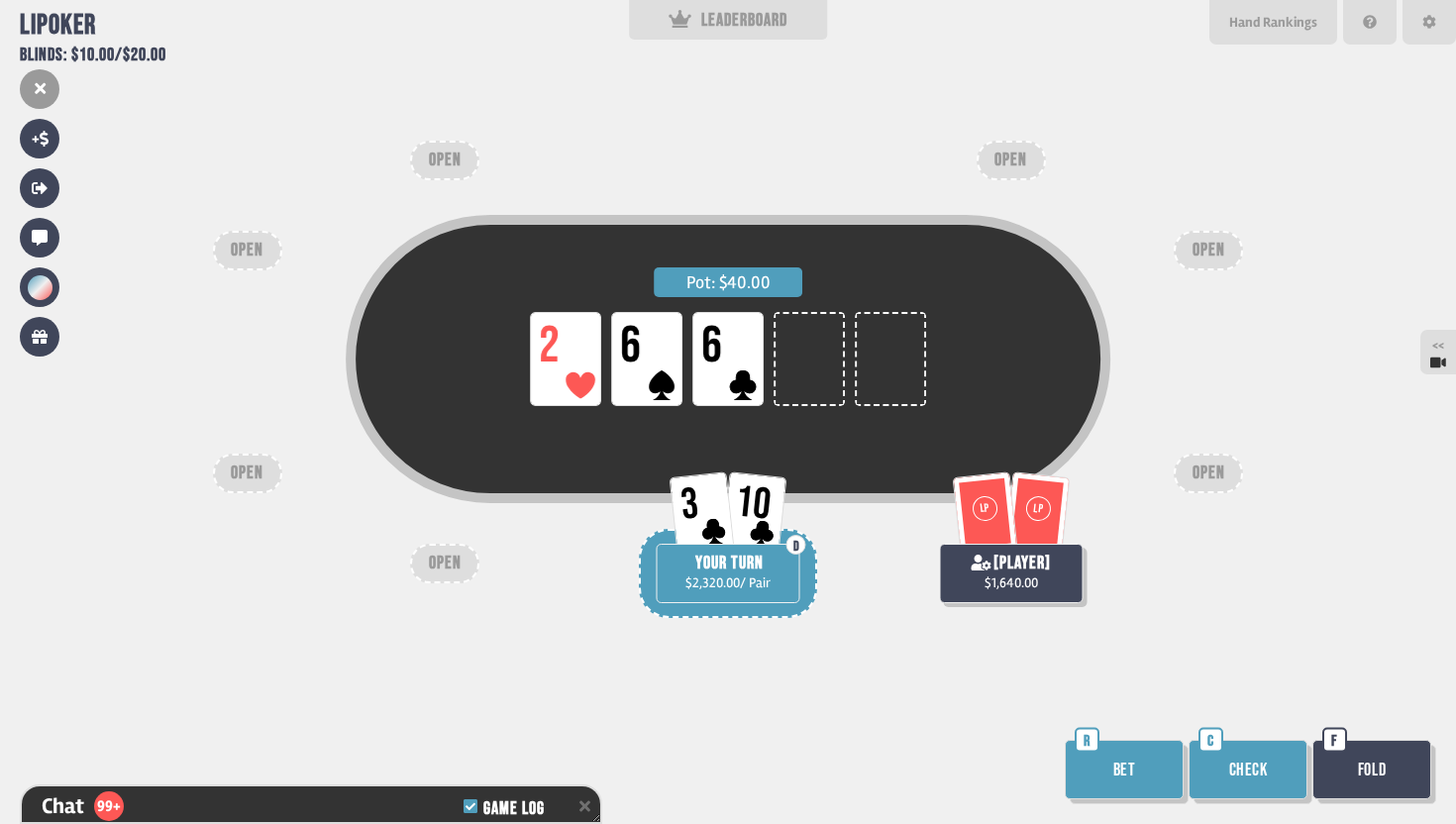 click on "Check" at bounding box center (1248, 770) 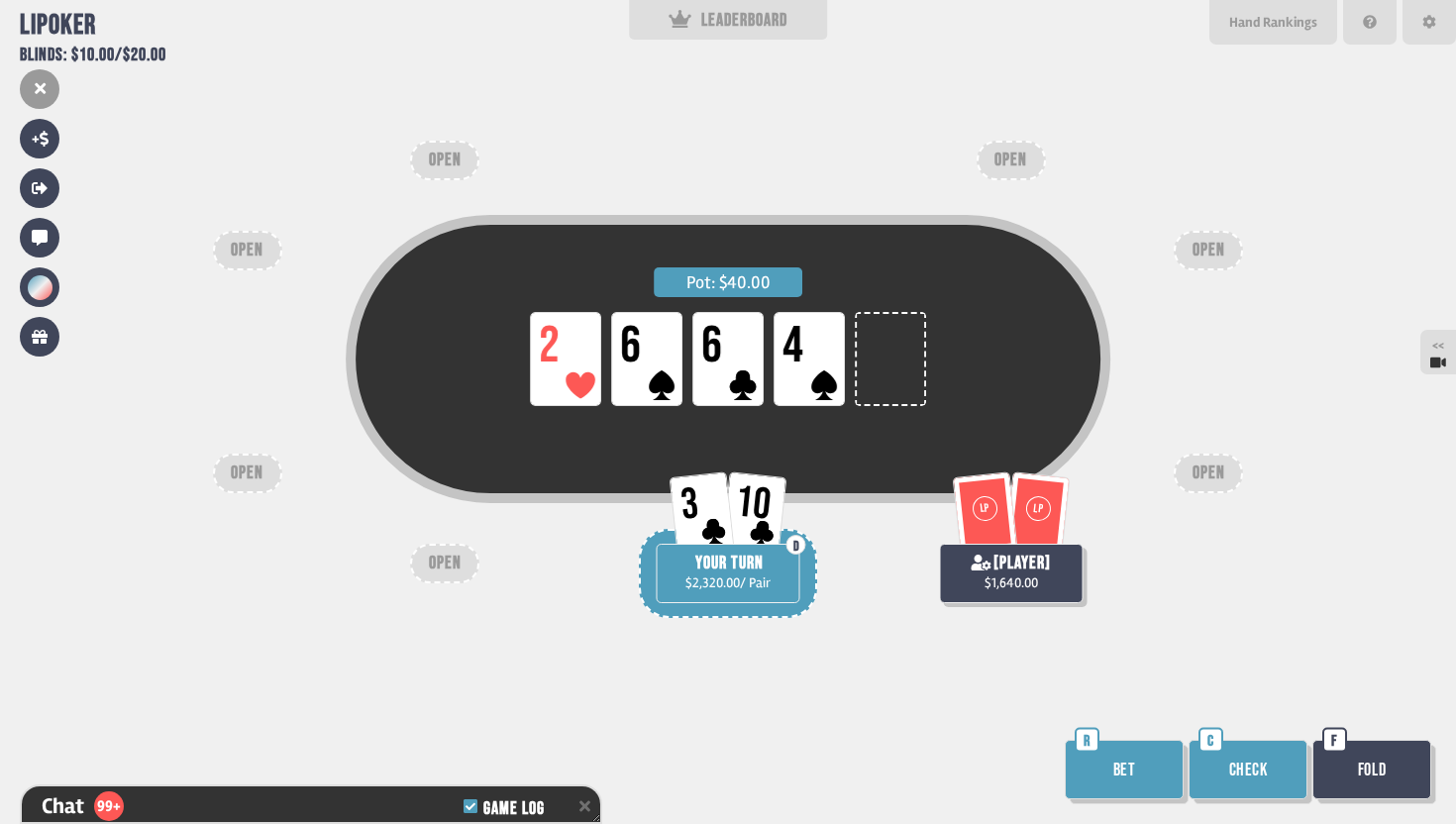 scroll, scrollTop: 24656, scrollLeft: 0, axis: vertical 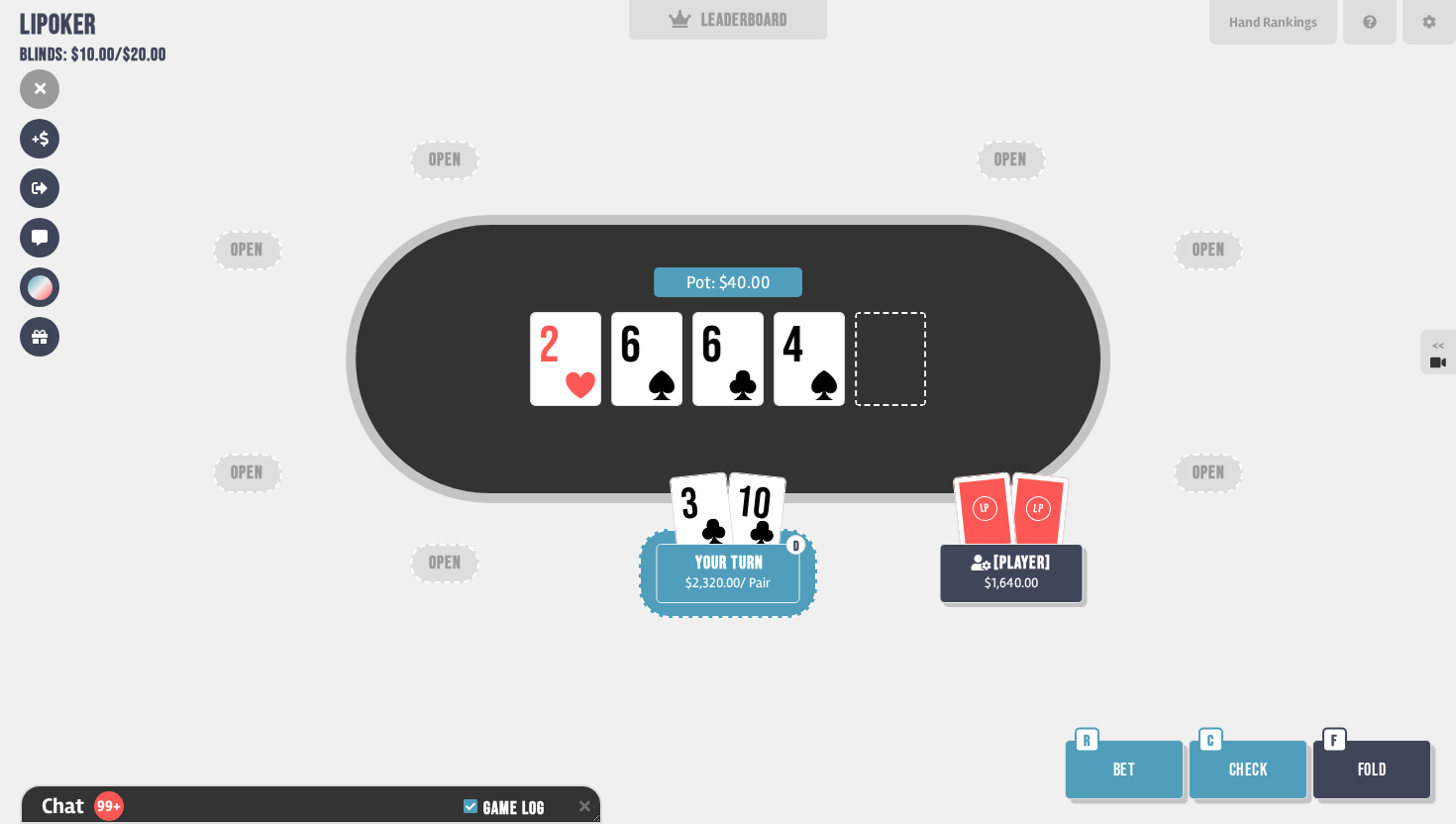 click on "Check" at bounding box center (1248, 770) 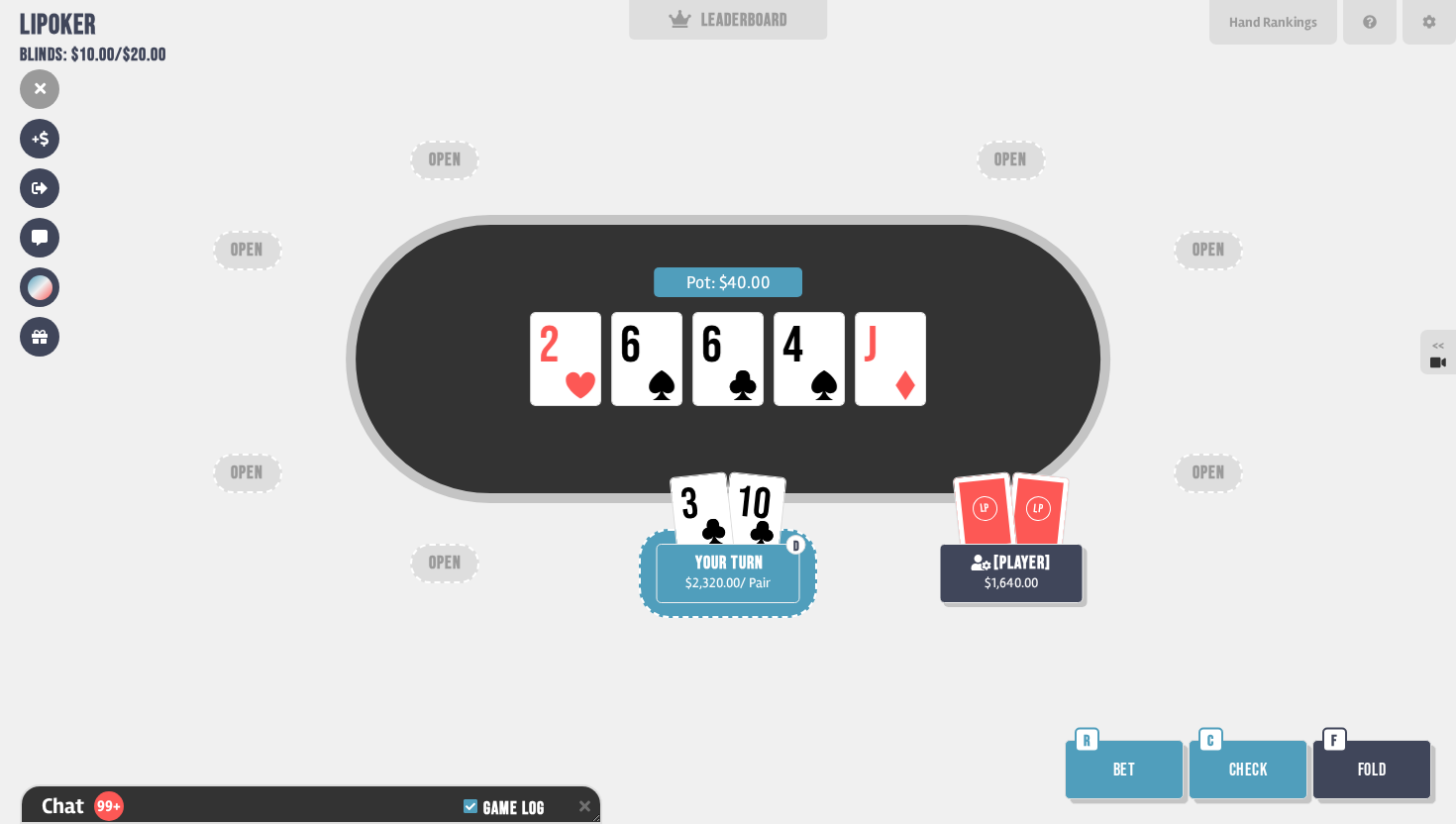 scroll, scrollTop: 24771, scrollLeft: 0, axis: vertical 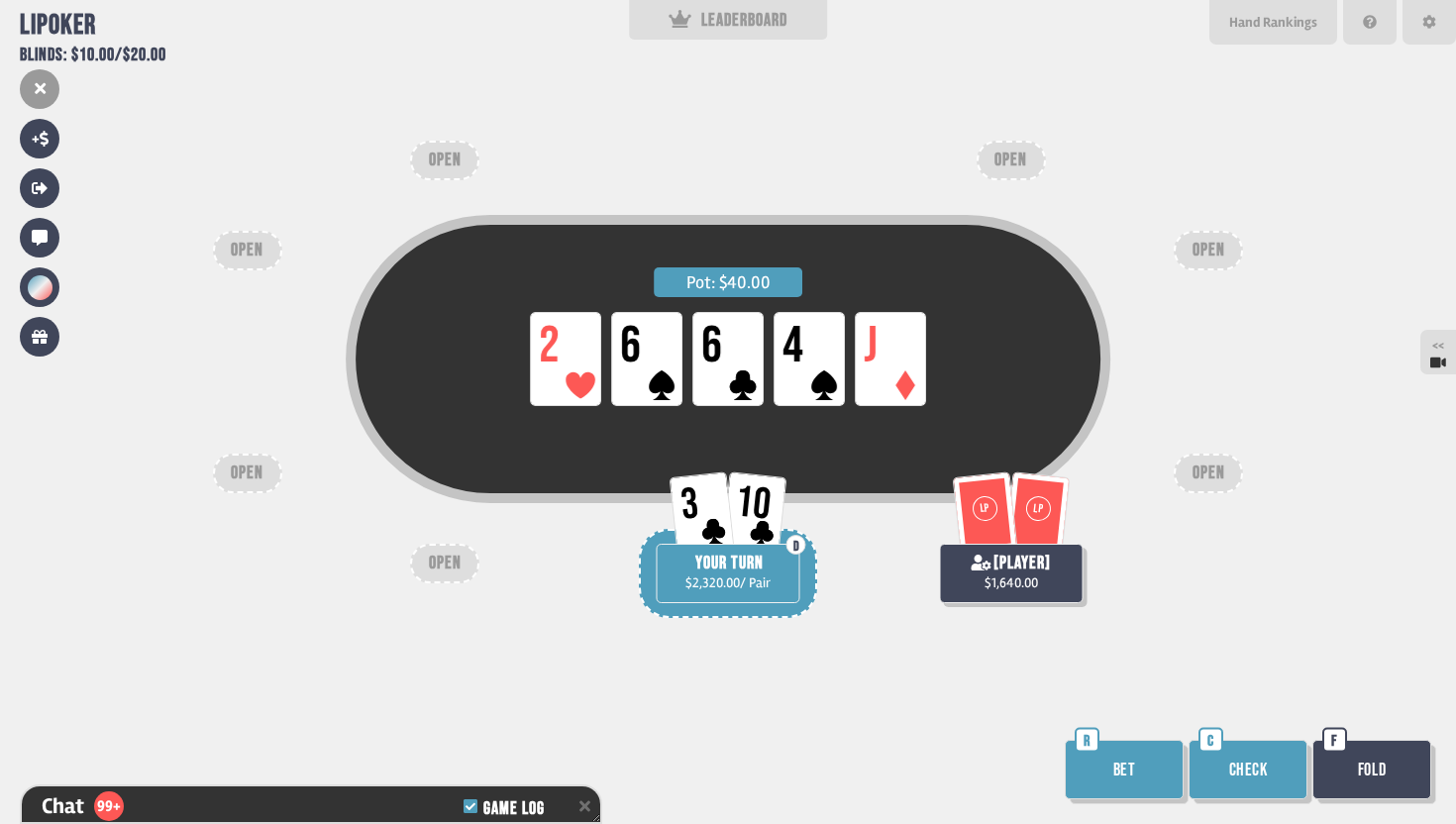 click on "Check" at bounding box center [1248, 770] 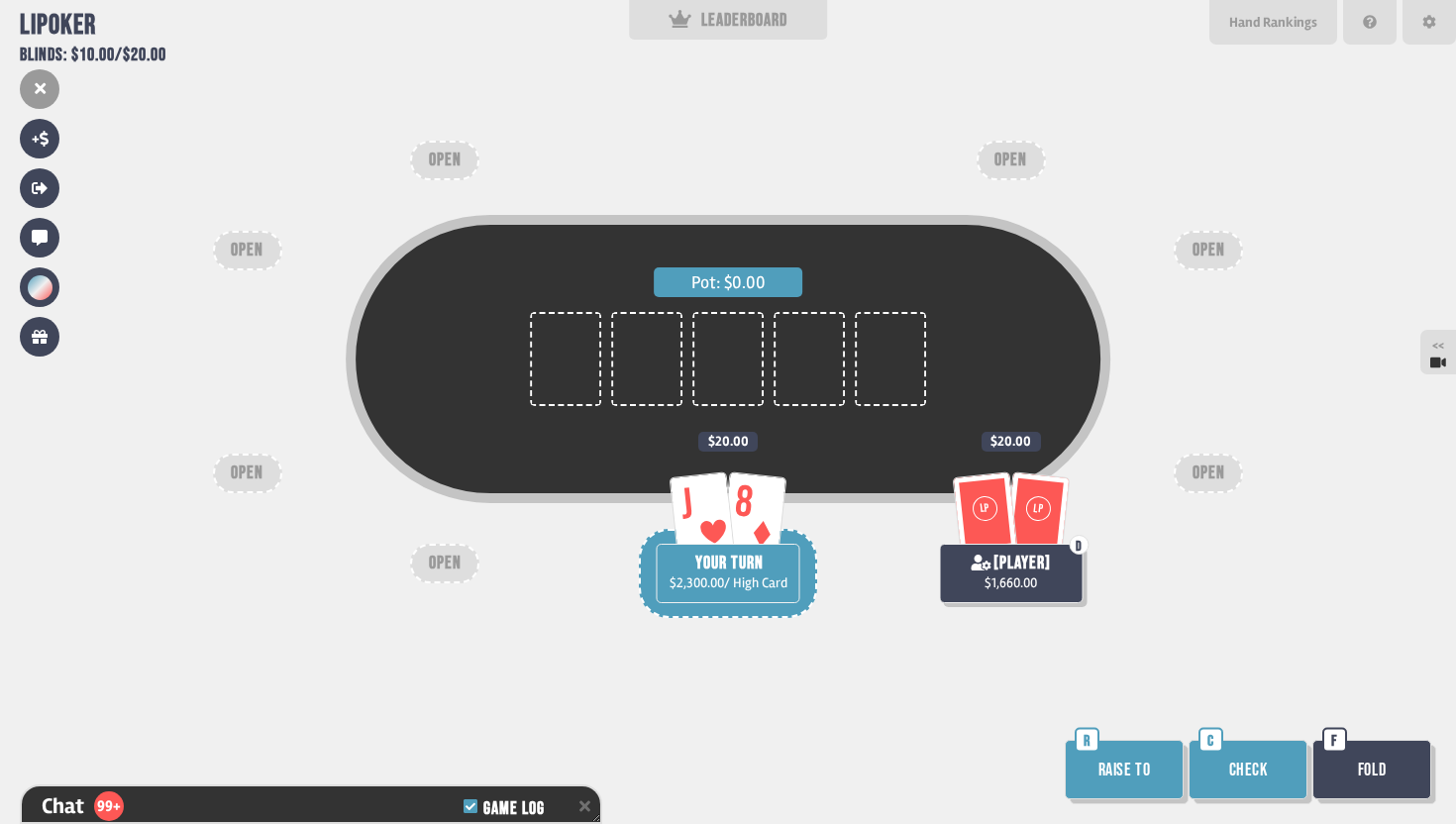 scroll, scrollTop: 24943, scrollLeft: 0, axis: vertical 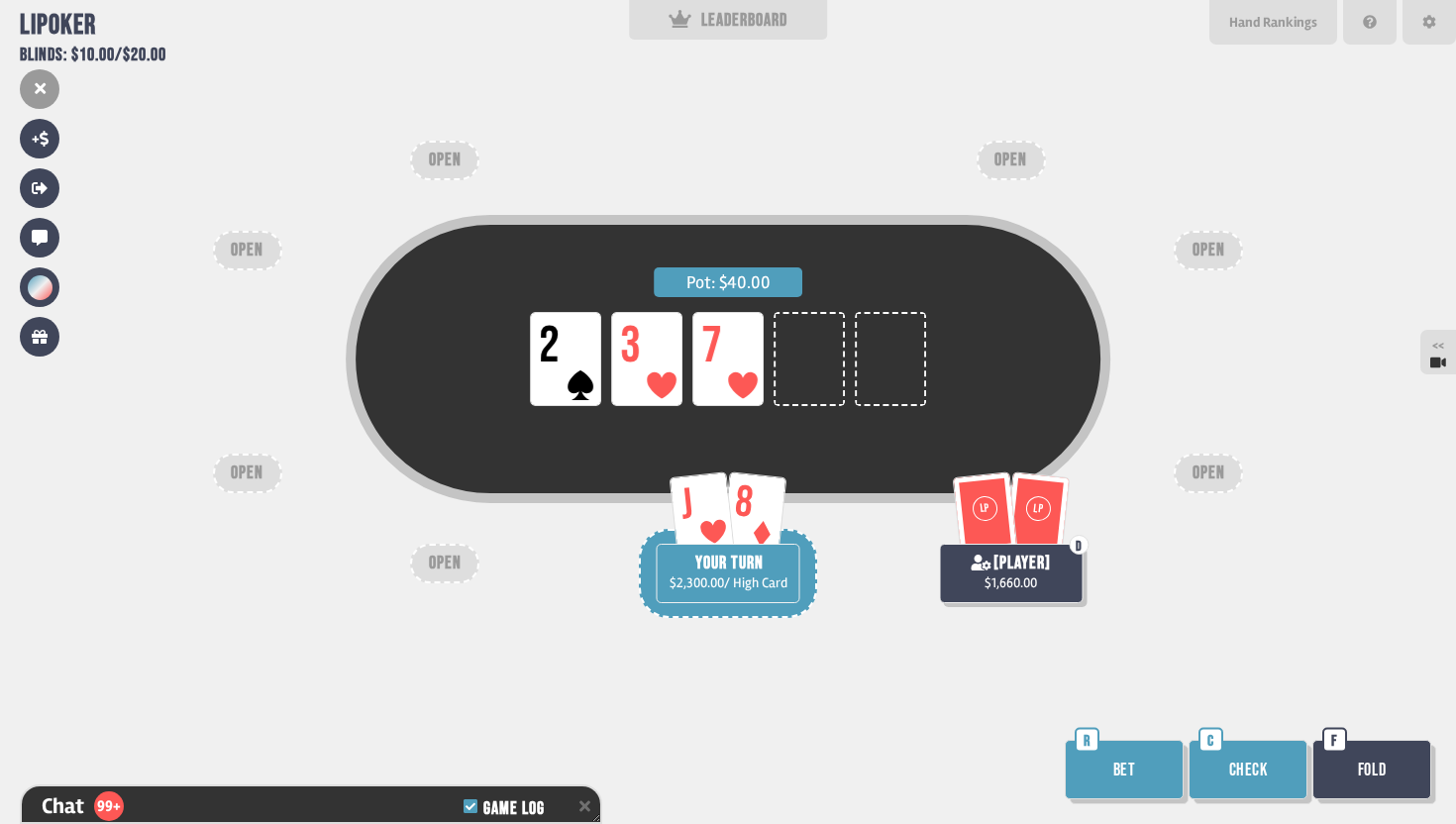 click on "Check" at bounding box center [1248, 770] 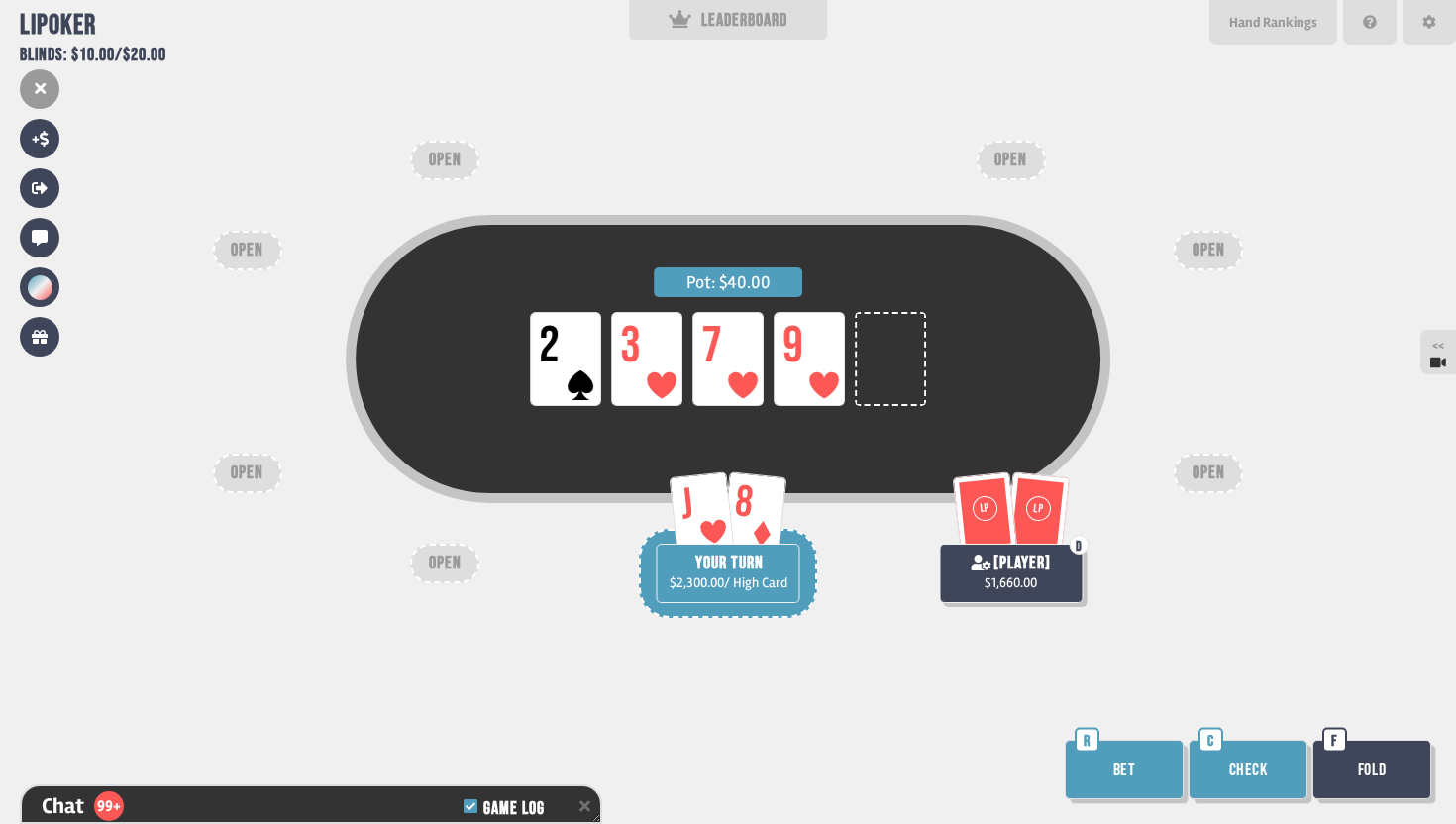 scroll, scrollTop: 25144, scrollLeft: 0, axis: vertical 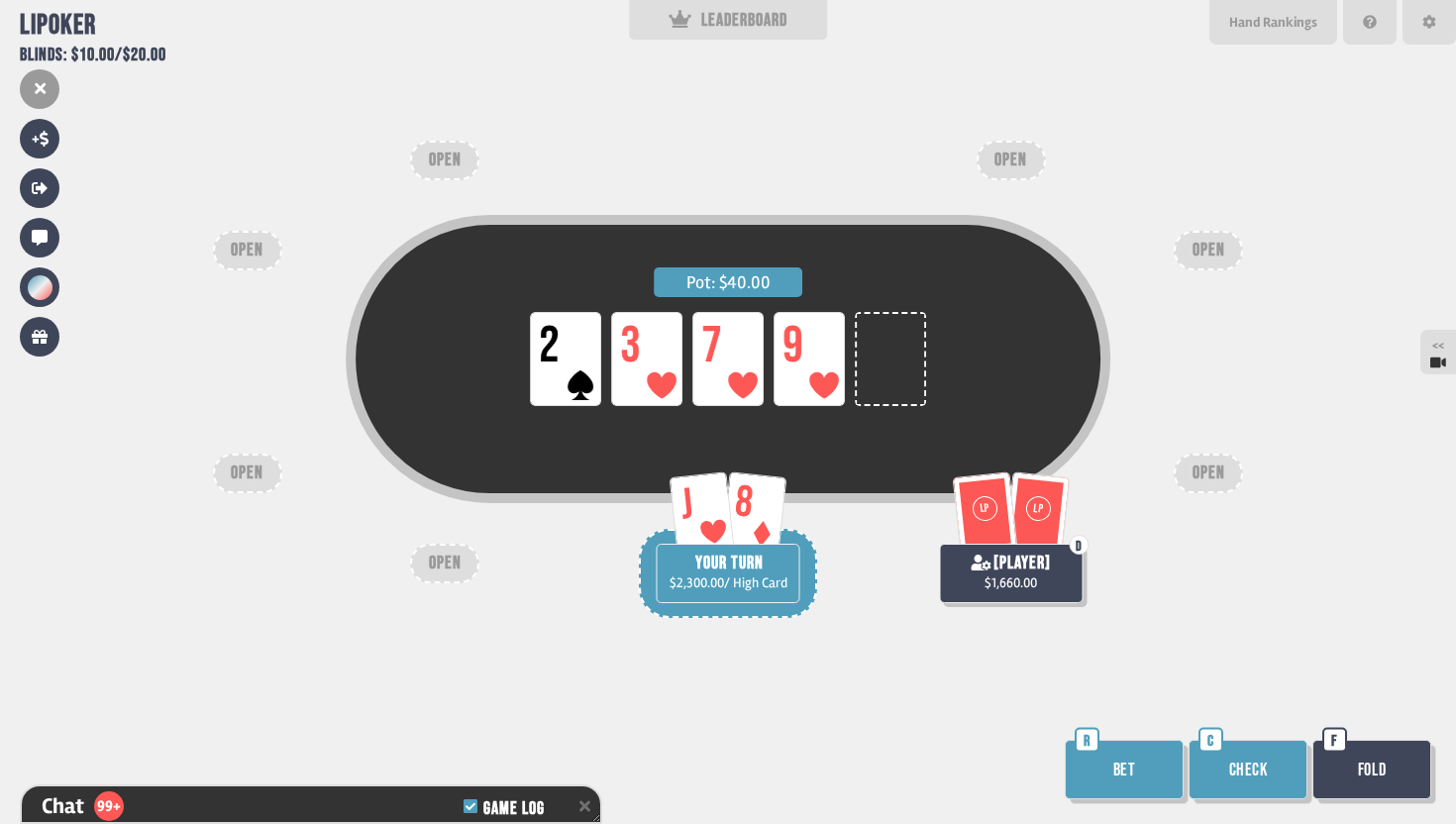 click on "Check" at bounding box center (1248, 770) 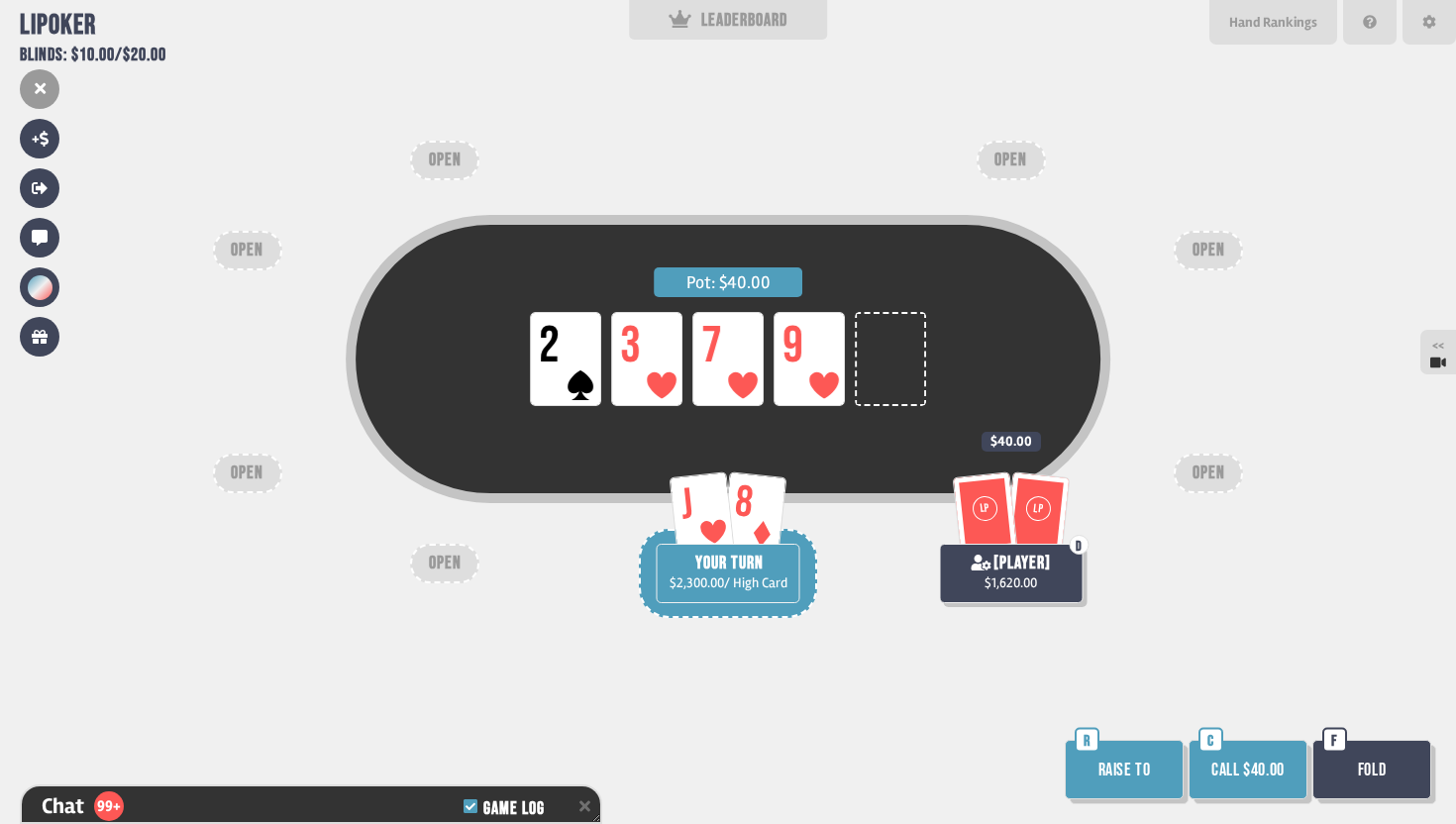 scroll, scrollTop: 25230, scrollLeft: 0, axis: vertical 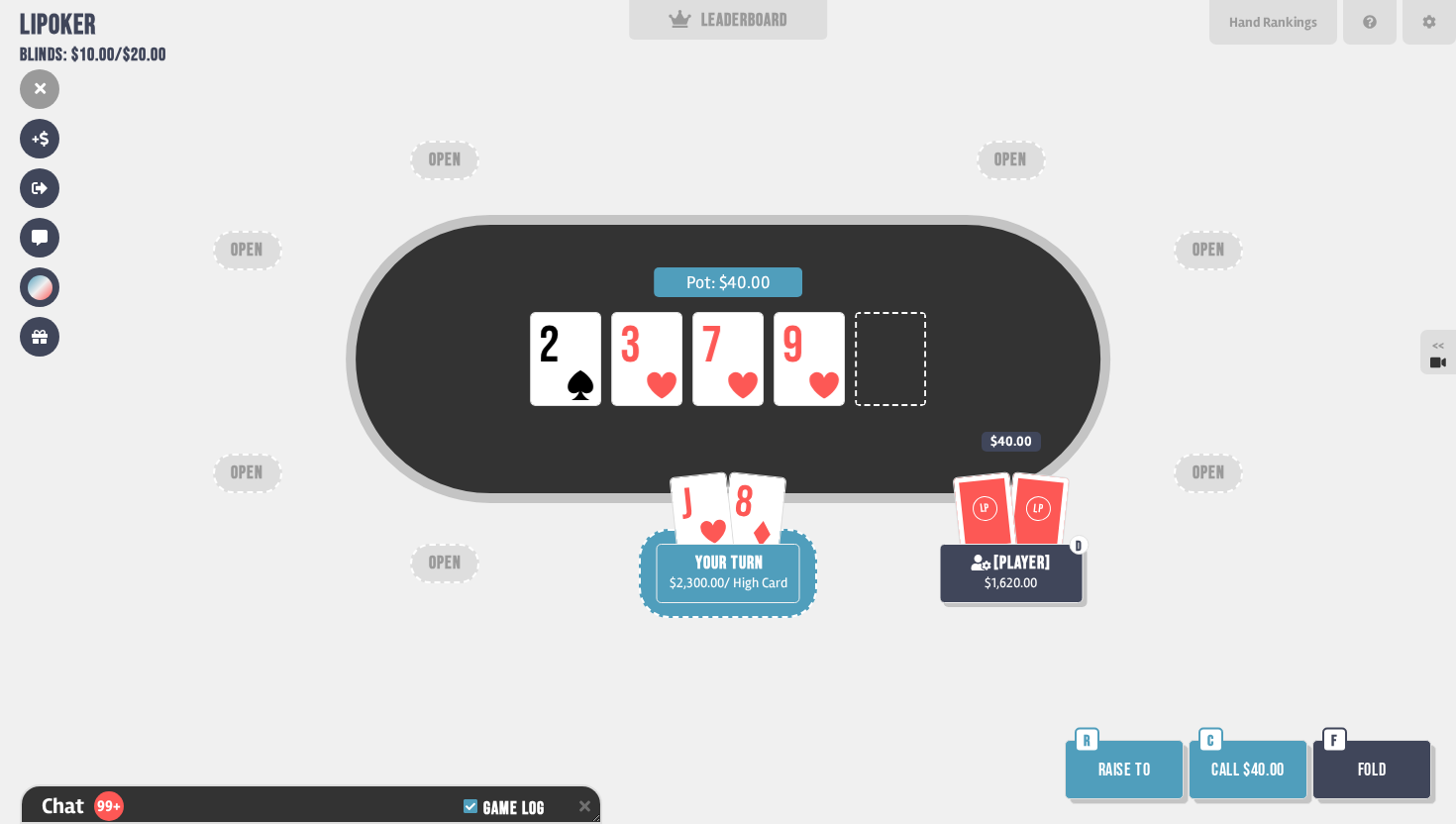 click on "Call $40.00" at bounding box center (1248, 770) 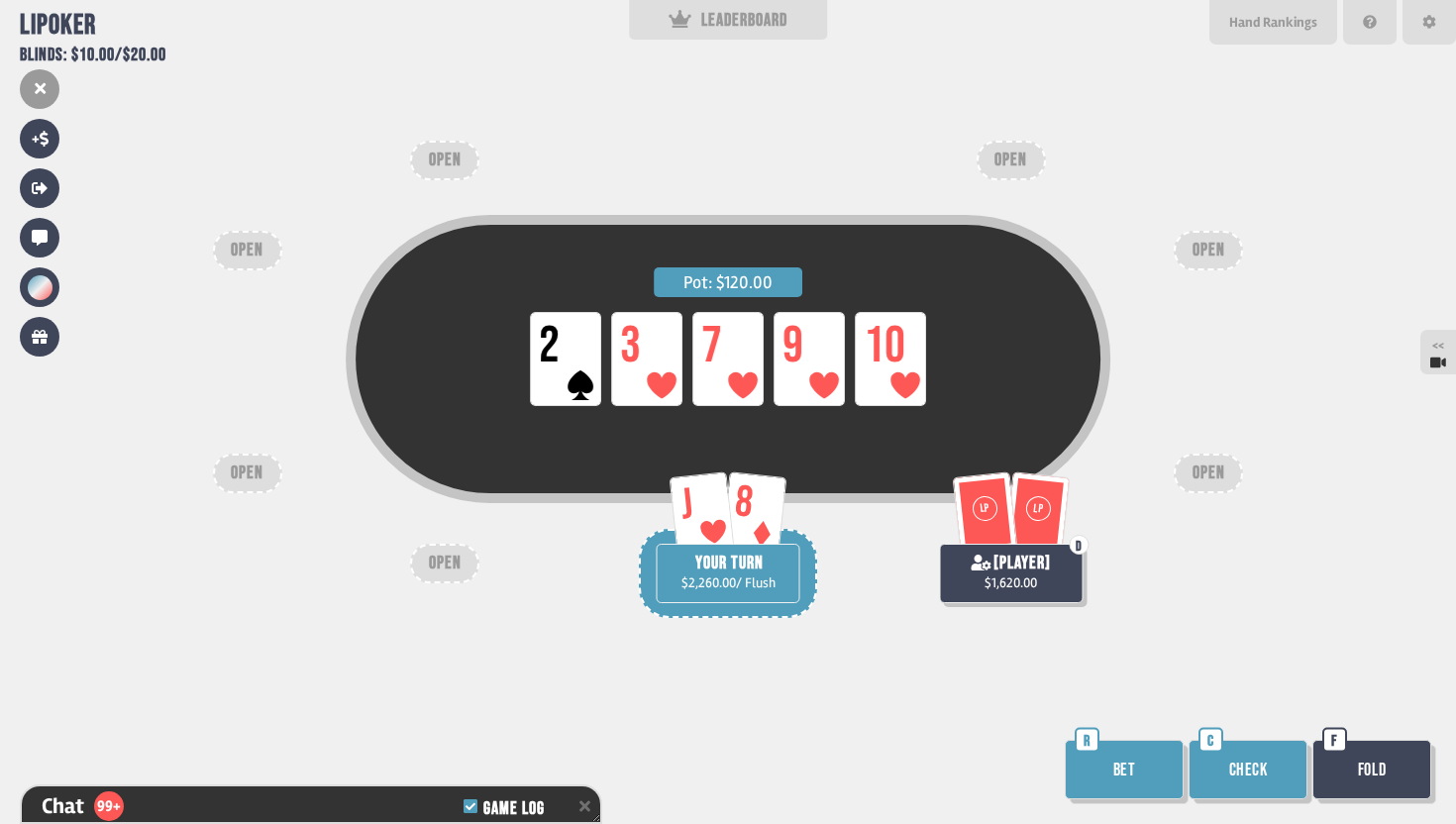 scroll, scrollTop: 25316, scrollLeft: 0, axis: vertical 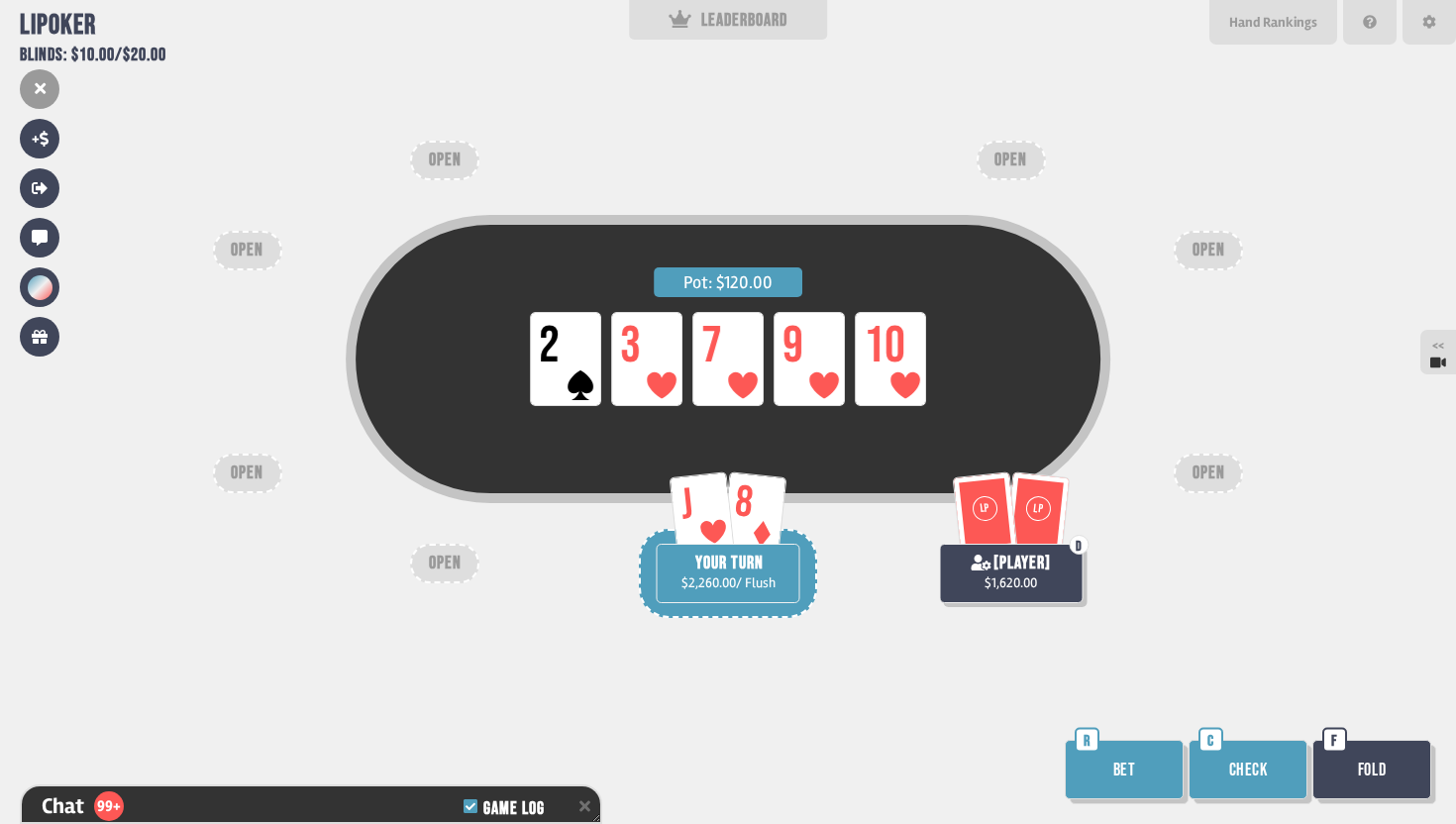 click on "Bet" at bounding box center [1124, 770] 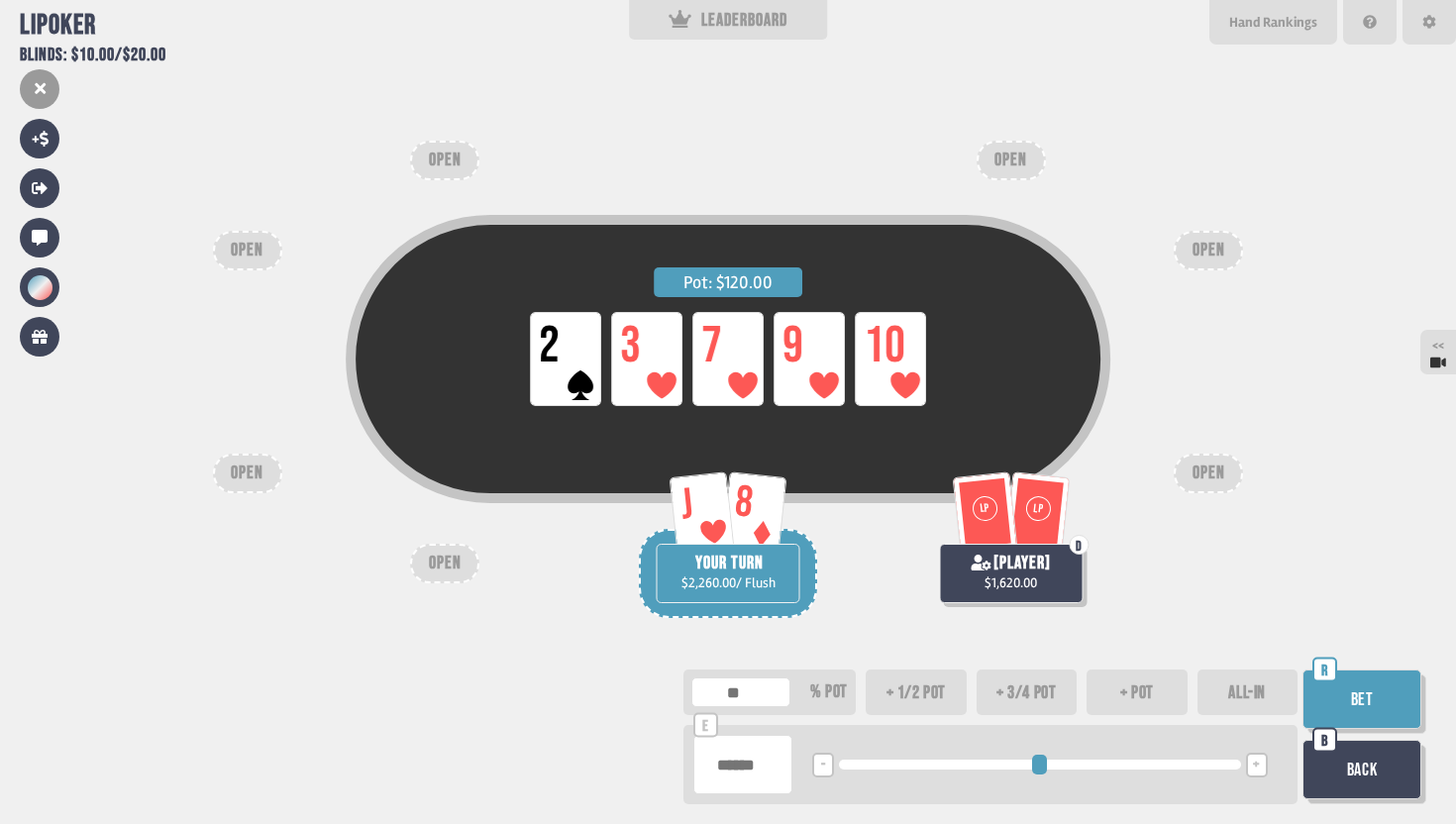 click at bounding box center [743, 765] 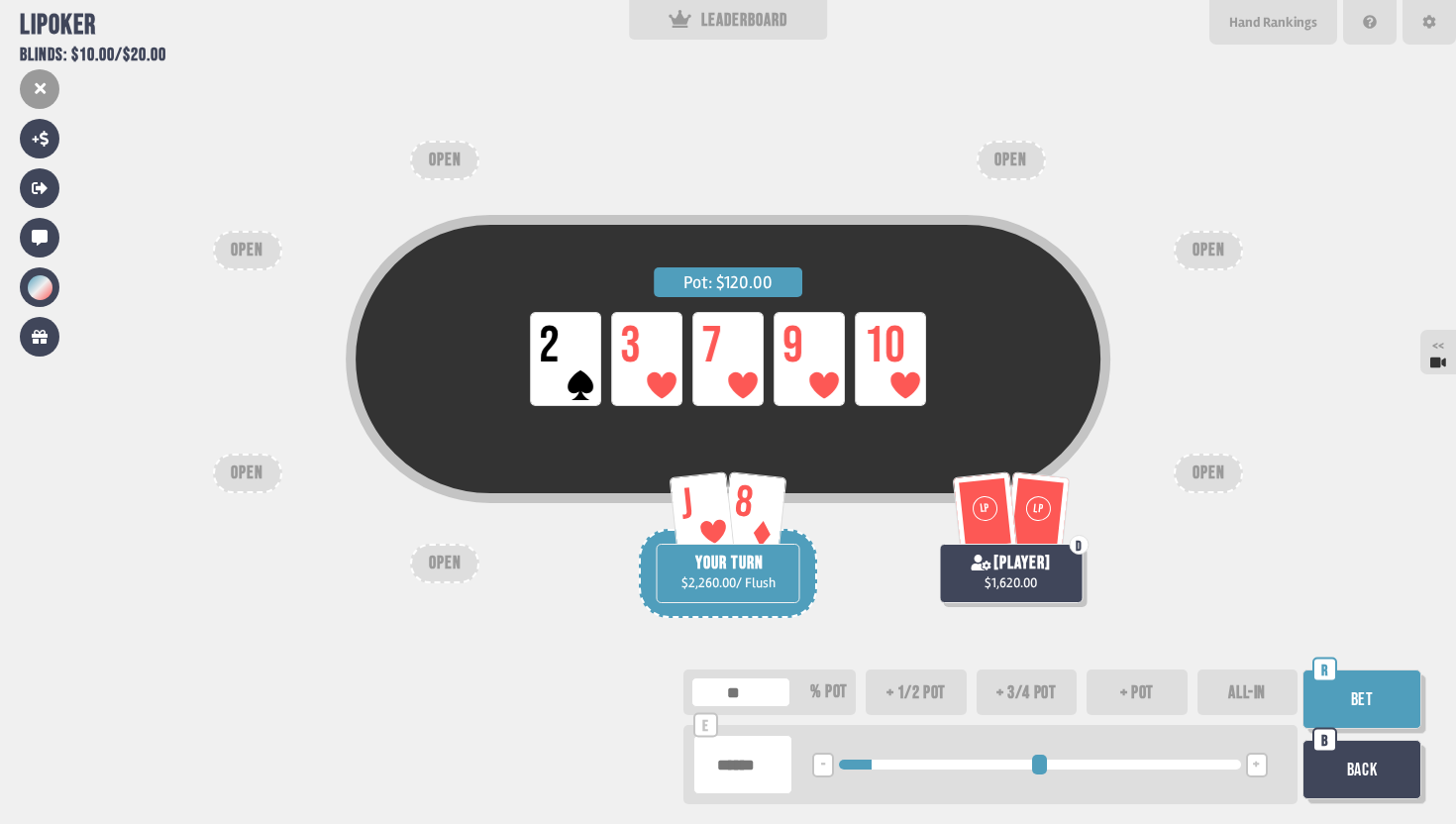 click on "Bet" at bounding box center (1362, 699) 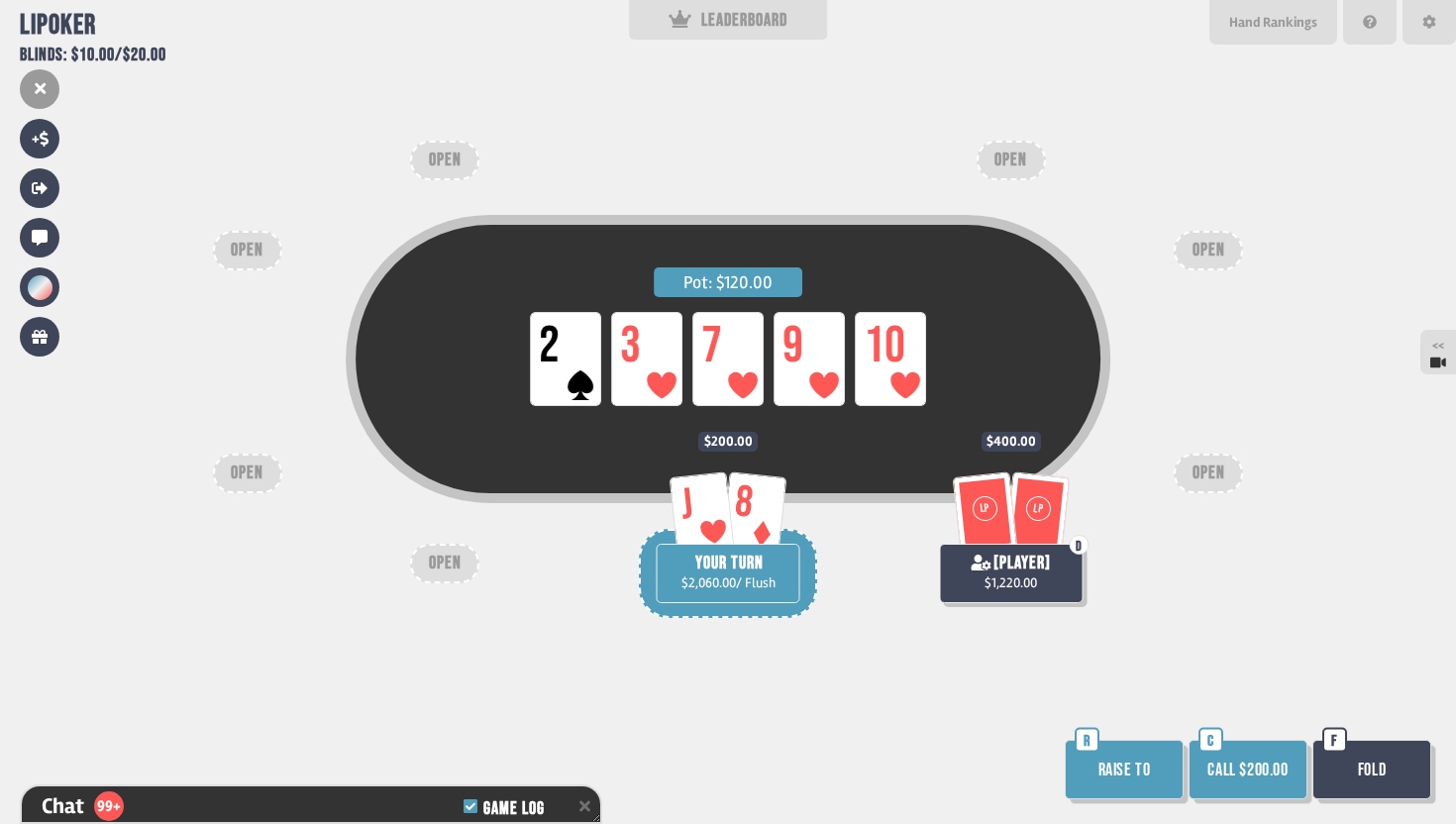scroll, scrollTop: 25402, scrollLeft: 0, axis: vertical 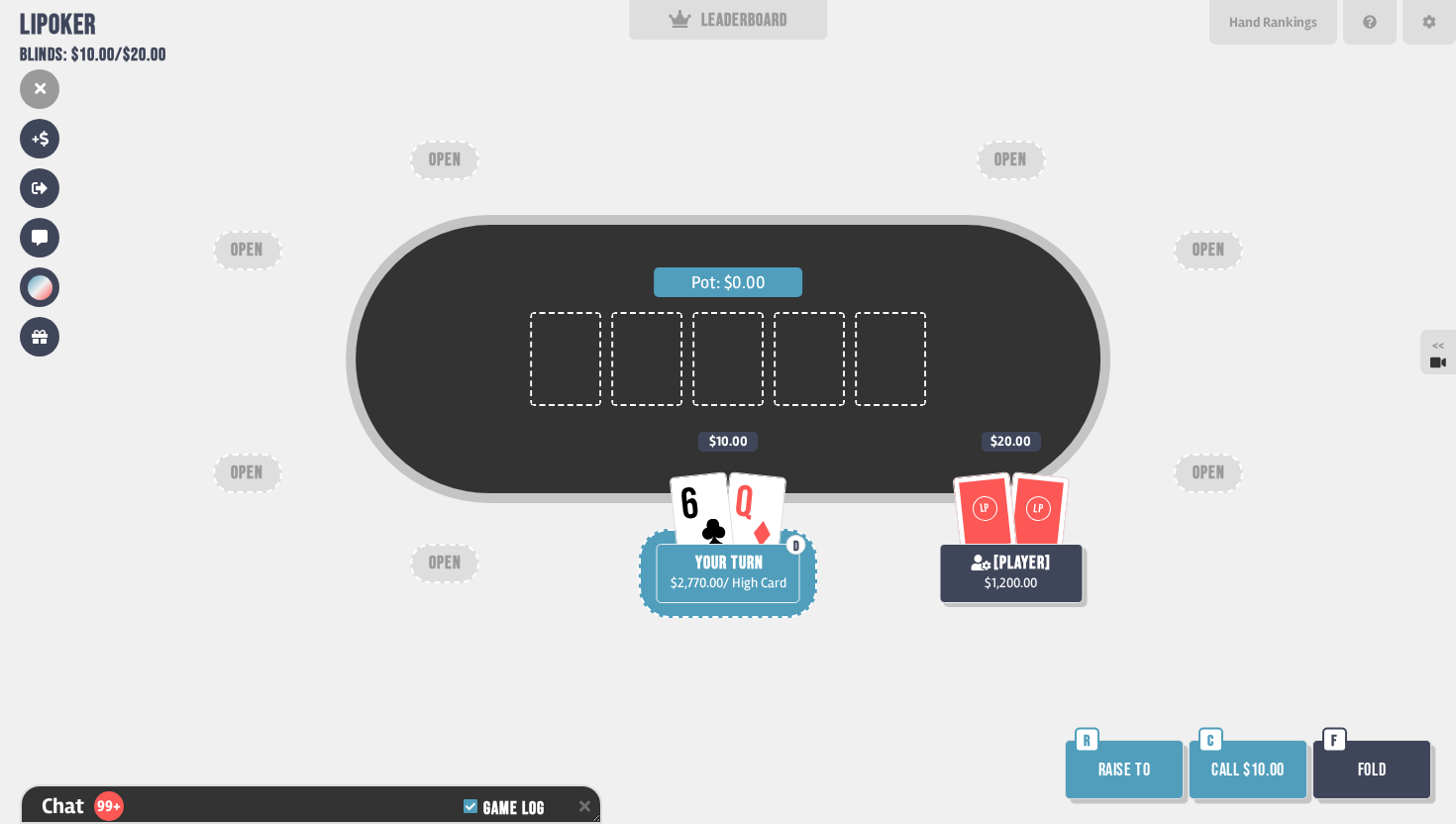 click on "Call $10.00" at bounding box center (1248, 770) 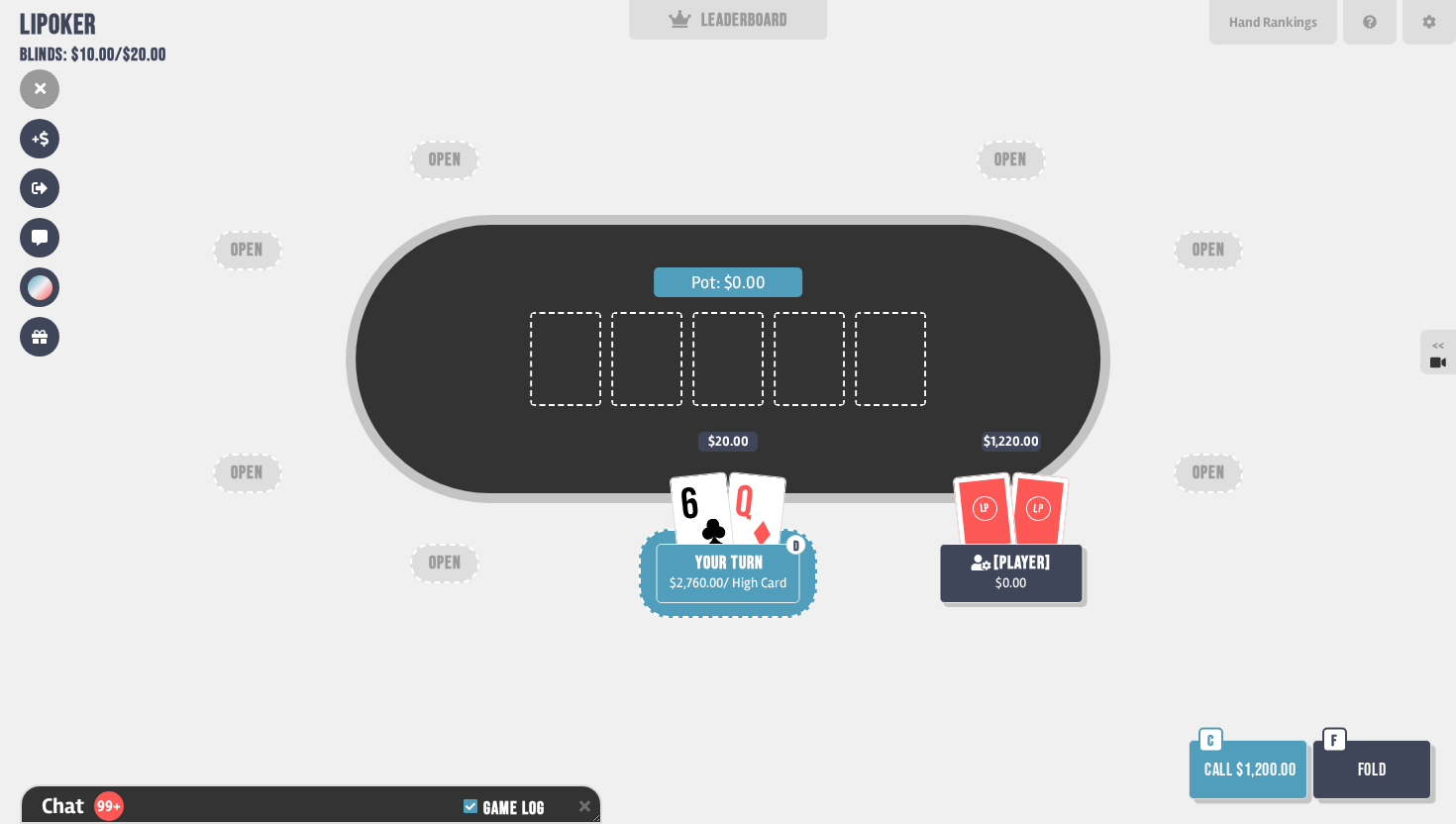 scroll, scrollTop: 25632, scrollLeft: 0, axis: vertical 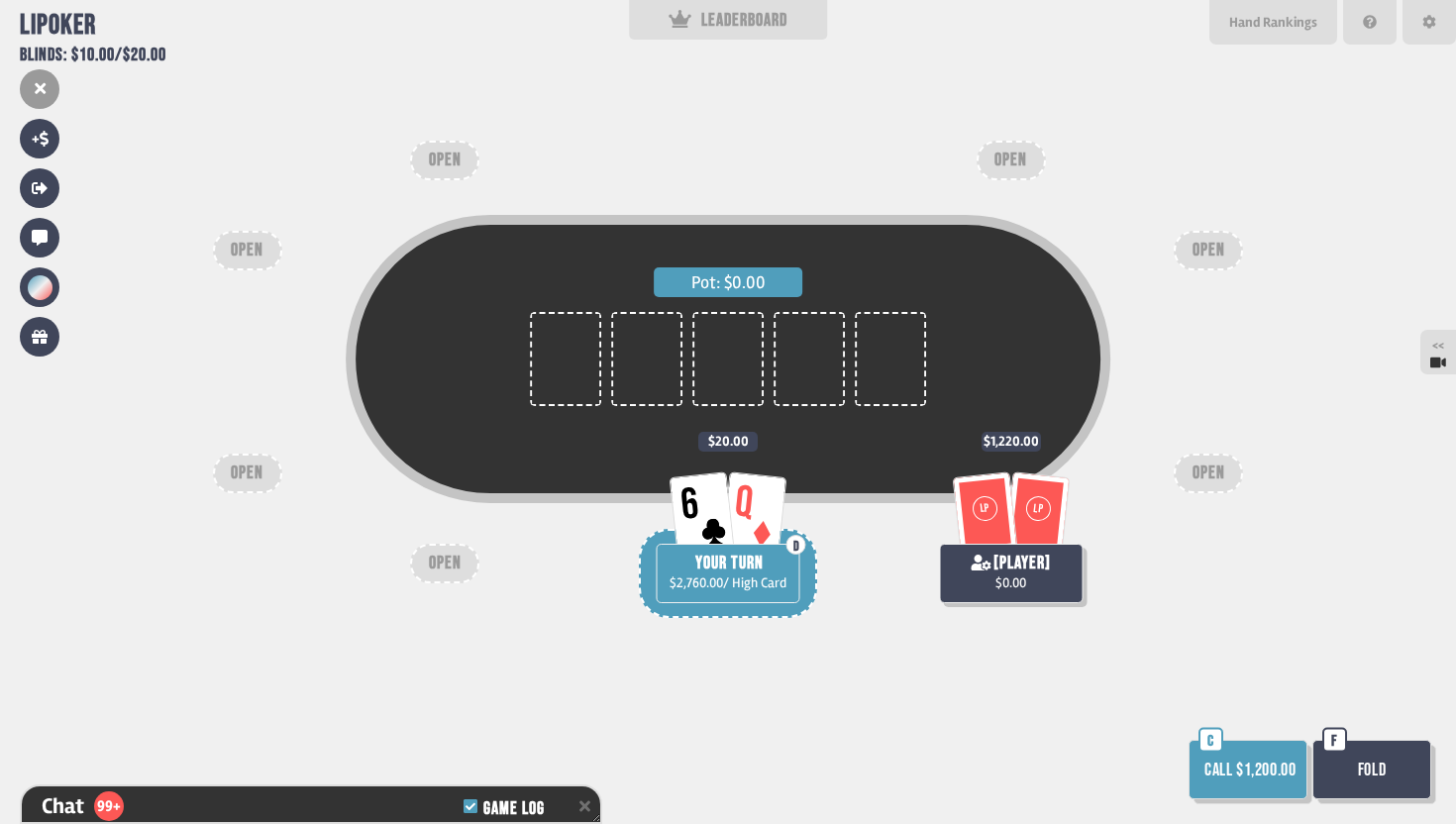 click on "Call $1,200.00" at bounding box center [1248, 770] 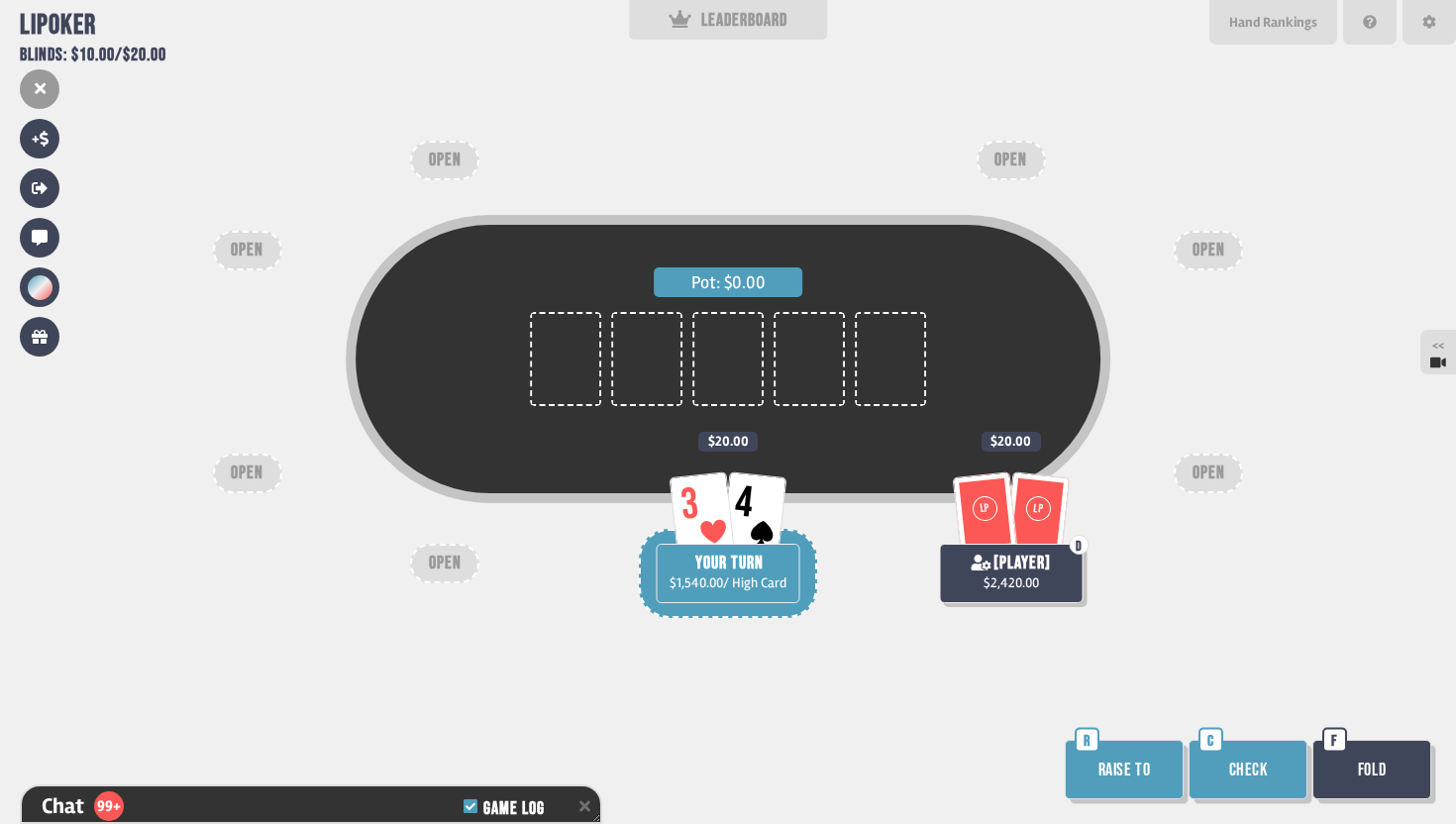 scroll, scrollTop: 25919, scrollLeft: 0, axis: vertical 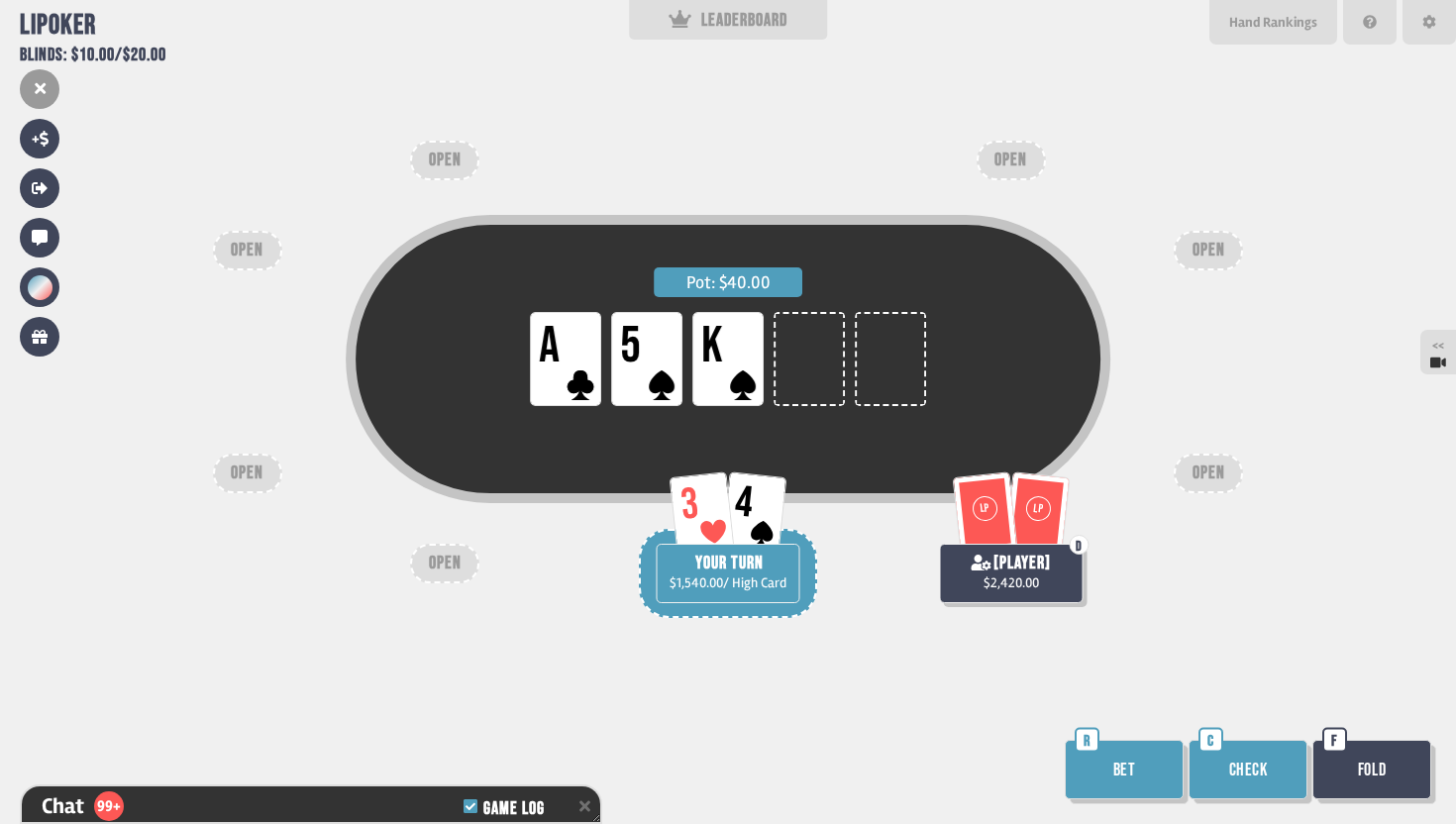 click on "Check" at bounding box center [1248, 770] 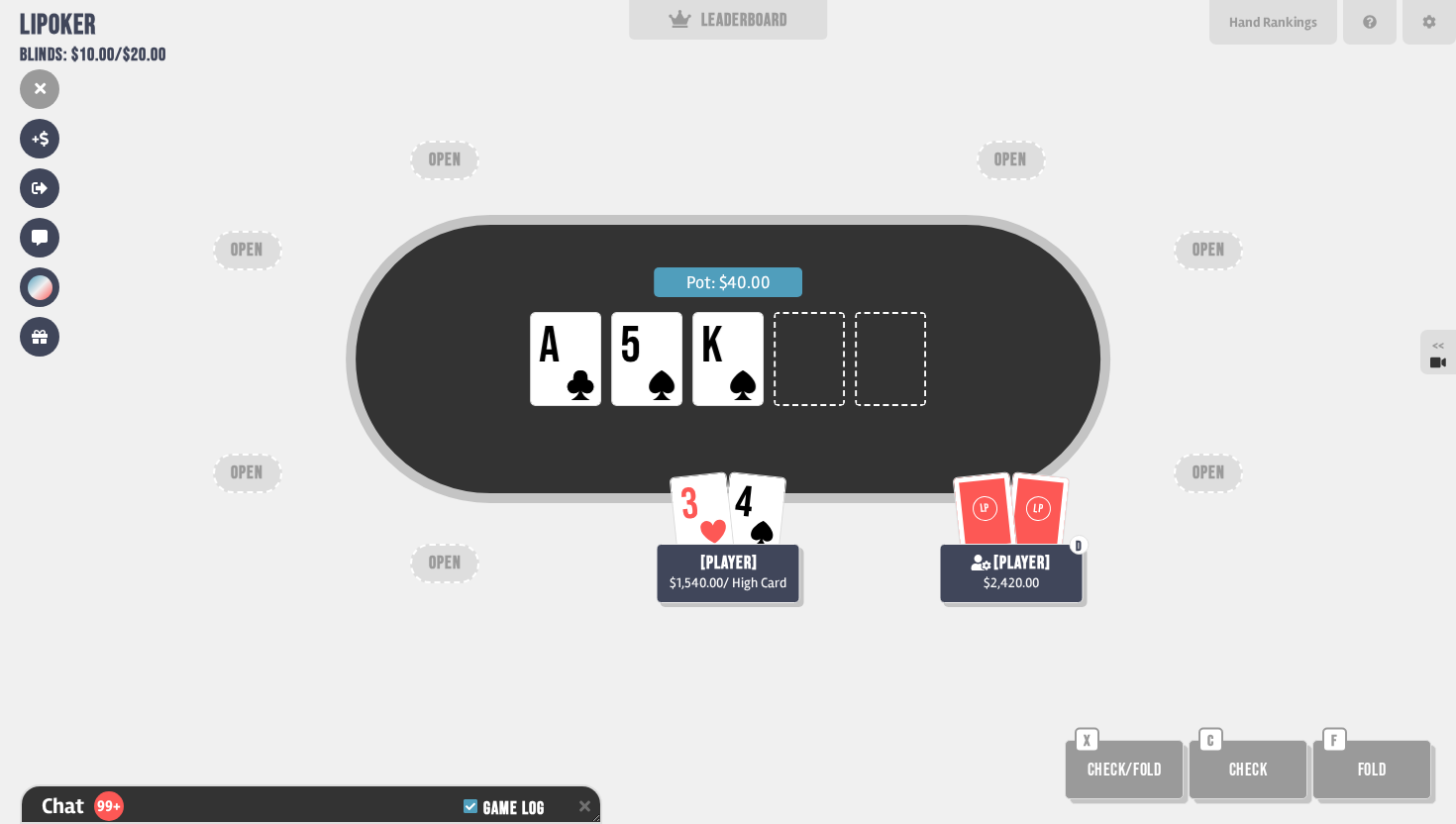 scroll, scrollTop: 26092, scrollLeft: 0, axis: vertical 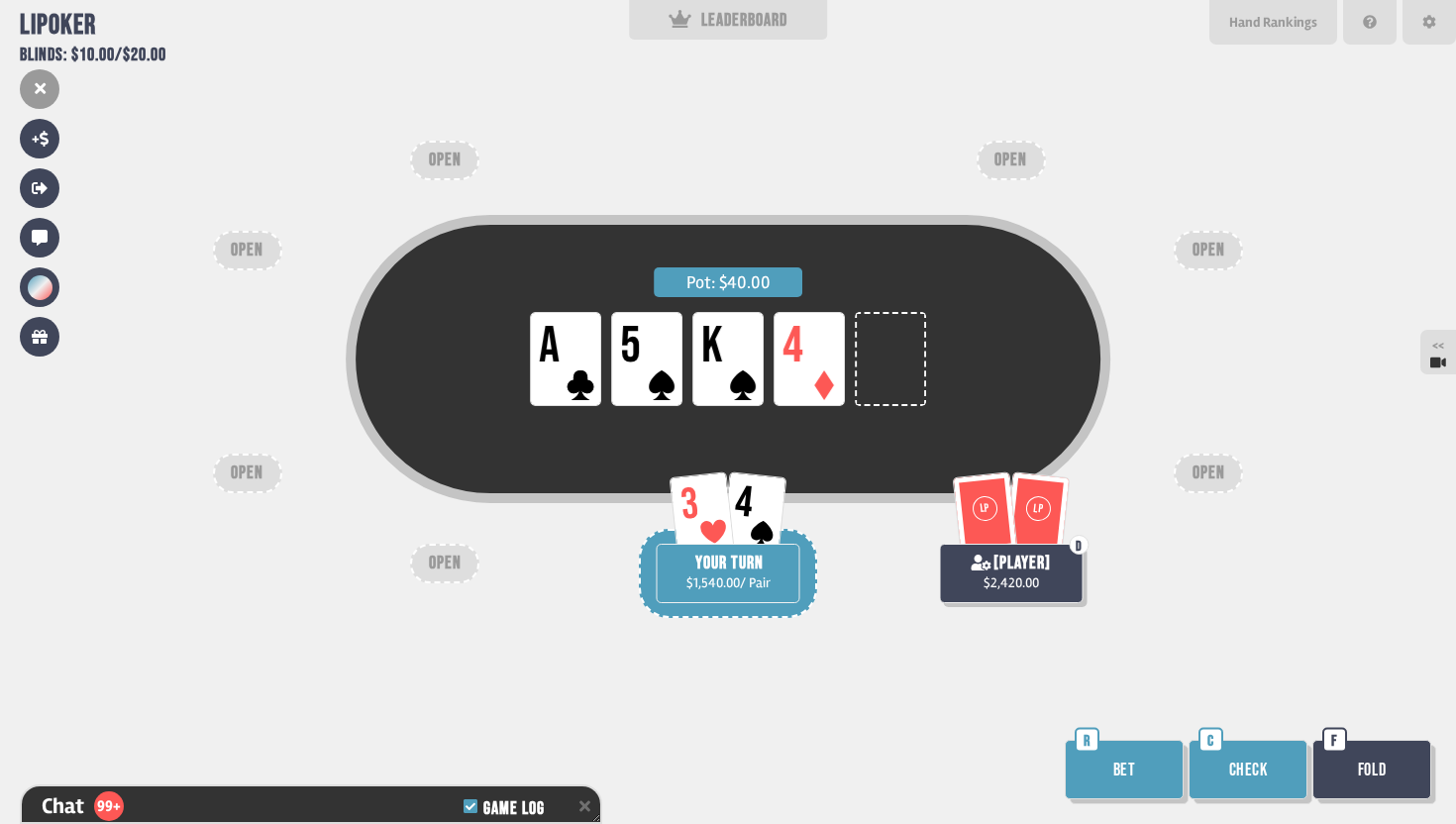click on "Check" at bounding box center [1248, 770] 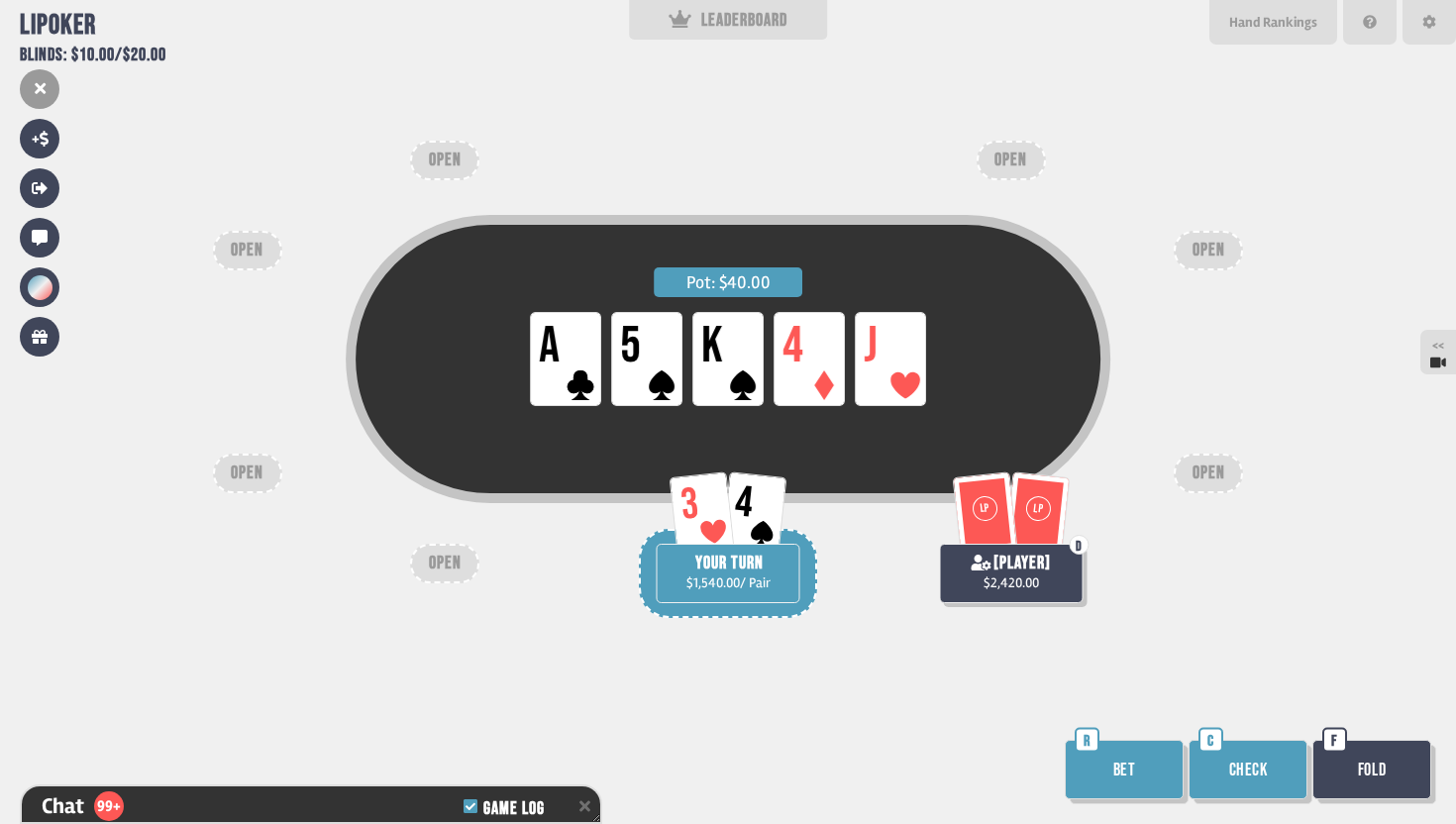 scroll, scrollTop: 26235, scrollLeft: 0, axis: vertical 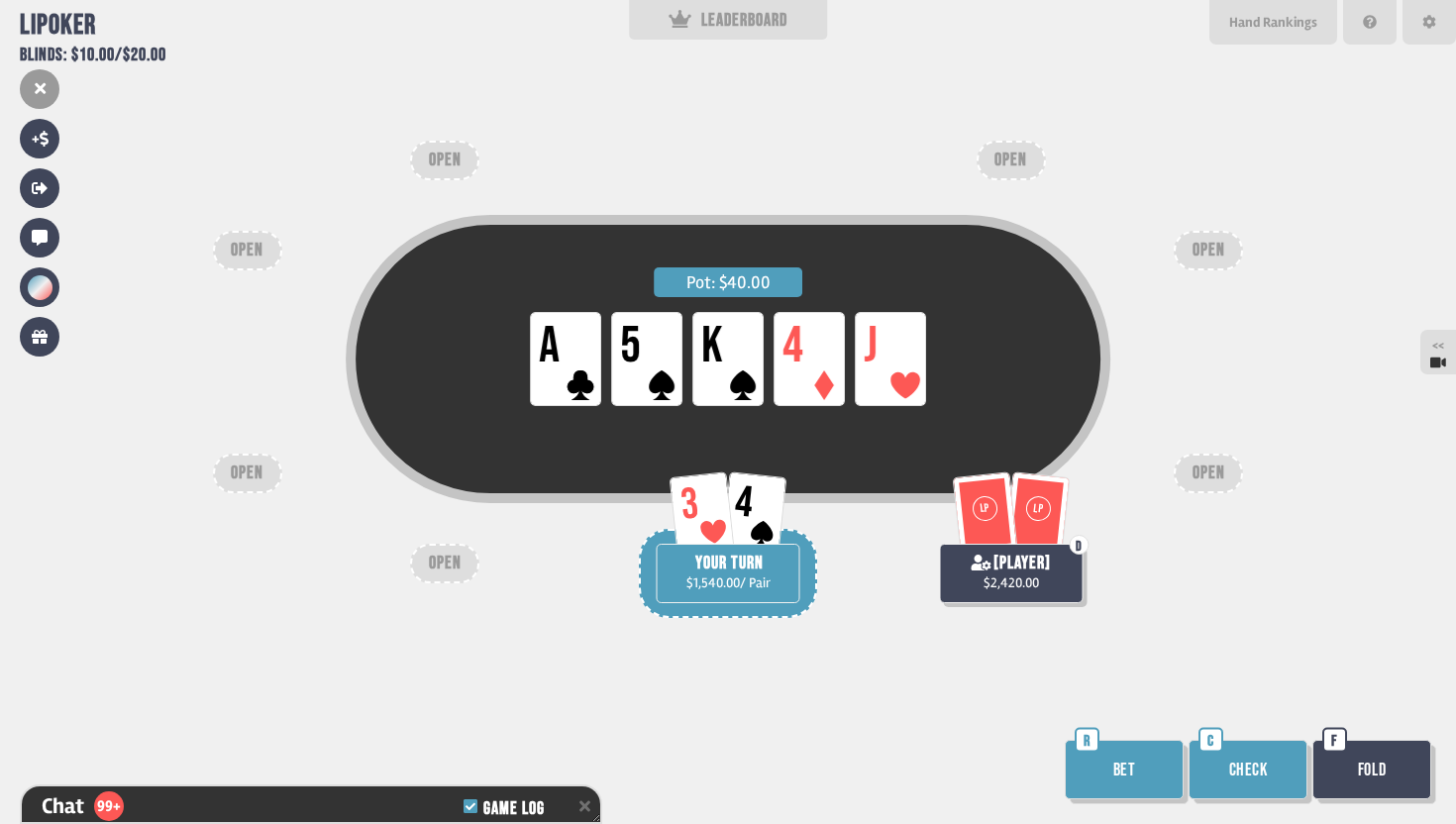 click on "Bet" at bounding box center [1124, 770] 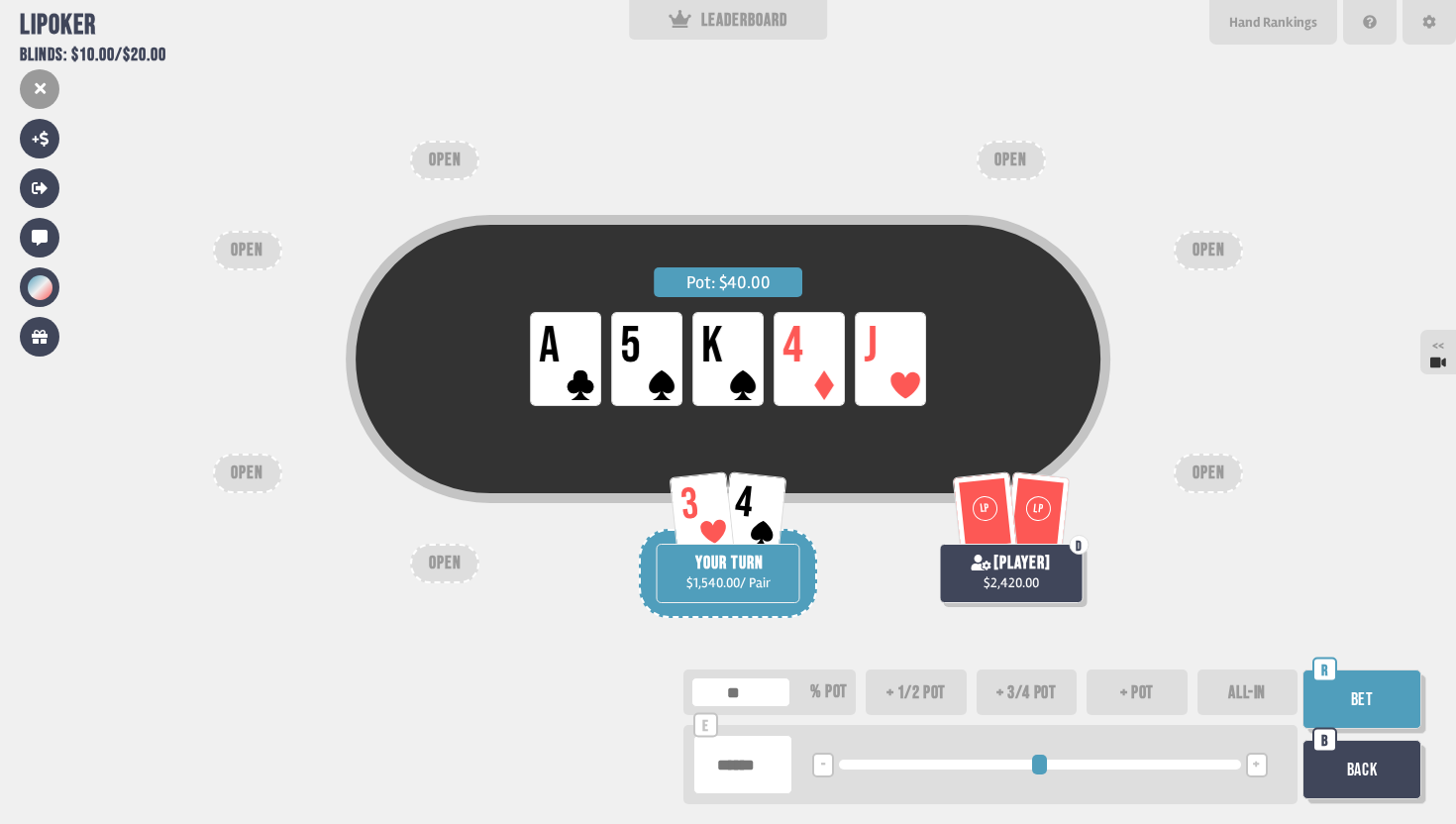 click at bounding box center [743, 765] 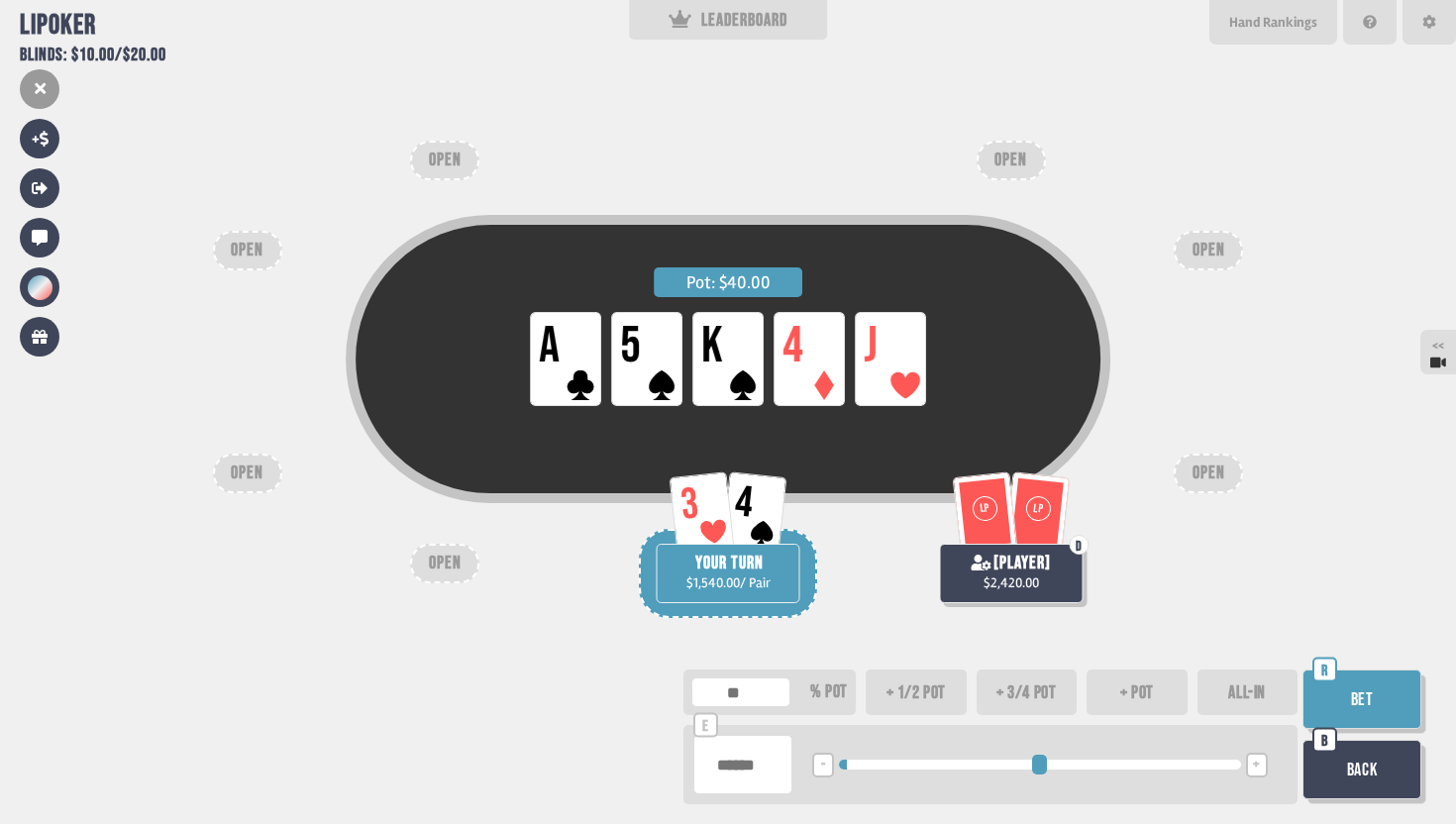 click on "Bet" at bounding box center [1362, 699] 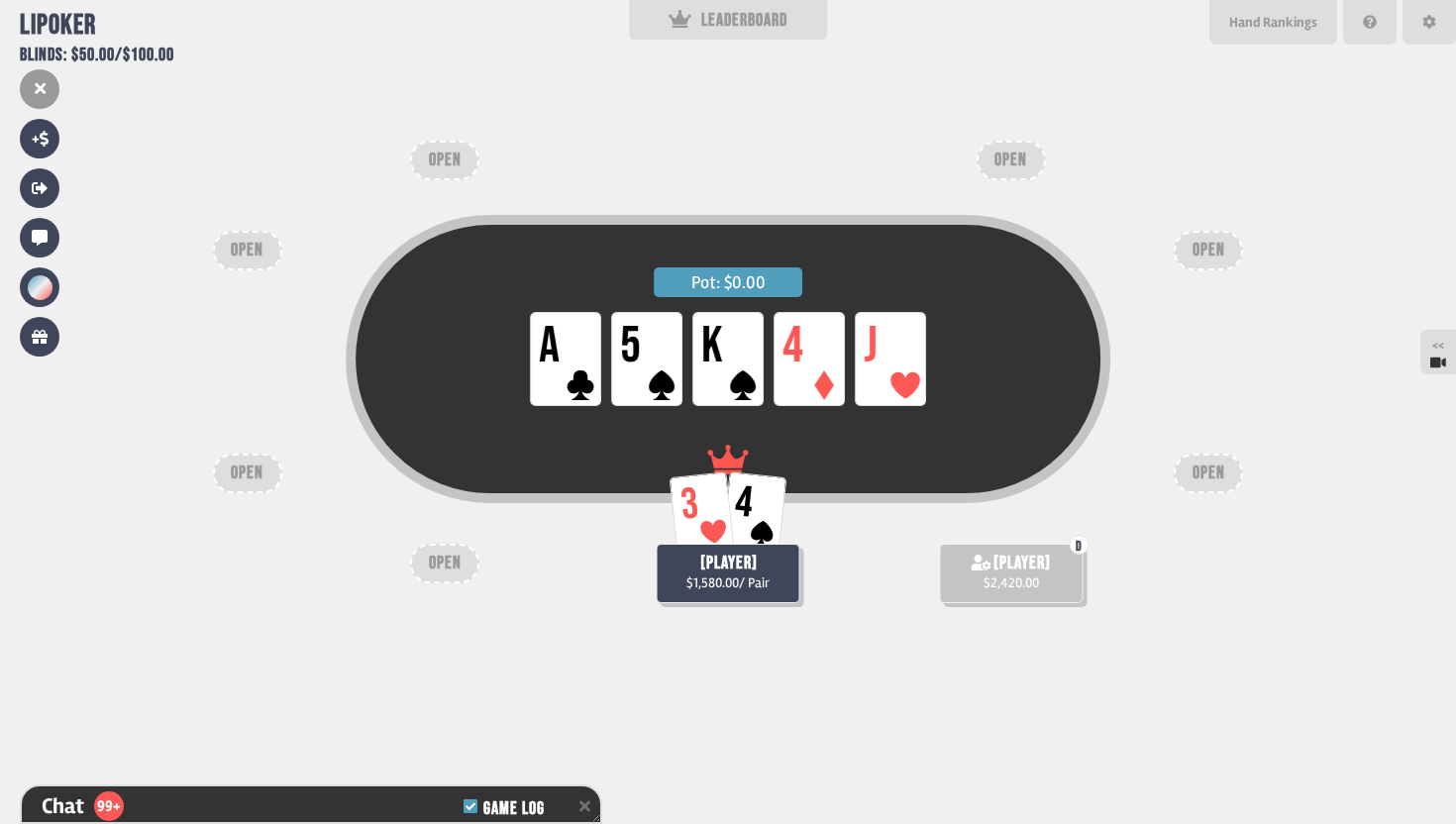 scroll, scrollTop: 26408, scrollLeft: 0, axis: vertical 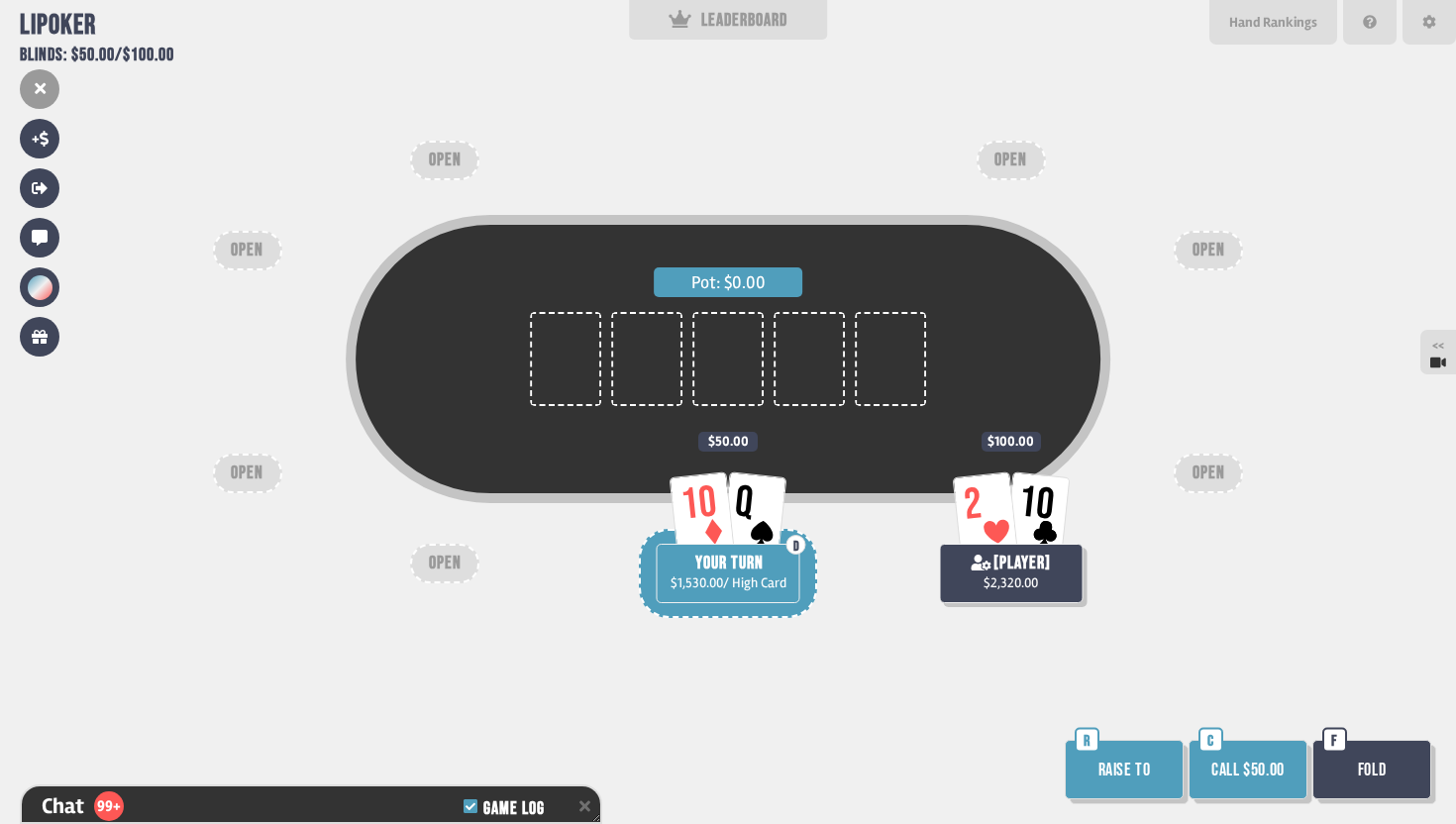 click on "Call $50.00" at bounding box center [1248, 770] 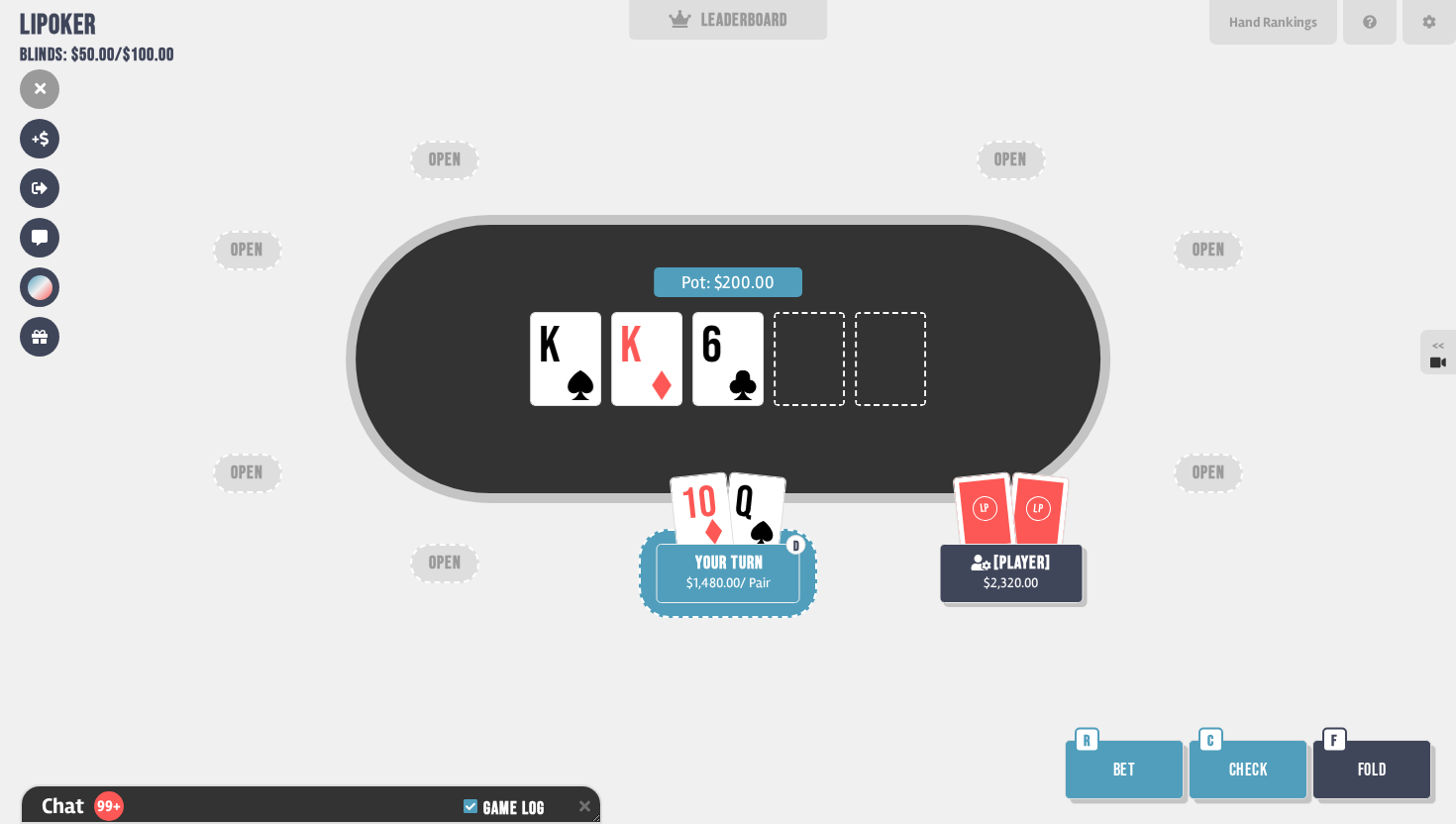scroll, scrollTop: 26551, scrollLeft: 0, axis: vertical 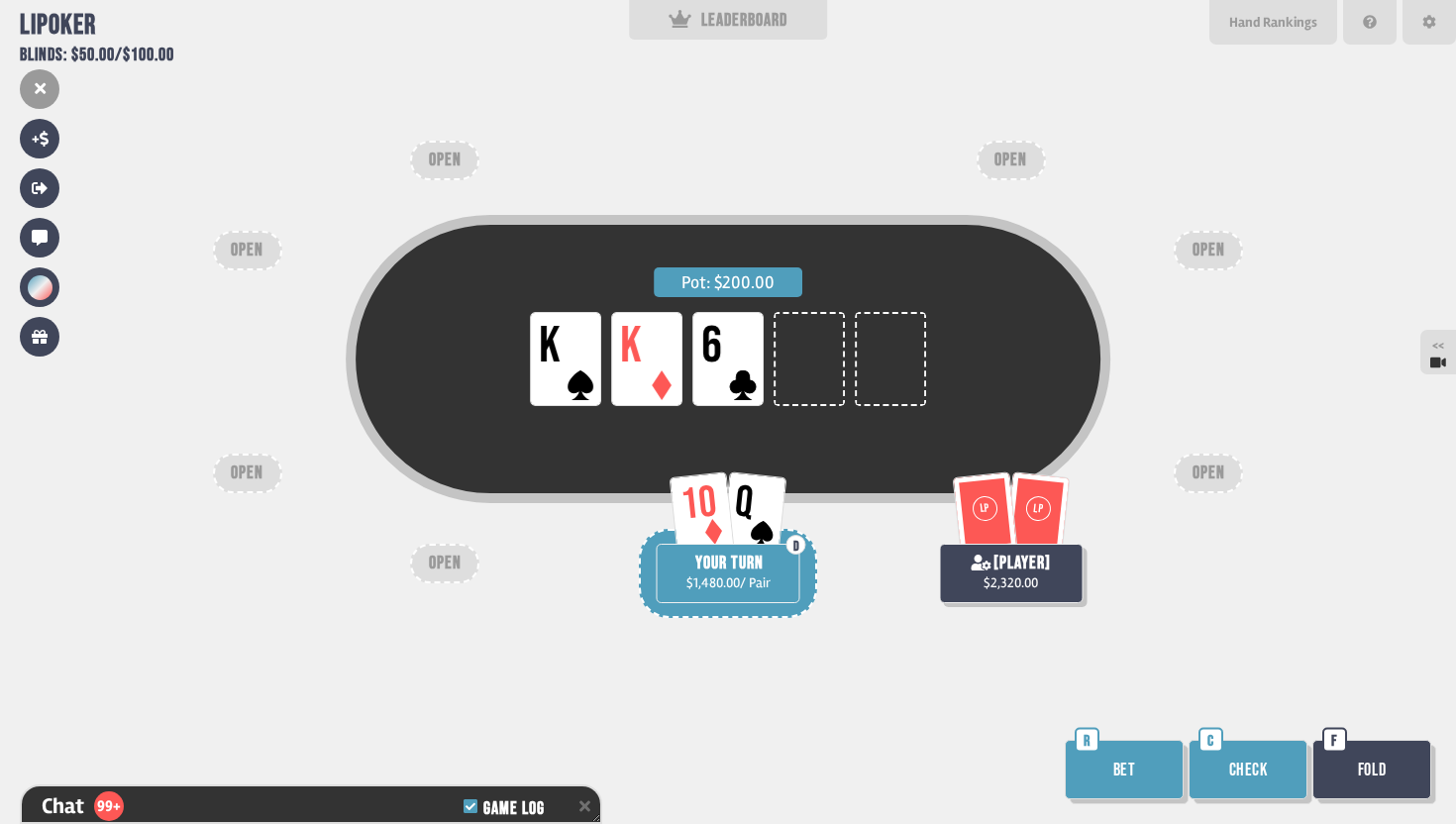 click on "Bet" at bounding box center [1124, 770] 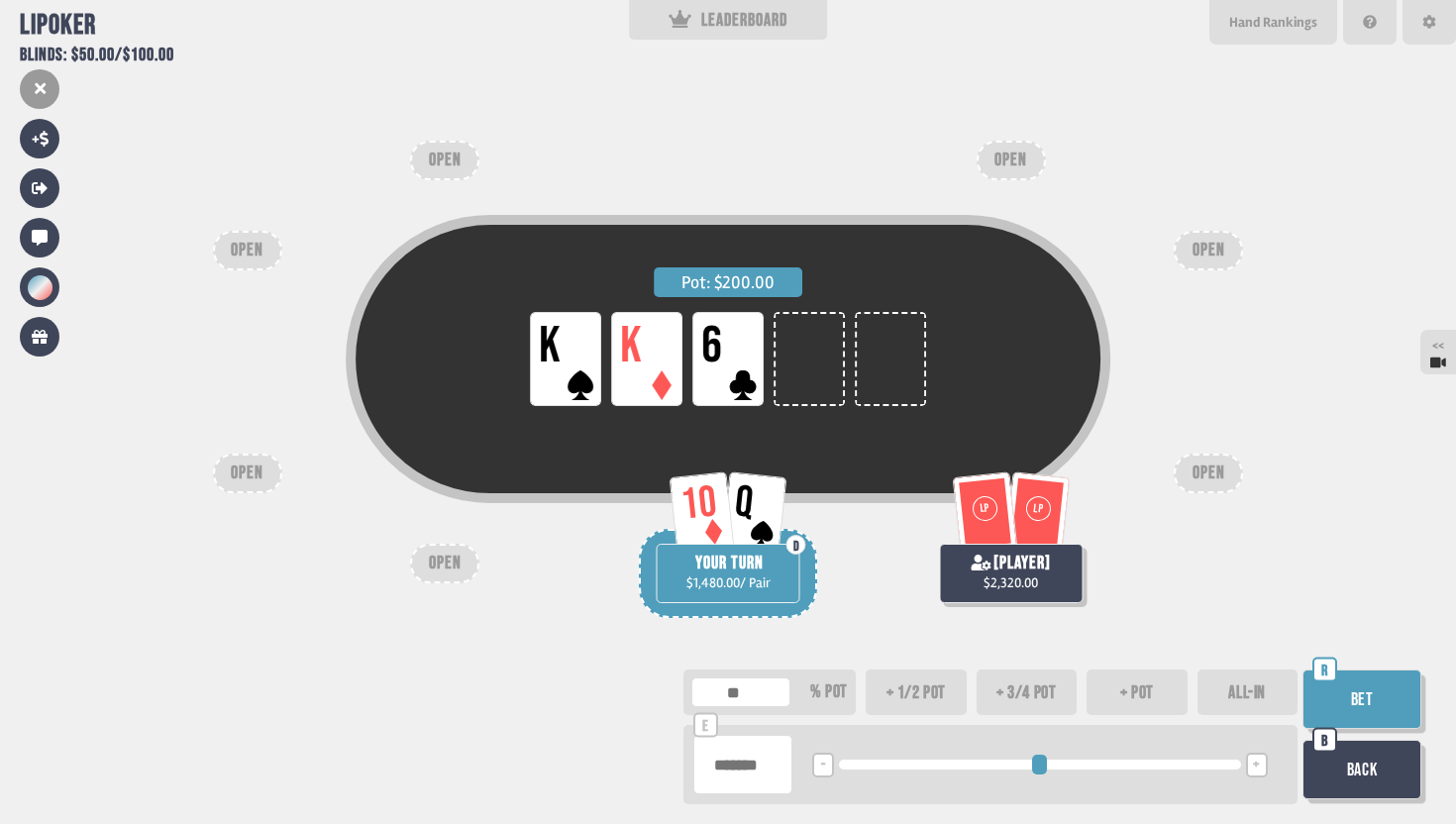 click at bounding box center (743, 765) 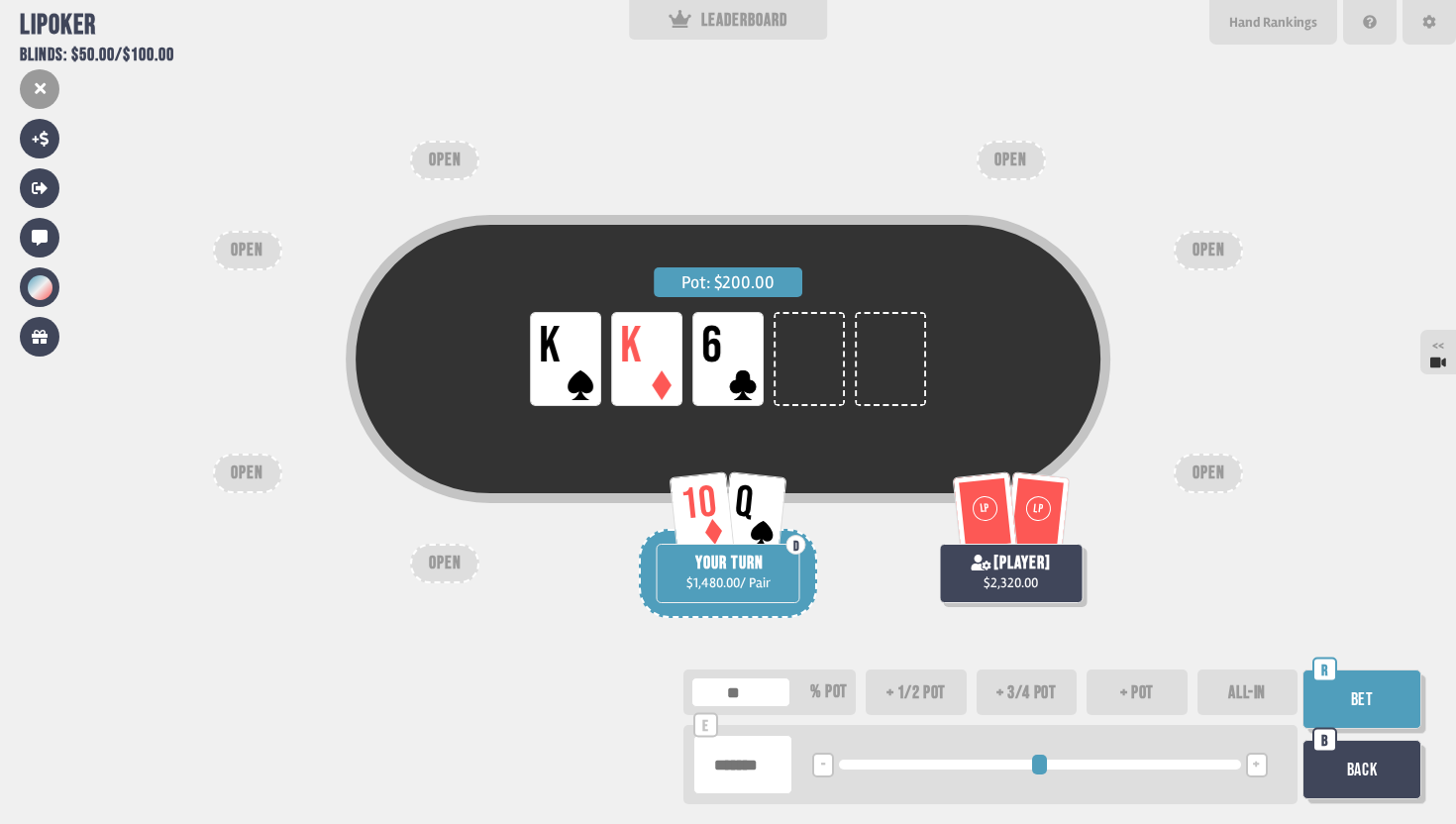 click on "Pot: $200.00   LP K LP K LP 6 10 Q D YOUR TURN $1,480.00   / Pair LP LP [PLAYER] $2,320.00  OPEN OPEN OPEN OPEN OPEN OPEN OPEN ** % pot + 1/2 pot + 3/4 pot + pot ALL-IN ***** e - <LEFT> <DOWN> + <UP> <RIGHT> Bet R Back B" at bounding box center (728, 412) 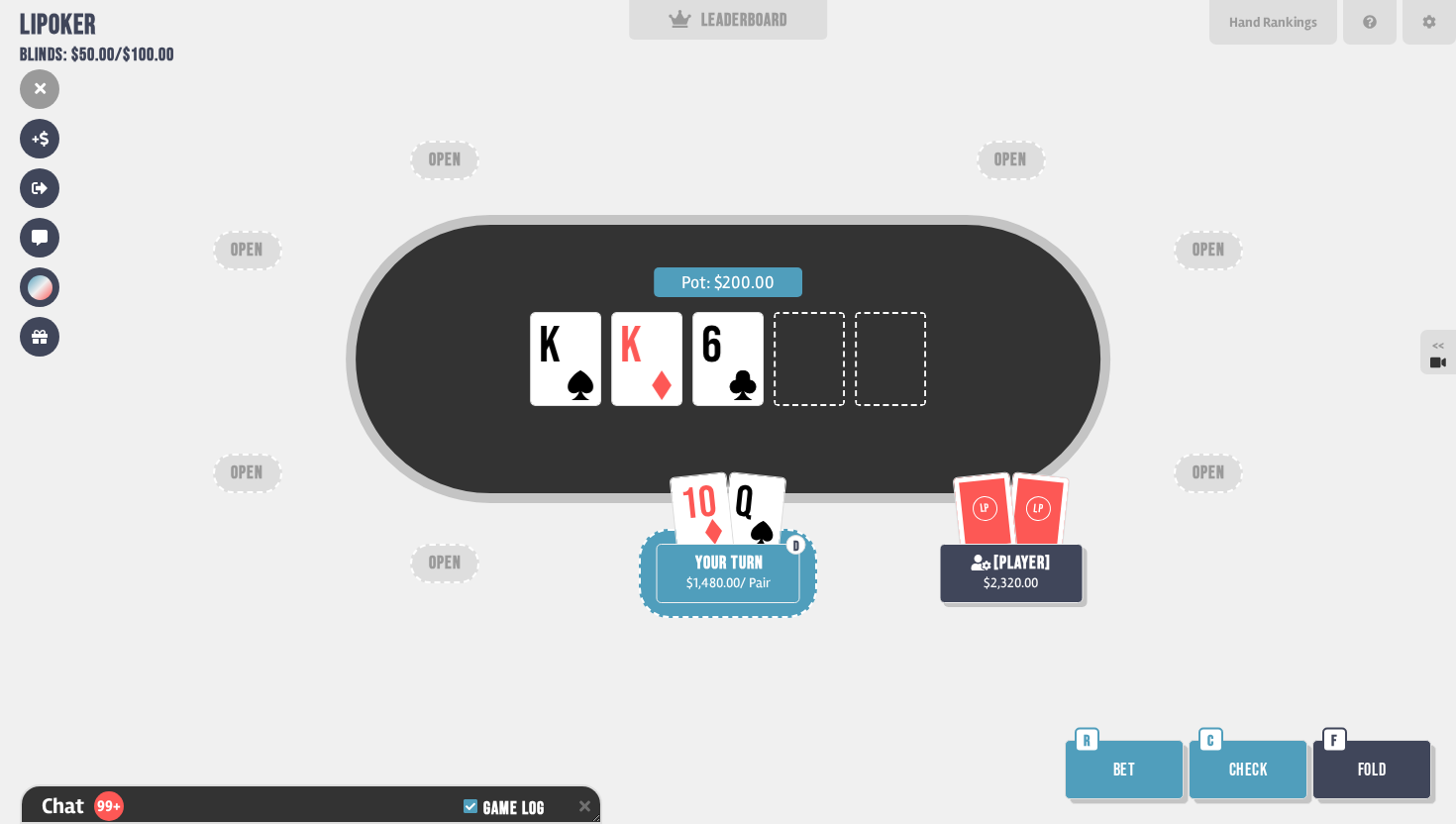 scroll, scrollTop: 26551, scrollLeft: 0, axis: vertical 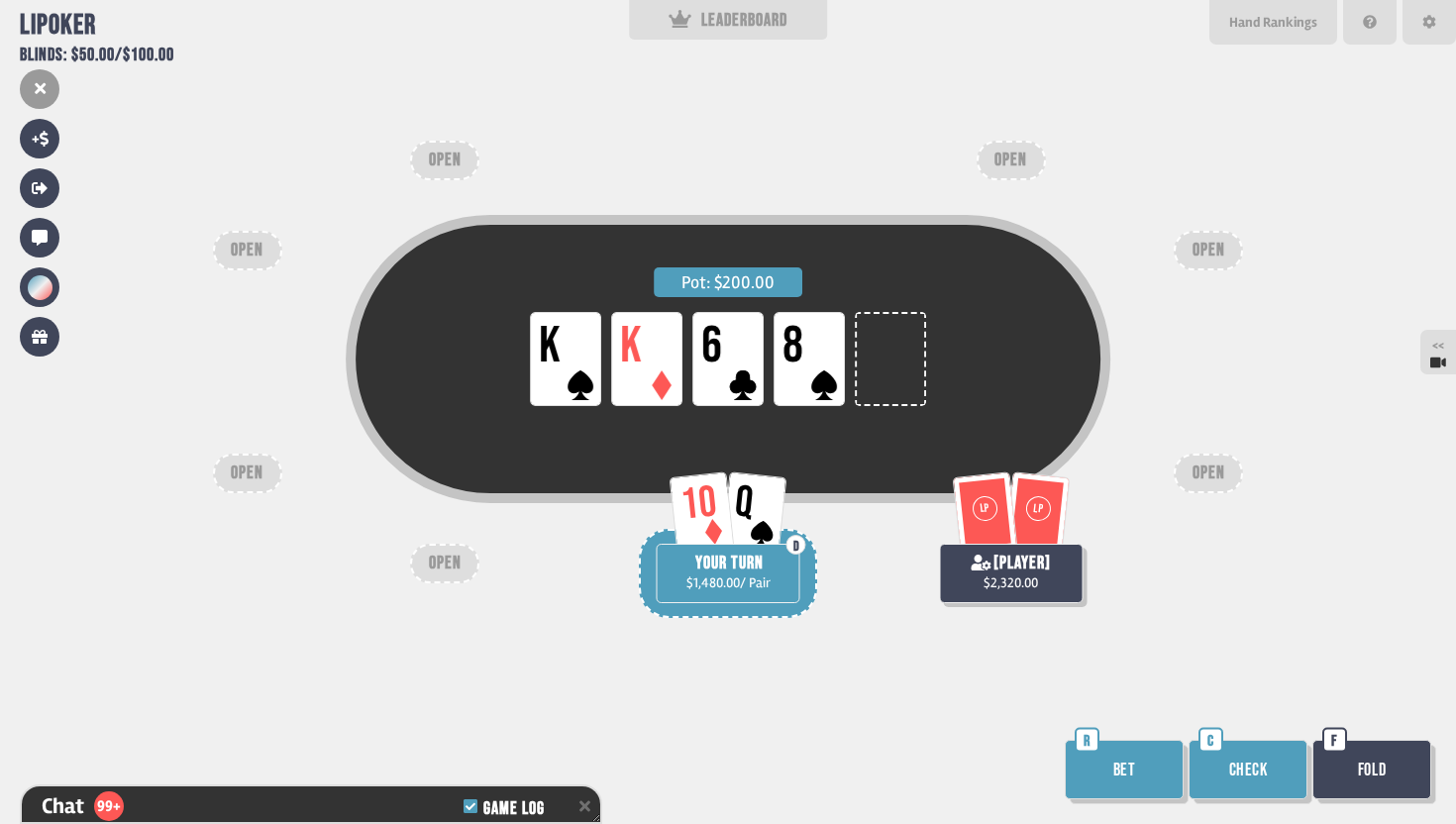 click on "Bet" at bounding box center [1124, 770] 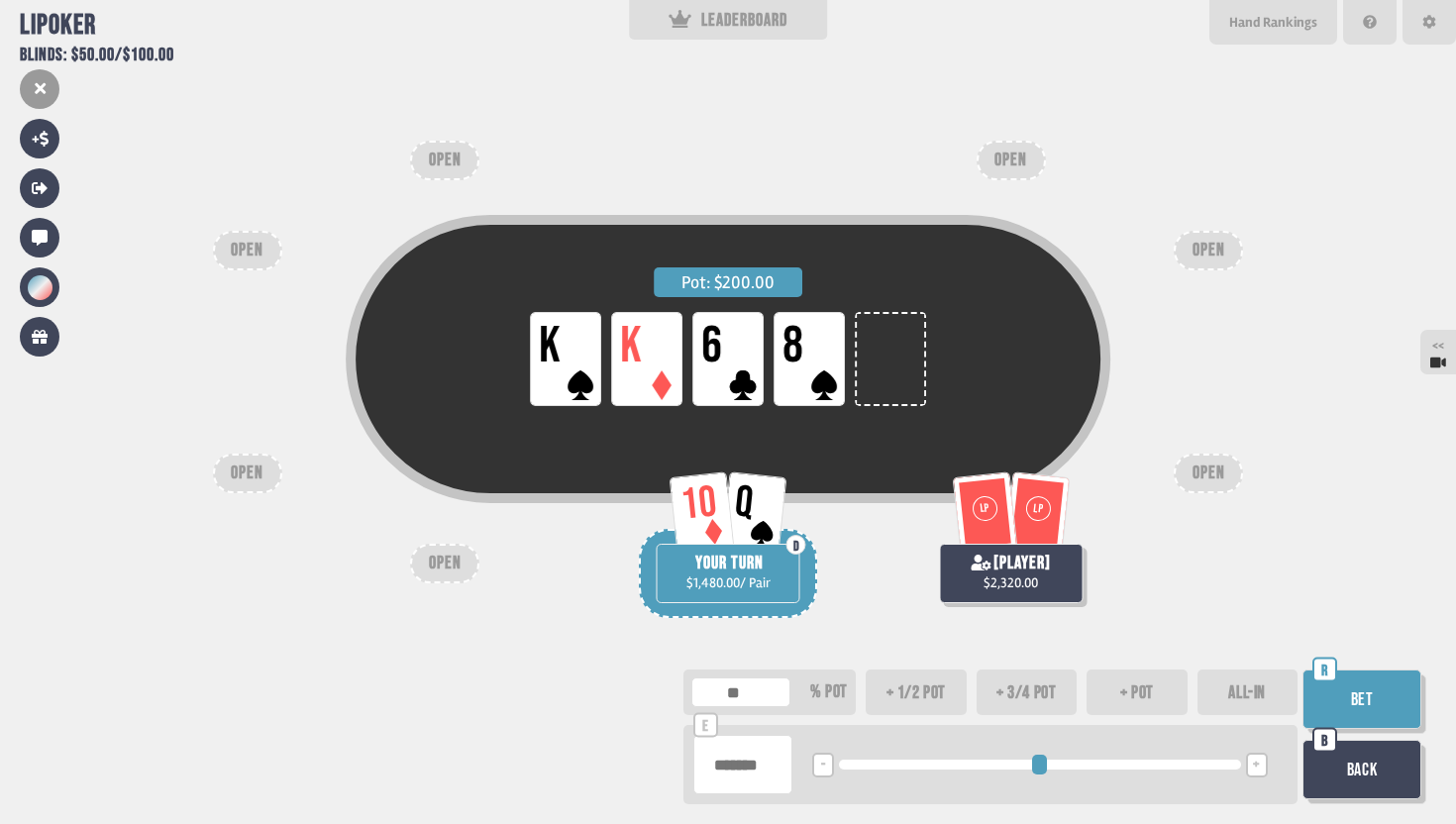 click at bounding box center [743, 765] 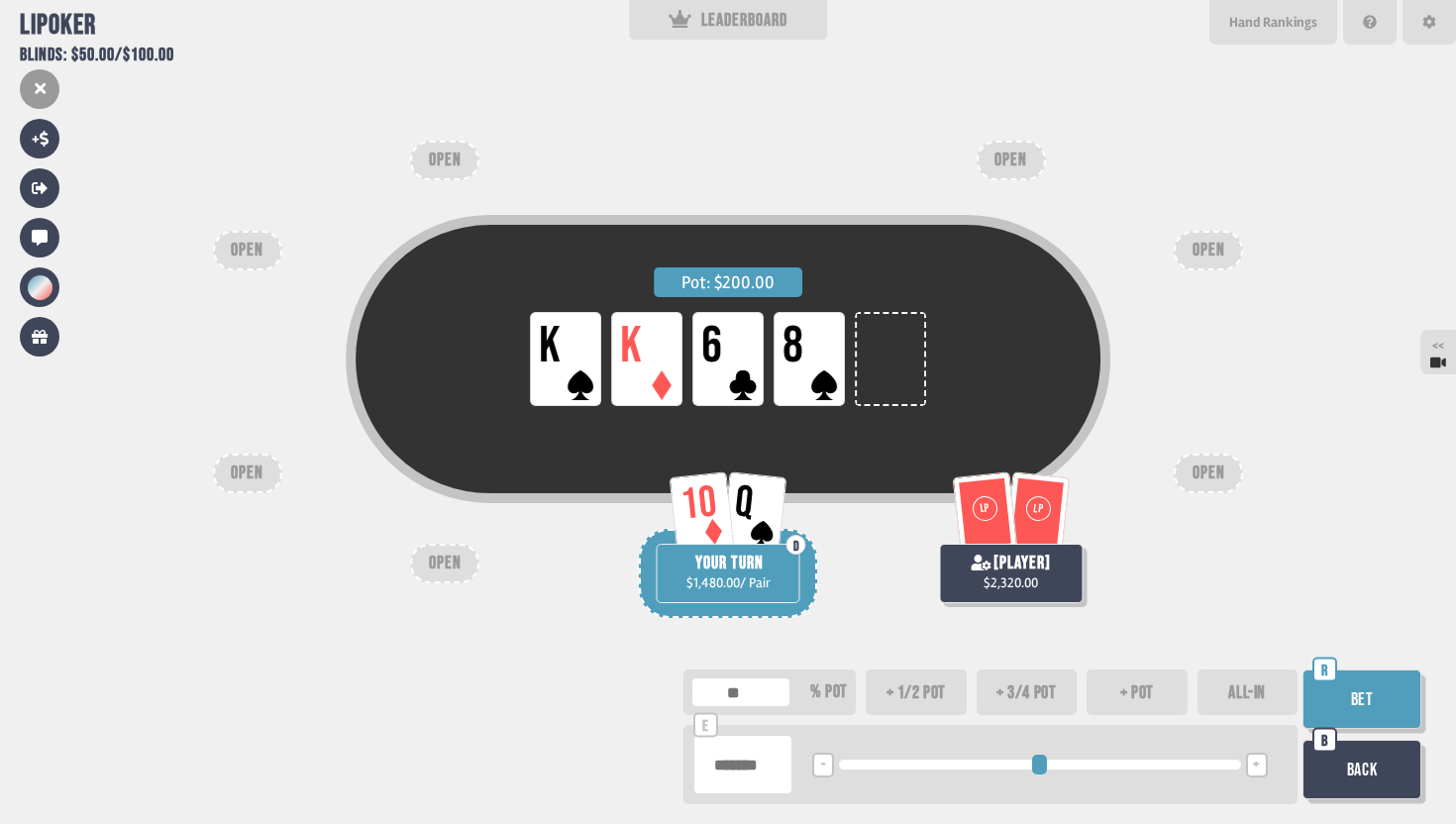 click on "Bet" at bounding box center [1362, 699] 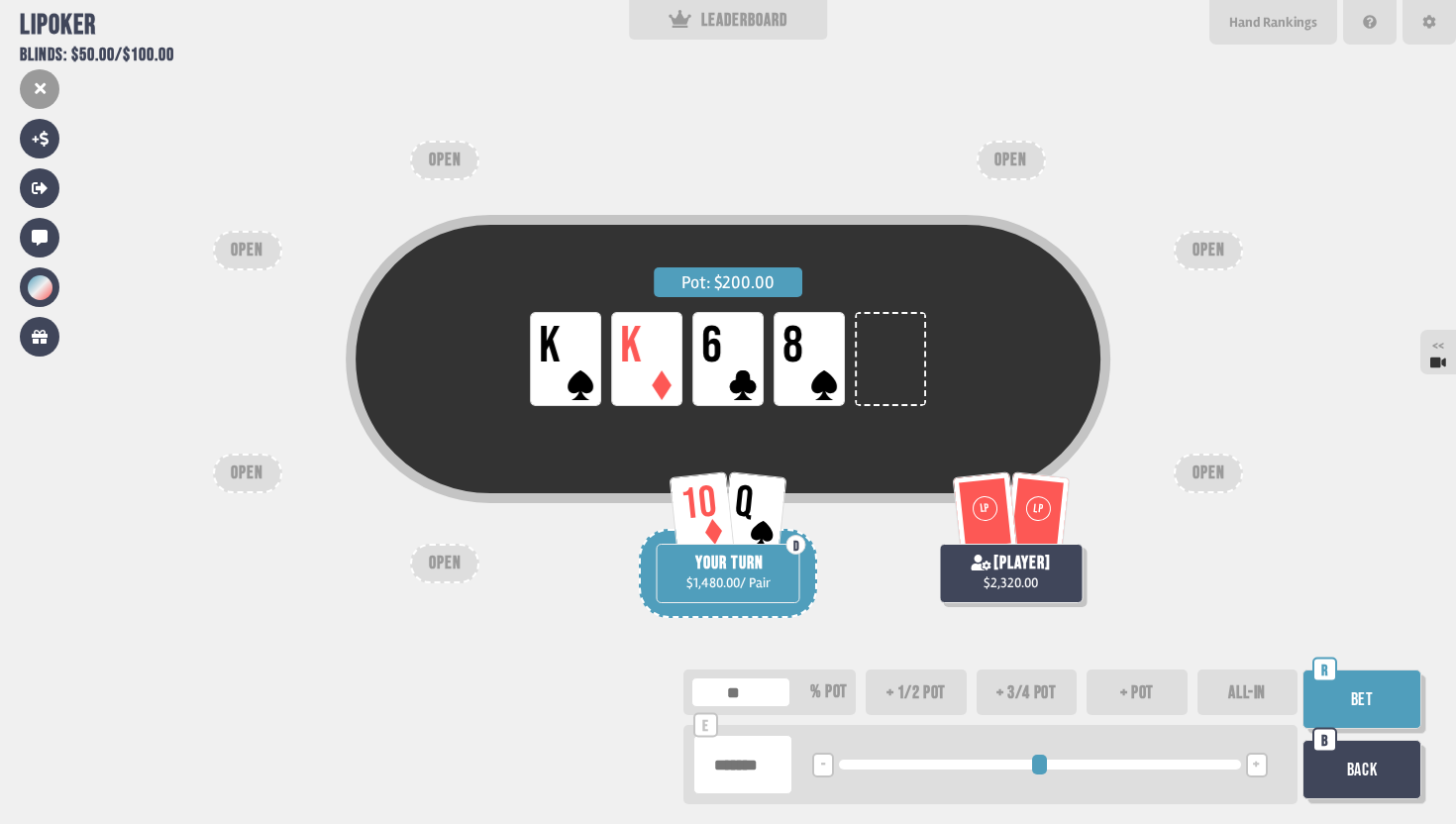 click on "*****" at bounding box center (743, 765) 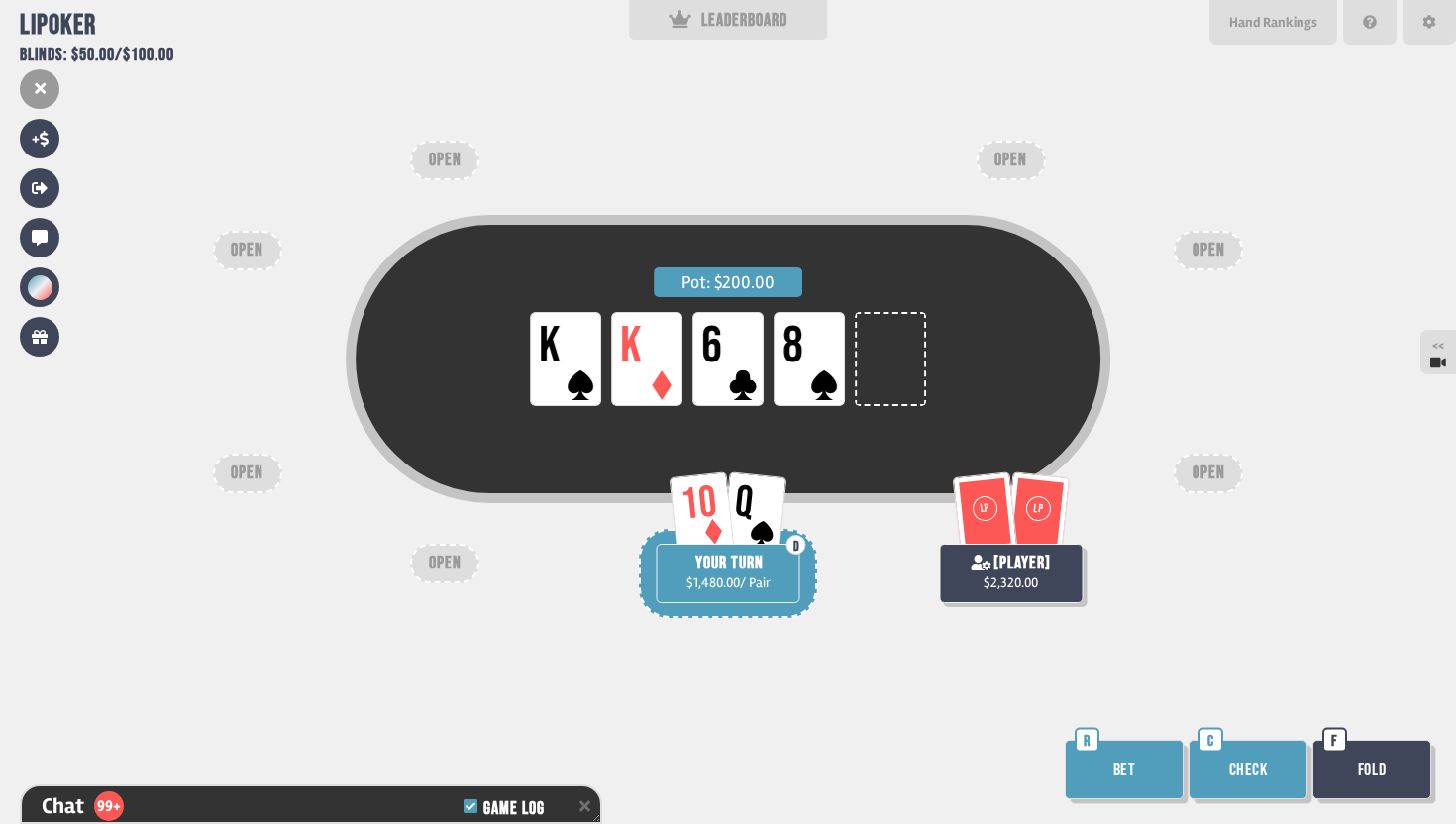 scroll, scrollTop: 26666, scrollLeft: 0, axis: vertical 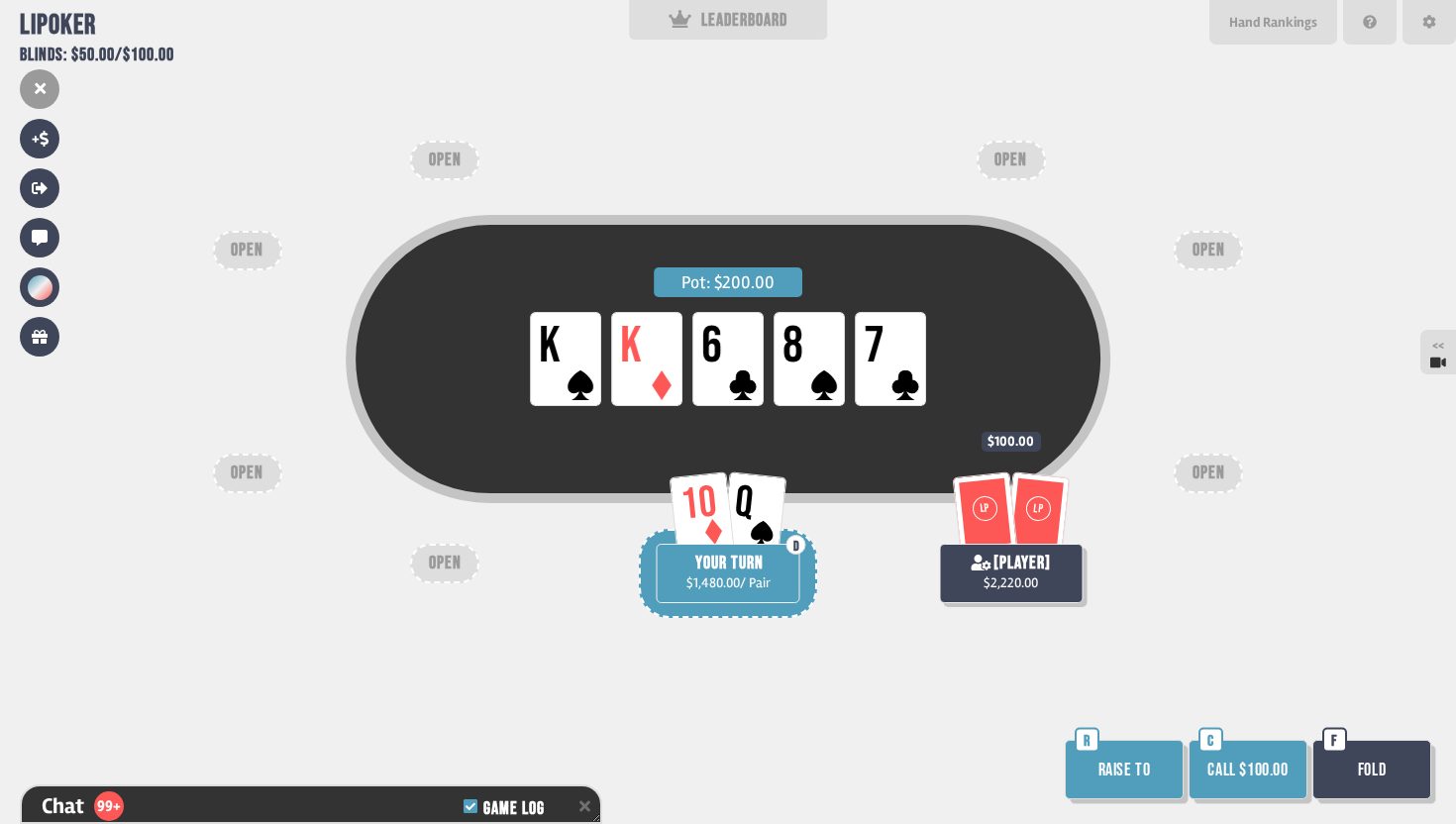 click on "Fold" at bounding box center [1372, 770] 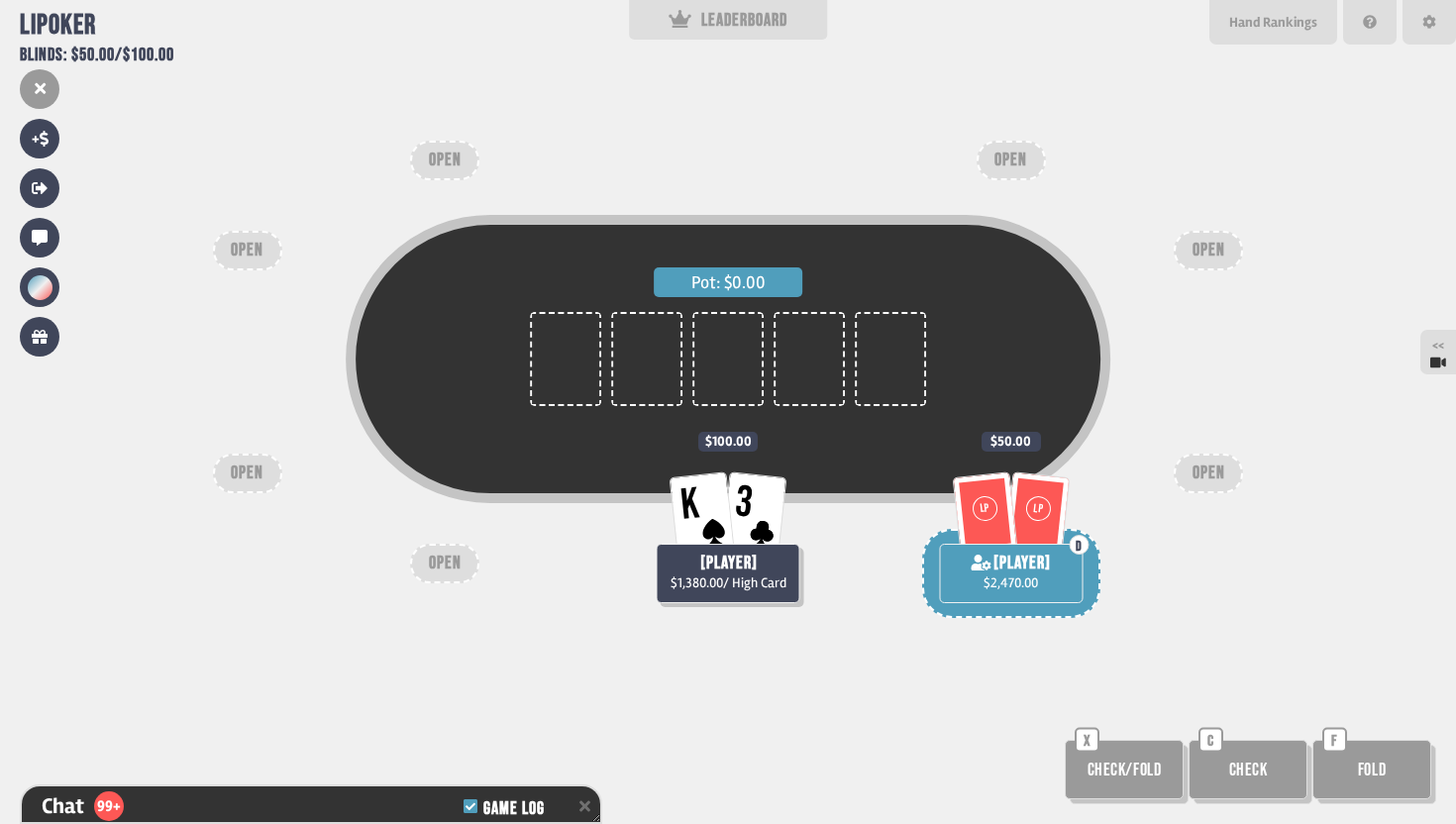 scroll, scrollTop: 26925, scrollLeft: 0, axis: vertical 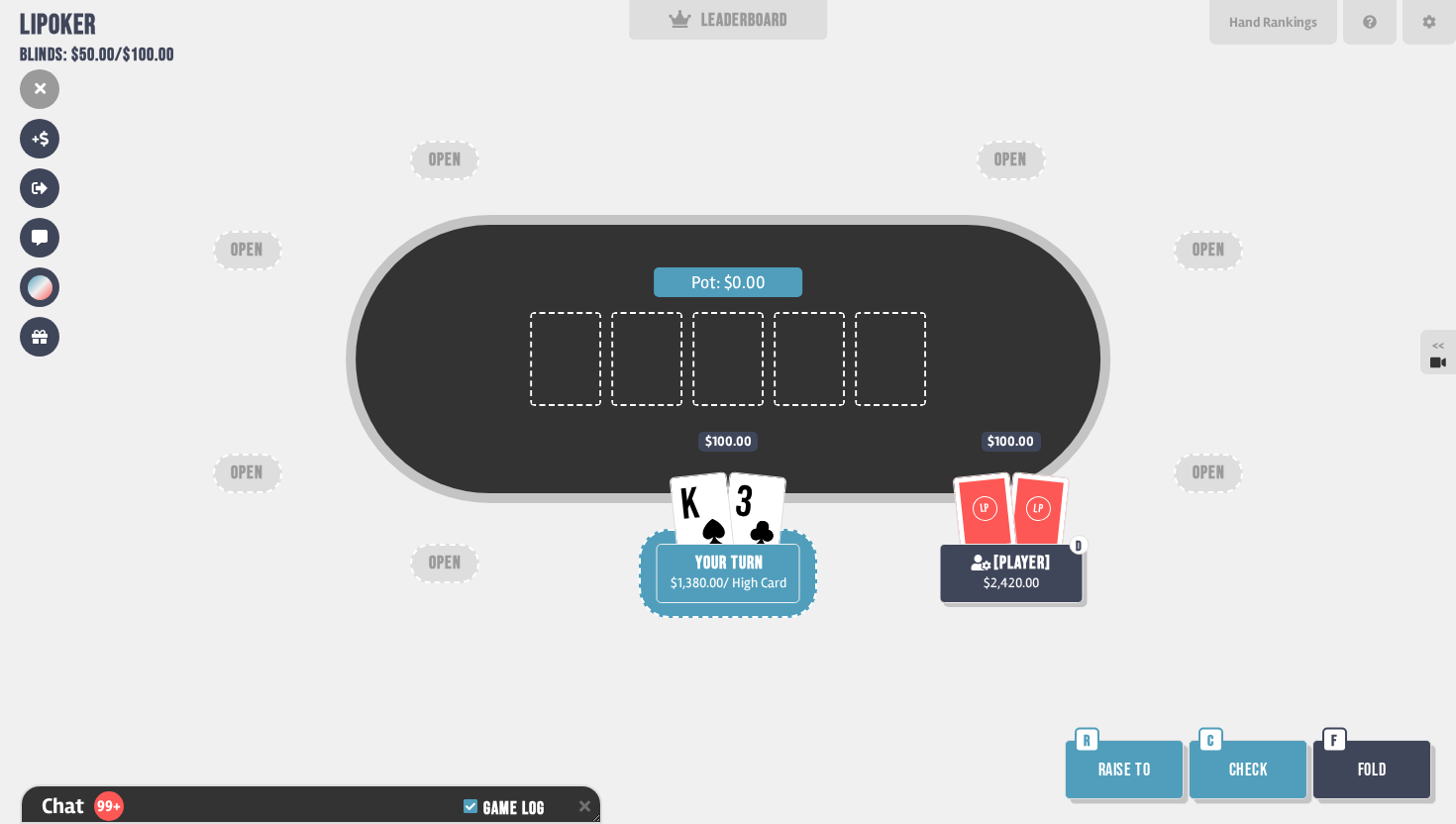 click on "Check" at bounding box center (1248, 770) 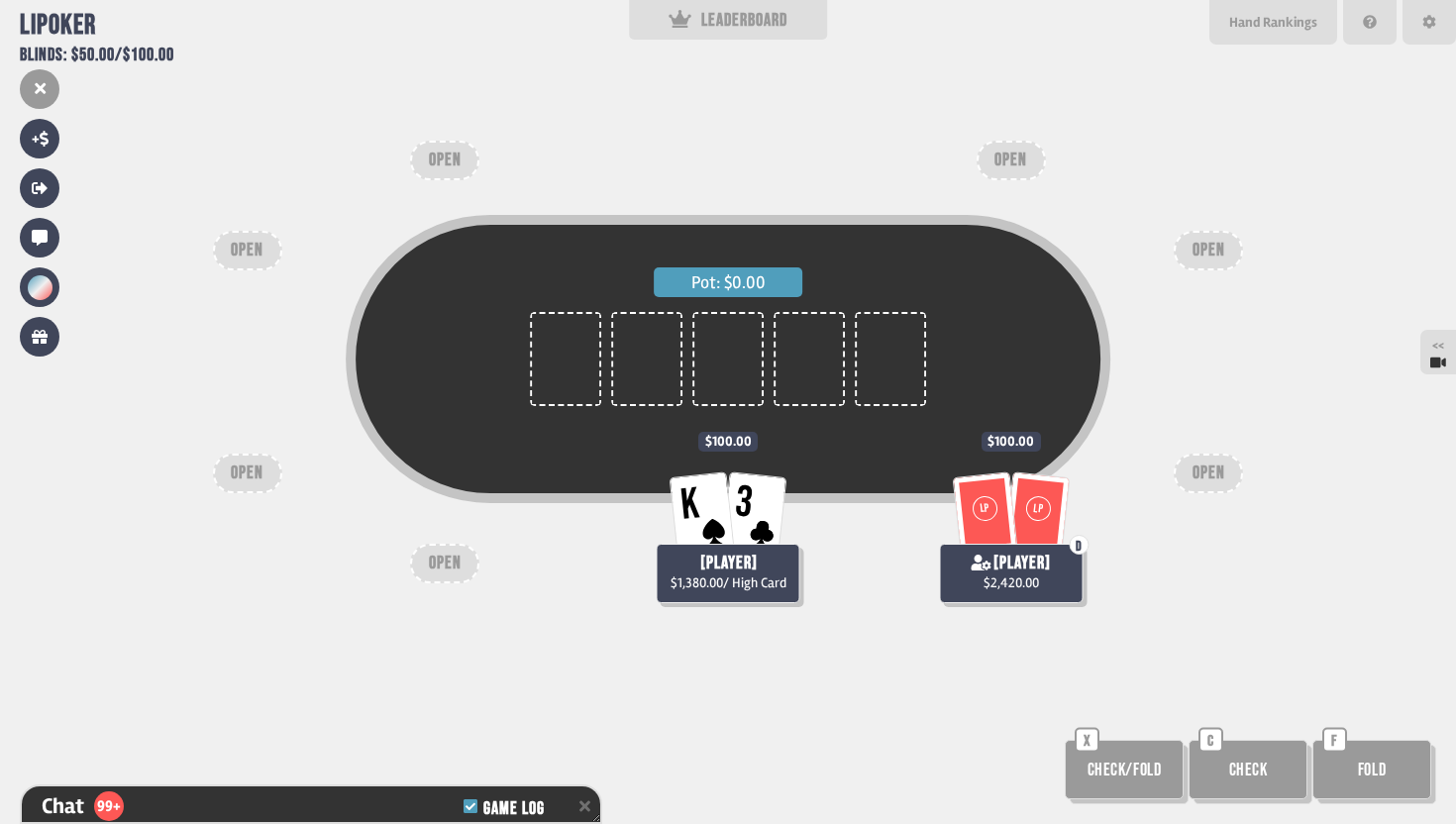 scroll, scrollTop: 27011, scrollLeft: 0, axis: vertical 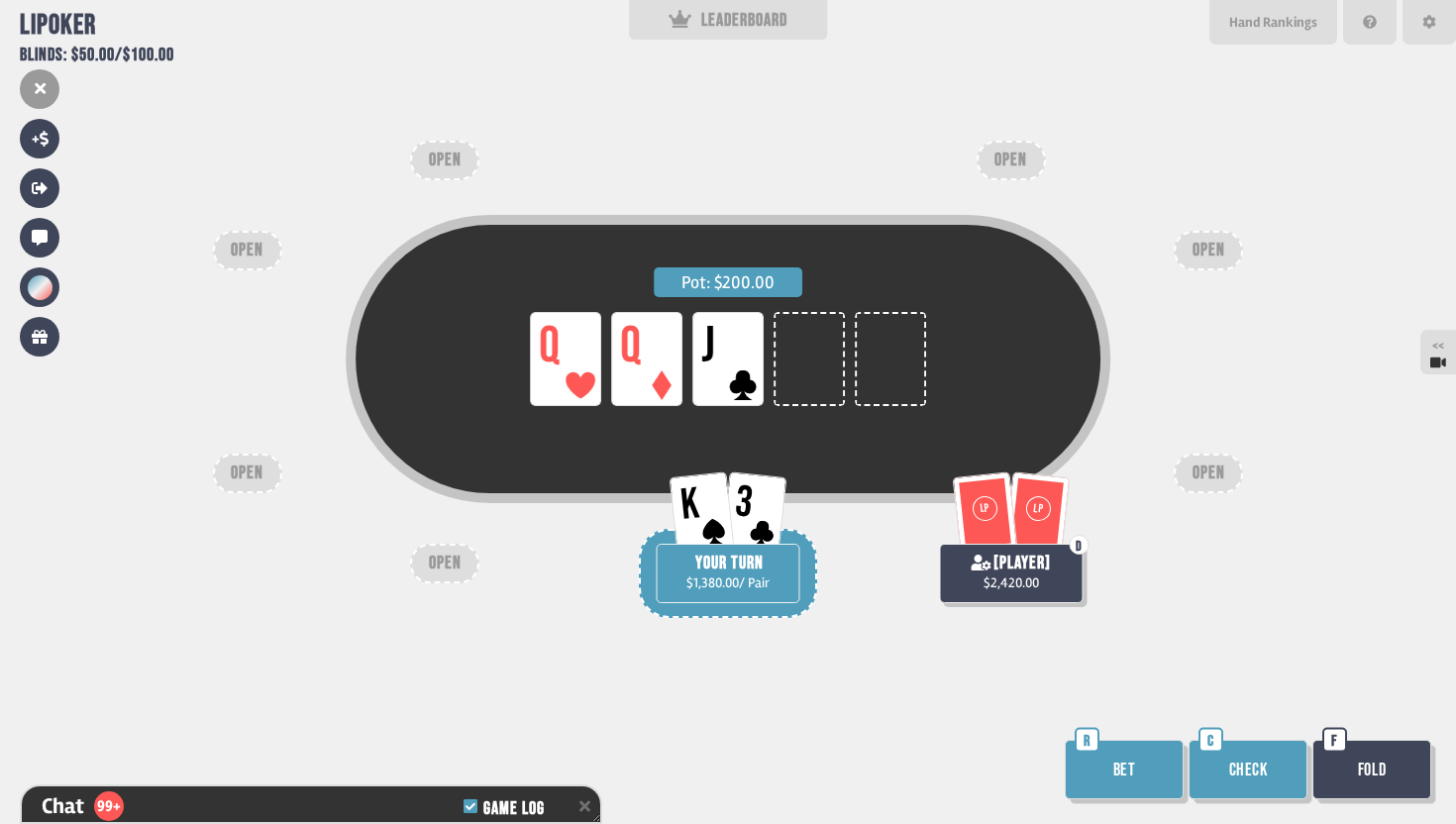 click on "Check" at bounding box center (1248, 770) 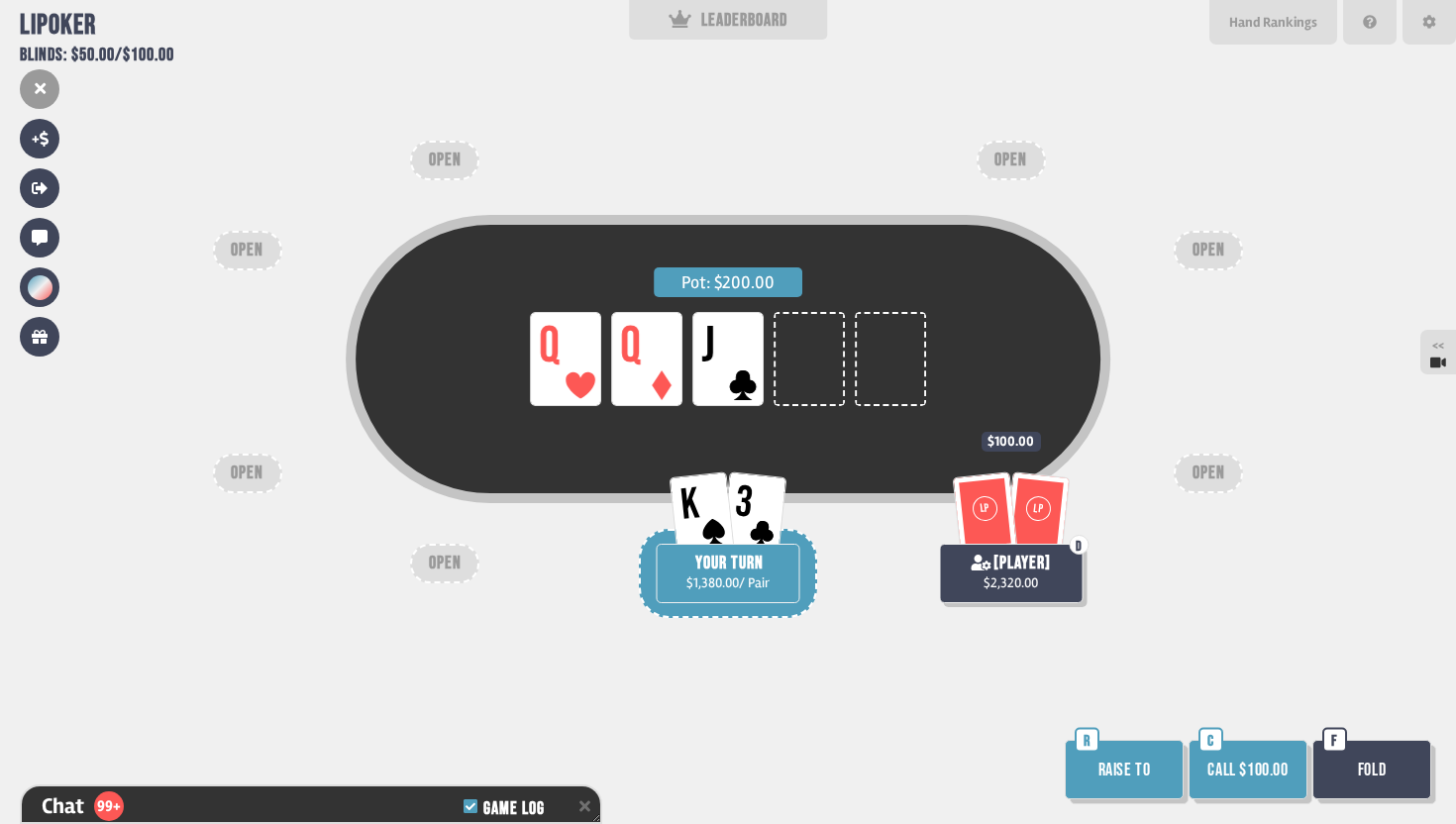 scroll, scrollTop: 27126, scrollLeft: 0, axis: vertical 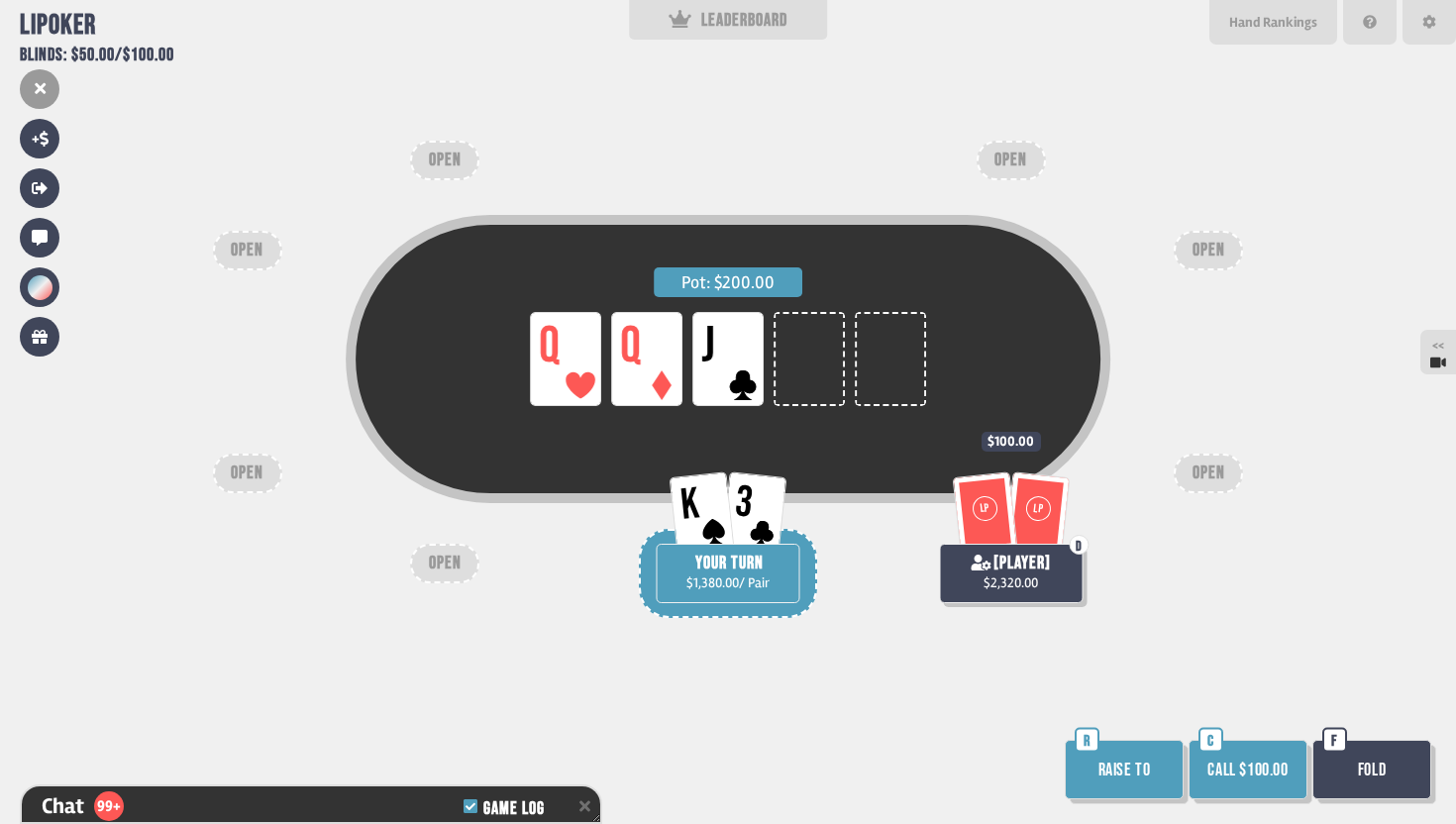 click on "Call $100.00" at bounding box center (1248, 770) 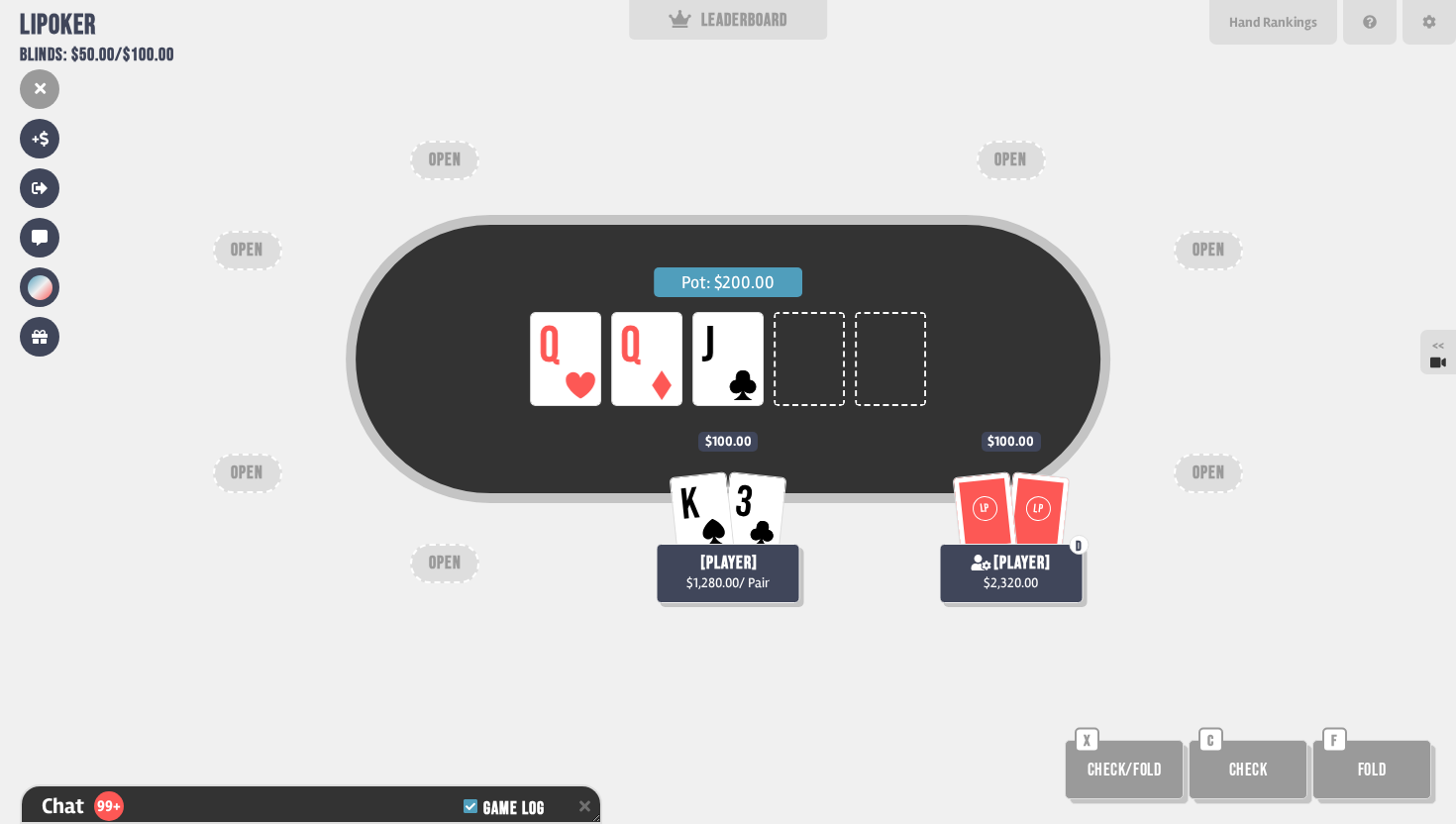 scroll, scrollTop: 27183, scrollLeft: 0, axis: vertical 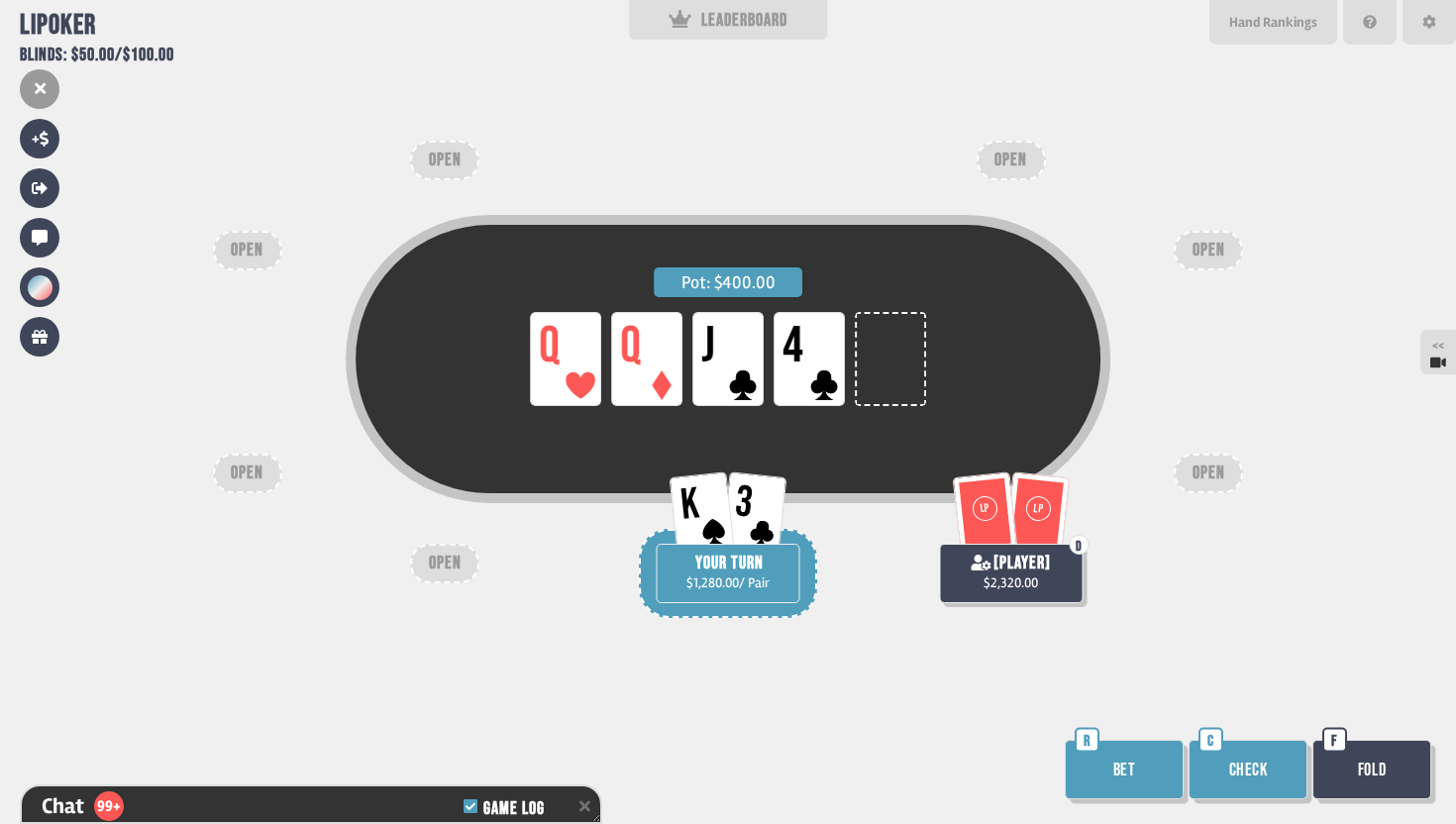 click on "Check" at bounding box center (1248, 770) 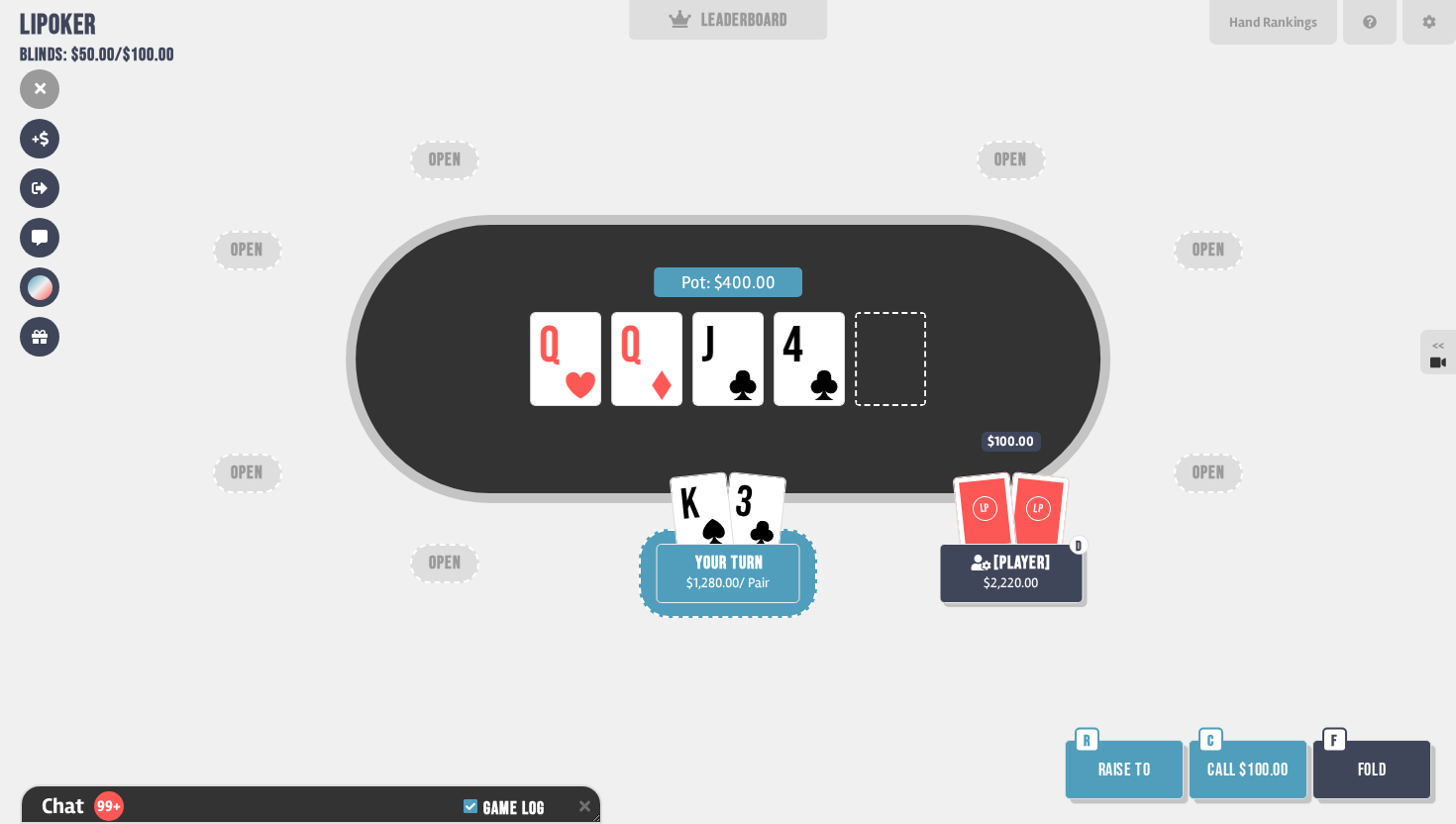 scroll, scrollTop: 27298, scrollLeft: 0, axis: vertical 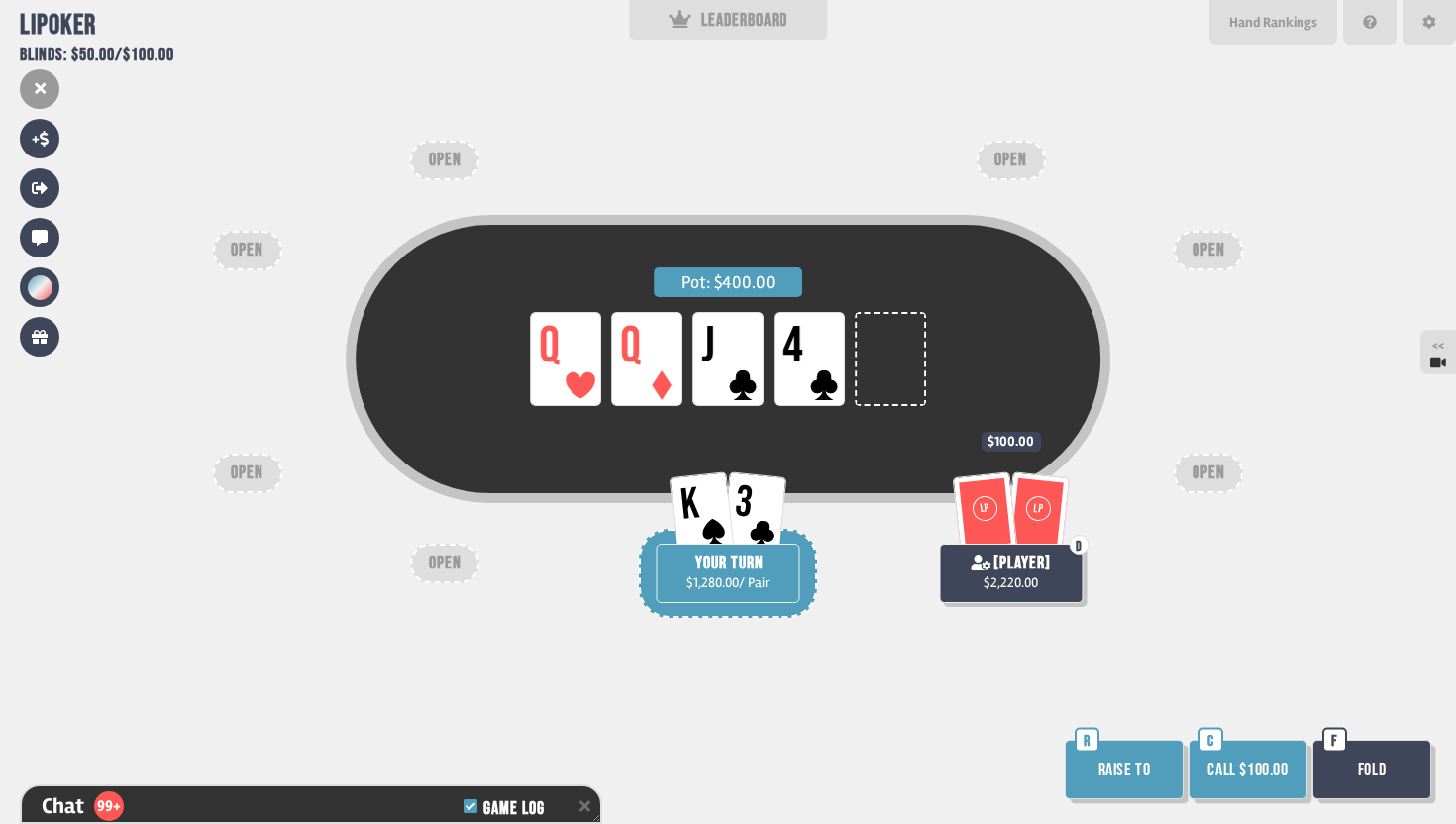 click on "Call $100.00" at bounding box center [1248, 770] 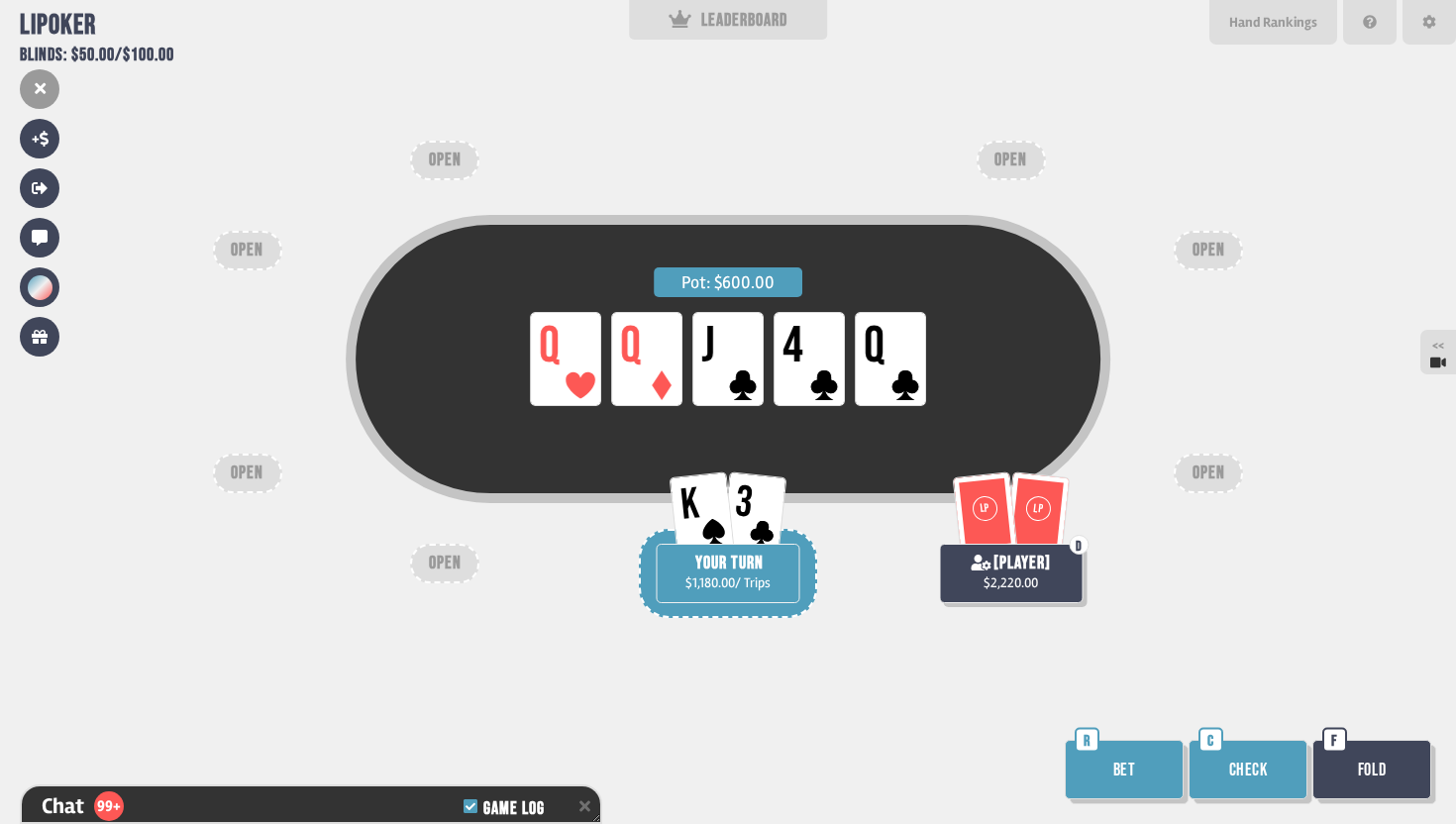 scroll, scrollTop: 27384, scrollLeft: 0, axis: vertical 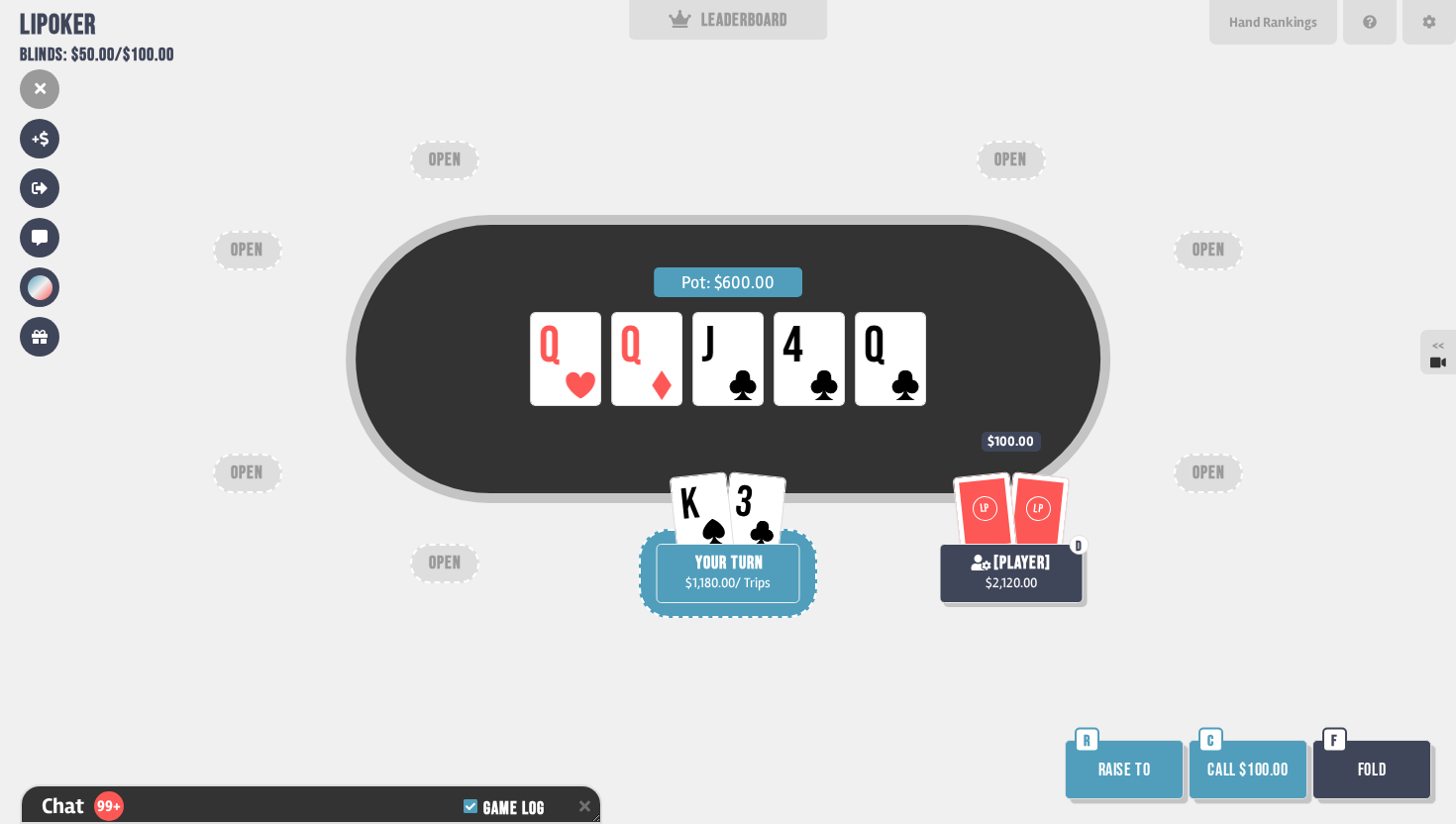 click on "Call $100.00" at bounding box center (1248, 770) 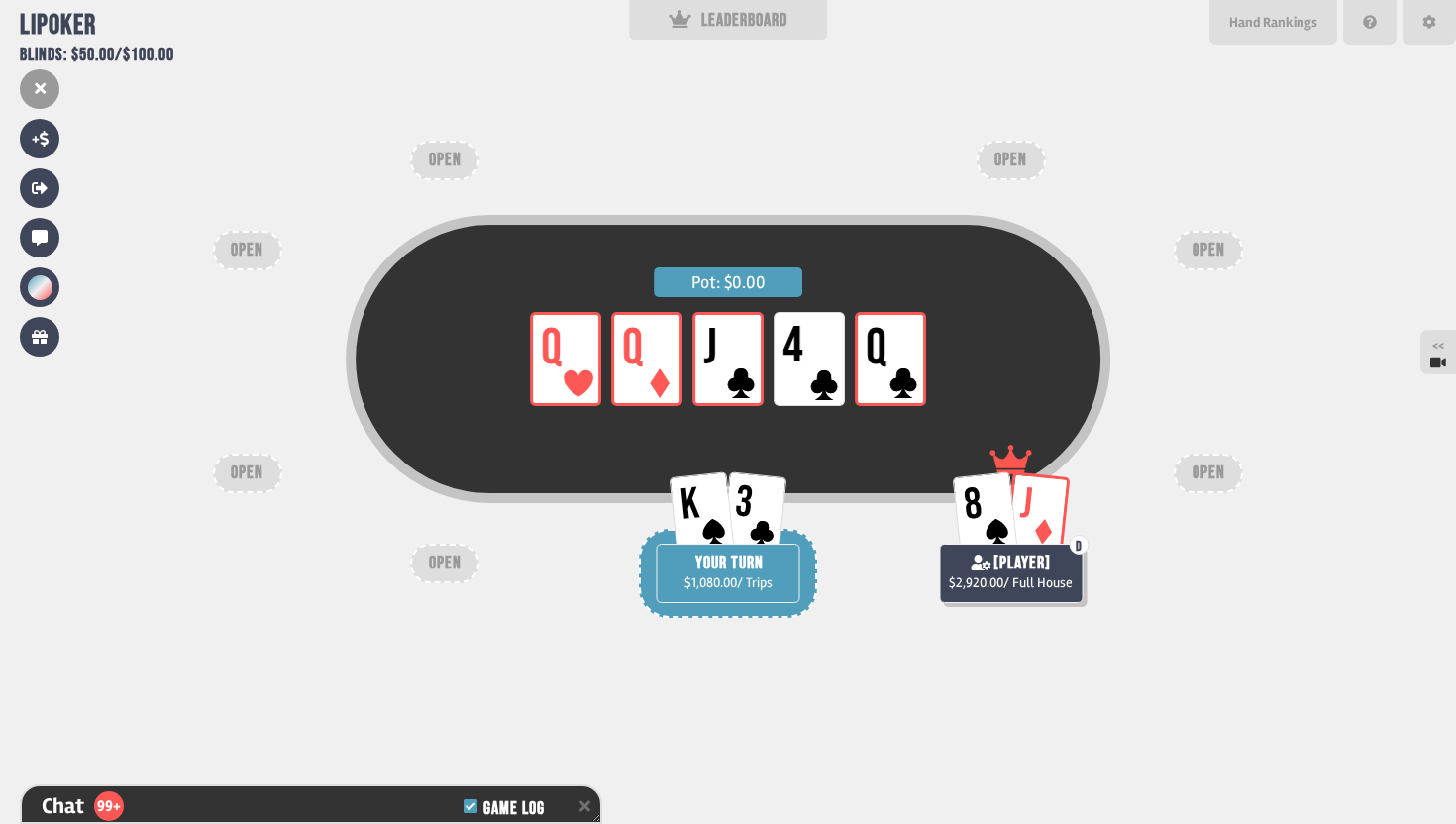 scroll, scrollTop: 27614, scrollLeft: 0, axis: vertical 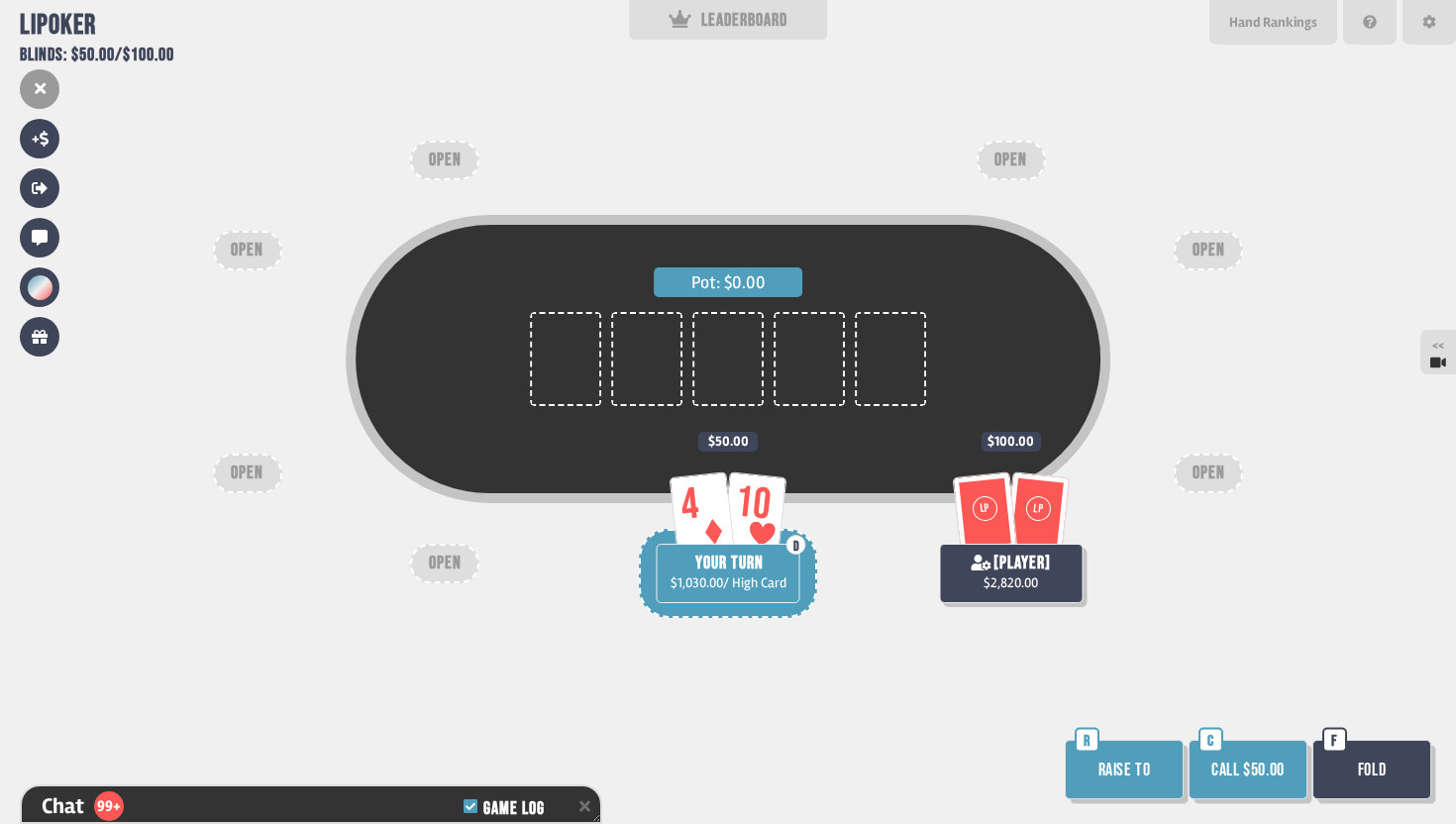 click on "Call $50.00" at bounding box center [1248, 770] 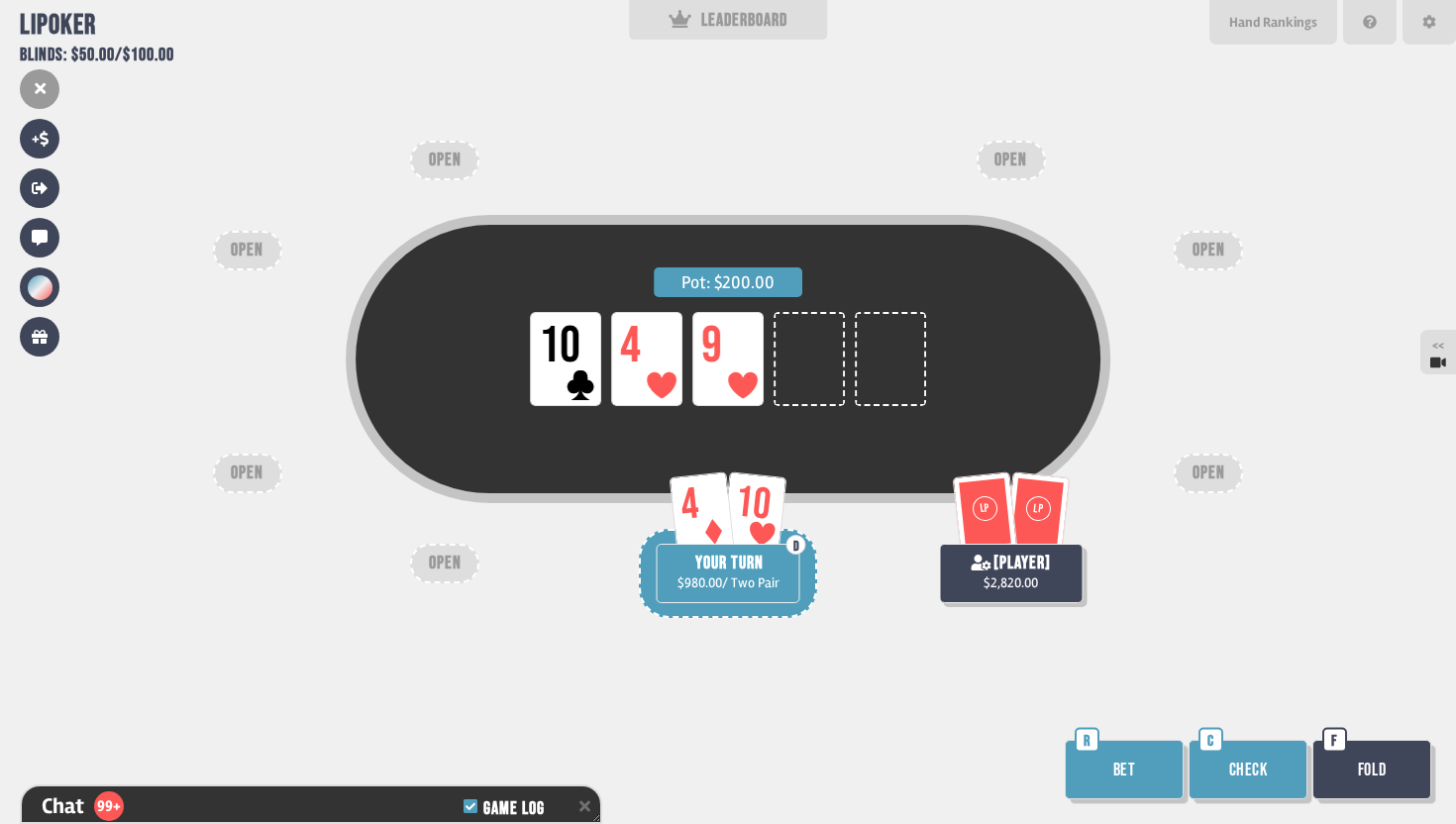 scroll, scrollTop: 27758, scrollLeft: 0, axis: vertical 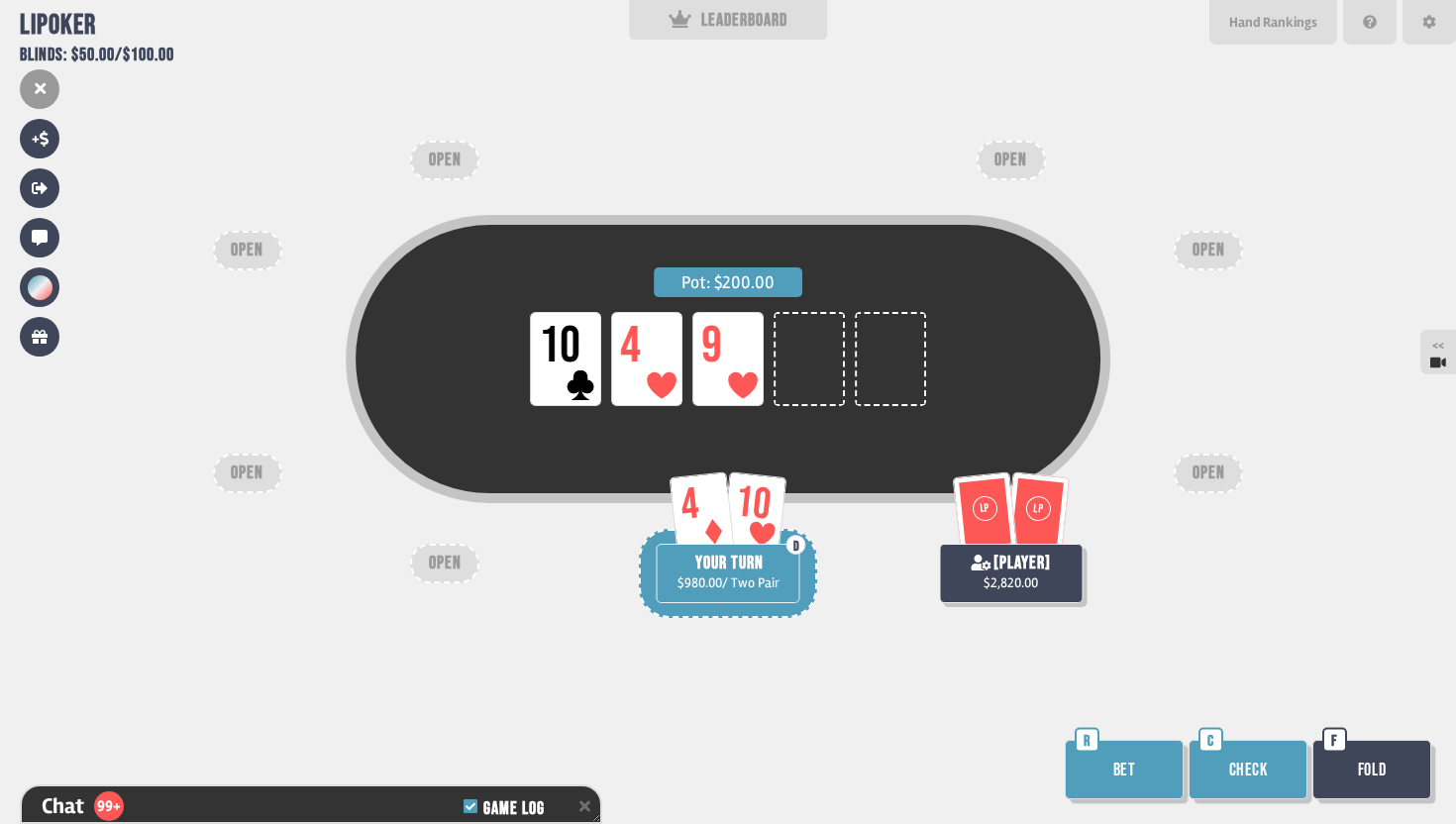 click on "Bet" at bounding box center (1124, 770) 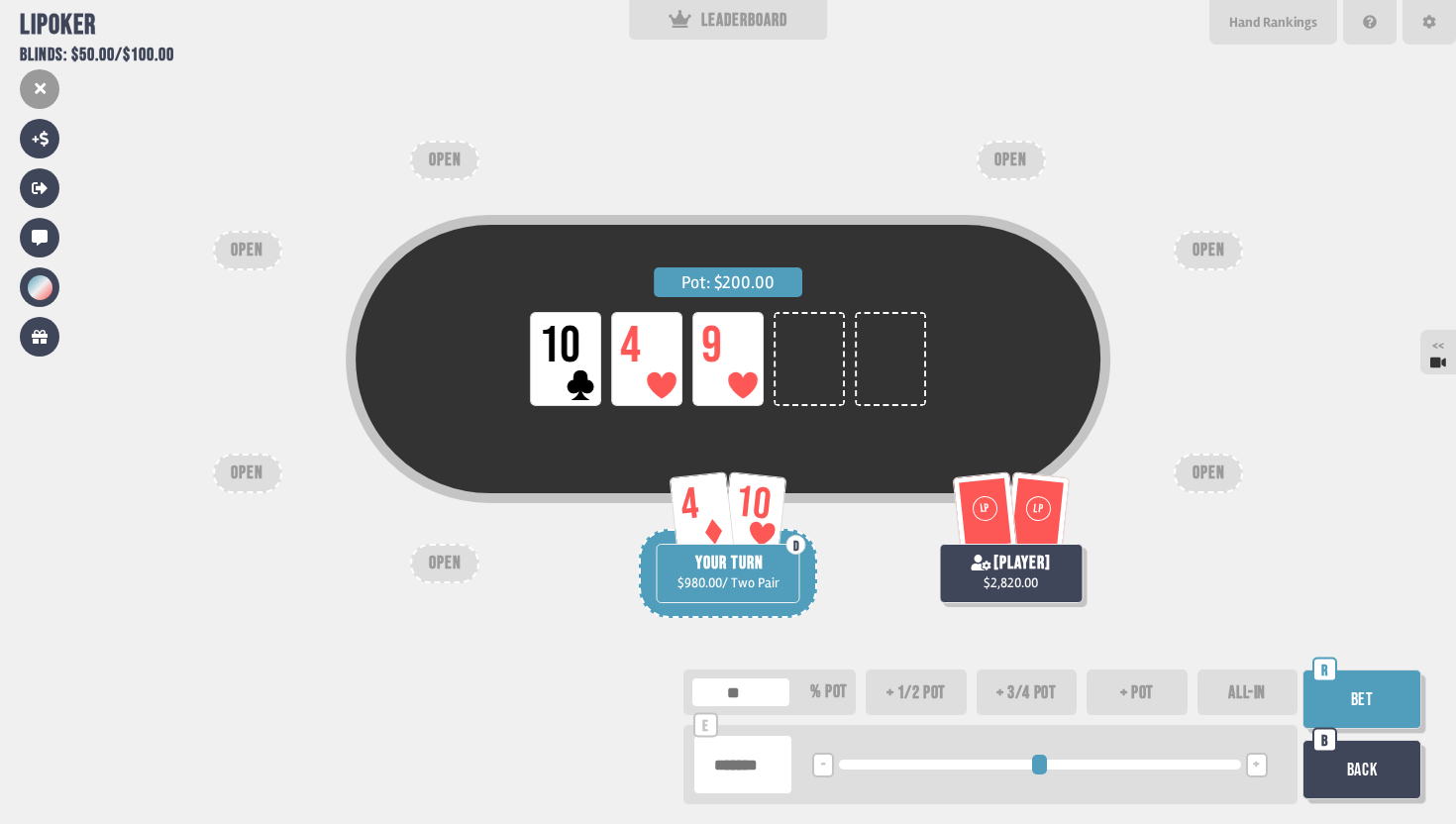 click on "Back" at bounding box center (1362, 770) 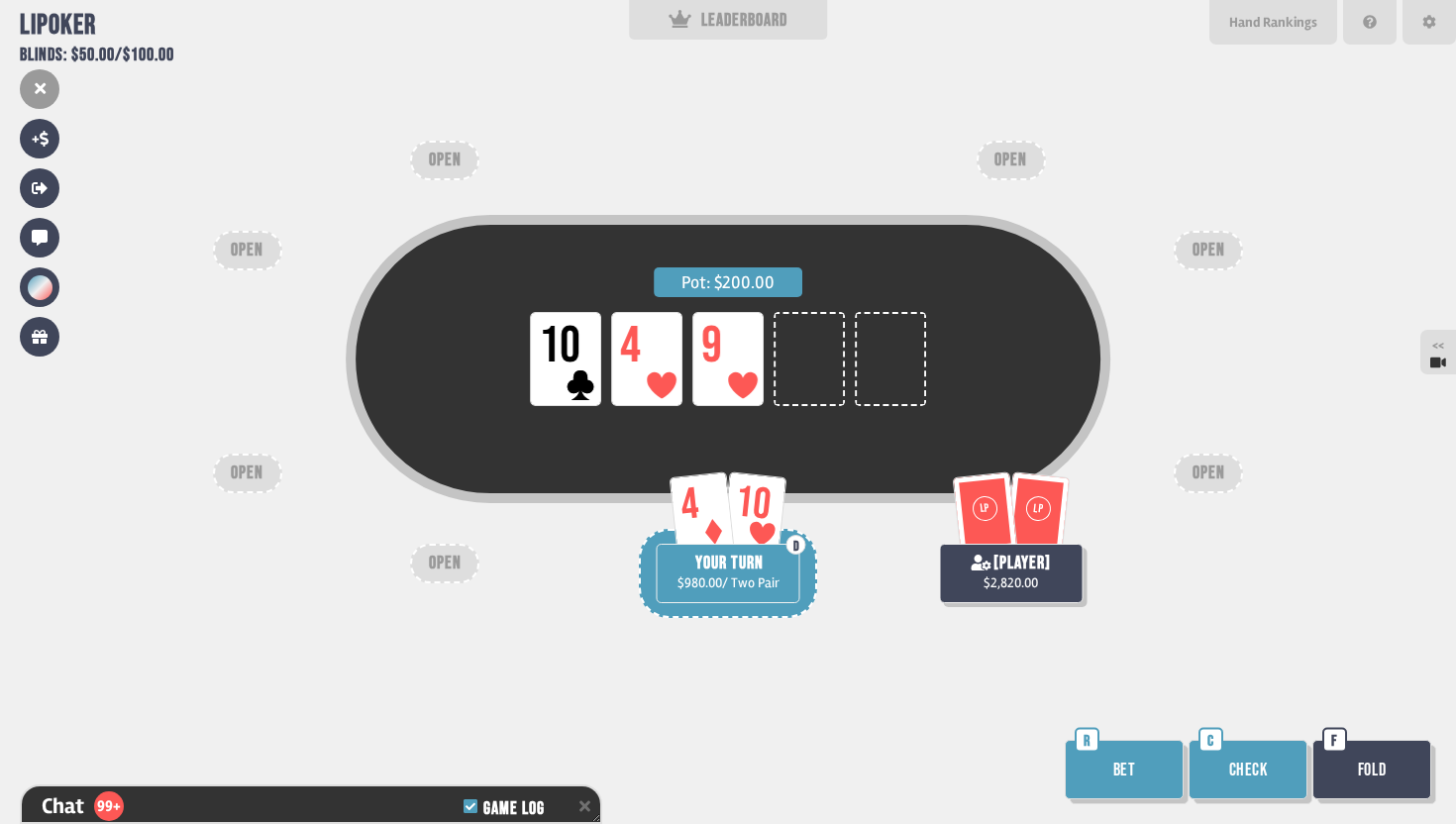 scroll, scrollTop: 27758, scrollLeft: 0, axis: vertical 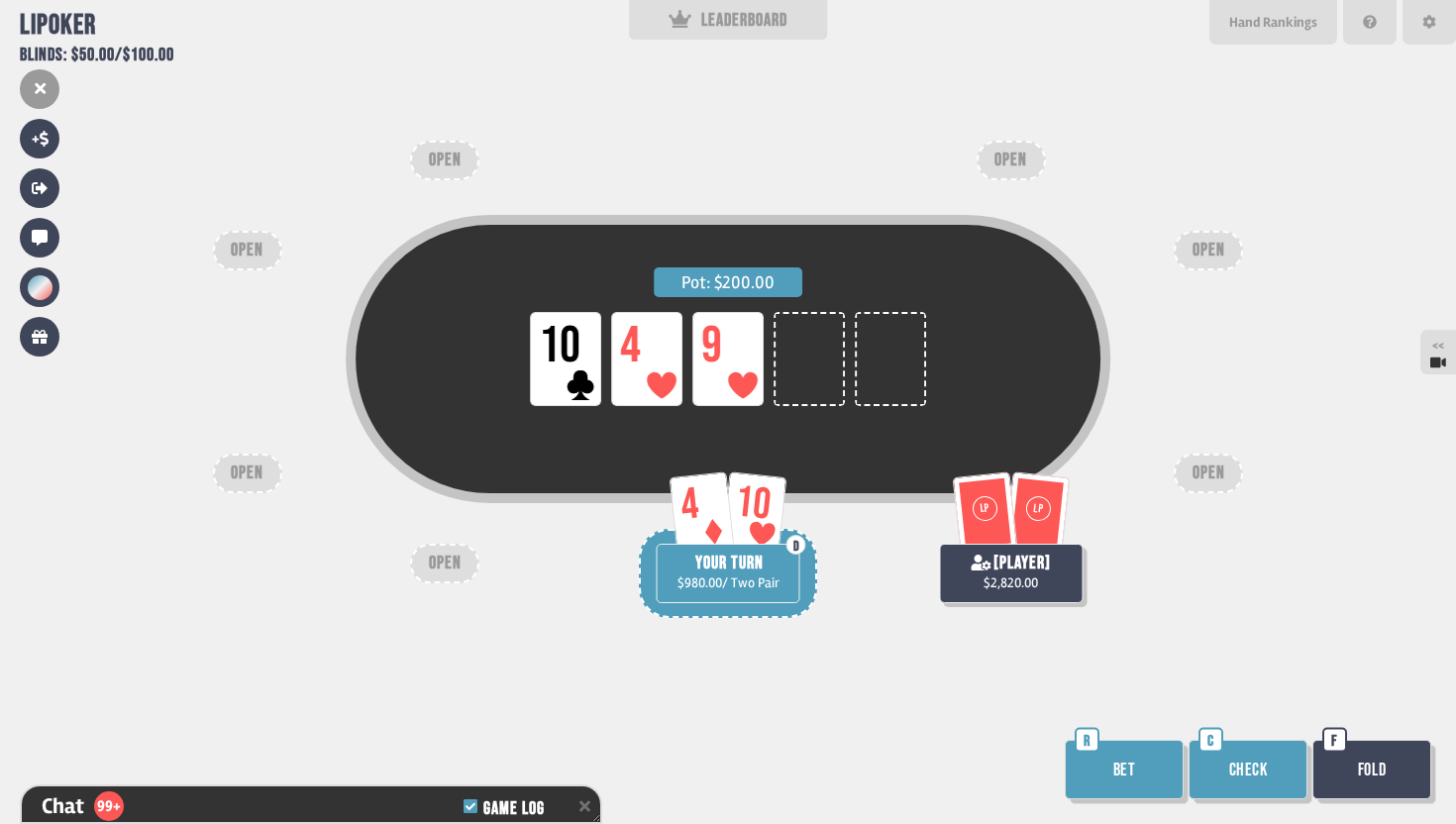 click on "Bet" at bounding box center [1124, 770] 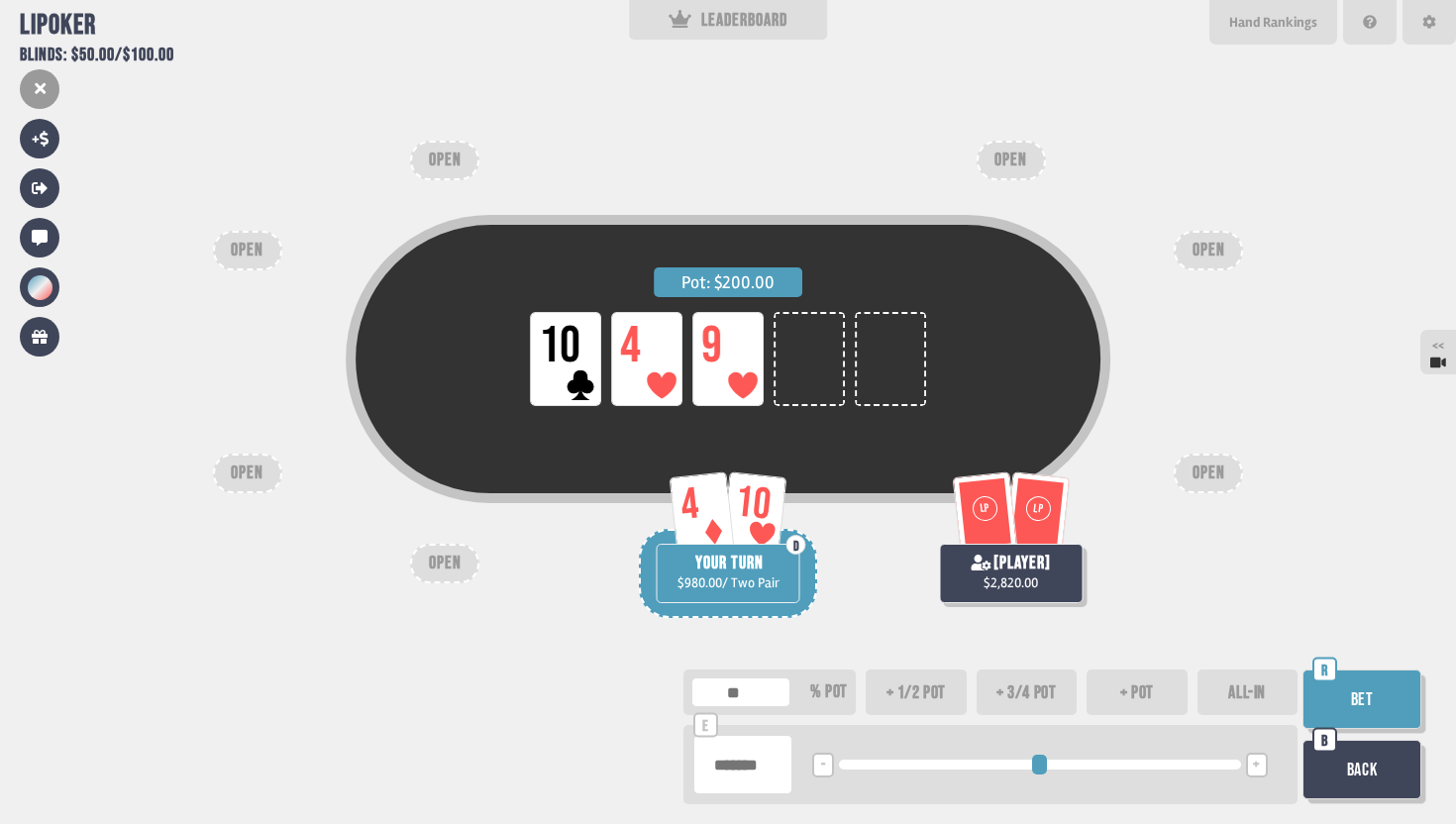 click on "Bet" at bounding box center (1362, 699) 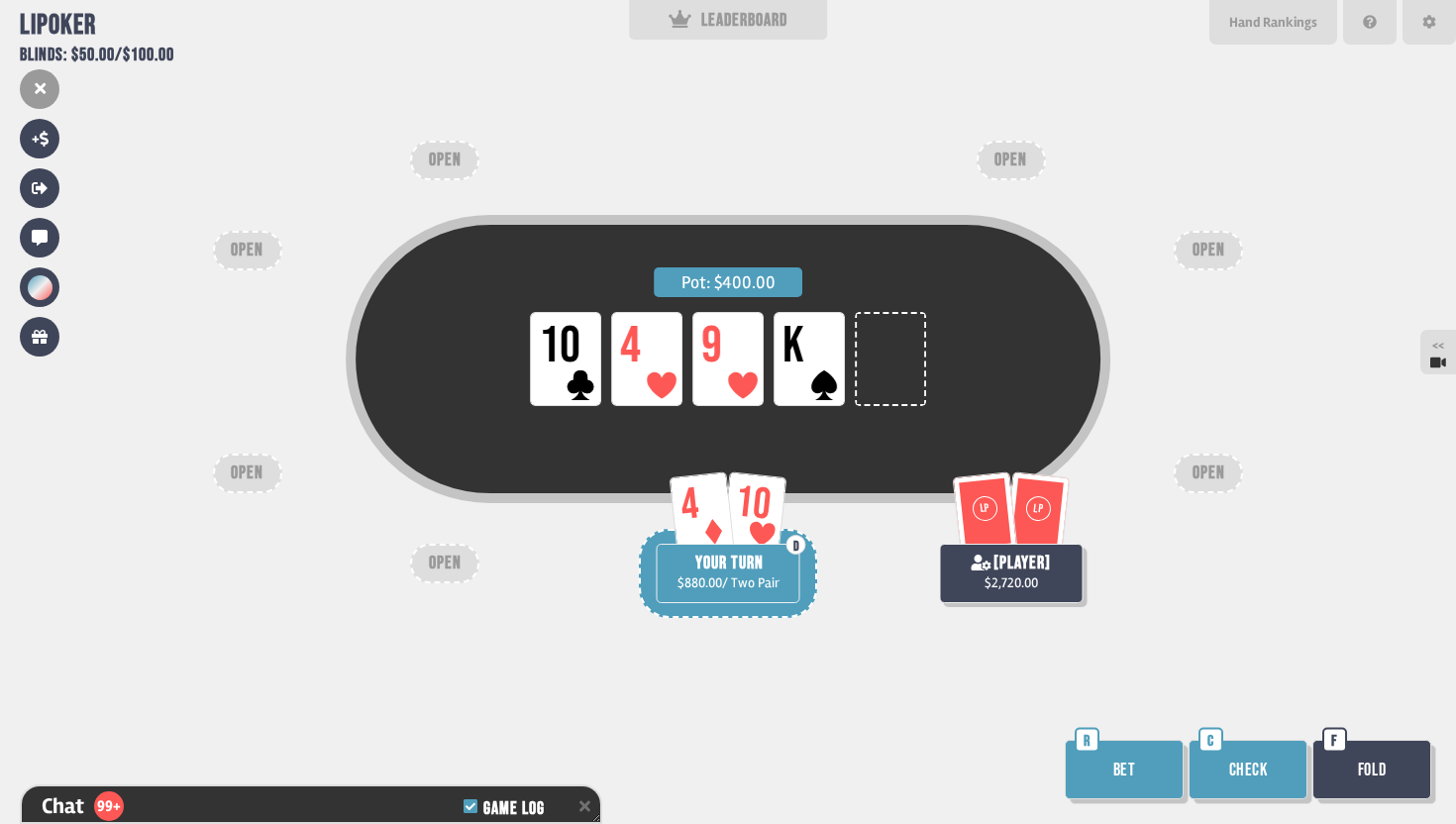scroll, scrollTop: 27901, scrollLeft: 0, axis: vertical 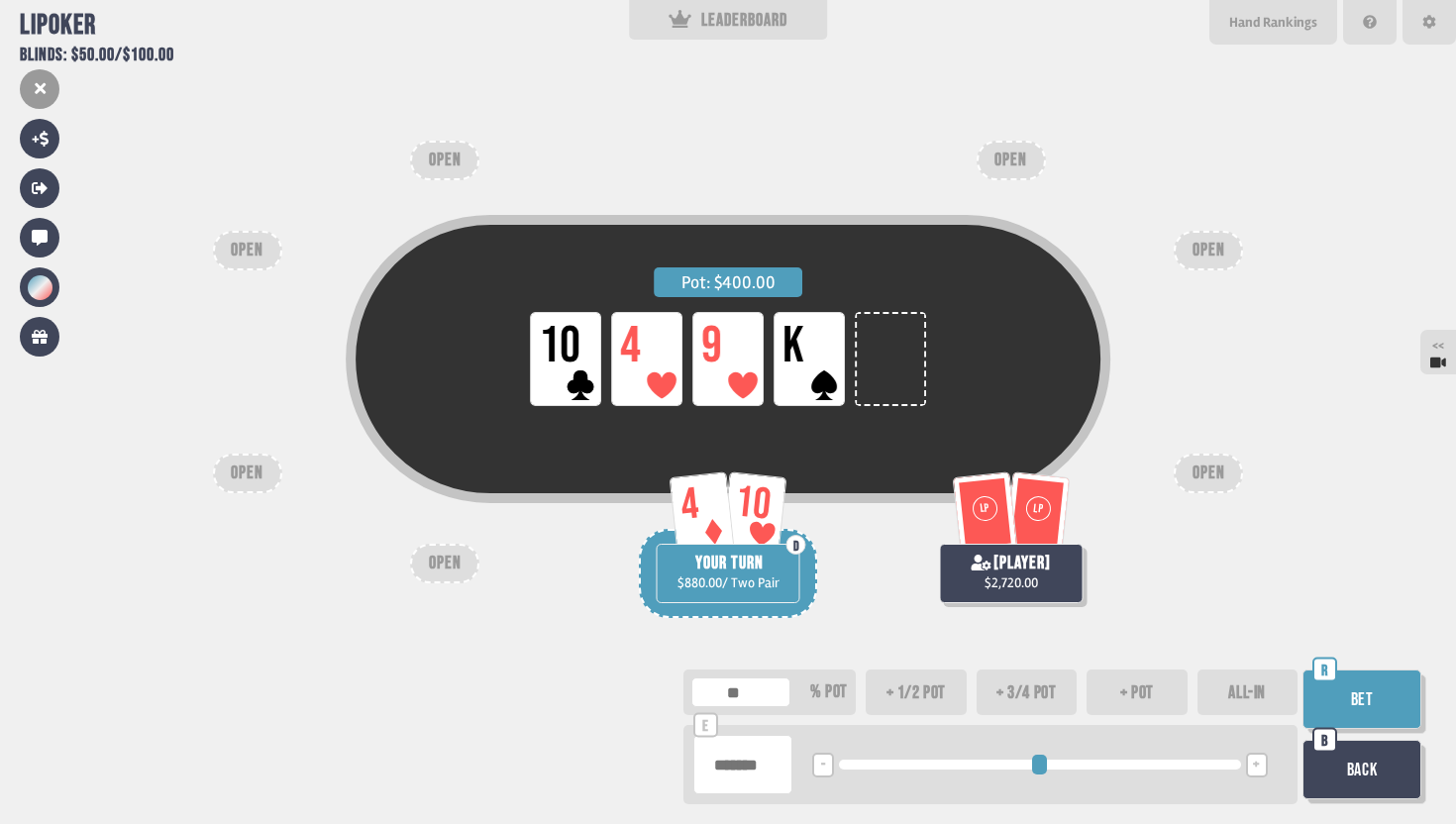 click at bounding box center (743, 765) 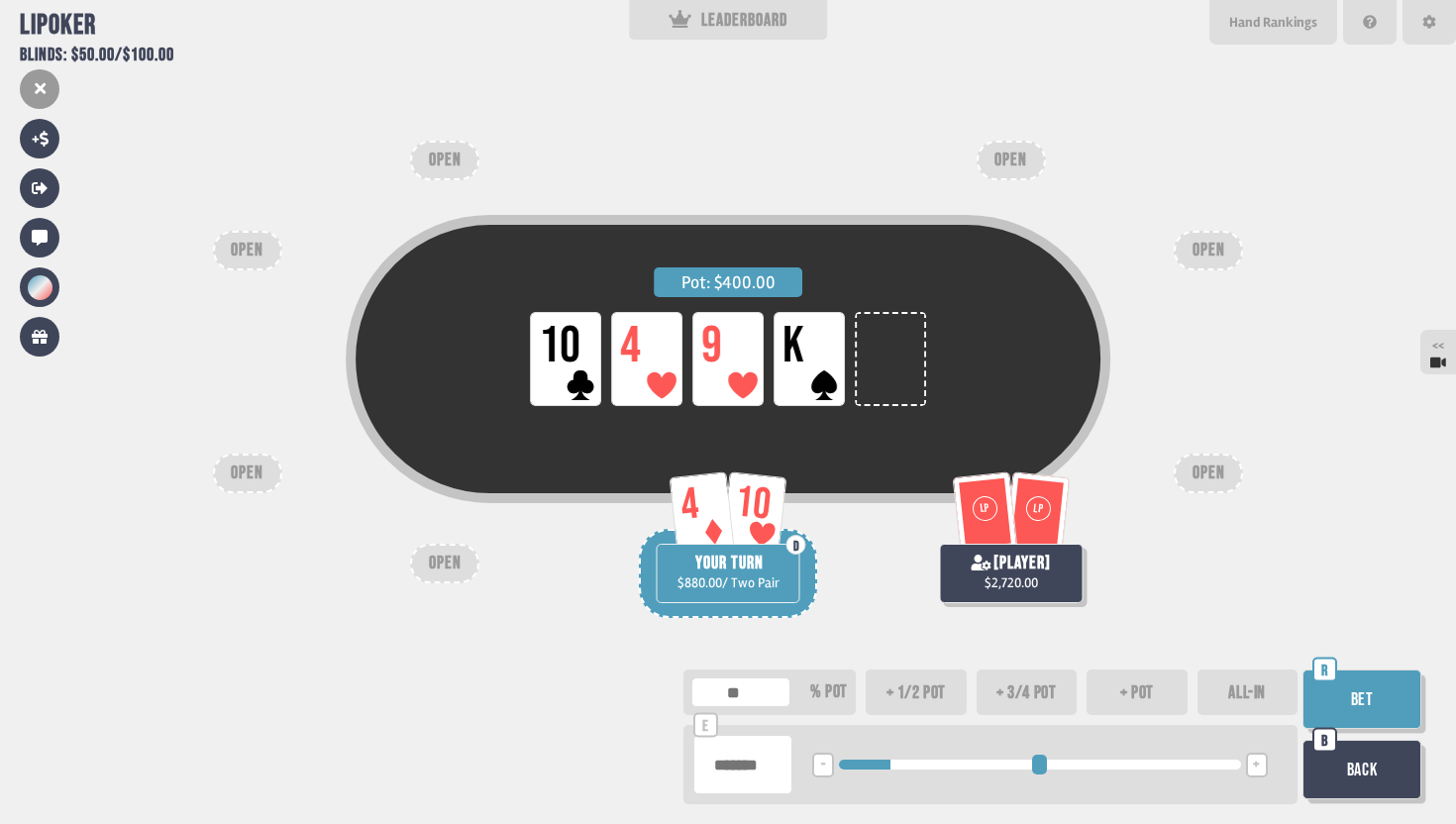 click on "Bet" at bounding box center (1362, 699) 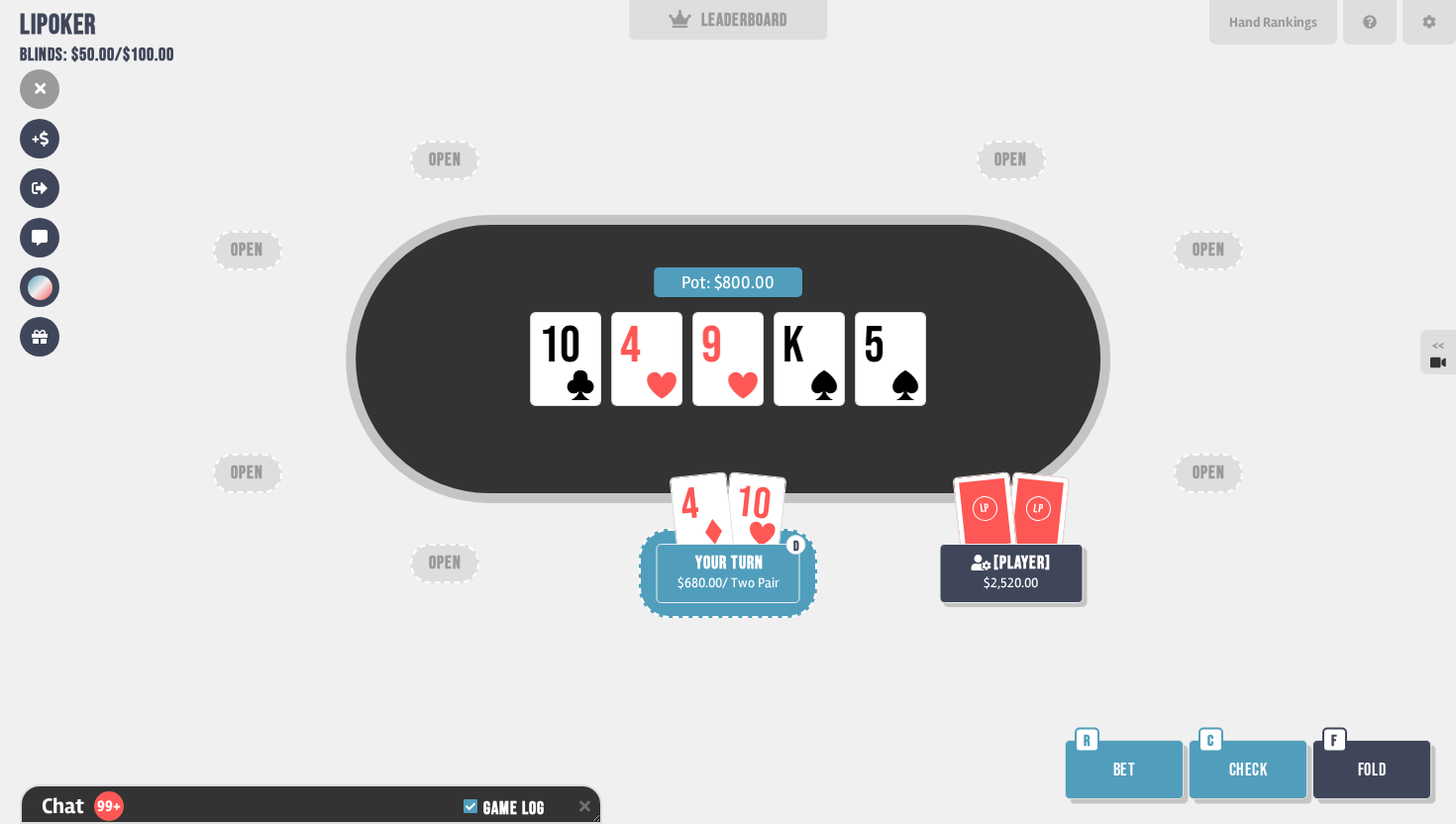 scroll, scrollTop: 28045, scrollLeft: 0, axis: vertical 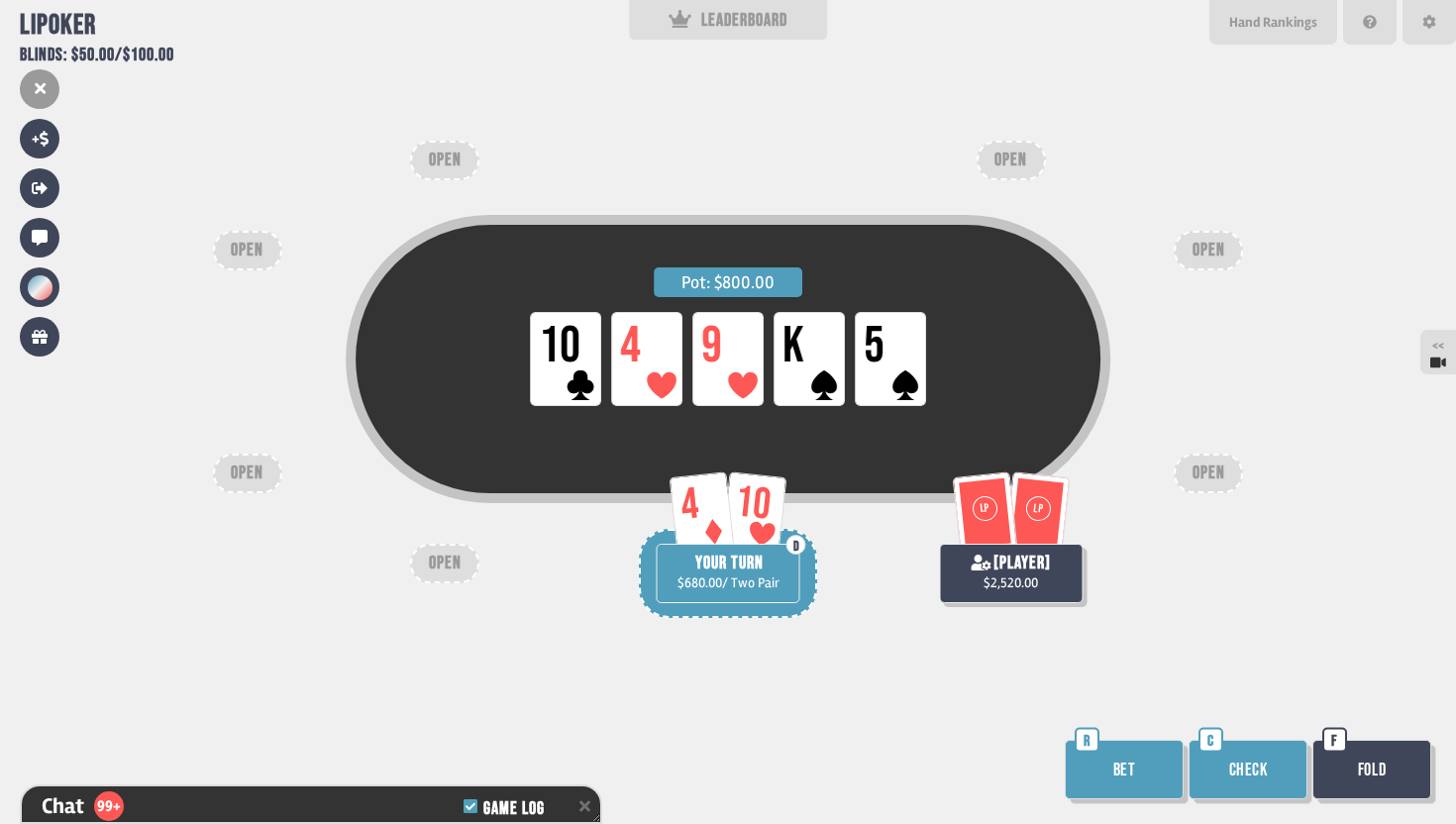 click on "Bet" at bounding box center [1124, 770] 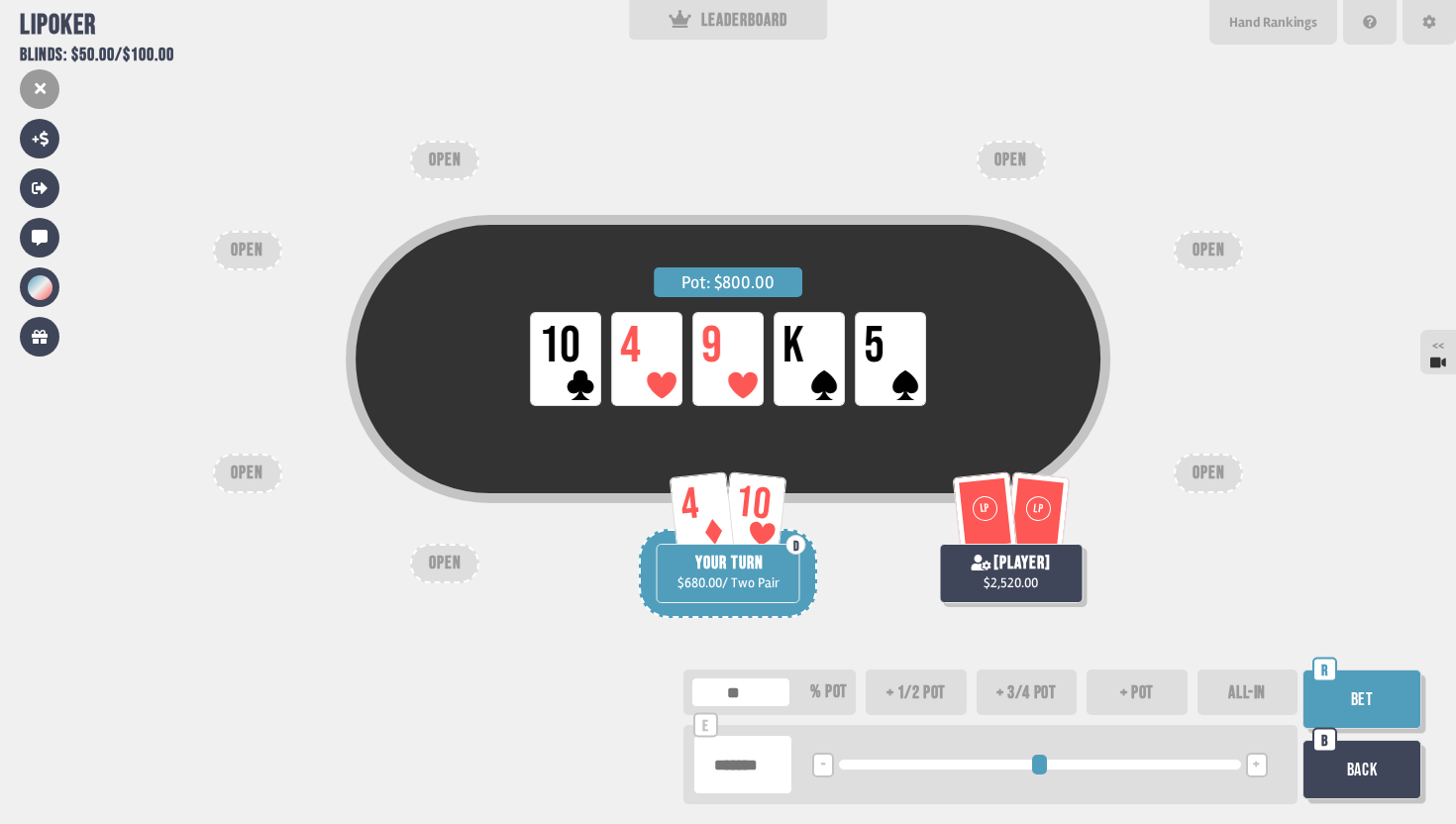 click at bounding box center (743, 765) 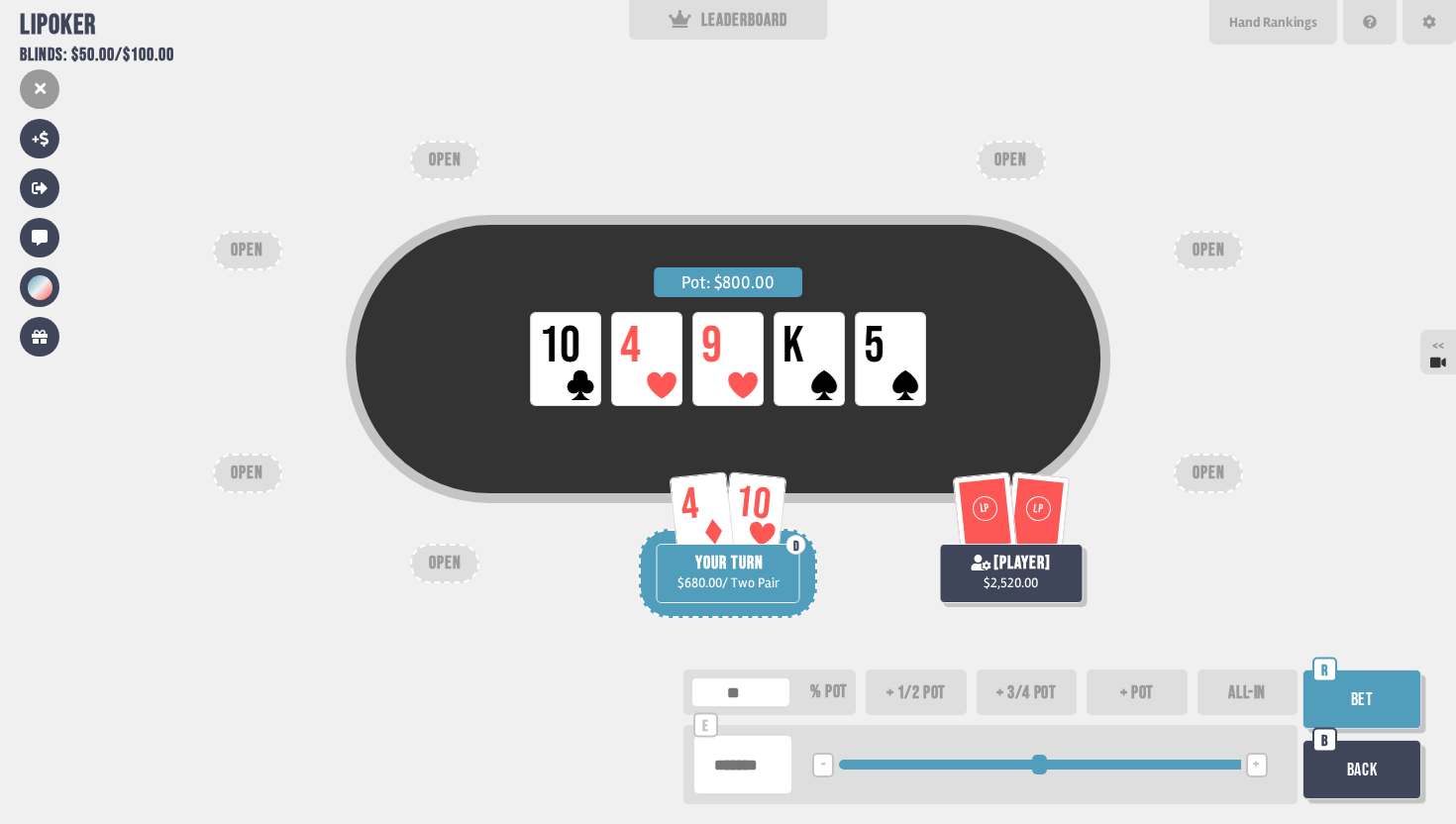 click on "Bet" at bounding box center [1362, 699] 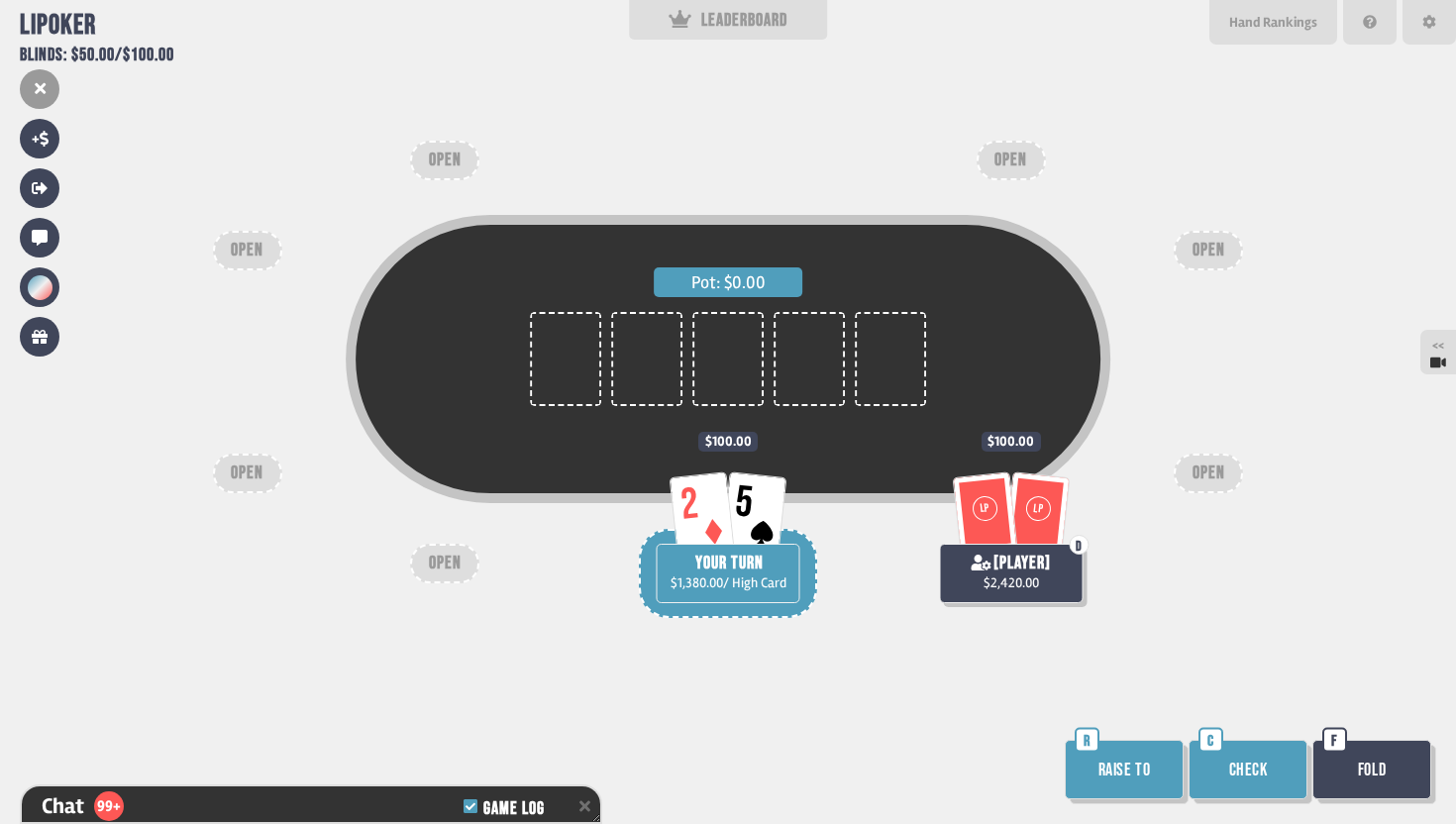scroll, scrollTop: 28246, scrollLeft: 0, axis: vertical 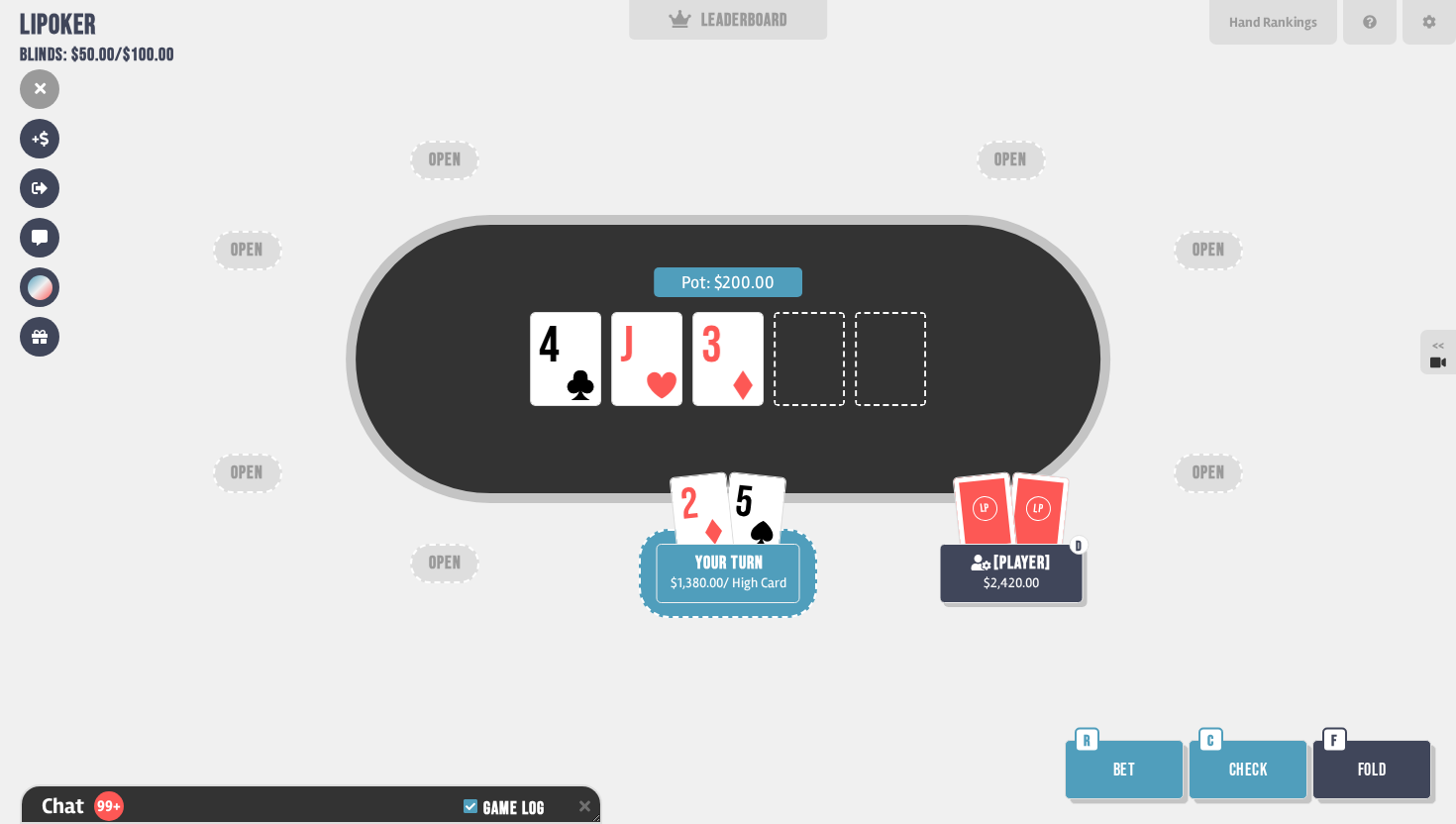 click on "Bet" at bounding box center [1124, 770] 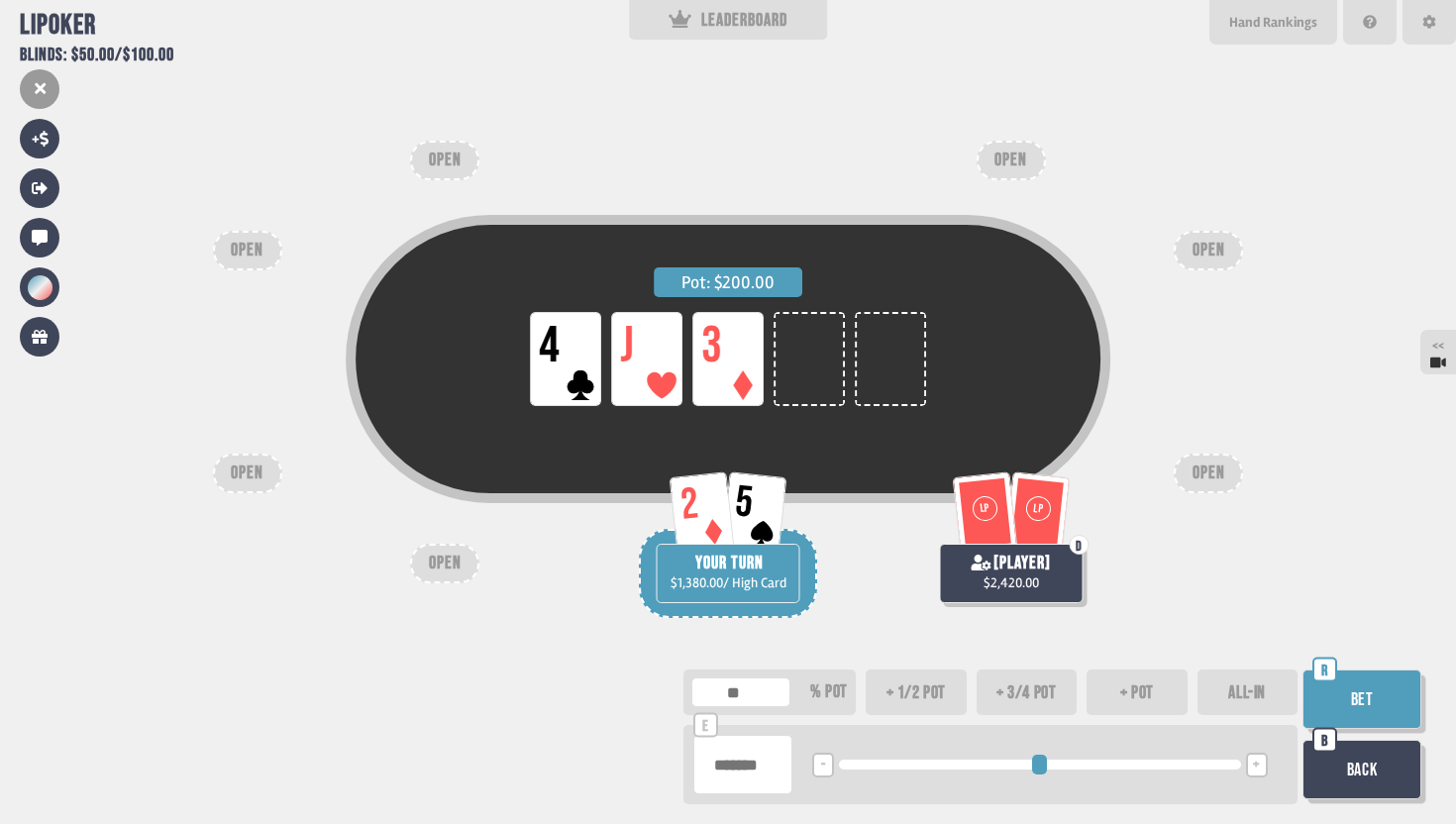 click on "Bet" at bounding box center [1362, 699] 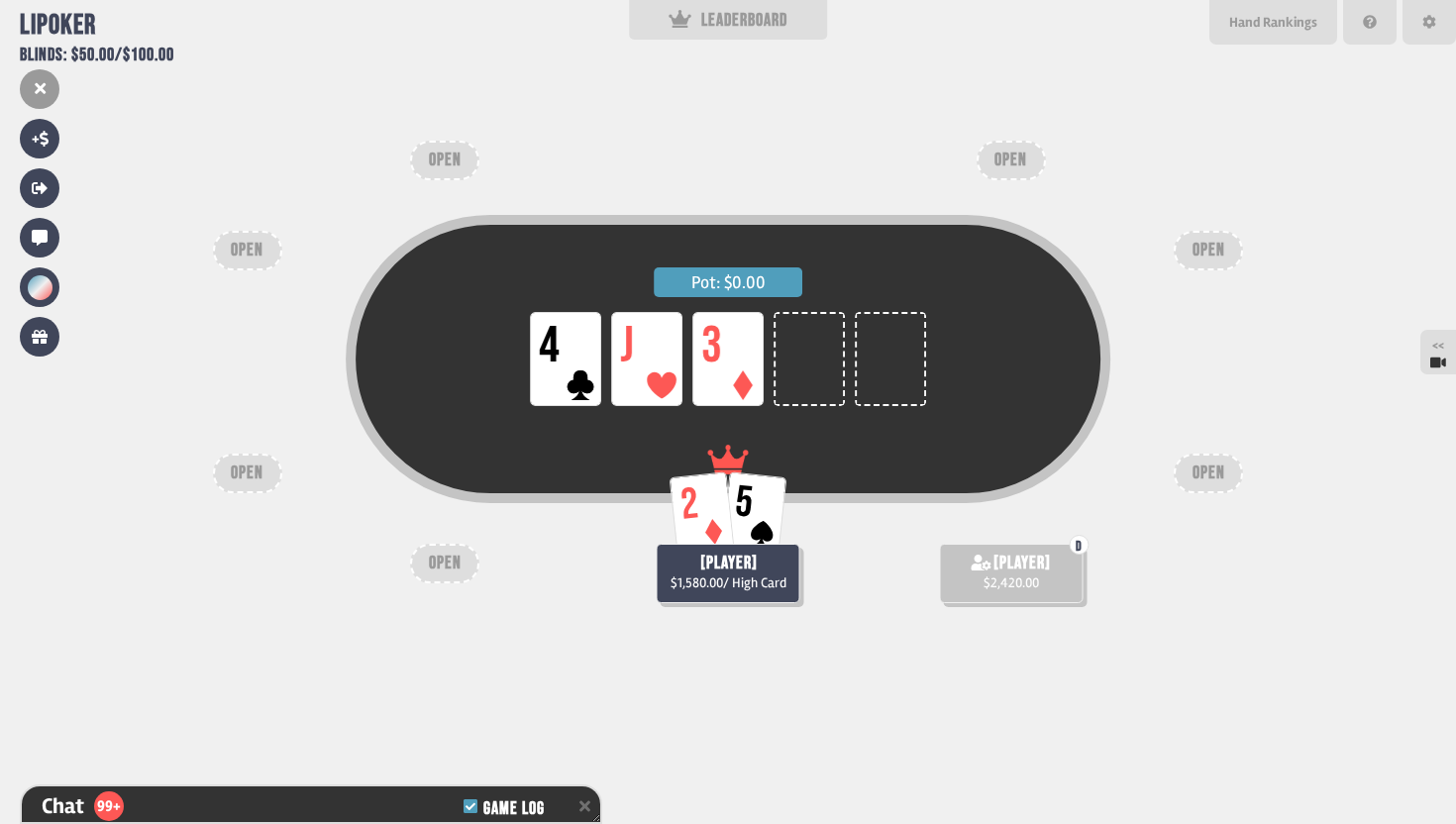 scroll, scrollTop: 28504, scrollLeft: 0, axis: vertical 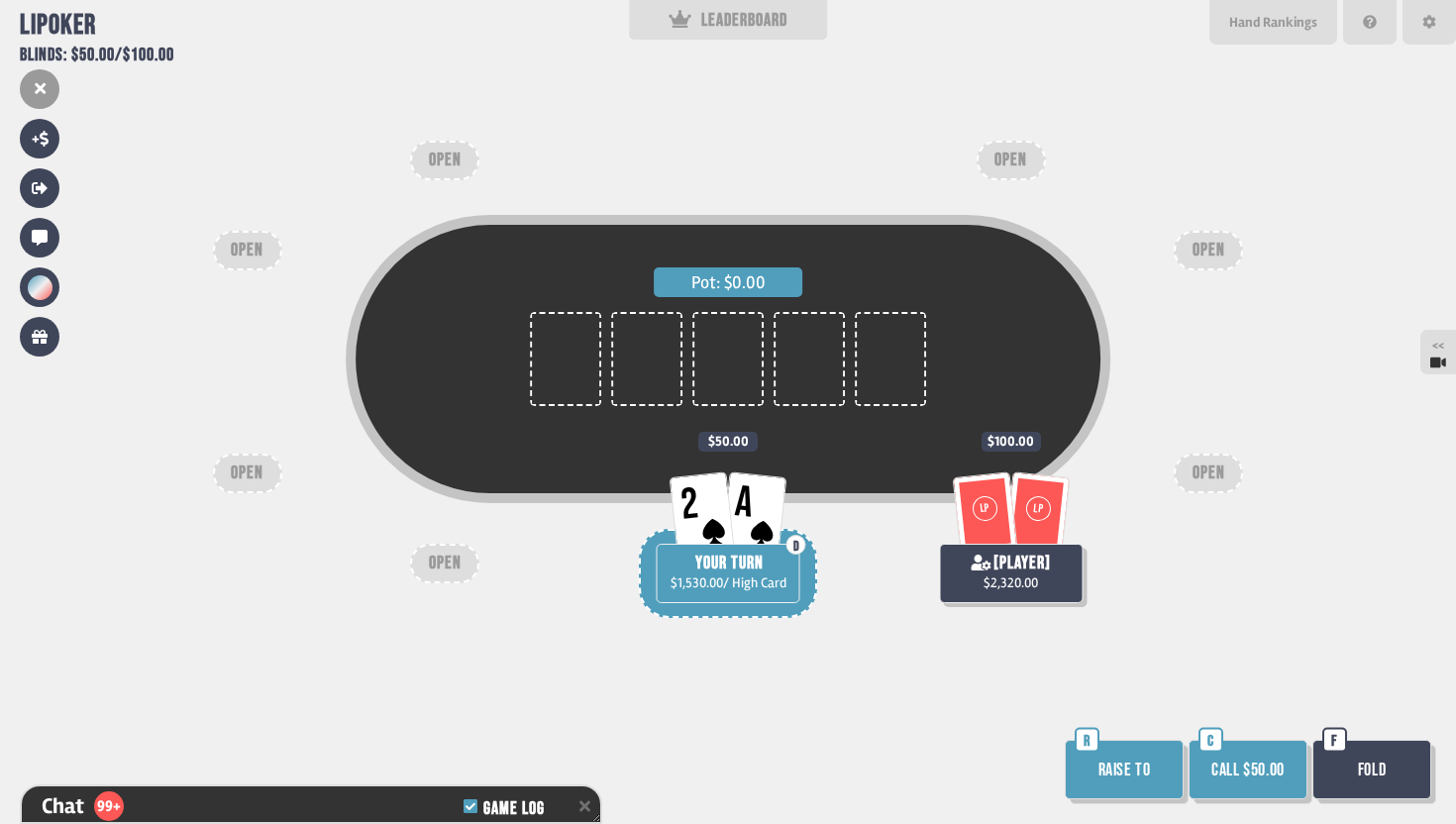 click on "Call $50.00" at bounding box center (1248, 770) 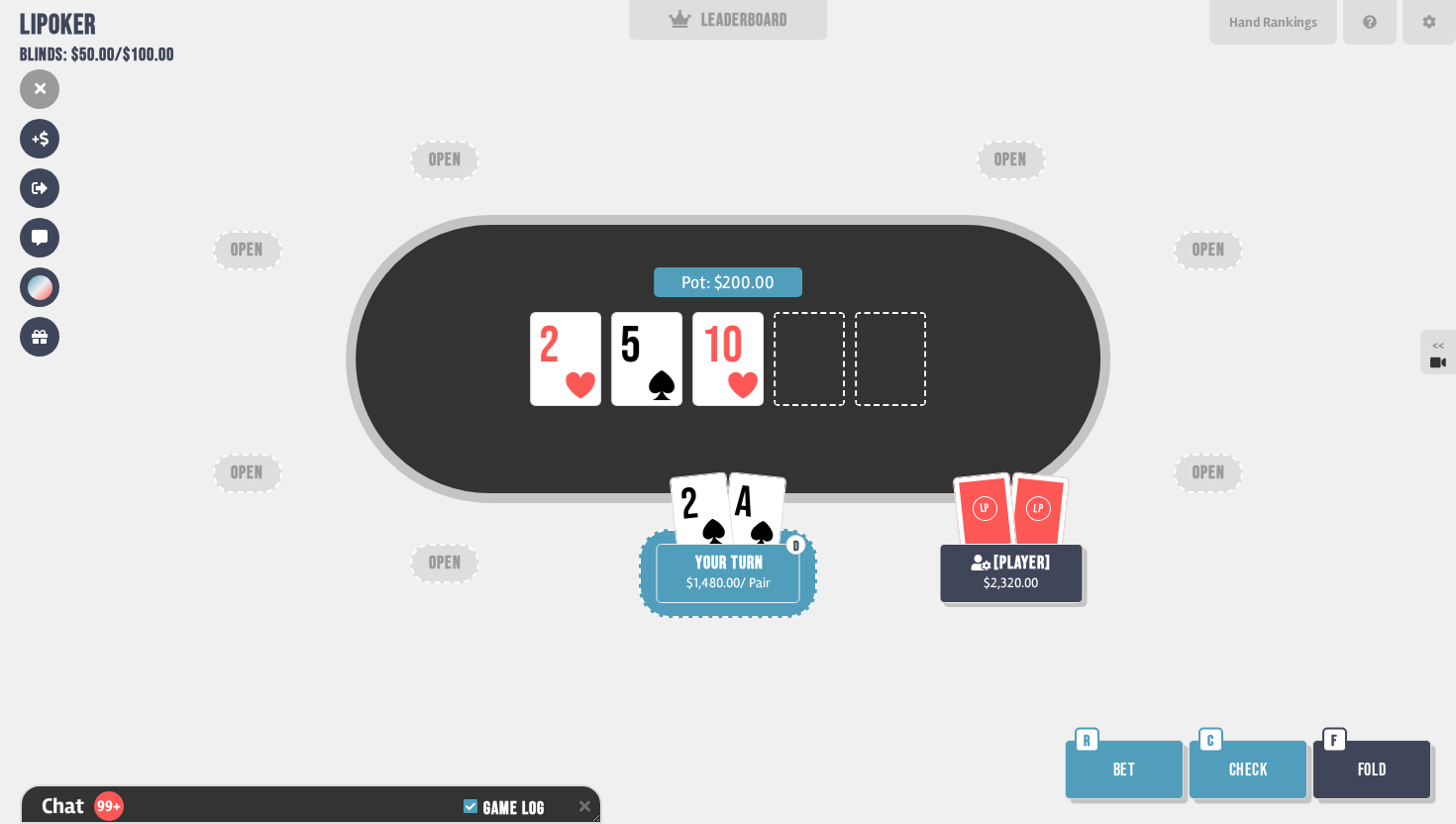 scroll, scrollTop: 28648, scrollLeft: 0, axis: vertical 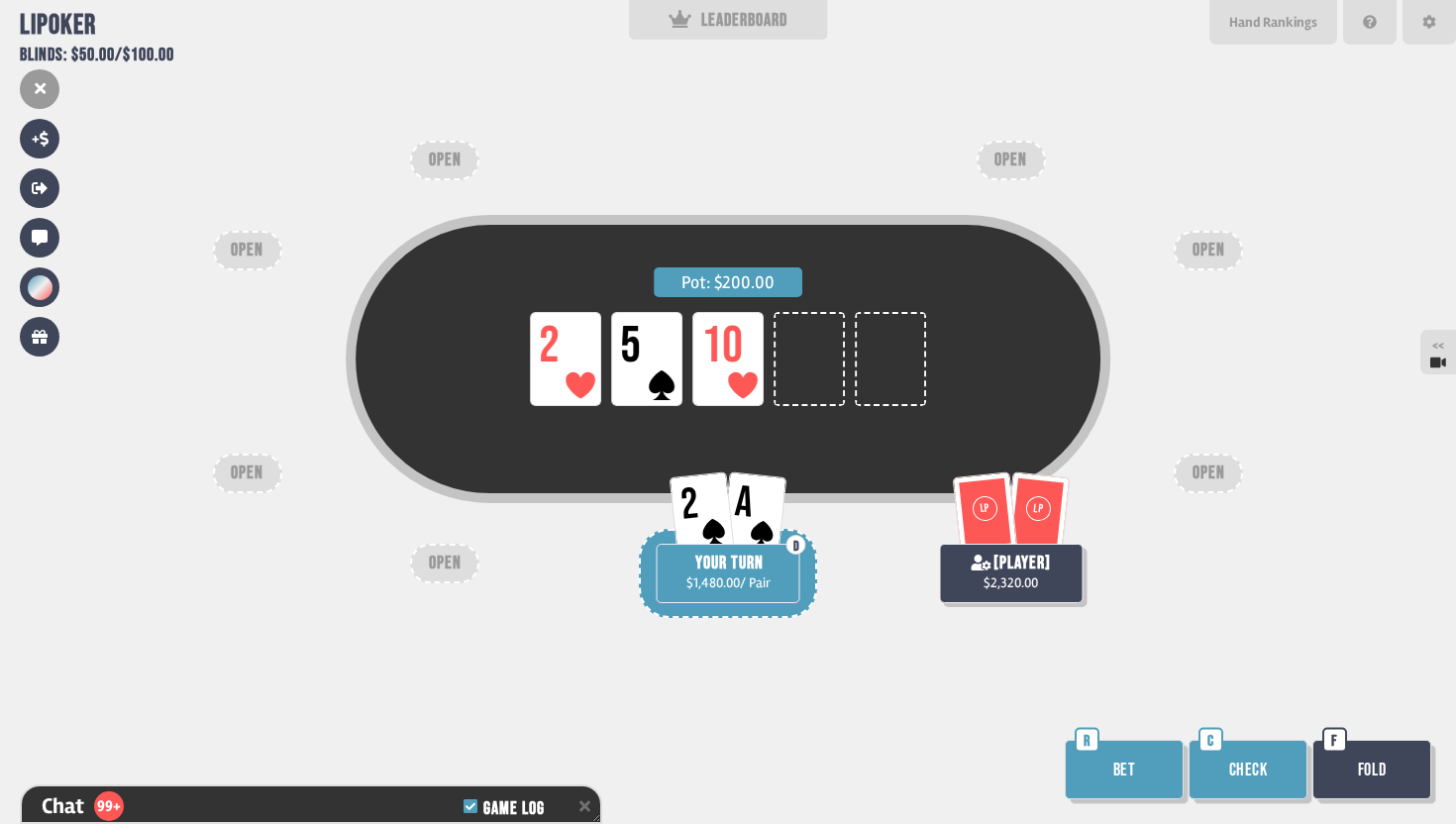 click on "Bet" at bounding box center (1124, 770) 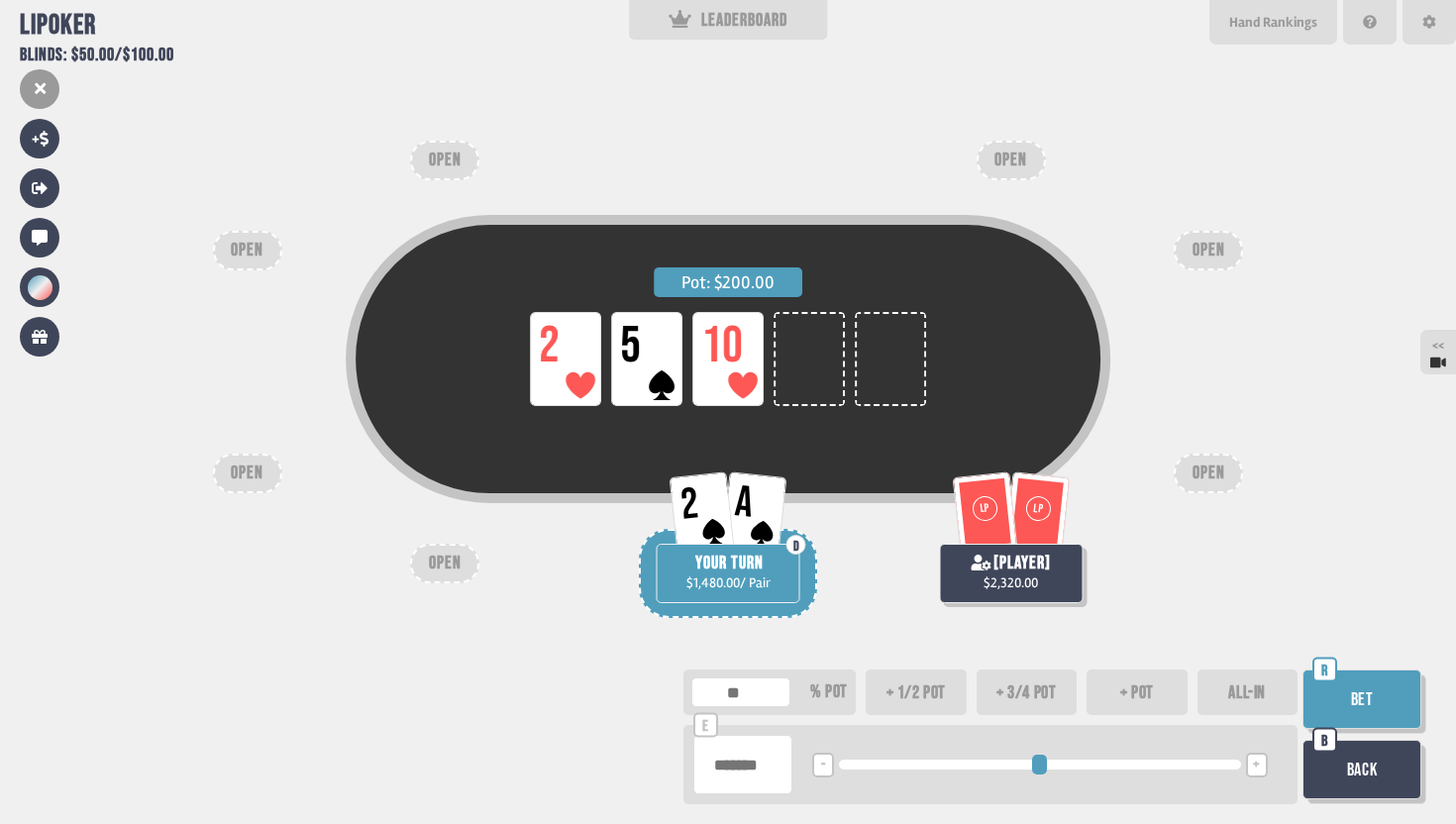 click on "Bet" at bounding box center (1362, 699) 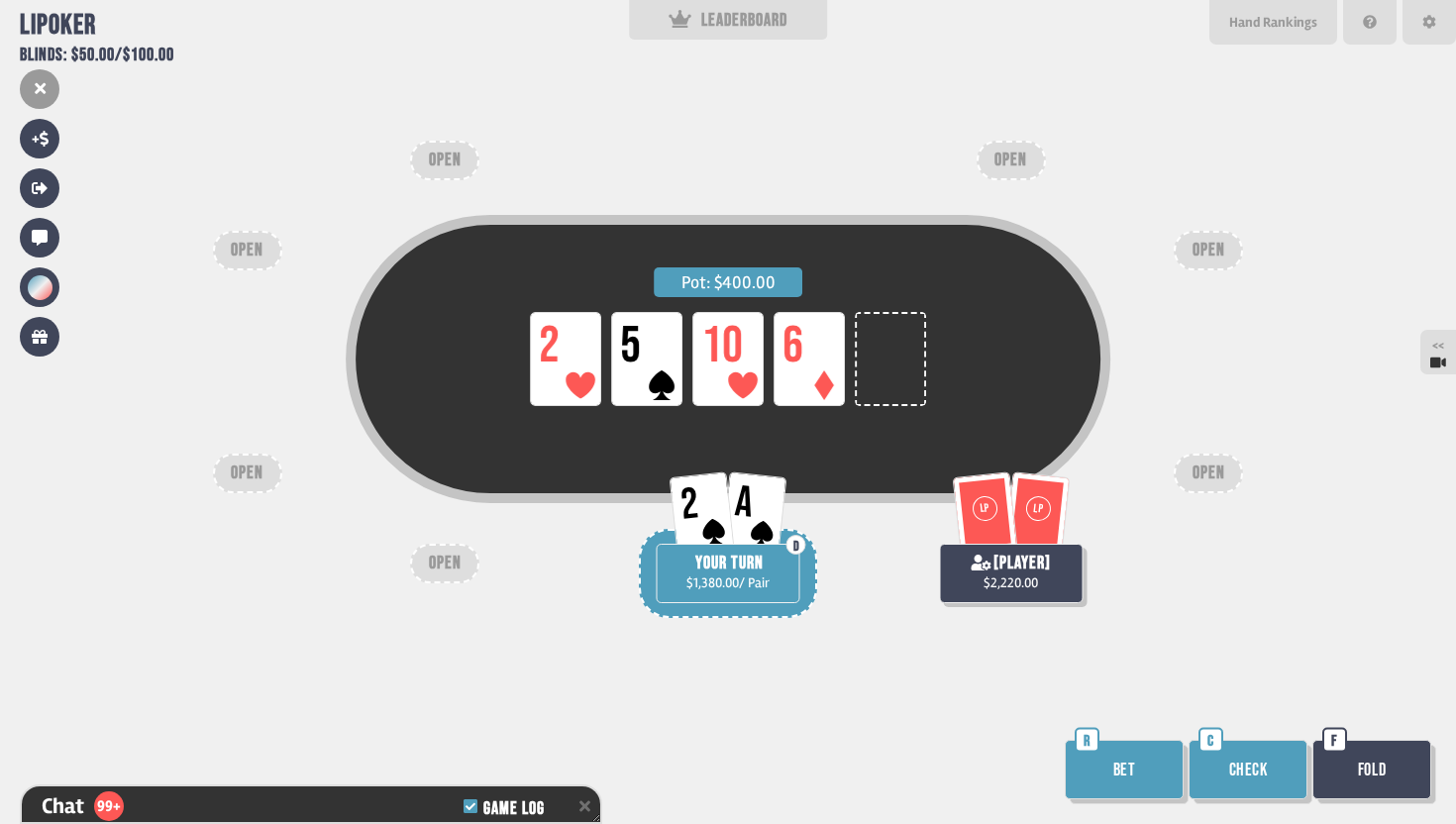 scroll, scrollTop: 28791, scrollLeft: 0, axis: vertical 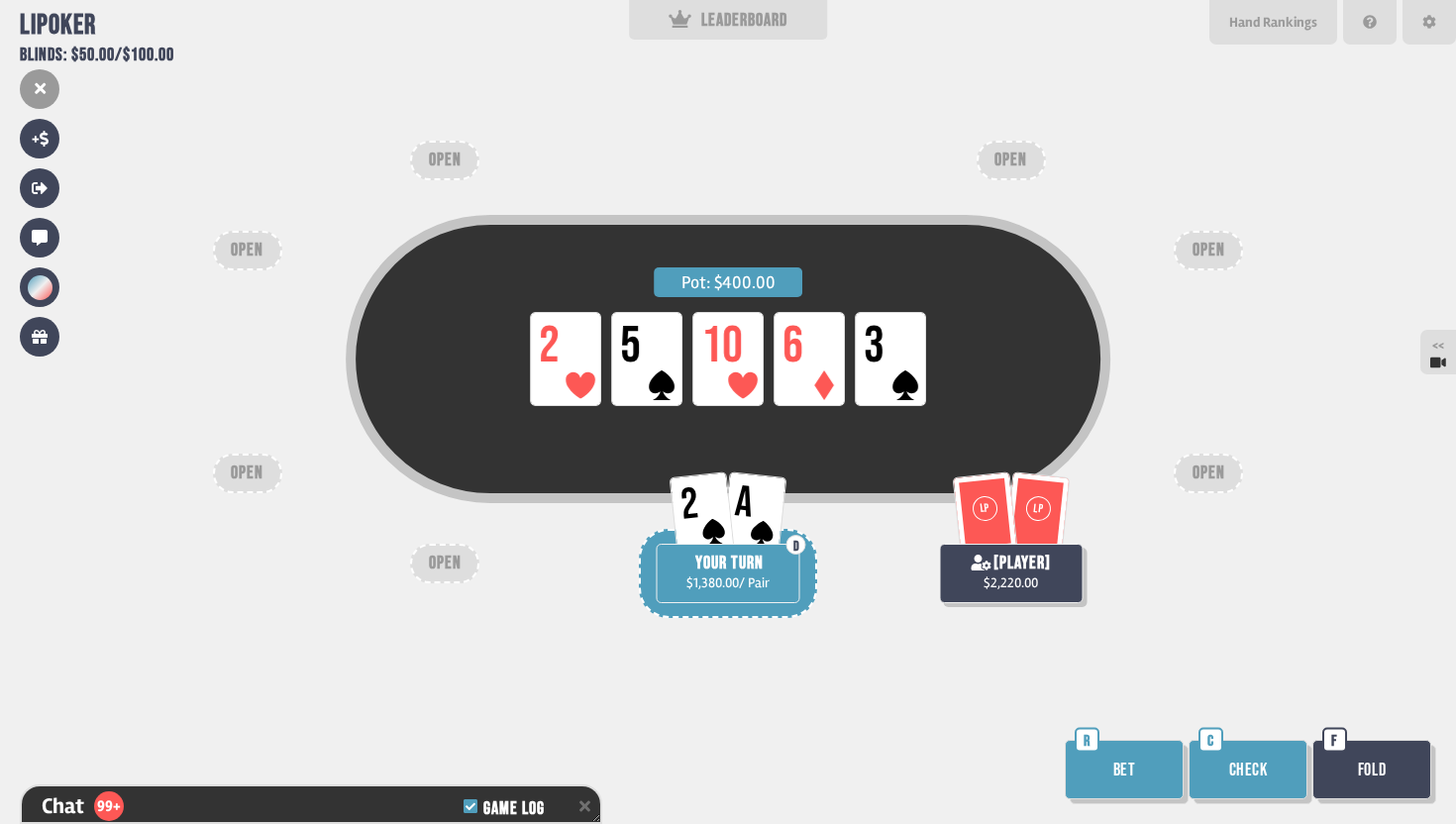 click on "Bet" at bounding box center [1124, 770] 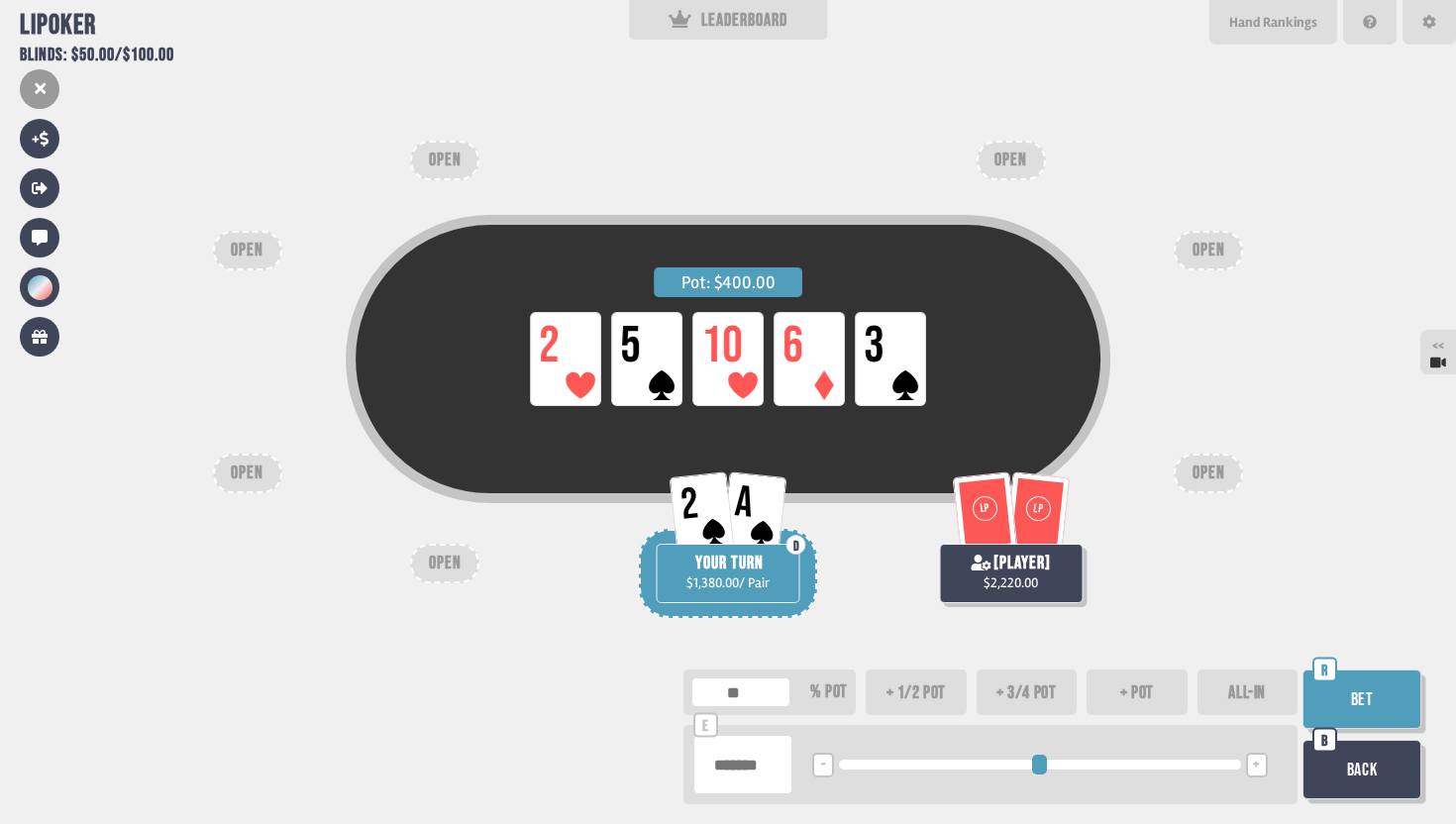 click at bounding box center (743, 765) 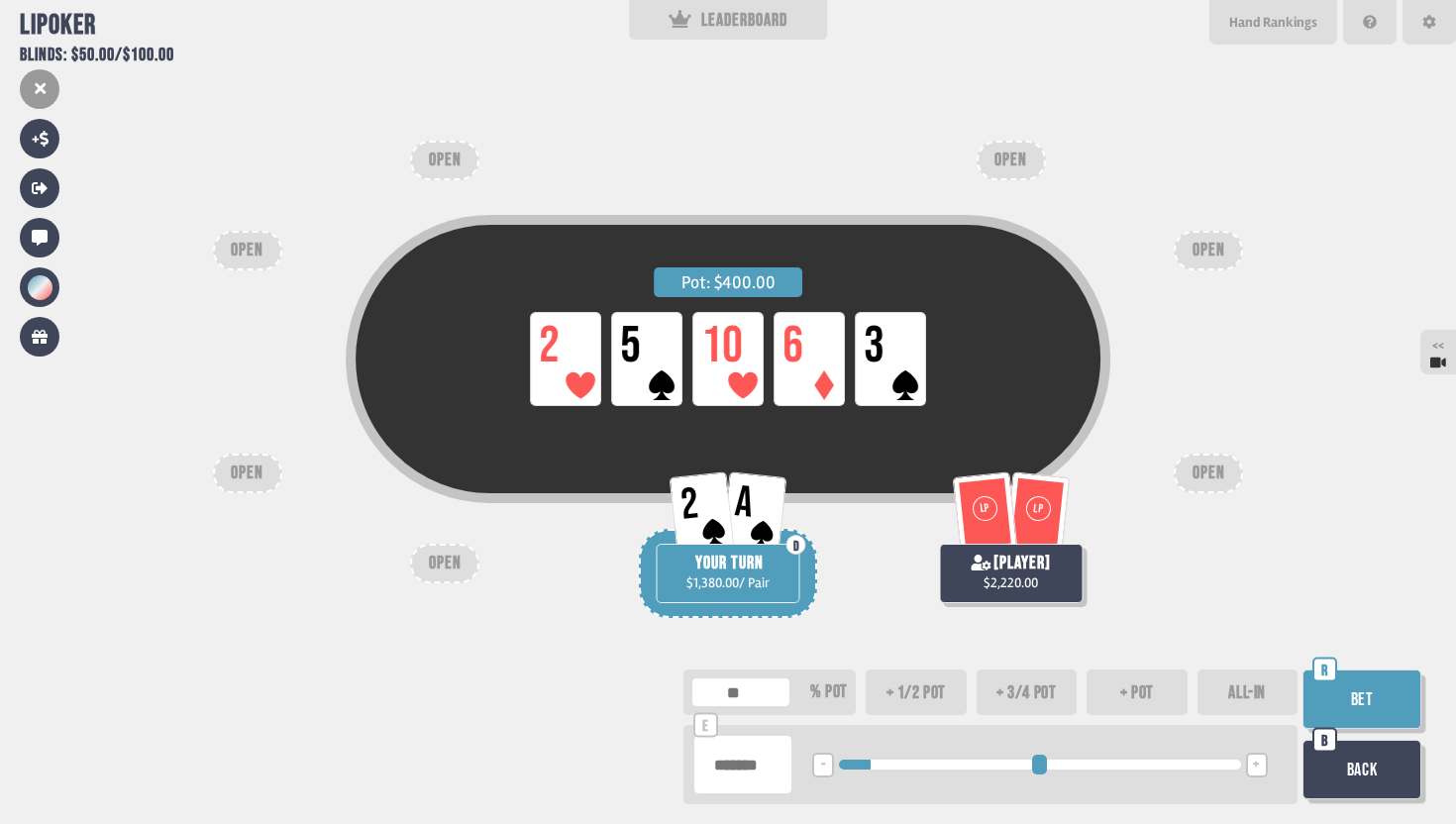 click on "Bet" at bounding box center (1362, 699) 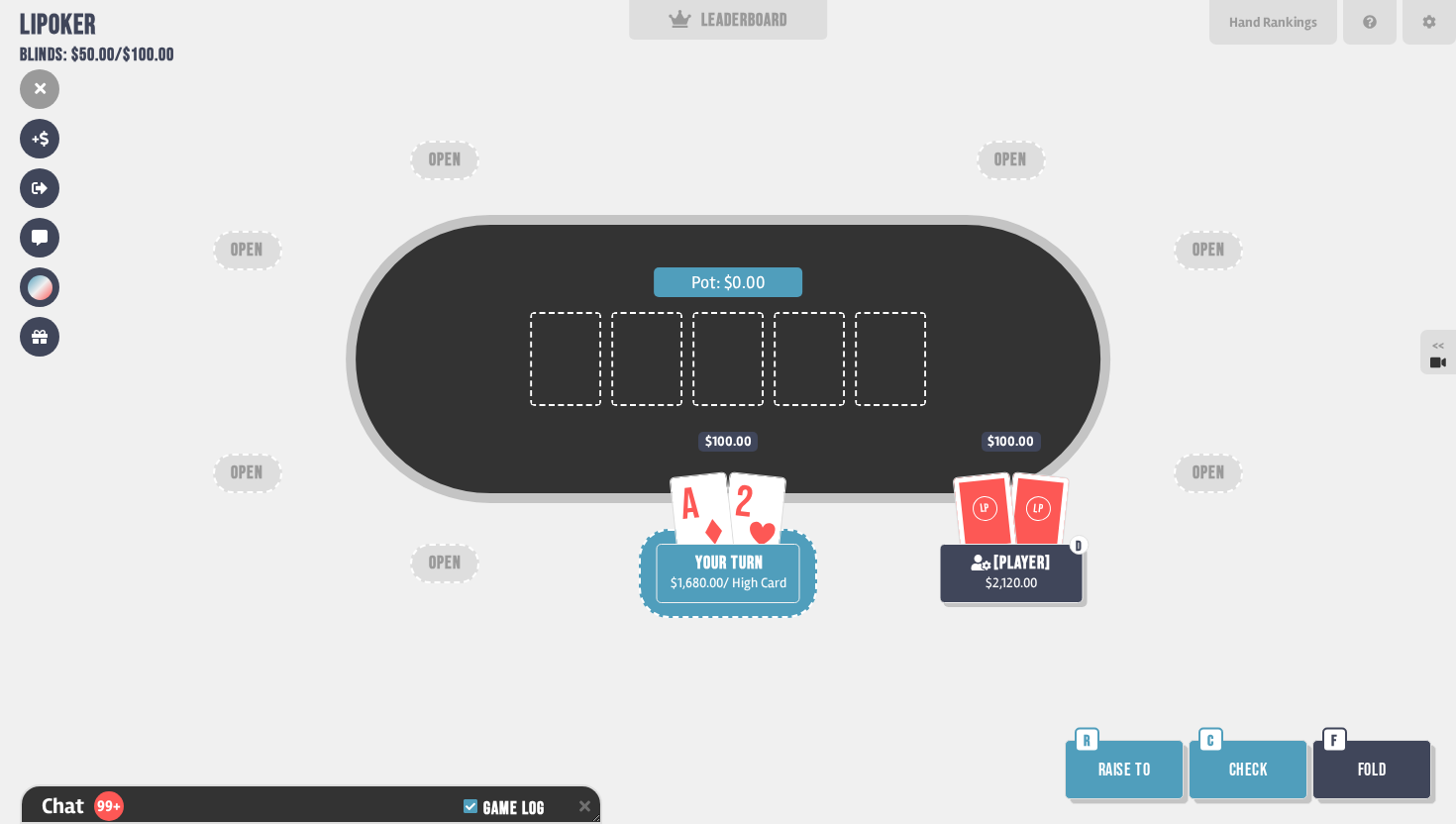 scroll, scrollTop: 29107, scrollLeft: 0, axis: vertical 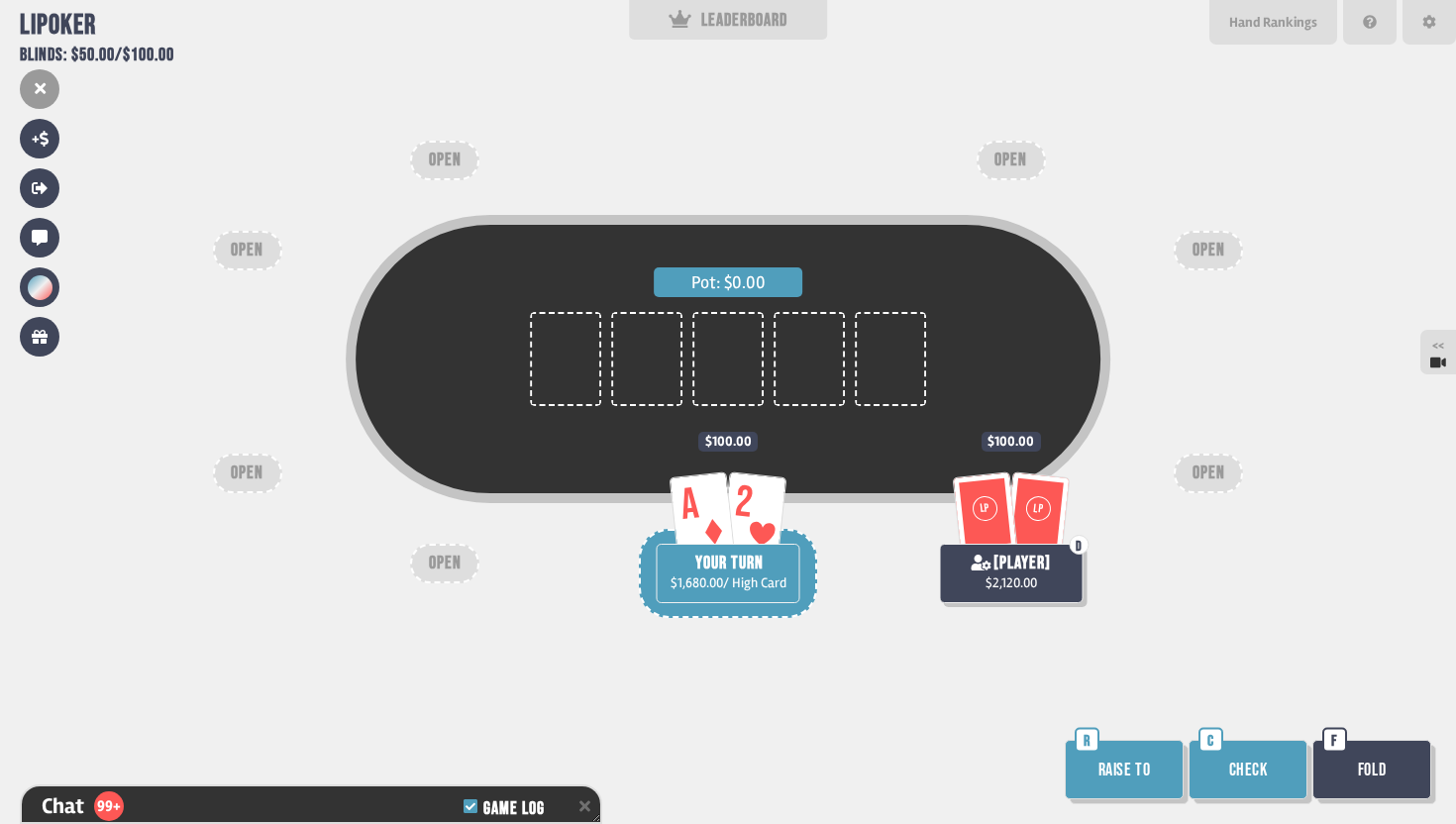 click on "Check" at bounding box center (1248, 770) 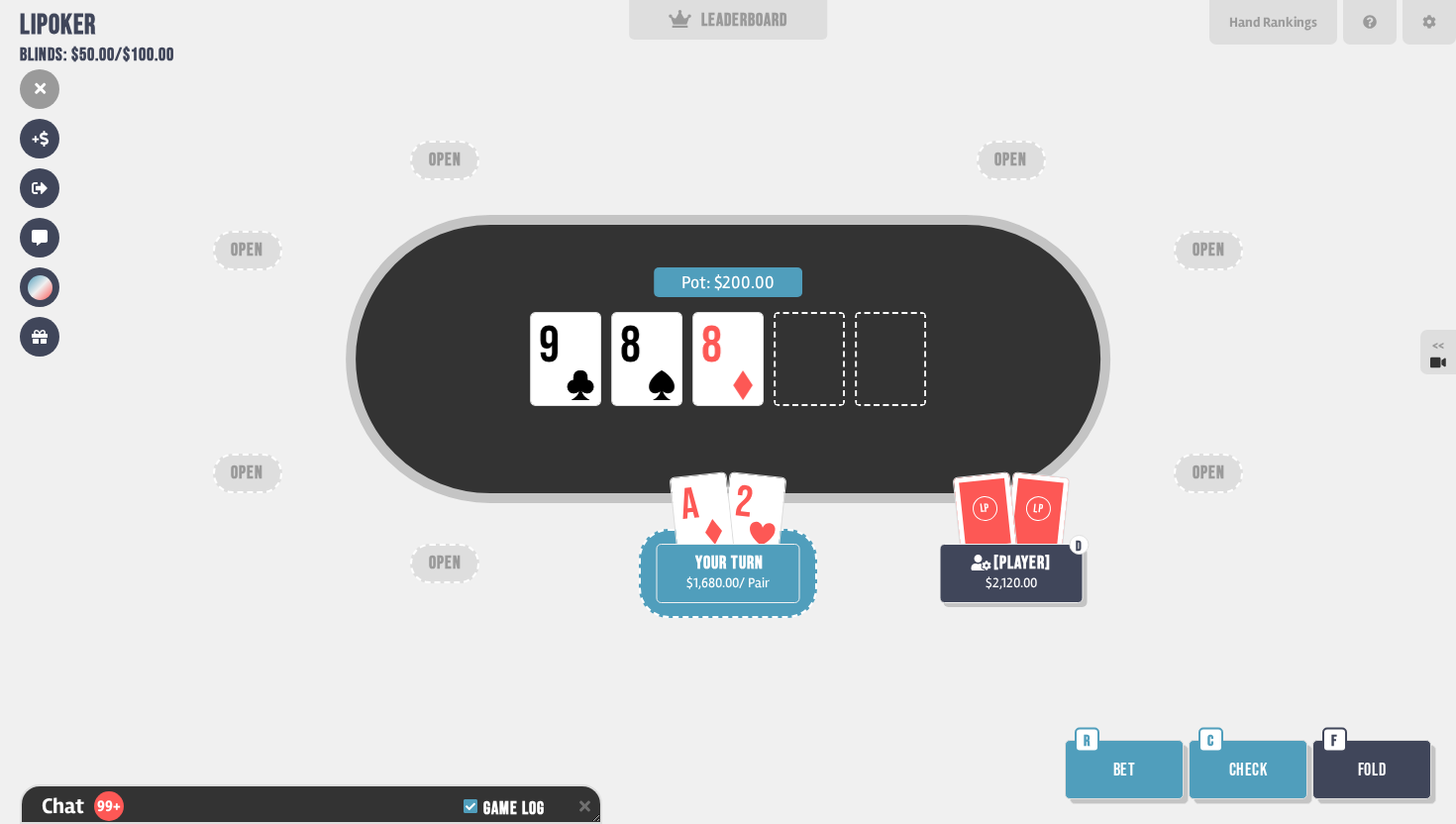 scroll, scrollTop: 29194, scrollLeft: 0, axis: vertical 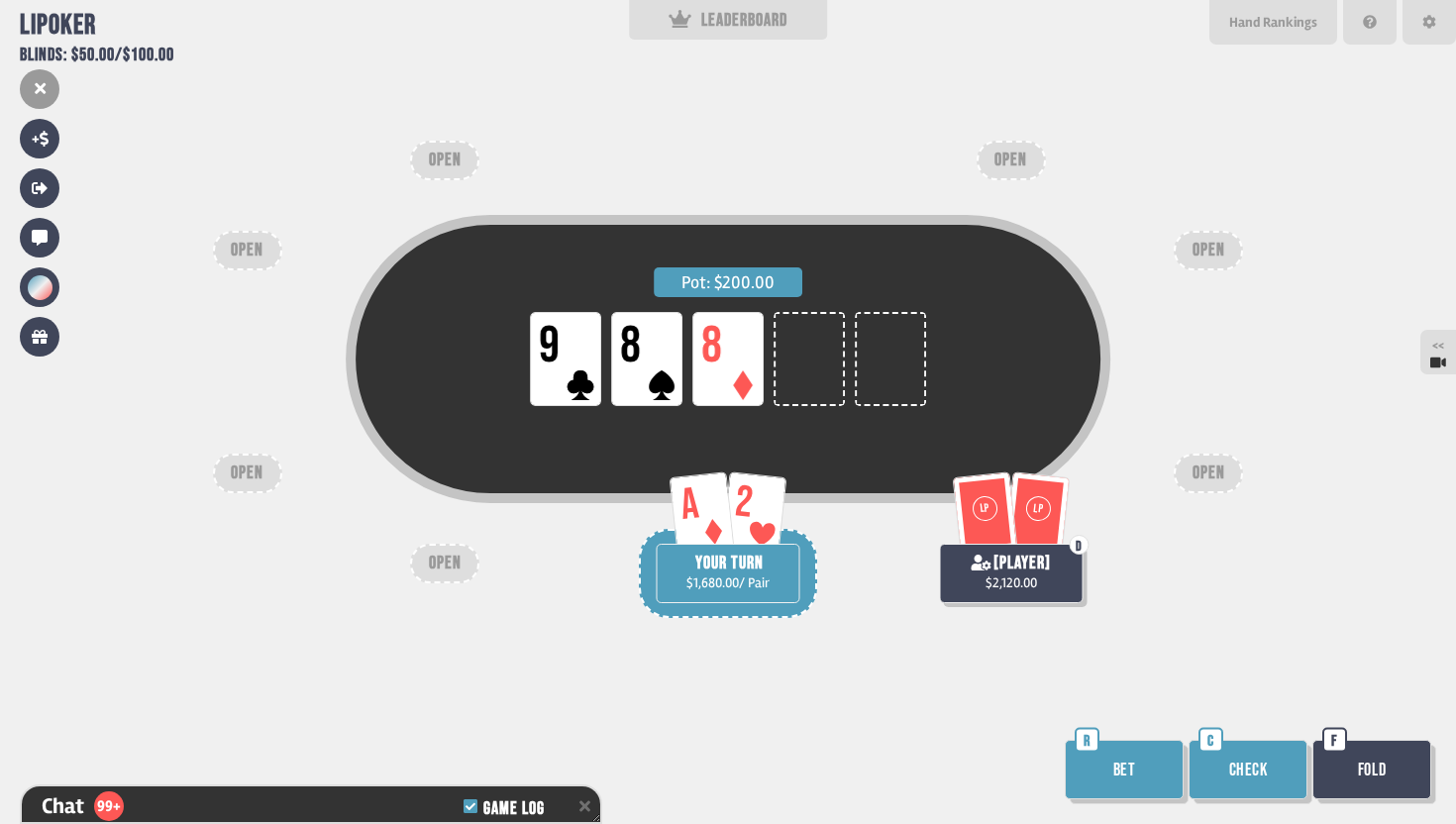click on "Check" at bounding box center [1248, 770] 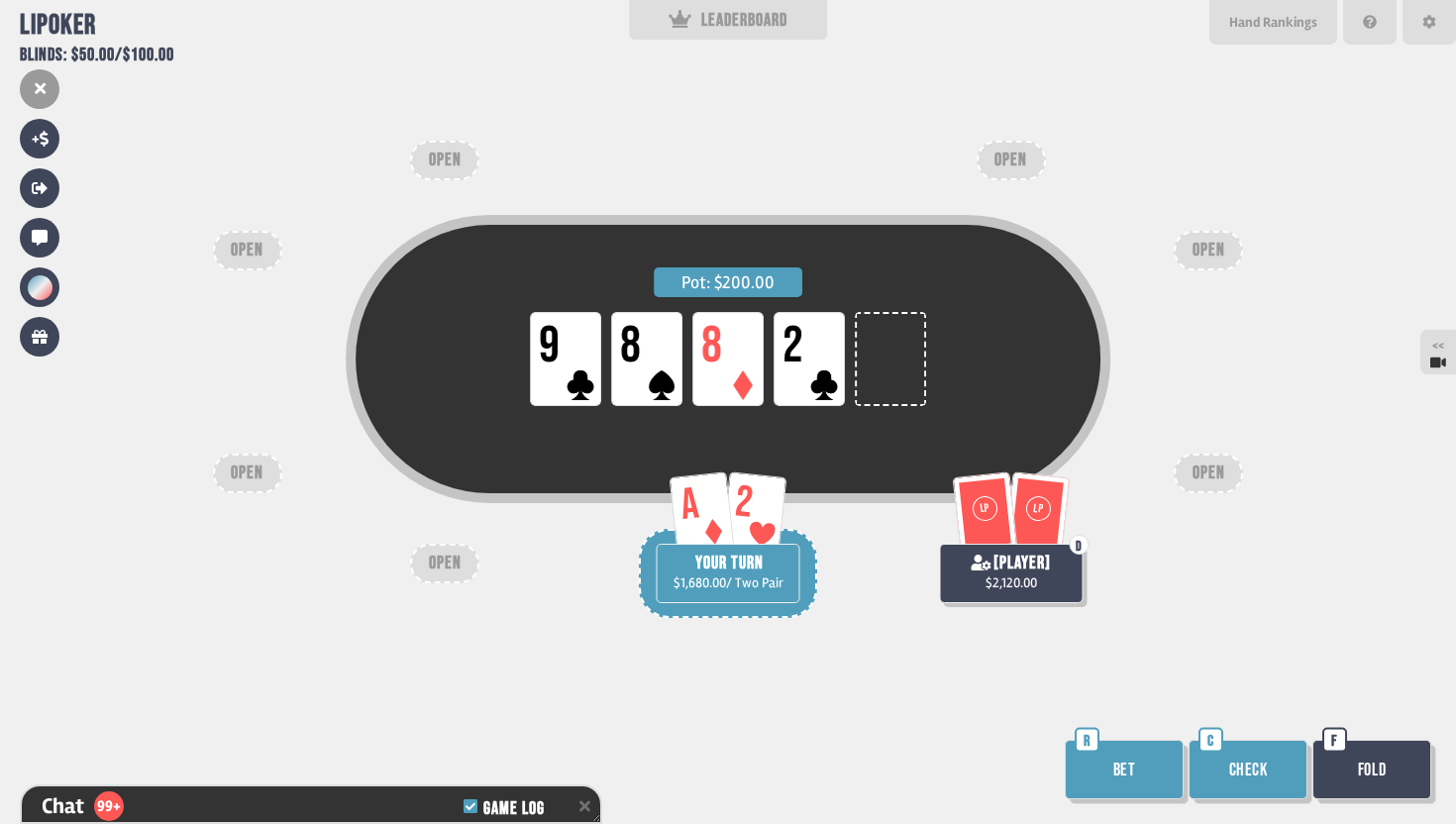 scroll, scrollTop: 29308, scrollLeft: 0, axis: vertical 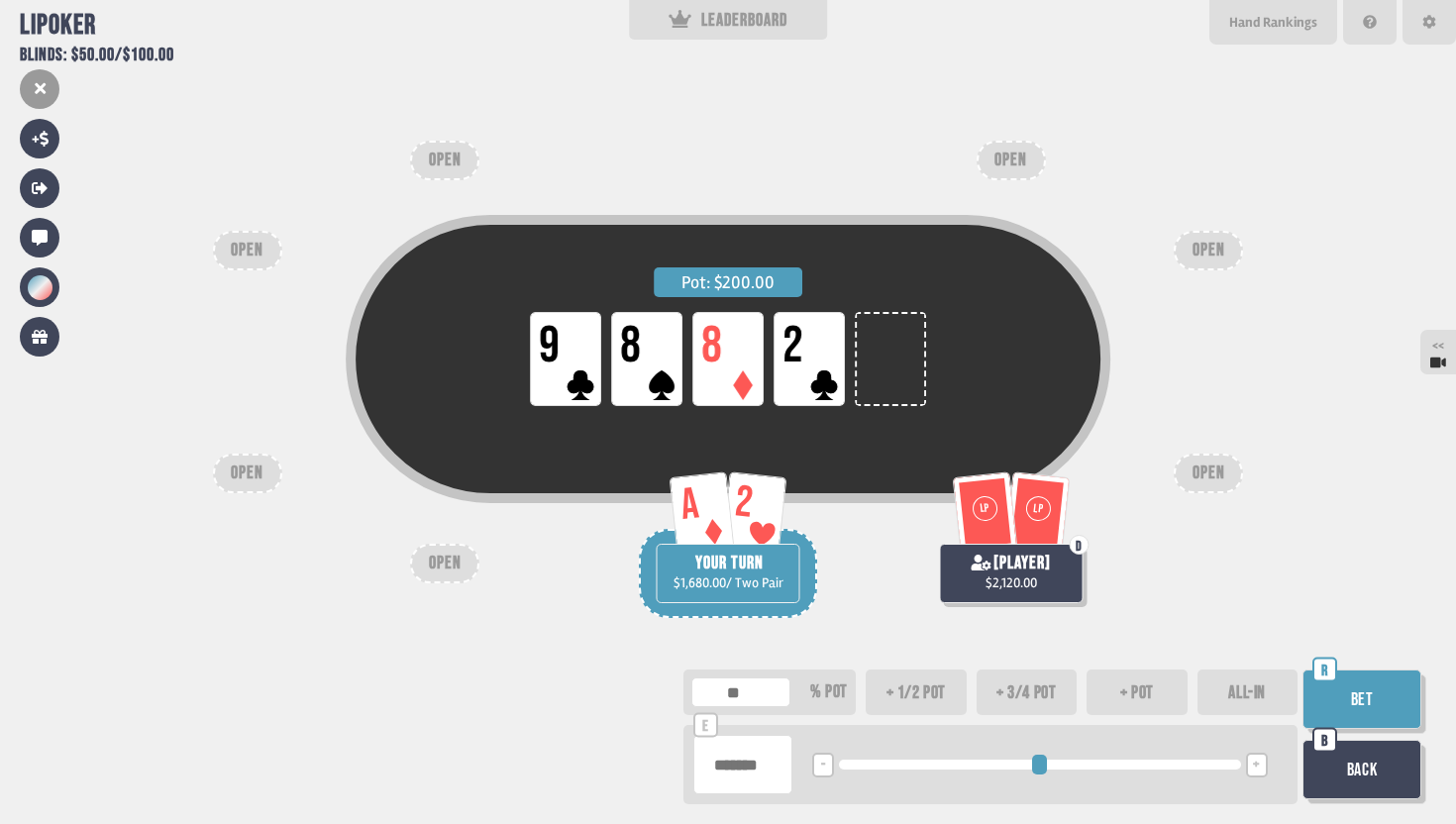 click at bounding box center [743, 765] 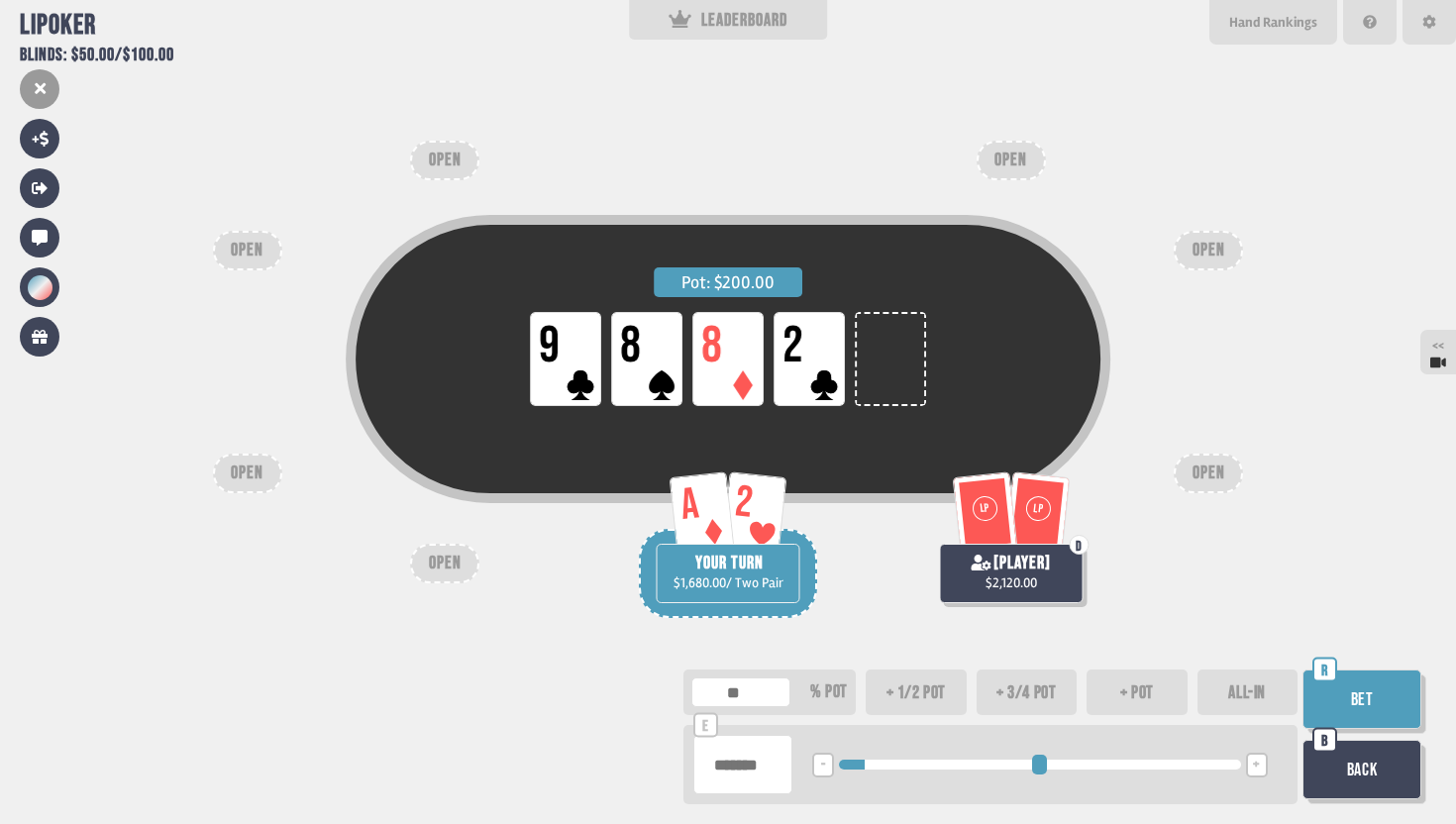 click on "Bet" at bounding box center (1362, 699) 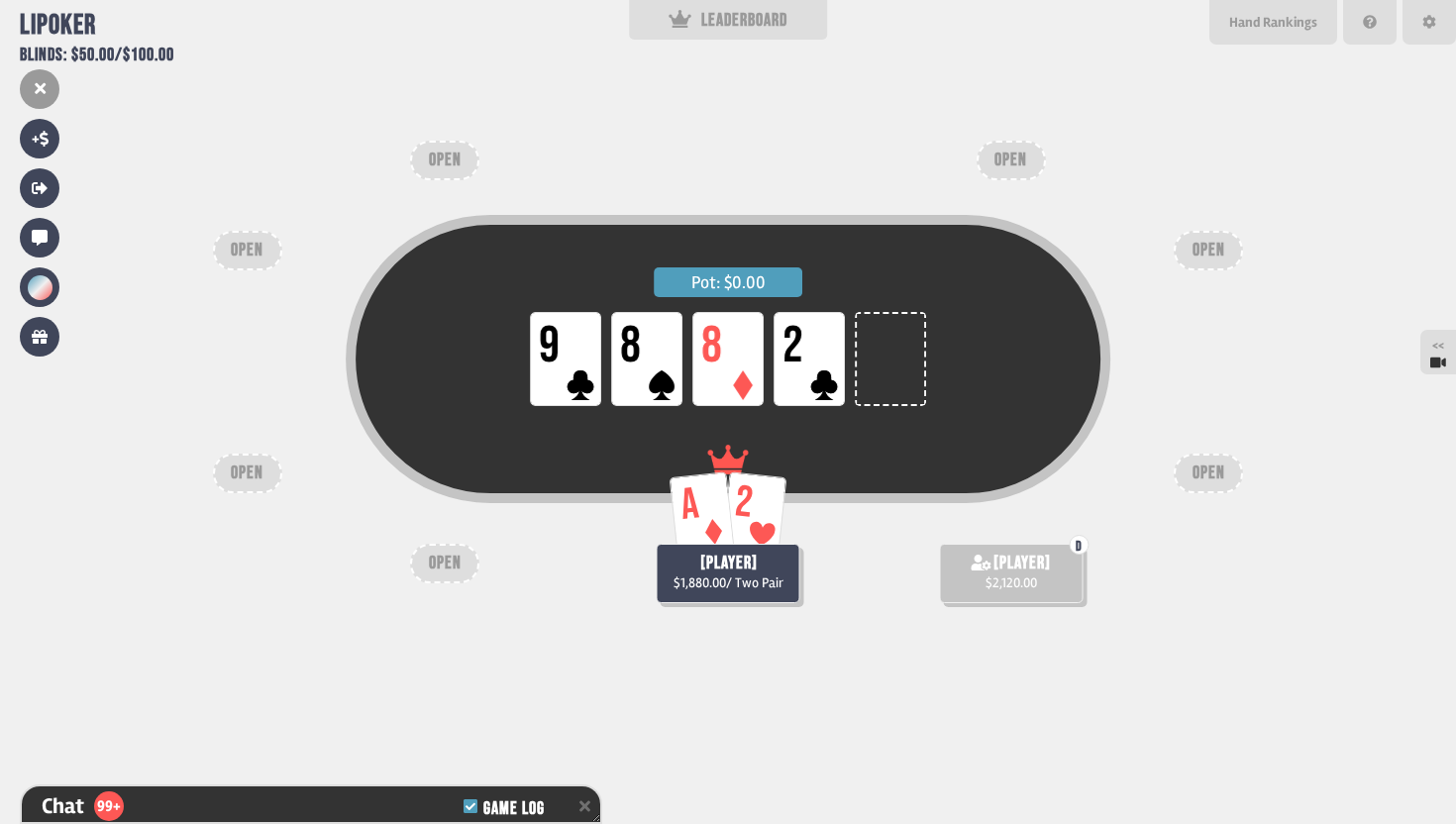 scroll, scrollTop: 29481, scrollLeft: 0, axis: vertical 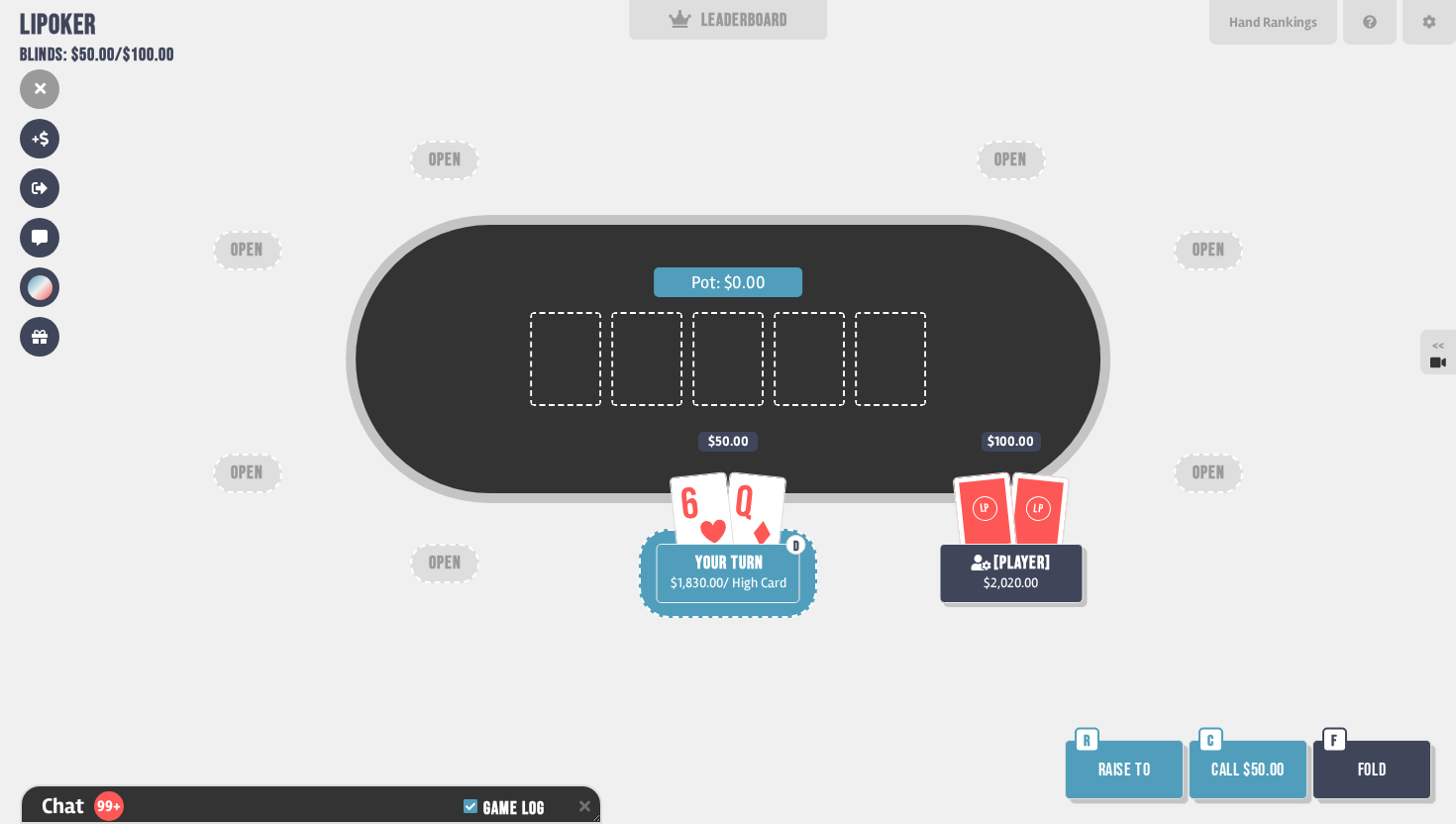 click on "Call $50.00" at bounding box center (1248, 770) 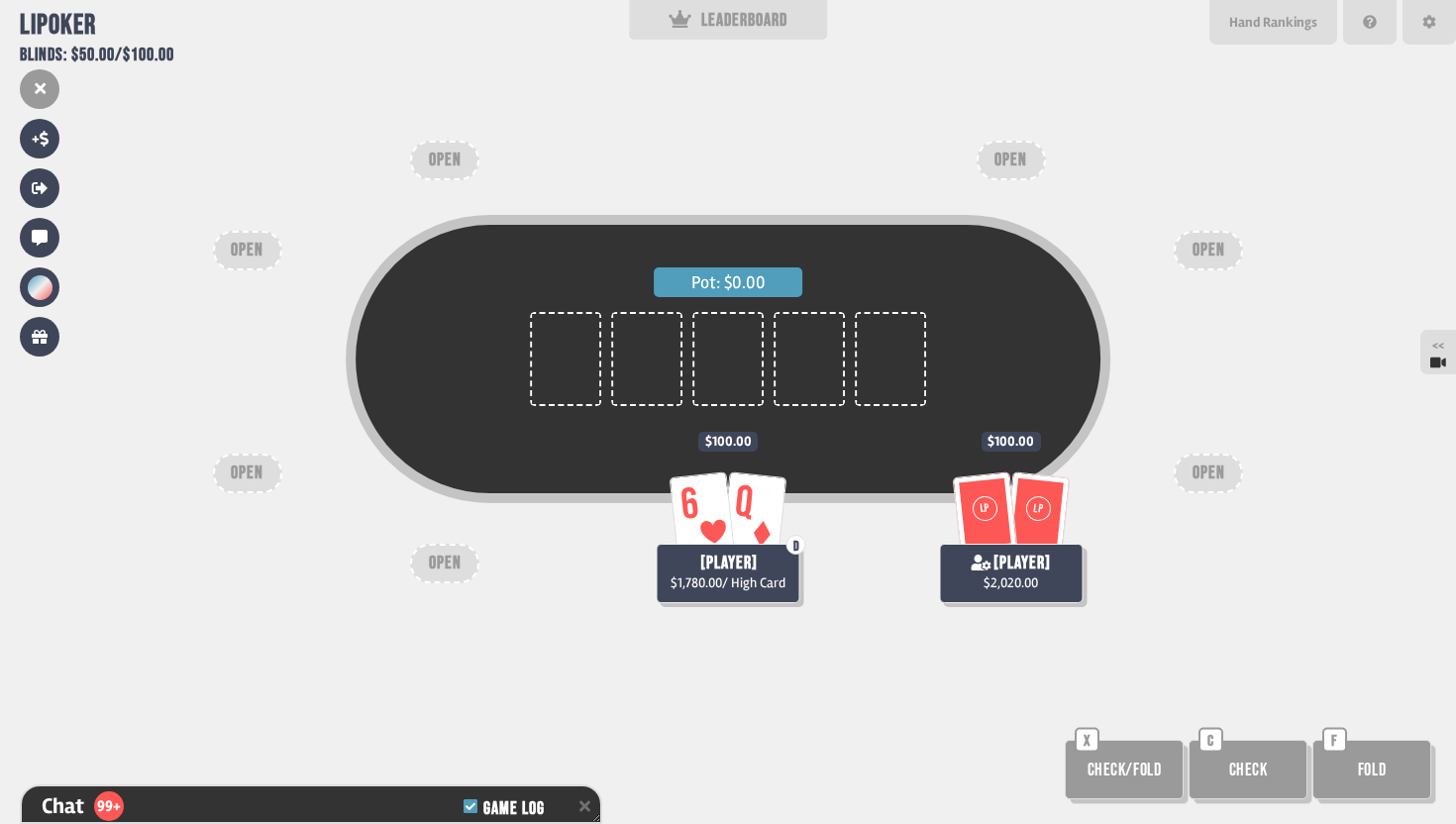 scroll, scrollTop: 29567, scrollLeft: 0, axis: vertical 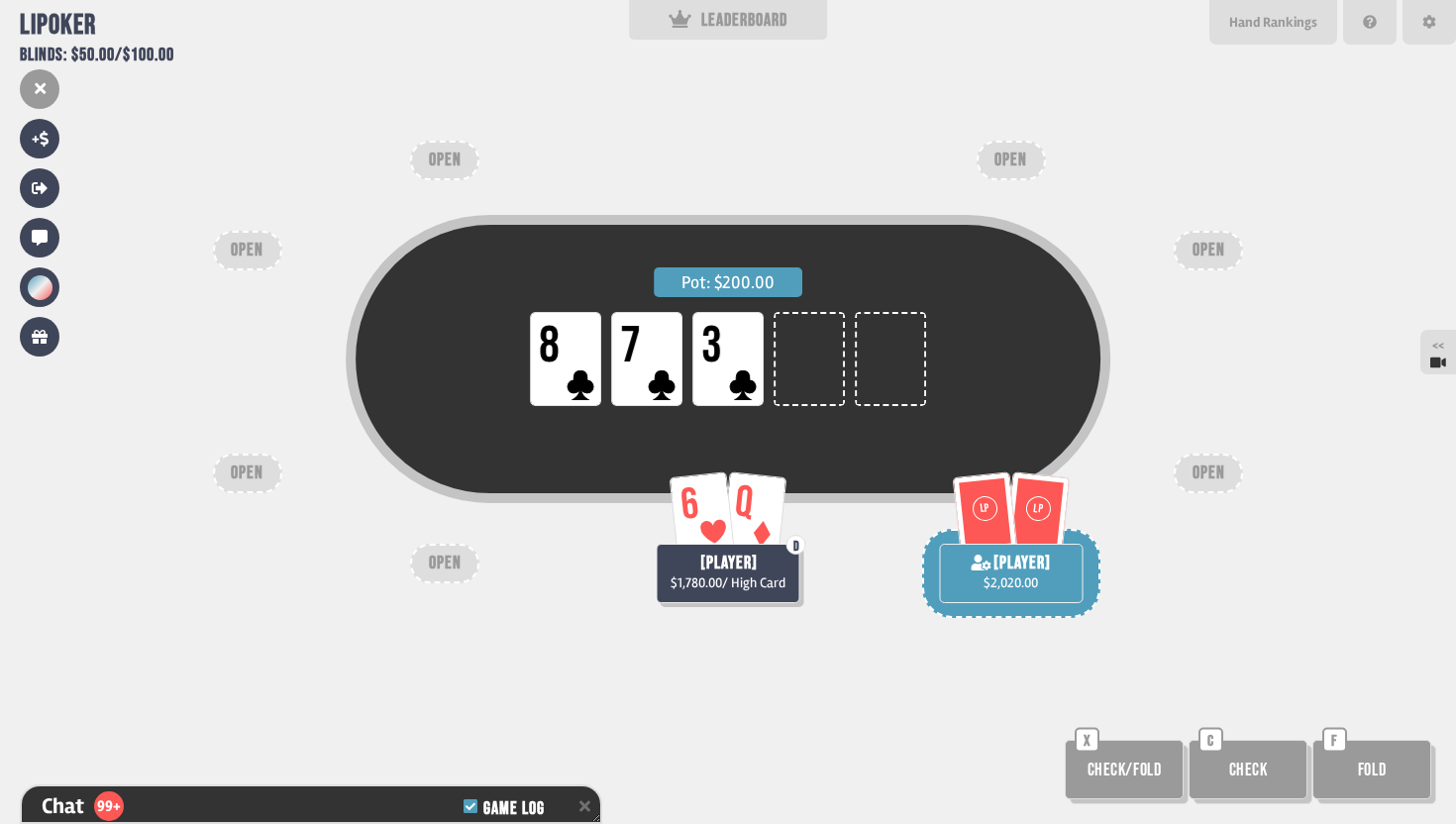 click on "Check/Fold" at bounding box center (1124, 770) 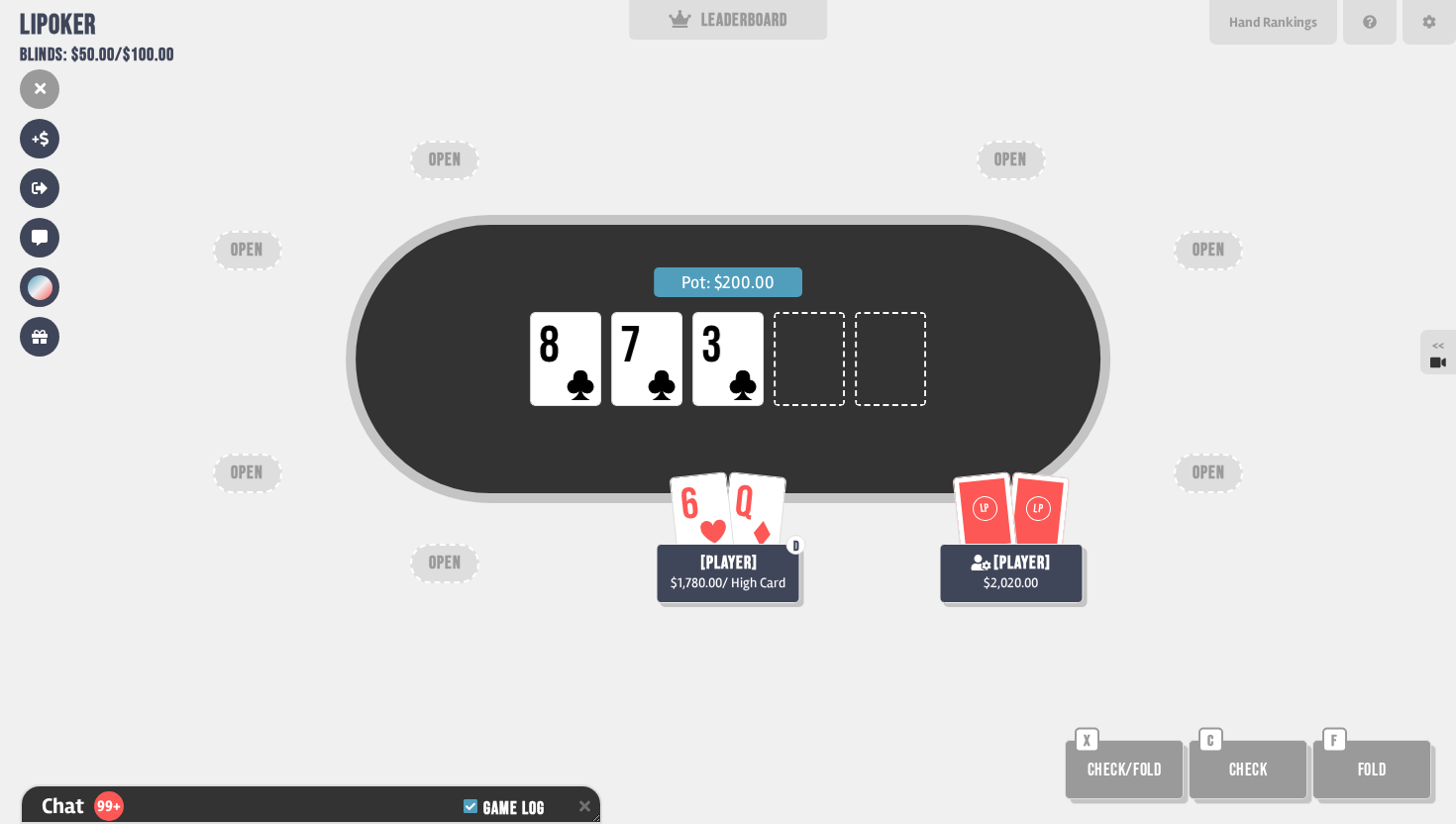 scroll, scrollTop: 29682, scrollLeft: 0, axis: vertical 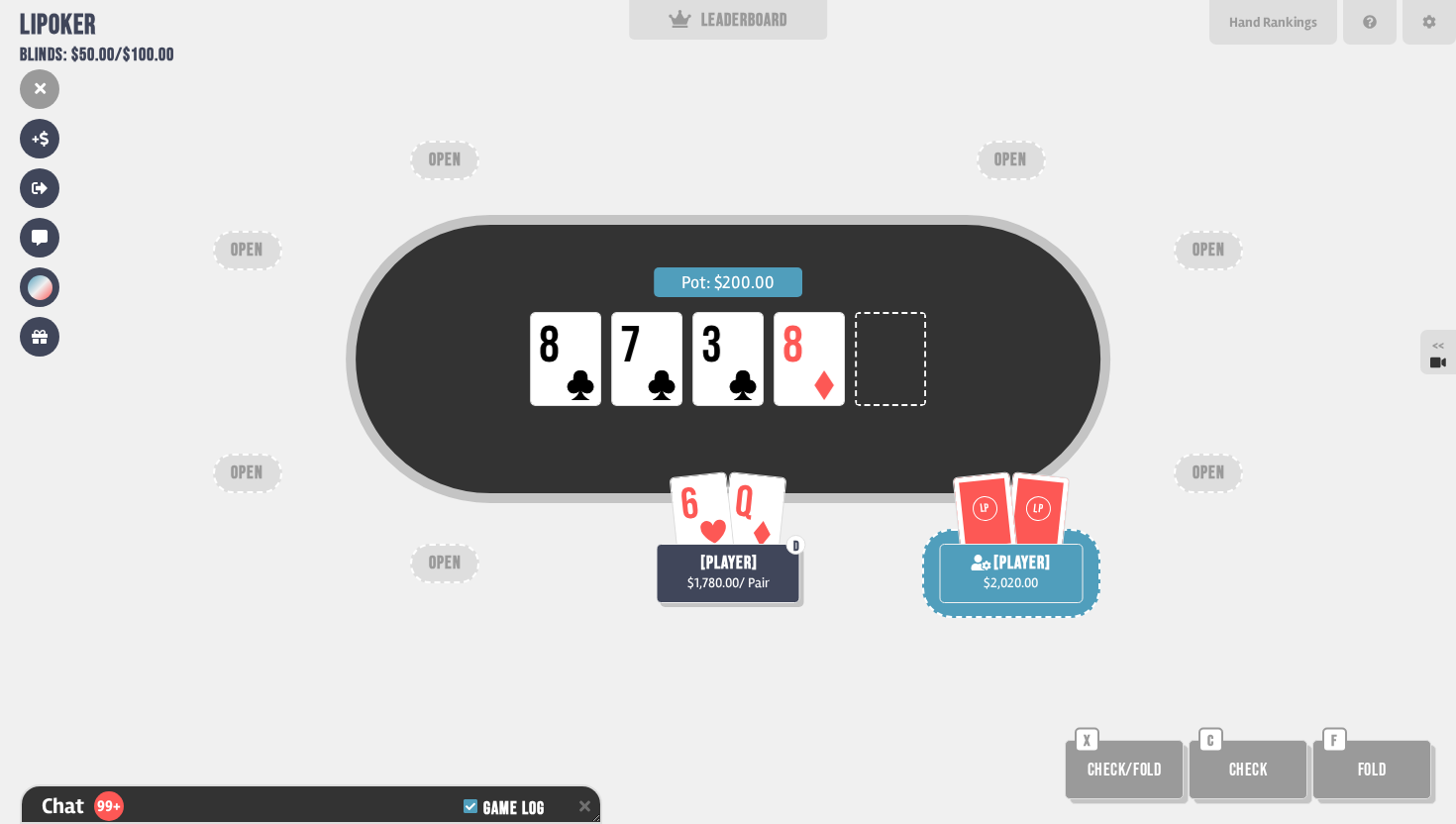 click on "Check/Fold" at bounding box center [1124, 770] 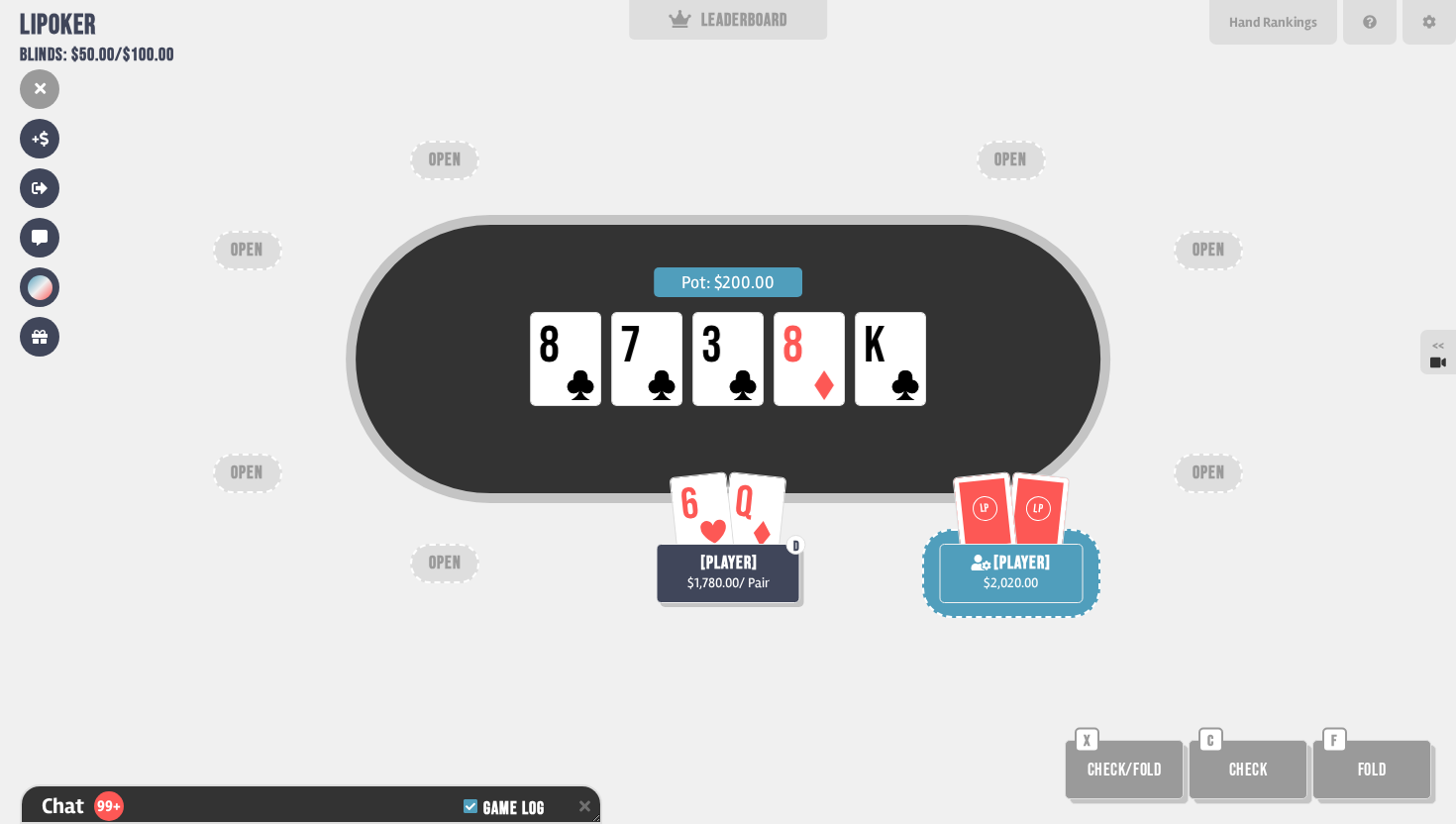 scroll, scrollTop: 29825, scrollLeft: 0, axis: vertical 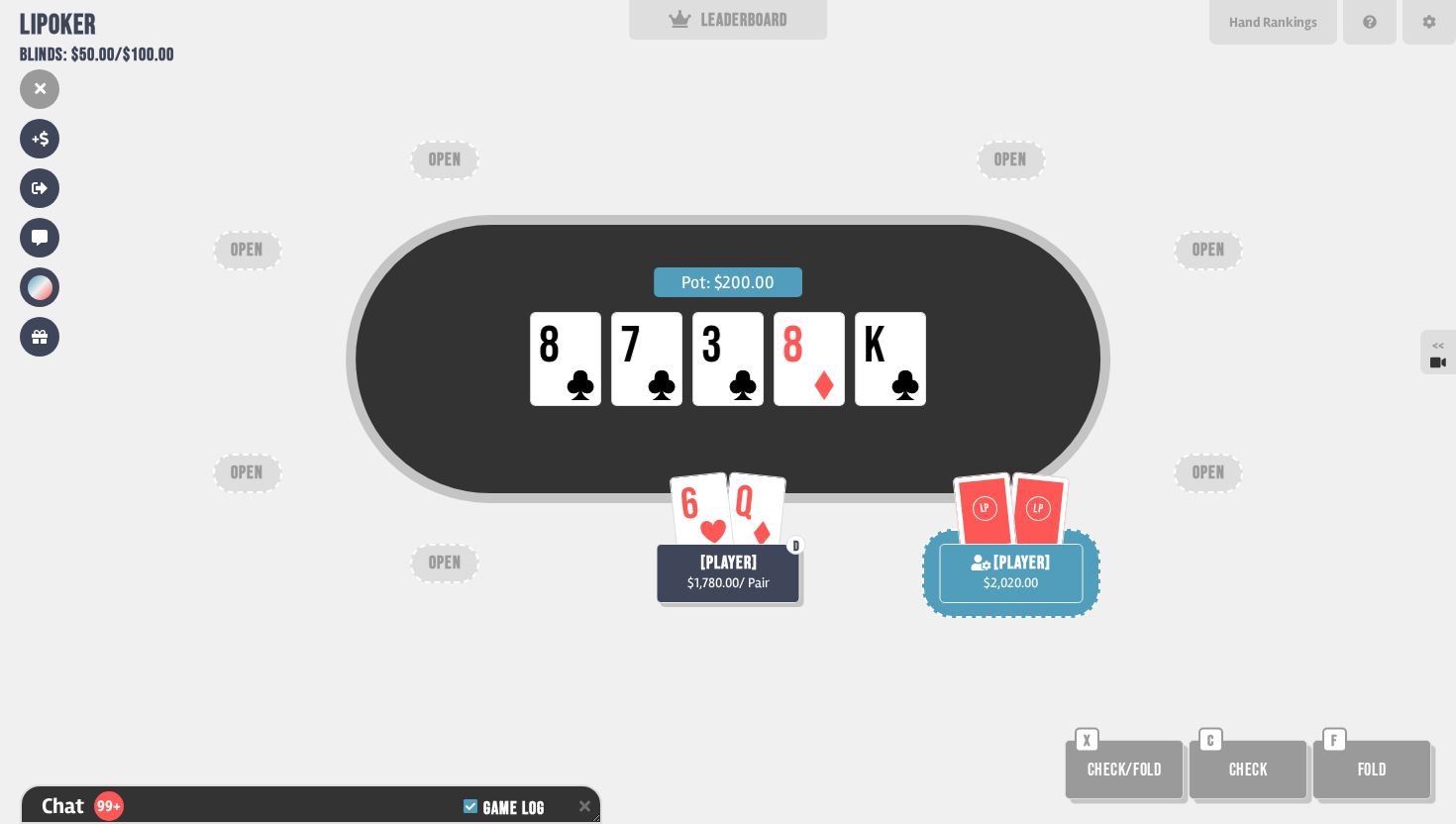click on "Check/Fold" at bounding box center (1124, 770) 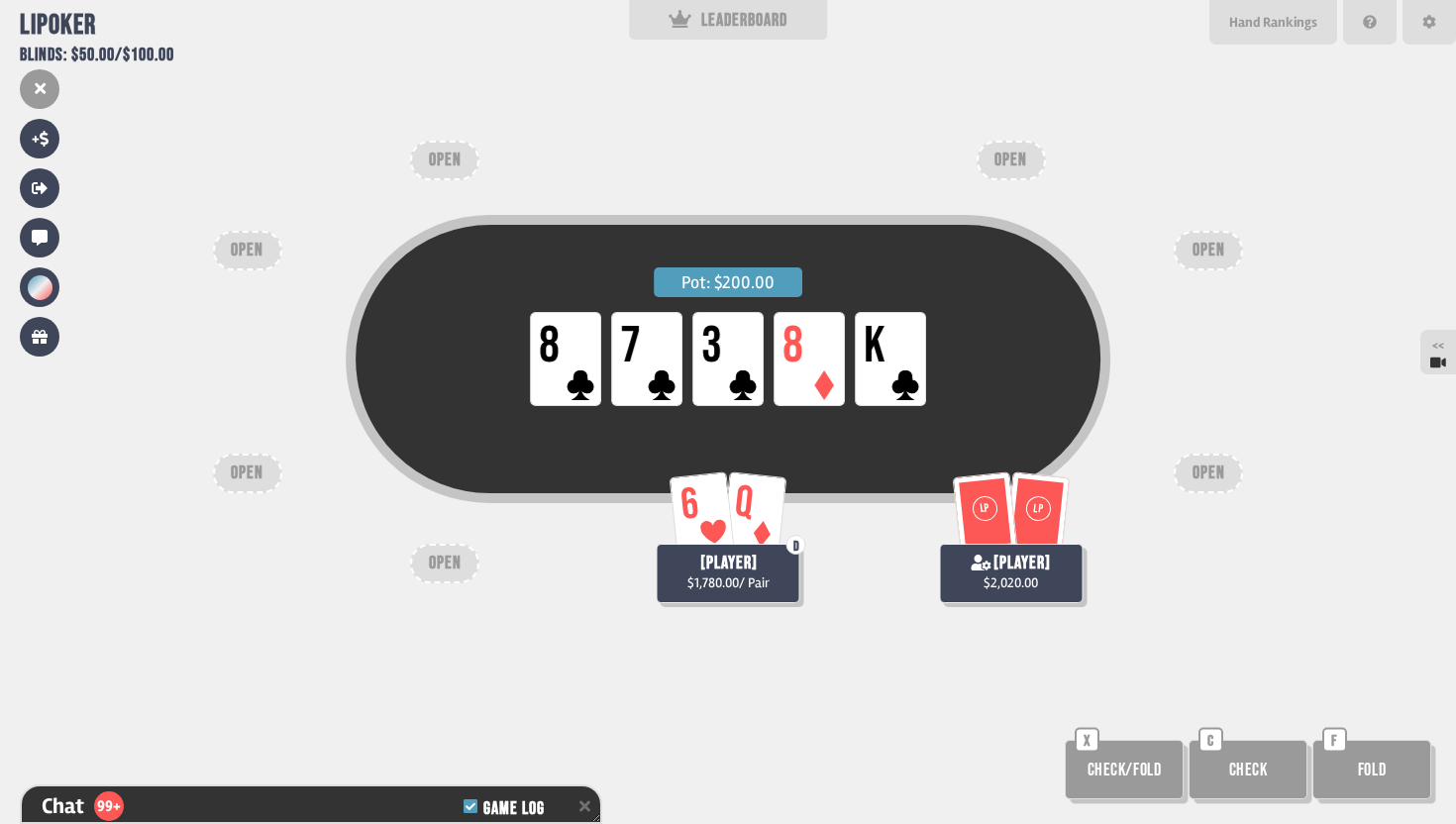 scroll, scrollTop: 29912, scrollLeft: 0, axis: vertical 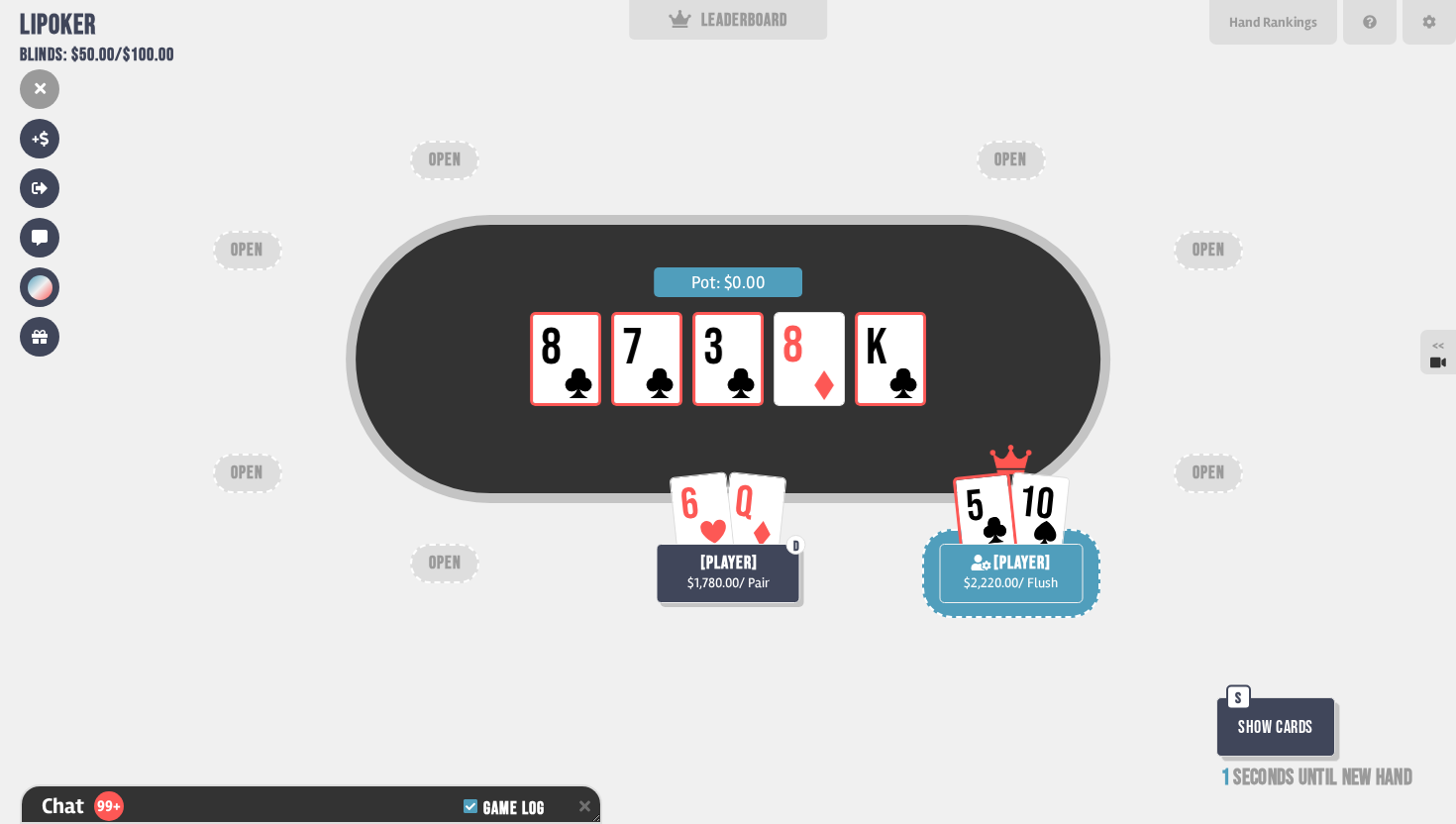 click on "Show Cards" at bounding box center (1276, 727) 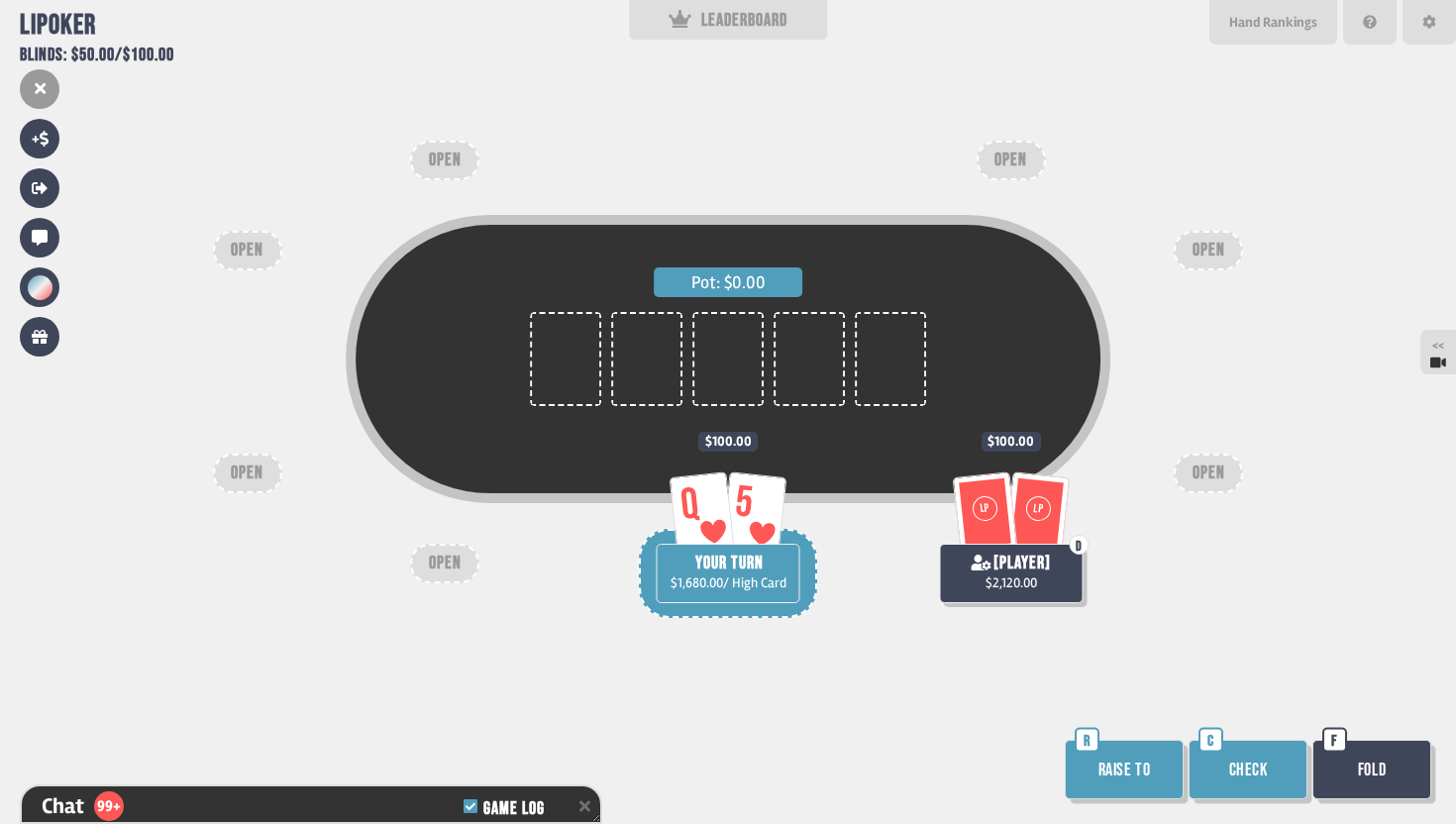 scroll, scrollTop: 30026, scrollLeft: 0, axis: vertical 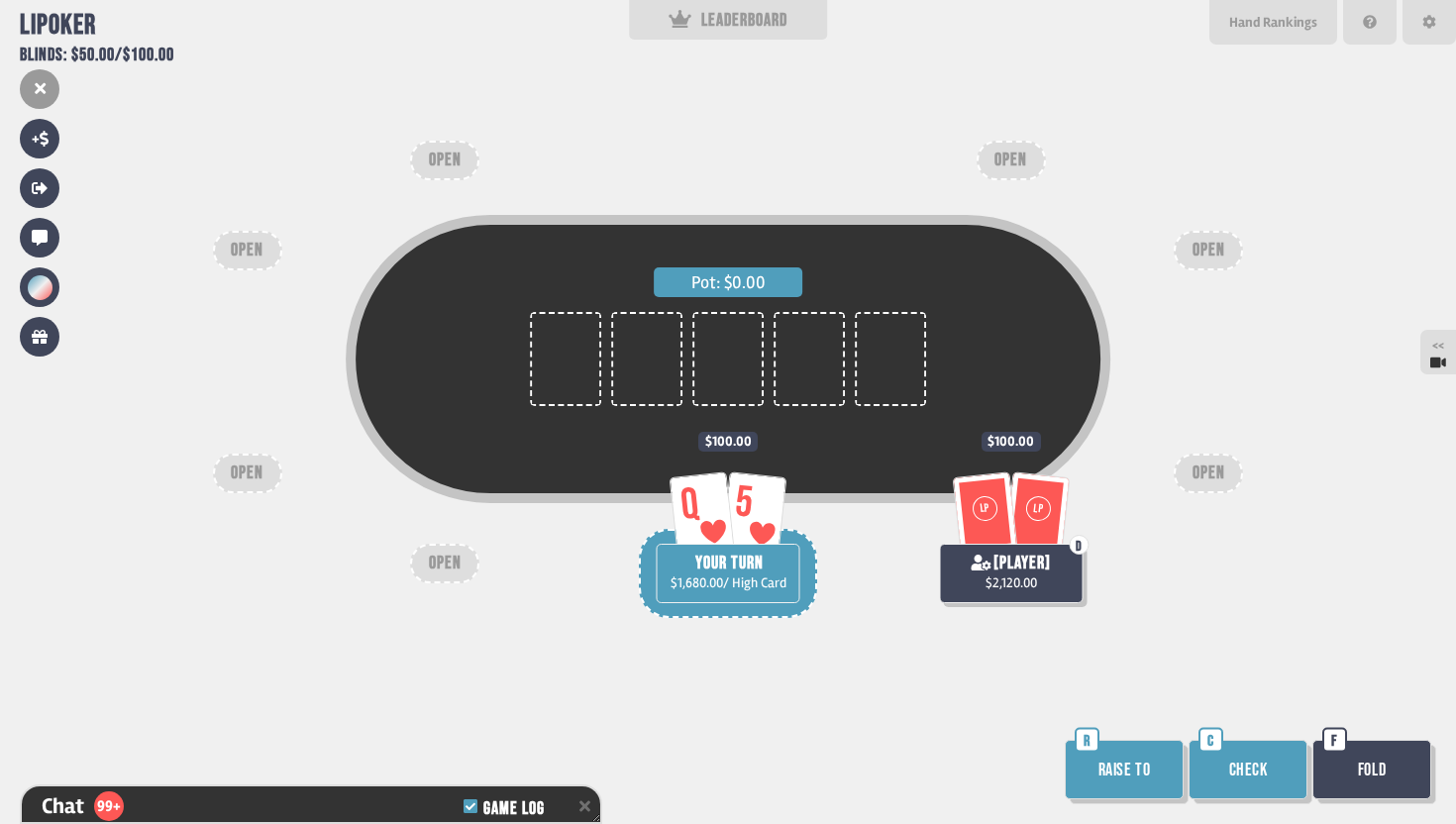 click on "Check" at bounding box center [1248, 770] 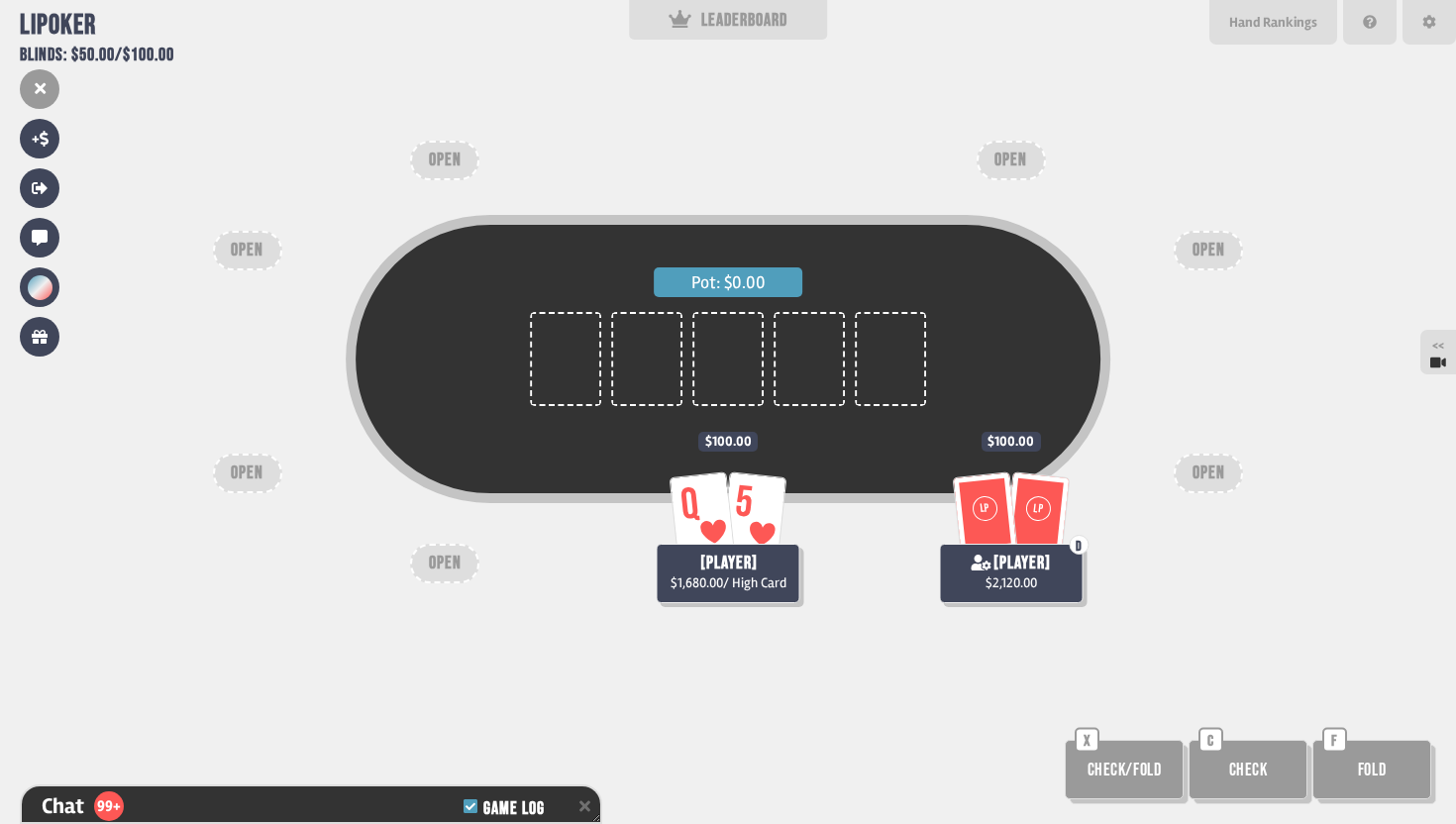 scroll, scrollTop: 30084, scrollLeft: 0, axis: vertical 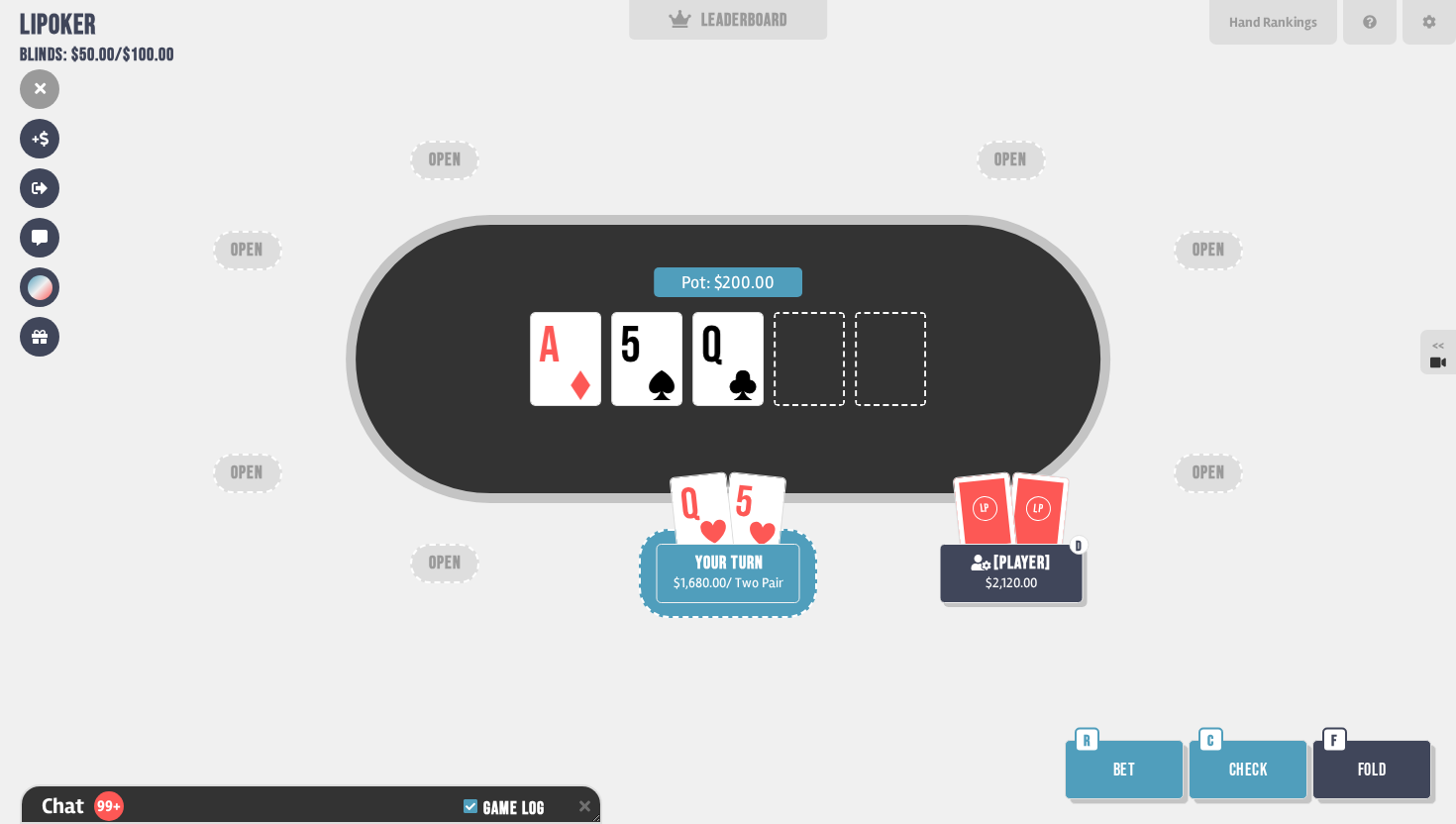 click on "Check" at bounding box center (1248, 770) 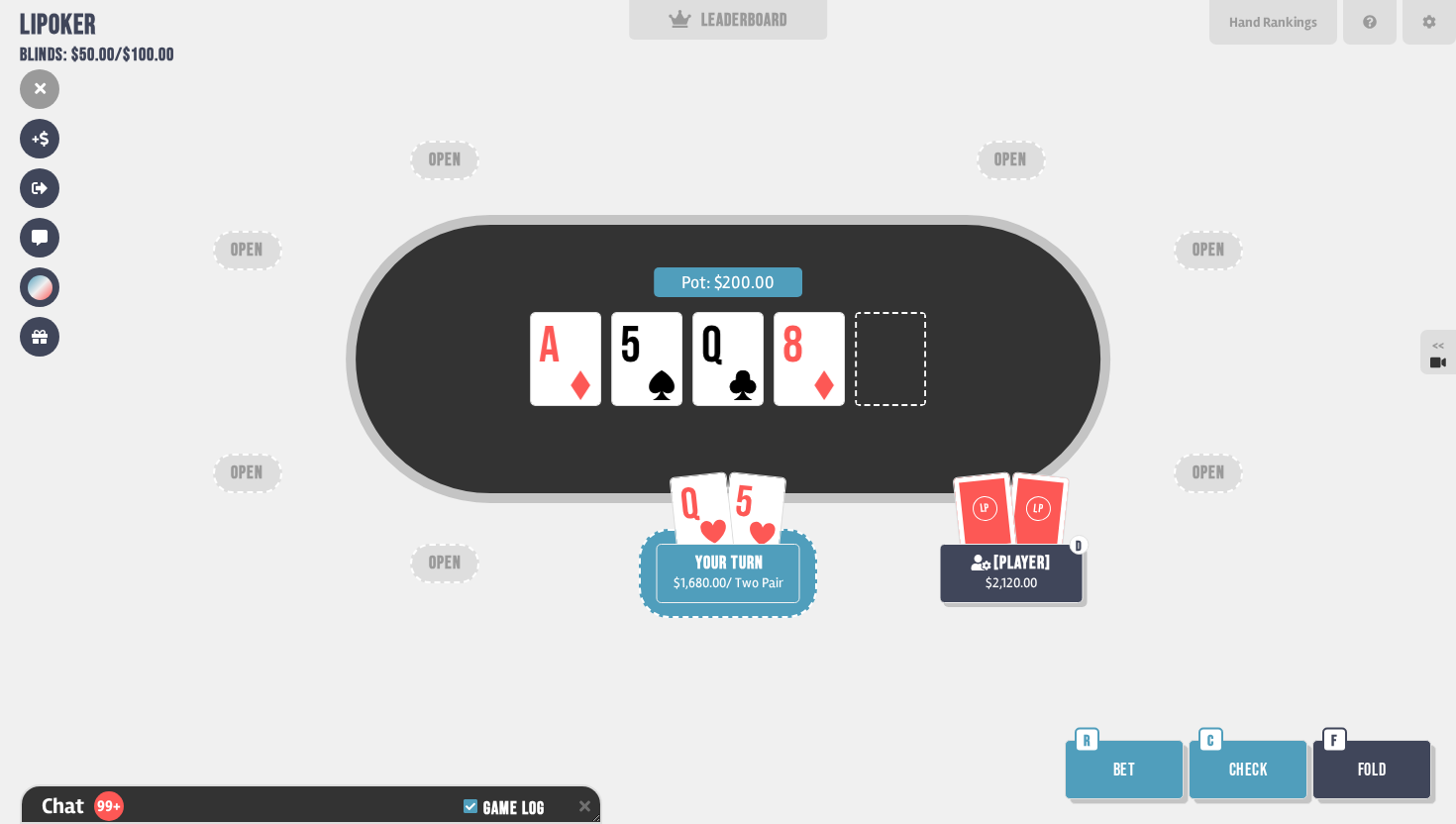 scroll, scrollTop: 30228, scrollLeft: 0, axis: vertical 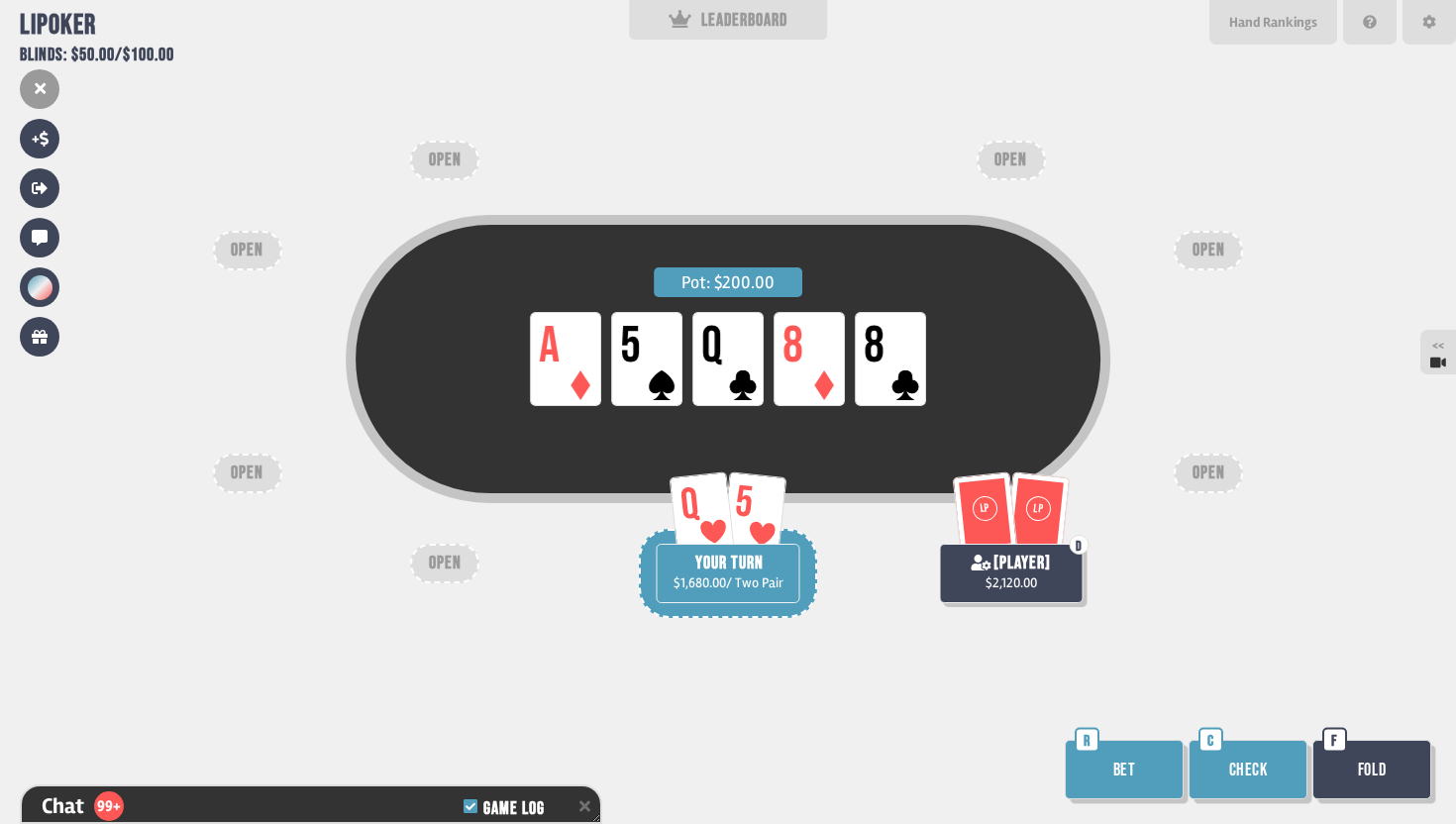 click on "Check" at bounding box center [1248, 770] 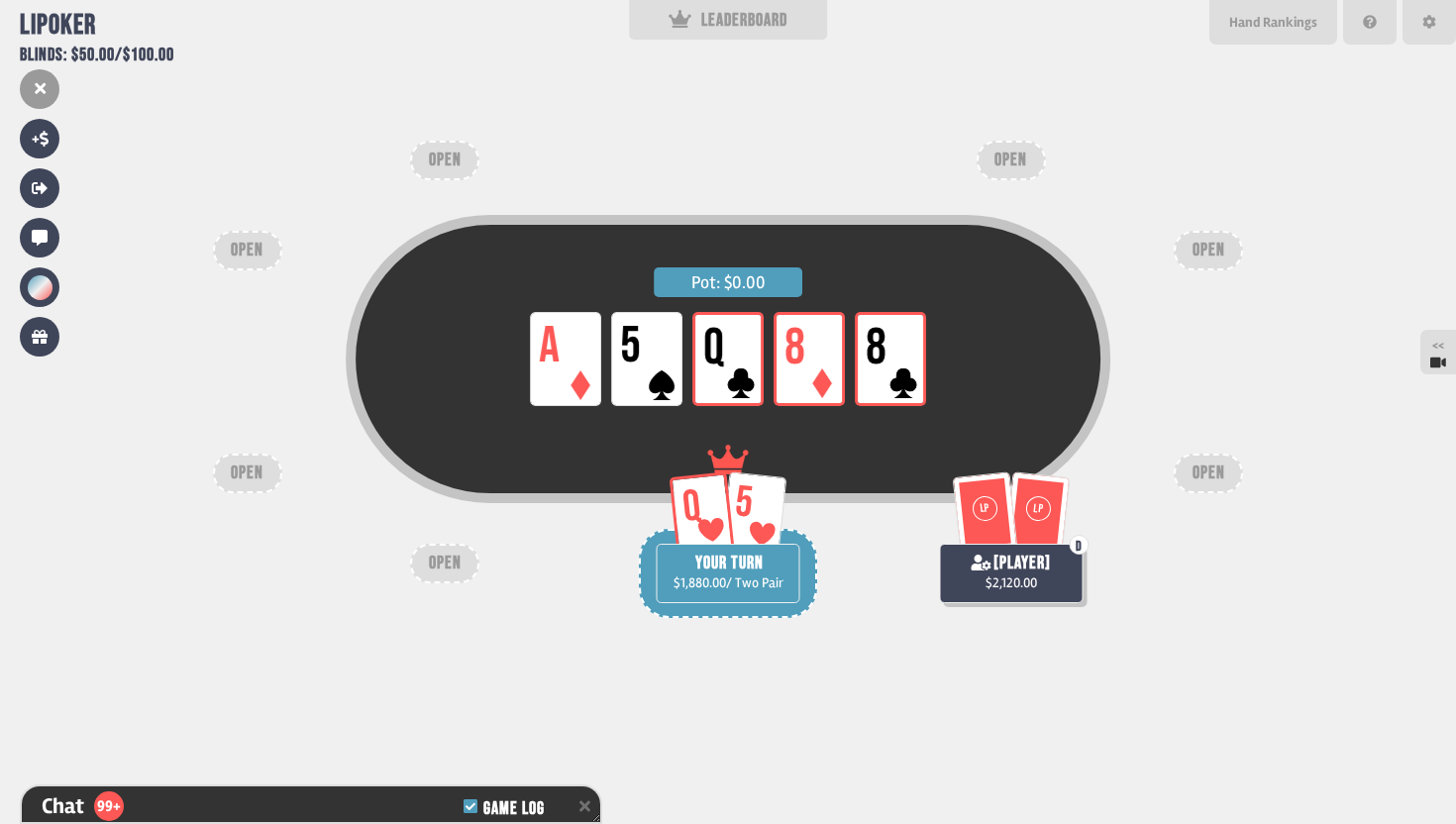 scroll, scrollTop: 30515, scrollLeft: 0, axis: vertical 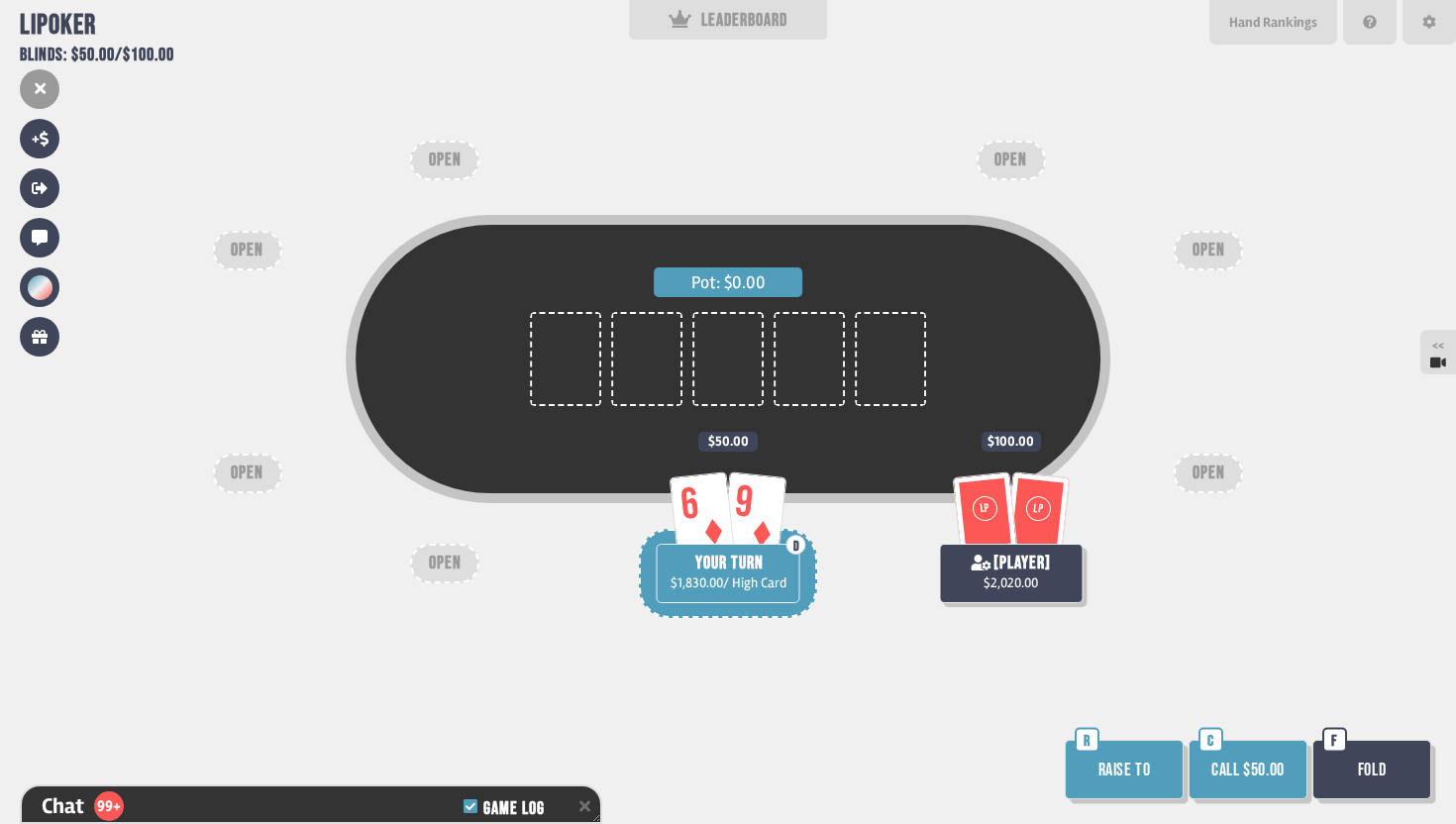 click on "Call $50.00" at bounding box center [1248, 770] 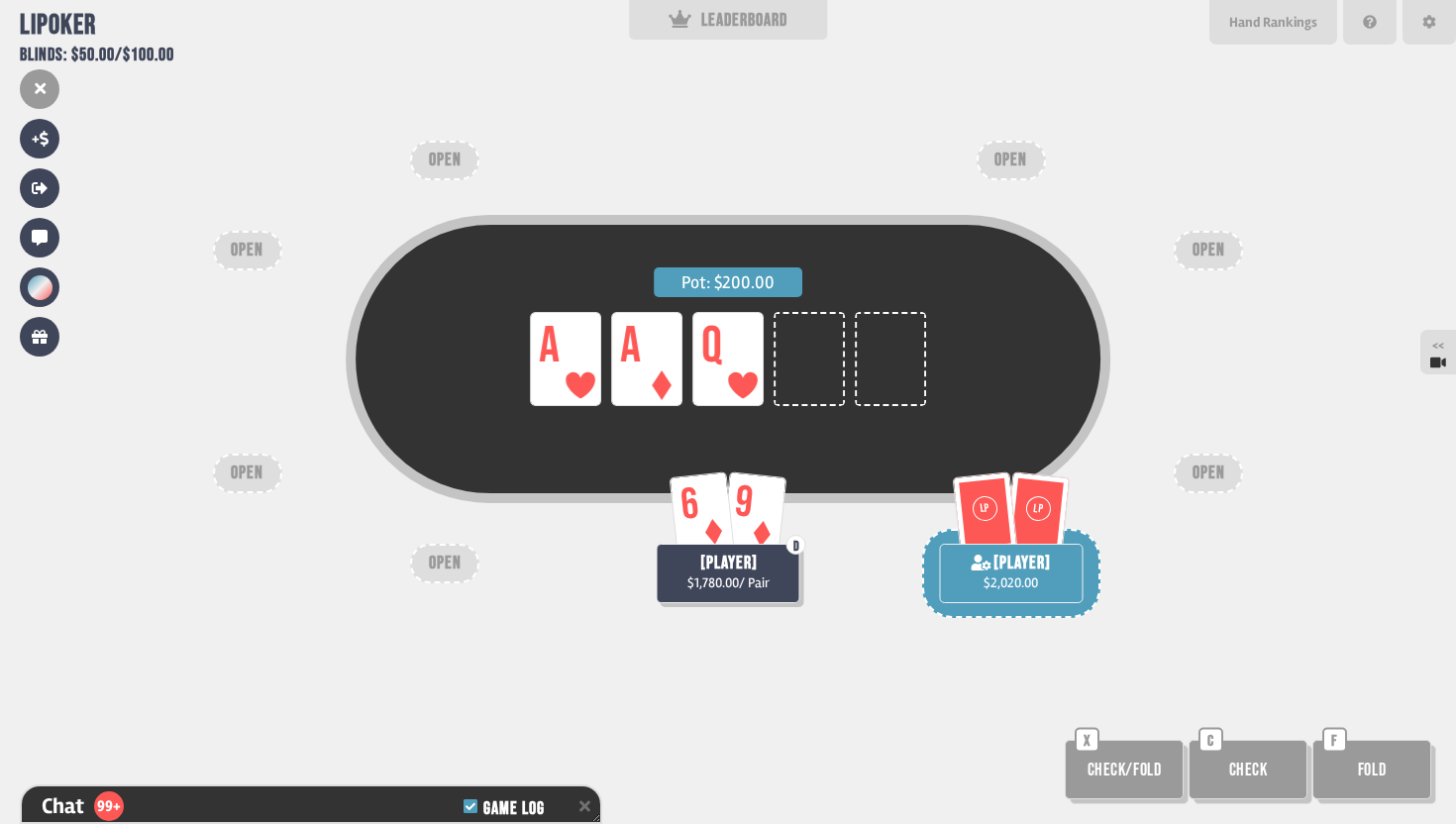 scroll, scrollTop: 30630, scrollLeft: 0, axis: vertical 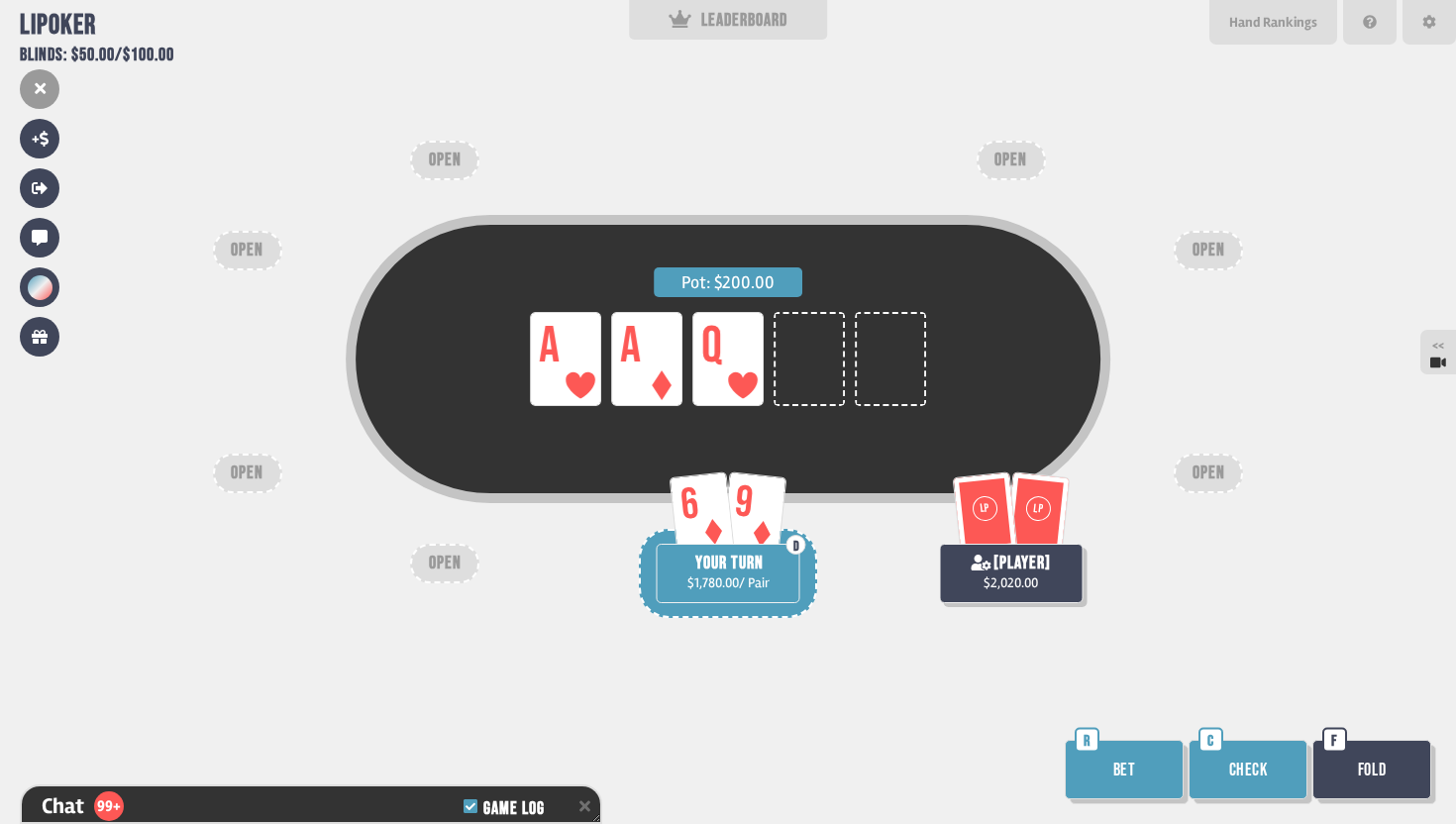 click on "Check" at bounding box center [1248, 770] 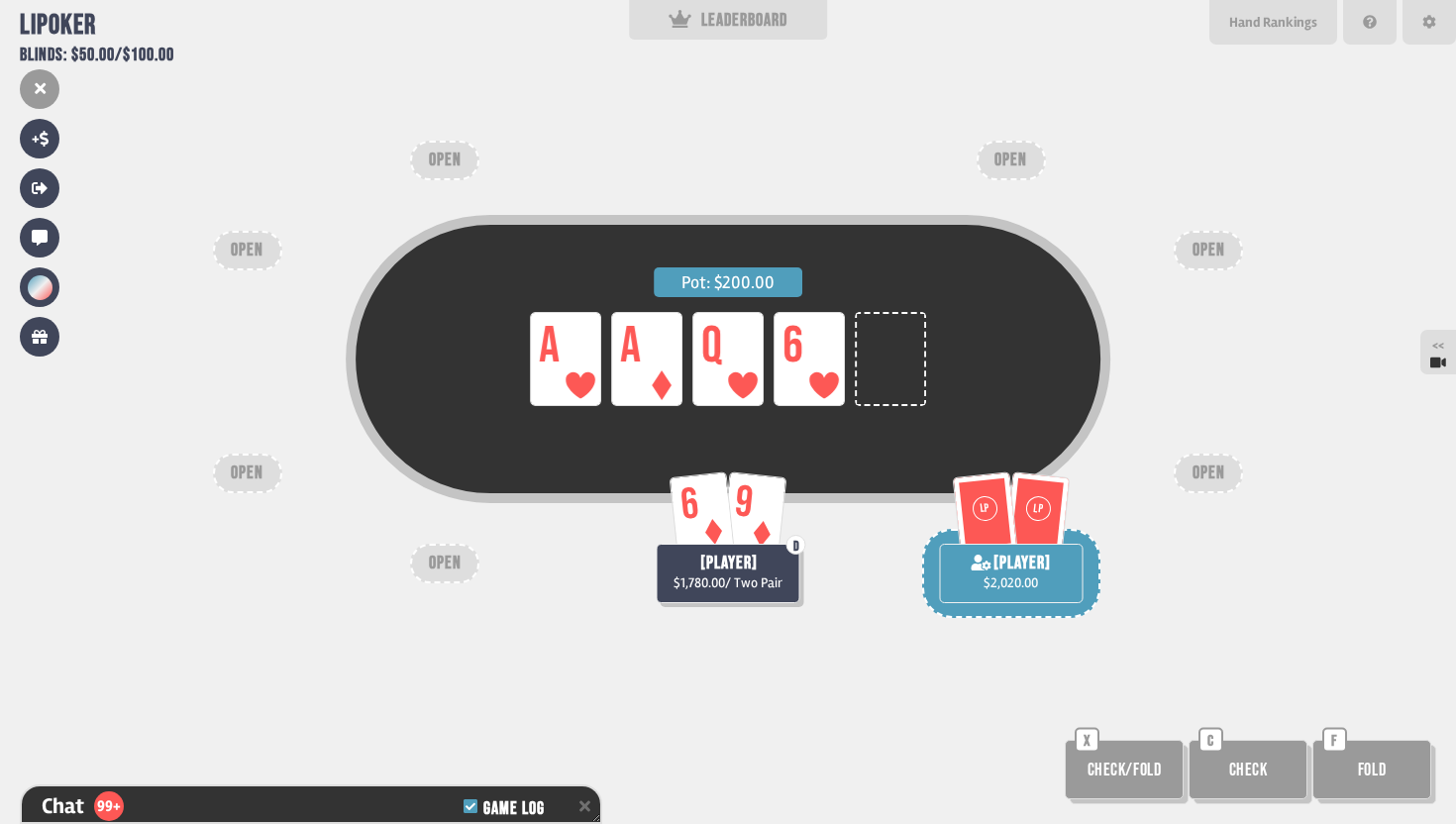 scroll, scrollTop: 30745, scrollLeft: 0, axis: vertical 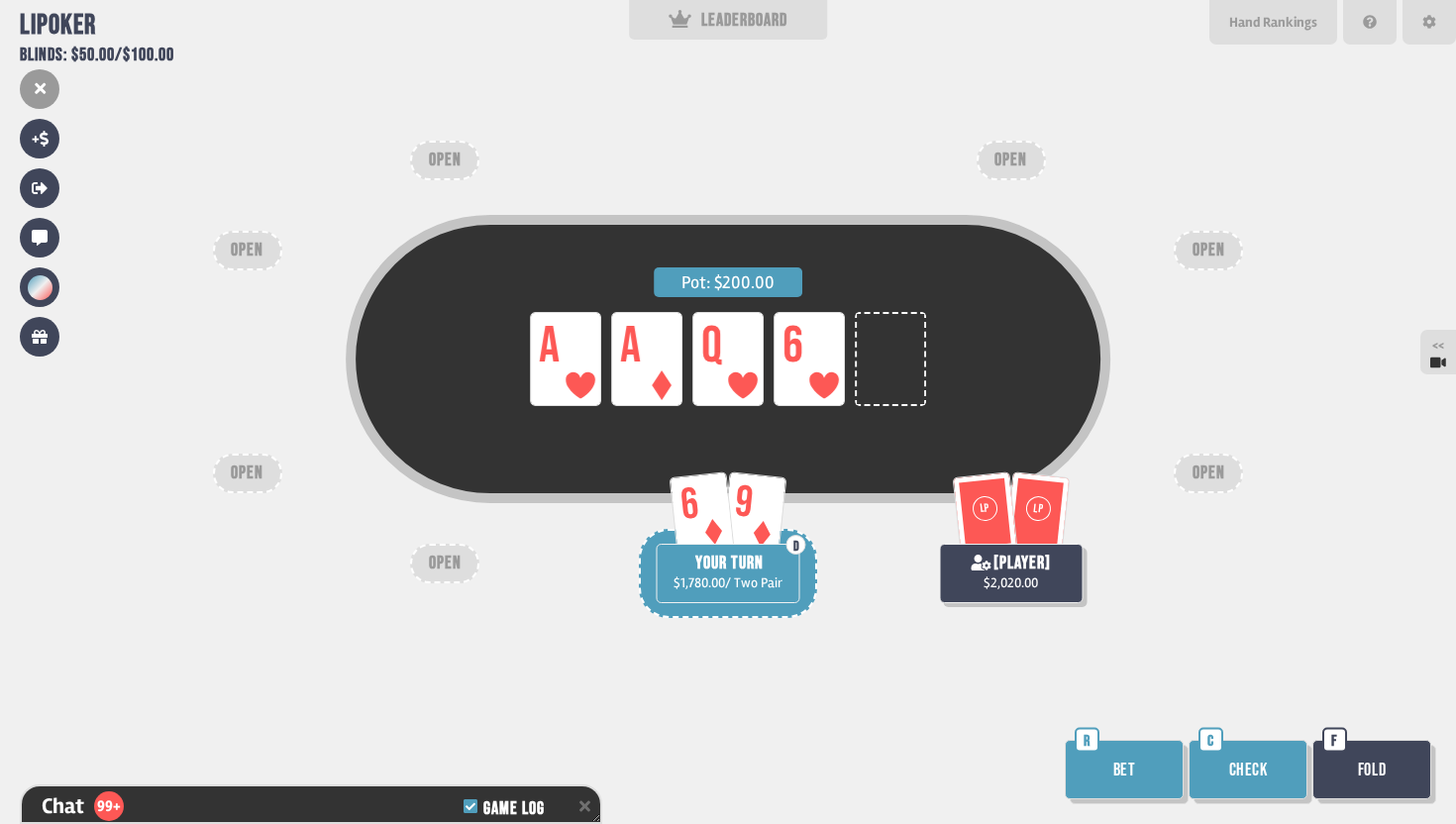 click on "Check" at bounding box center [1248, 770] 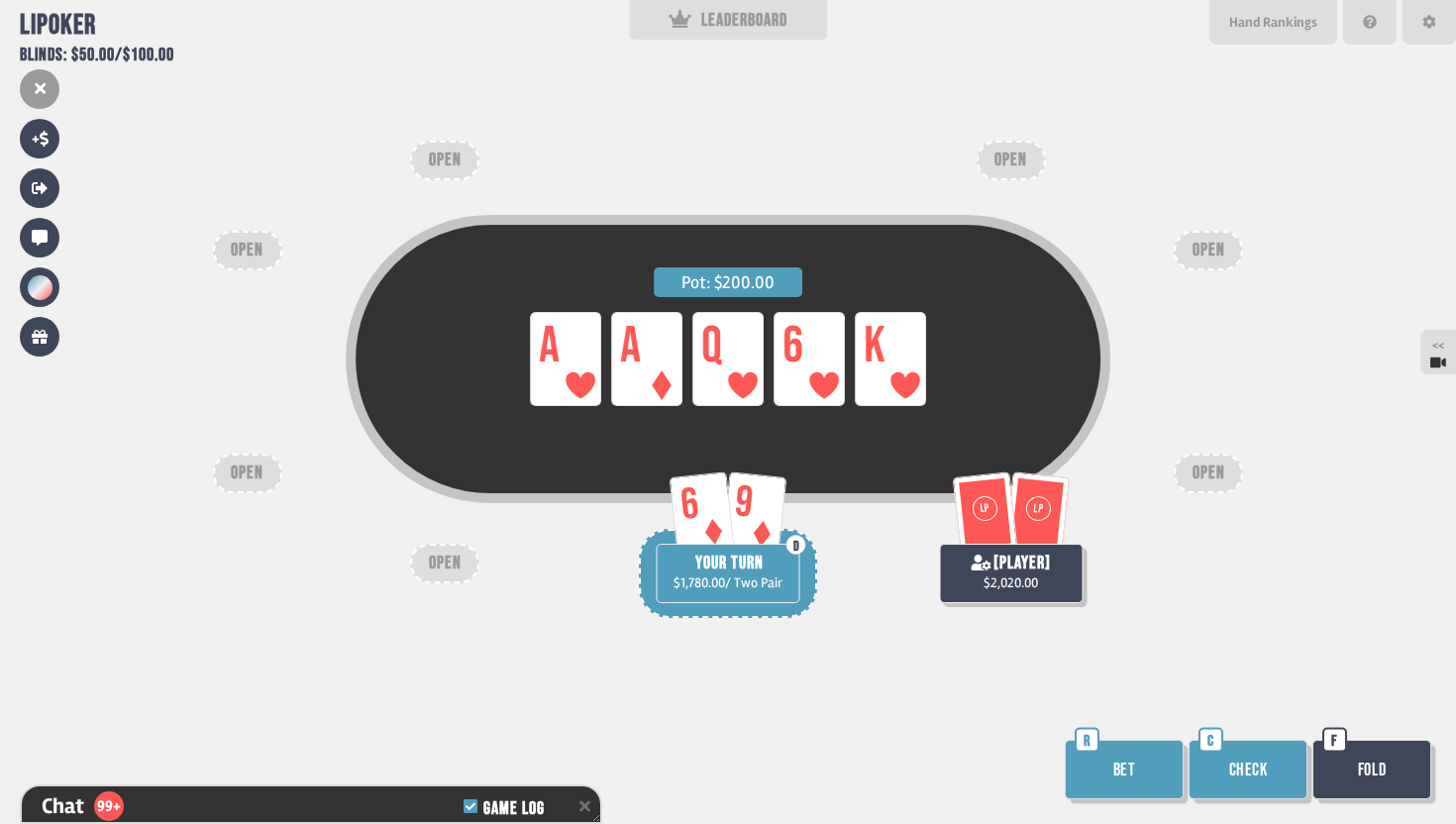 scroll, scrollTop: 30888, scrollLeft: 0, axis: vertical 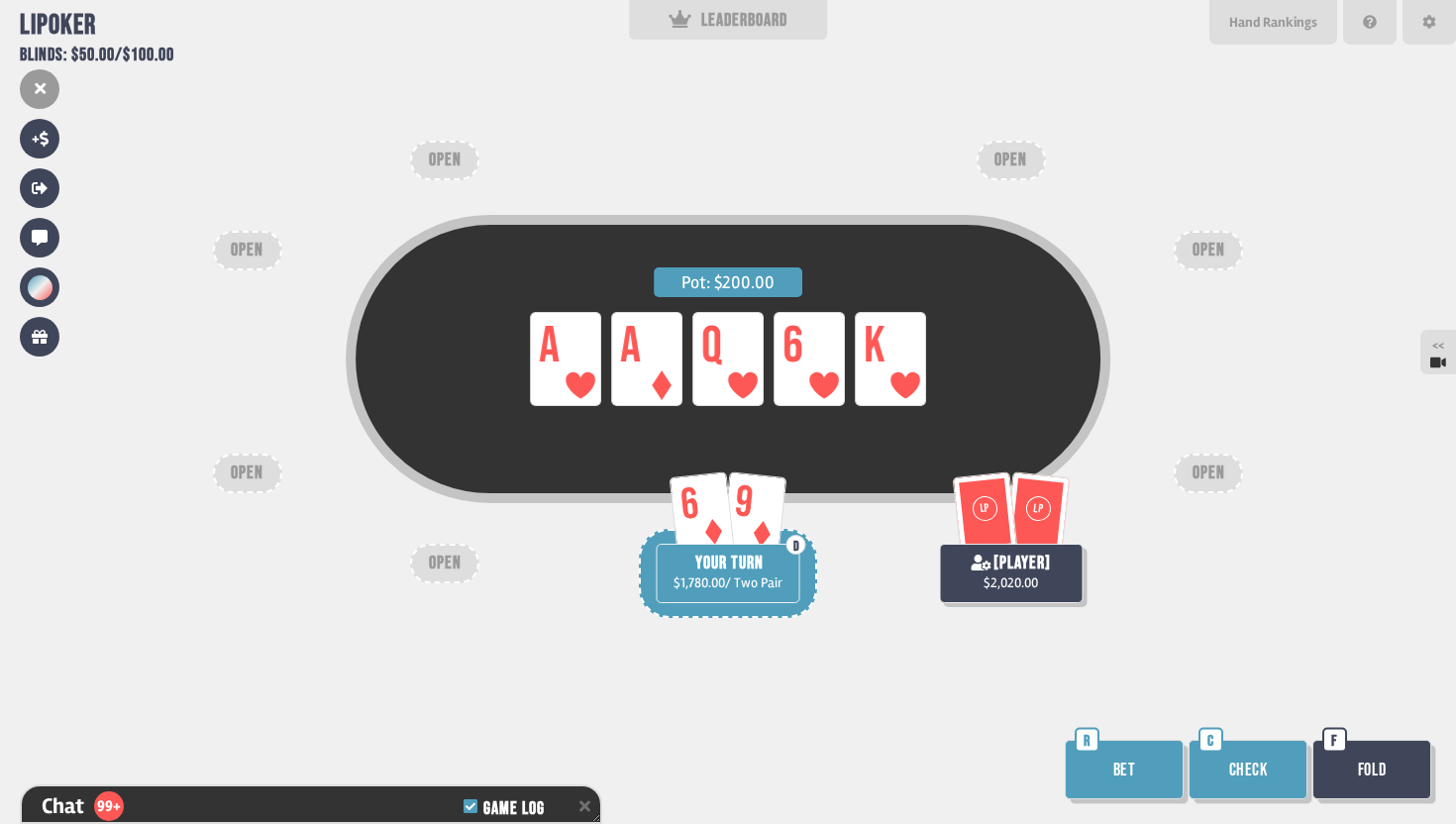 click on "Check" at bounding box center [1248, 770] 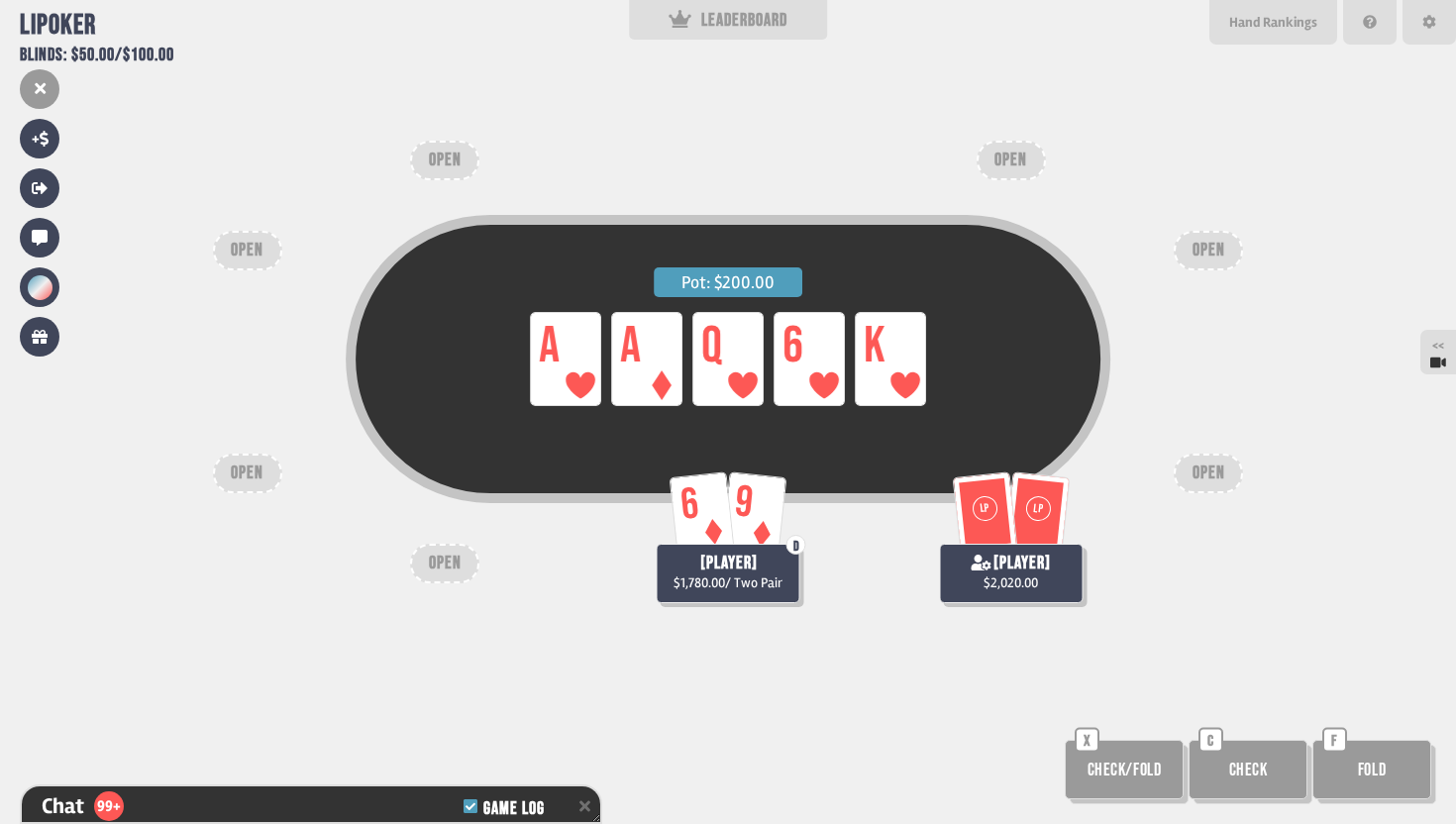 scroll, scrollTop: 30946, scrollLeft: 0, axis: vertical 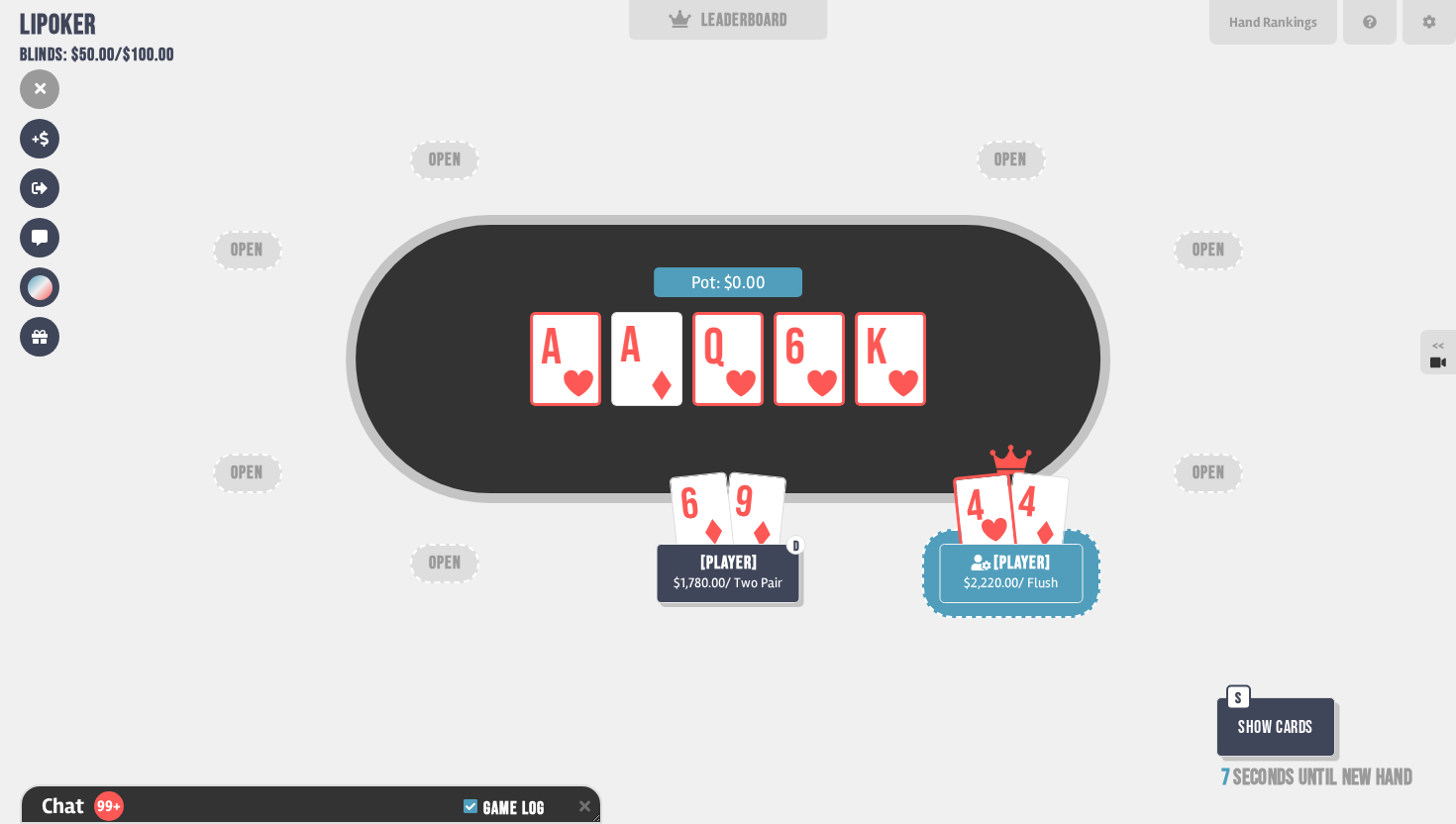 click on "Show Cards" at bounding box center (1276, 727) 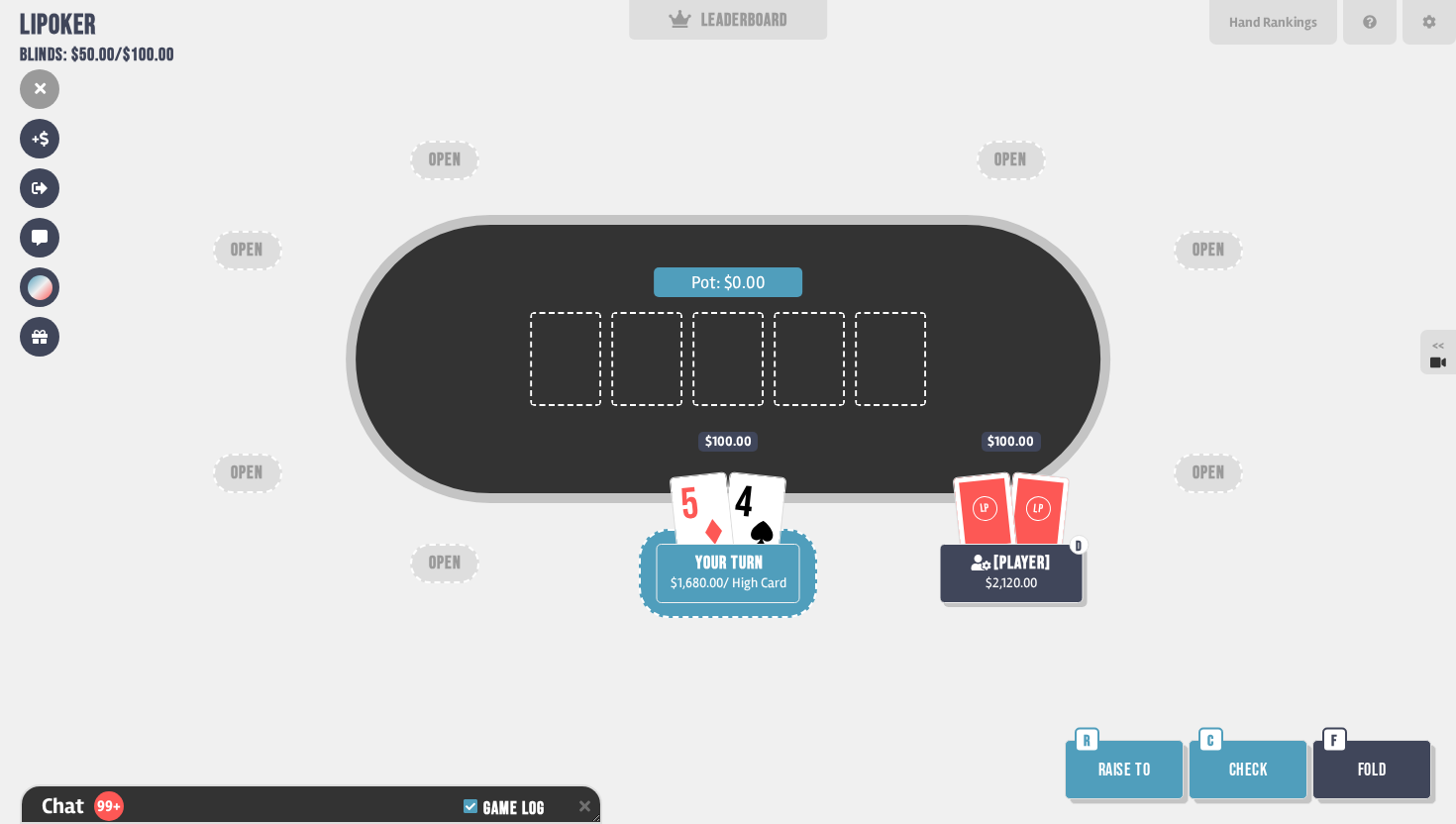 scroll, scrollTop: 31060, scrollLeft: 0, axis: vertical 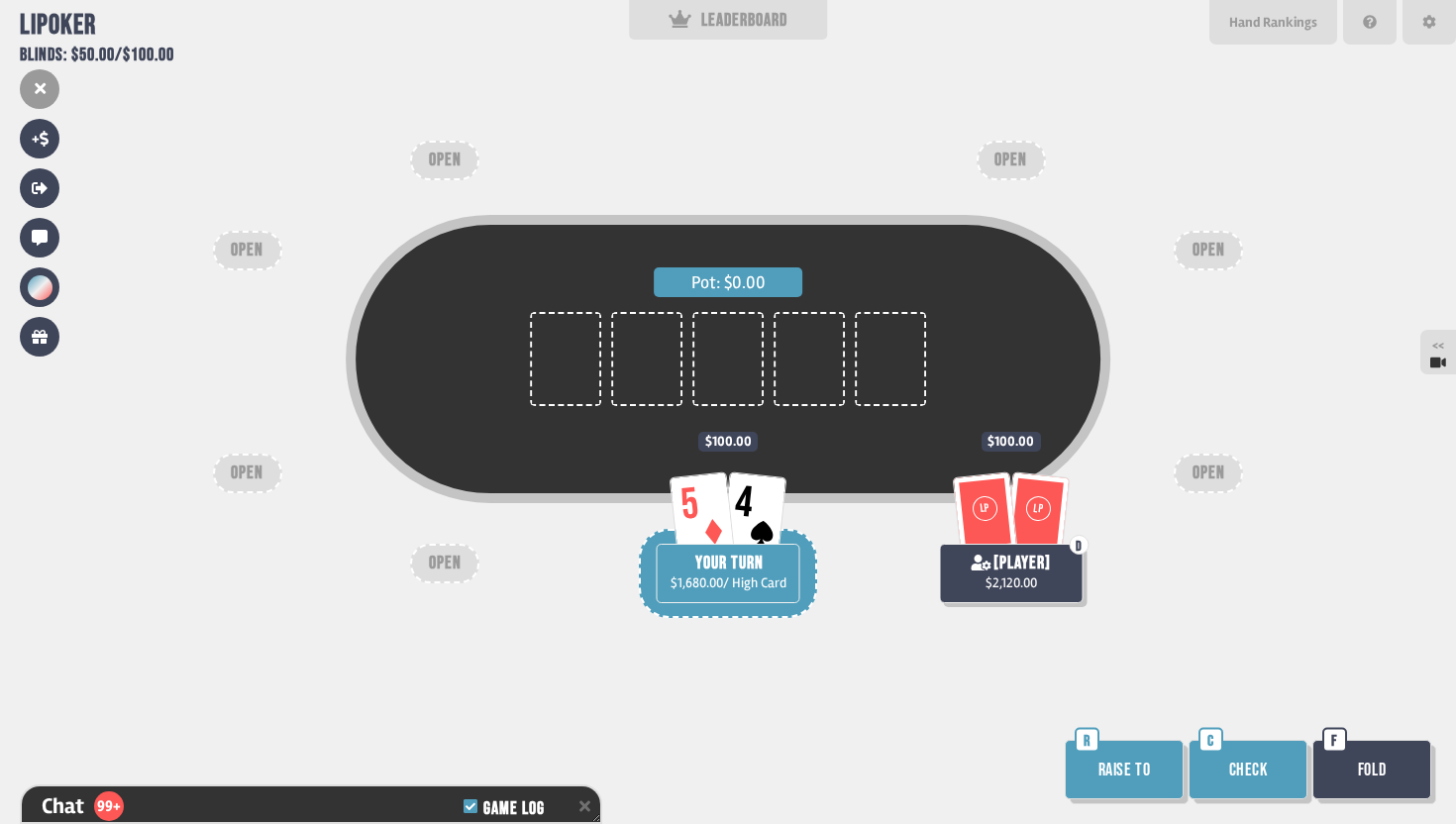 click on "Check" at bounding box center (1248, 770) 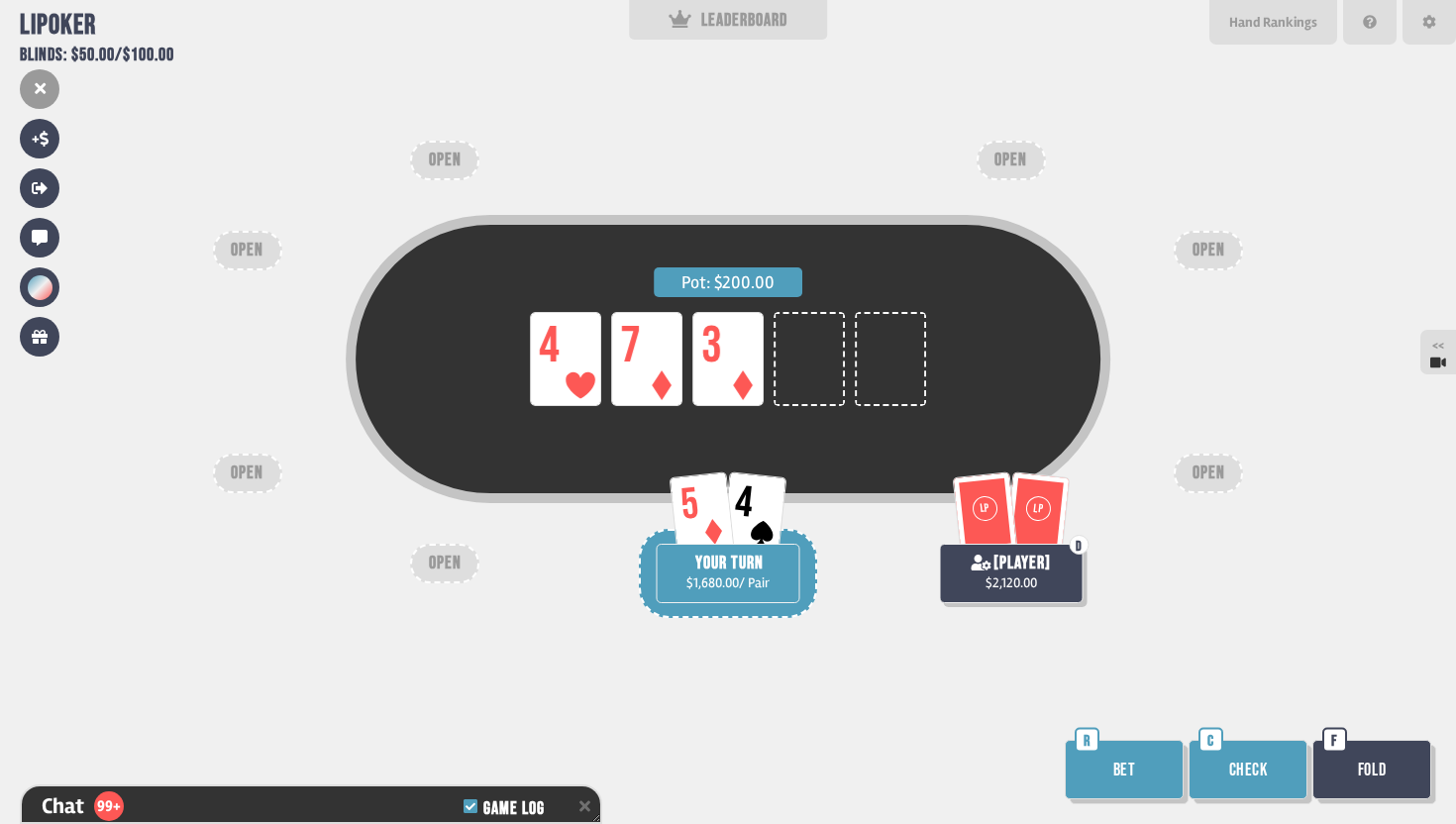 scroll, scrollTop: 31147, scrollLeft: 0, axis: vertical 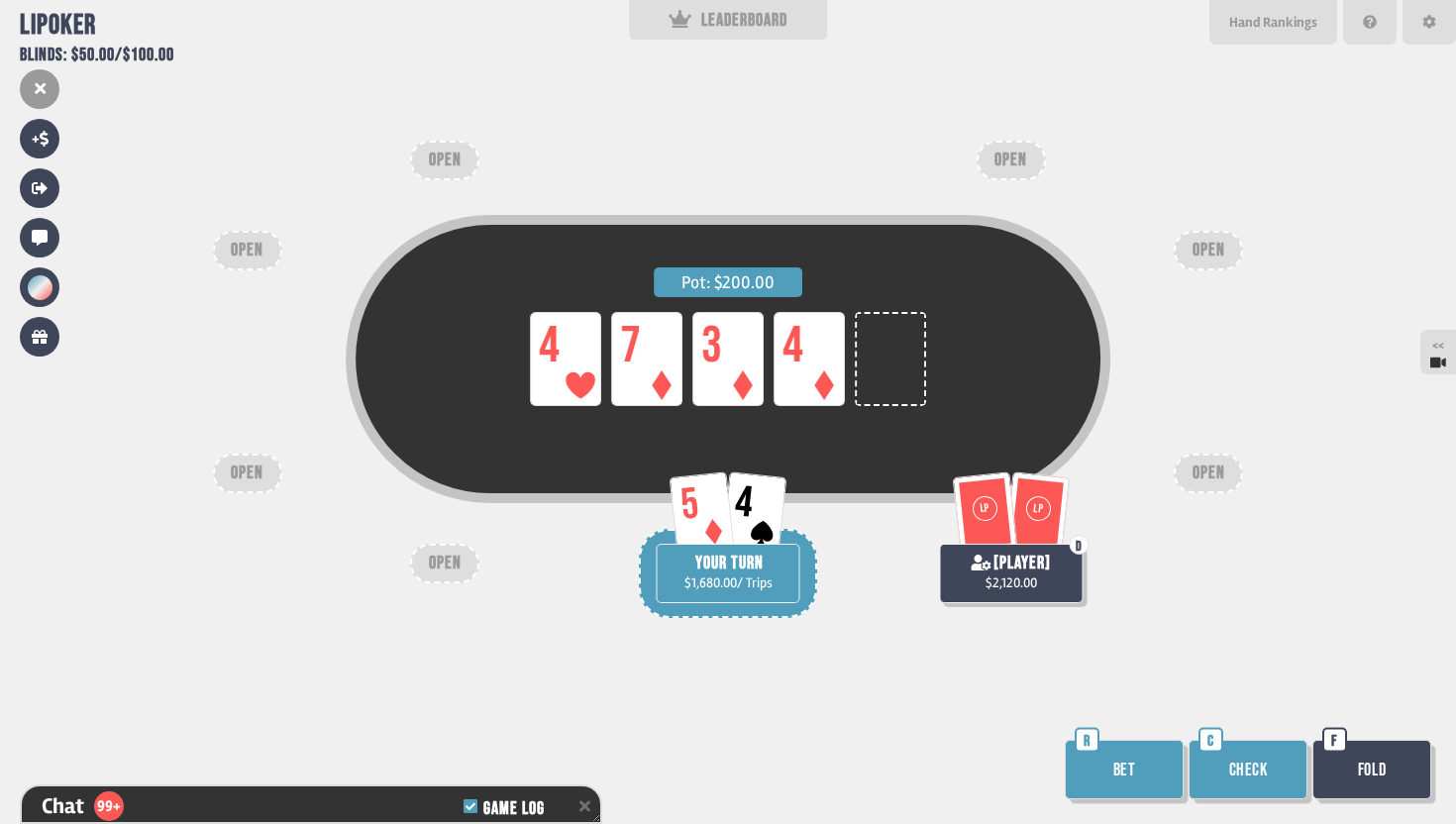 click on "Check" at bounding box center [1248, 770] 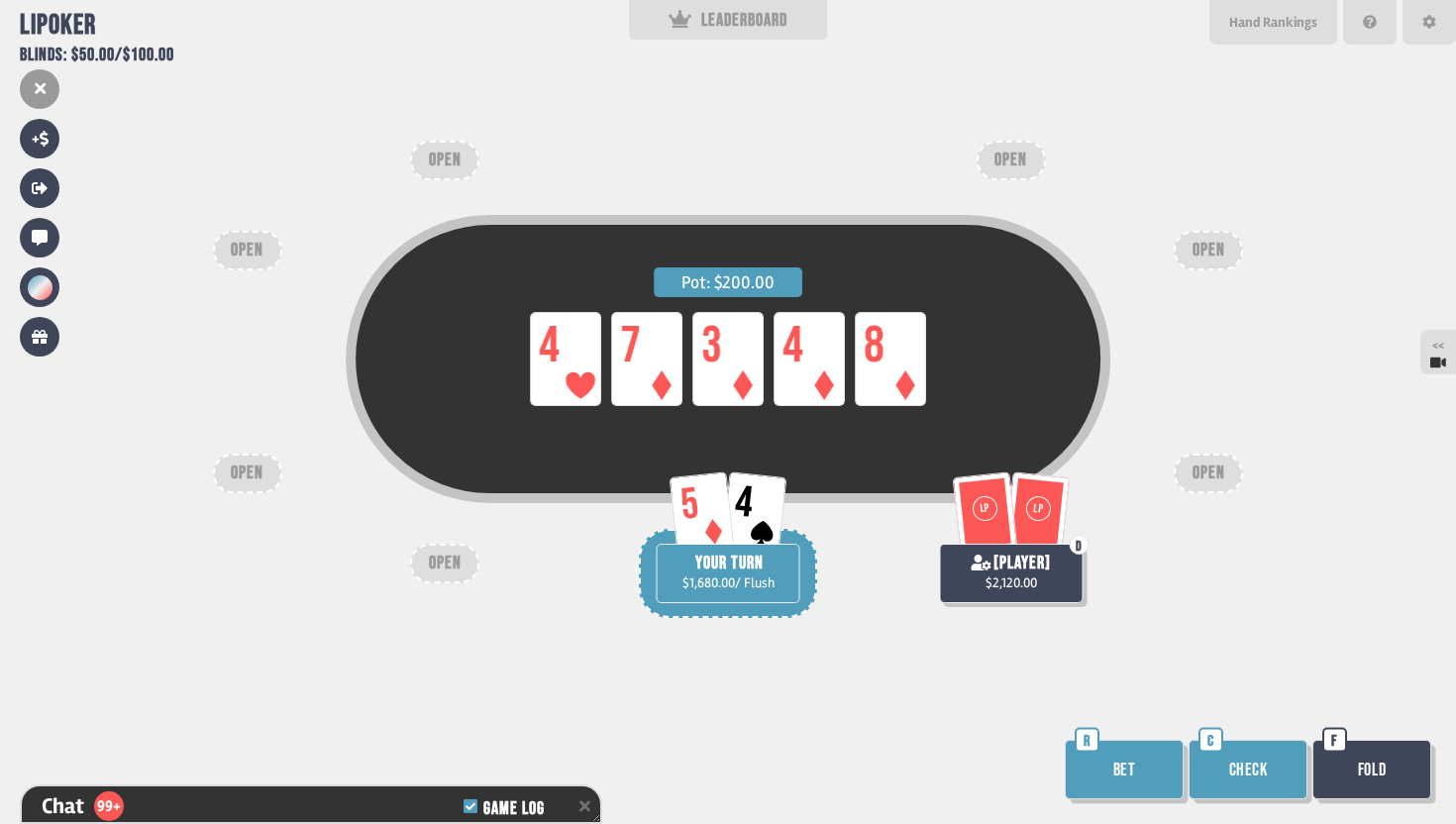 scroll, scrollTop: 31376, scrollLeft: 0, axis: vertical 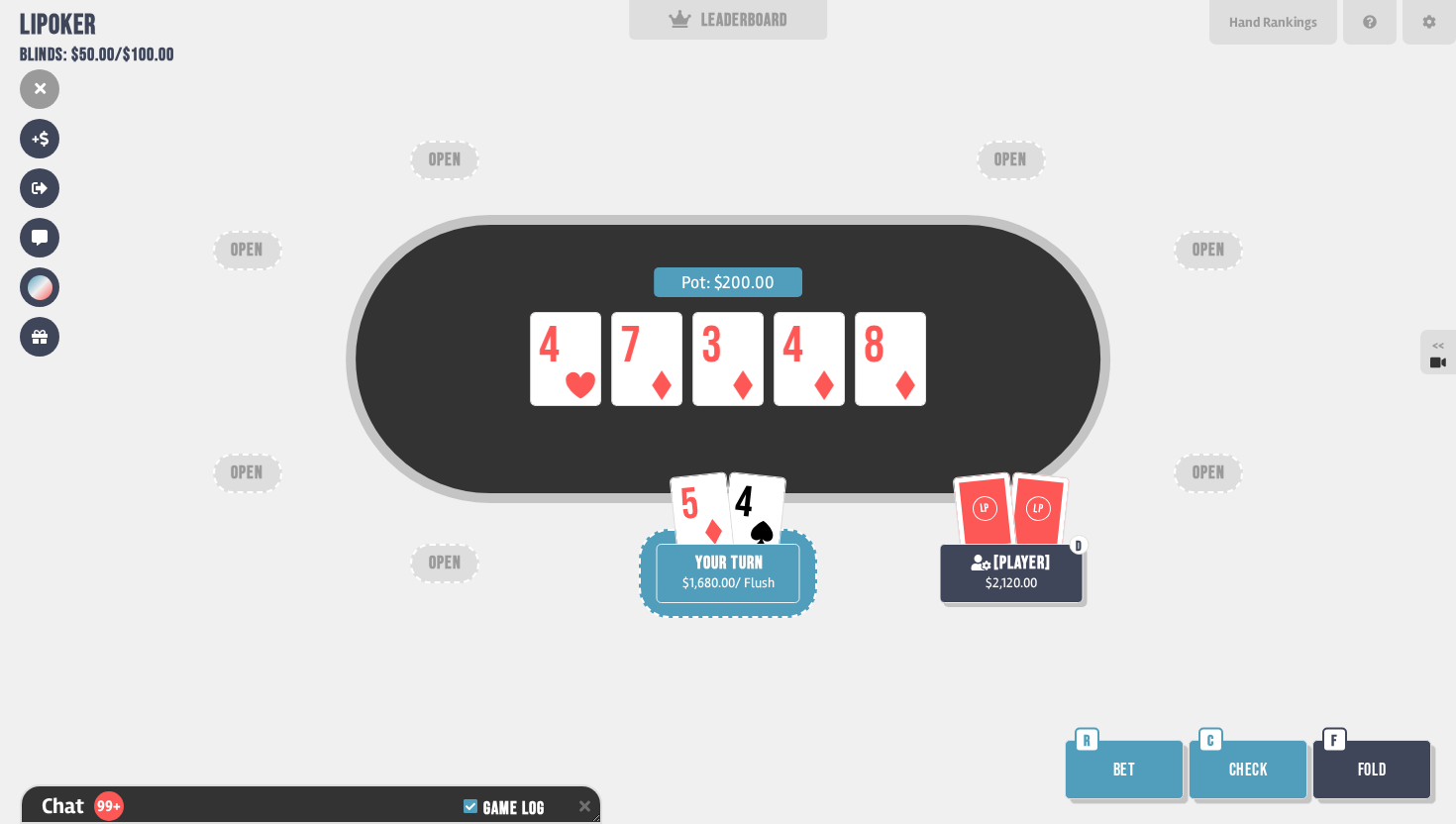 click on "Check" at bounding box center [1248, 770] 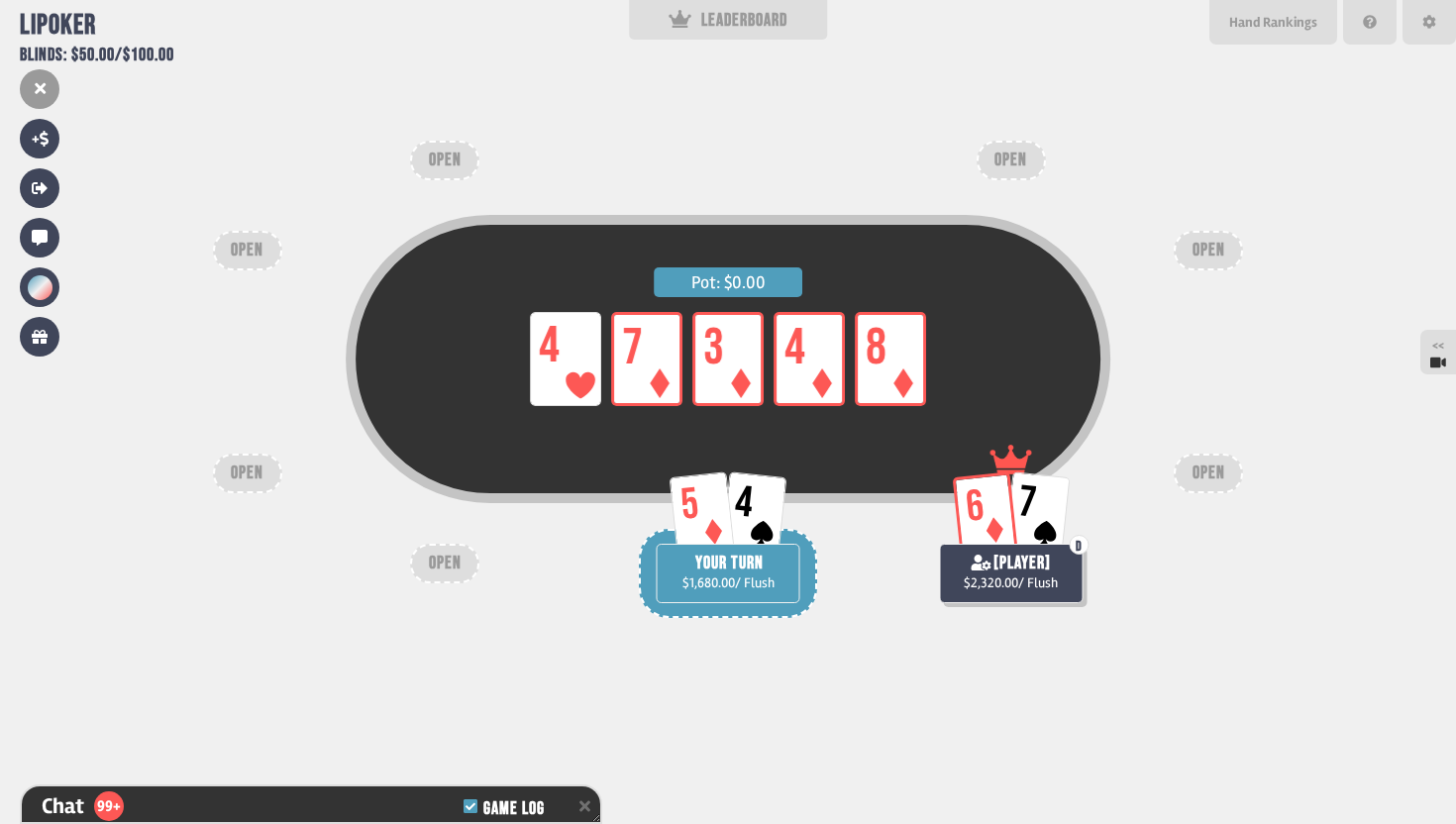 scroll, scrollTop: 31549, scrollLeft: 0, axis: vertical 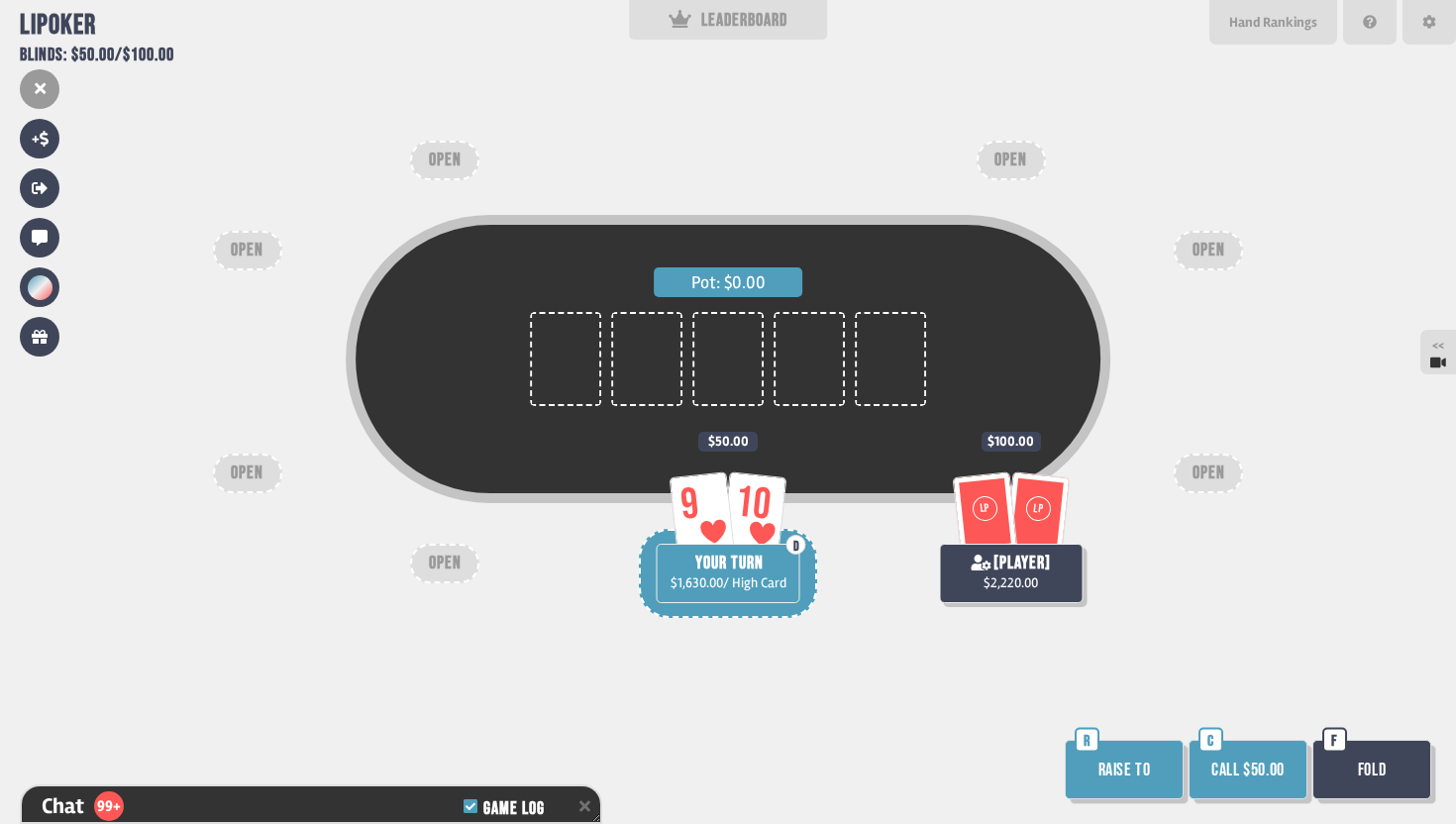 click on "Raise to" at bounding box center [1124, 770] 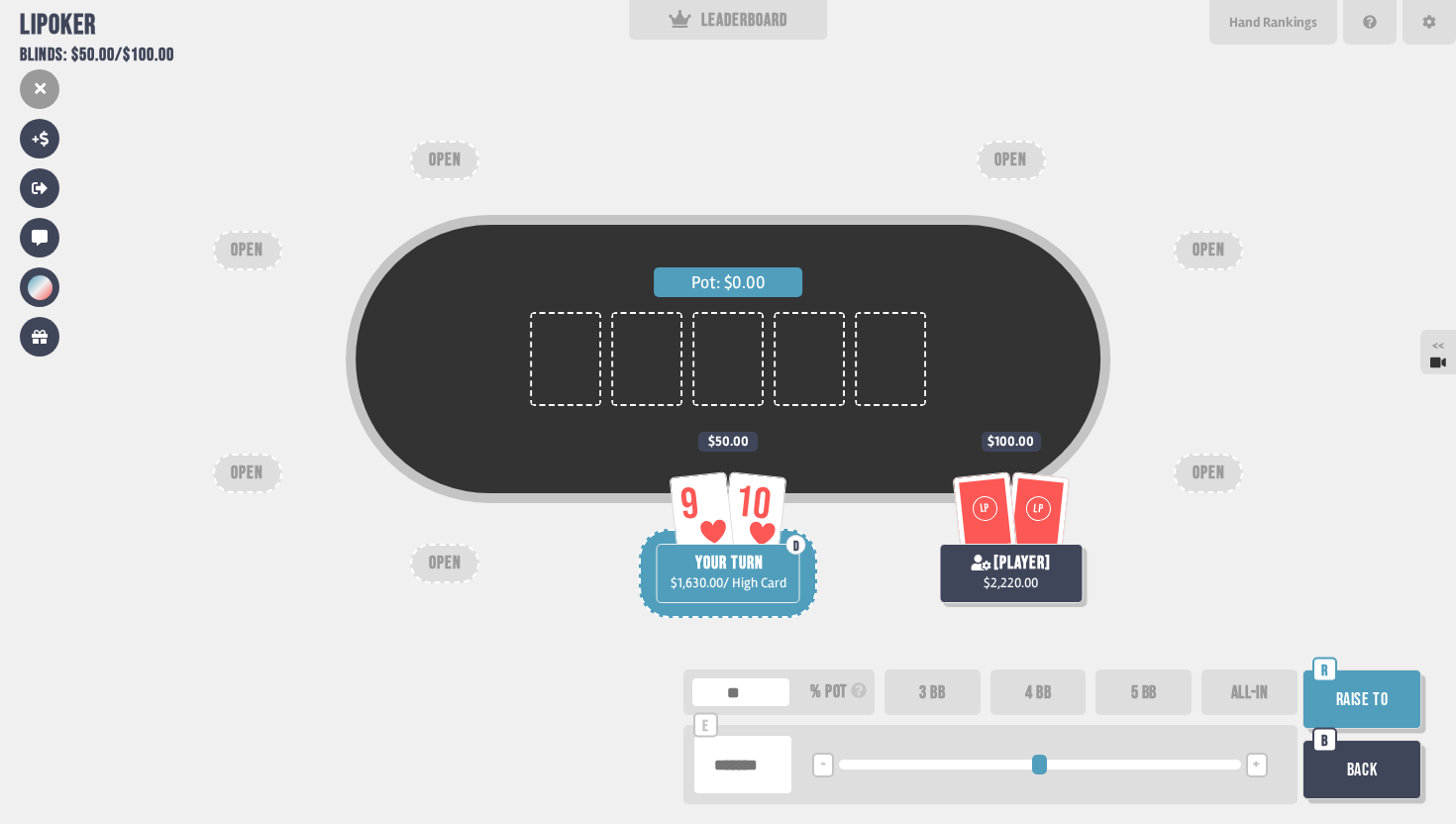click at bounding box center [743, 765] 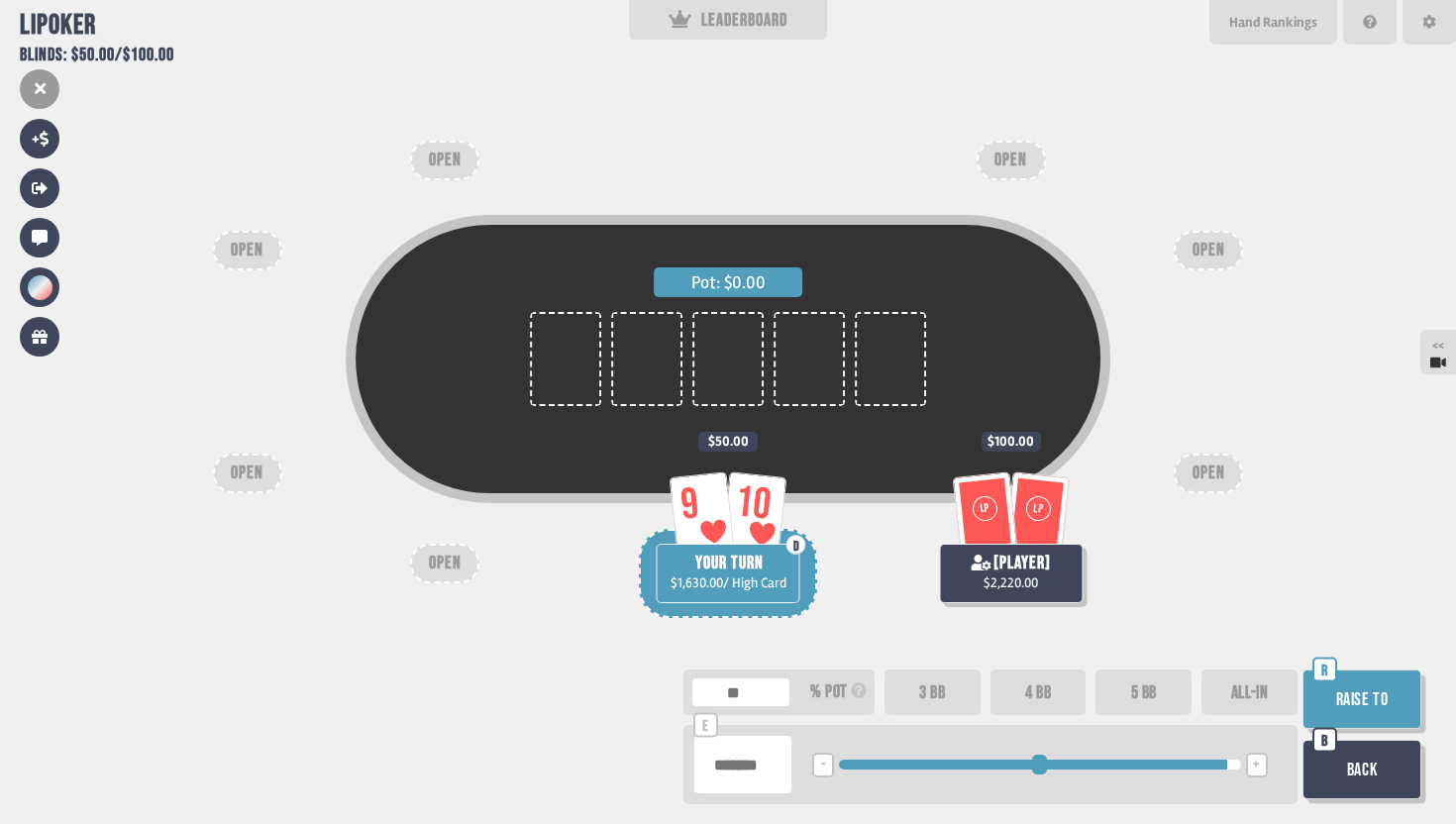 click on "Raise to" at bounding box center (1362, 699) 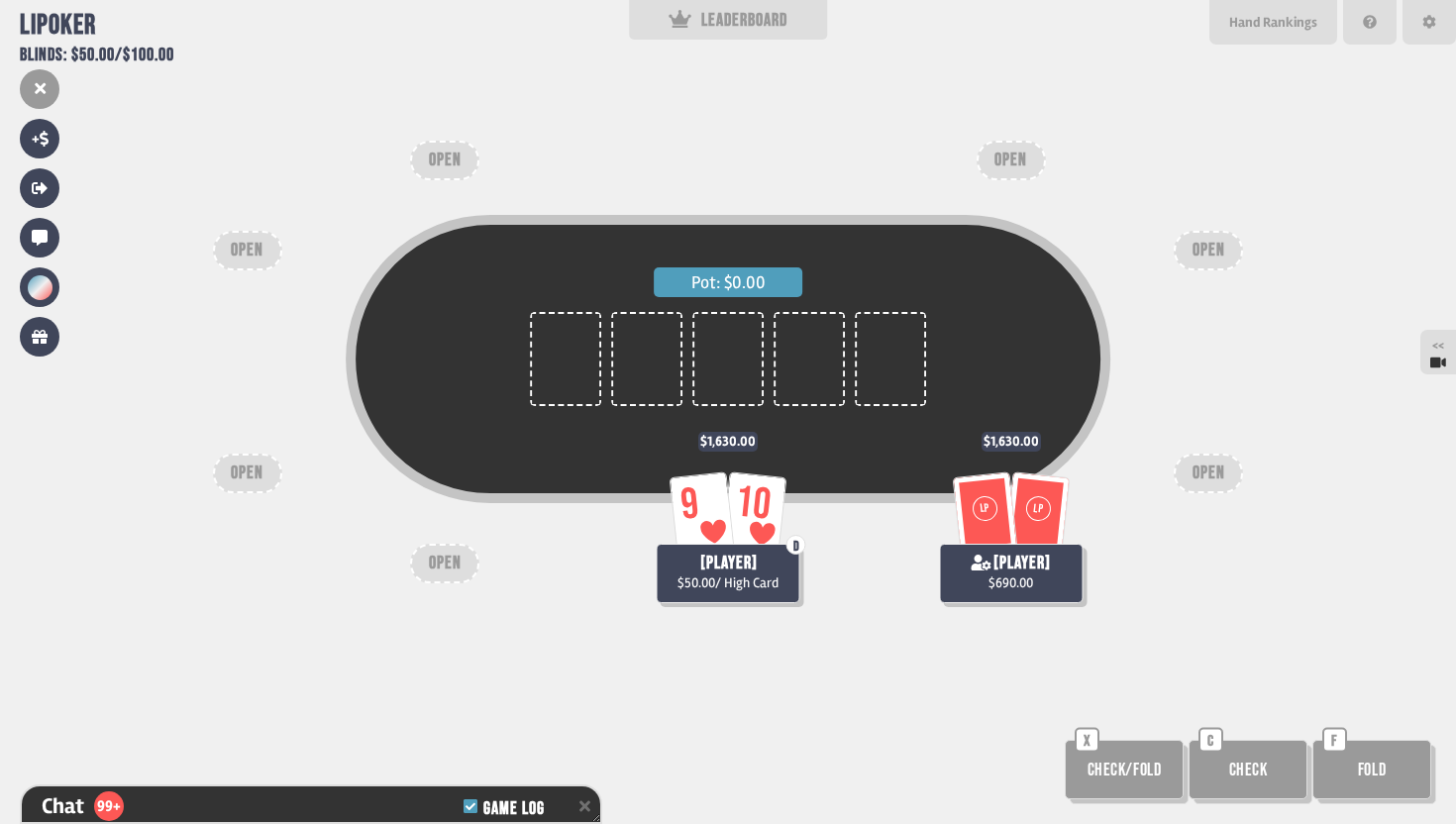 scroll, scrollTop: 31635, scrollLeft: 0, axis: vertical 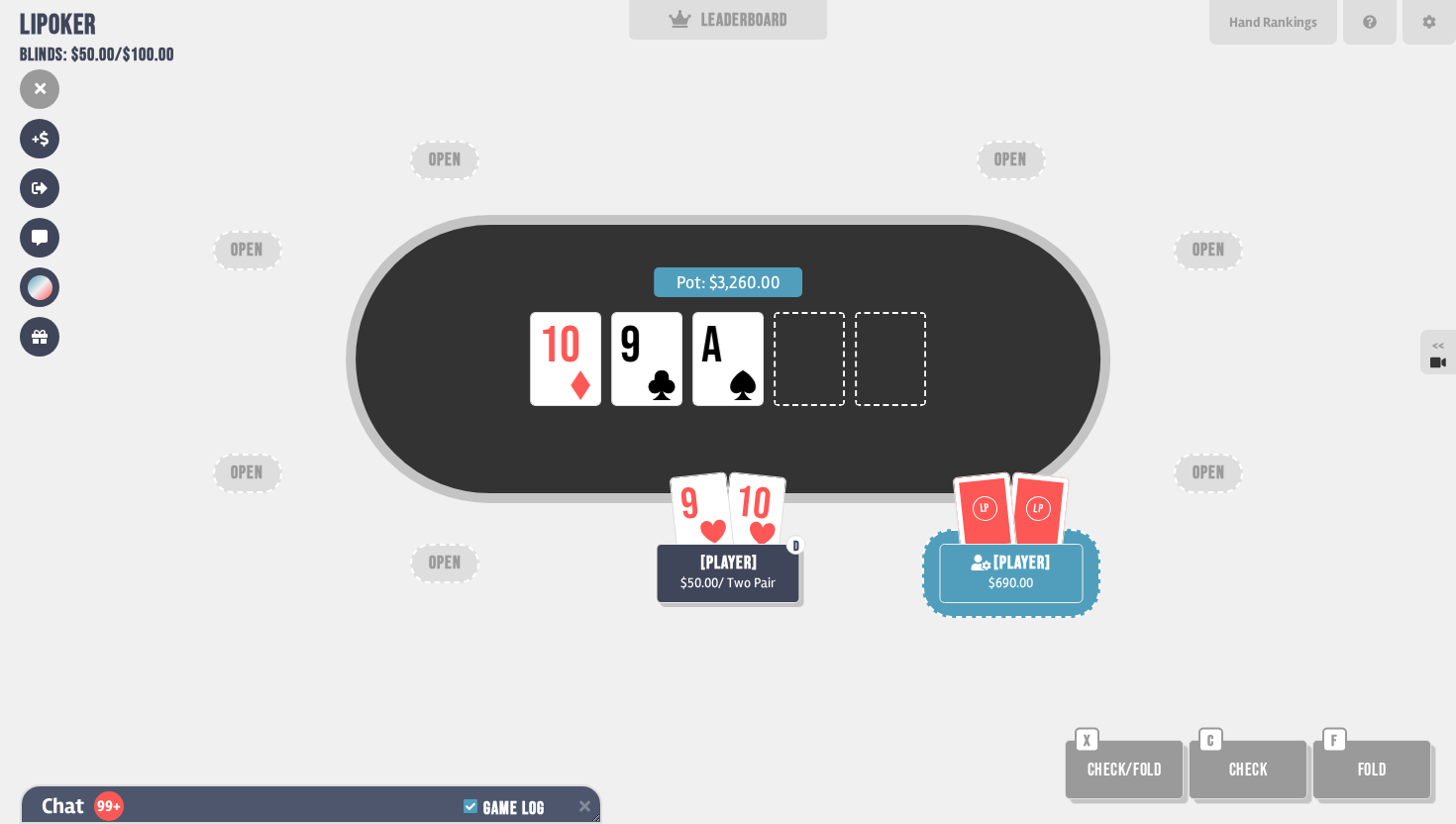 click on "Chat   99+ Game Log" at bounding box center [311, 806] 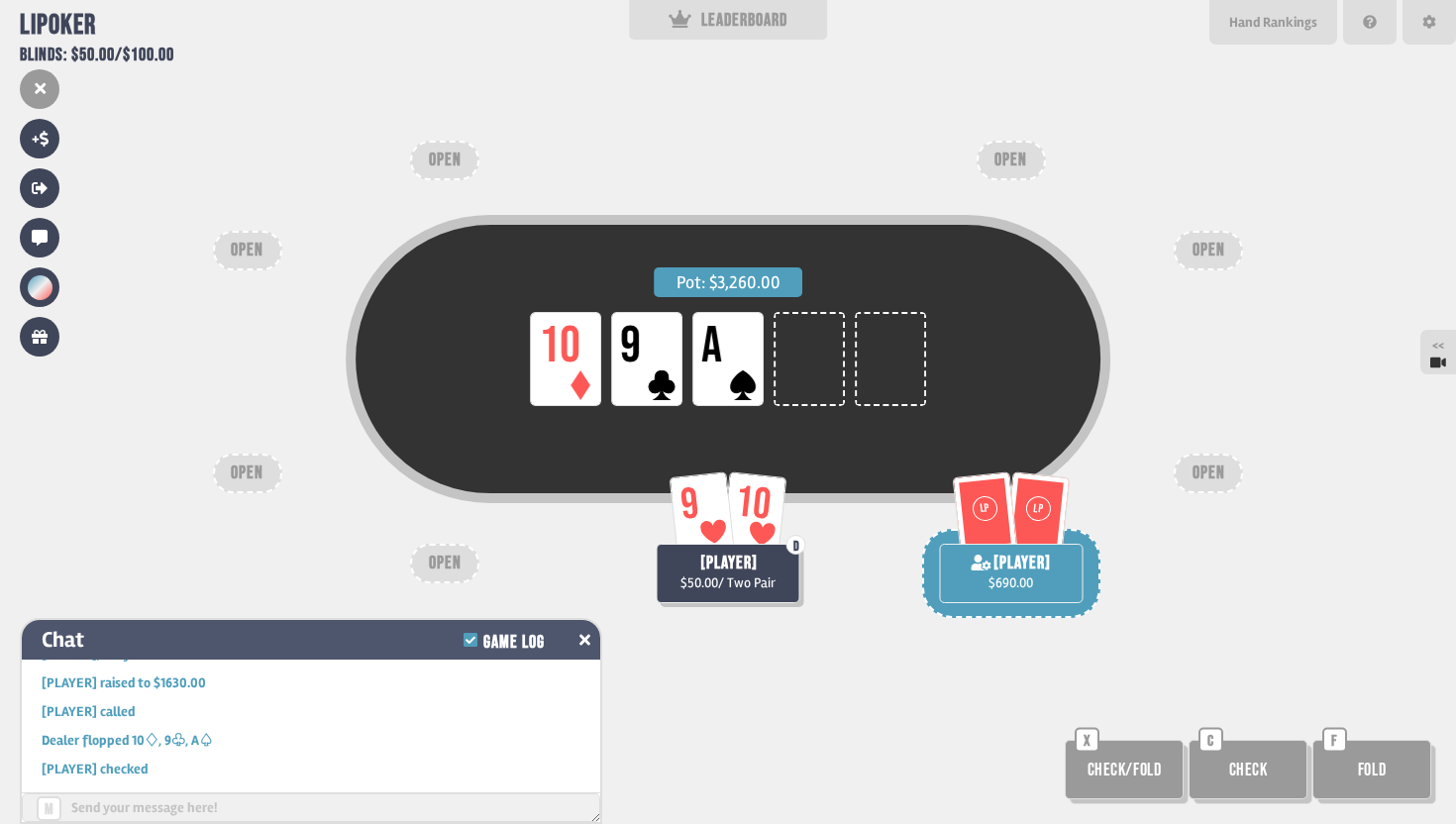 scroll, scrollTop: 31536, scrollLeft: 0, axis: vertical 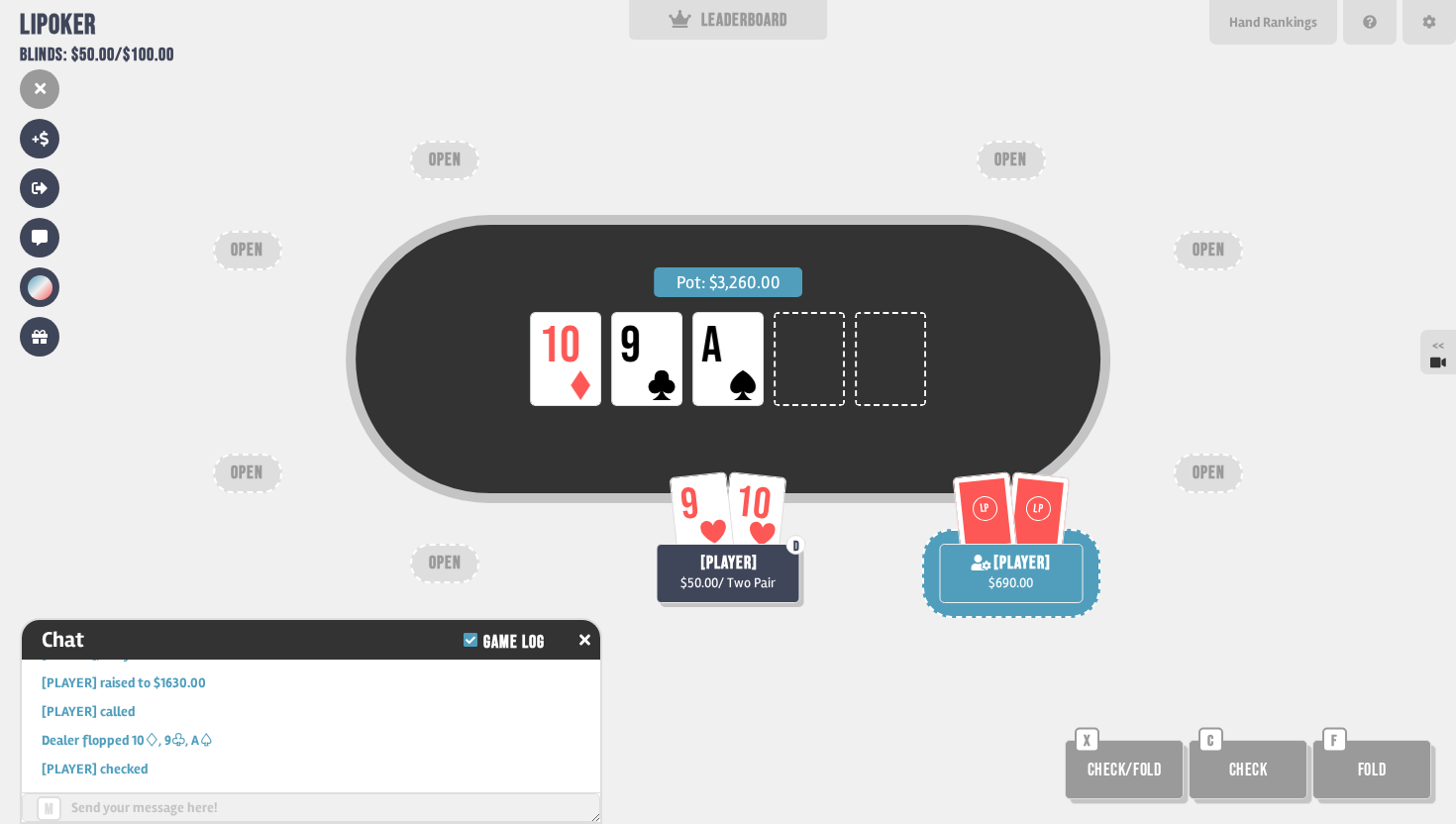 click at bounding box center [311, 807] 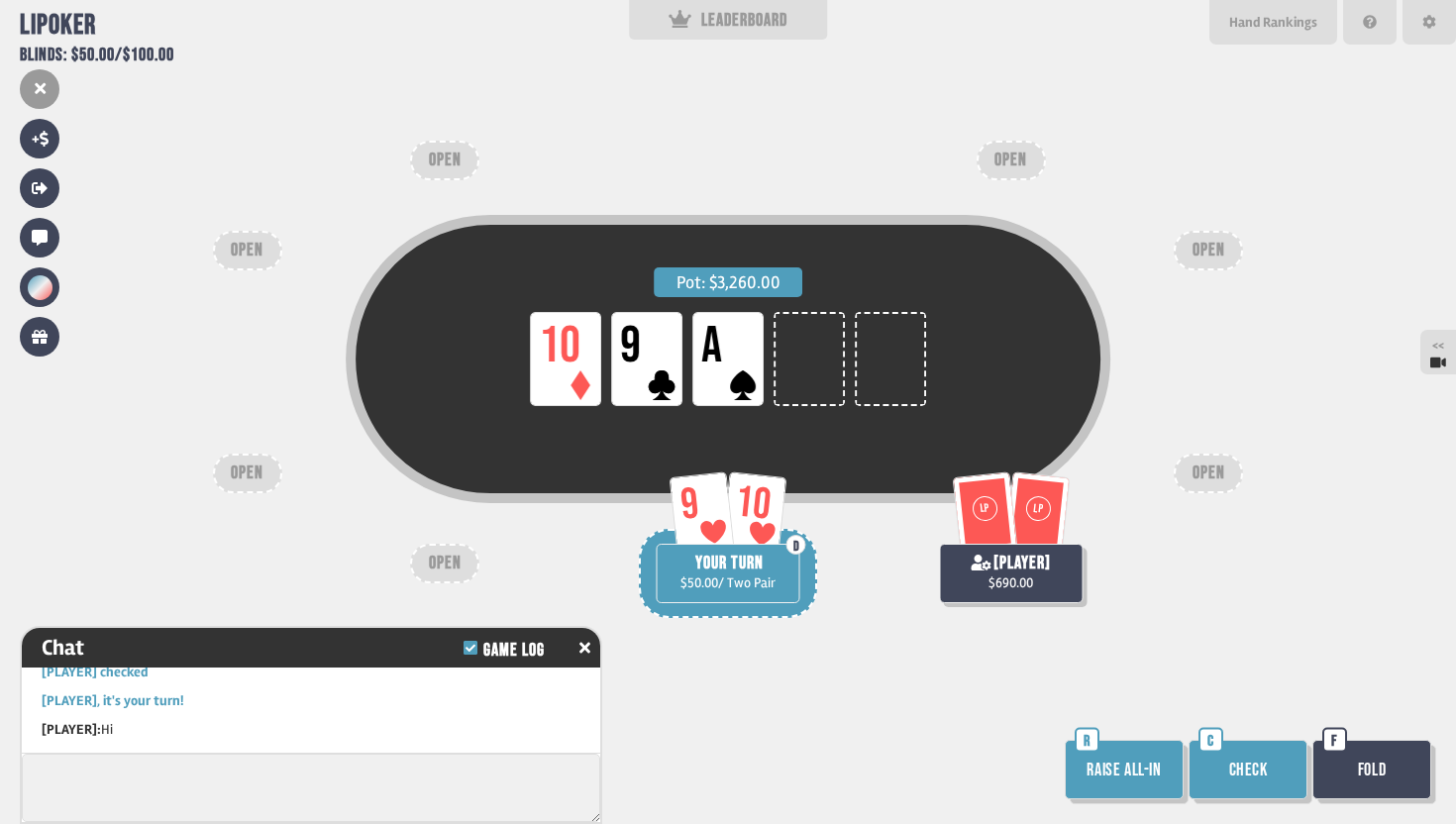 scroll, scrollTop: 31670, scrollLeft: 0, axis: vertical 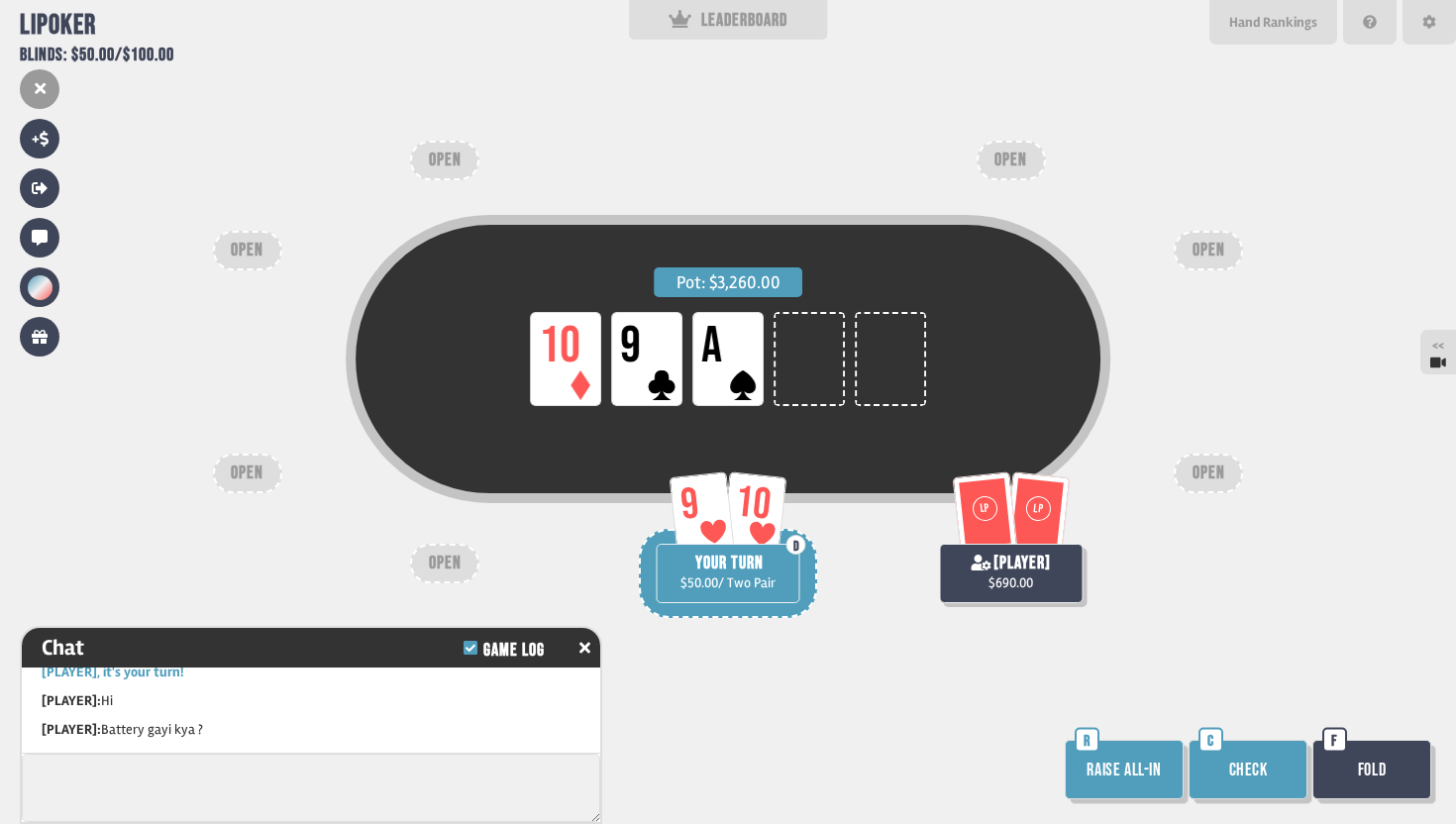 click on "Raise all-in" at bounding box center [1124, 770] 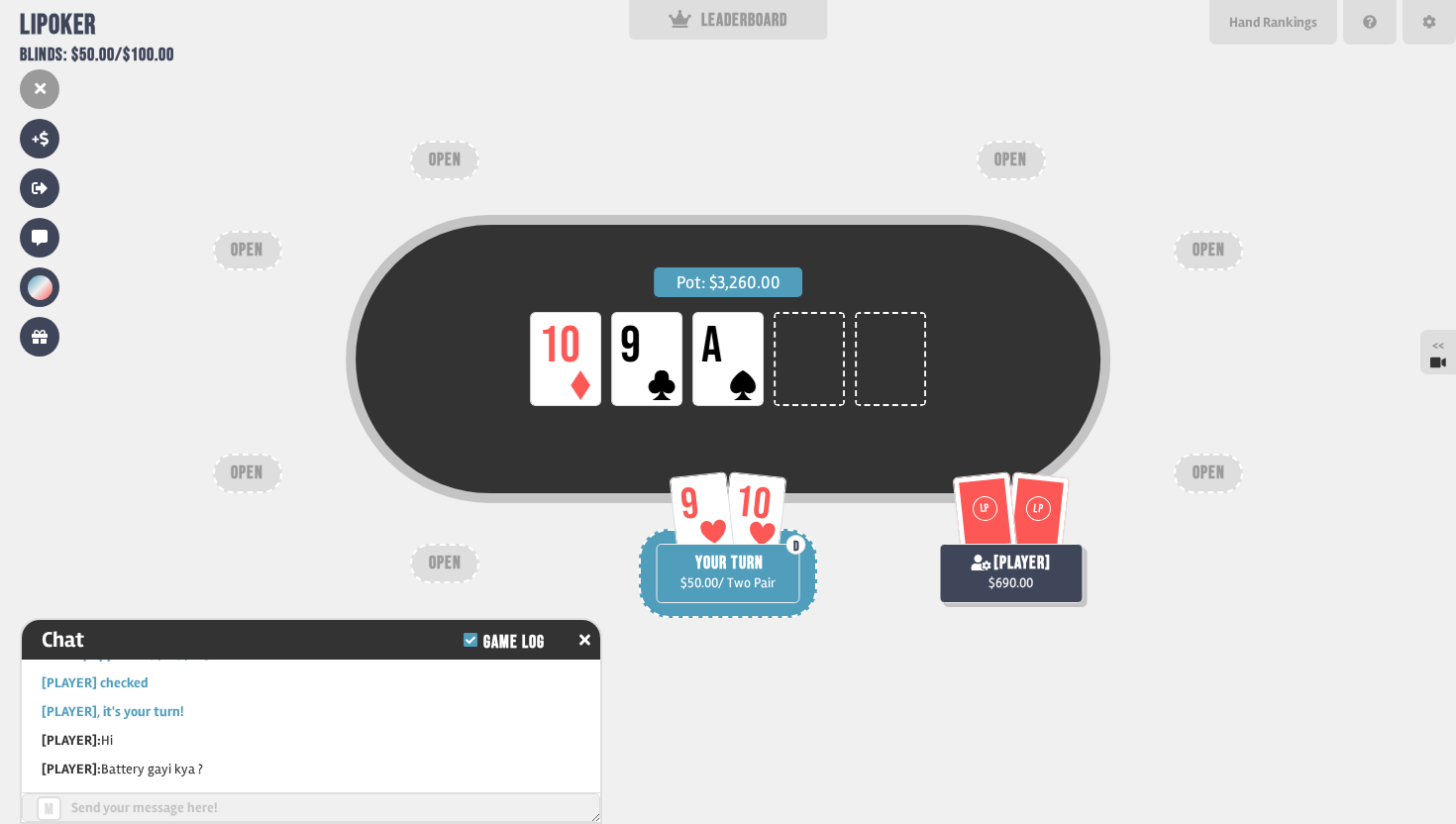 scroll, scrollTop: 31651, scrollLeft: 0, axis: vertical 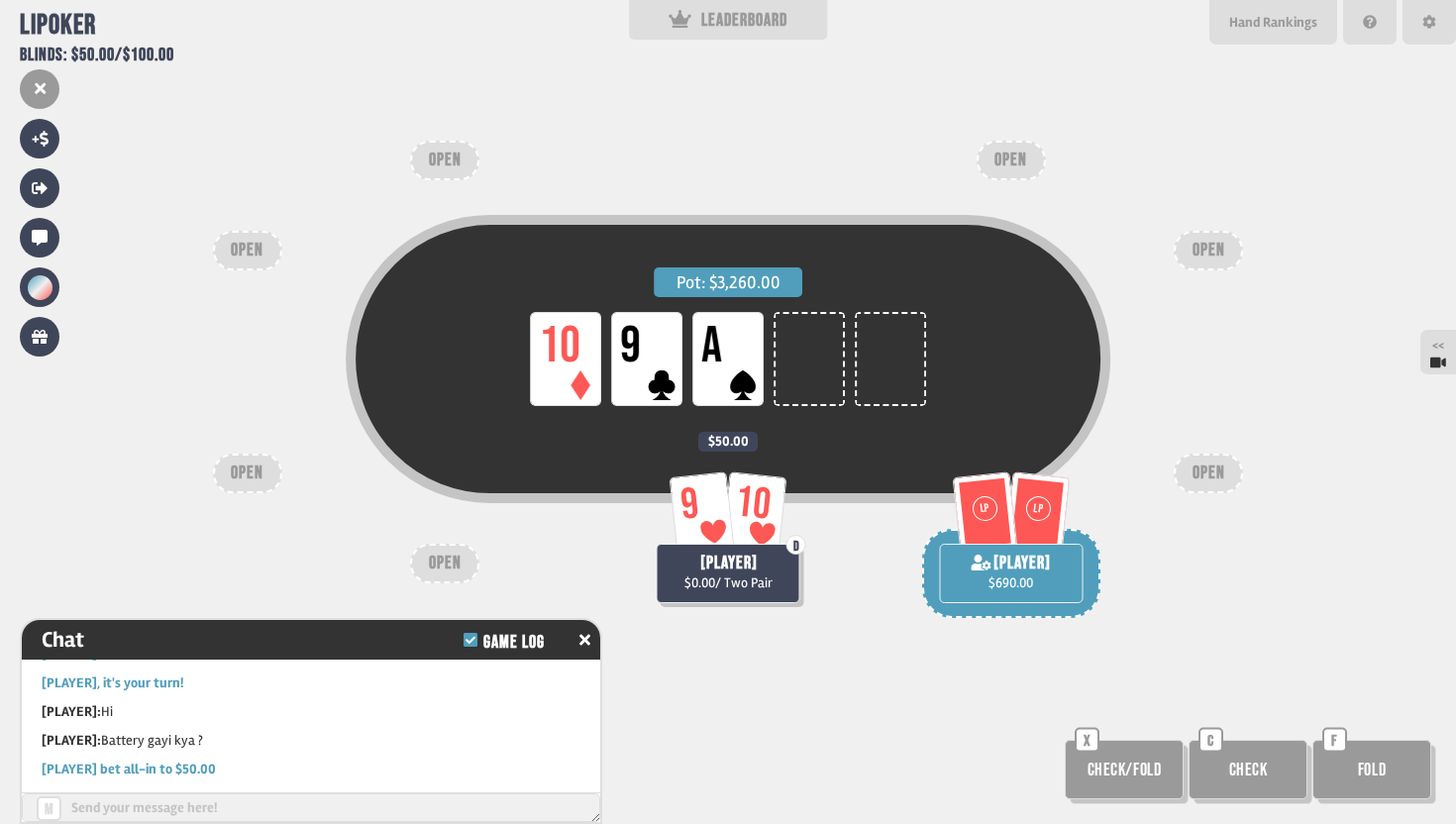 click at bounding box center [311, 807] 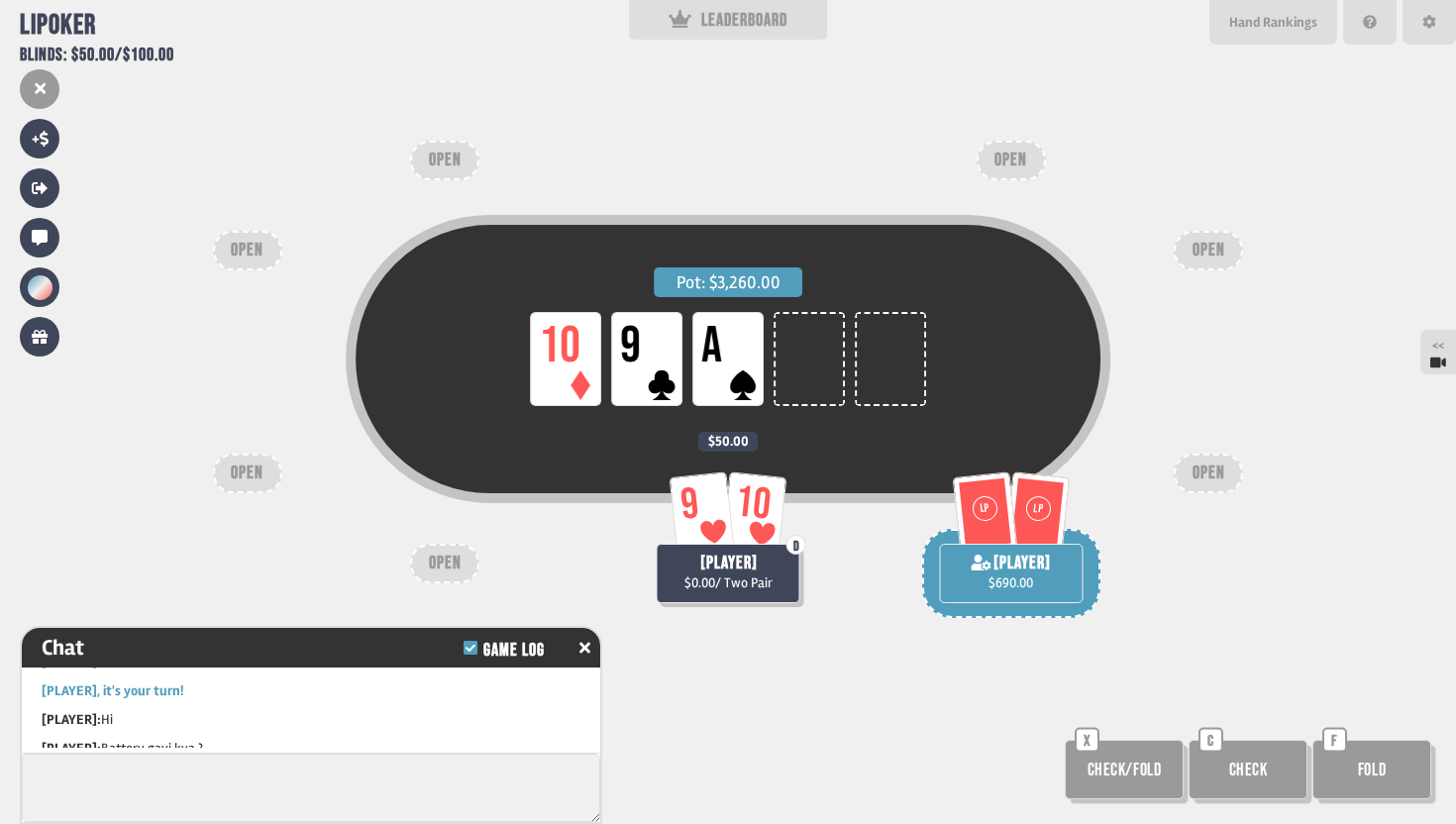scroll, scrollTop: 31670, scrollLeft: 0, axis: vertical 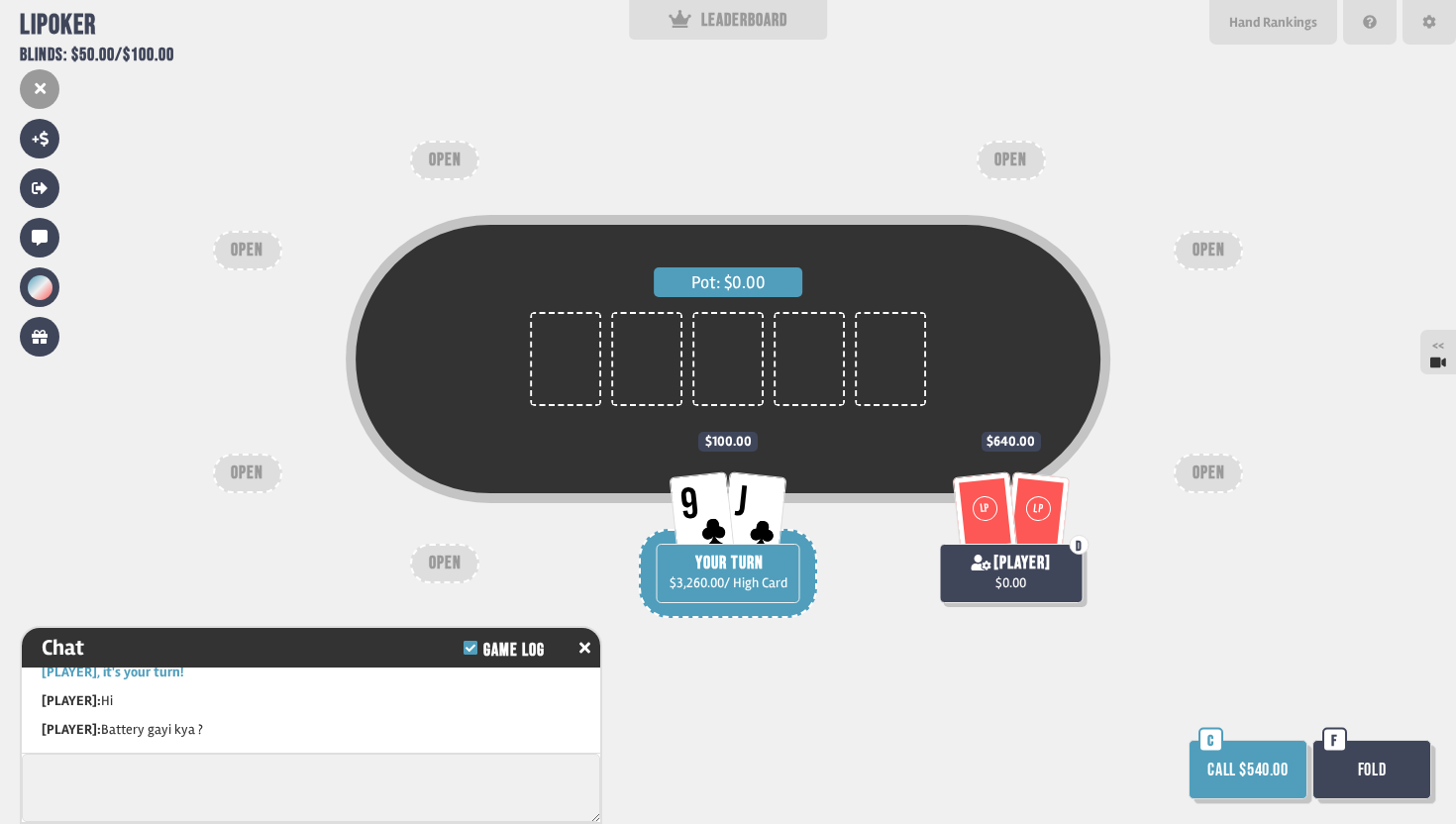 click on "Call $540.00" at bounding box center [1248, 770] 